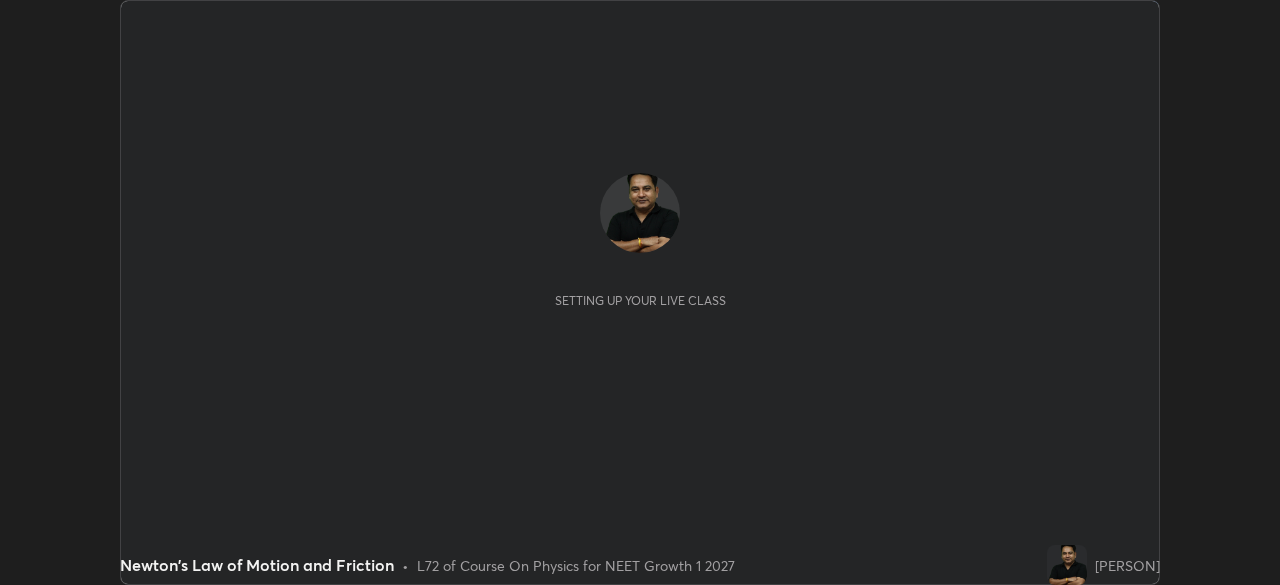 scroll, scrollTop: 0, scrollLeft: 0, axis: both 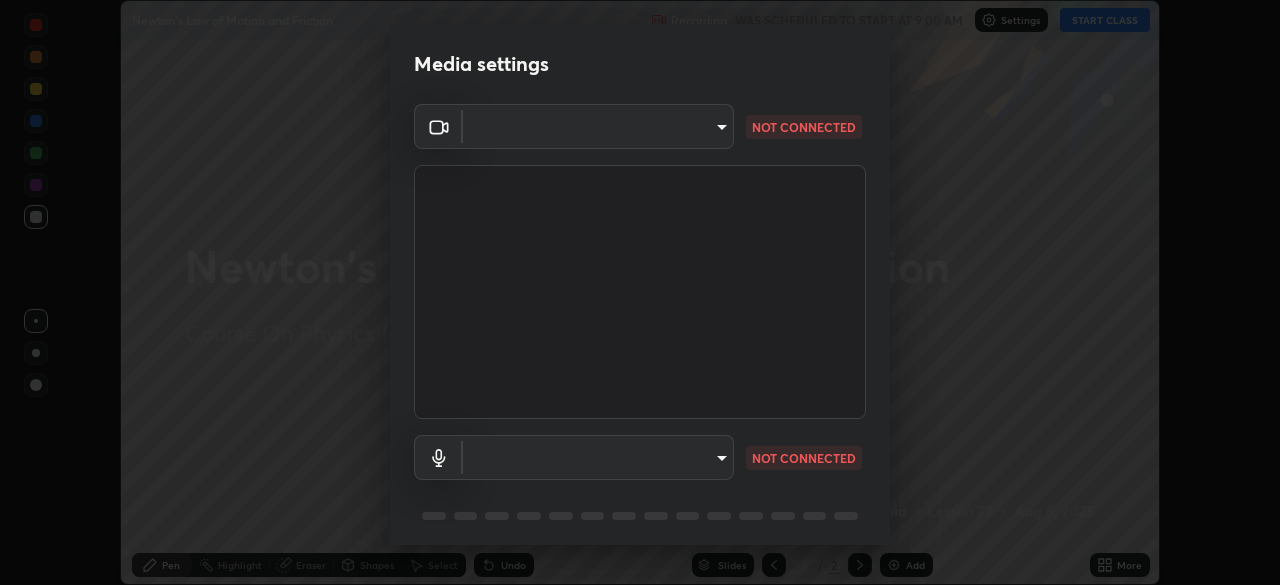 type on "1e49b53be58bf3658c32ba4c8e2538d2601885ca91182b01ba969948c87b8f29" 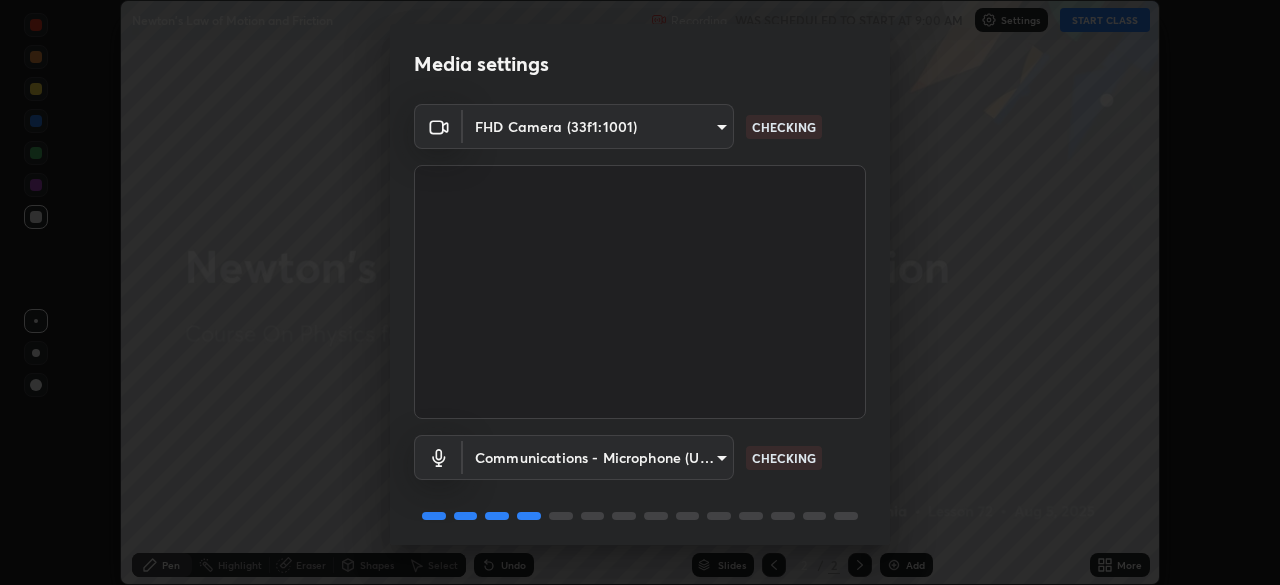 click on "Erase all Newton's Law of Motion and Friction Recording WAS SCHEDULED TO START AT 9:00 AM Settings START CLASS Setting up your live class Newton's Law of Motion and Friction • L72 of Course On Physics for NEET Growth 1 2027 [PERSON] Pen Highlight Eraser Shapes Select Undo Slides 2 / 2 Add More No doubts shared Encourage your learners to ask a doubt for better clarity Report an issue Reason for reporting Buffering Chat not working Audio - Video sync issue Educator video quality low ​ Attach an image Report Media settings FHD Camera ([DEVICE_ID]) CHECKING Communications - Microphone ([DEVICE_ID]) communications CHECKING 1 / 5 Next" at bounding box center [640, 292] 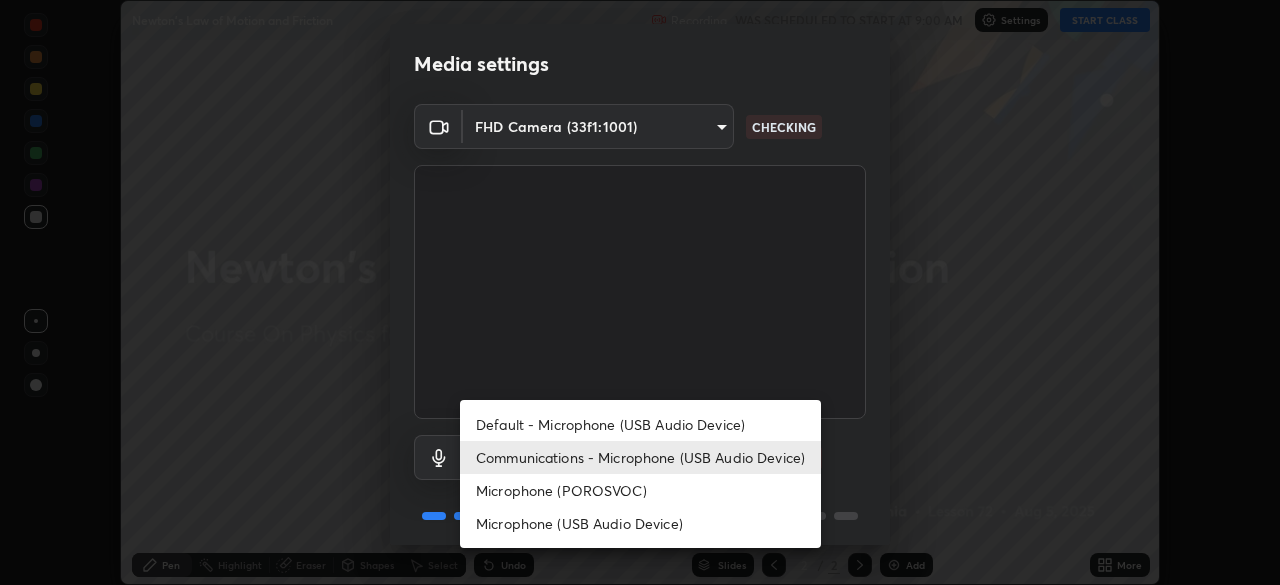 click on "Microphone (USB Audio Device)" at bounding box center (640, 523) 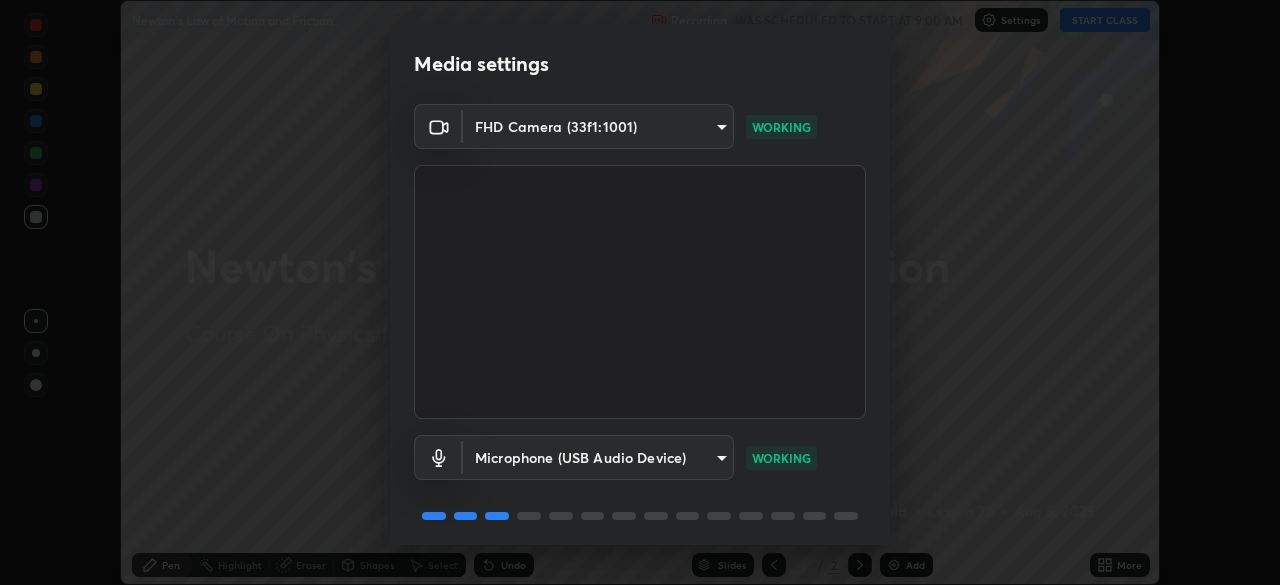 scroll, scrollTop: 71, scrollLeft: 0, axis: vertical 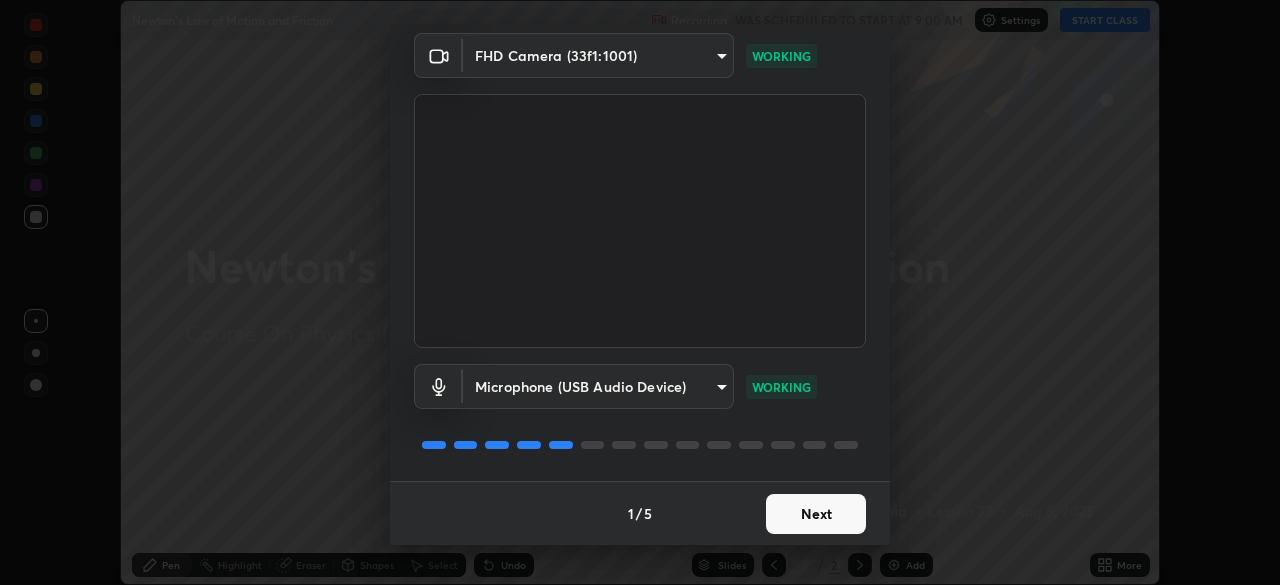 click on "Next" at bounding box center (816, 514) 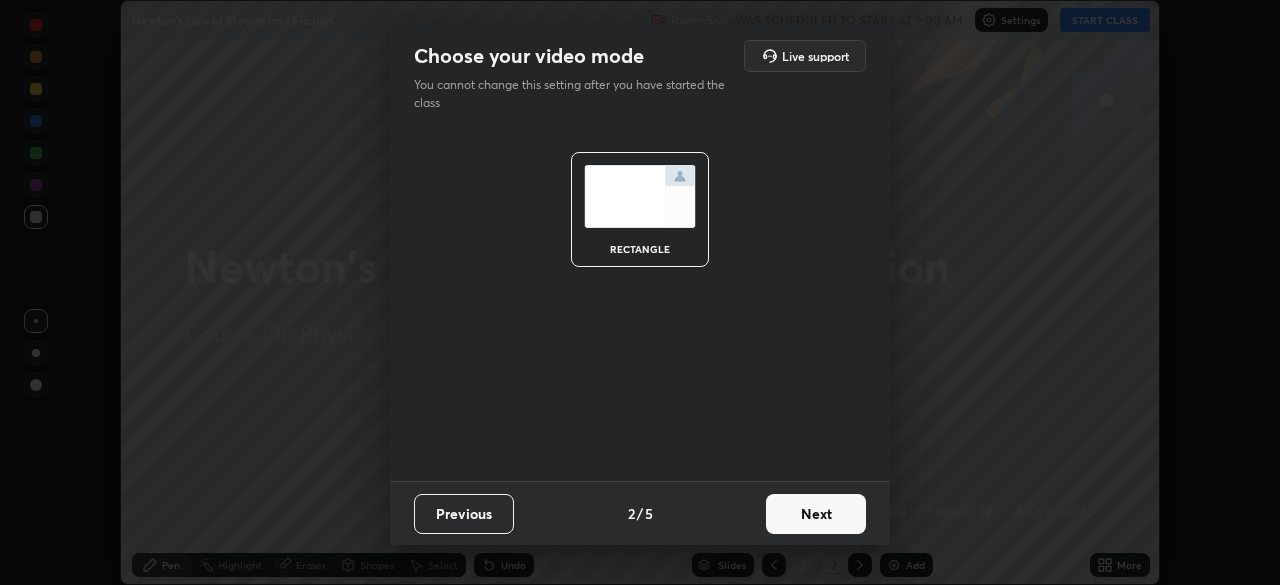 scroll, scrollTop: 0, scrollLeft: 0, axis: both 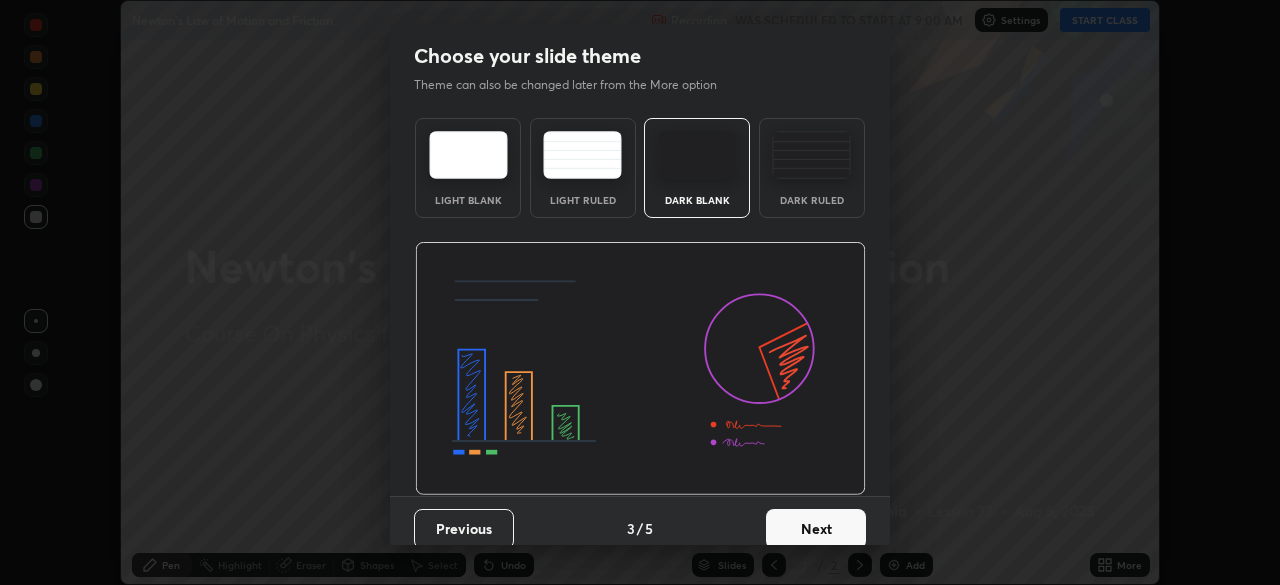 click on "Next" at bounding box center (816, 529) 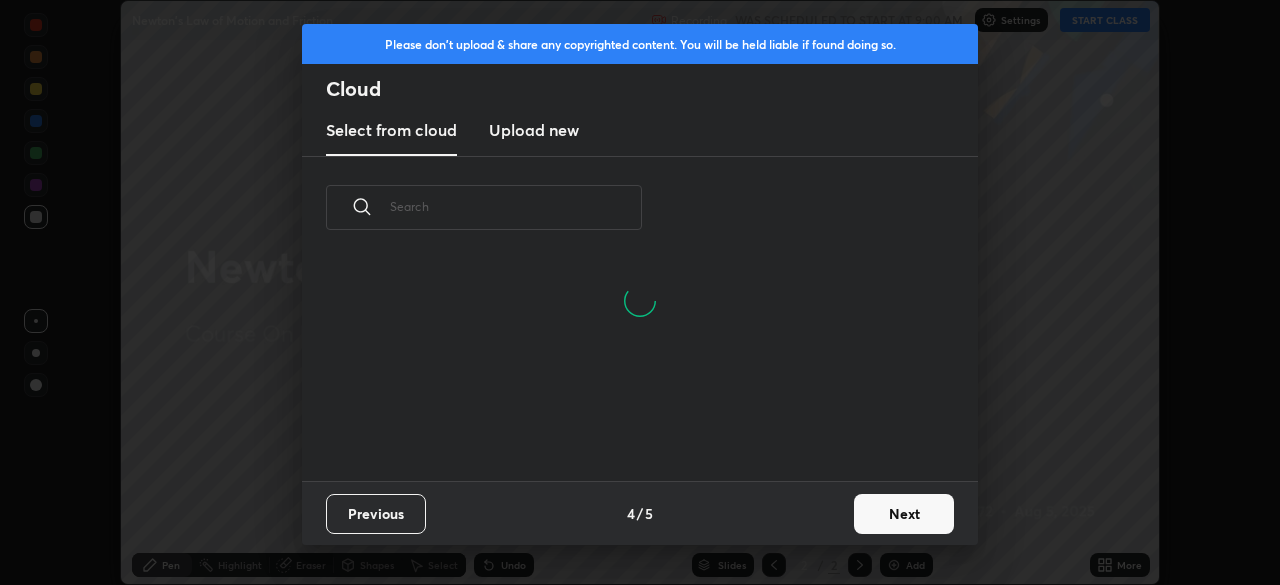 click on "Upload new" at bounding box center [534, 130] 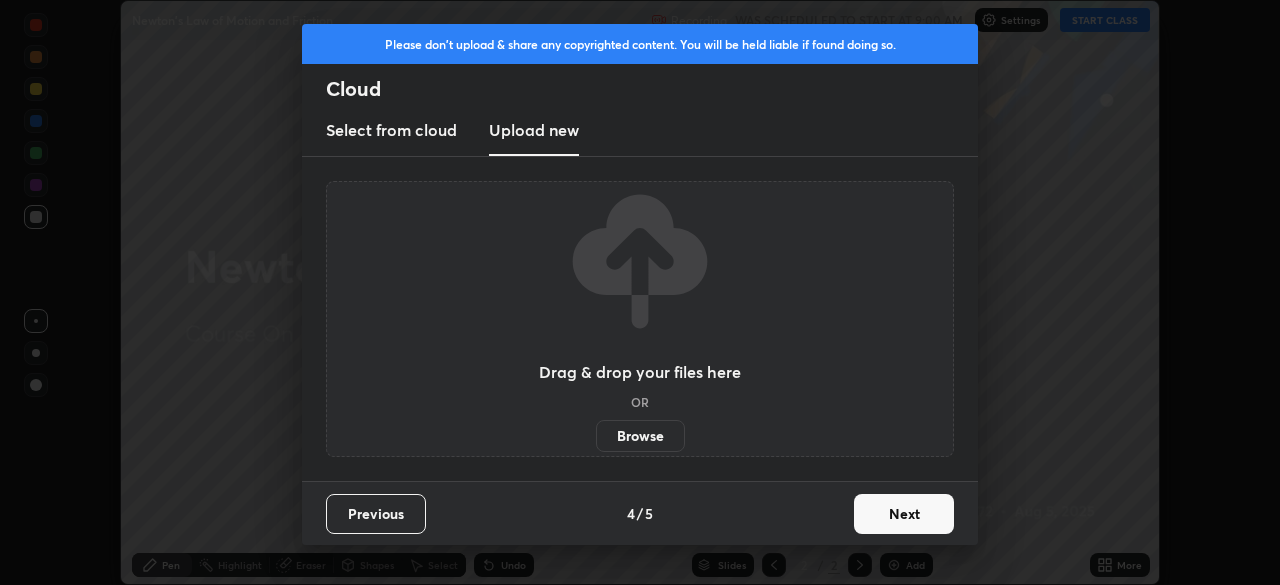 click on "Browse" at bounding box center (640, 436) 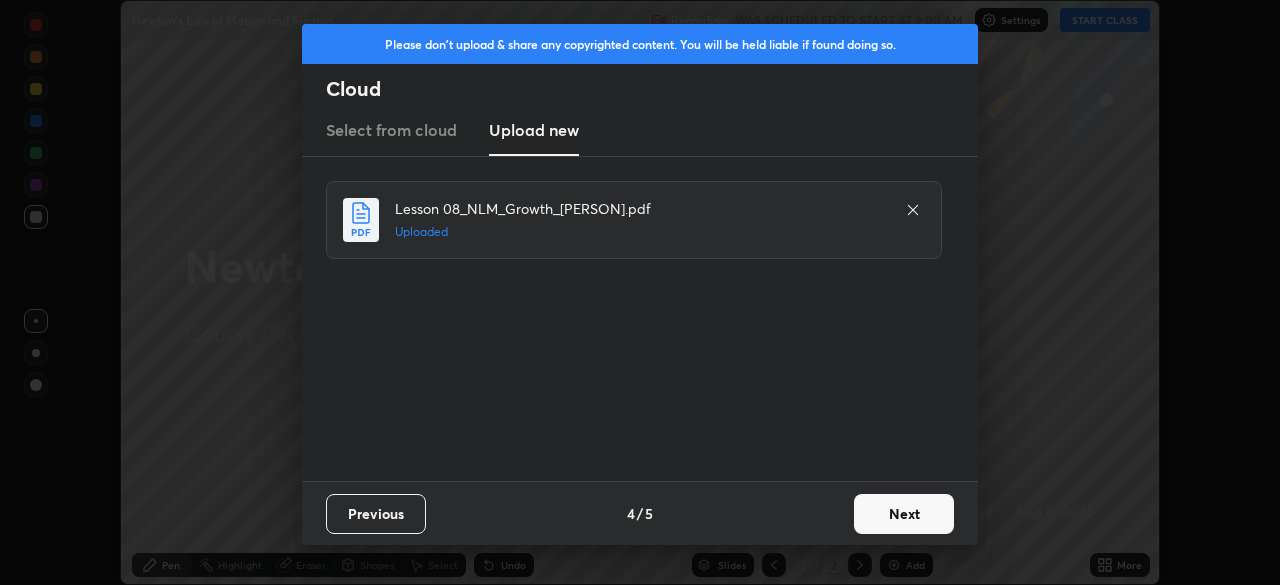 click on "Next" at bounding box center (904, 514) 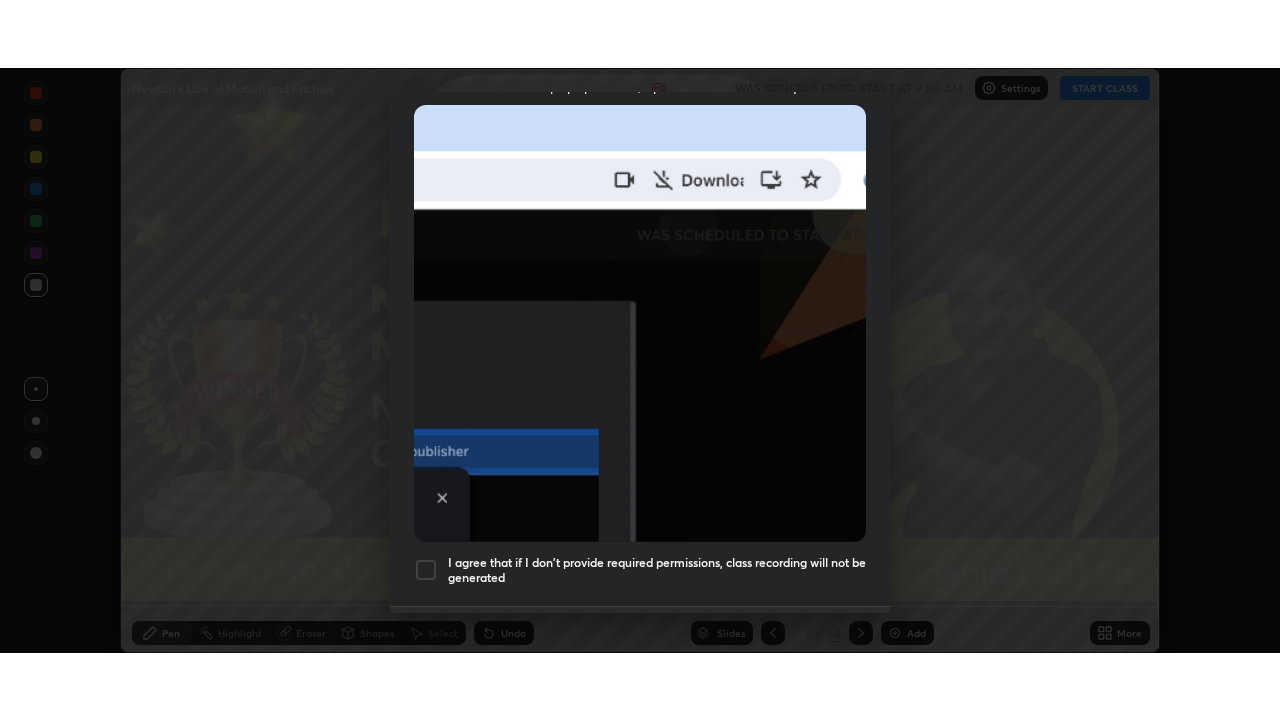 scroll, scrollTop: 479, scrollLeft: 0, axis: vertical 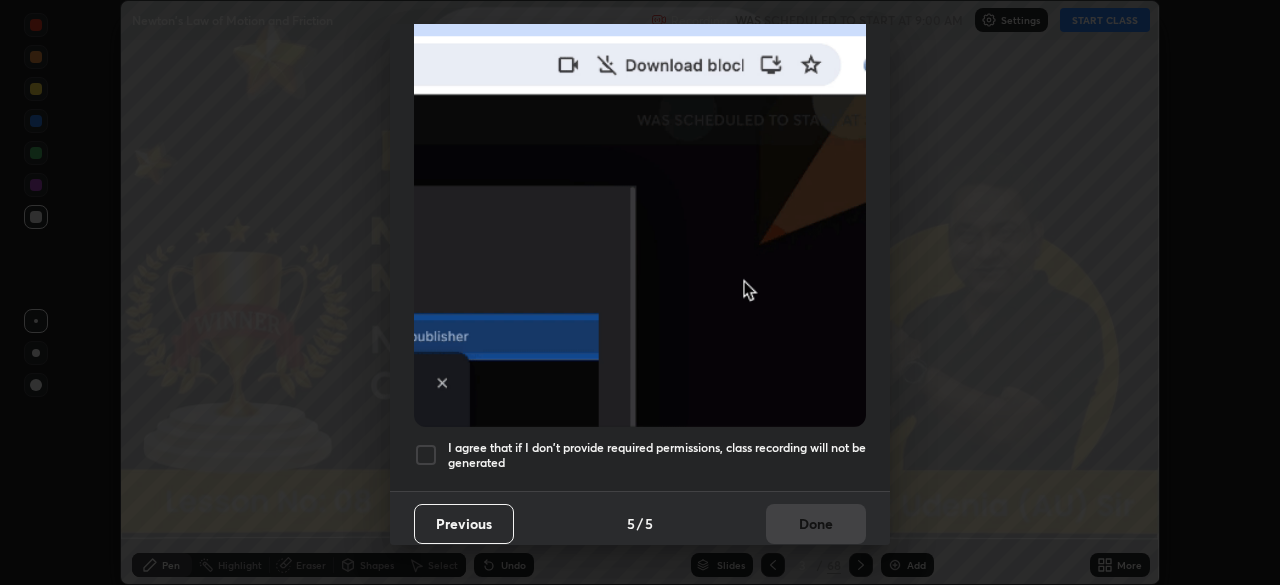 click at bounding box center [426, 455] 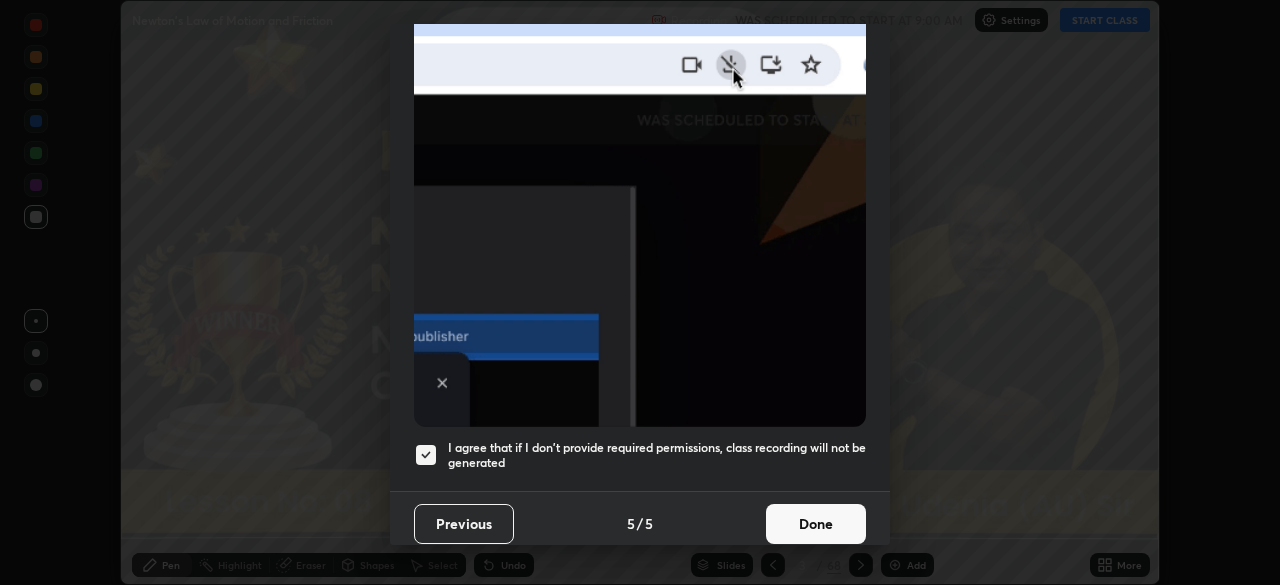 click on "Done" at bounding box center [816, 524] 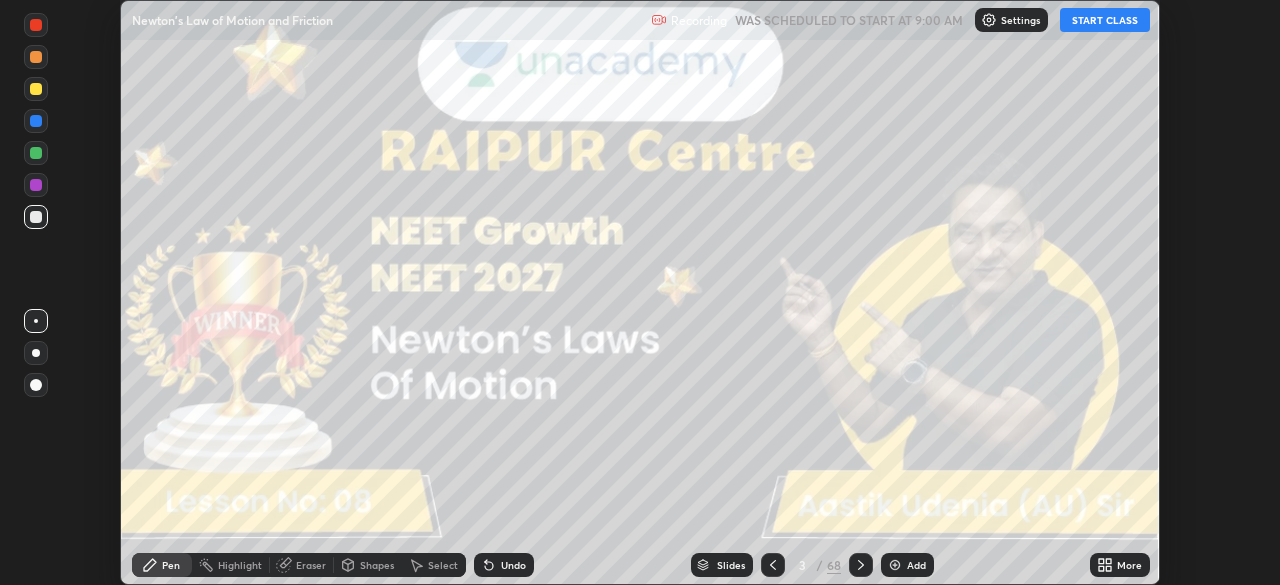 click 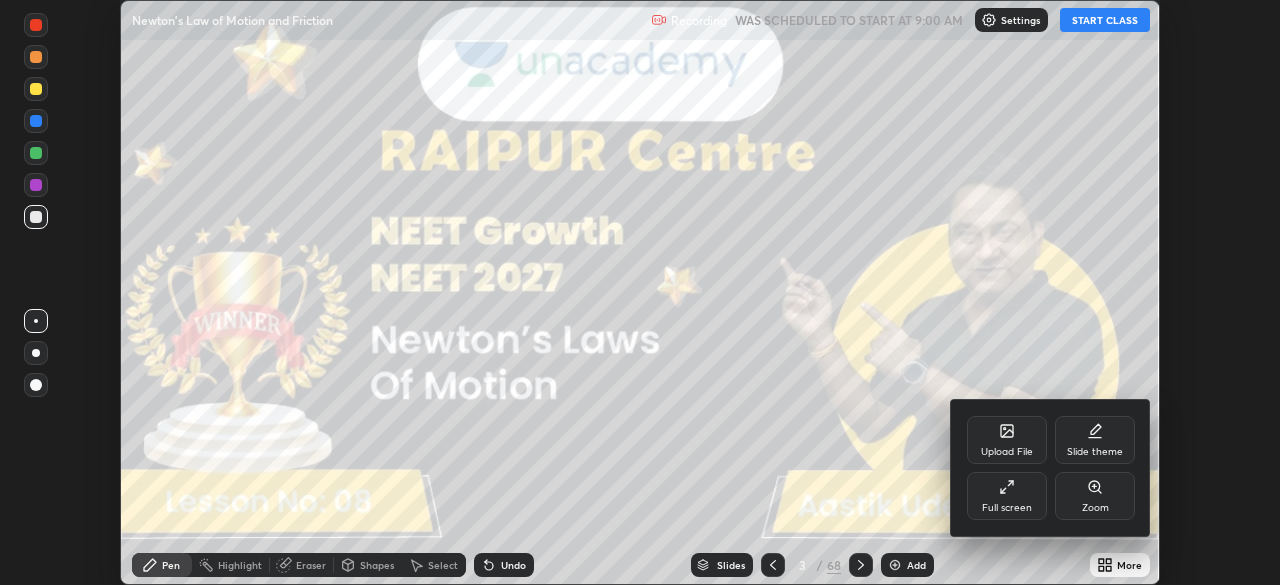 click 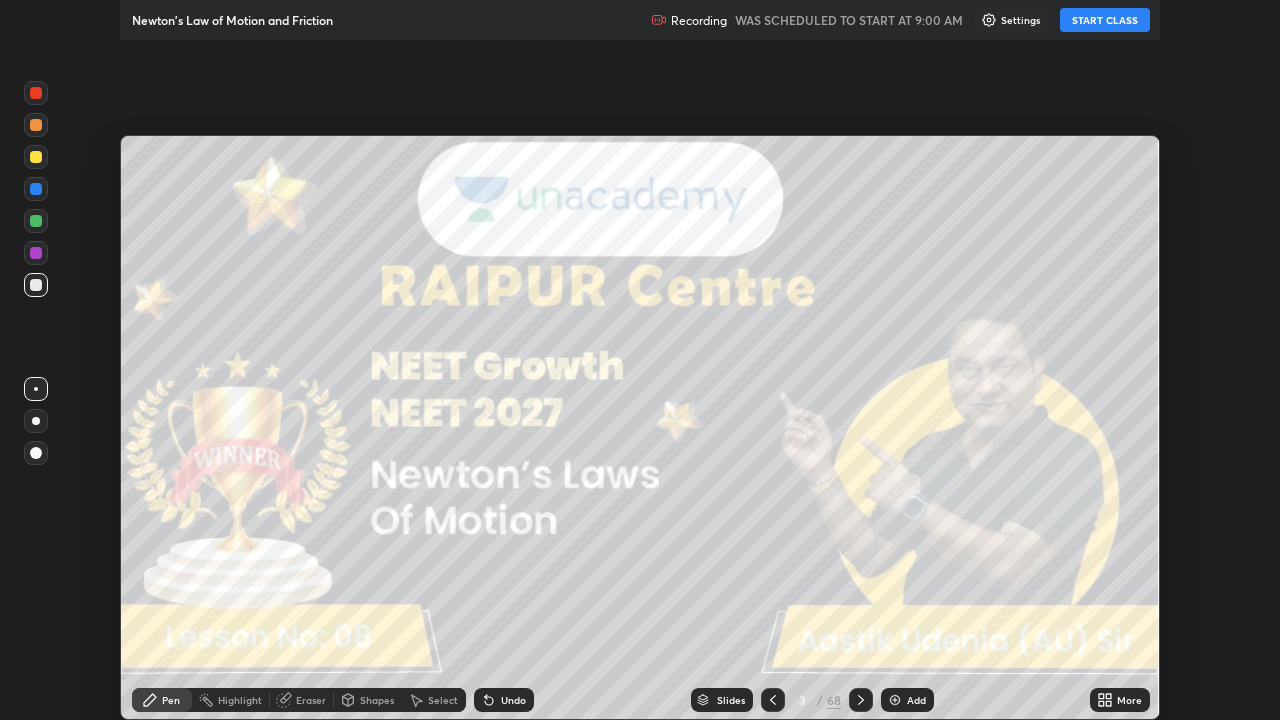 scroll, scrollTop: 99280, scrollLeft: 98720, axis: both 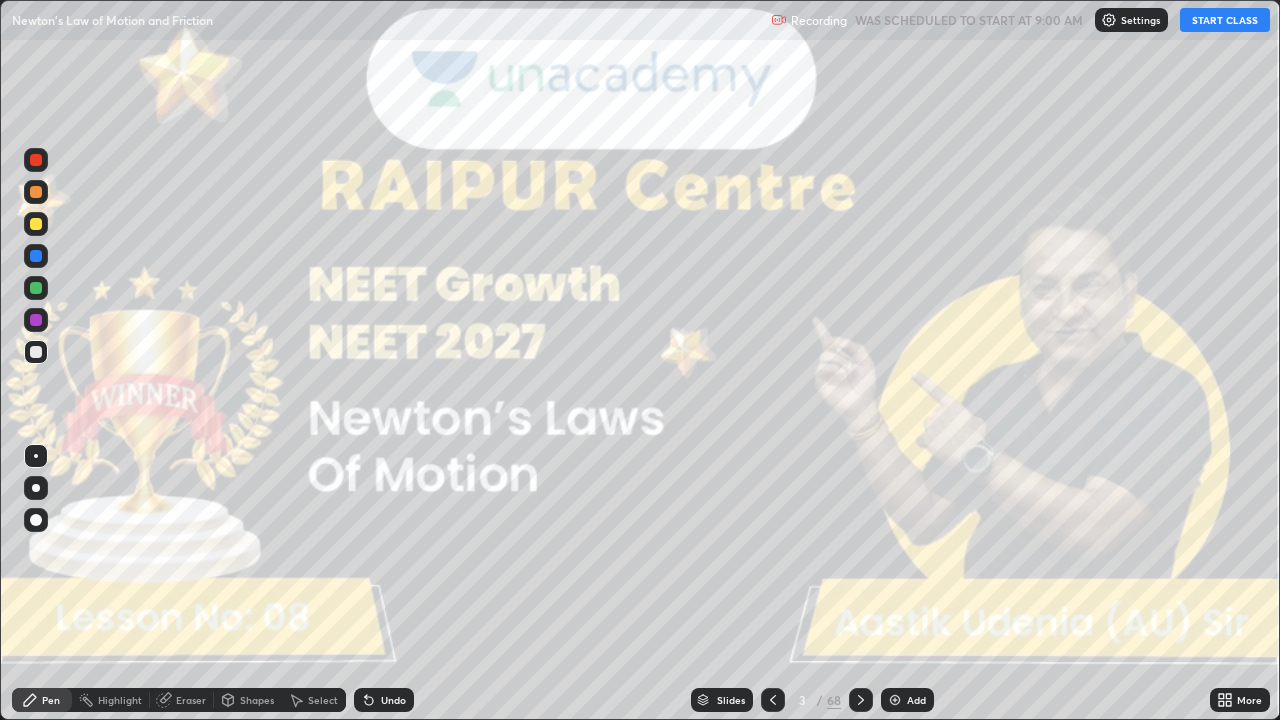click on "START CLASS" at bounding box center (1225, 20) 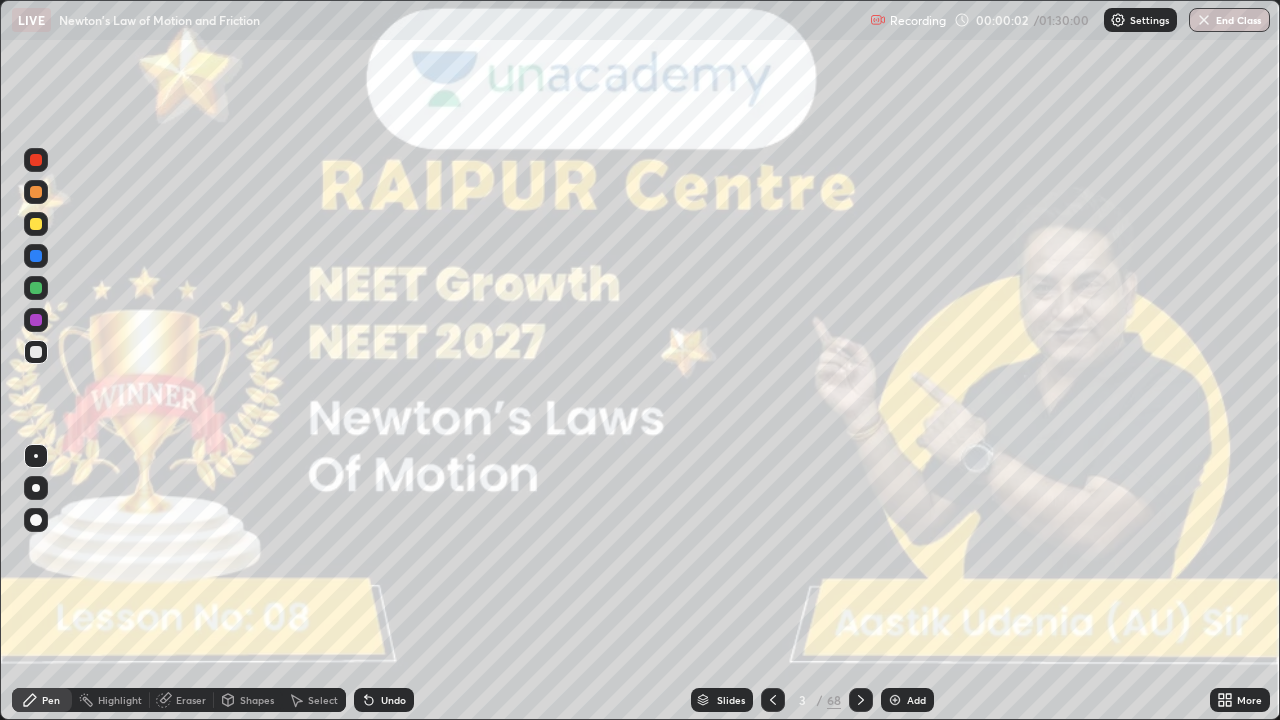 click at bounding box center [36, 488] 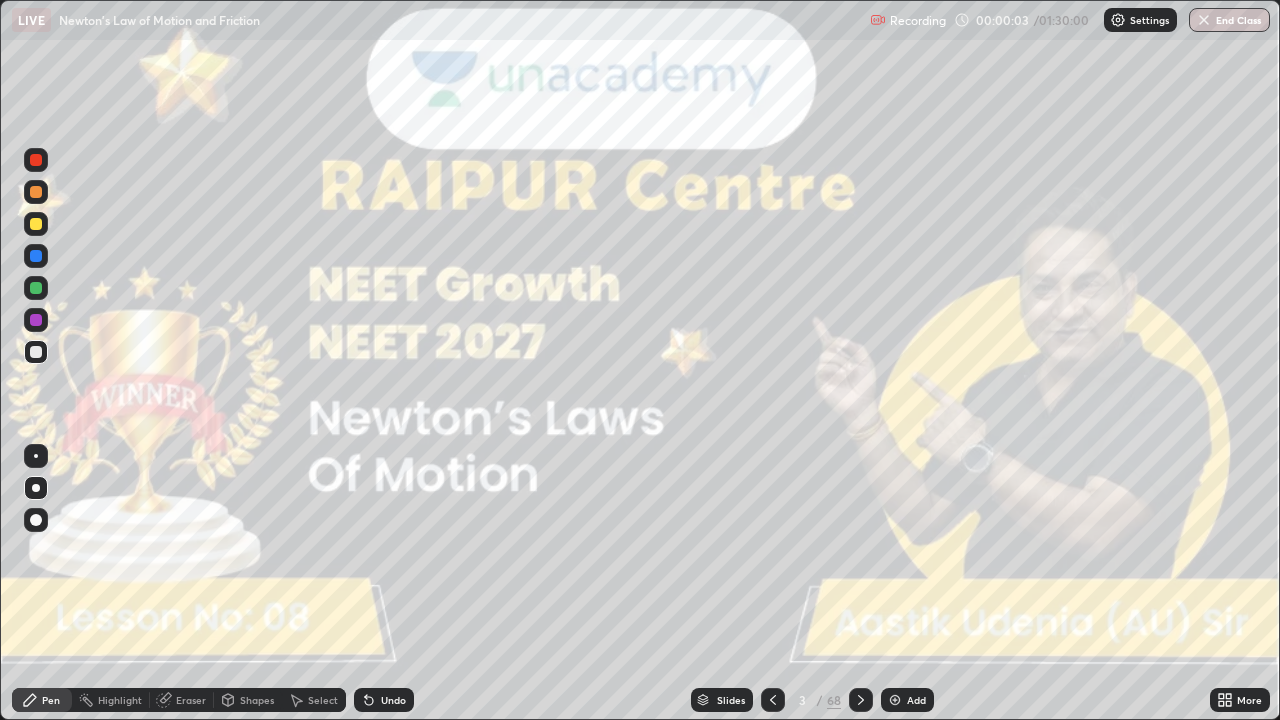 click on "Slides" at bounding box center (731, 700) 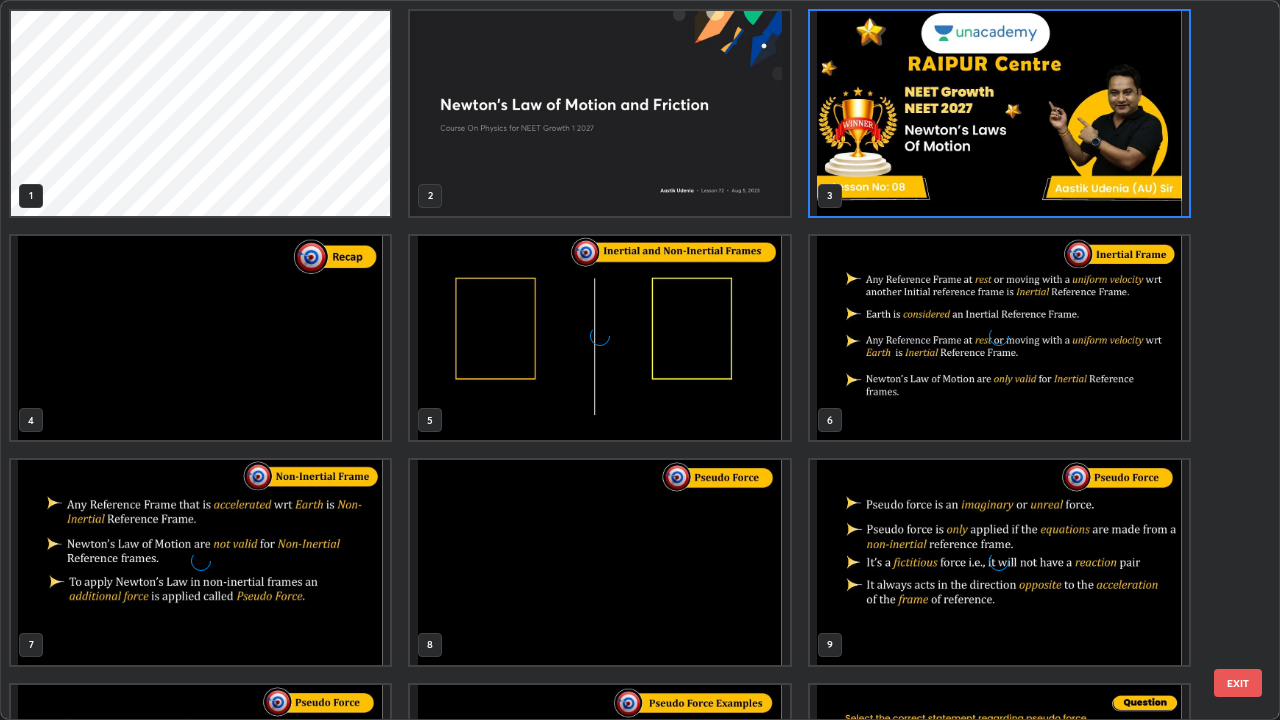scroll, scrollTop: 7, scrollLeft: 11, axis: both 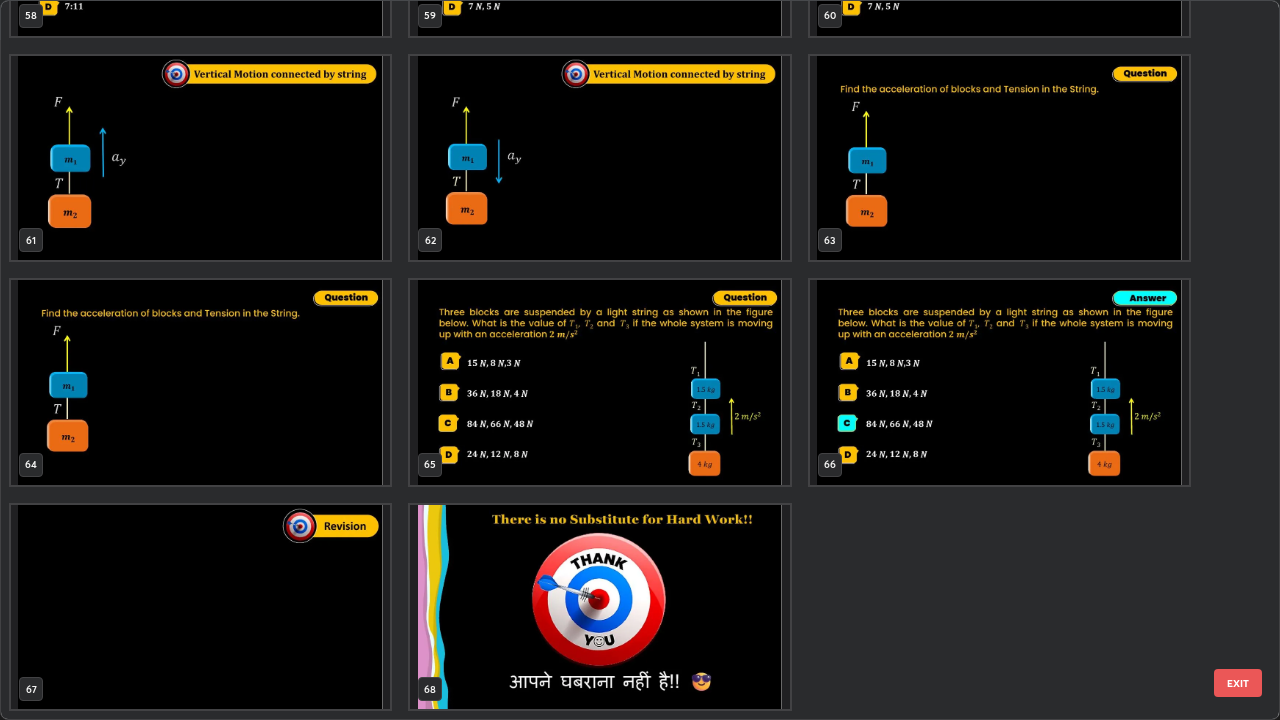 click on "EXIT" at bounding box center (1238, 683) 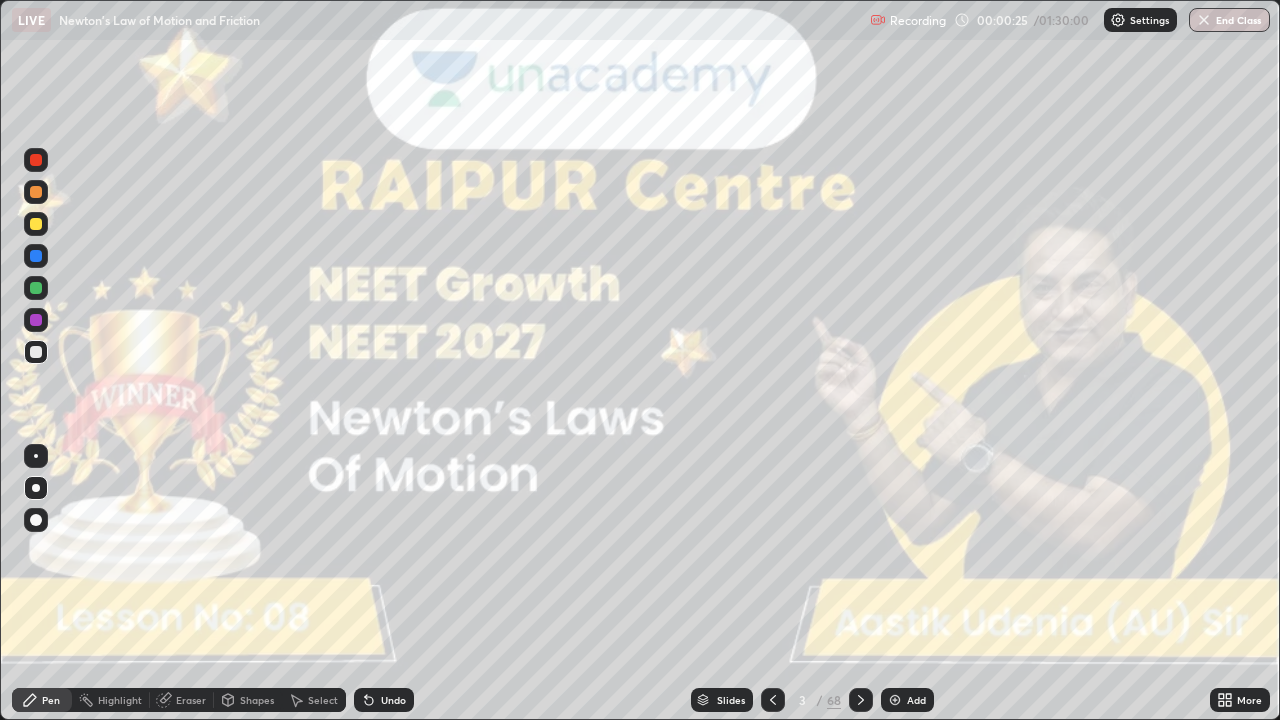 click 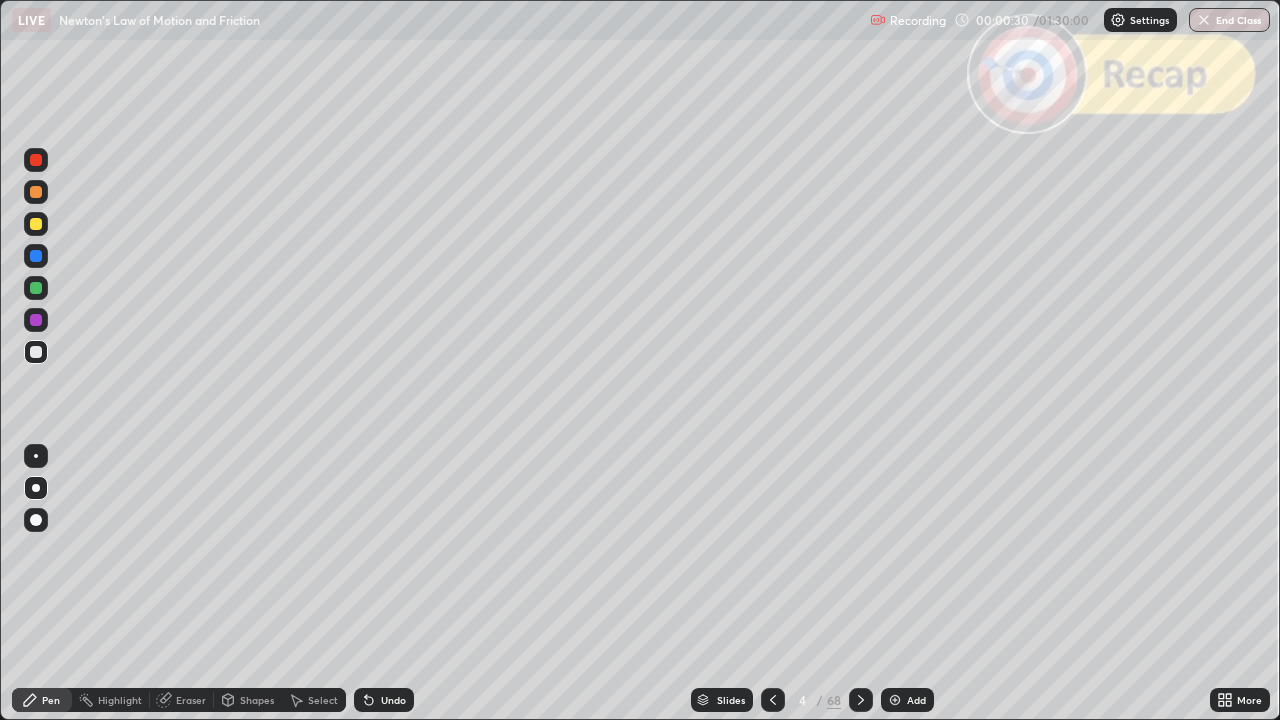 click 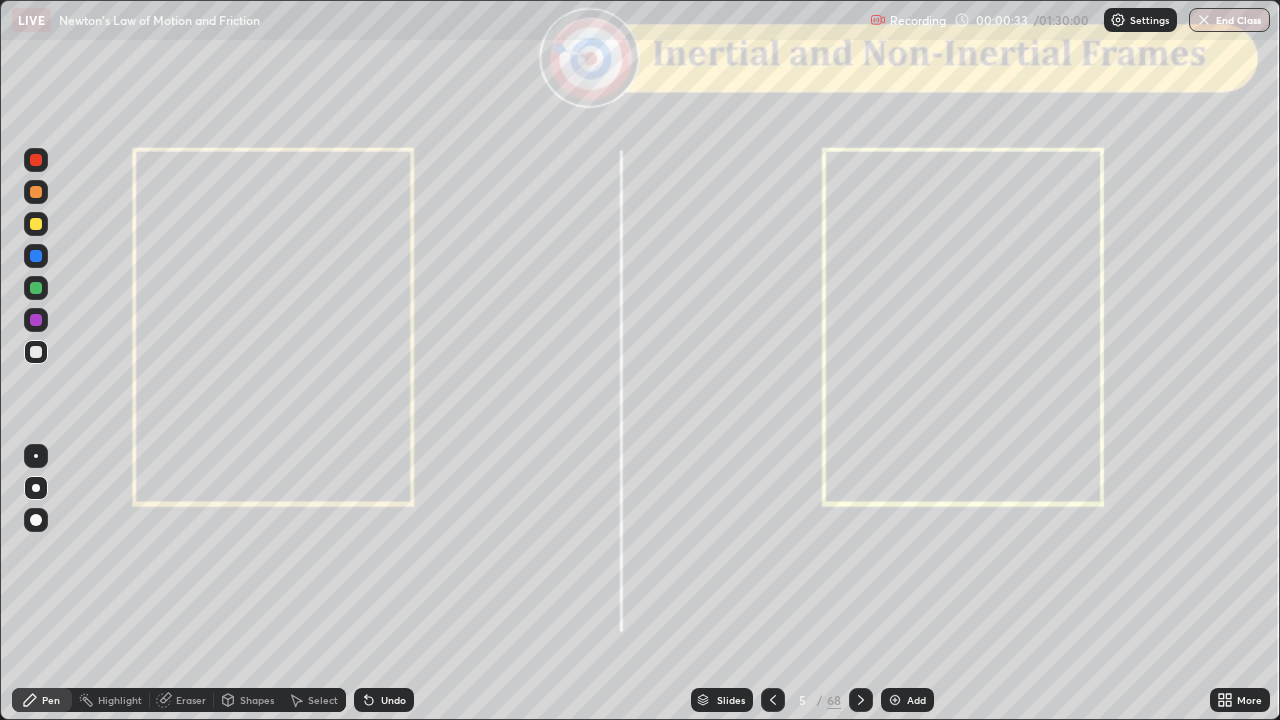 click 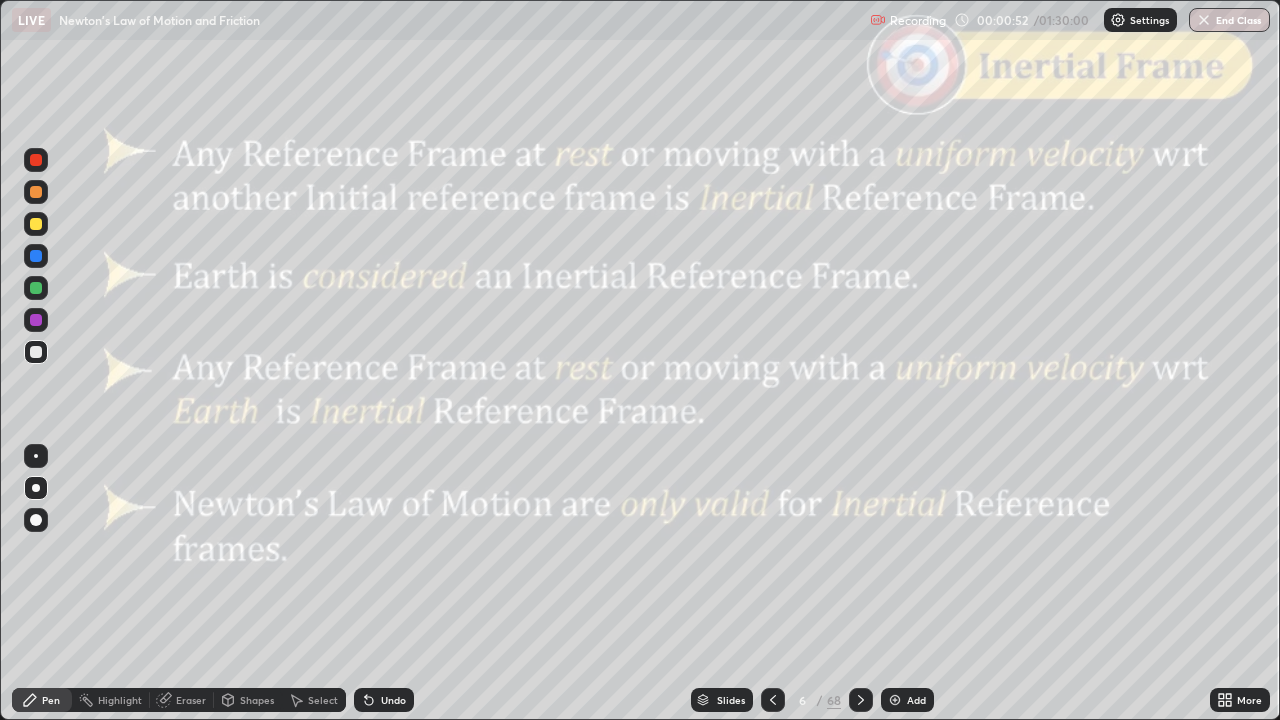 click 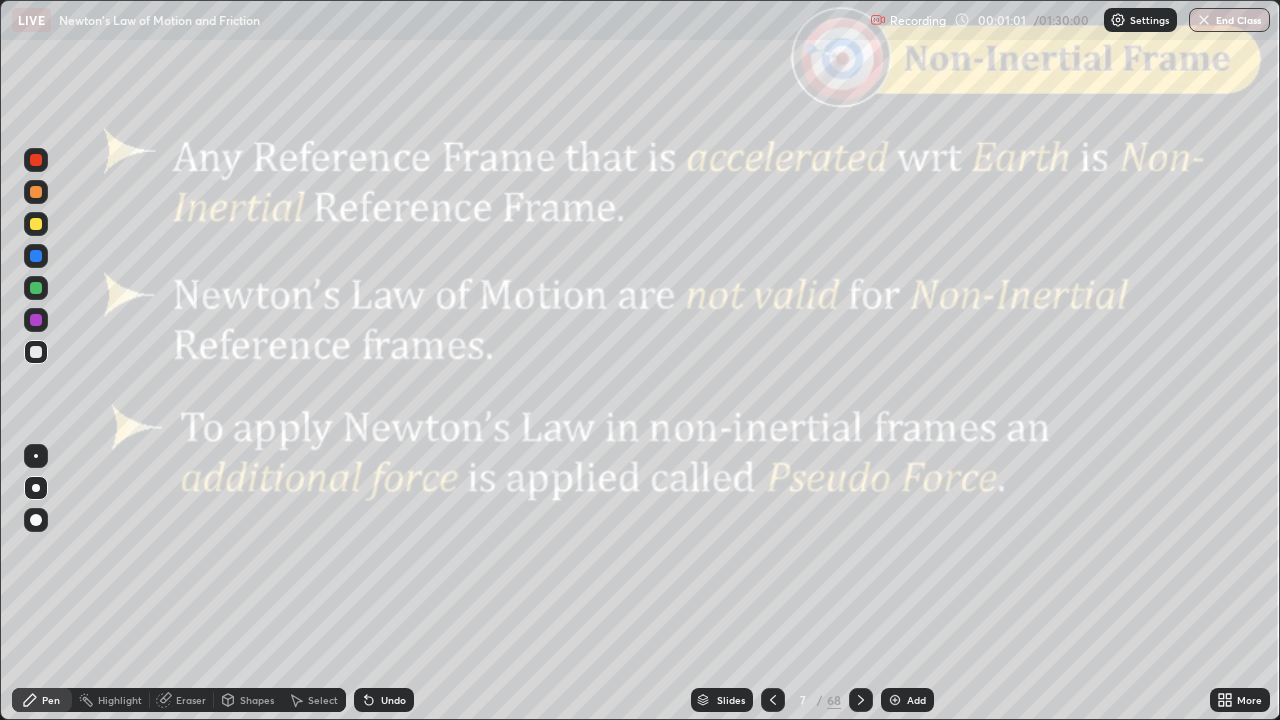 click 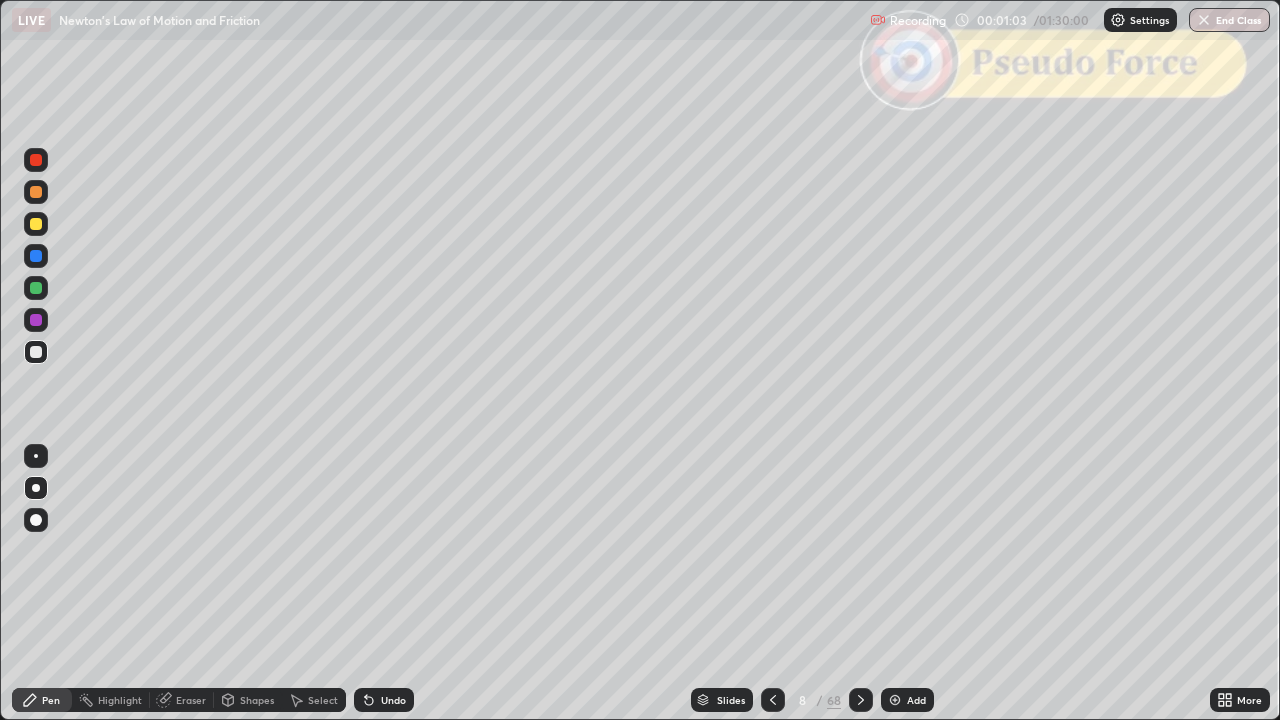 click 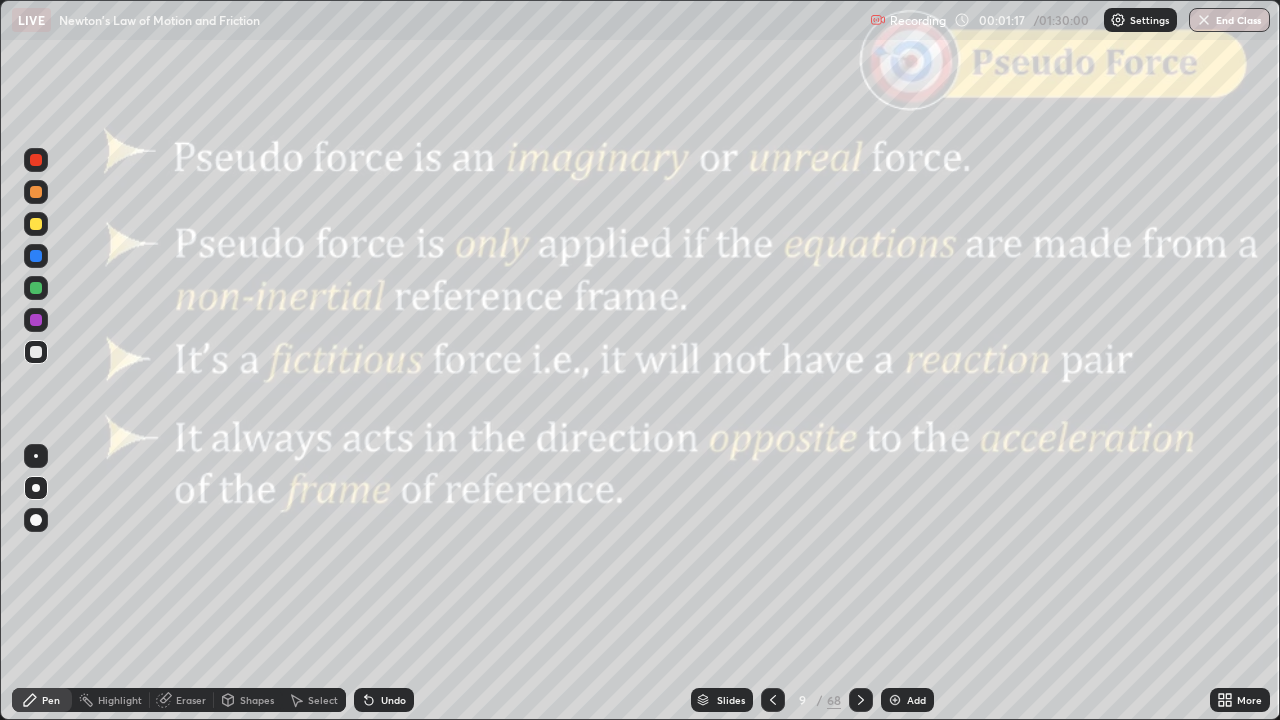 click 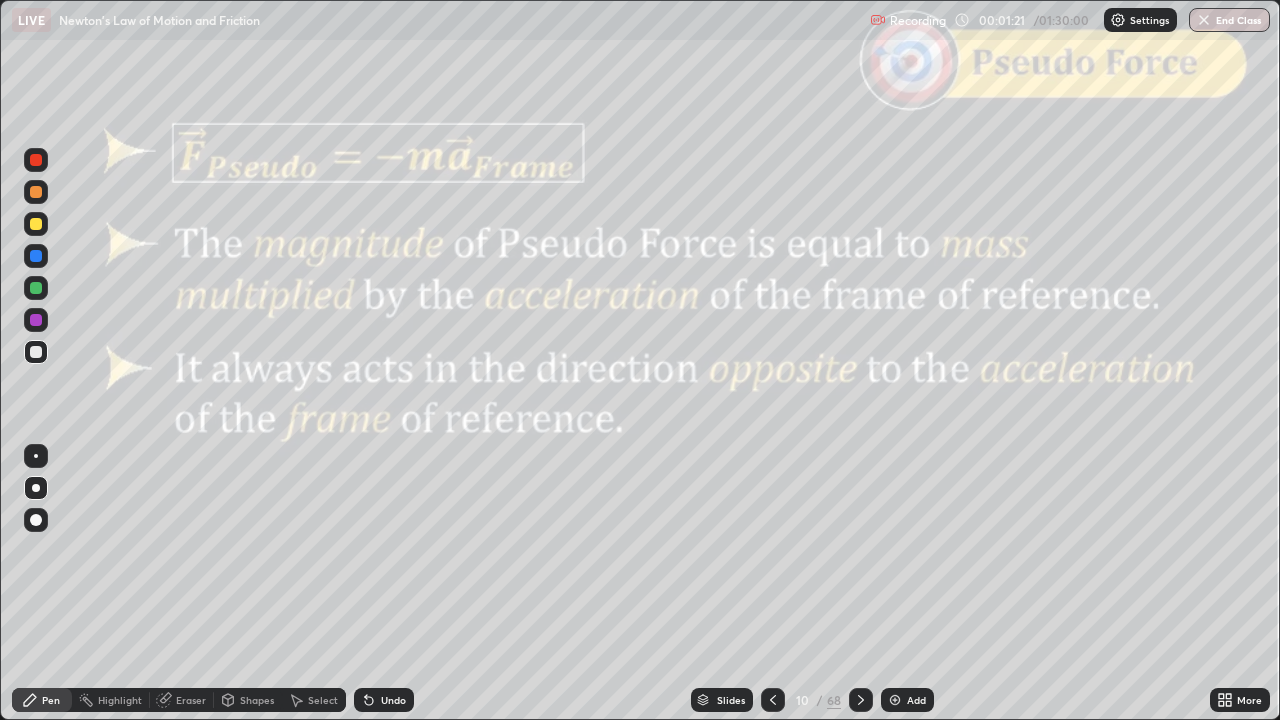 click 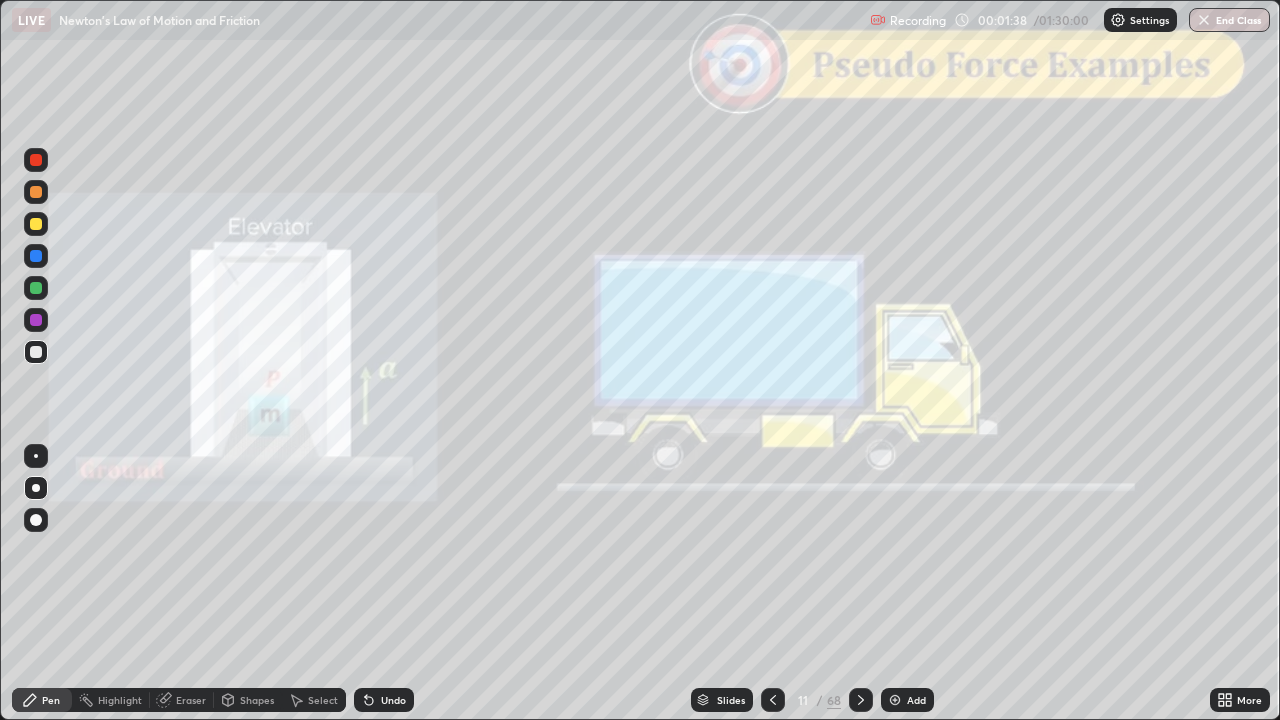 click at bounding box center (861, 700) 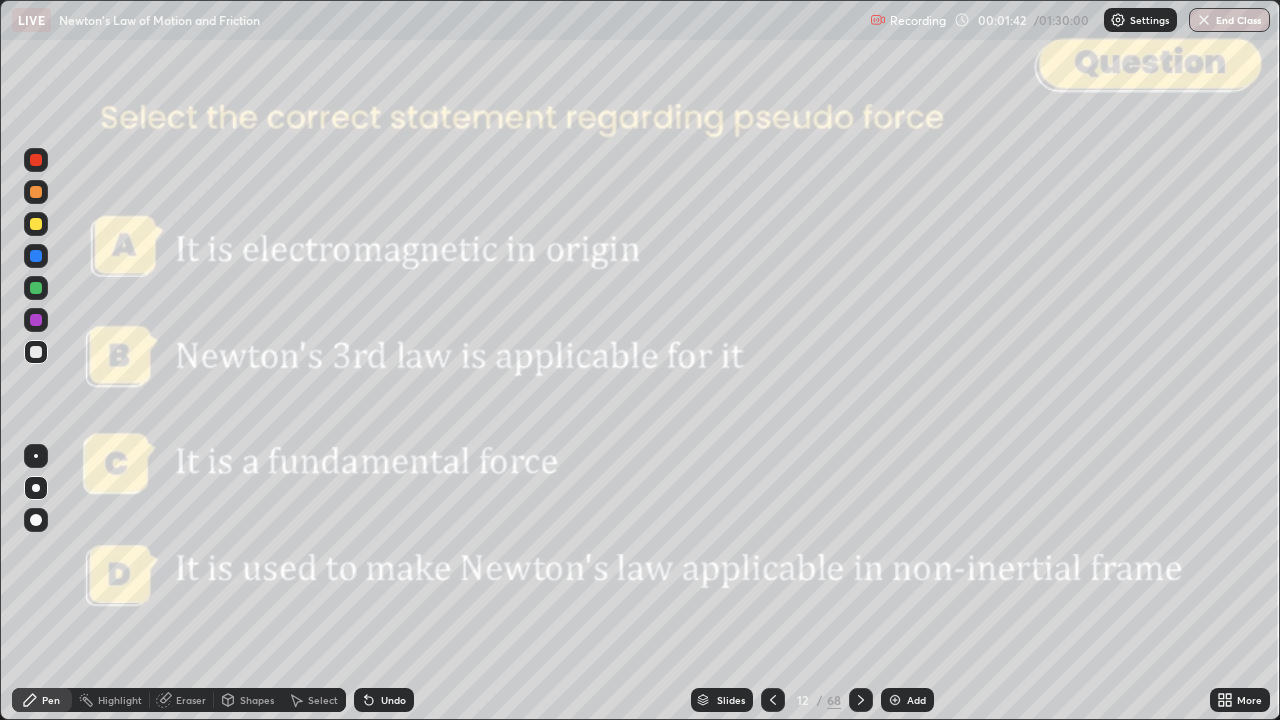 click on "Slides" at bounding box center (722, 700) 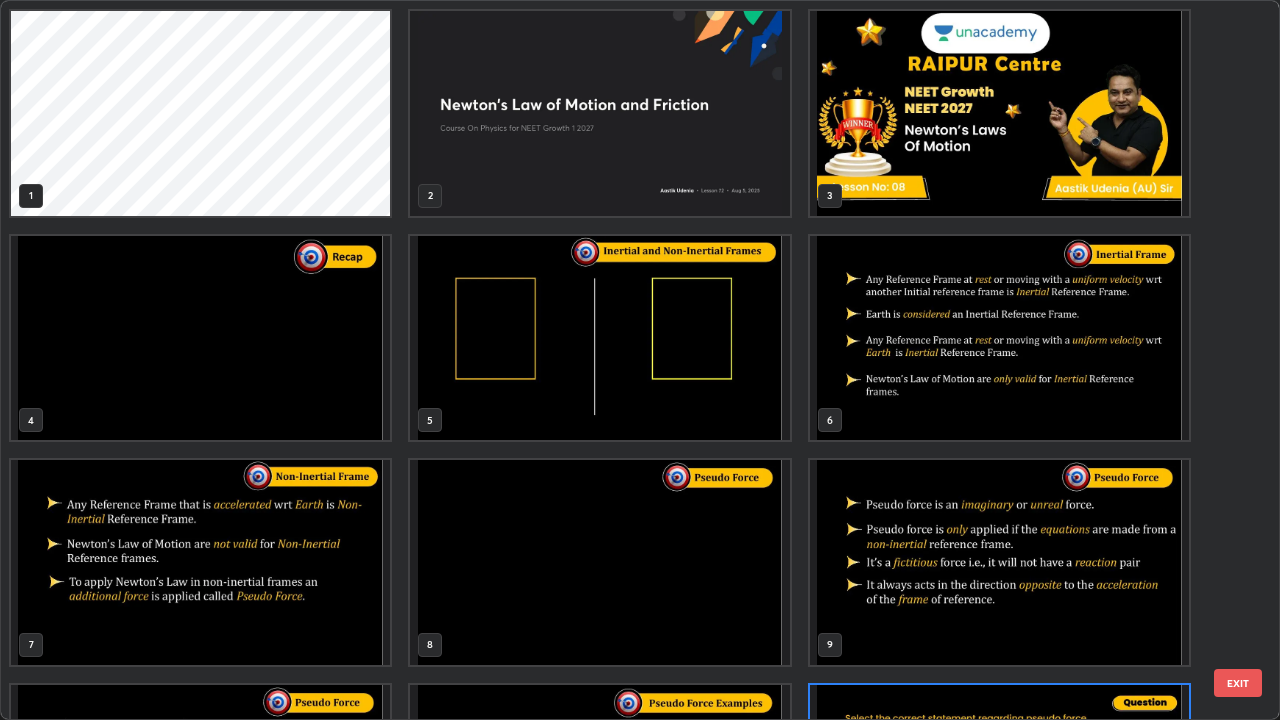 scroll, scrollTop: 180, scrollLeft: 0, axis: vertical 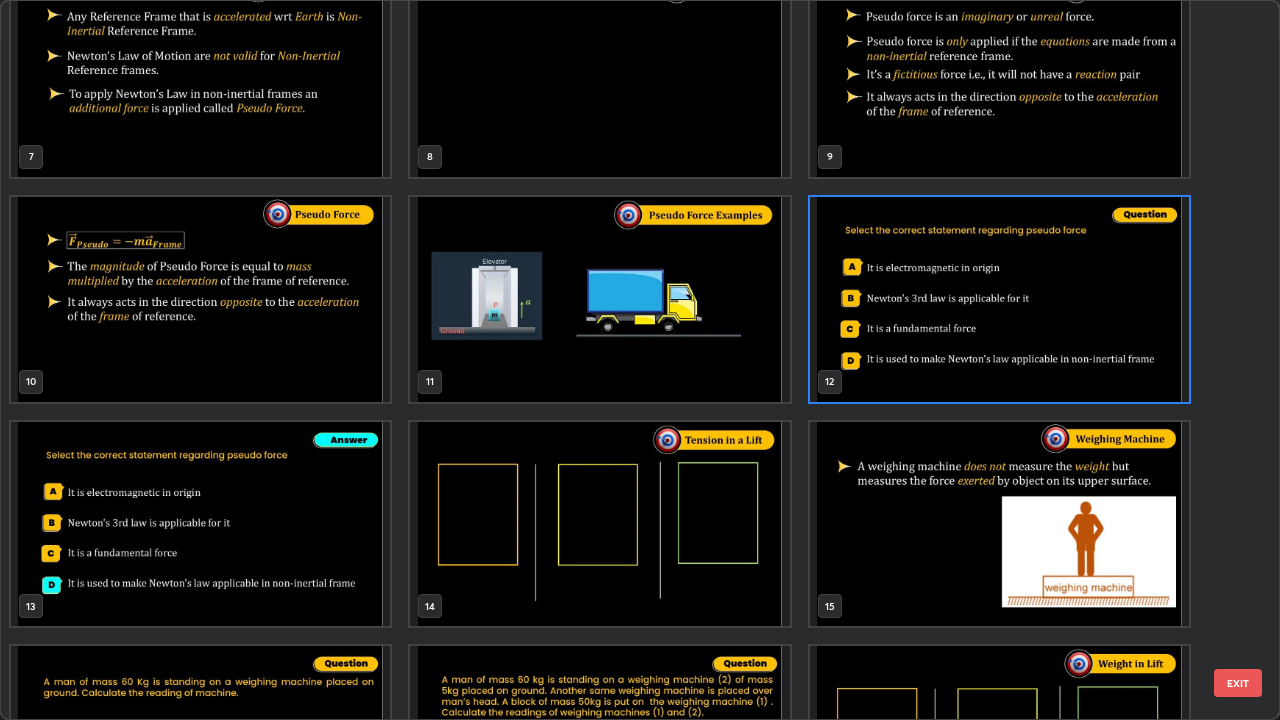 click at bounding box center [599, 524] 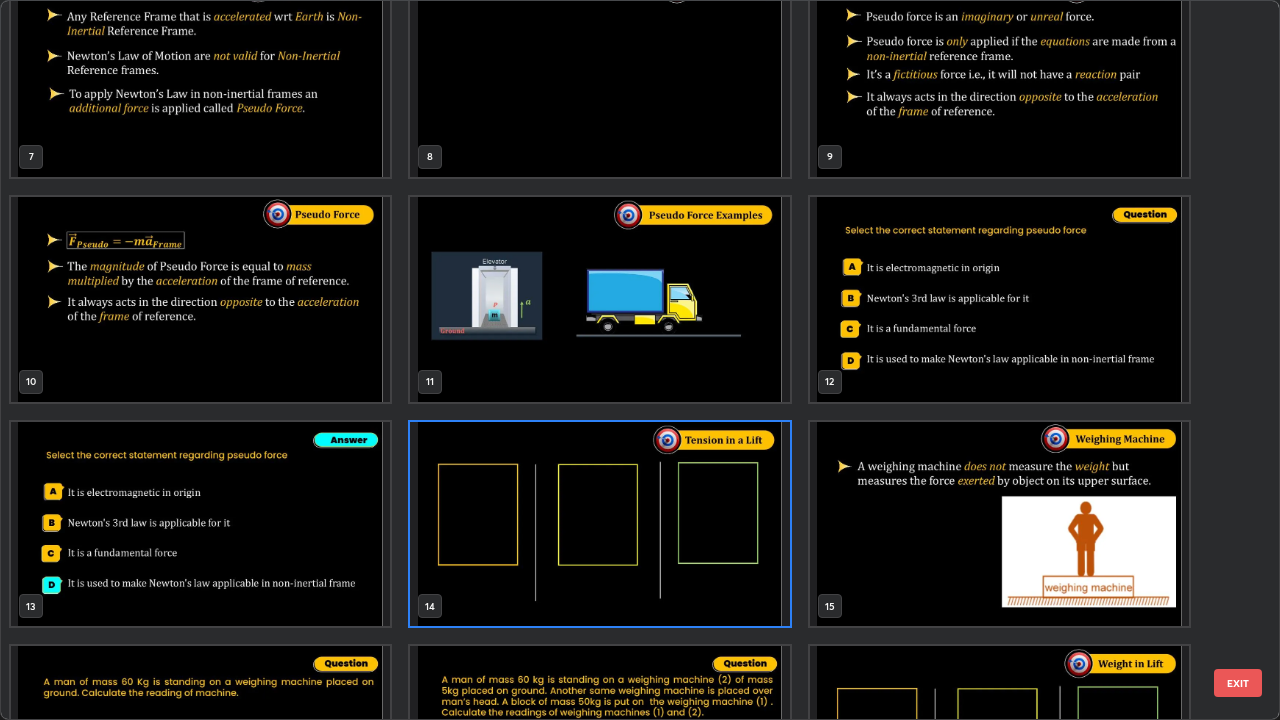 click on "EXIT" at bounding box center [1238, 683] 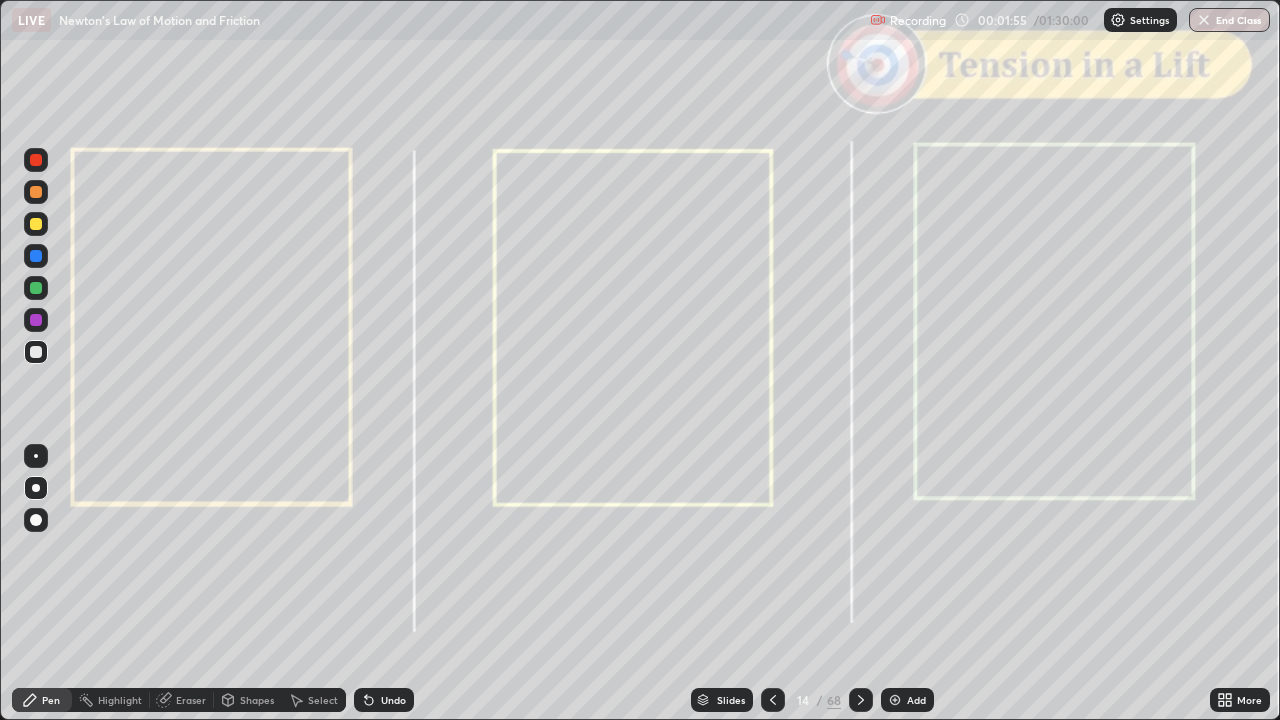 click at bounding box center (36, 192) 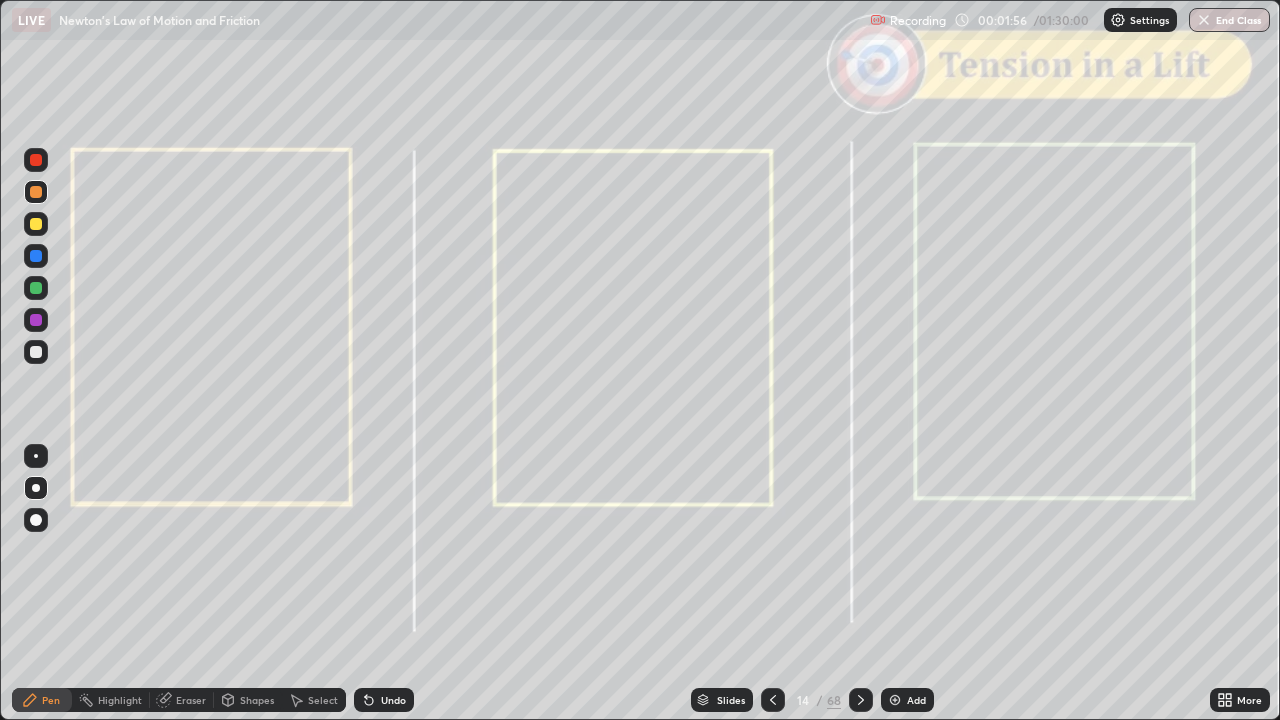 click on "Shapes" at bounding box center (257, 700) 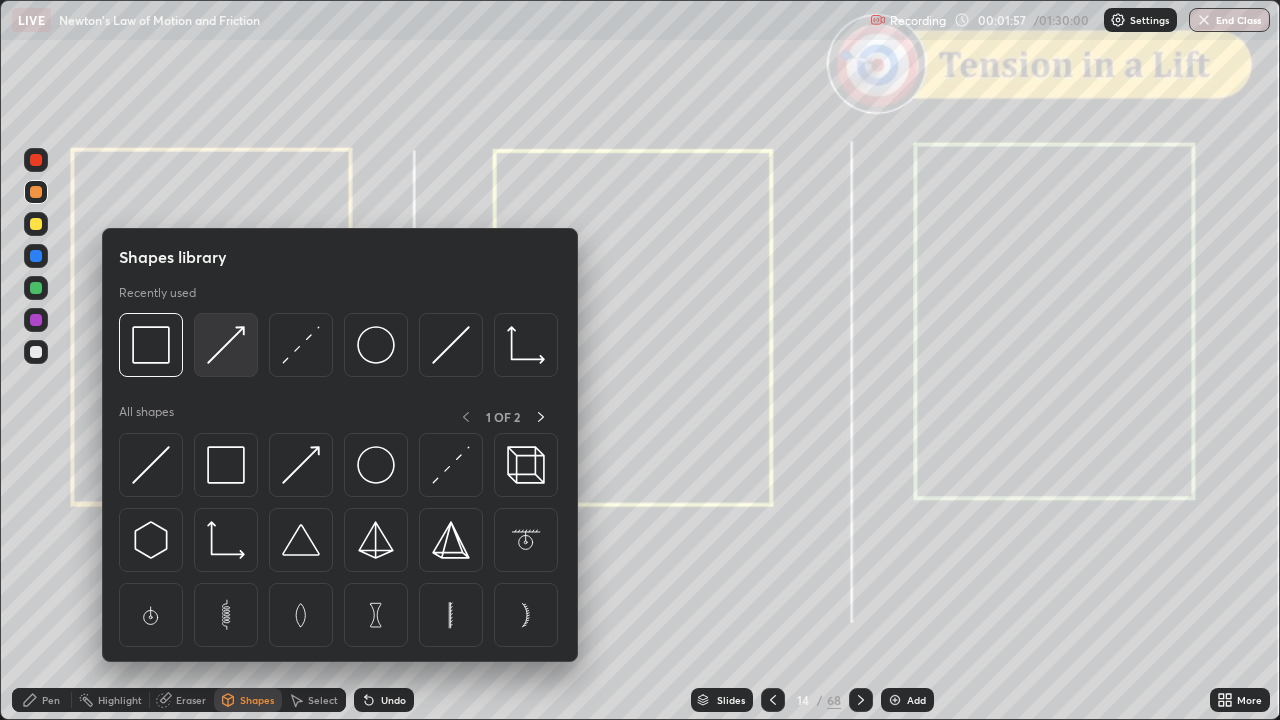 click at bounding box center [226, 345] 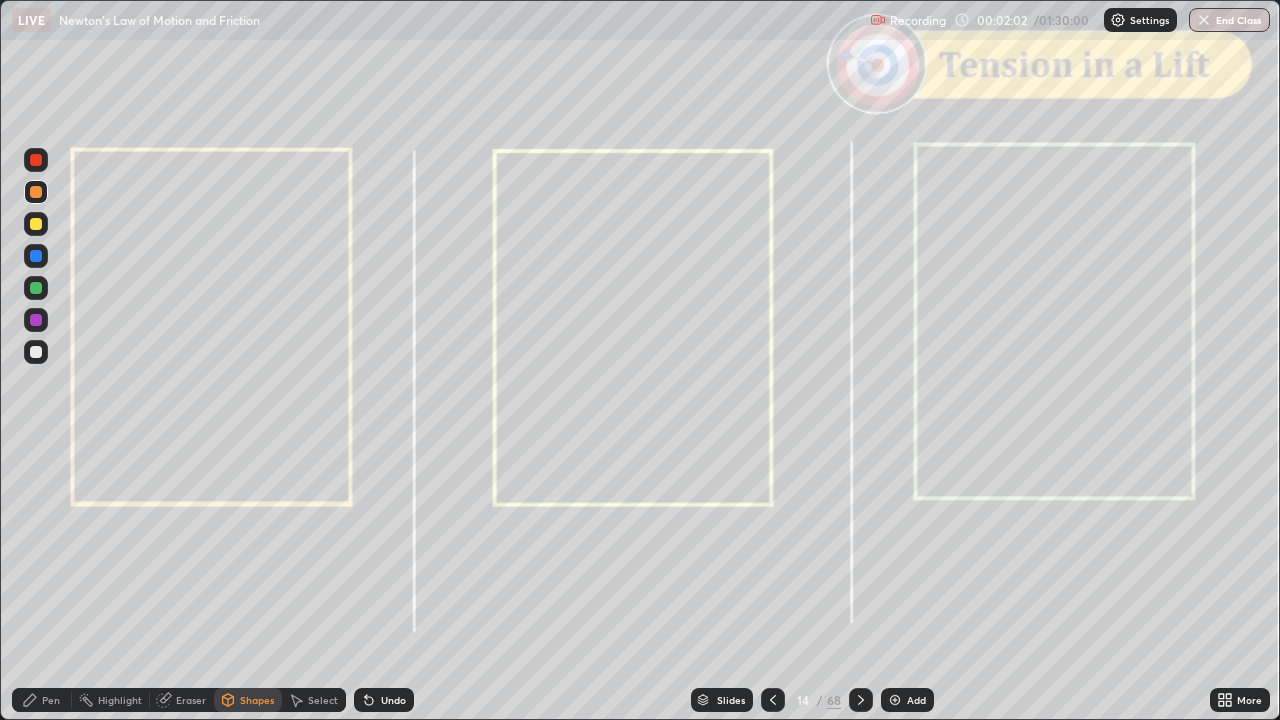 click on "Pen" at bounding box center (42, 700) 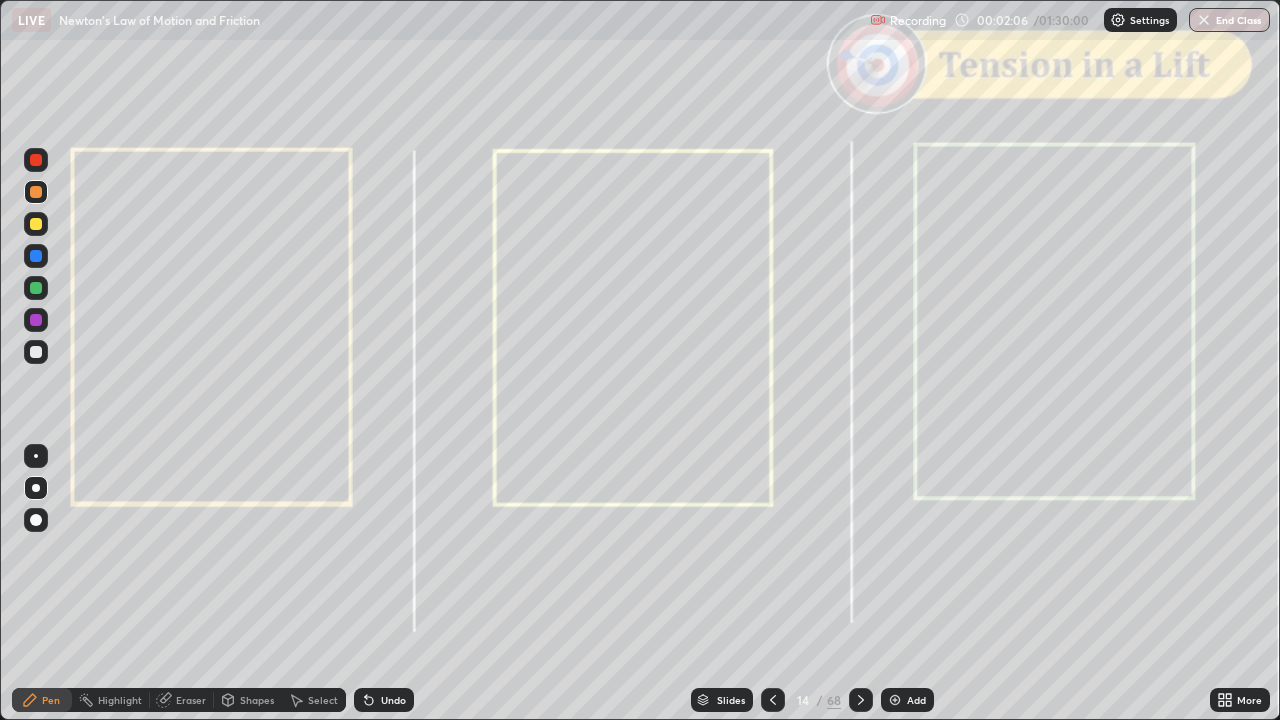 click on "Shapes" at bounding box center [248, 700] 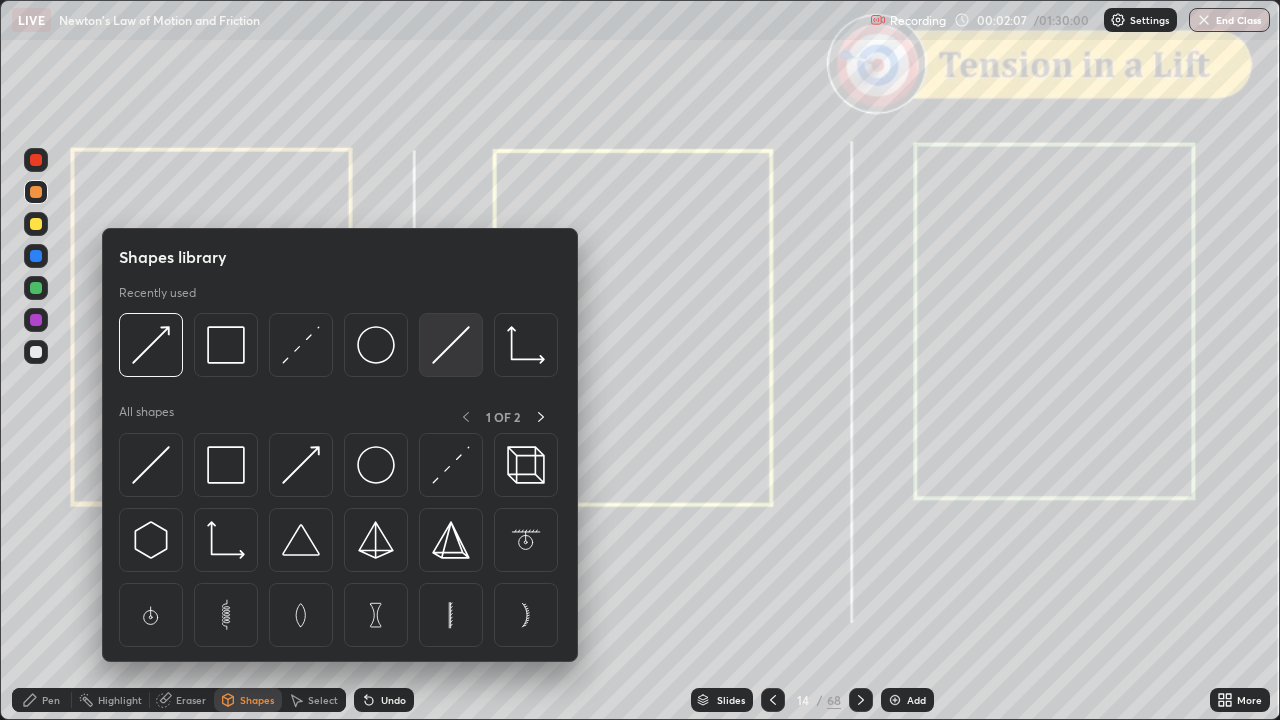 click at bounding box center [451, 345] 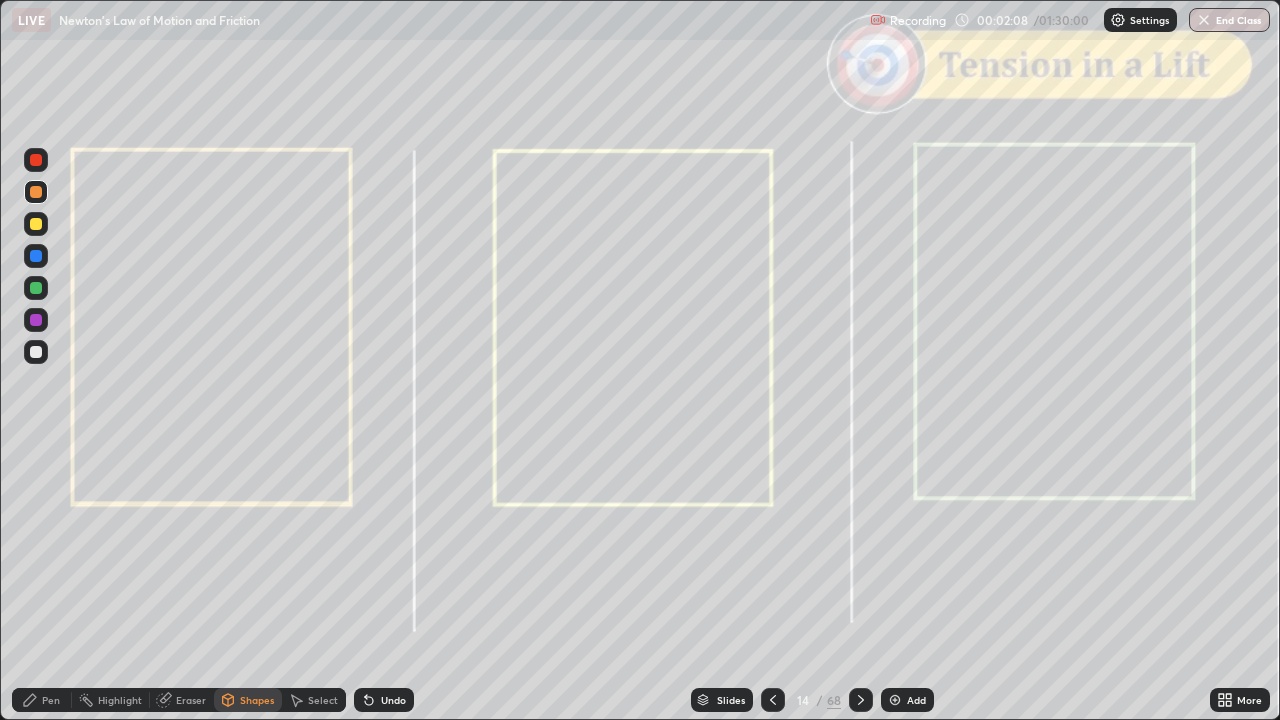 click at bounding box center [36, 352] 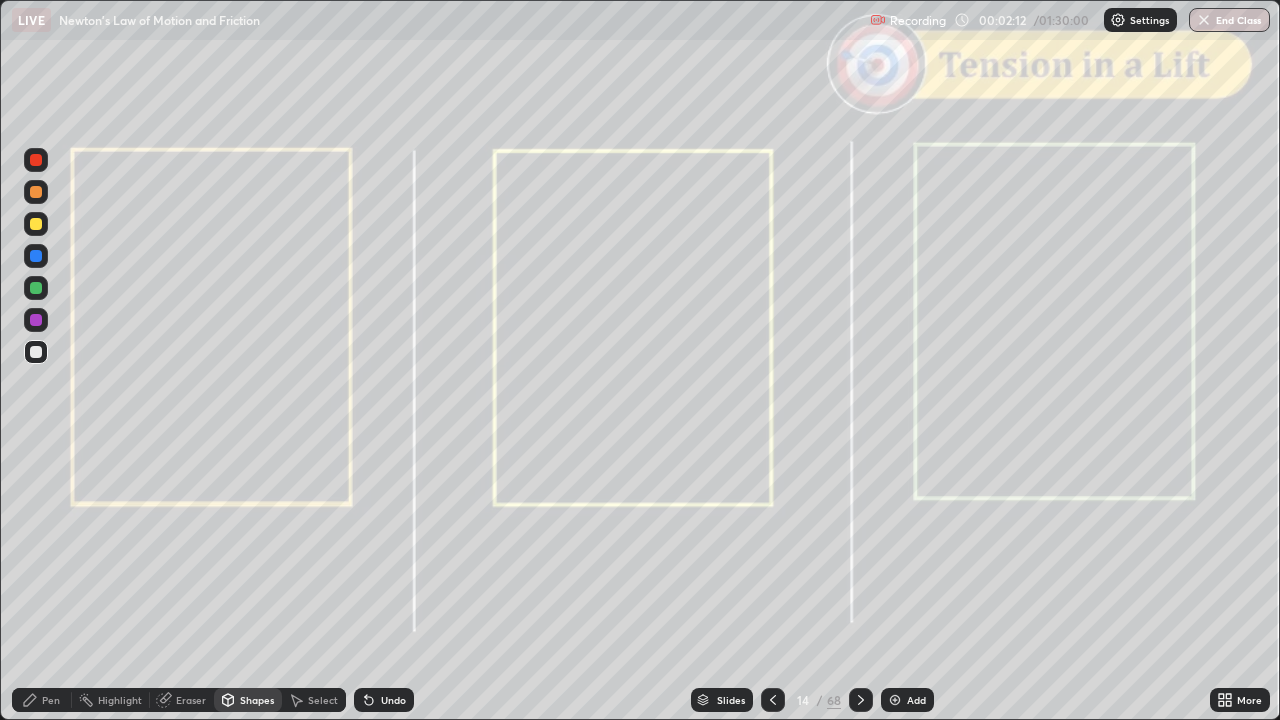 click on "Shapes" at bounding box center [257, 700] 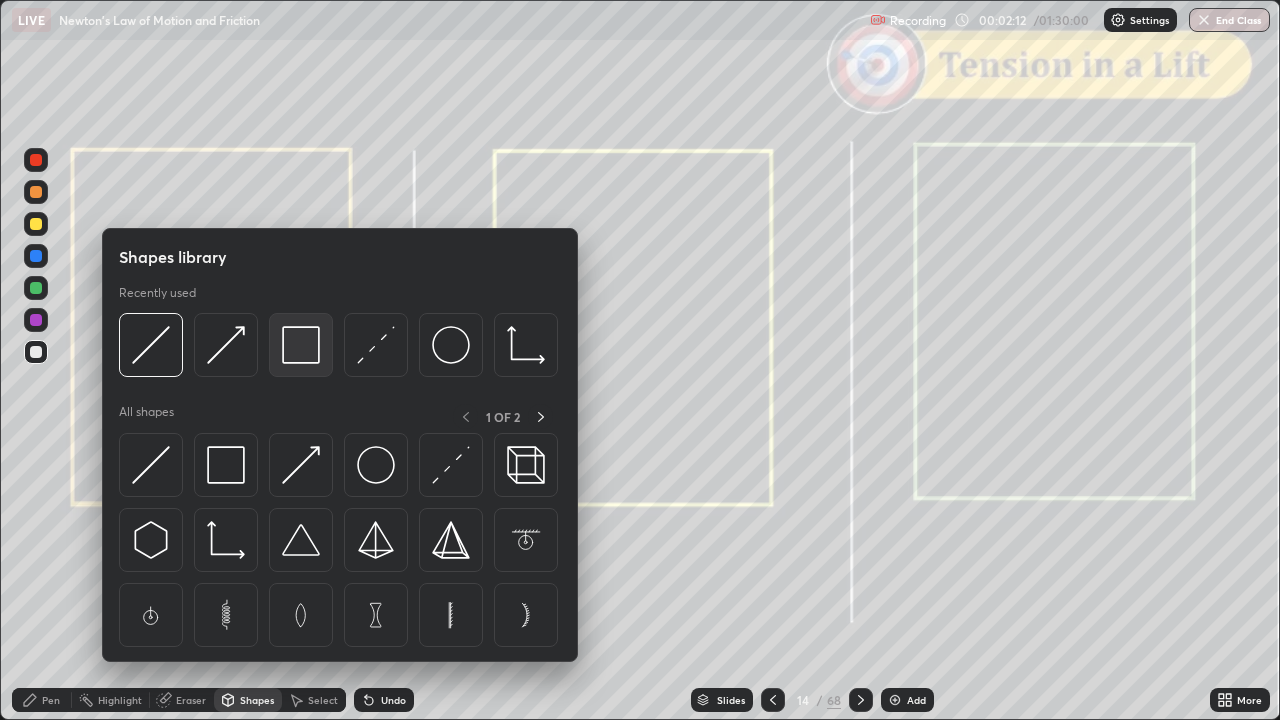 click at bounding box center (301, 345) 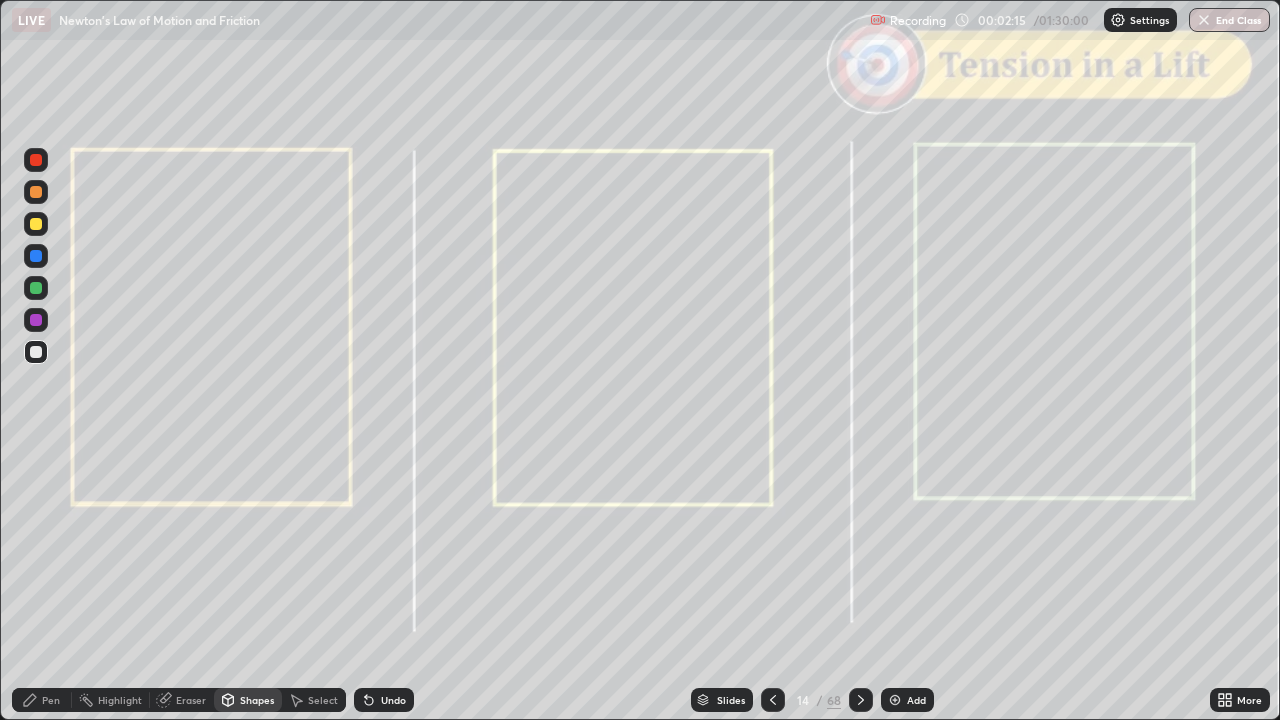 click on "Pen" at bounding box center [51, 700] 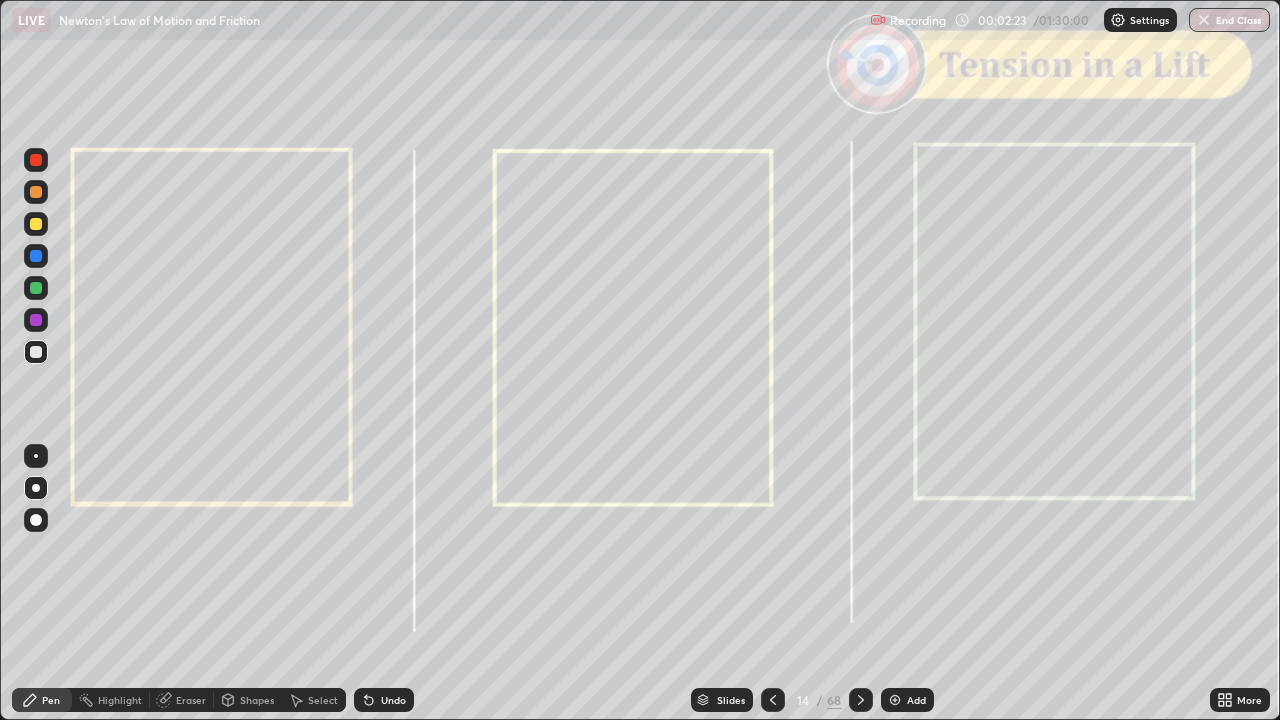 click at bounding box center [36, 224] 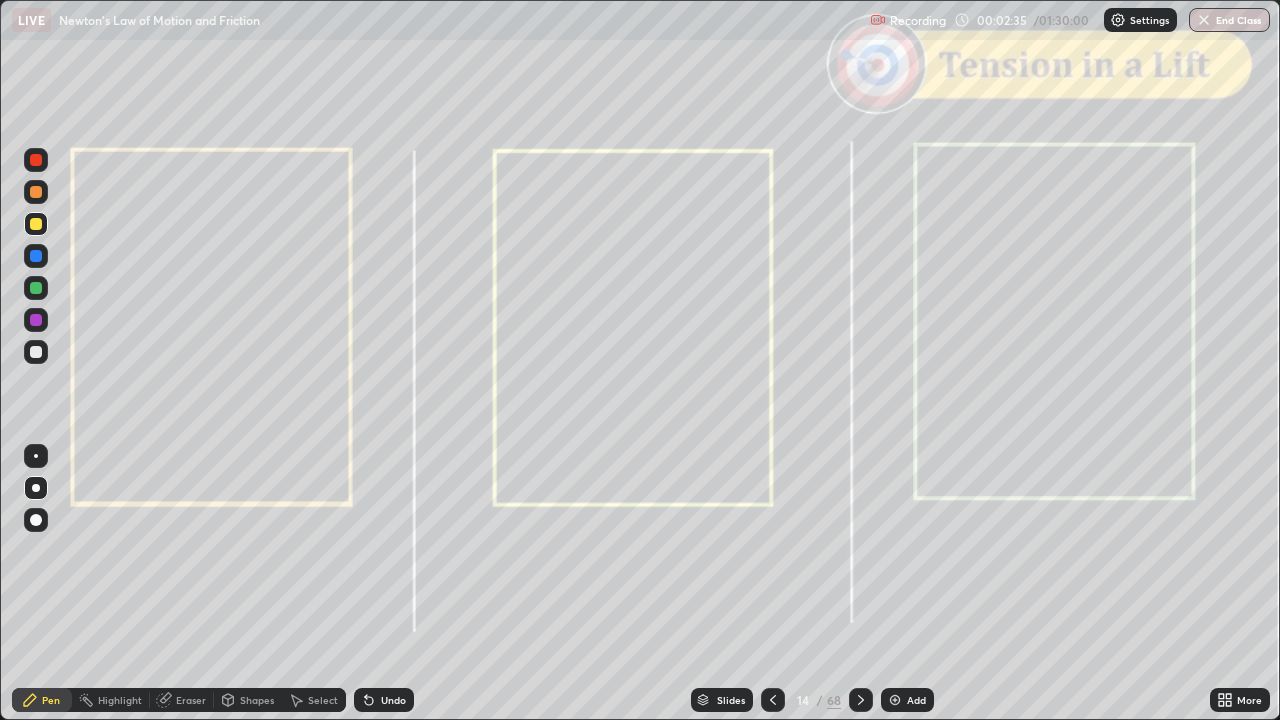 click at bounding box center [36, 160] 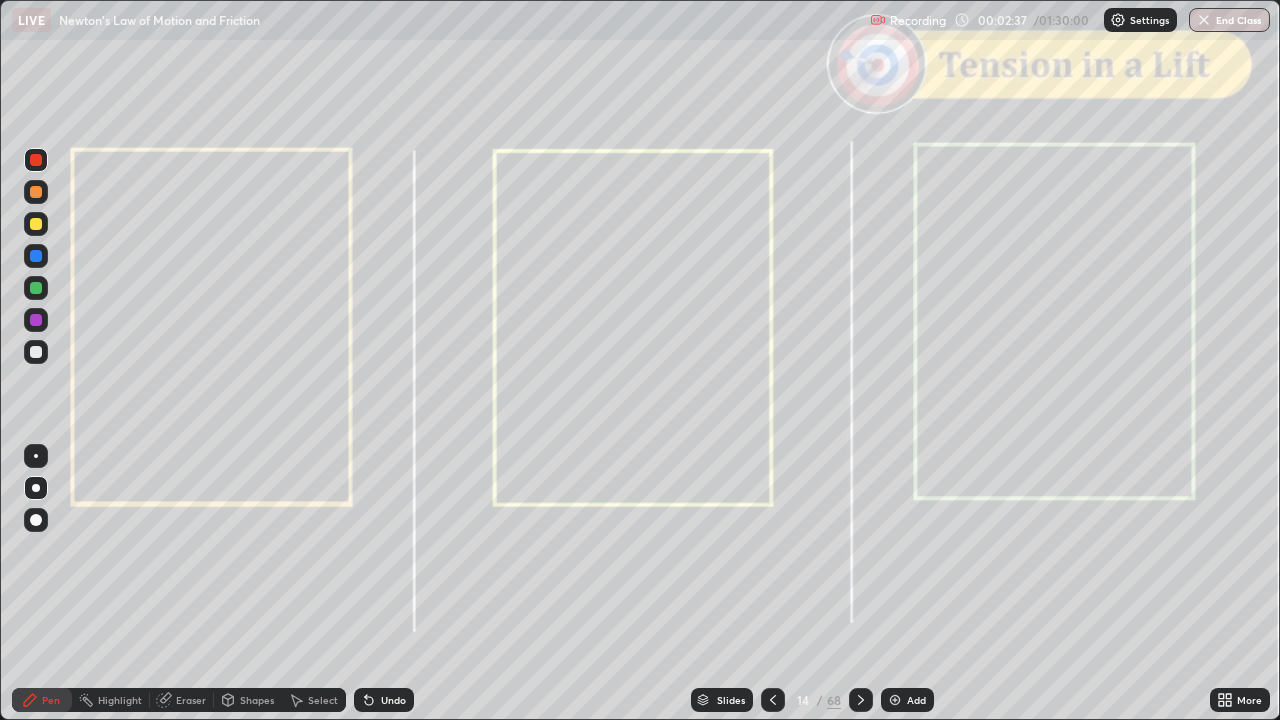 click on "Shapes" at bounding box center (248, 700) 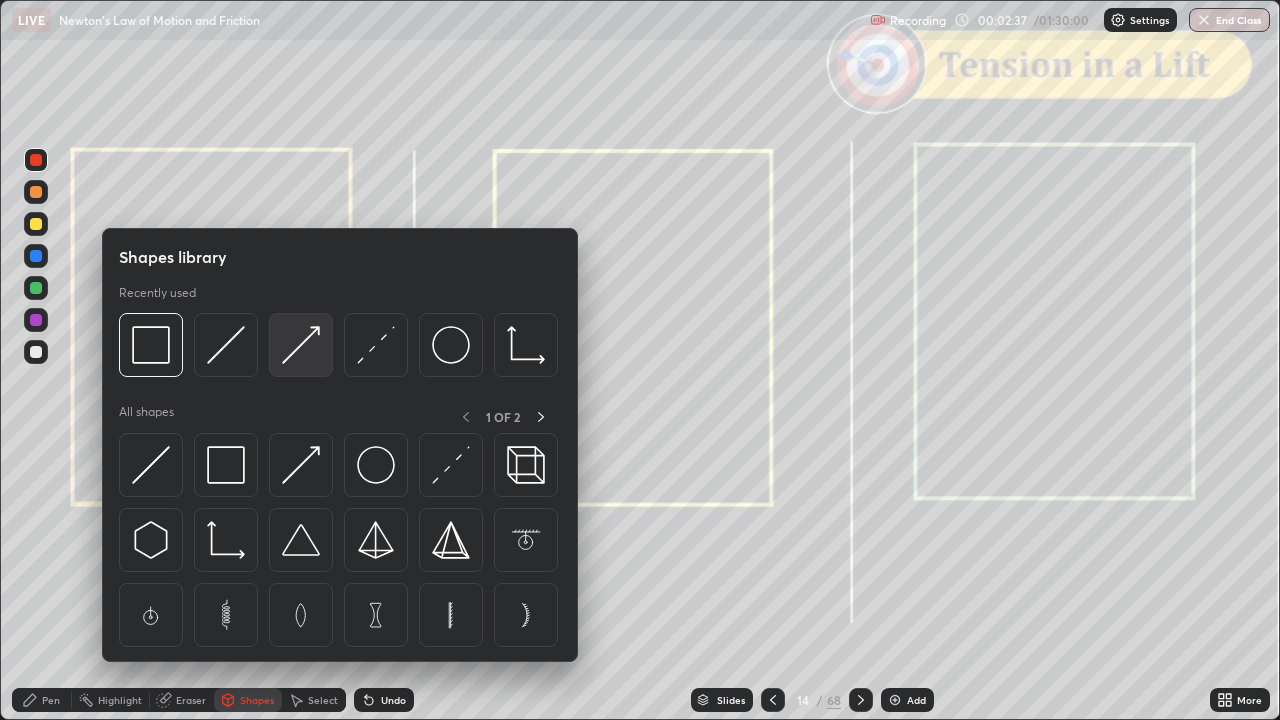click at bounding box center (301, 345) 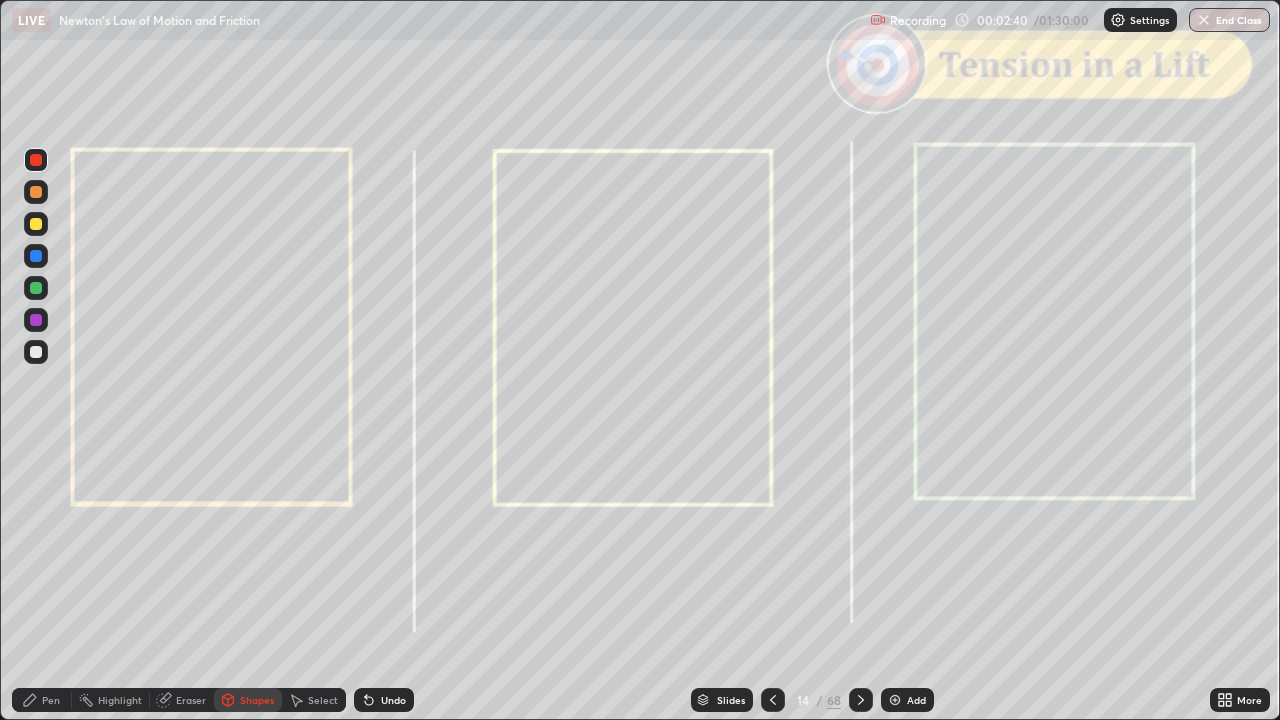 click on "Pen" at bounding box center (51, 700) 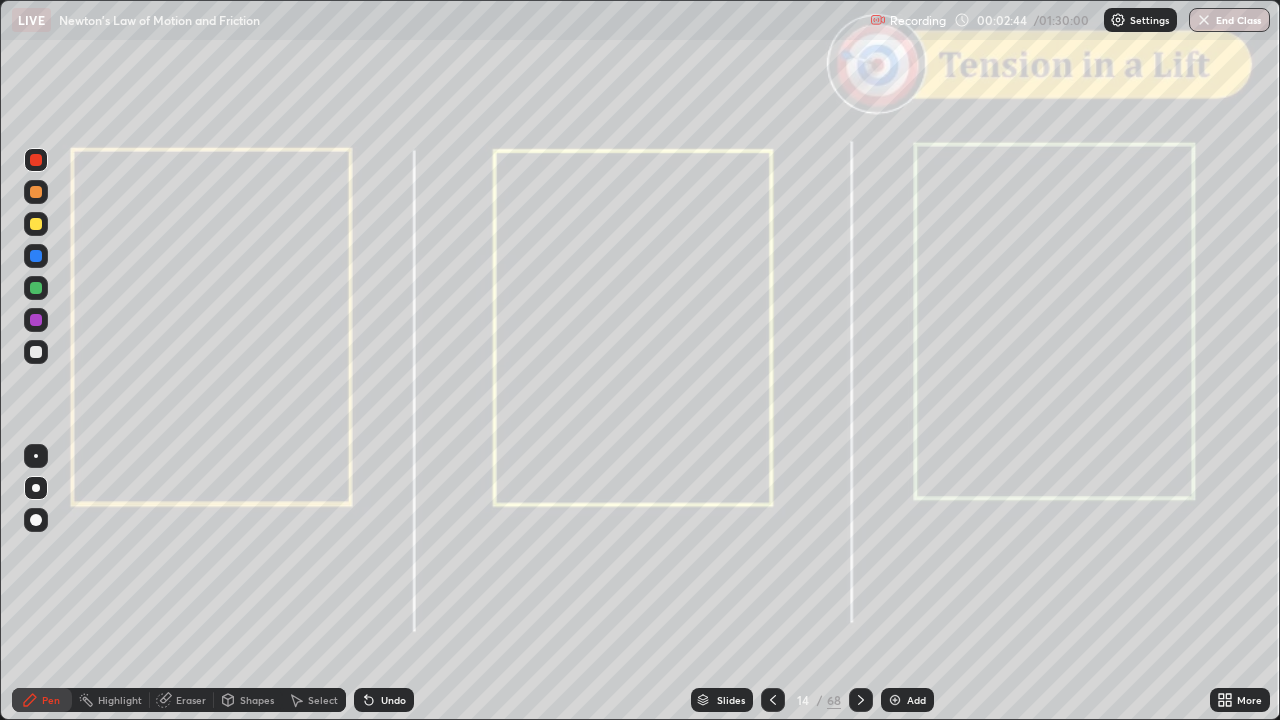 click on "Shapes" at bounding box center [248, 700] 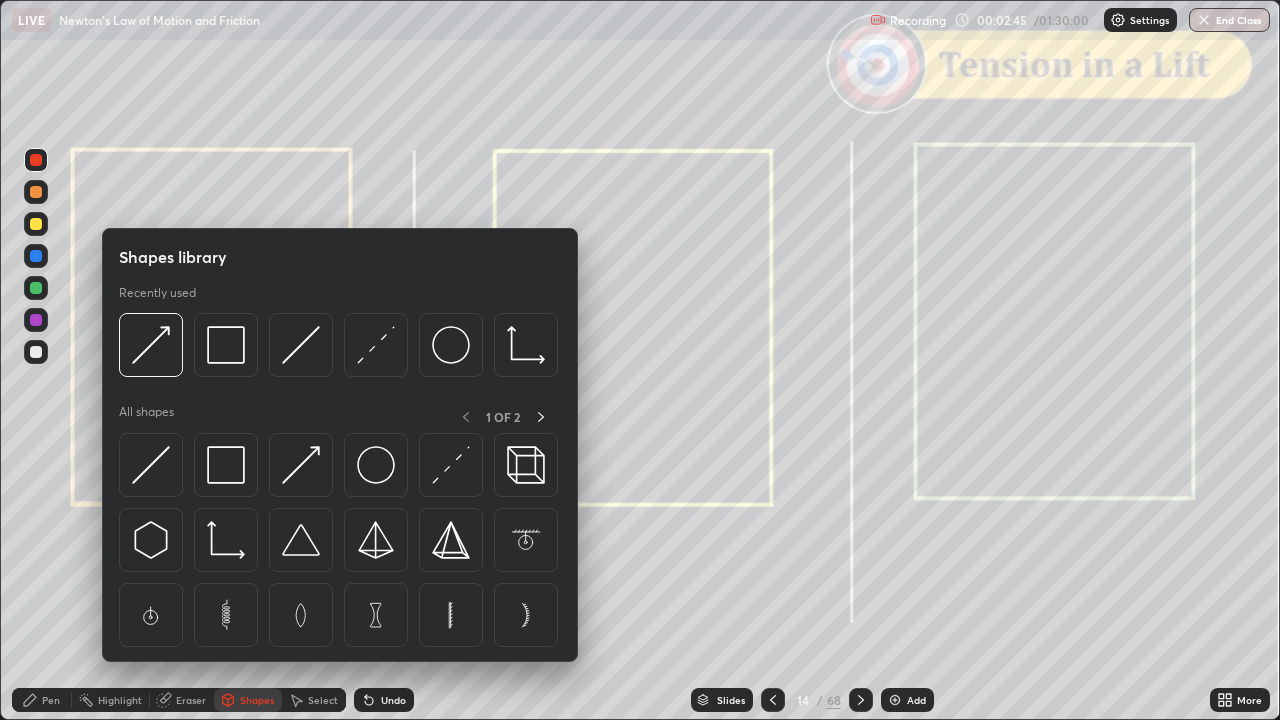 click at bounding box center [36, 288] 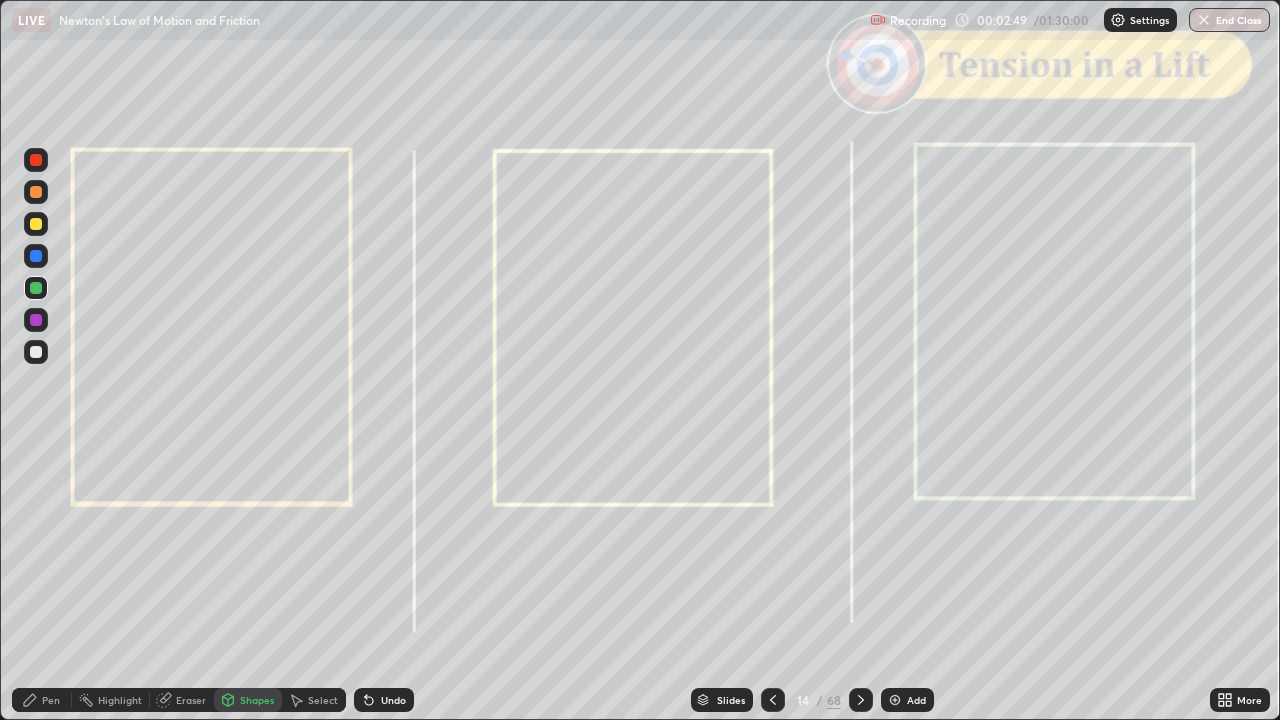 click 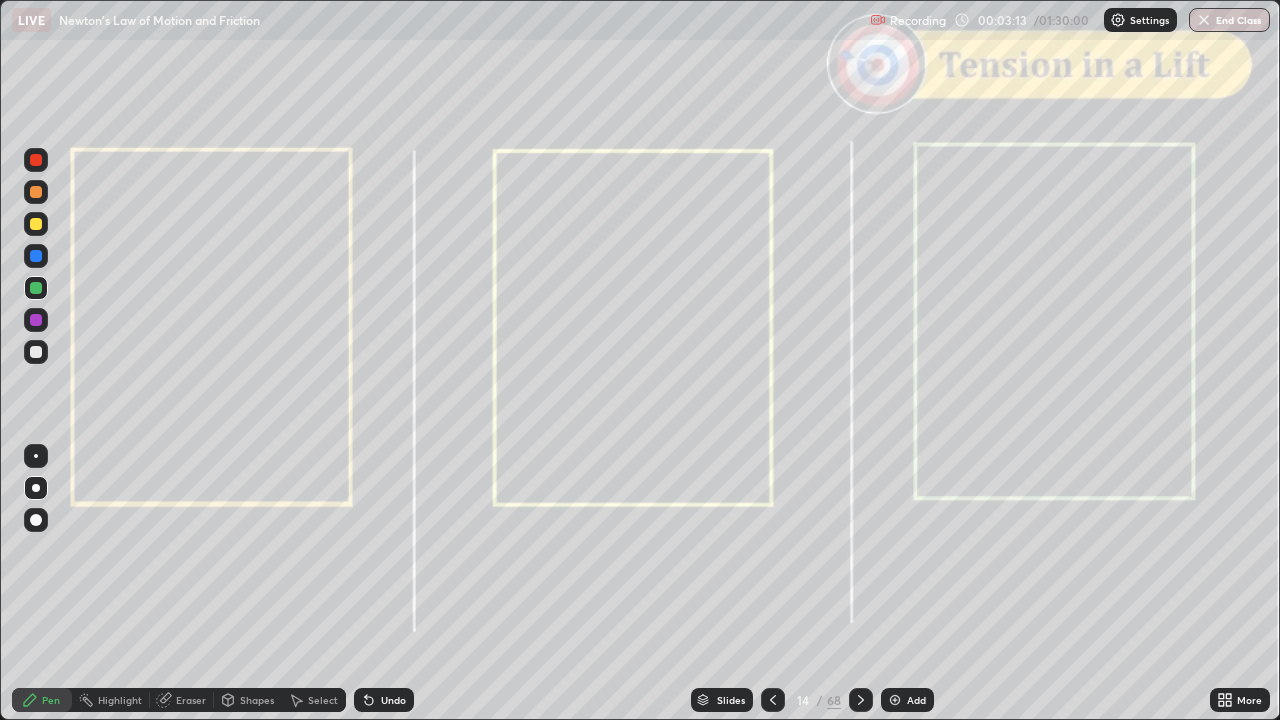 click at bounding box center [36, 224] 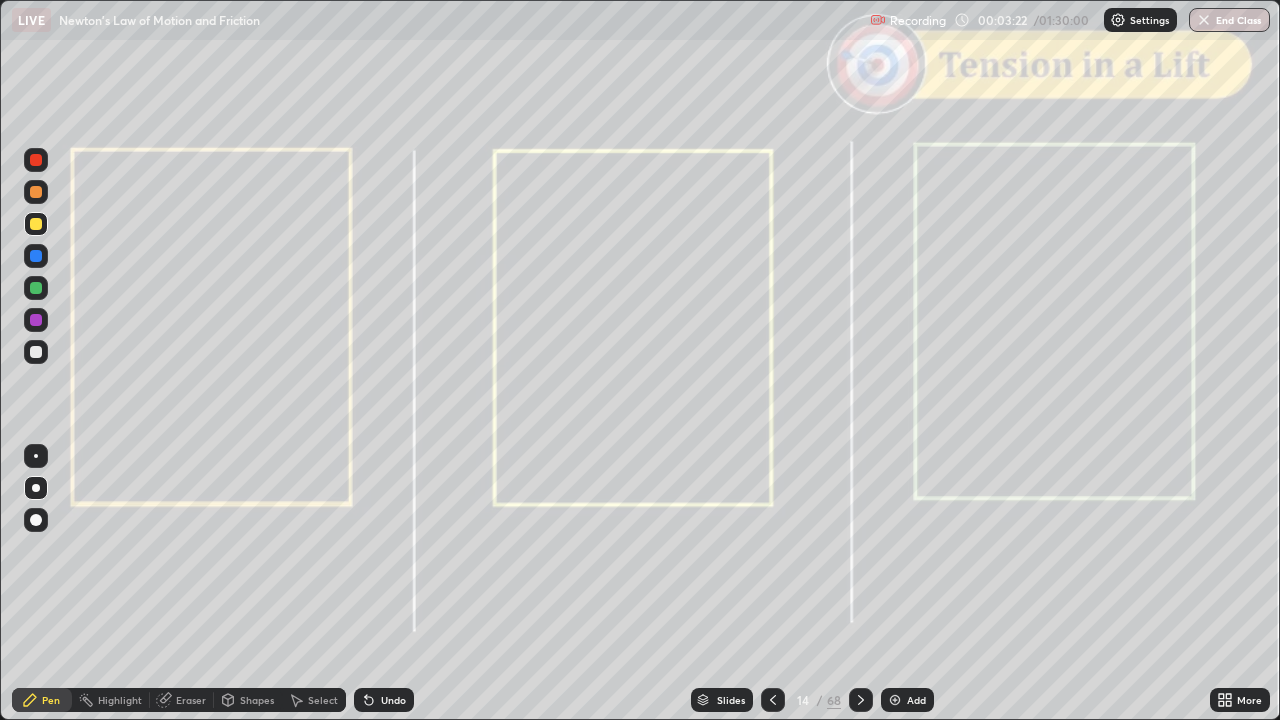 click on "Shapes" at bounding box center (257, 700) 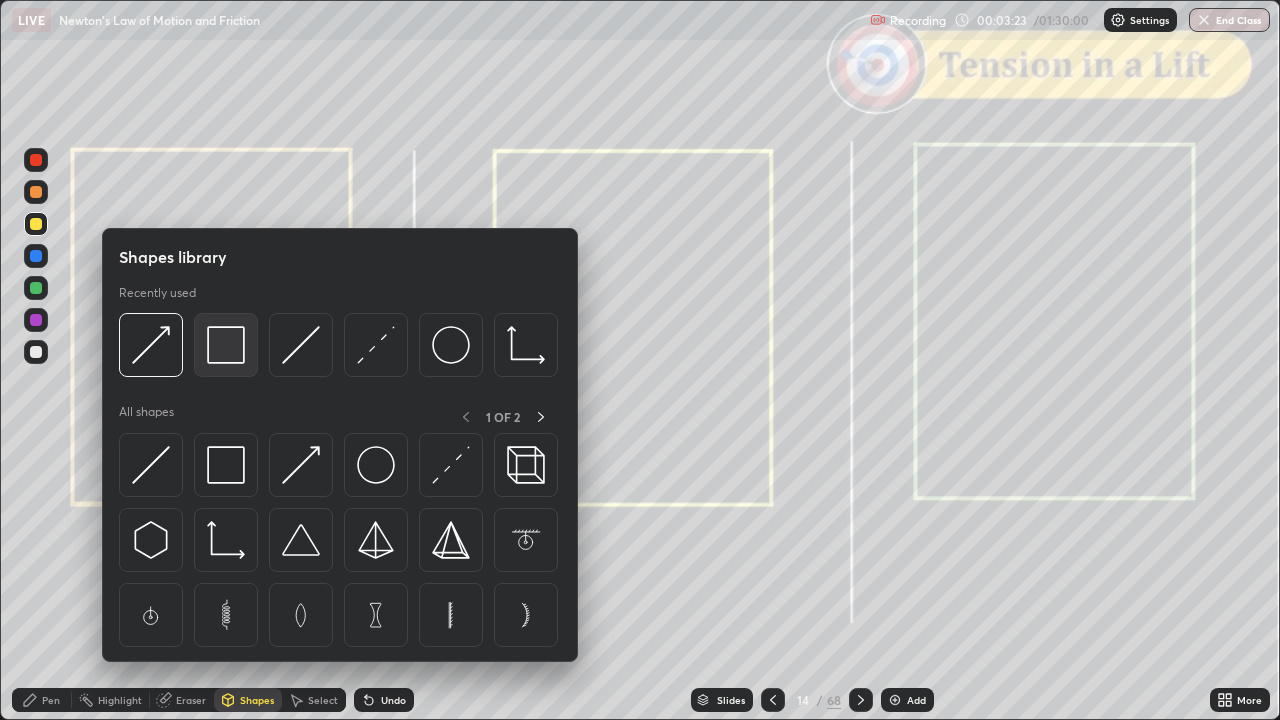 click at bounding box center [226, 345] 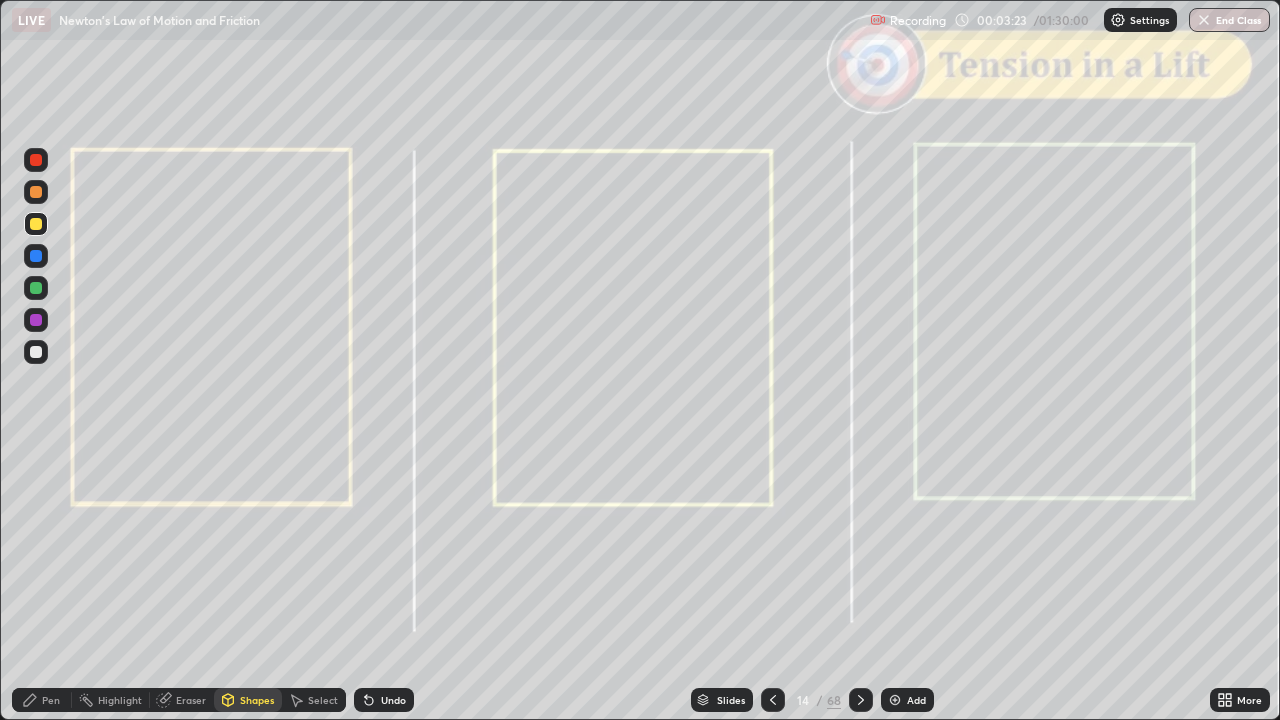 click at bounding box center (36, 160) 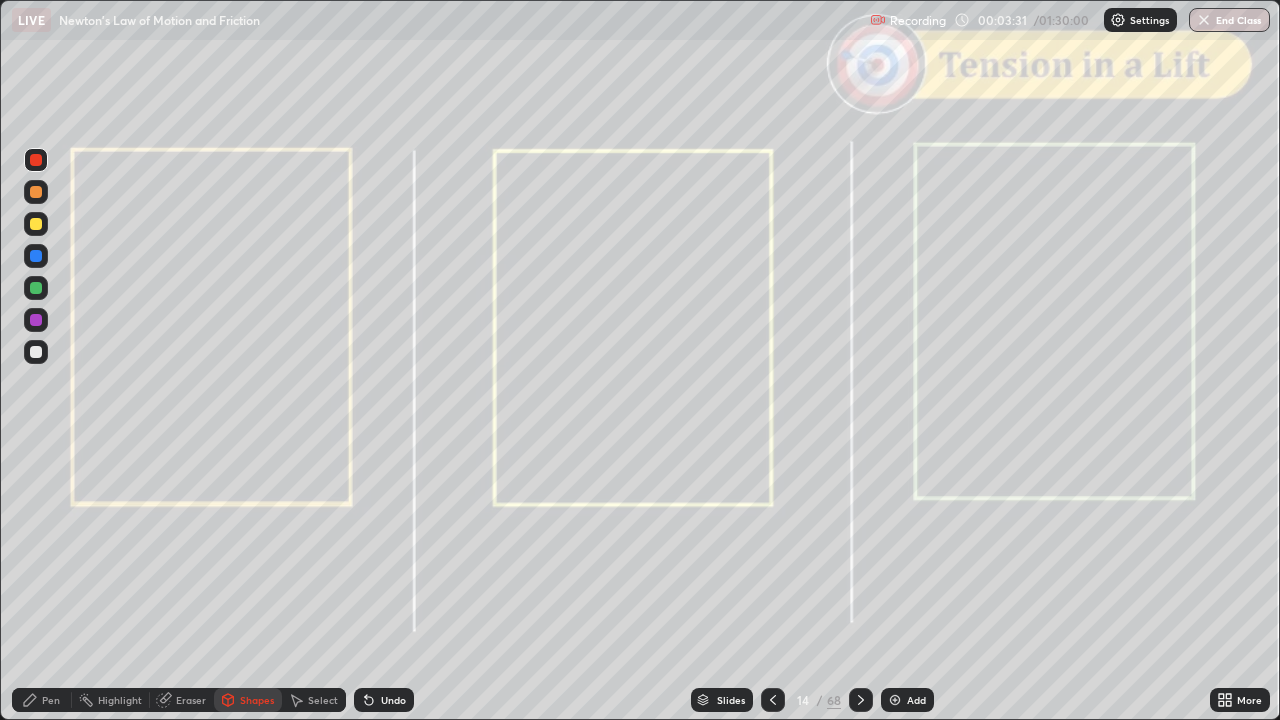 click on "Shapes" at bounding box center (248, 700) 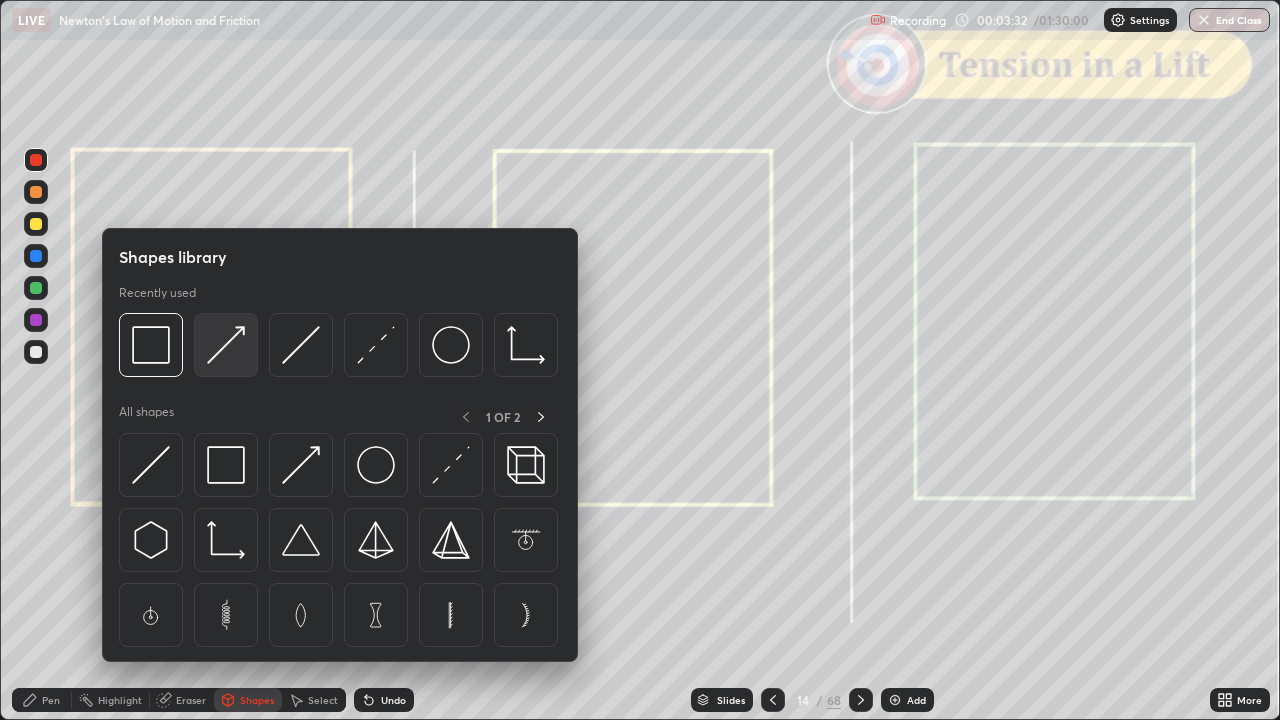 click at bounding box center (226, 345) 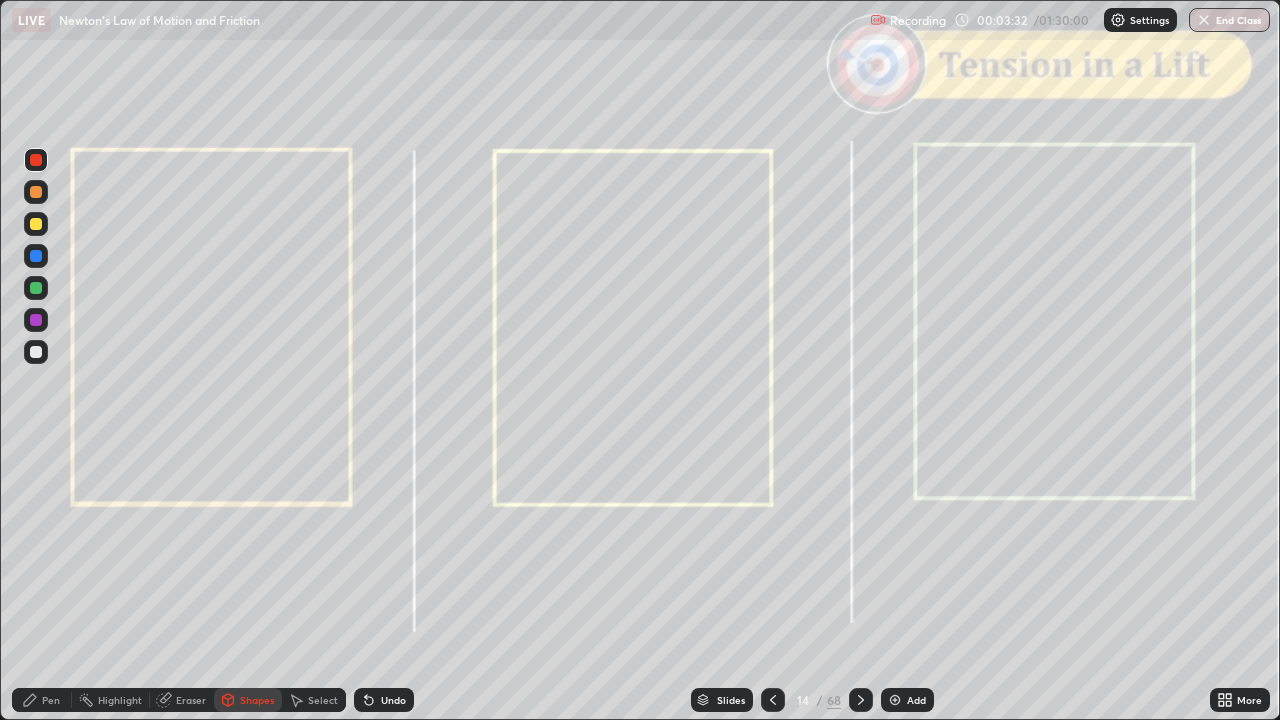 click at bounding box center [36, 192] 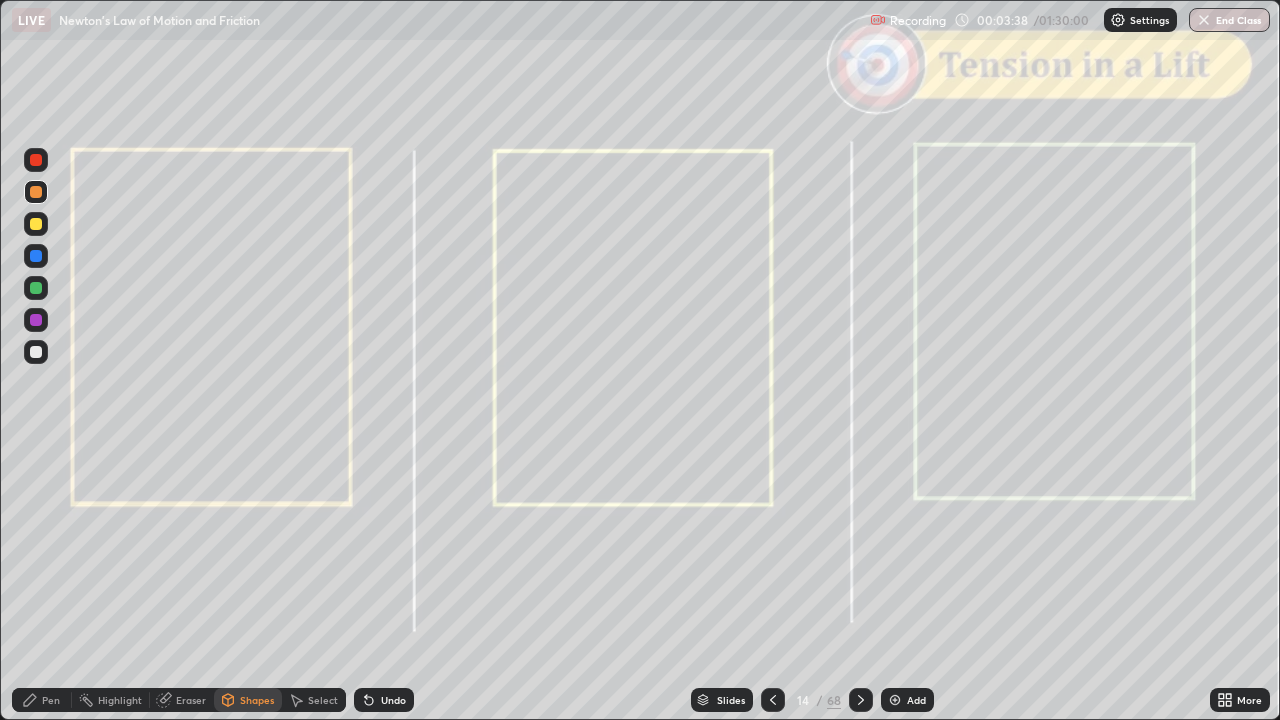 click 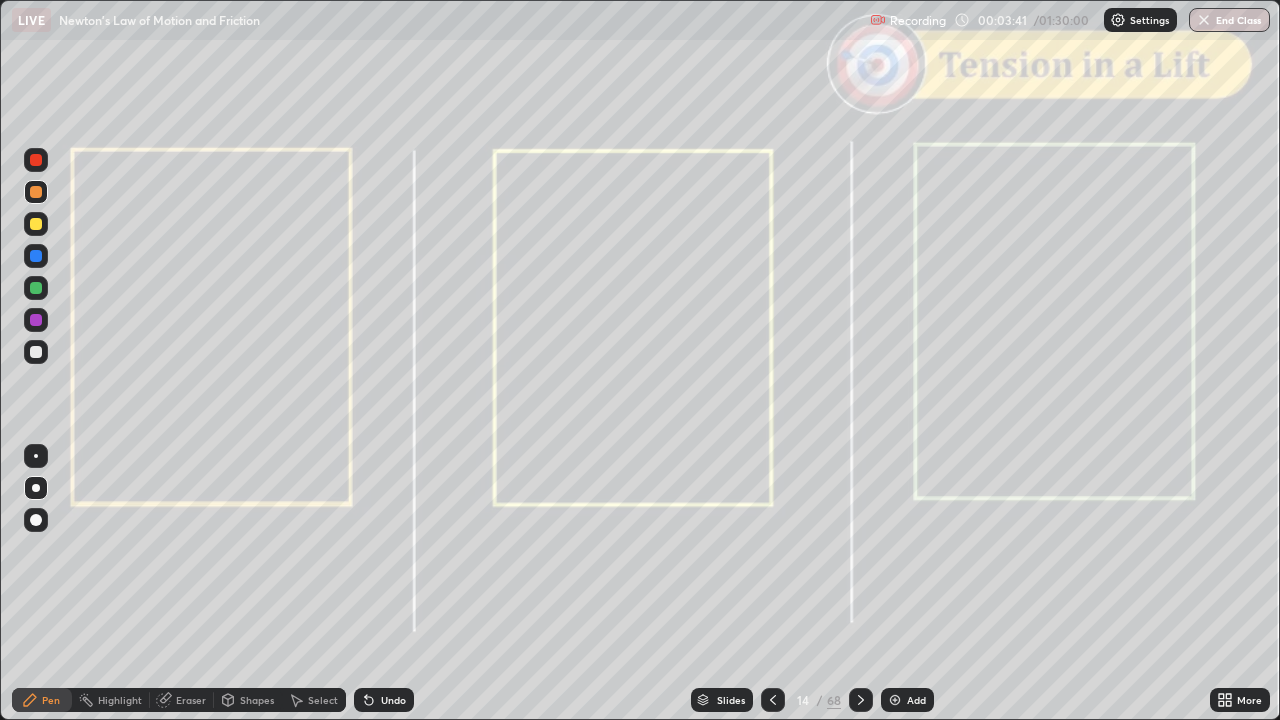 click on "Shapes" at bounding box center [257, 700] 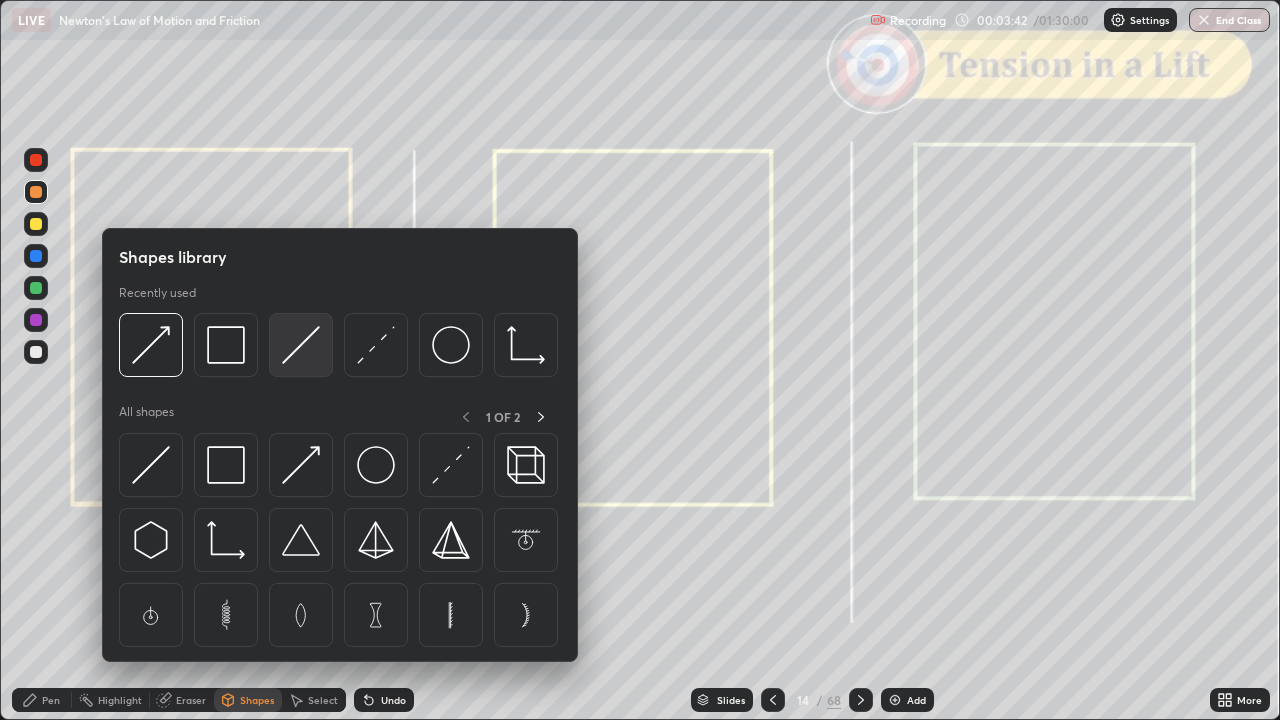 click at bounding box center [301, 345] 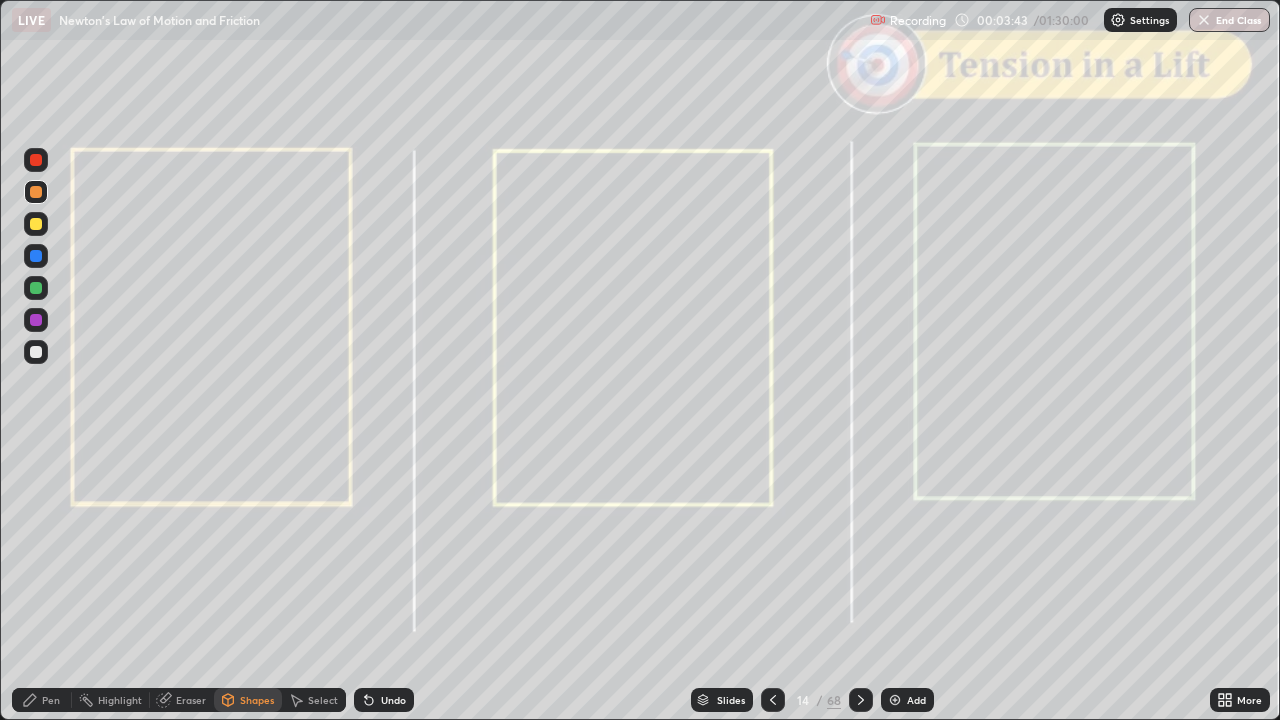 click at bounding box center [36, 352] 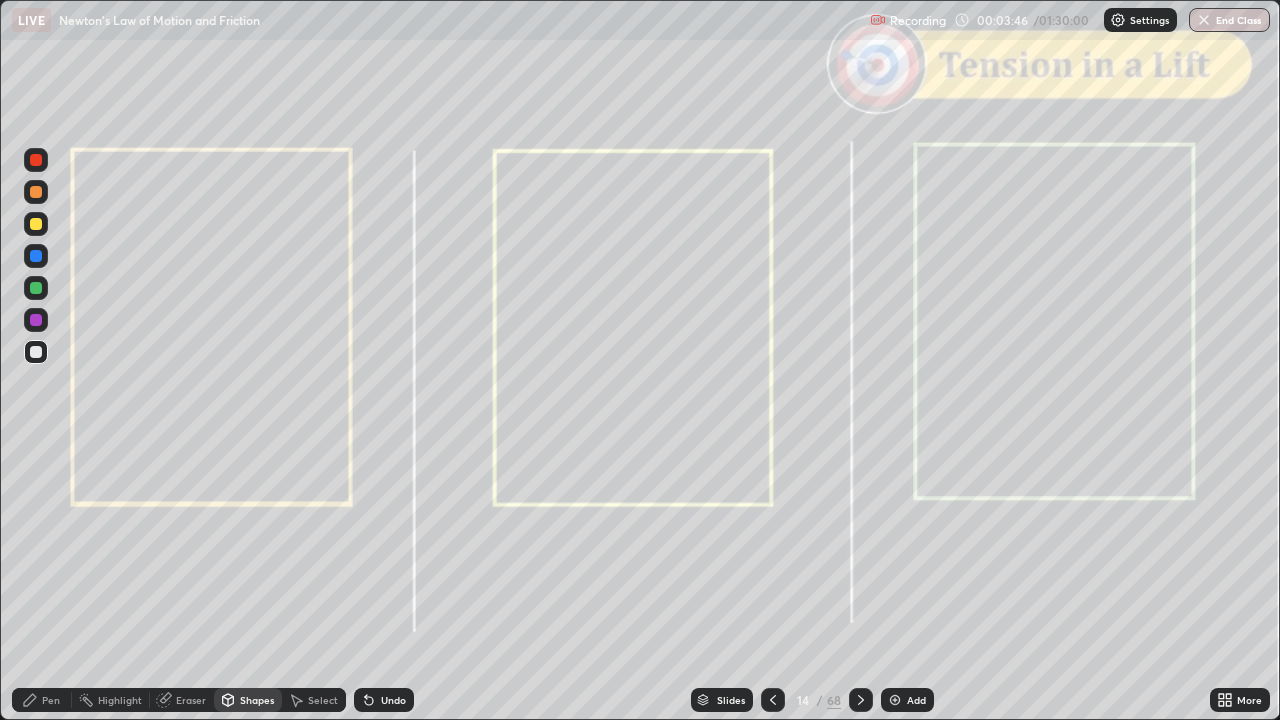 click on "Shapes" at bounding box center [257, 700] 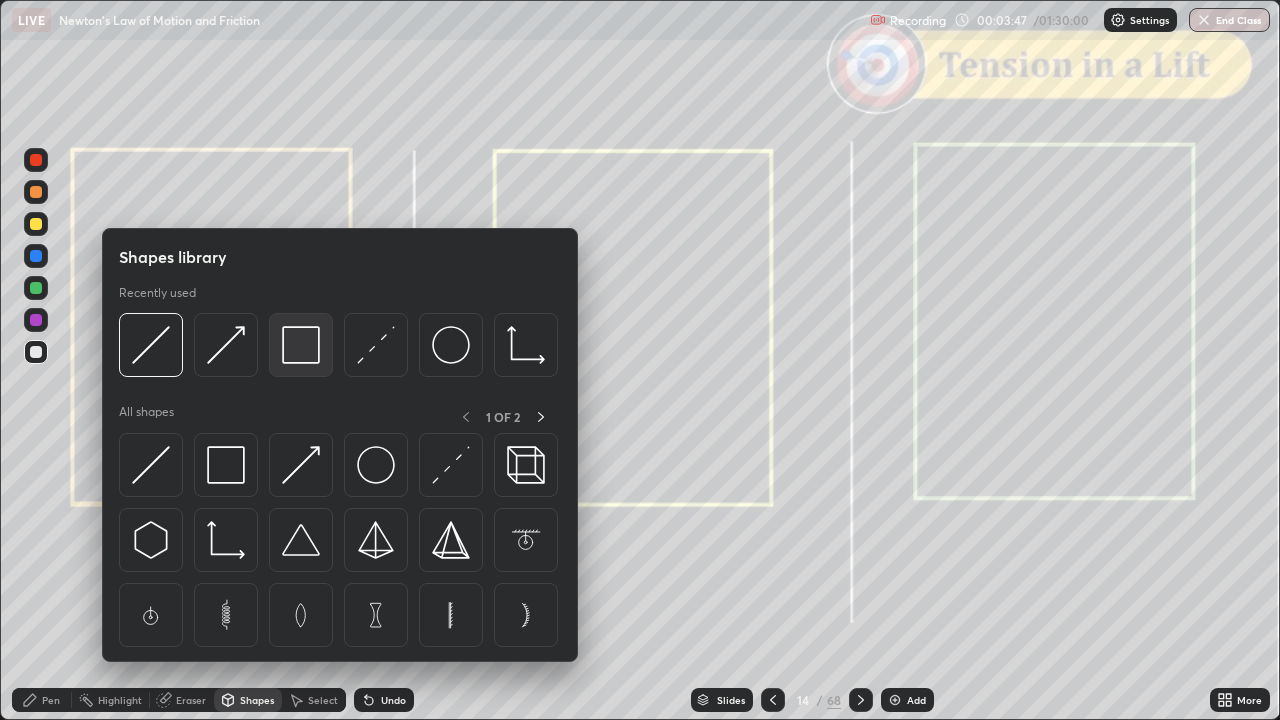 click at bounding box center (301, 345) 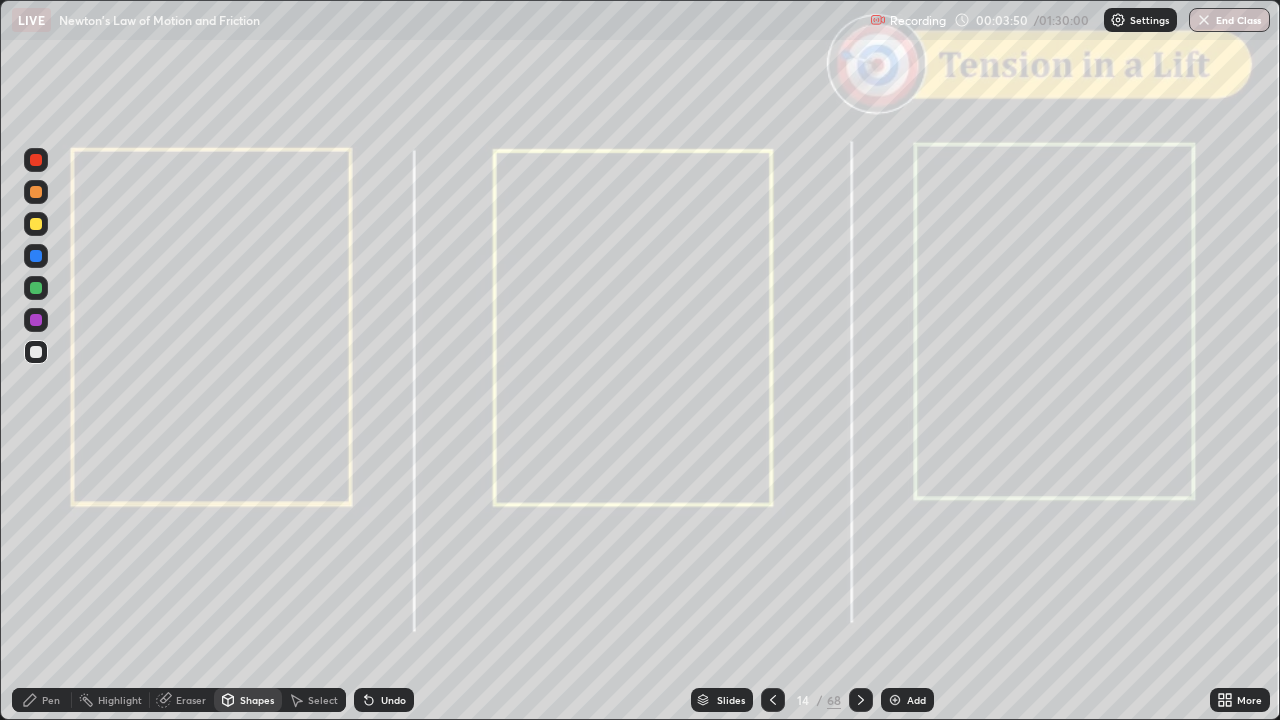 click on "Pen" at bounding box center (51, 700) 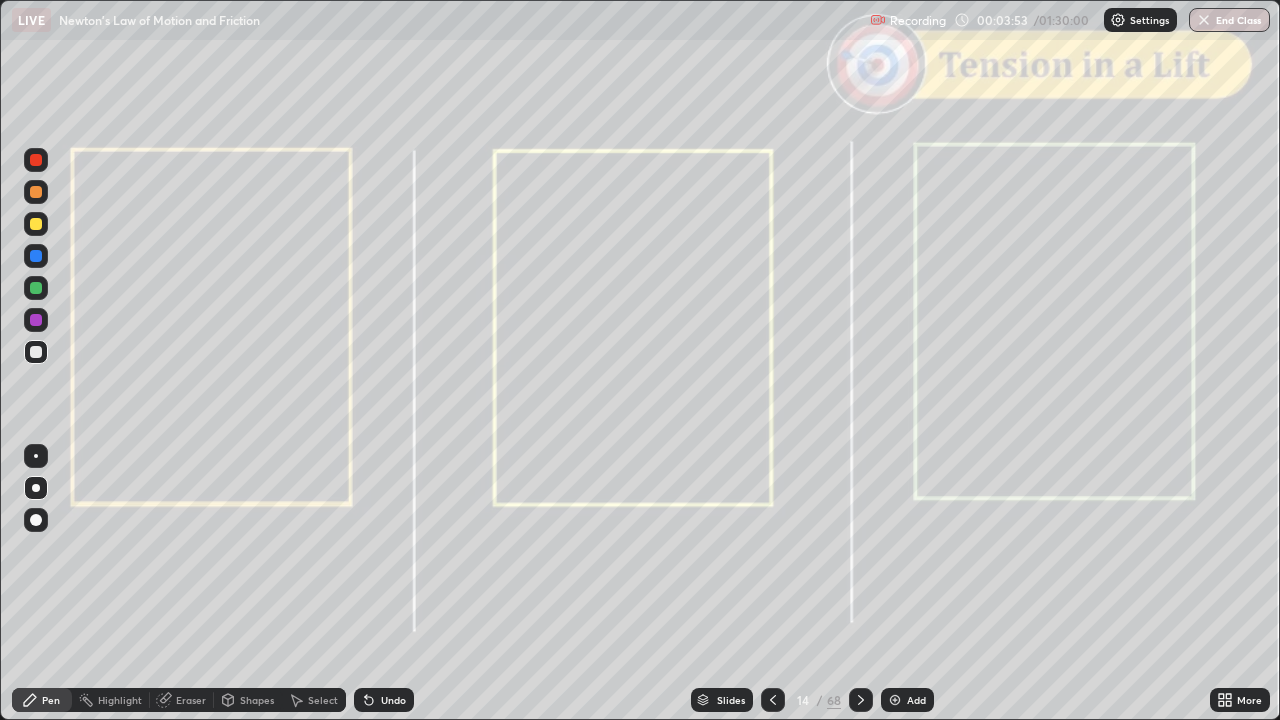 click at bounding box center (36, 224) 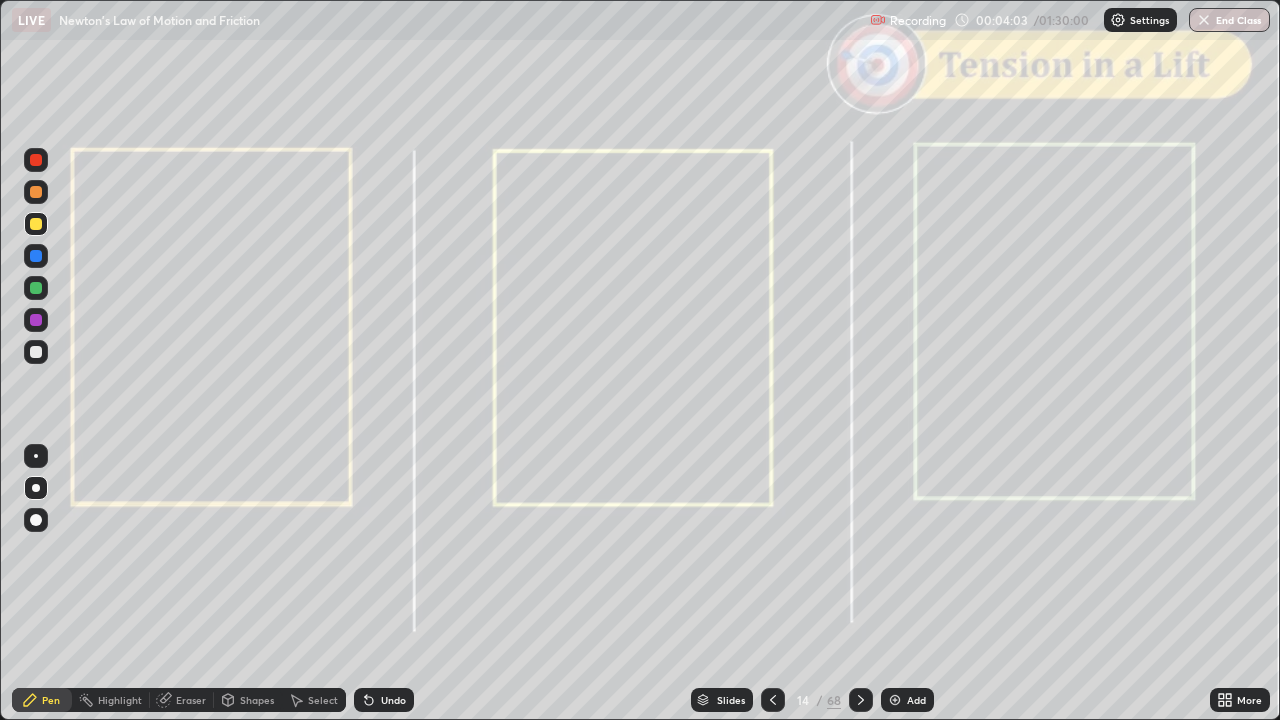 click on "Shapes" at bounding box center (257, 700) 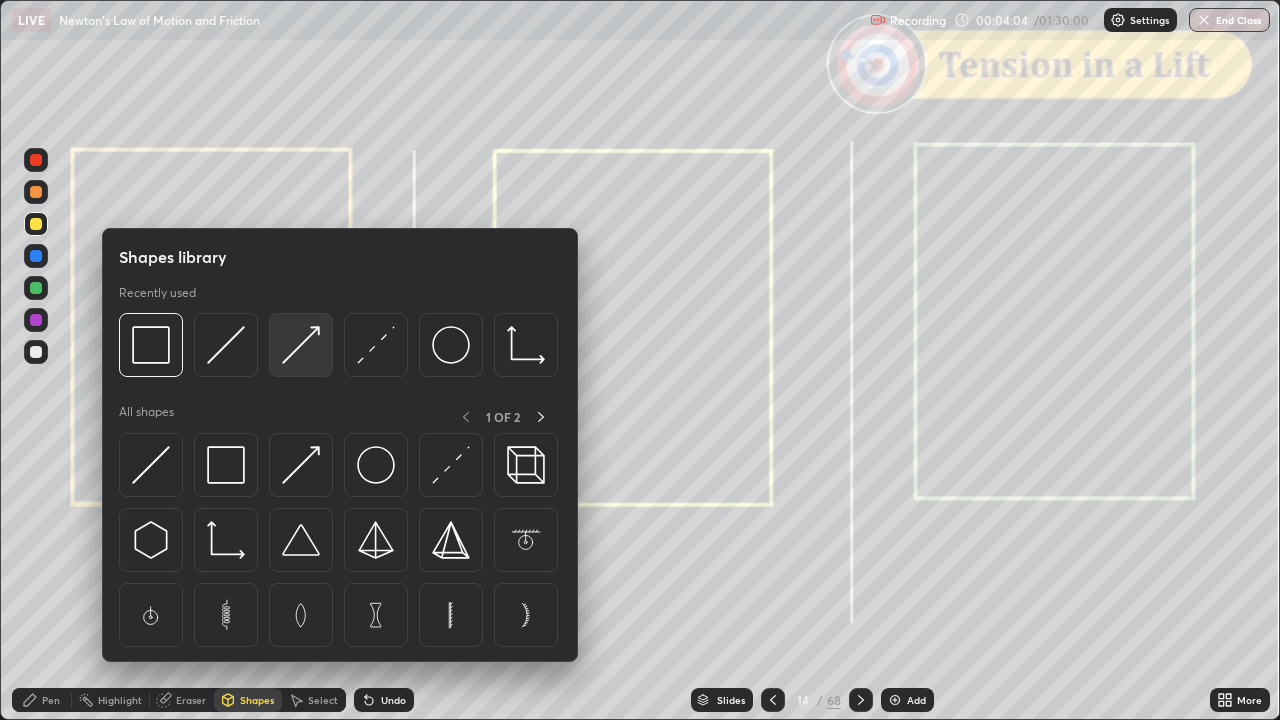 click at bounding box center (301, 345) 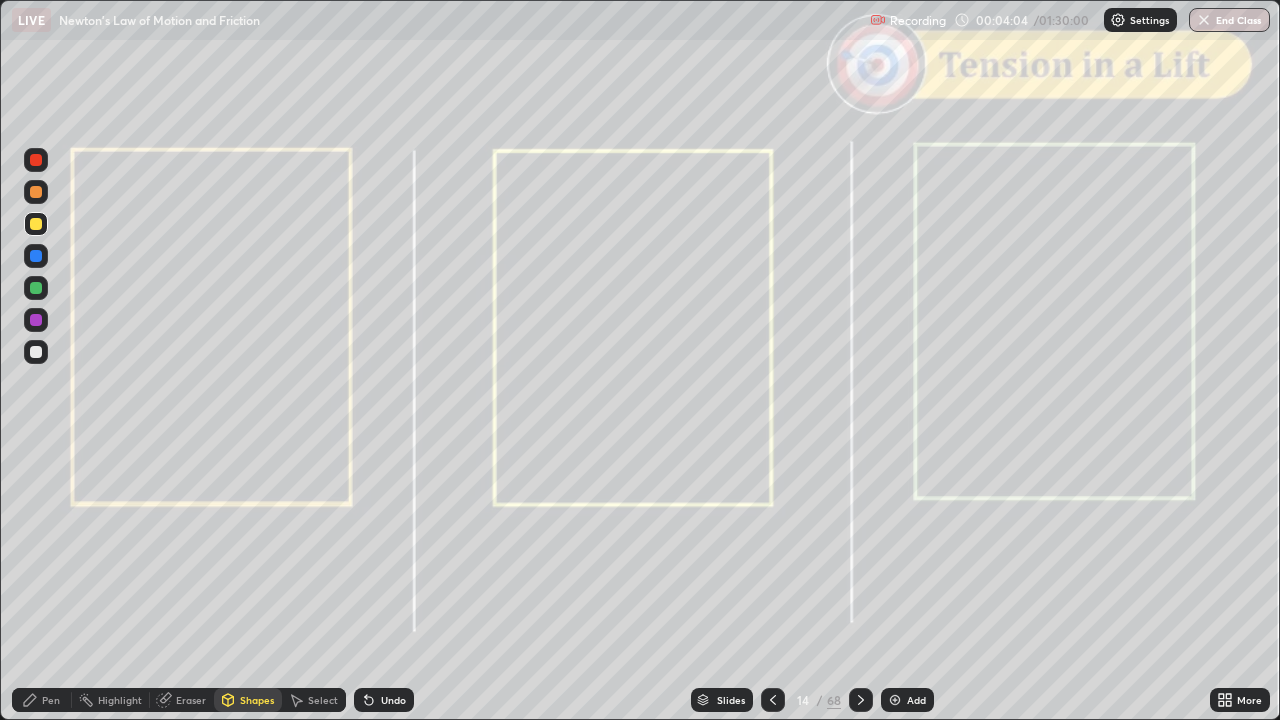 click at bounding box center (36, 160) 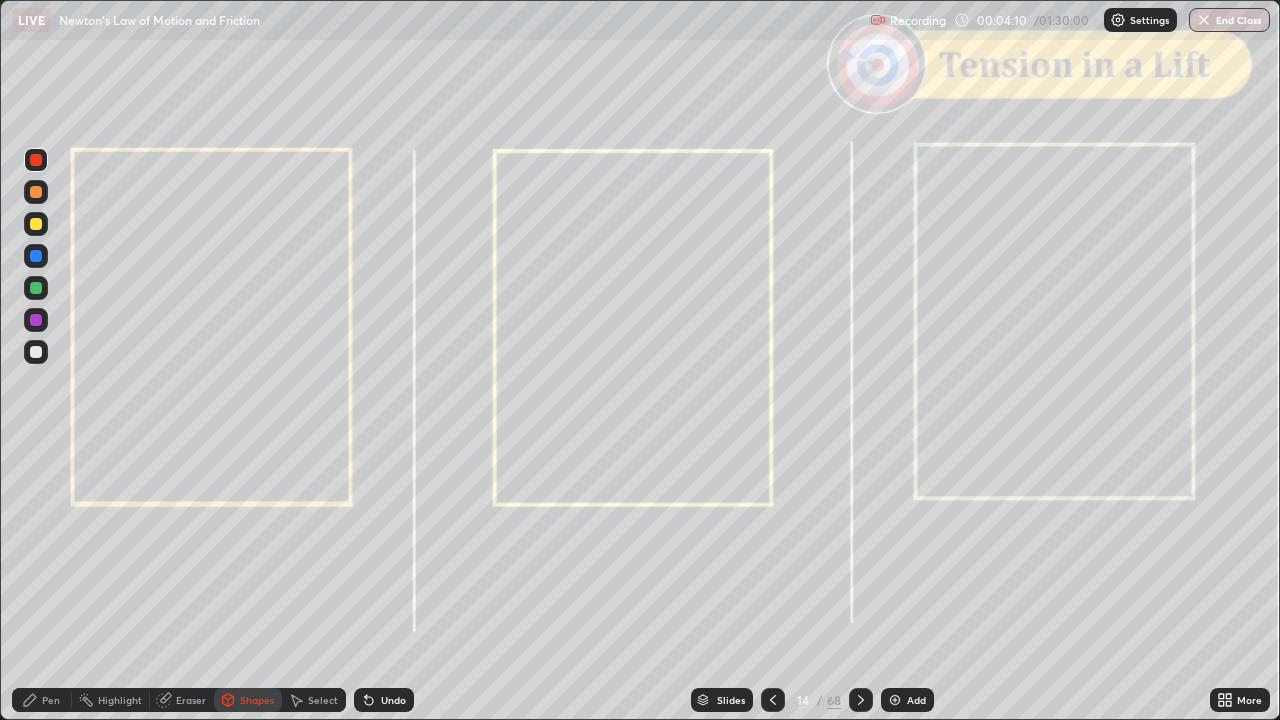click on "Pen" at bounding box center (42, 700) 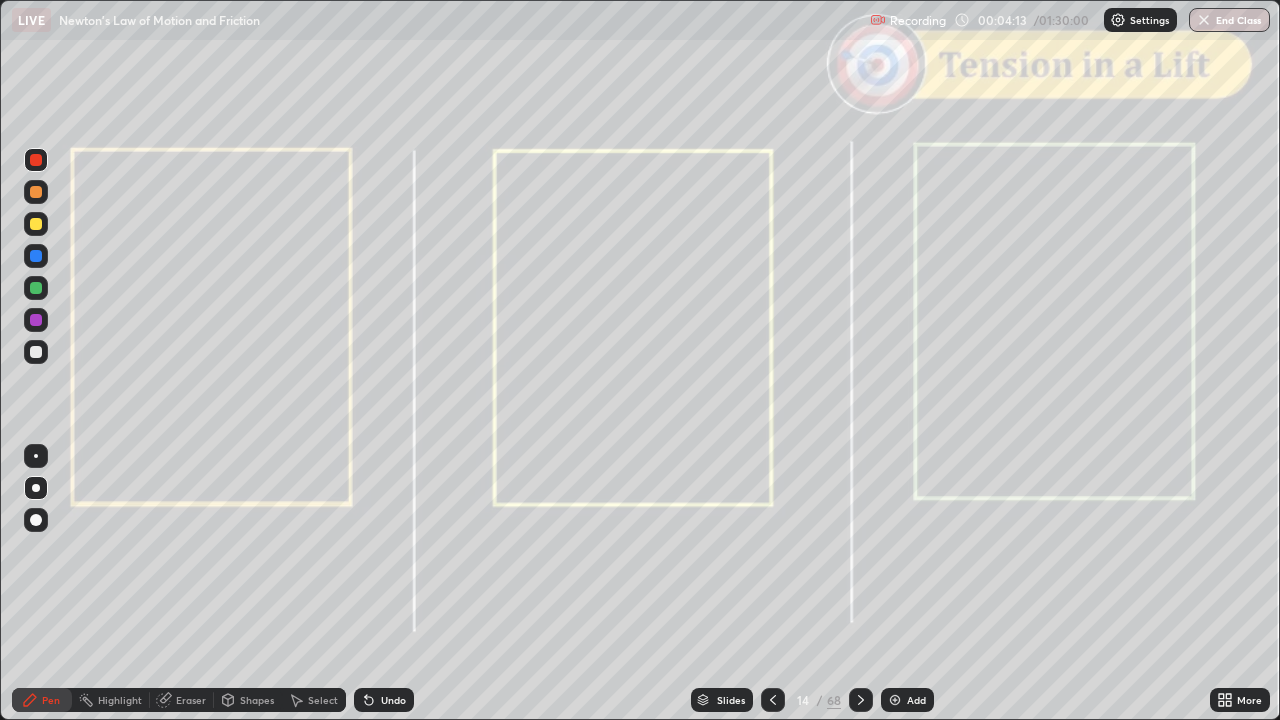 click on "Shapes" at bounding box center (257, 700) 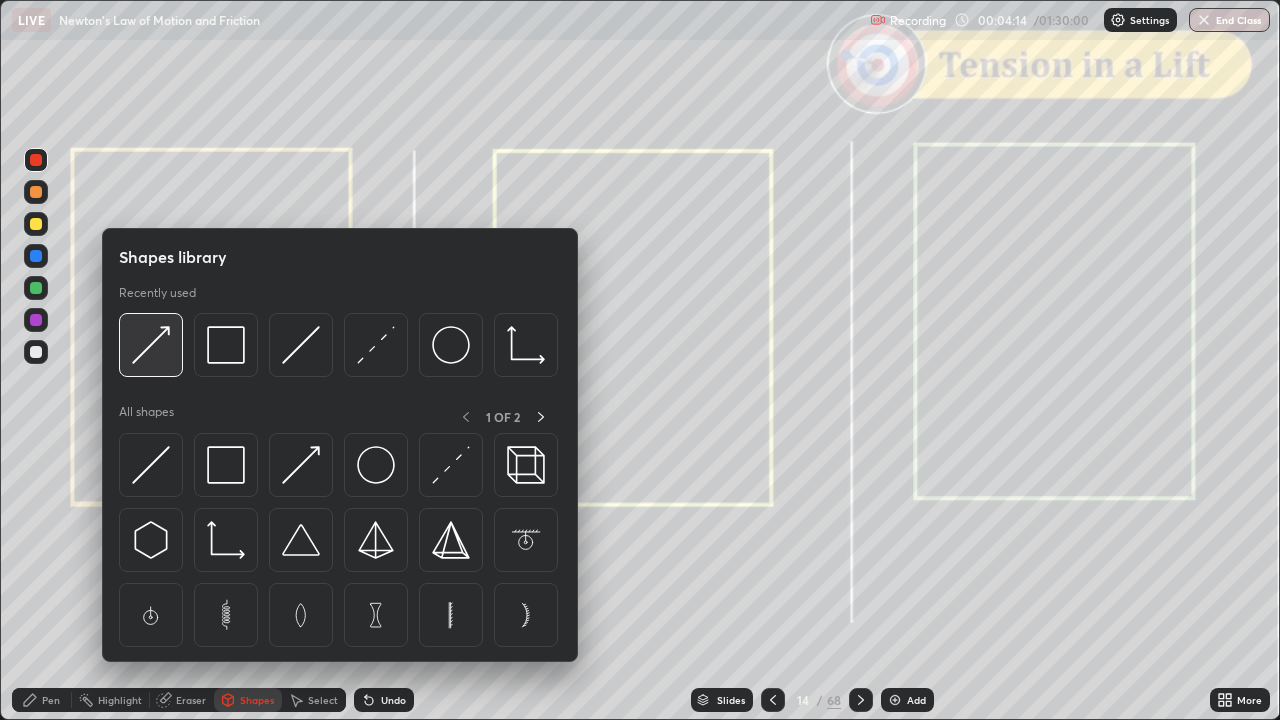 click at bounding box center (151, 345) 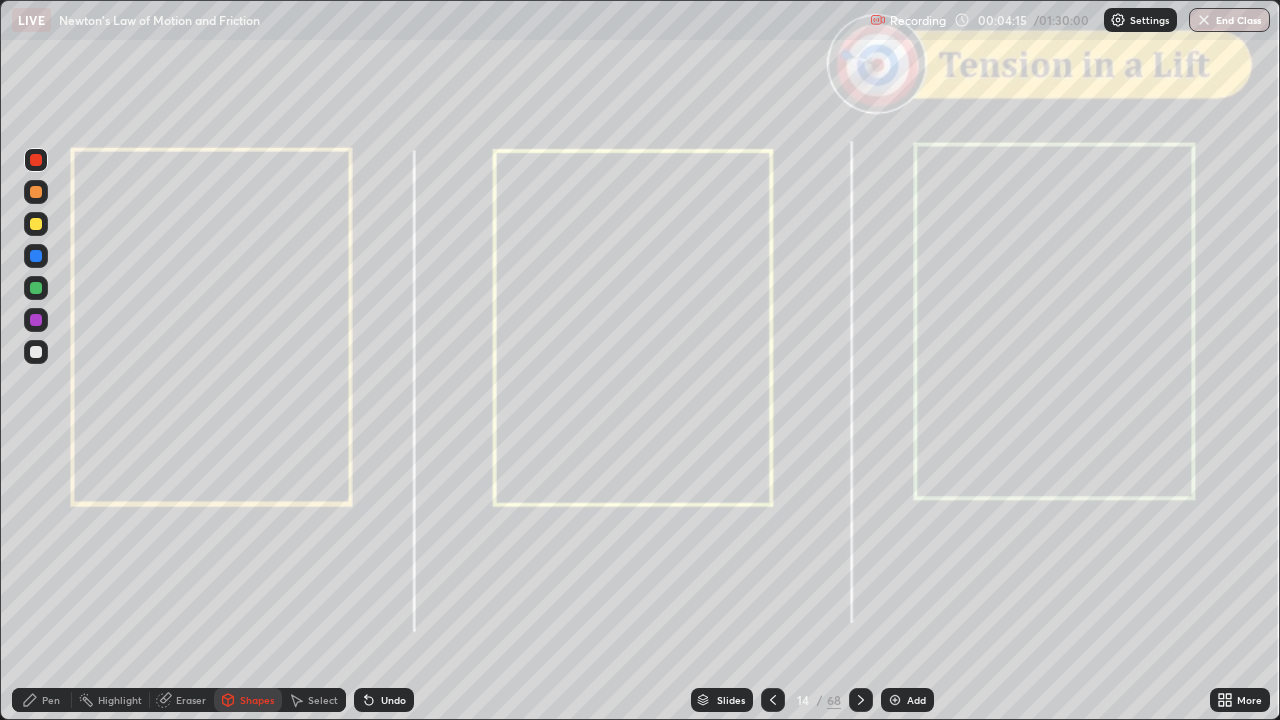 click at bounding box center (36, 288) 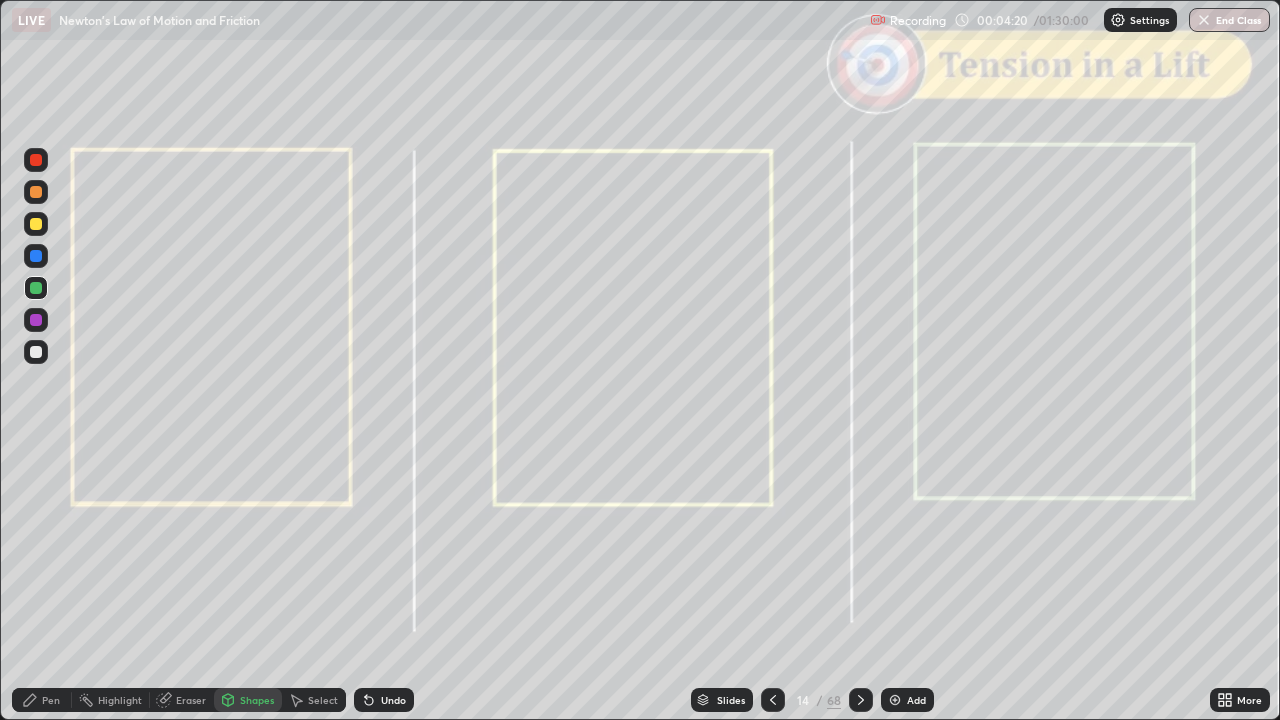 click on "Pen" at bounding box center (42, 700) 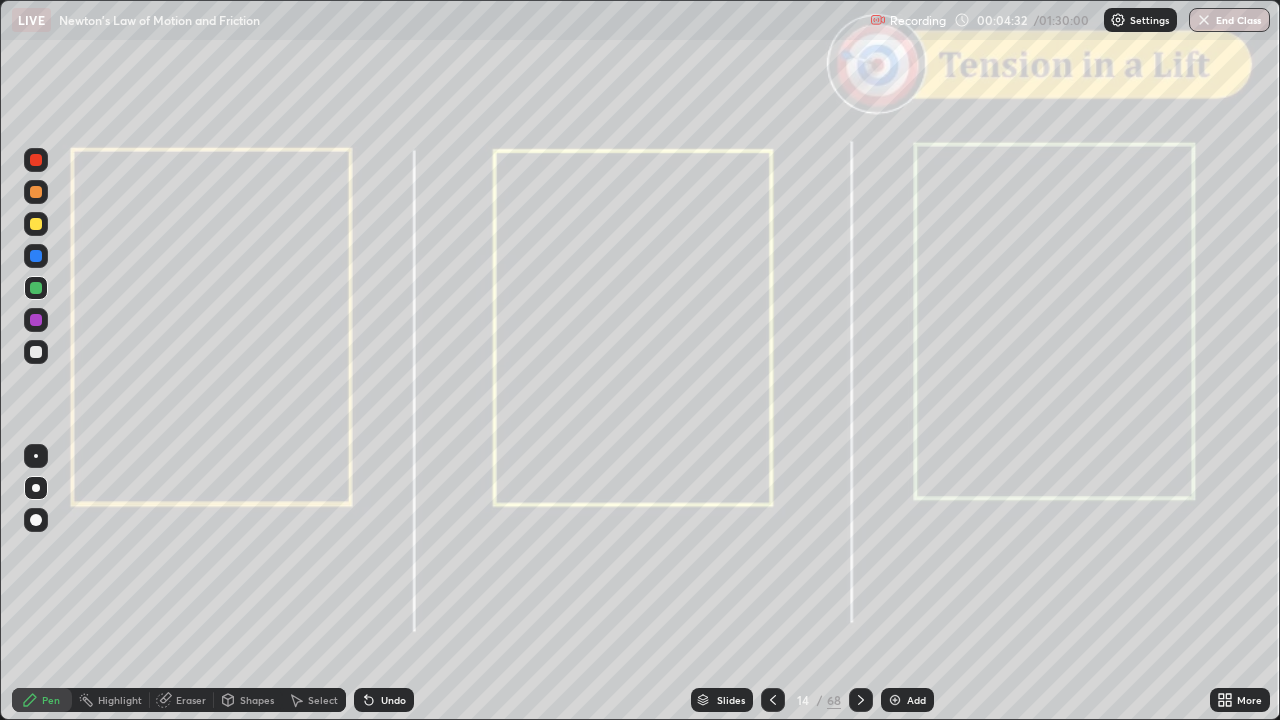 click on "Shapes" at bounding box center [257, 700] 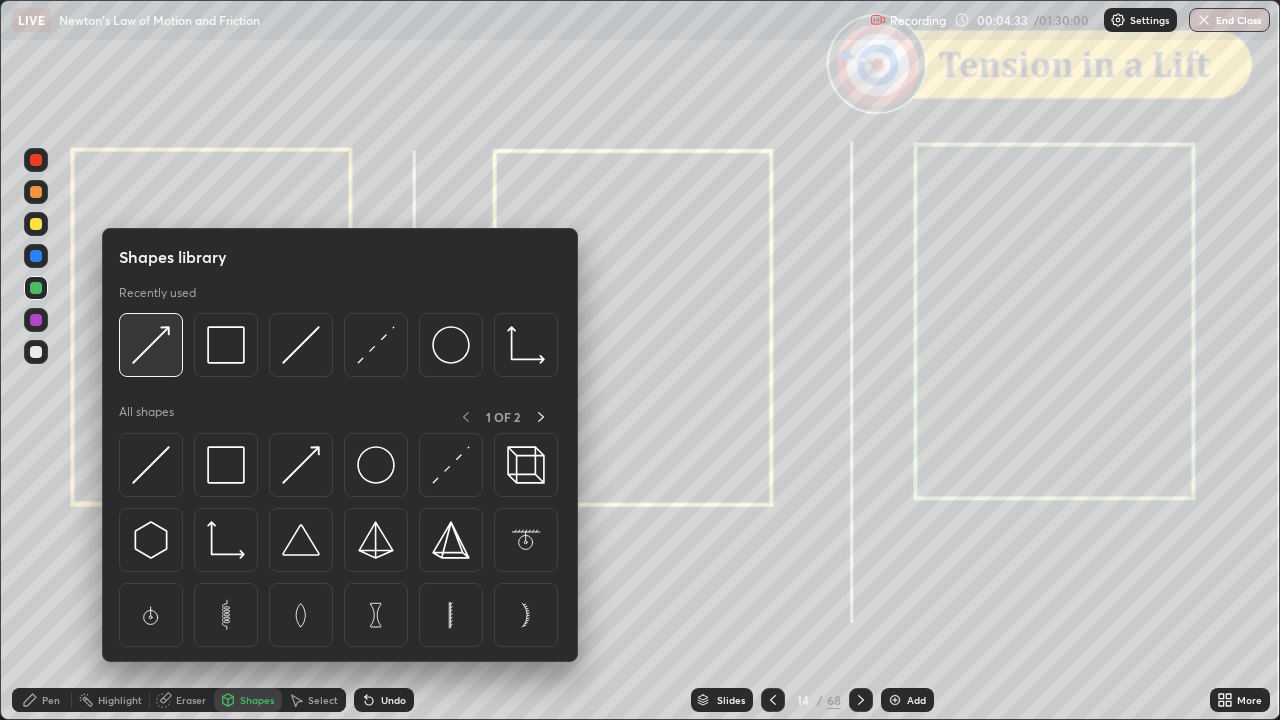 click at bounding box center [151, 345] 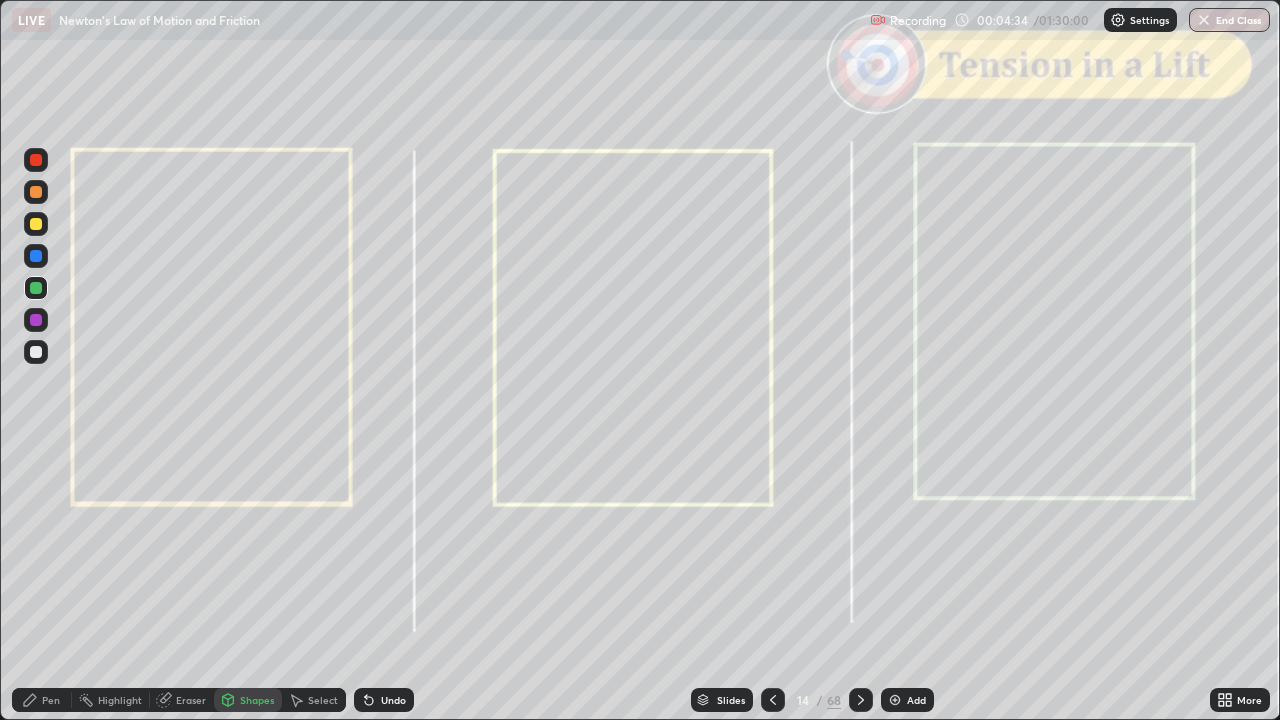 click at bounding box center [36, 192] 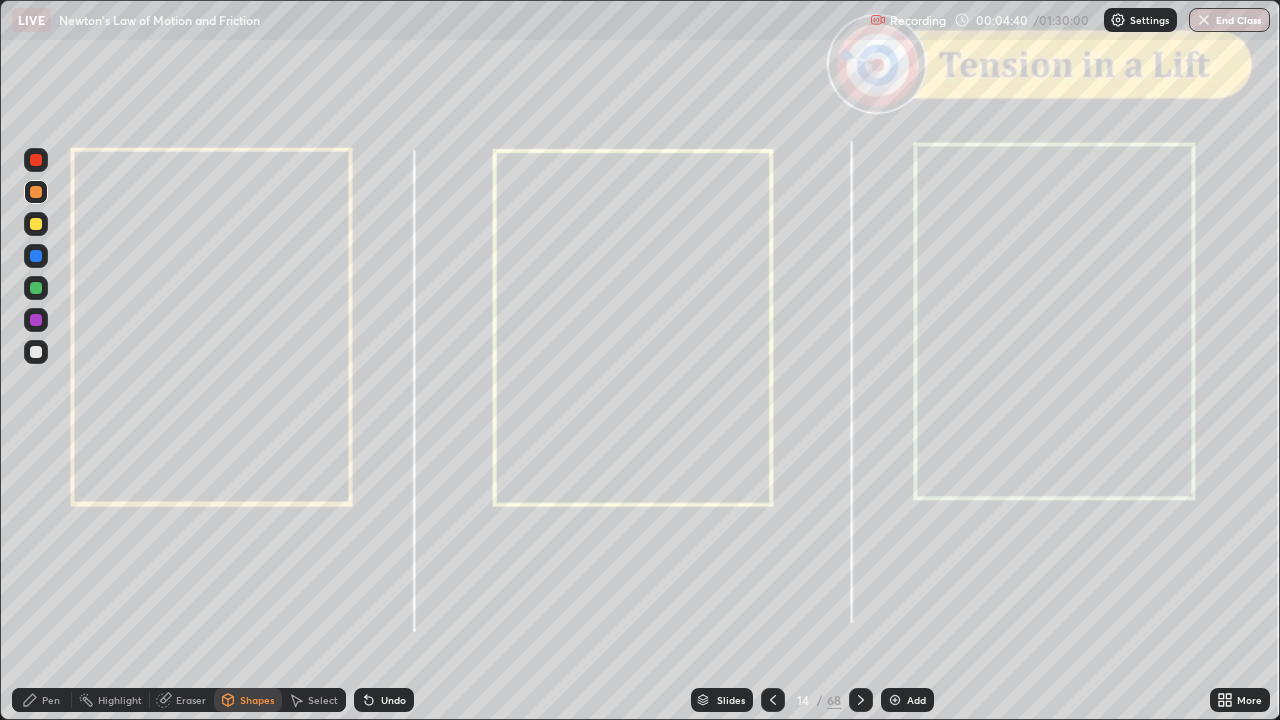 click 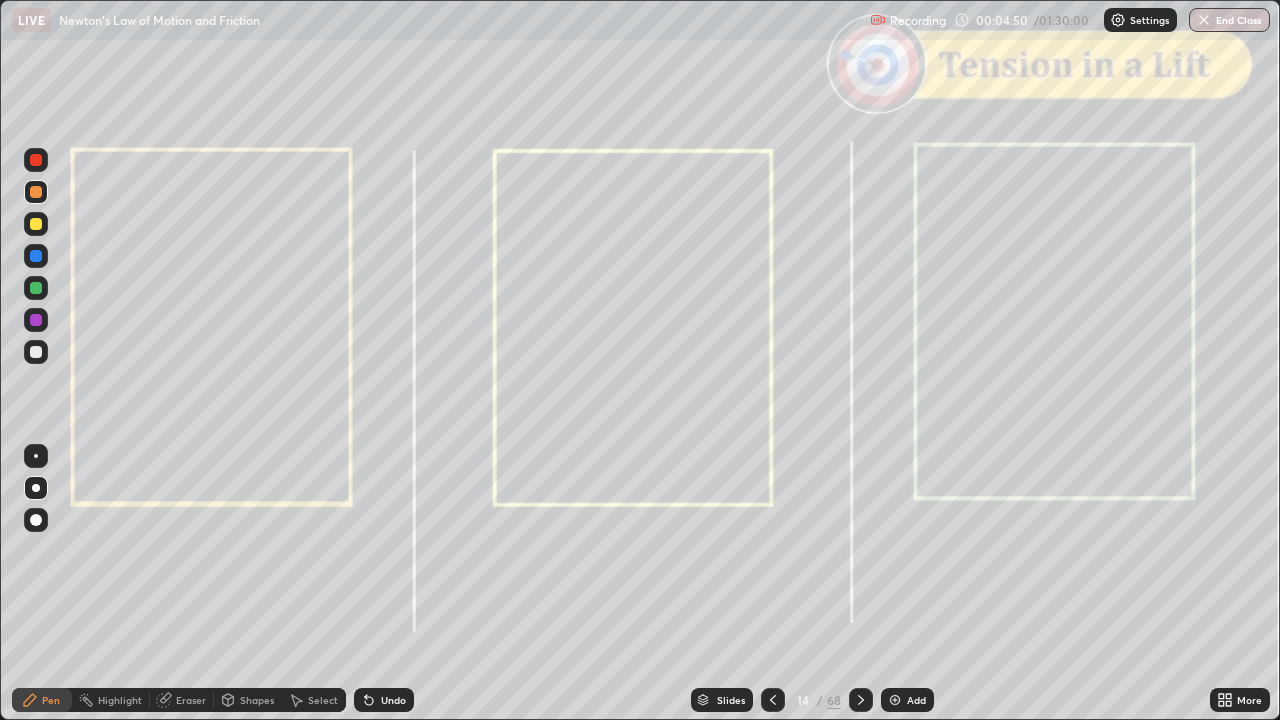click at bounding box center (36, 224) 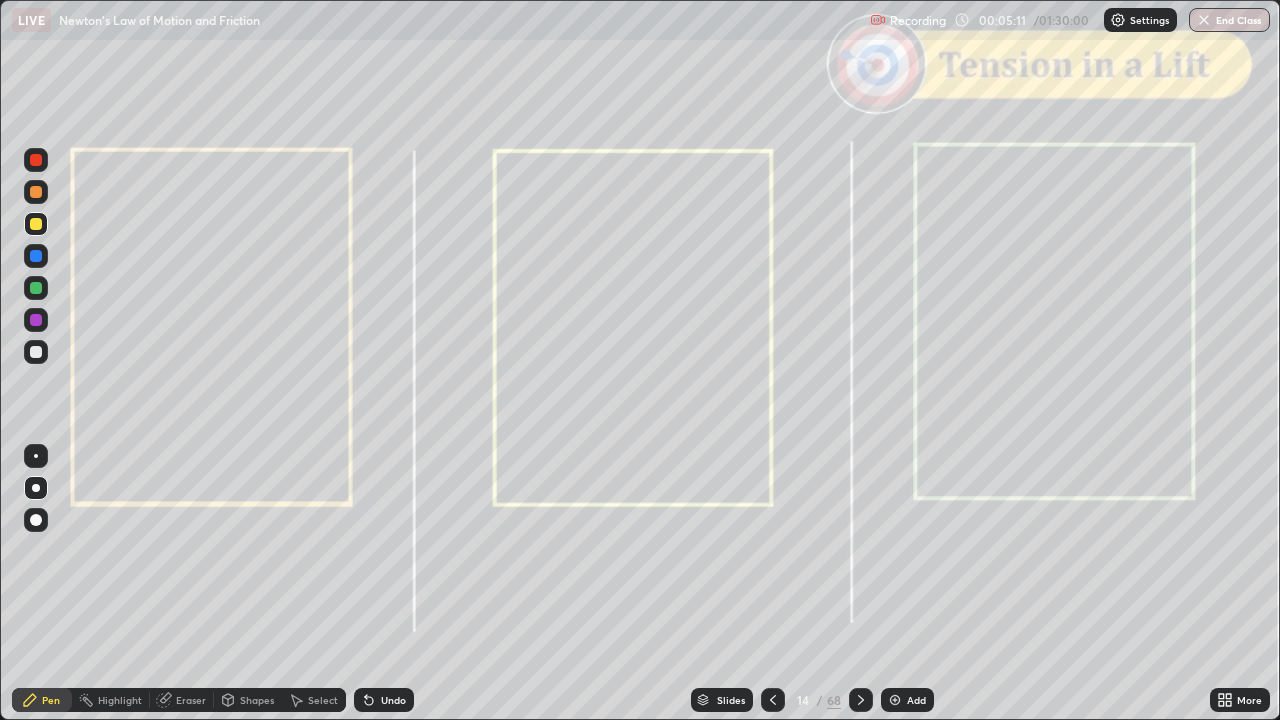 click on "Shapes" at bounding box center [257, 700] 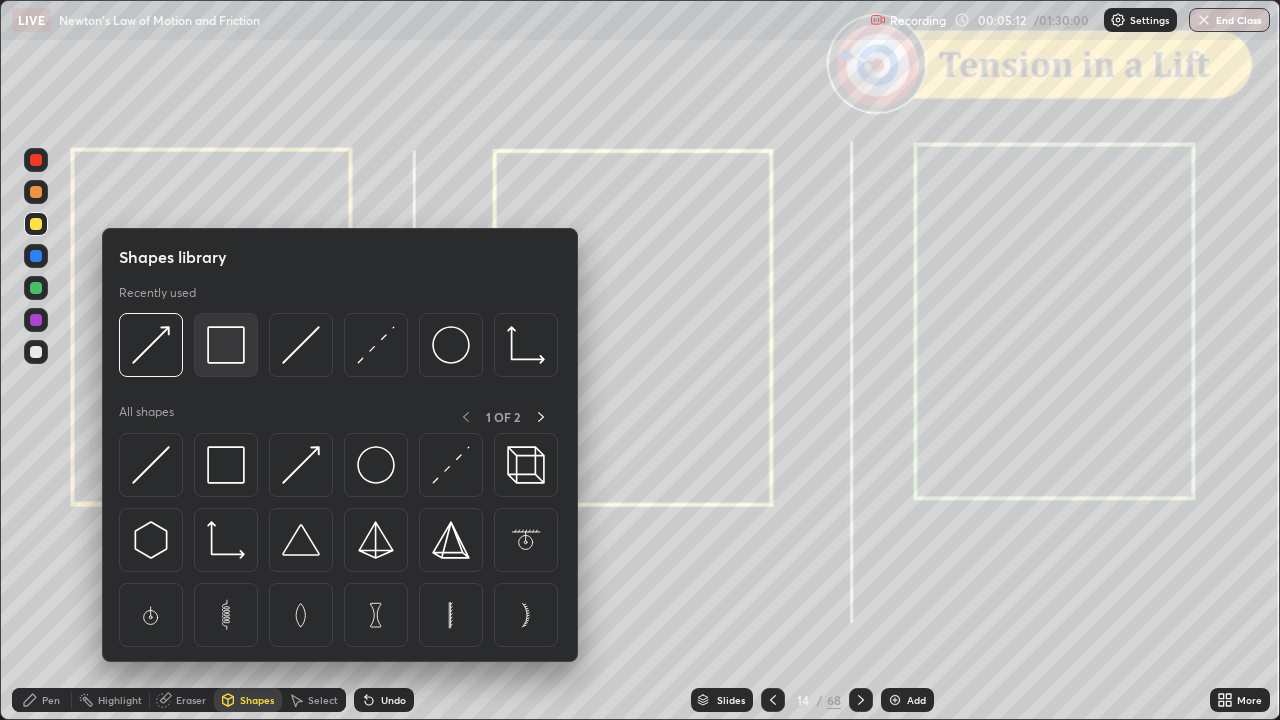 click at bounding box center [226, 345] 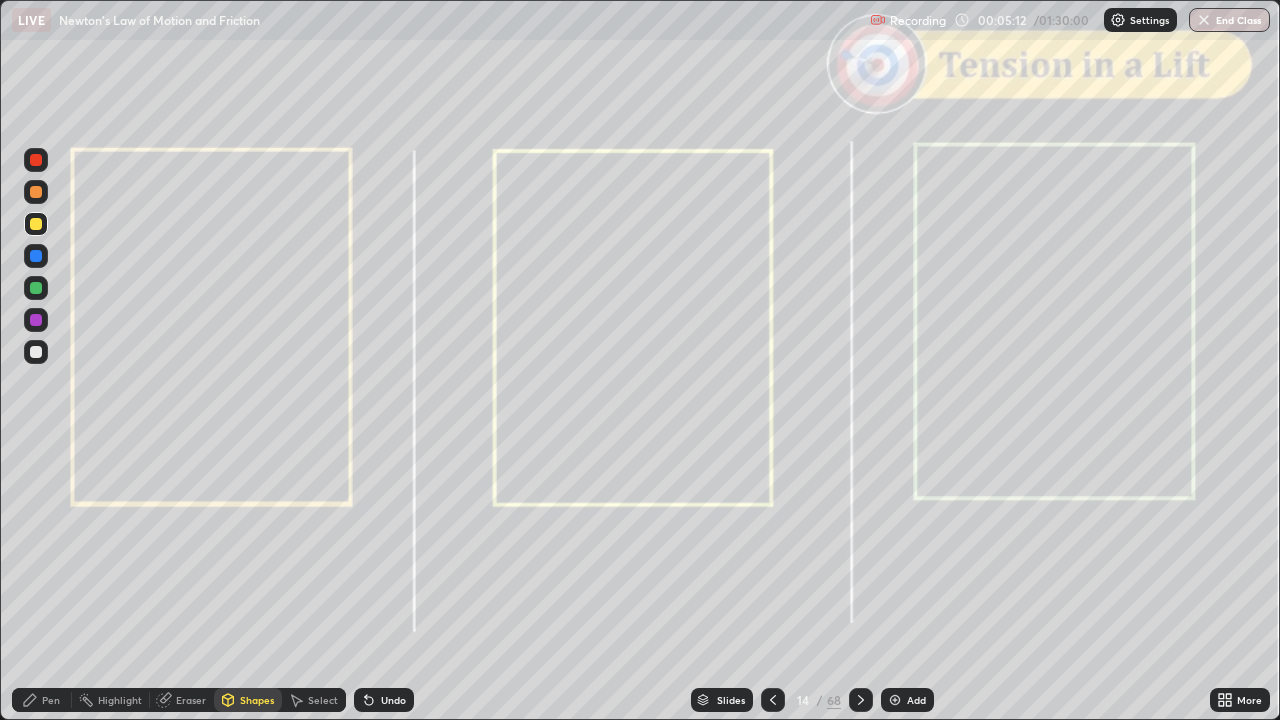 click at bounding box center [36, 160] 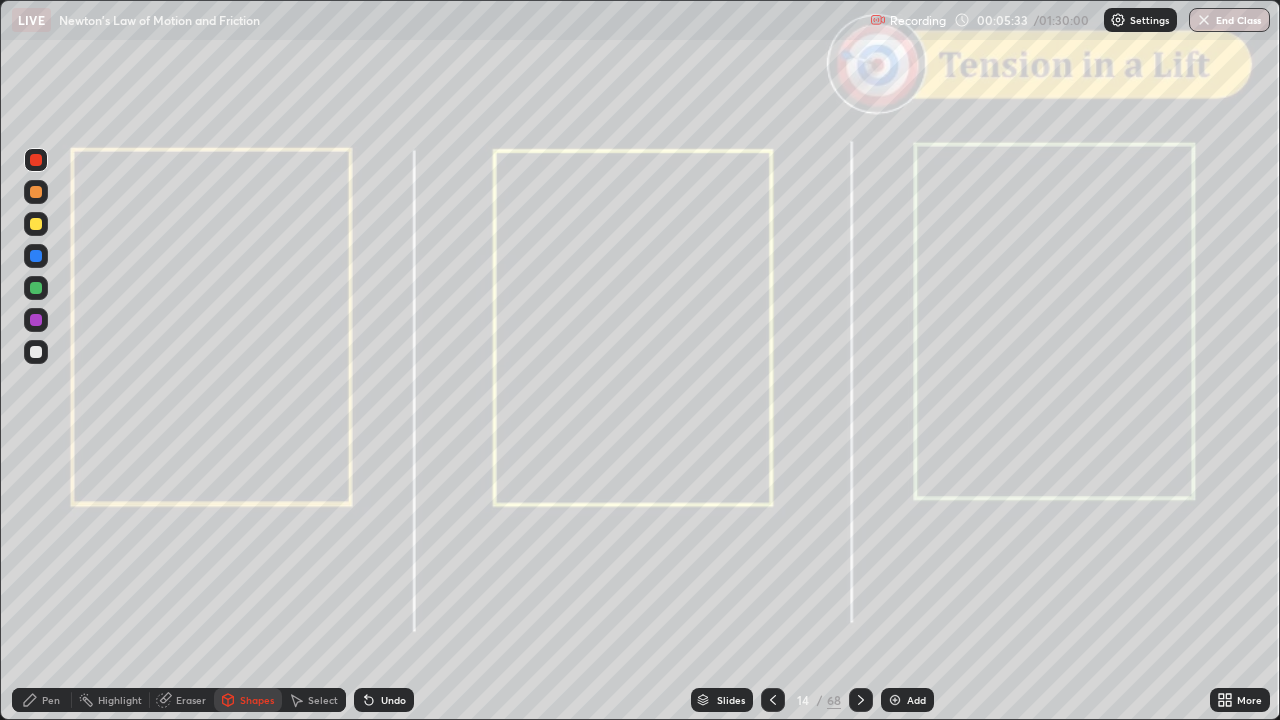 click at bounding box center (36, 320) 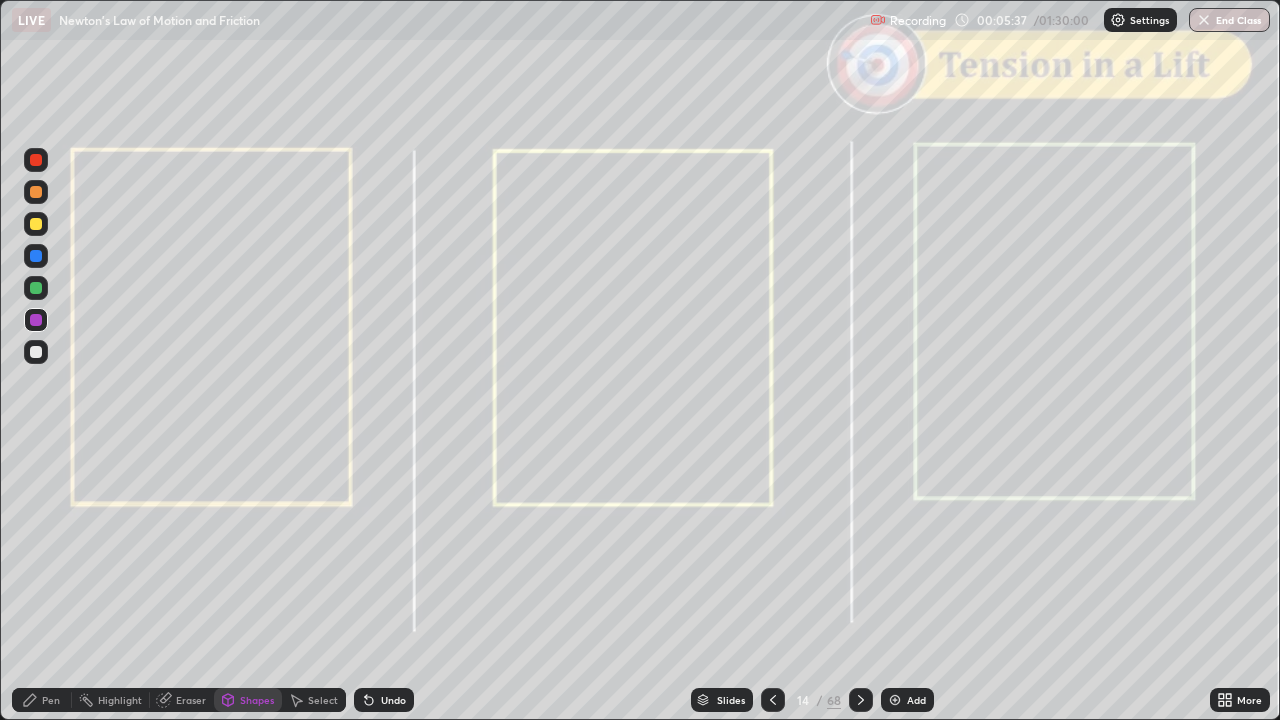 click on "Undo" at bounding box center (393, 700) 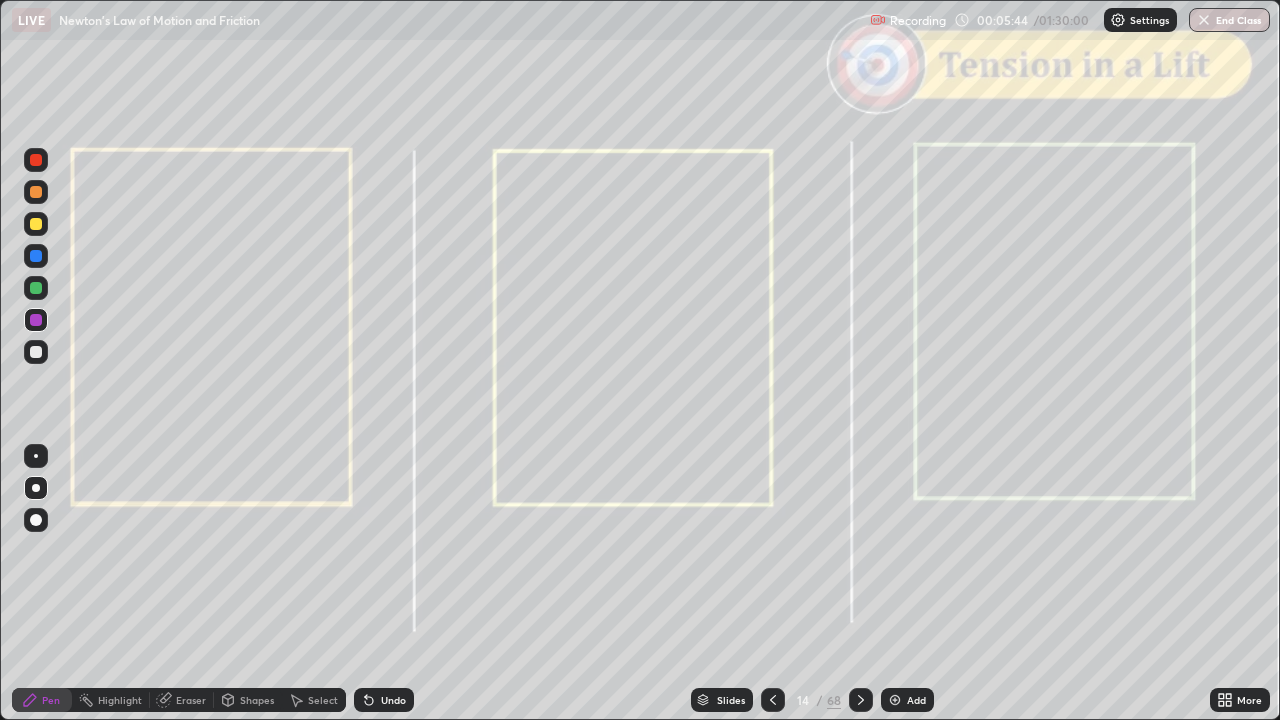 click on "Shapes" at bounding box center (257, 700) 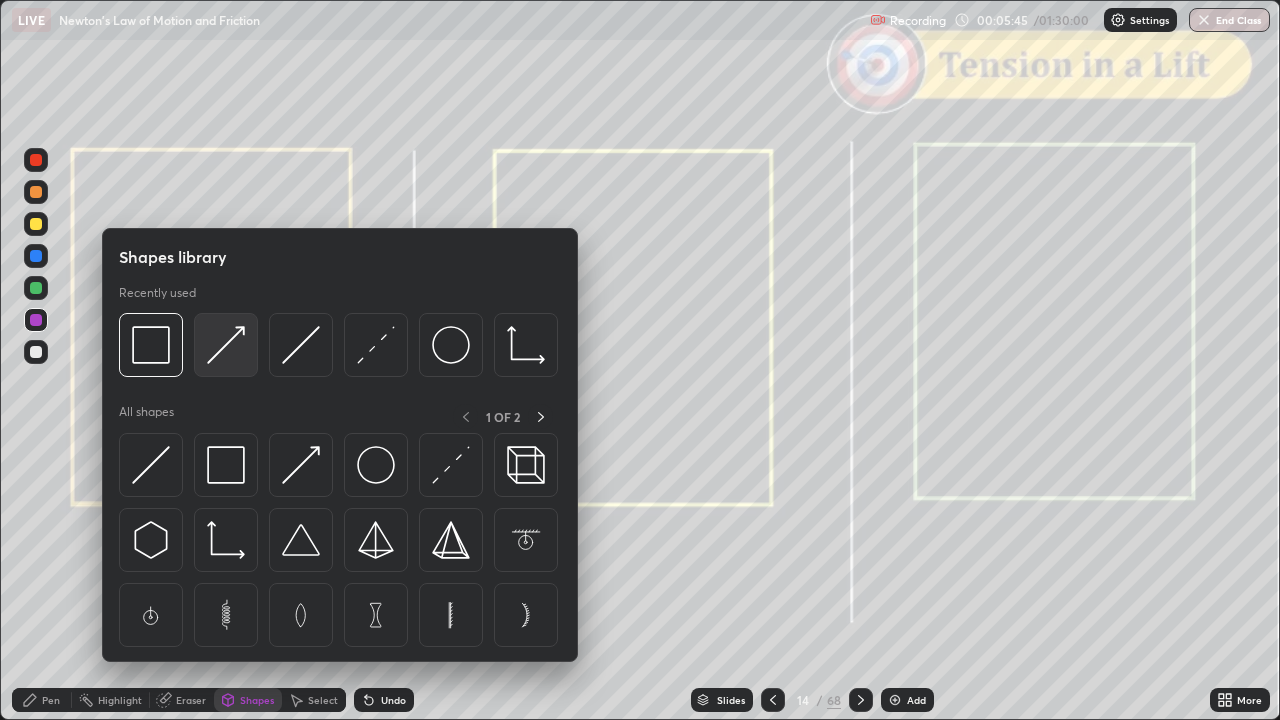 click at bounding box center [226, 345] 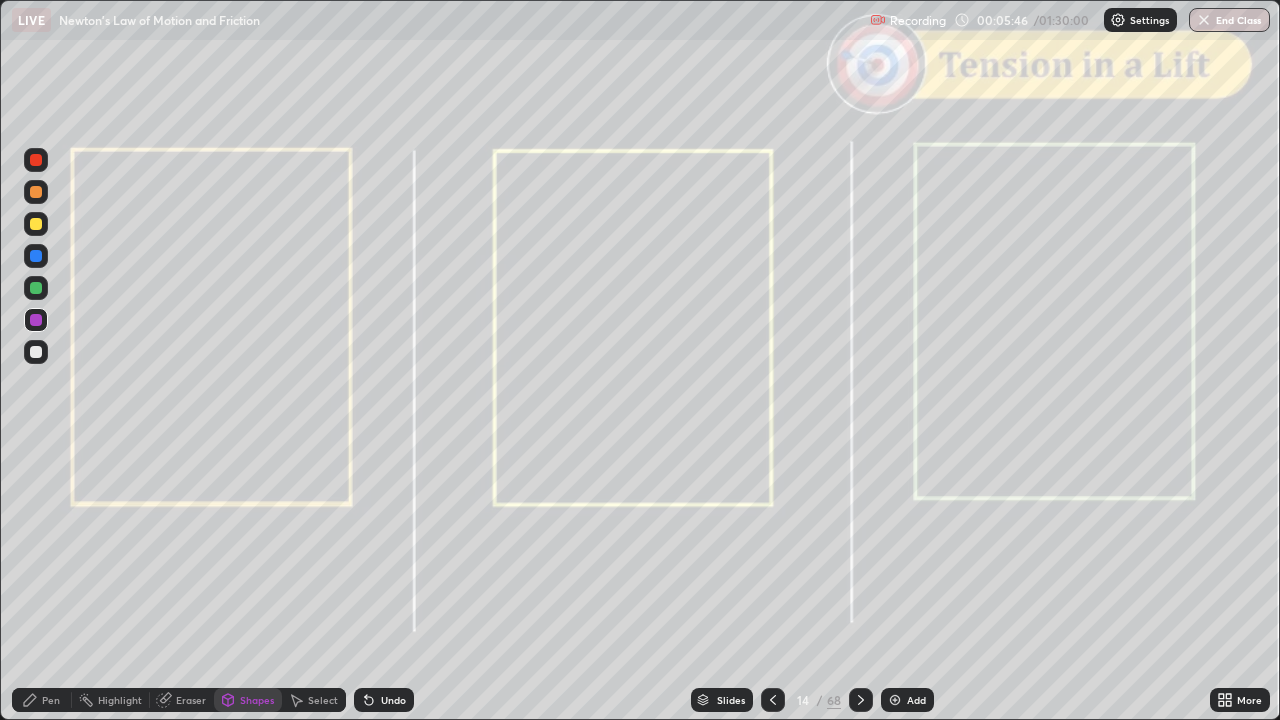 click at bounding box center [36, 192] 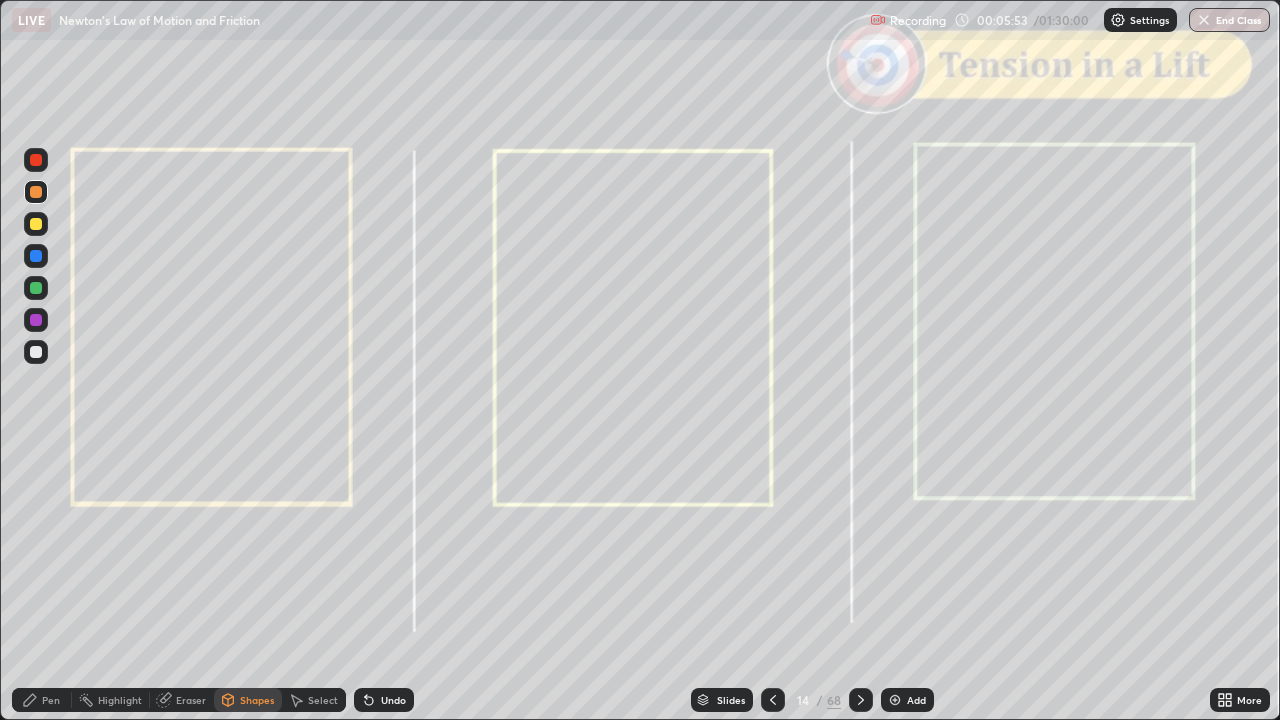 click 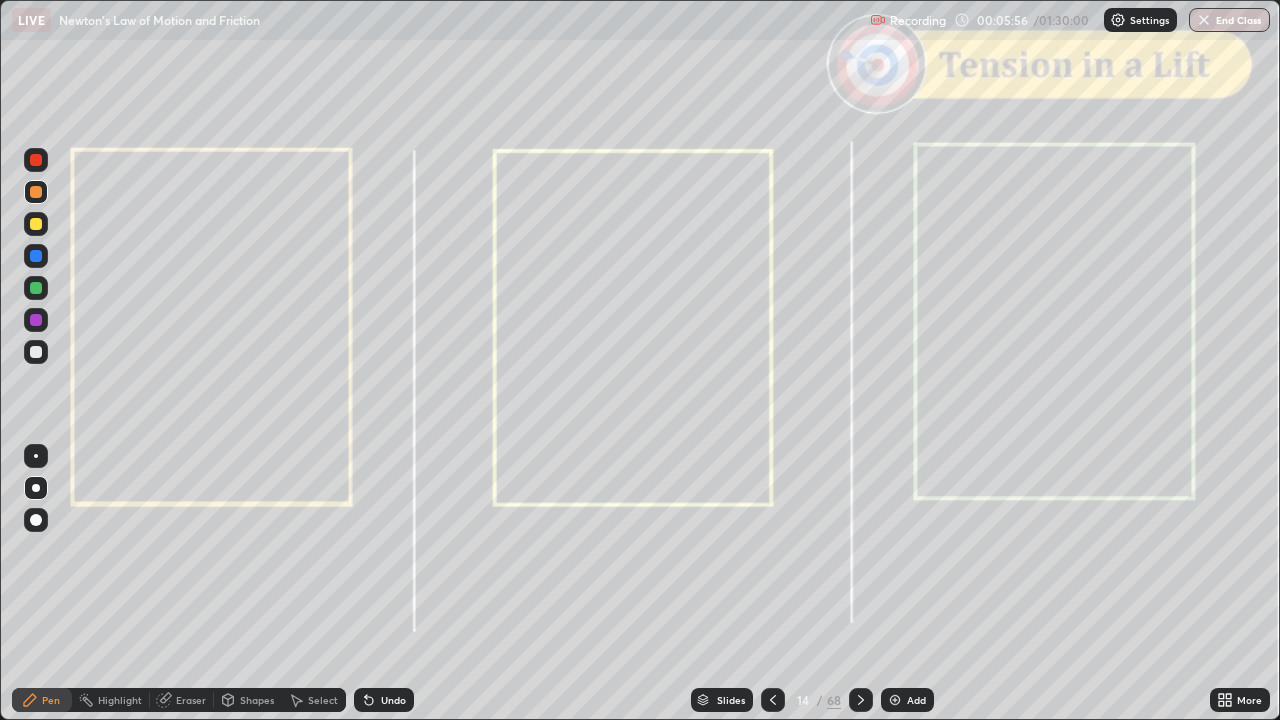 click on "Shapes" at bounding box center [257, 700] 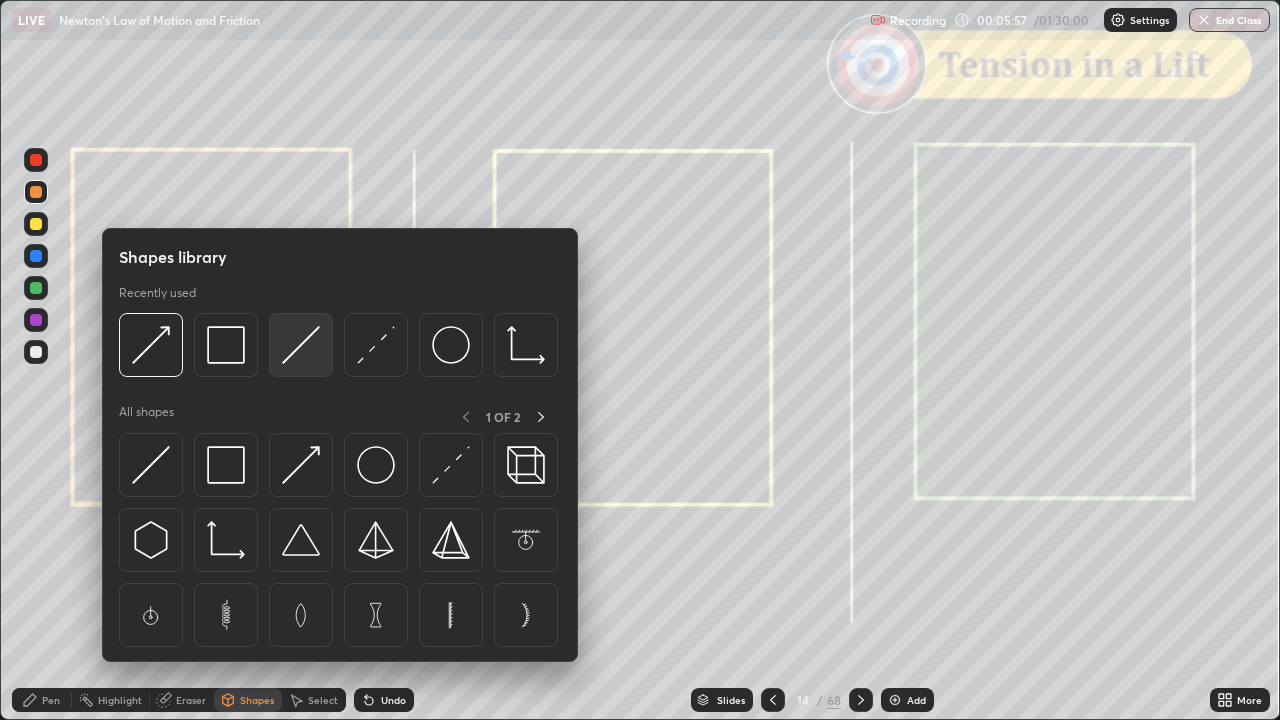 click at bounding box center [301, 345] 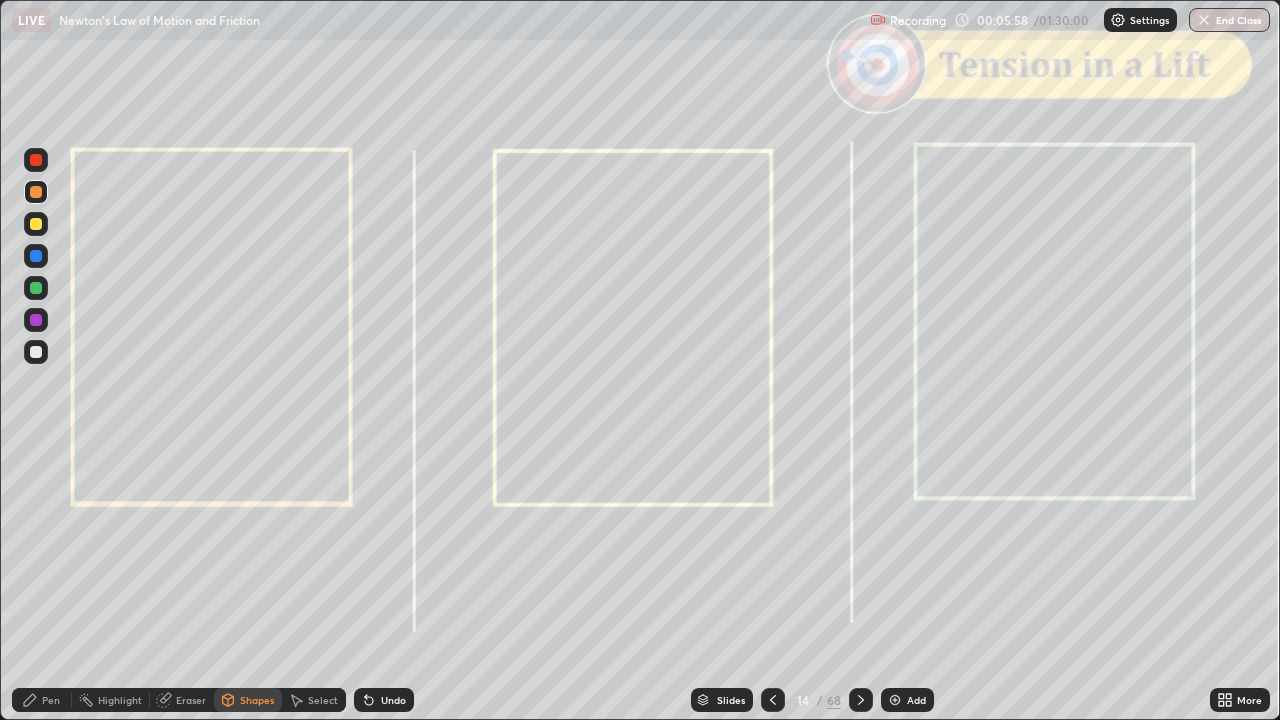 click at bounding box center (36, 352) 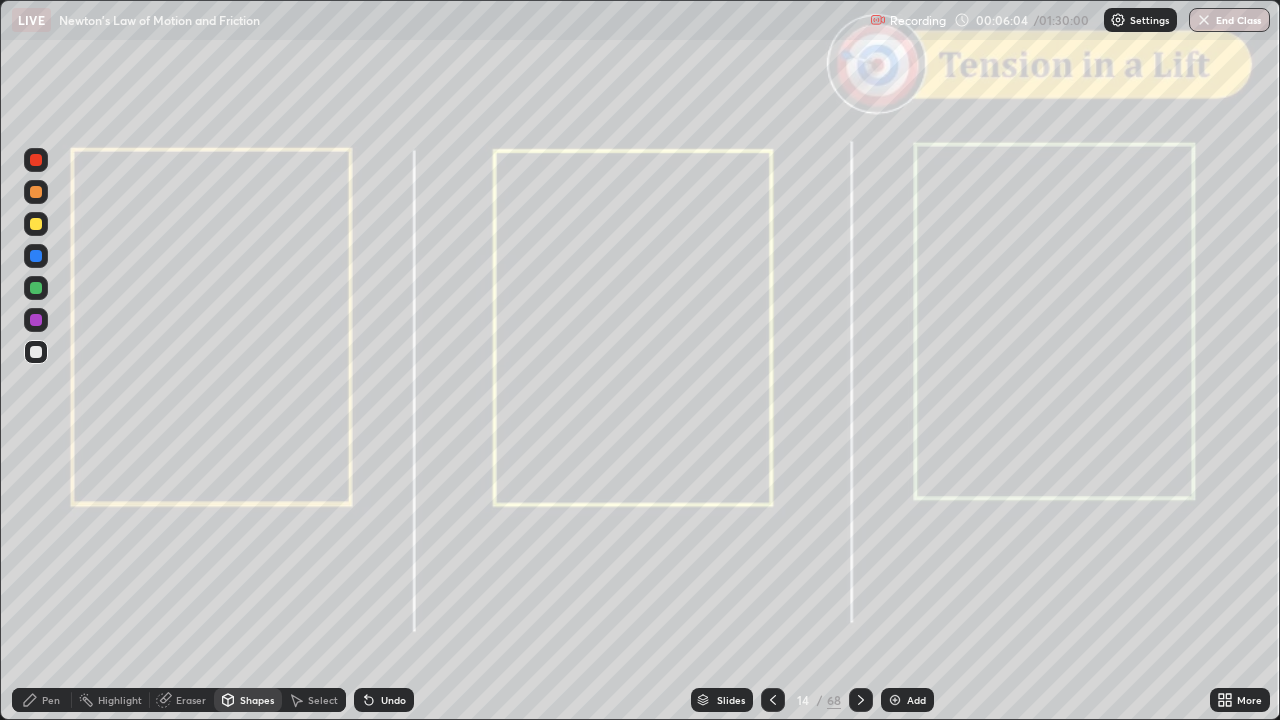 click on "Shapes" at bounding box center (257, 700) 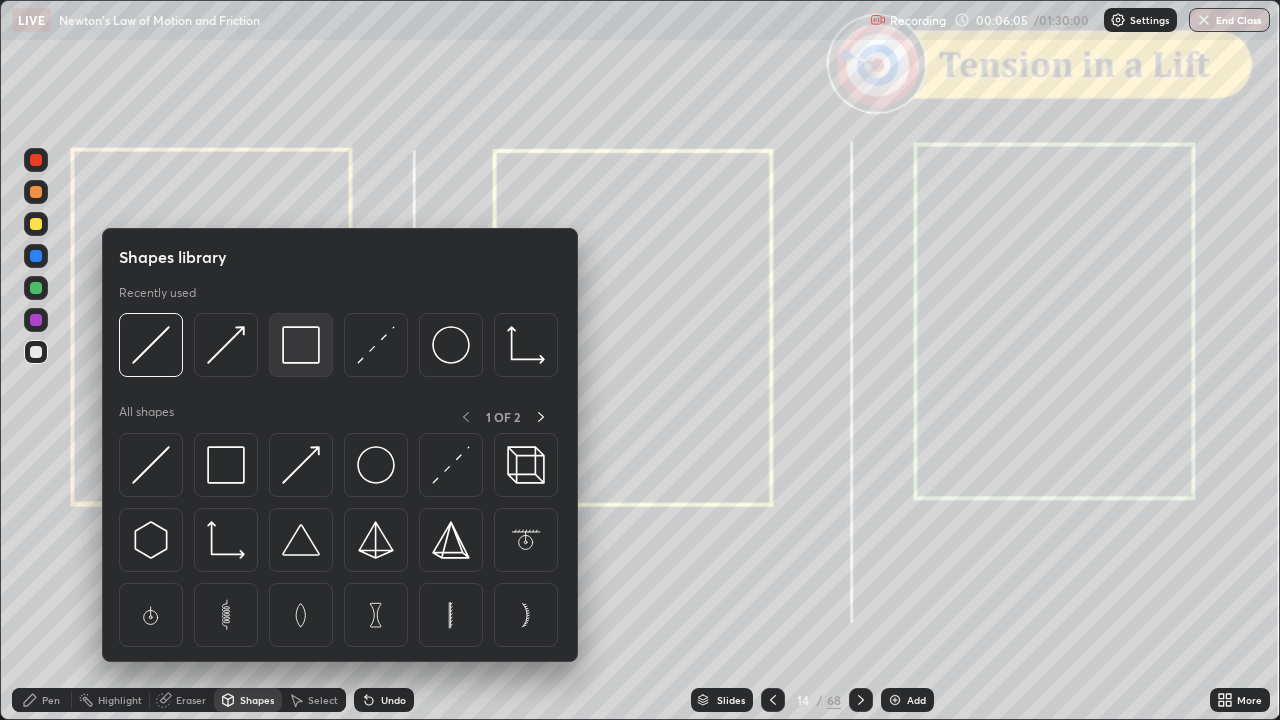 click at bounding box center (301, 345) 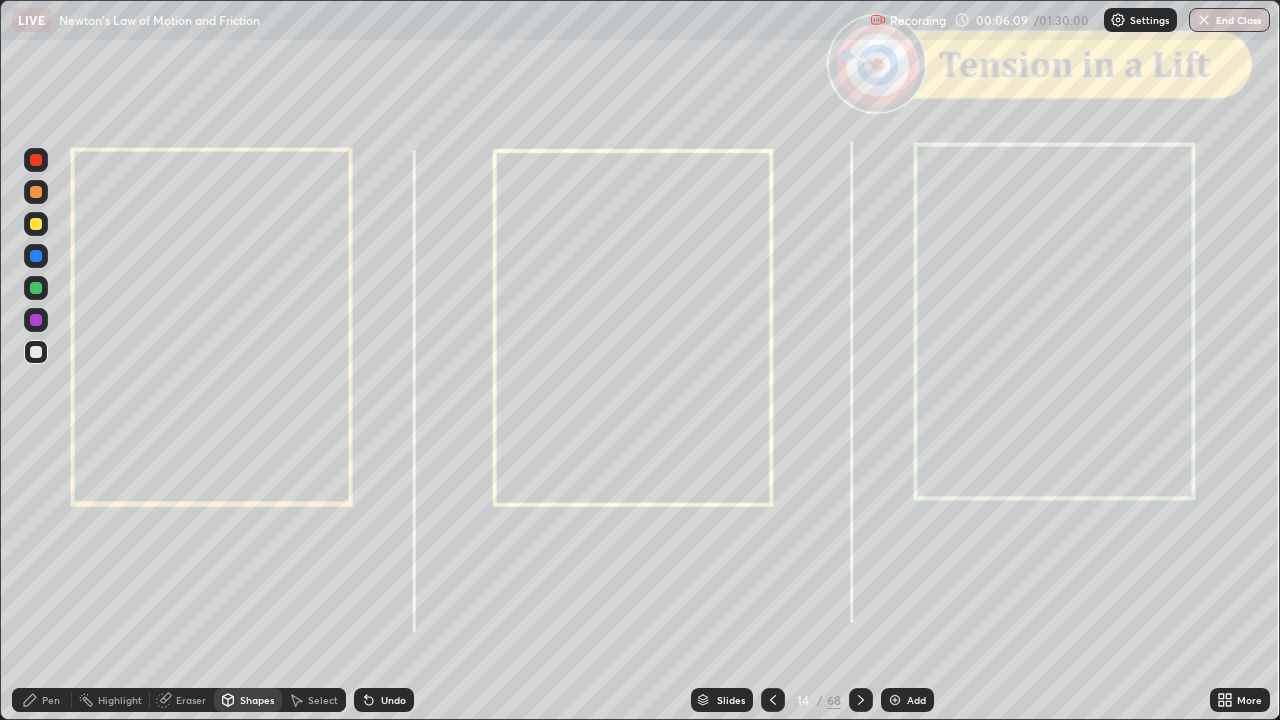 click 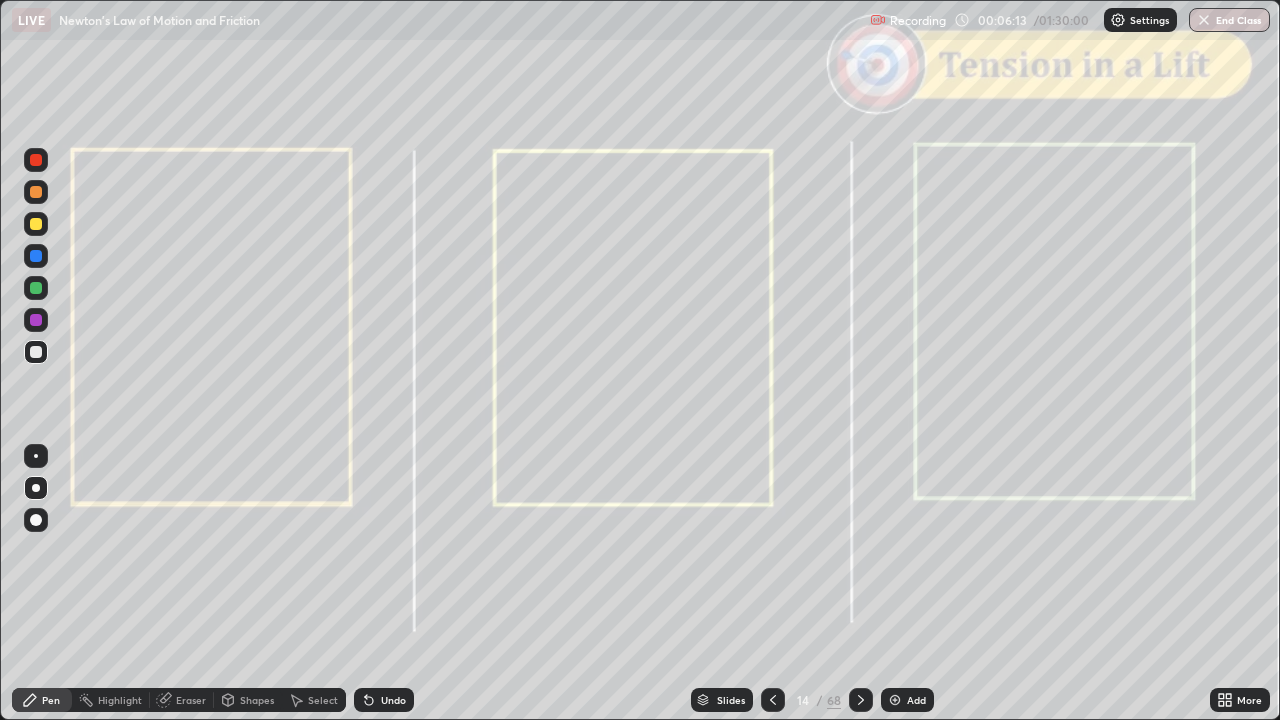 click on "Shapes" at bounding box center (257, 700) 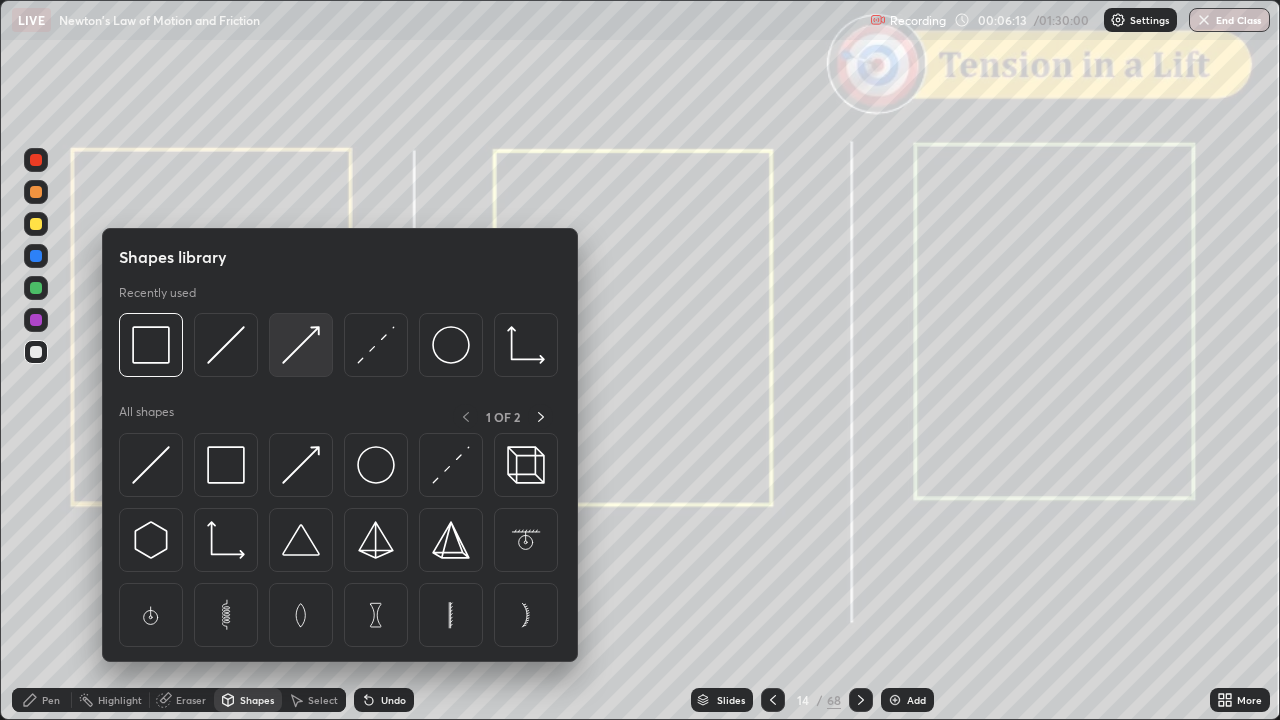 click at bounding box center (301, 345) 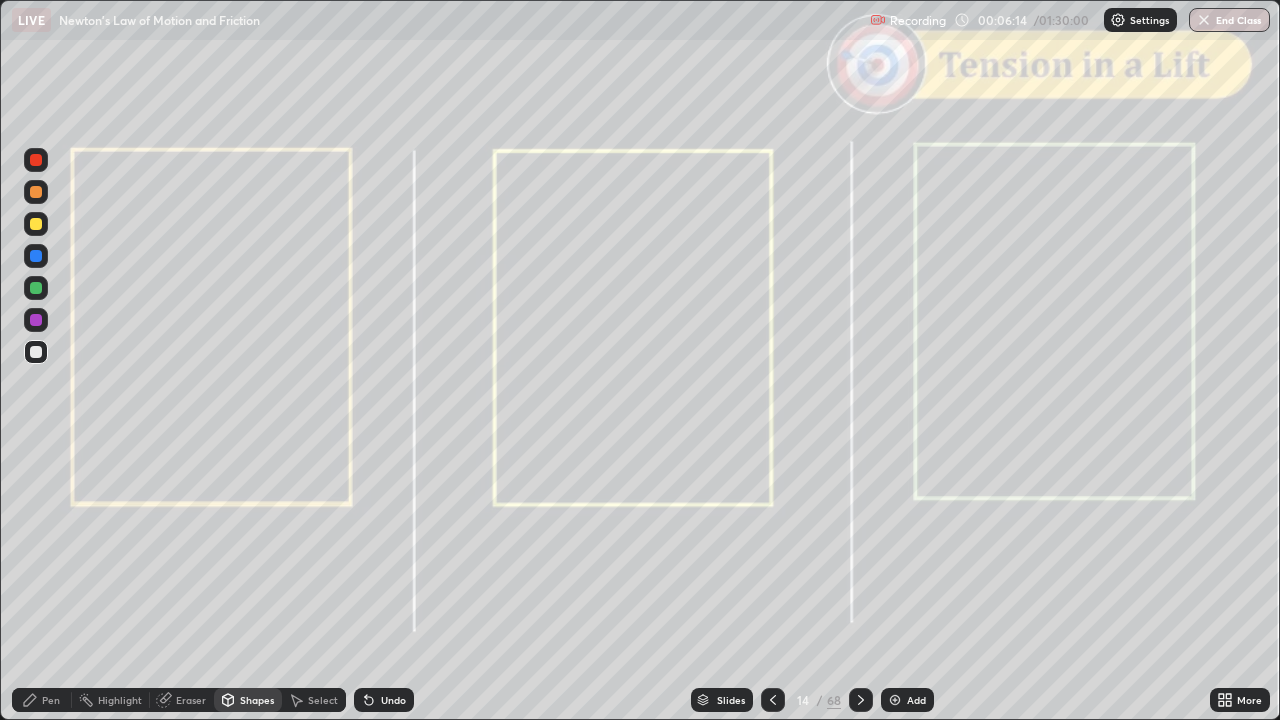 click at bounding box center [36, 160] 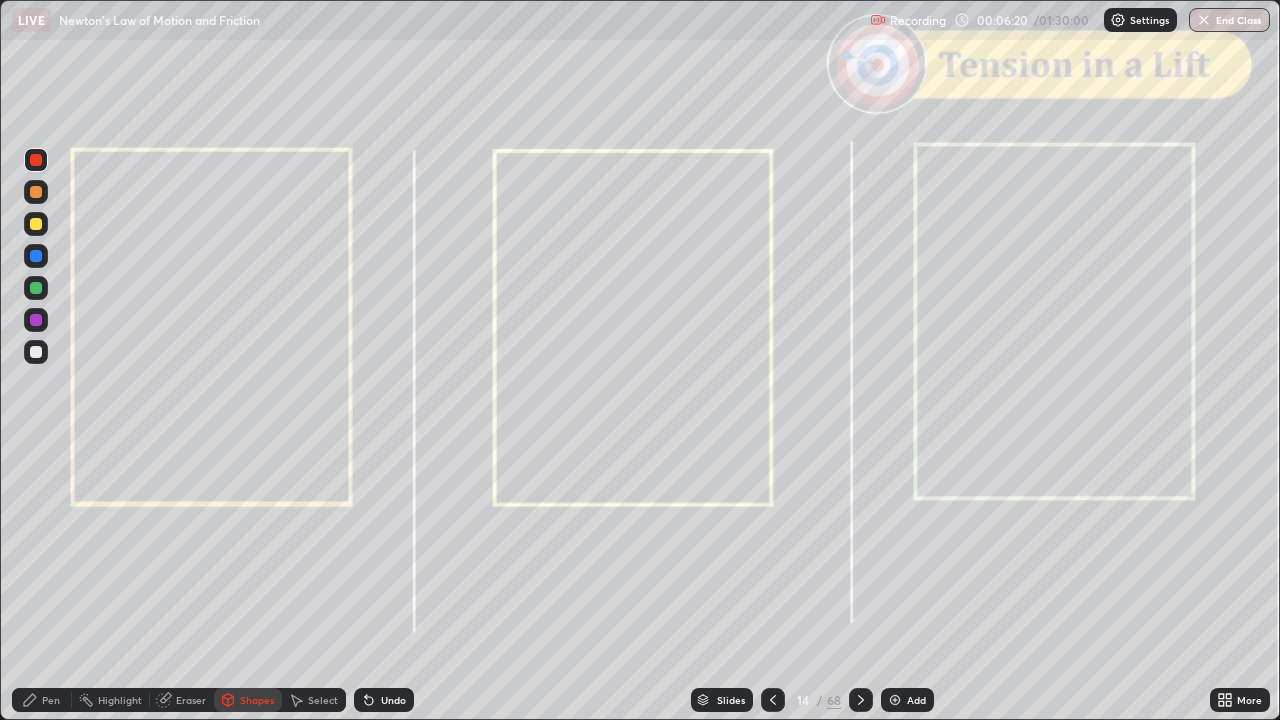 click 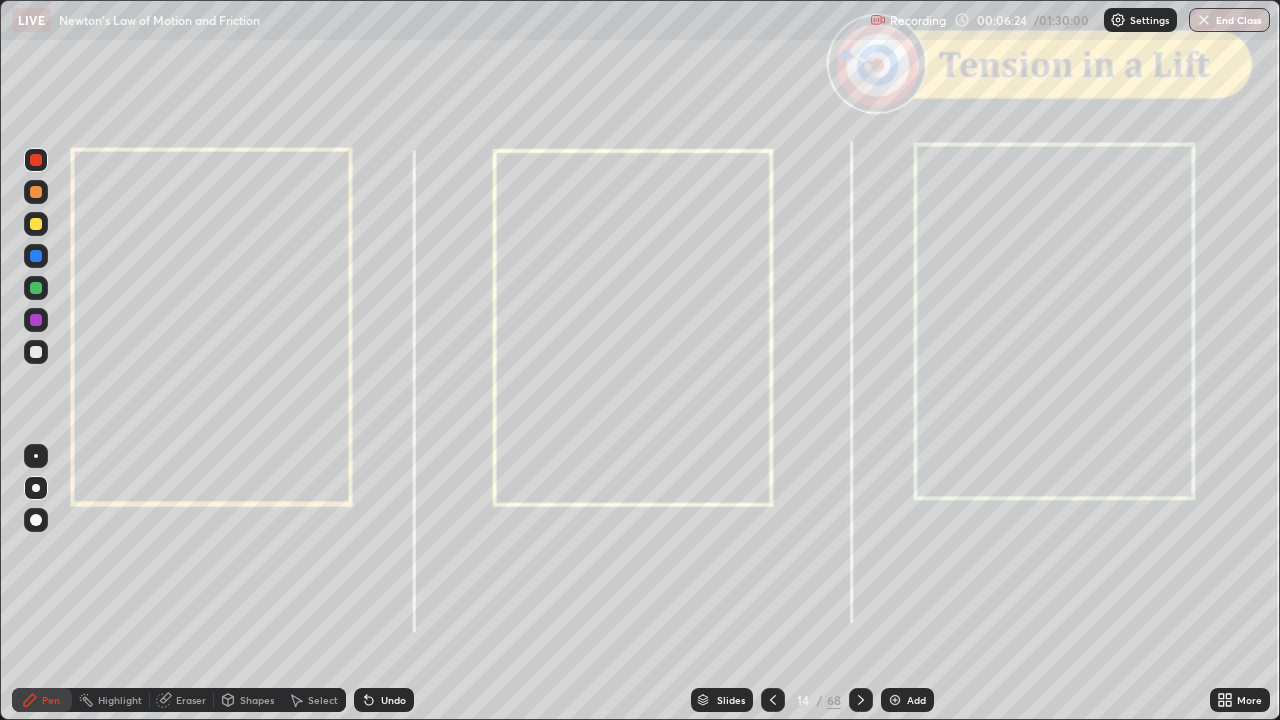 click on "Shapes" at bounding box center (257, 700) 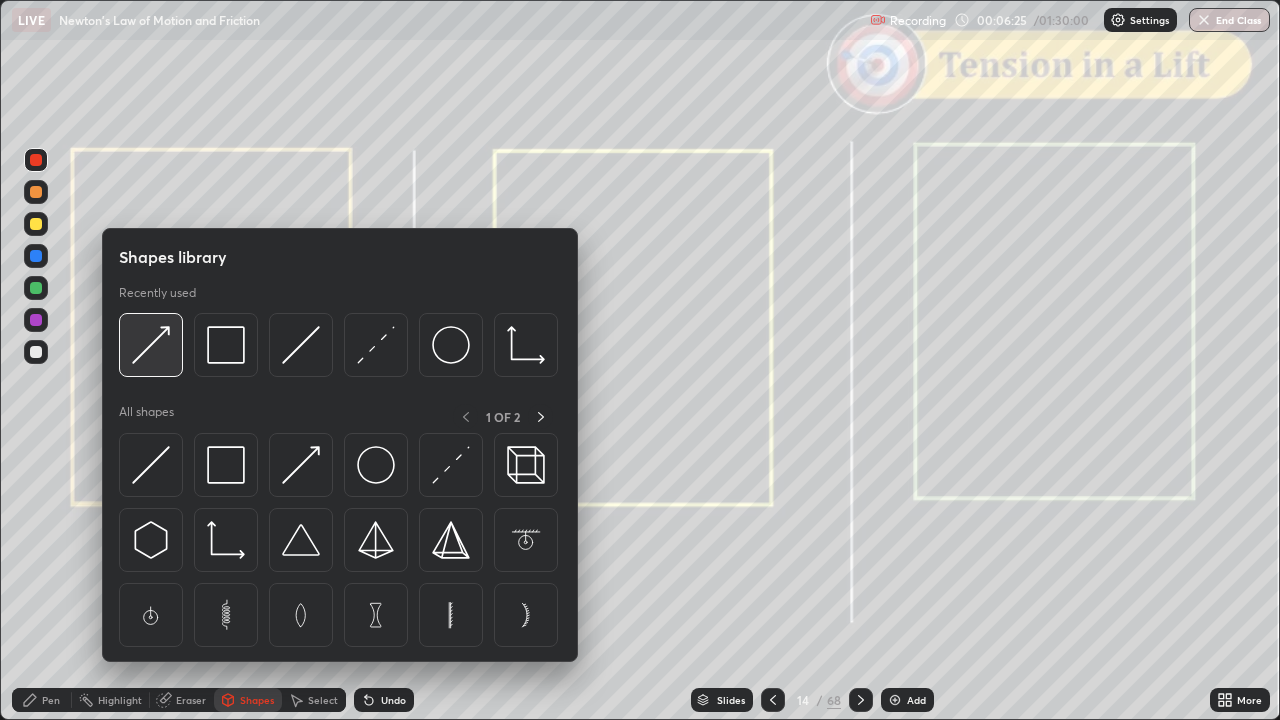 click at bounding box center [151, 345] 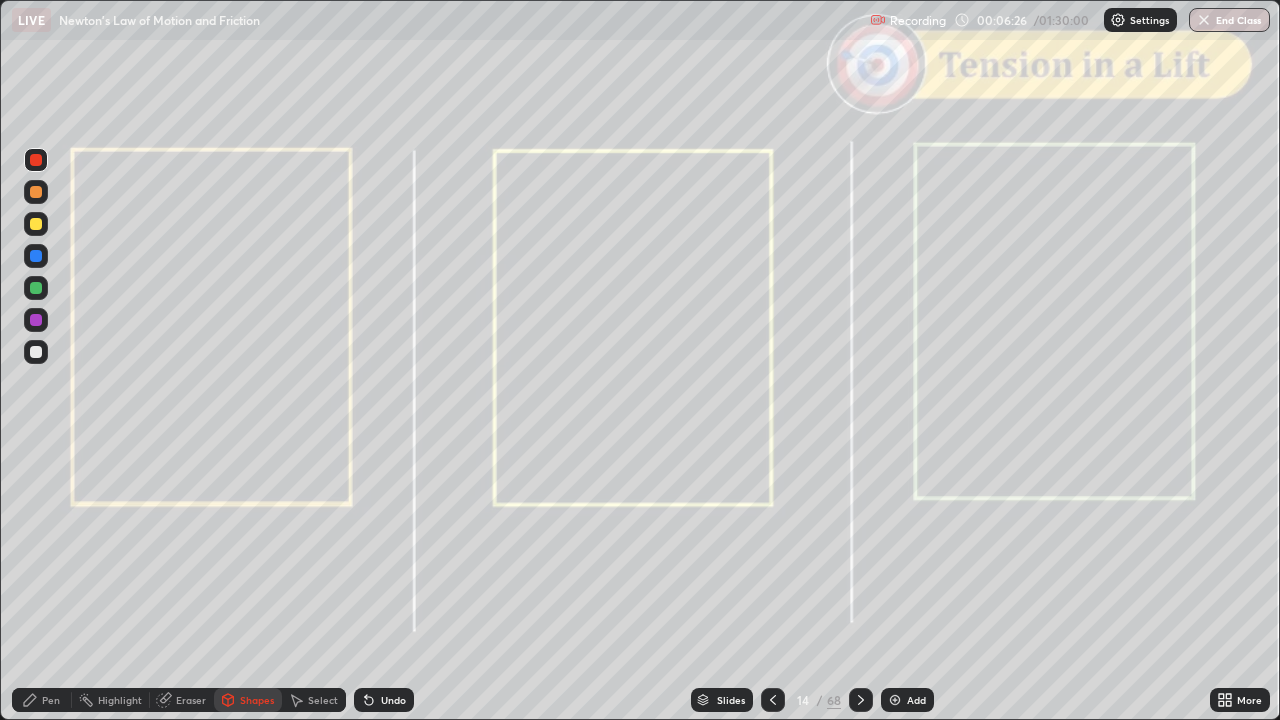 click at bounding box center (36, 288) 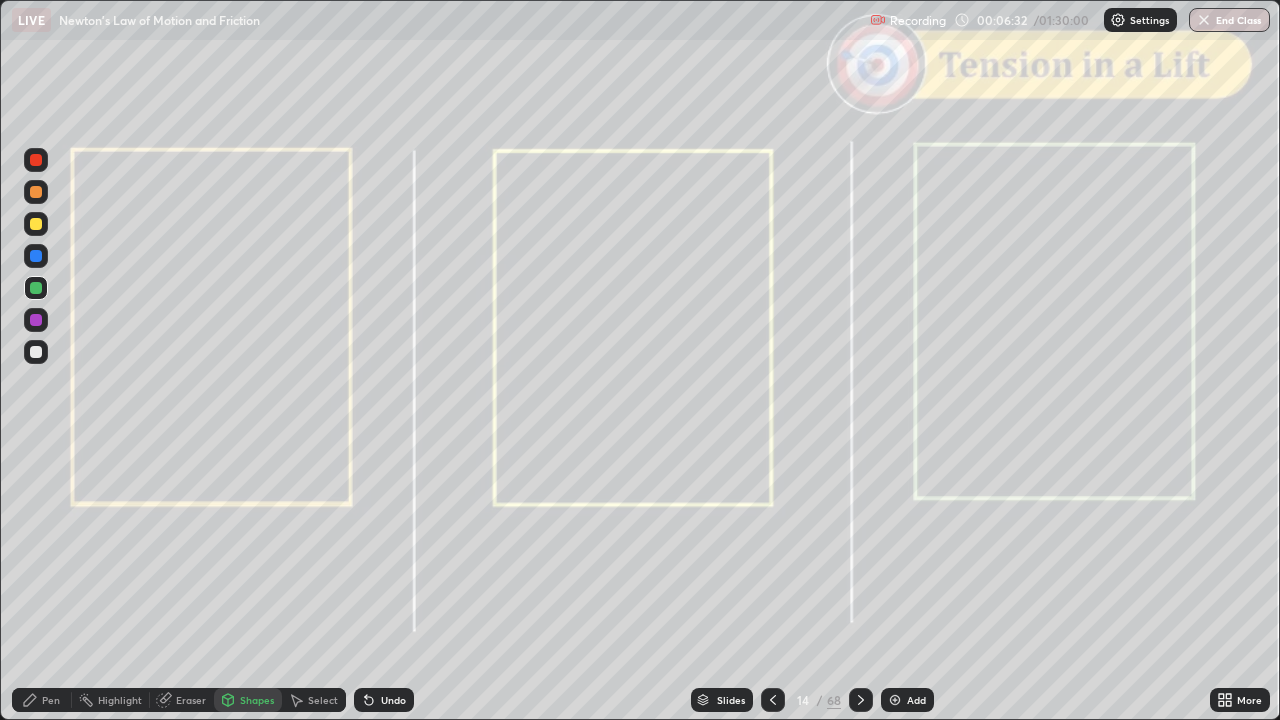 click 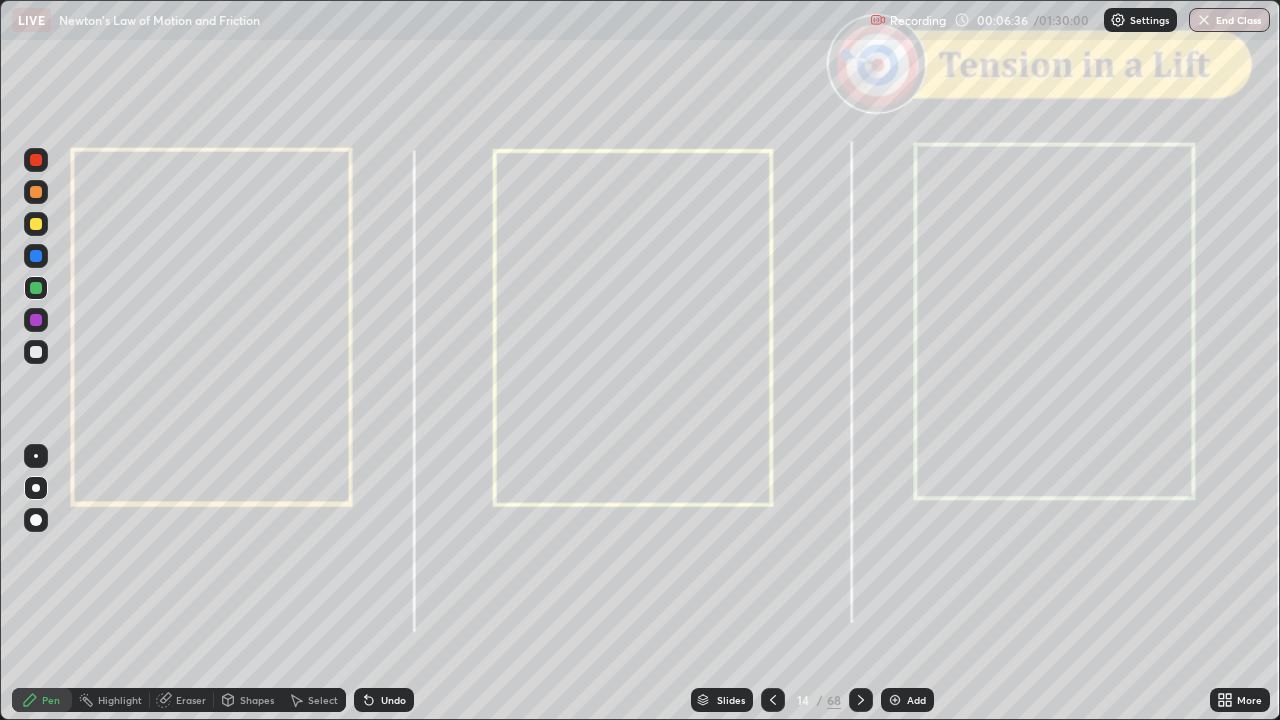 click at bounding box center [36, 224] 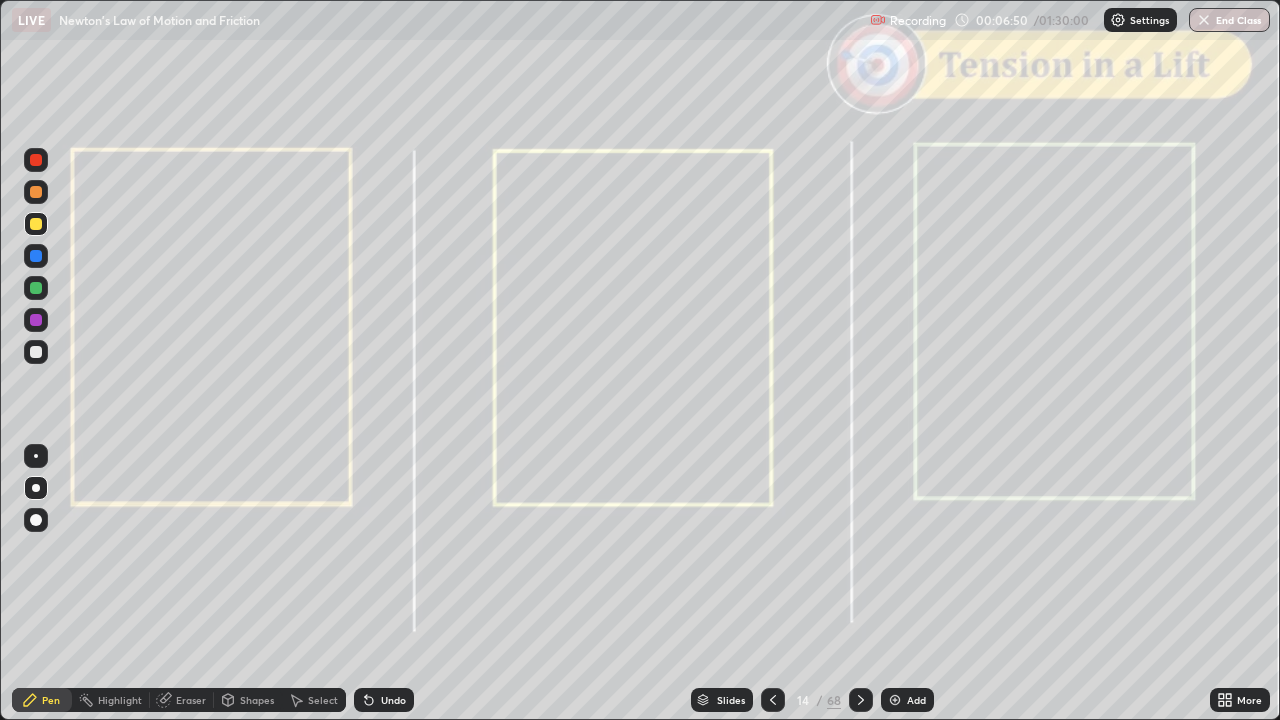 click on "Shapes" at bounding box center (248, 700) 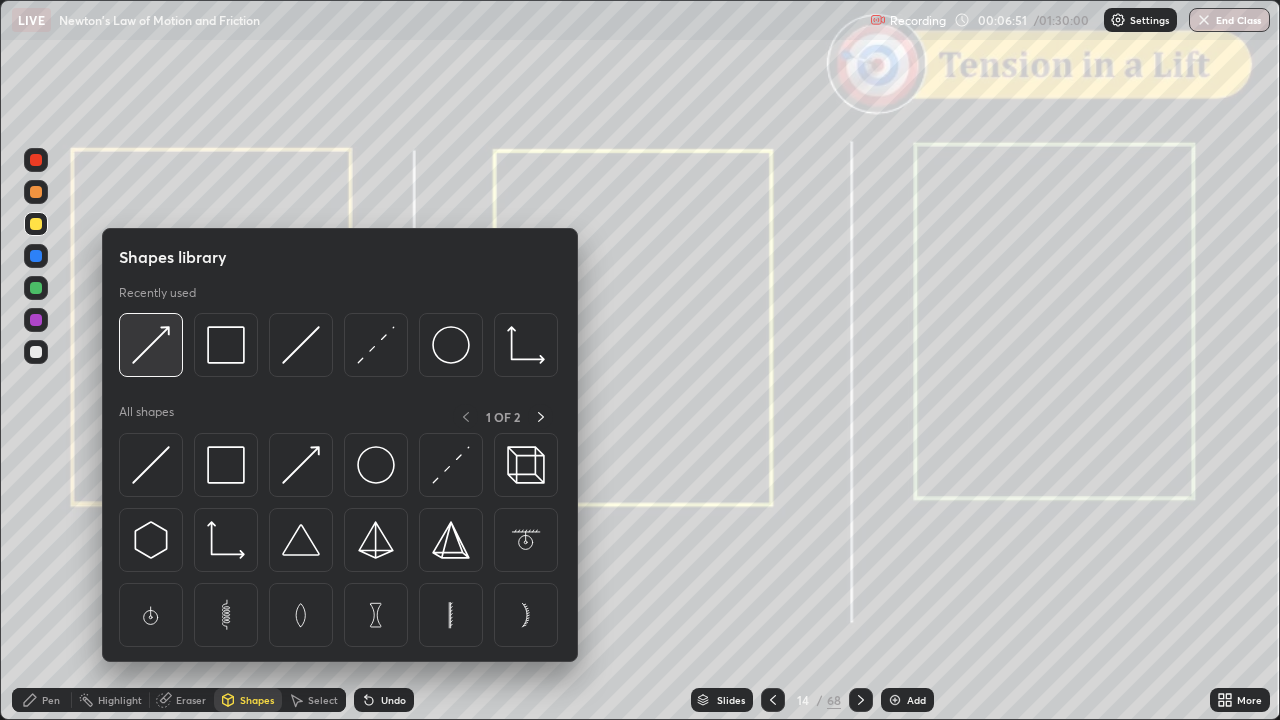 click at bounding box center [151, 345] 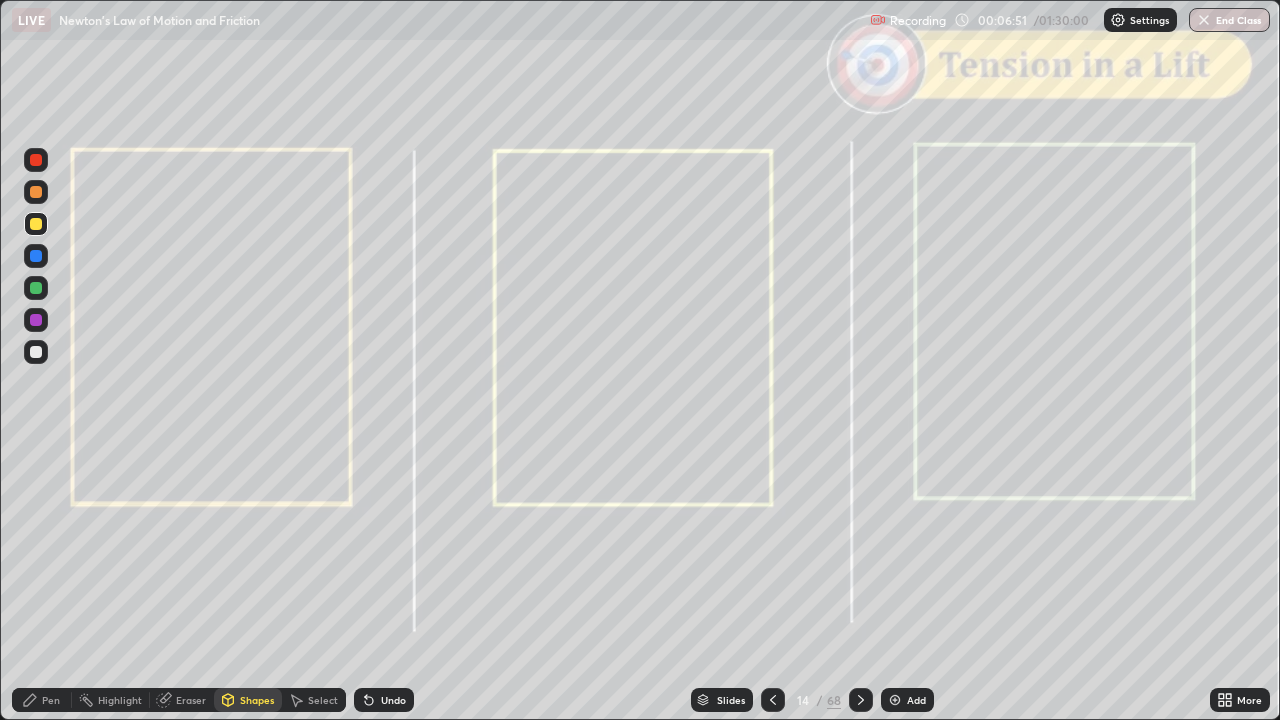 click at bounding box center [36, 192] 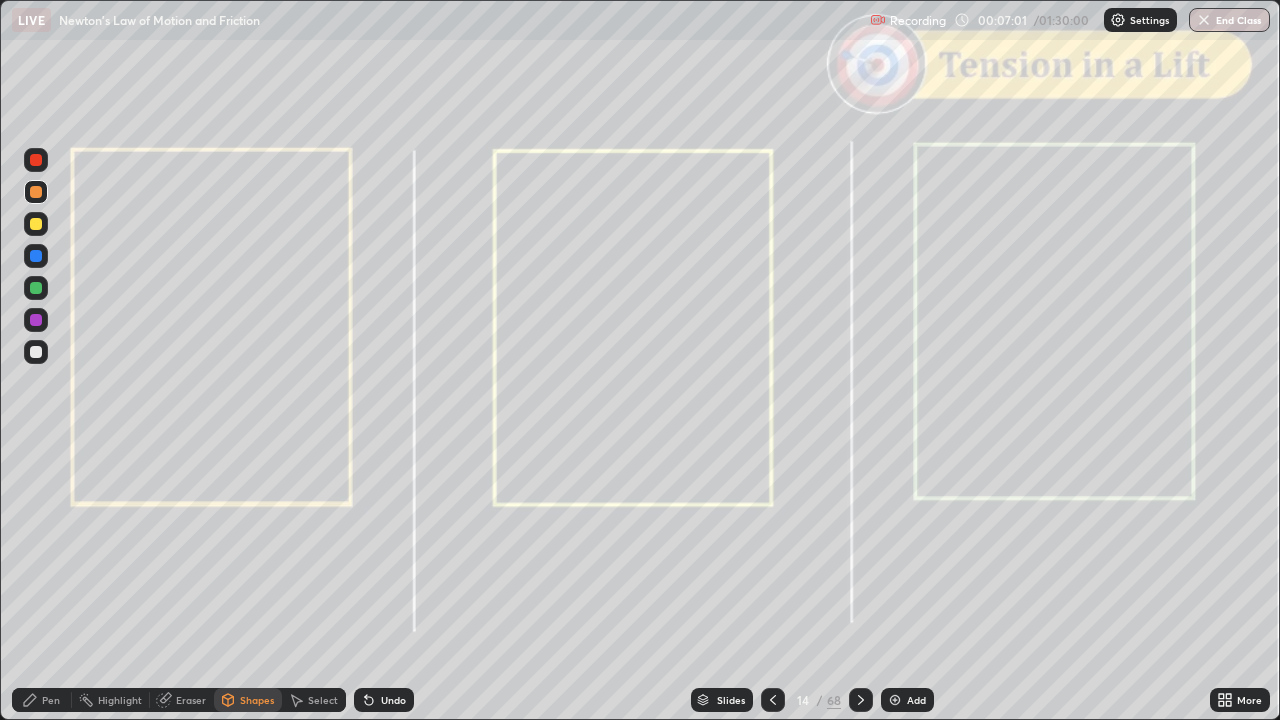 click on "Pen" at bounding box center (42, 700) 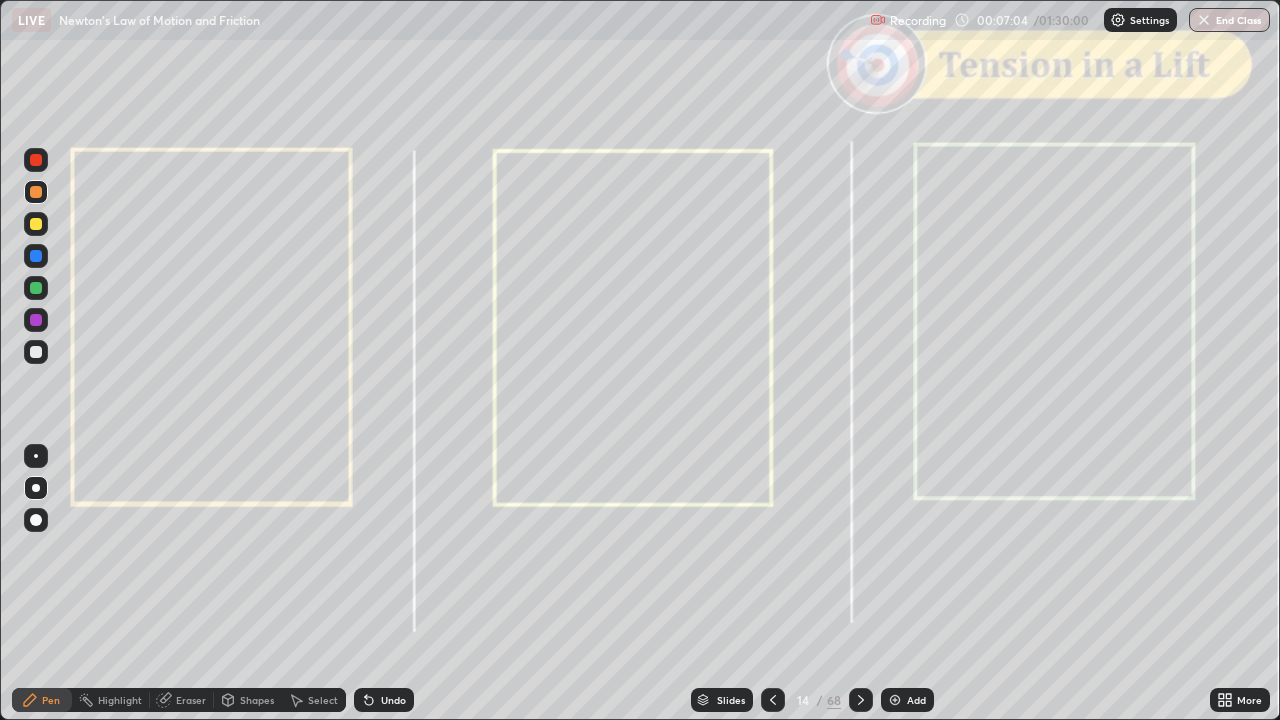click on "Undo" at bounding box center [393, 700] 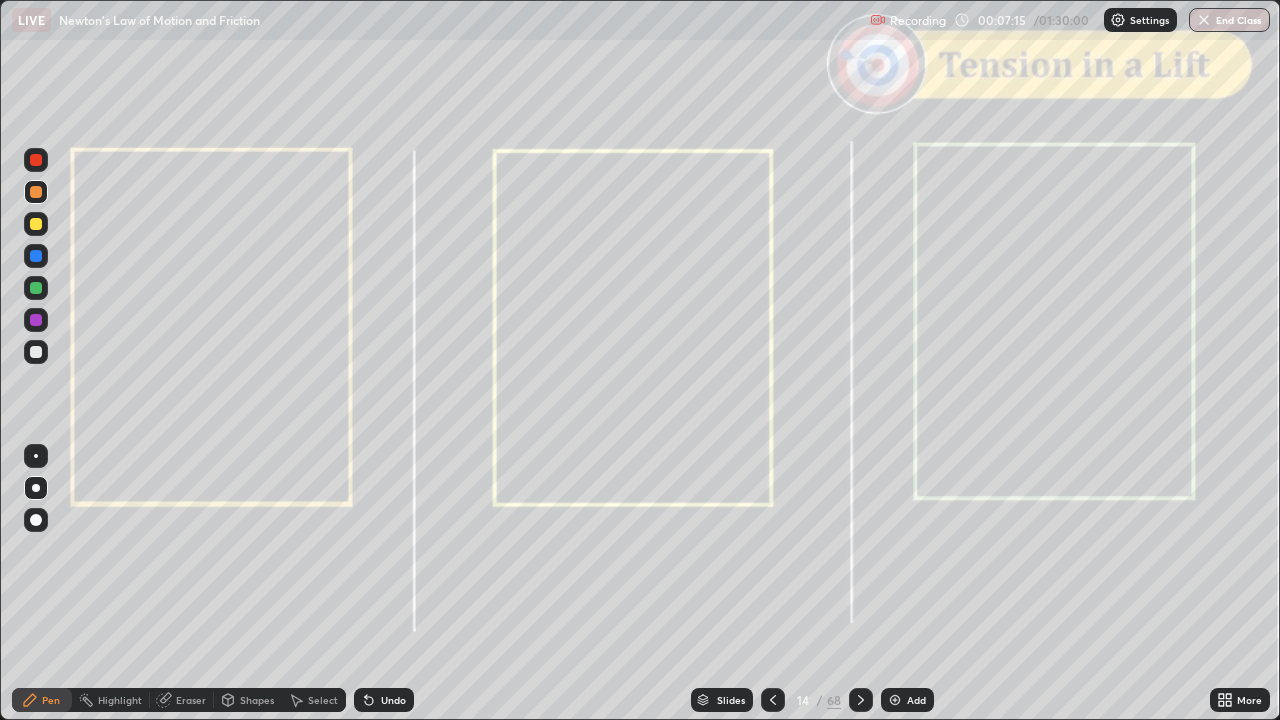 click at bounding box center (36, 224) 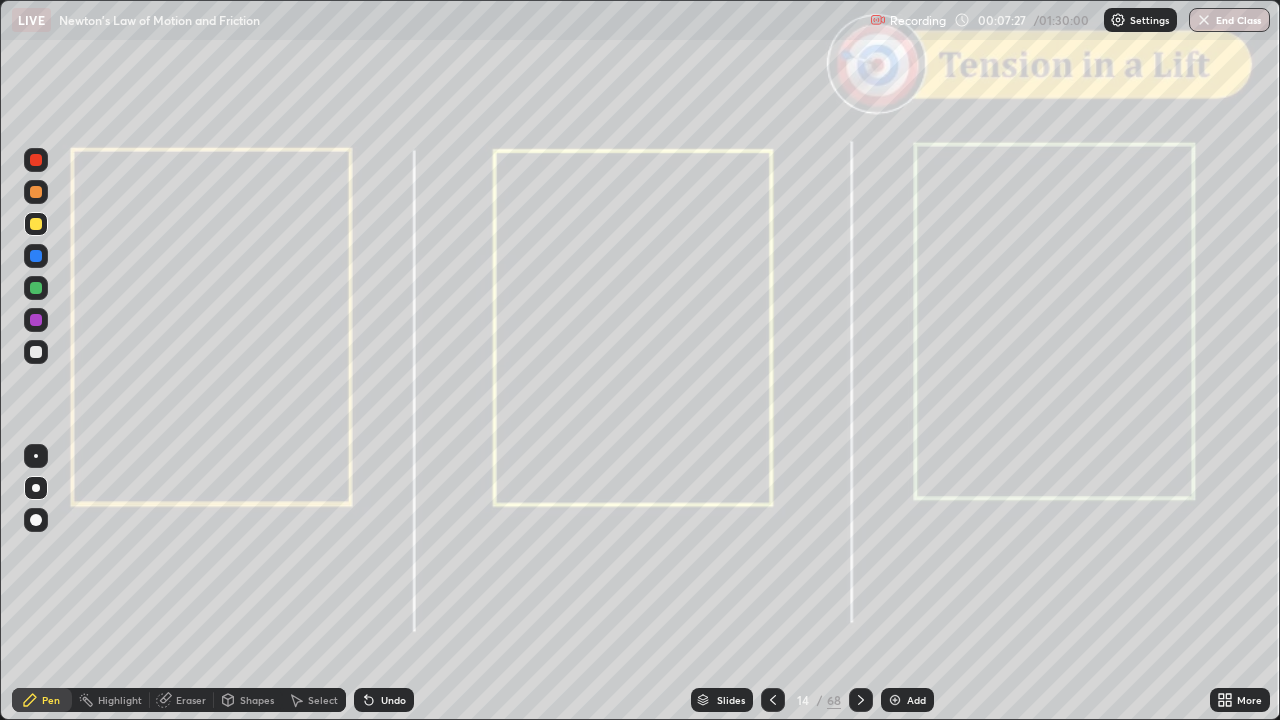 click on "Shapes" at bounding box center (257, 700) 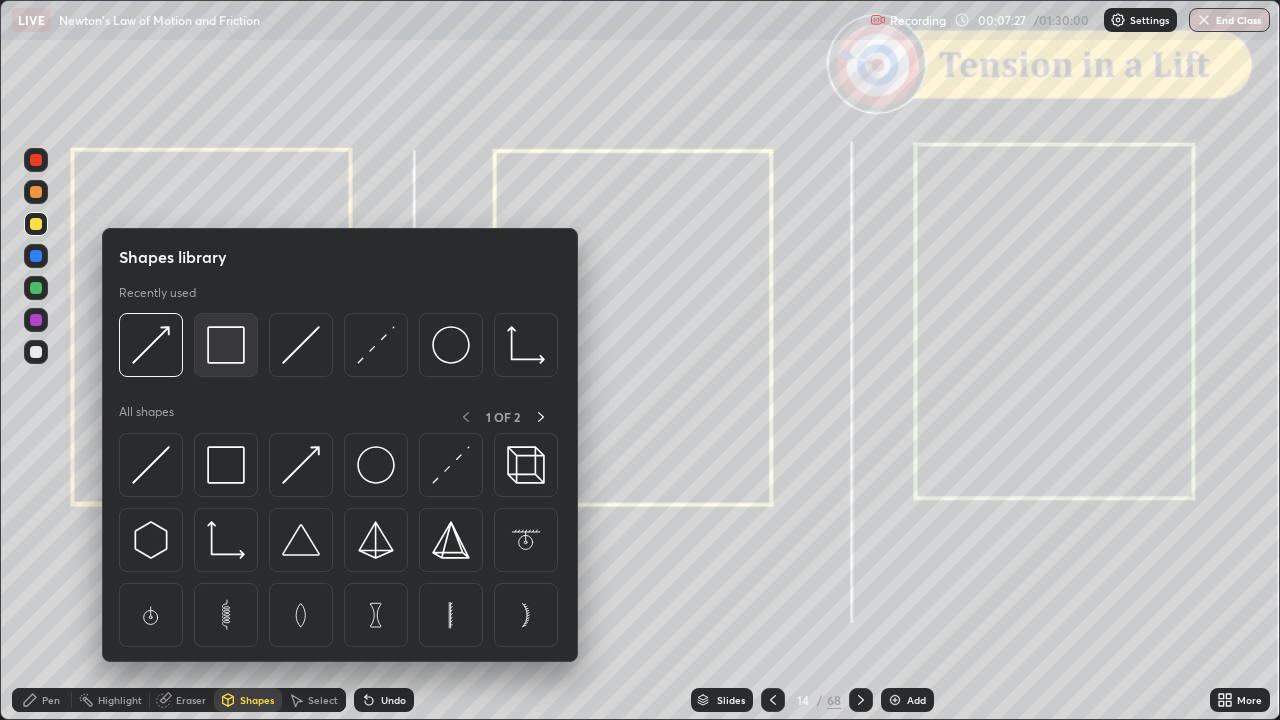 click at bounding box center (226, 345) 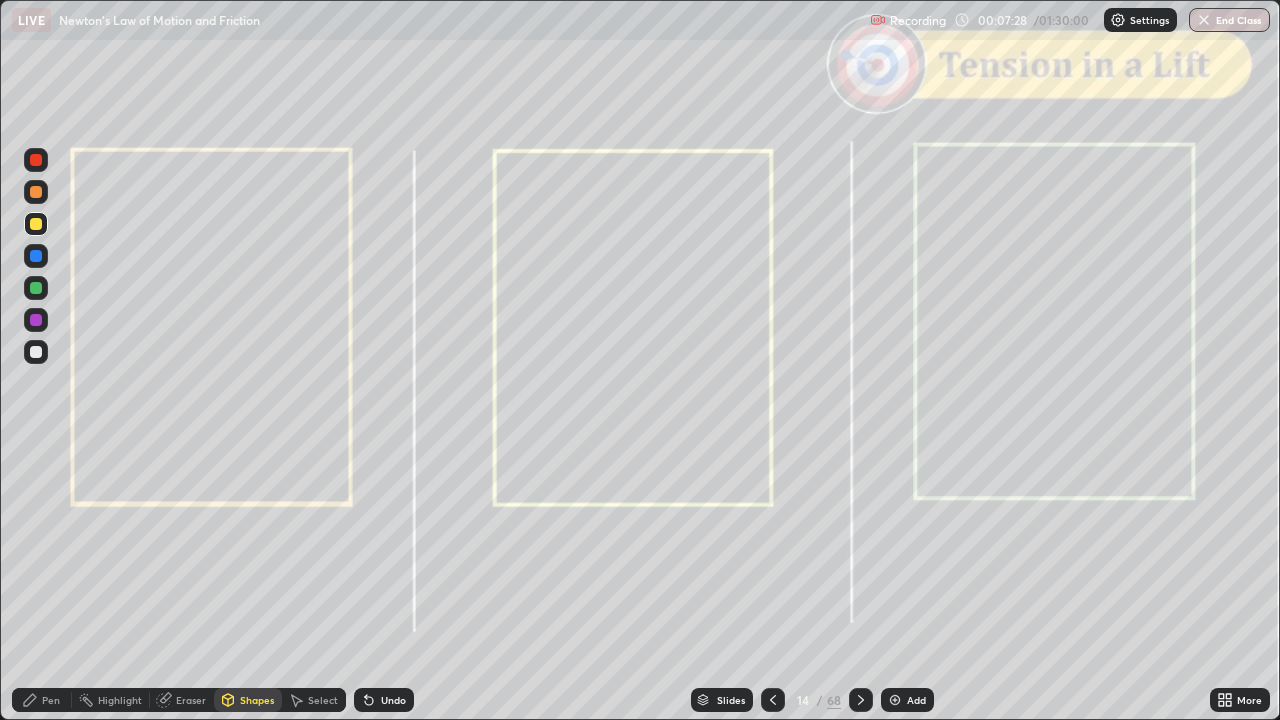 click at bounding box center [36, 160] 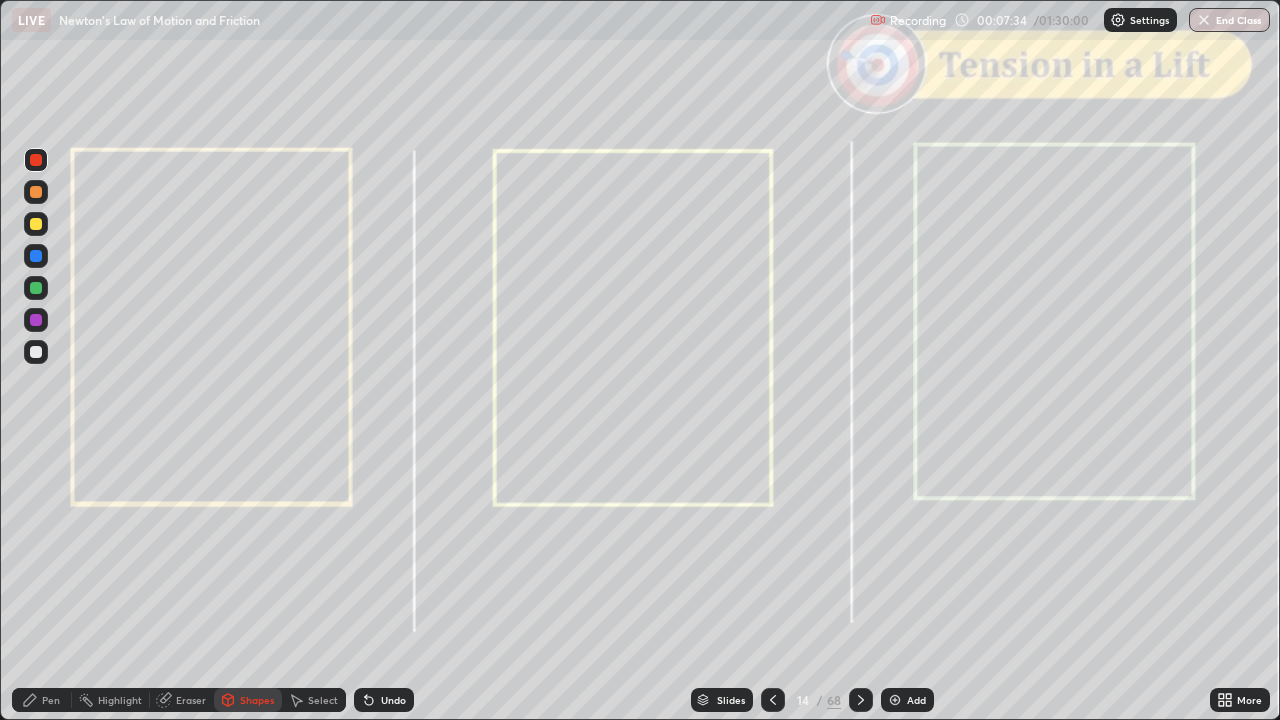 click at bounding box center (36, 320) 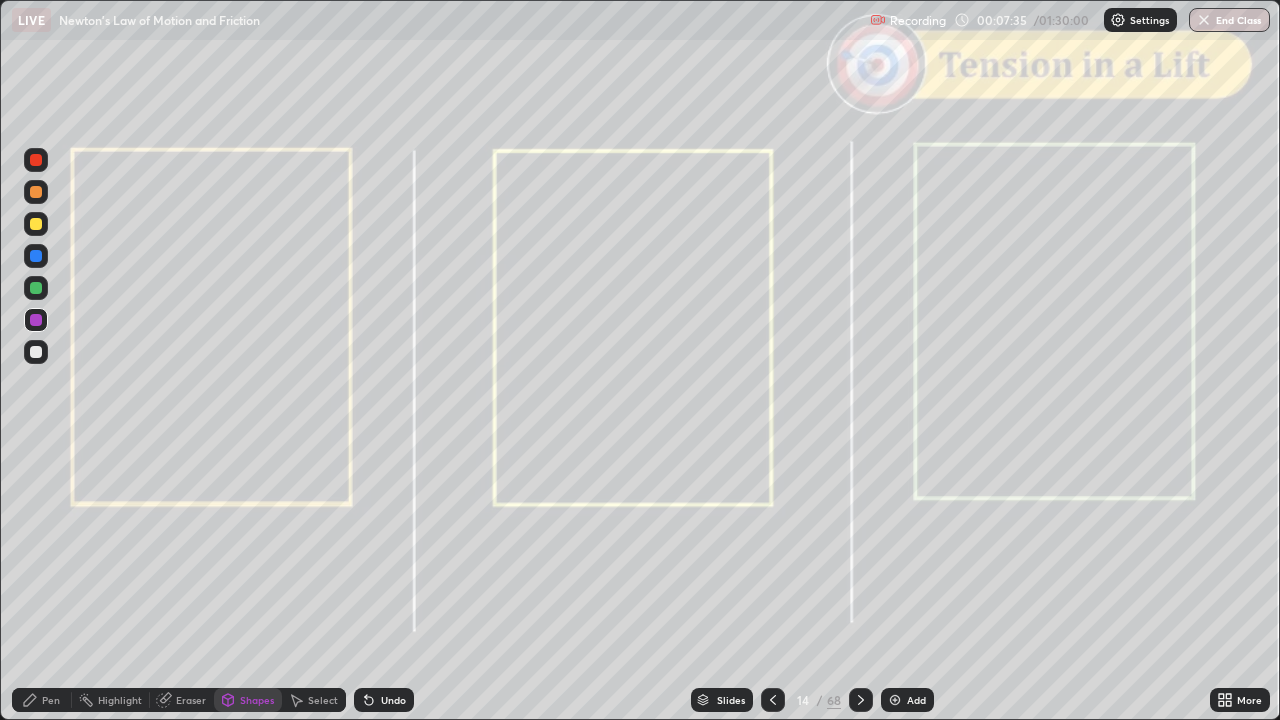 click on "Pen" at bounding box center (51, 700) 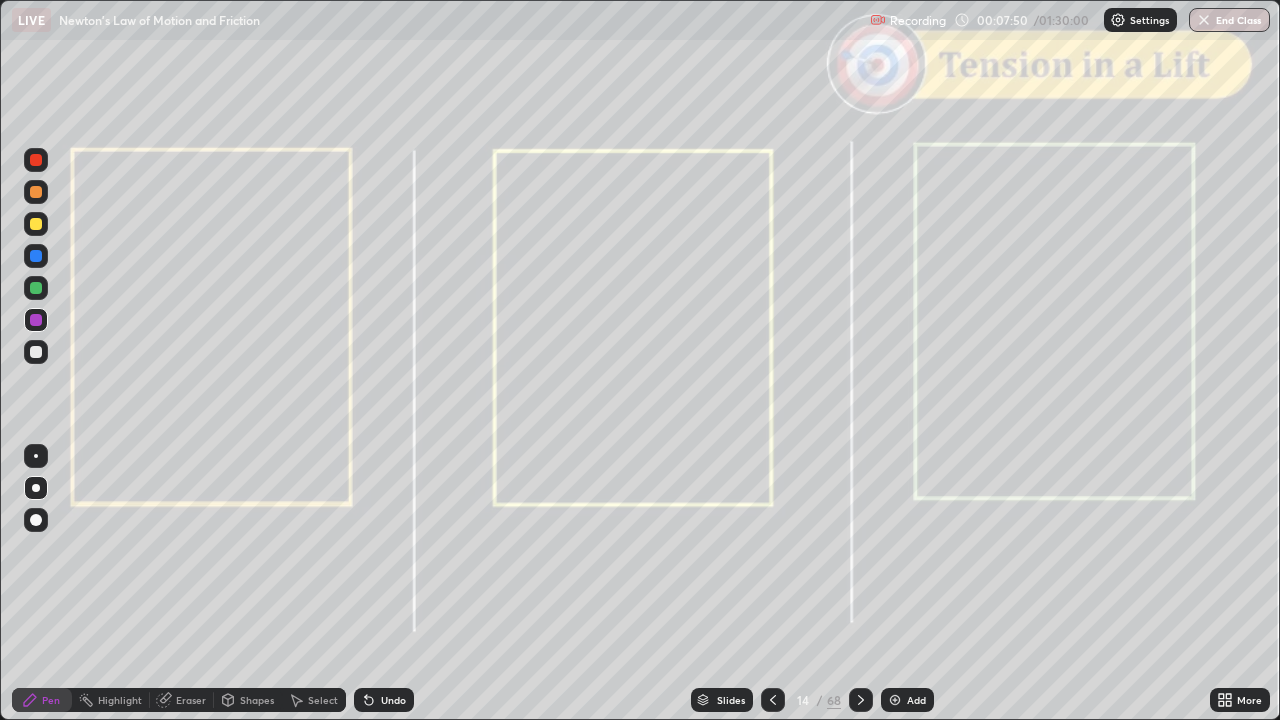 click at bounding box center [36, 352] 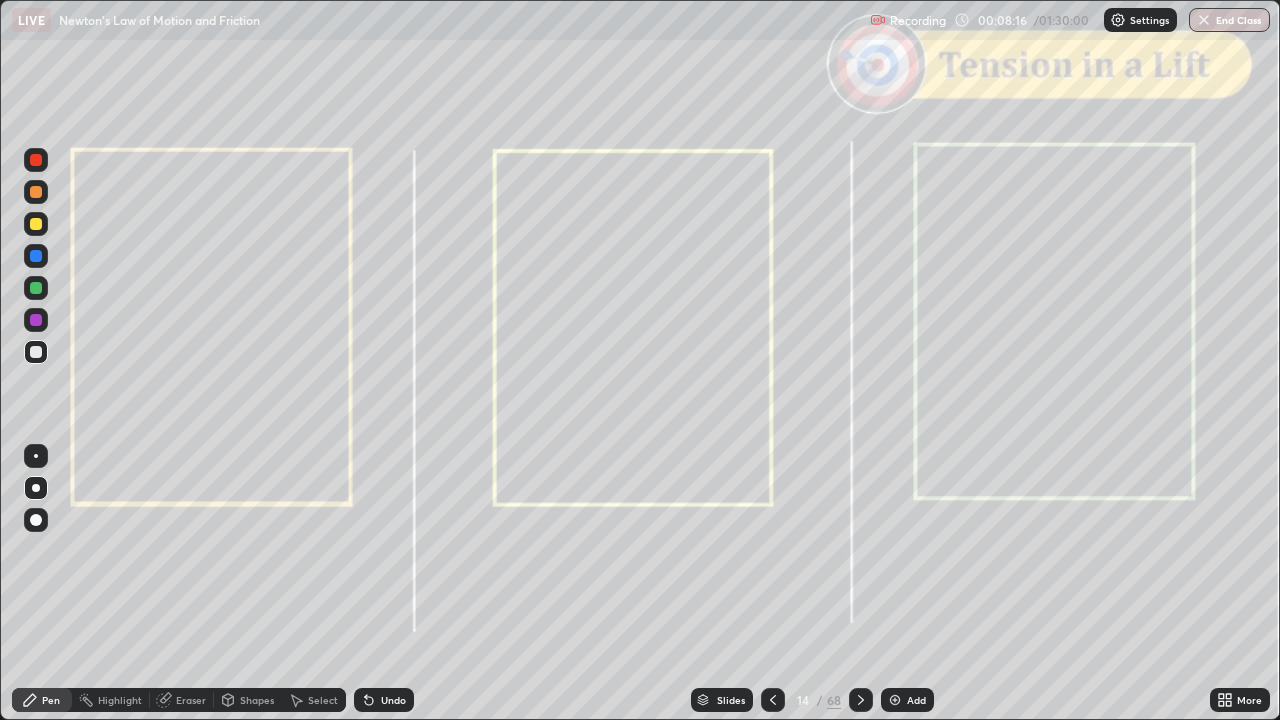 click at bounding box center (36, 256) 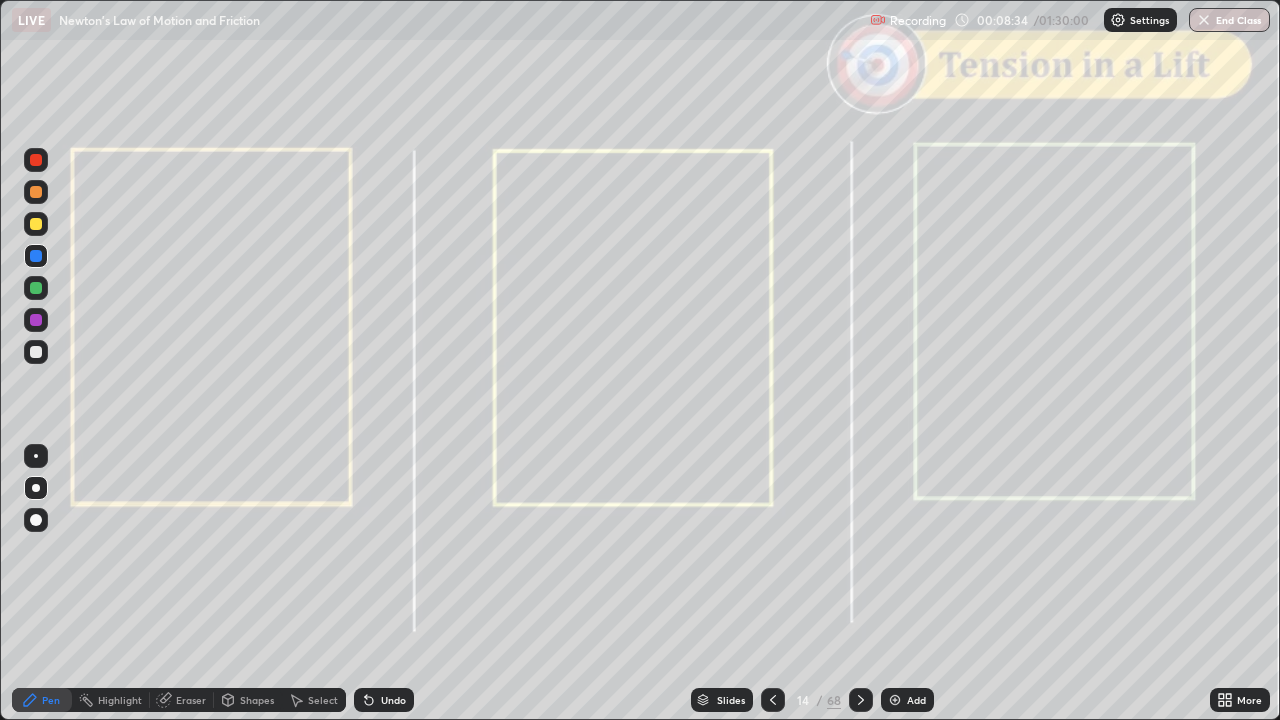 click on "Shapes" at bounding box center (257, 700) 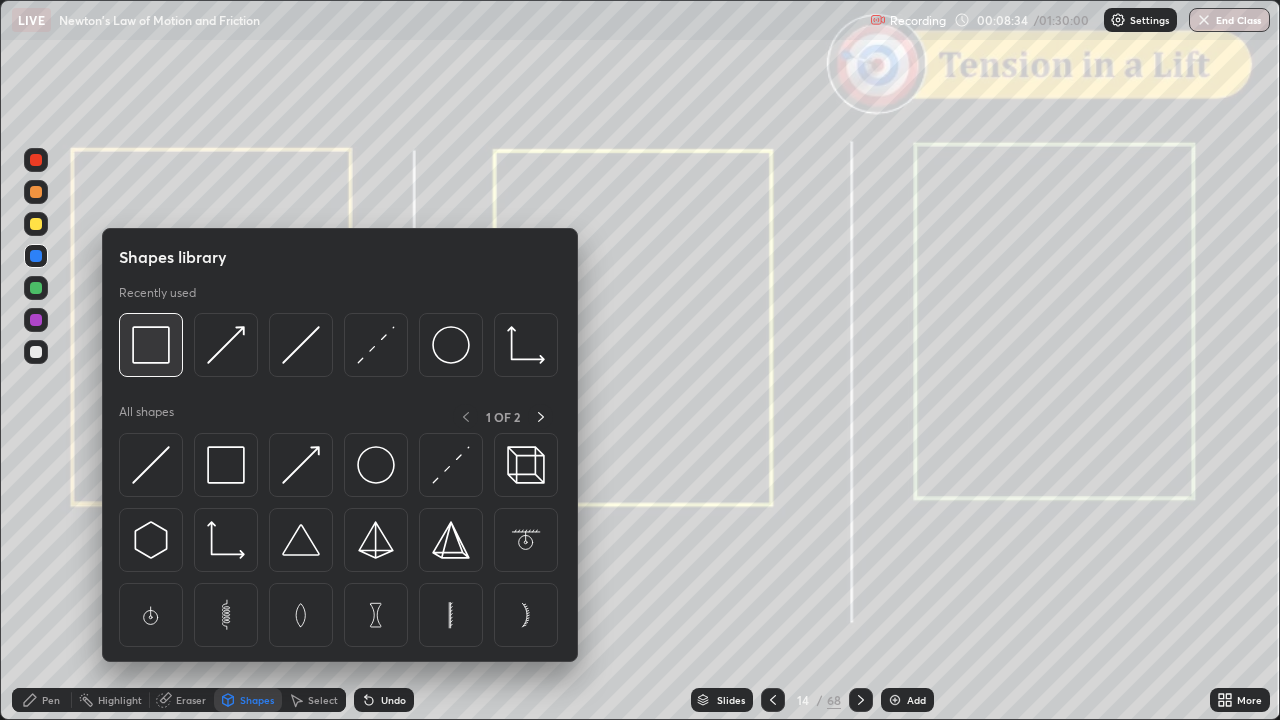 click at bounding box center (151, 345) 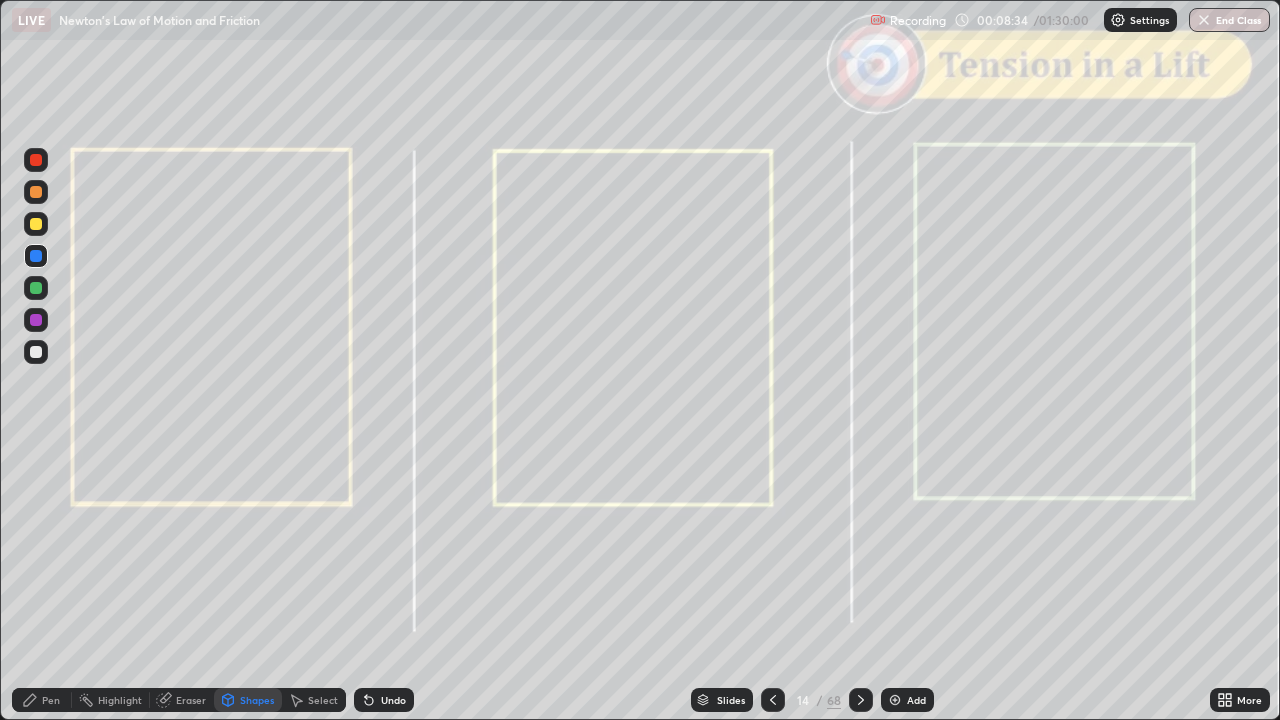 click at bounding box center [36, 160] 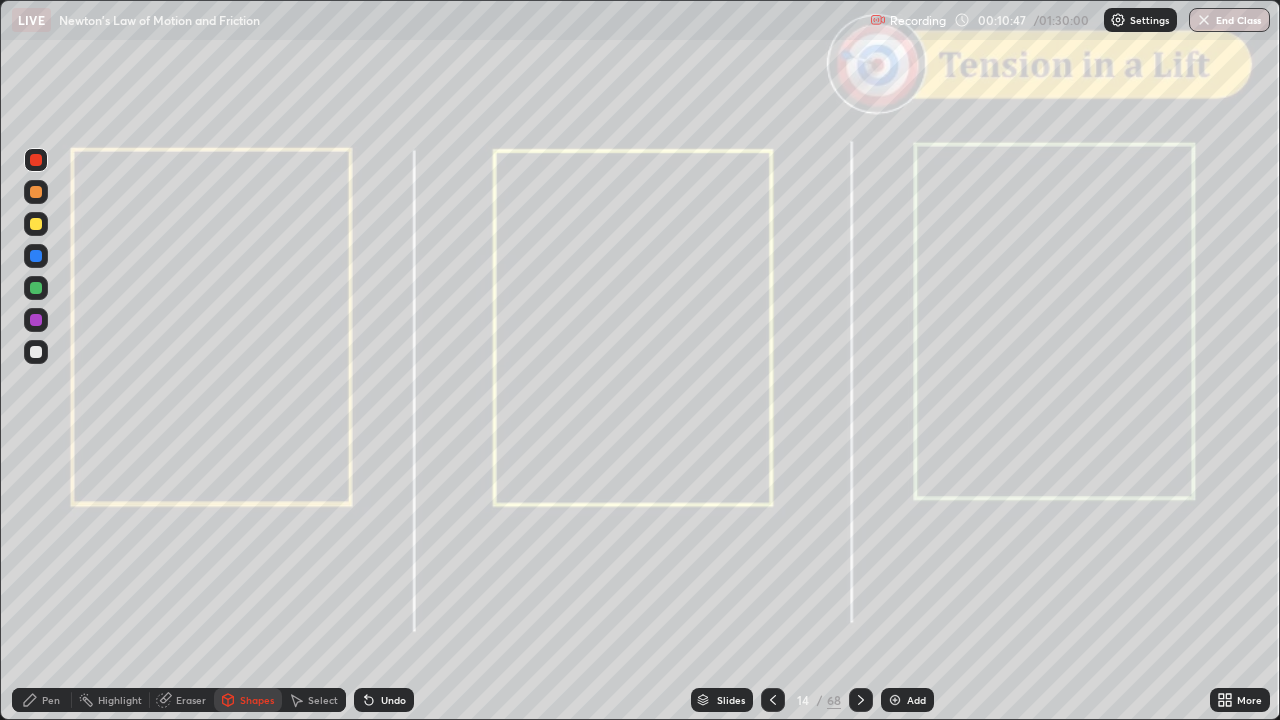 click on "Slides" at bounding box center [731, 700] 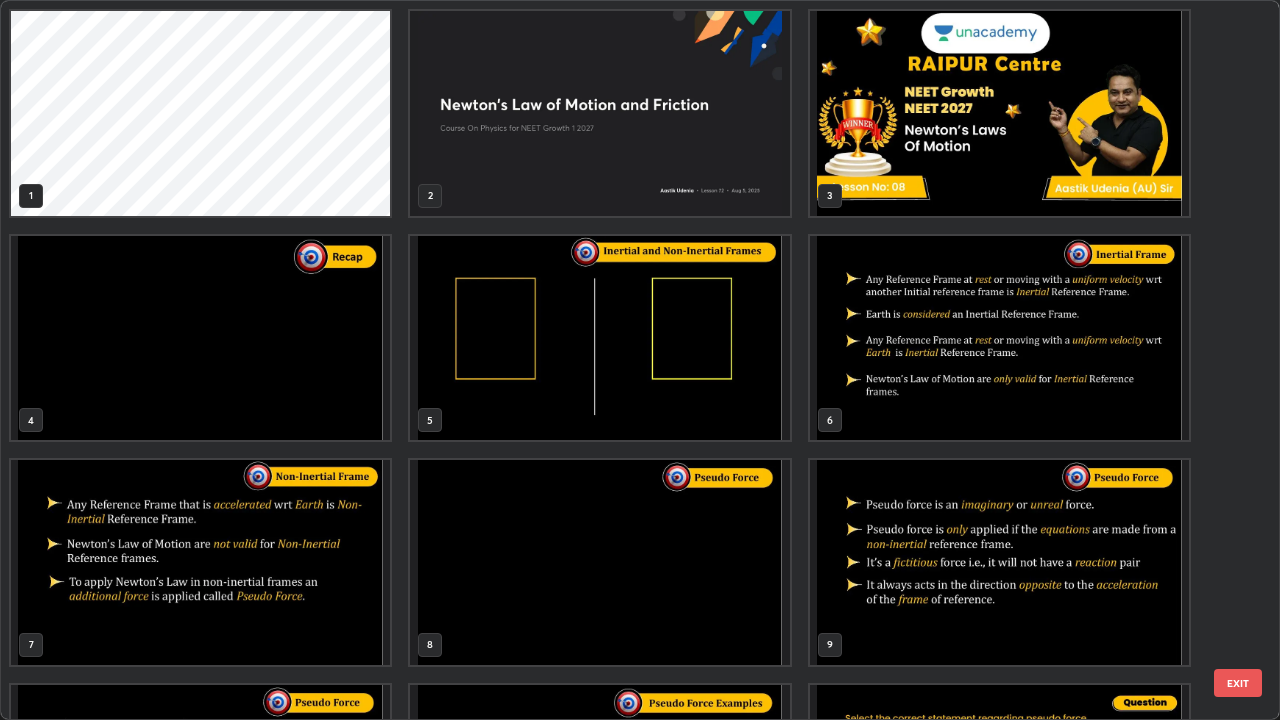 scroll, scrollTop: 405, scrollLeft: 0, axis: vertical 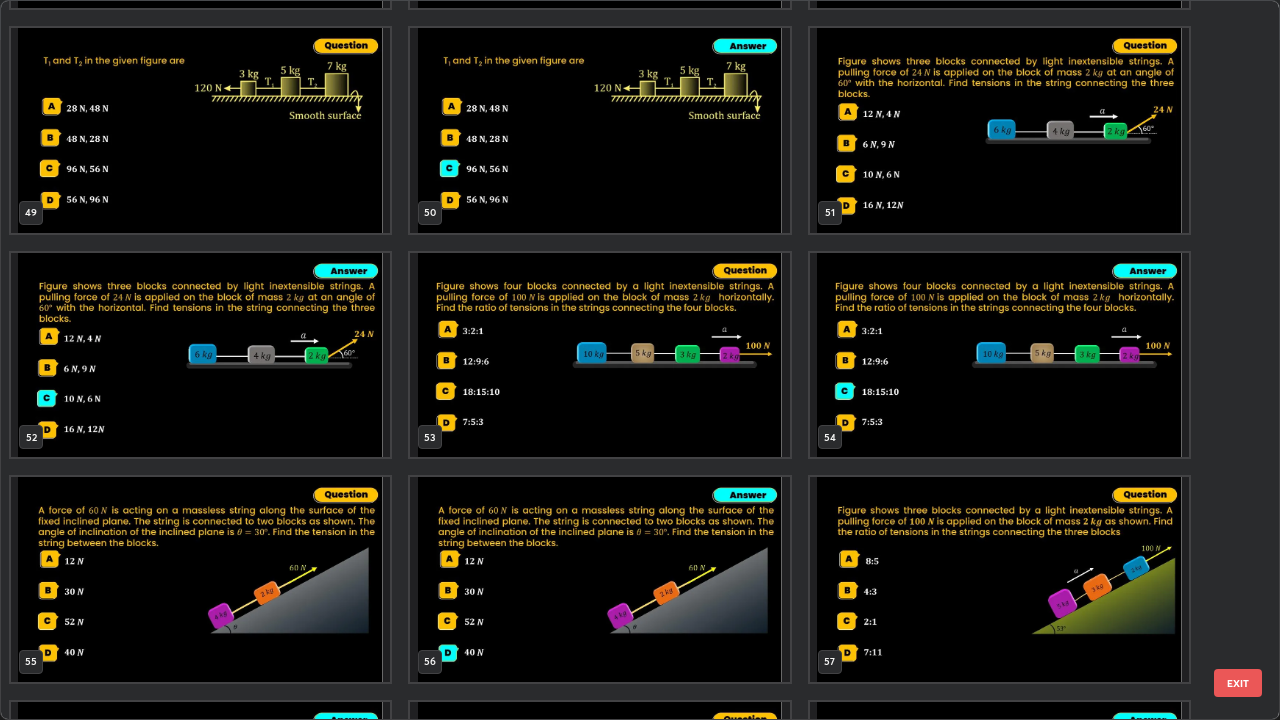 click on "EXIT" at bounding box center (1238, 683) 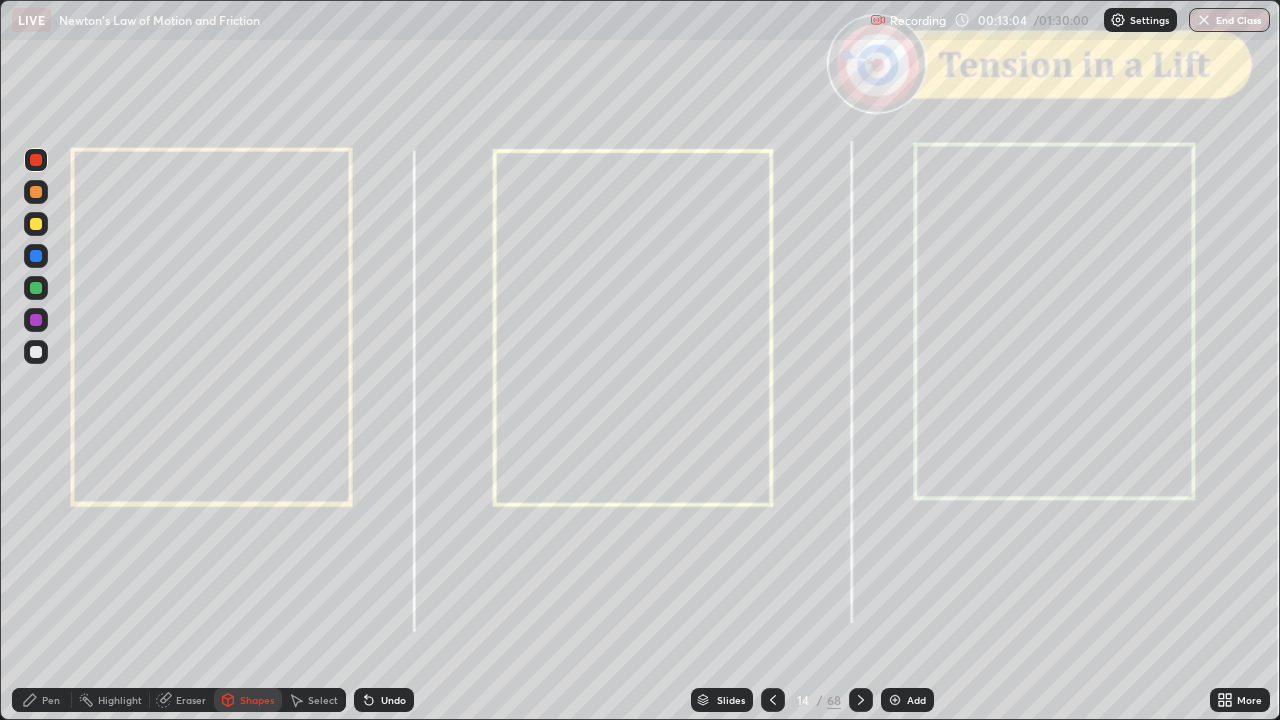 click 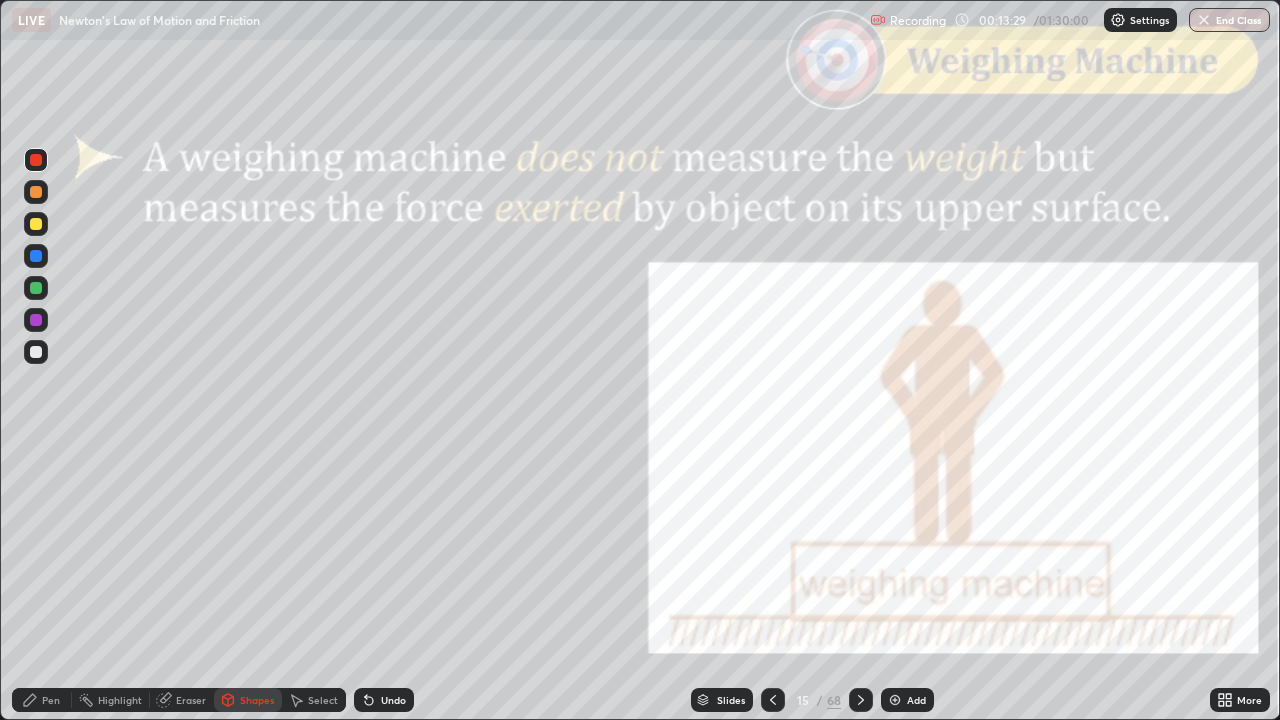 click on "Shapes" at bounding box center [248, 700] 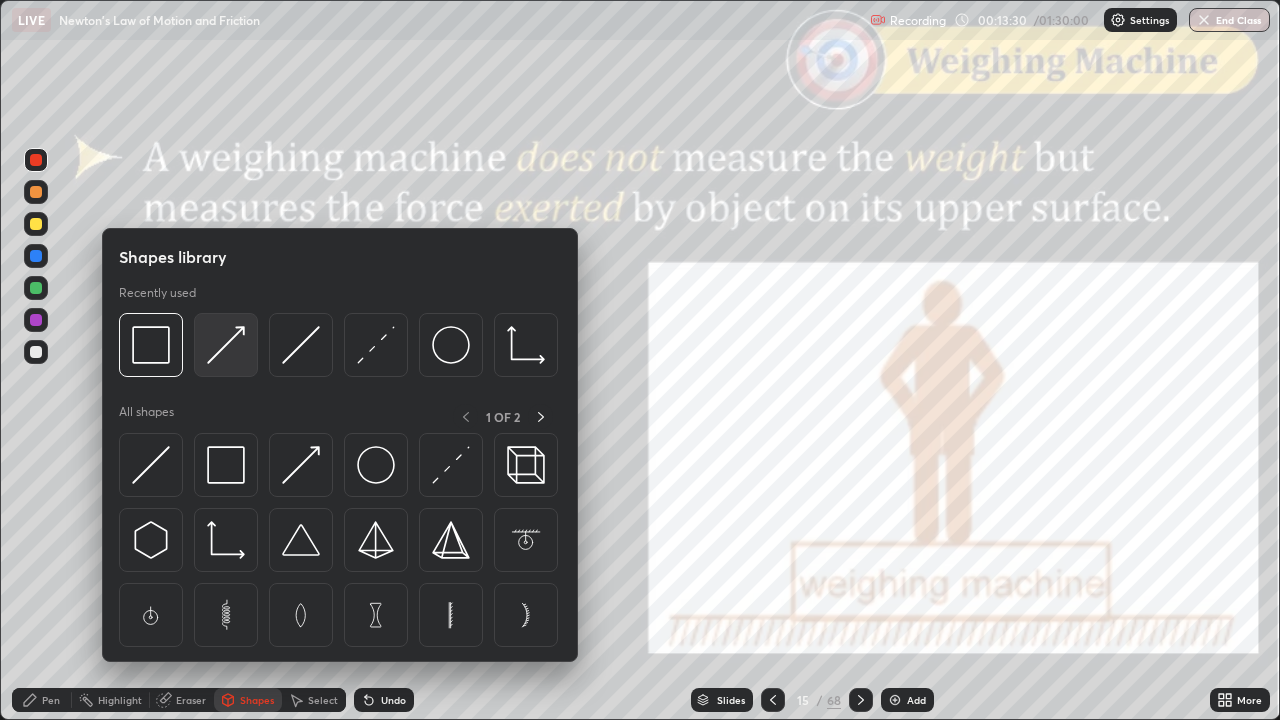 click at bounding box center [226, 345] 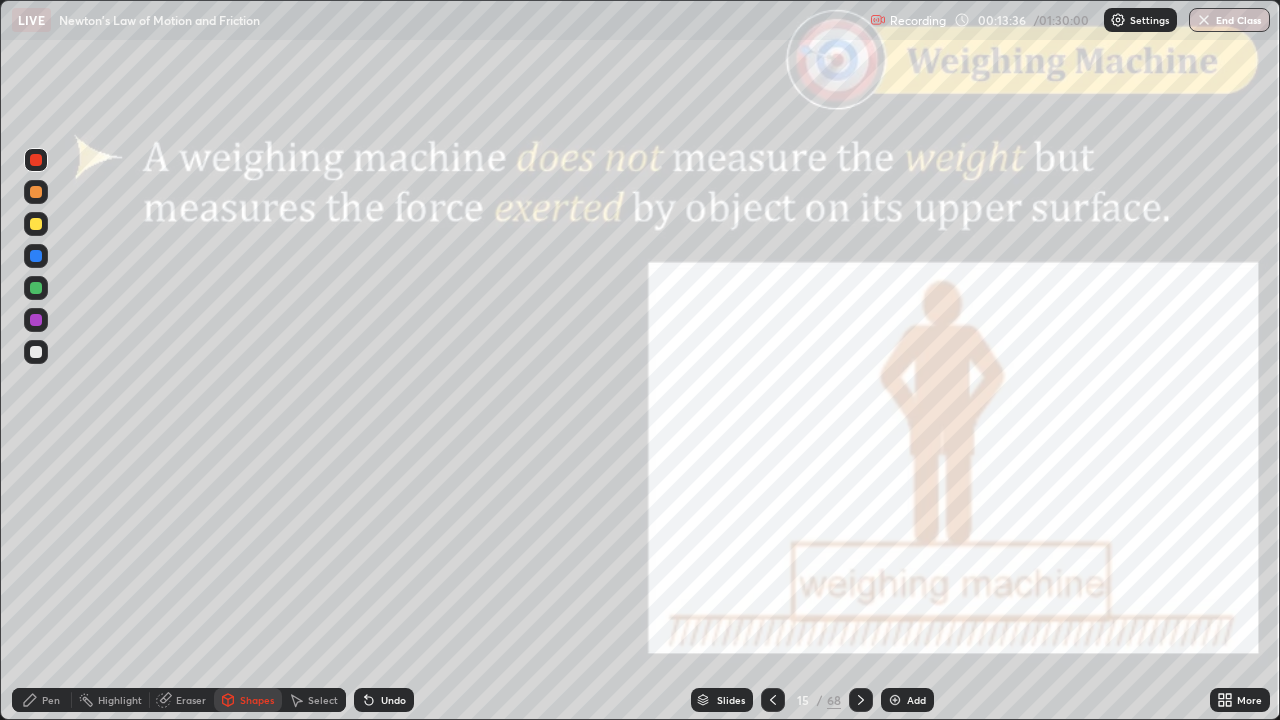 click 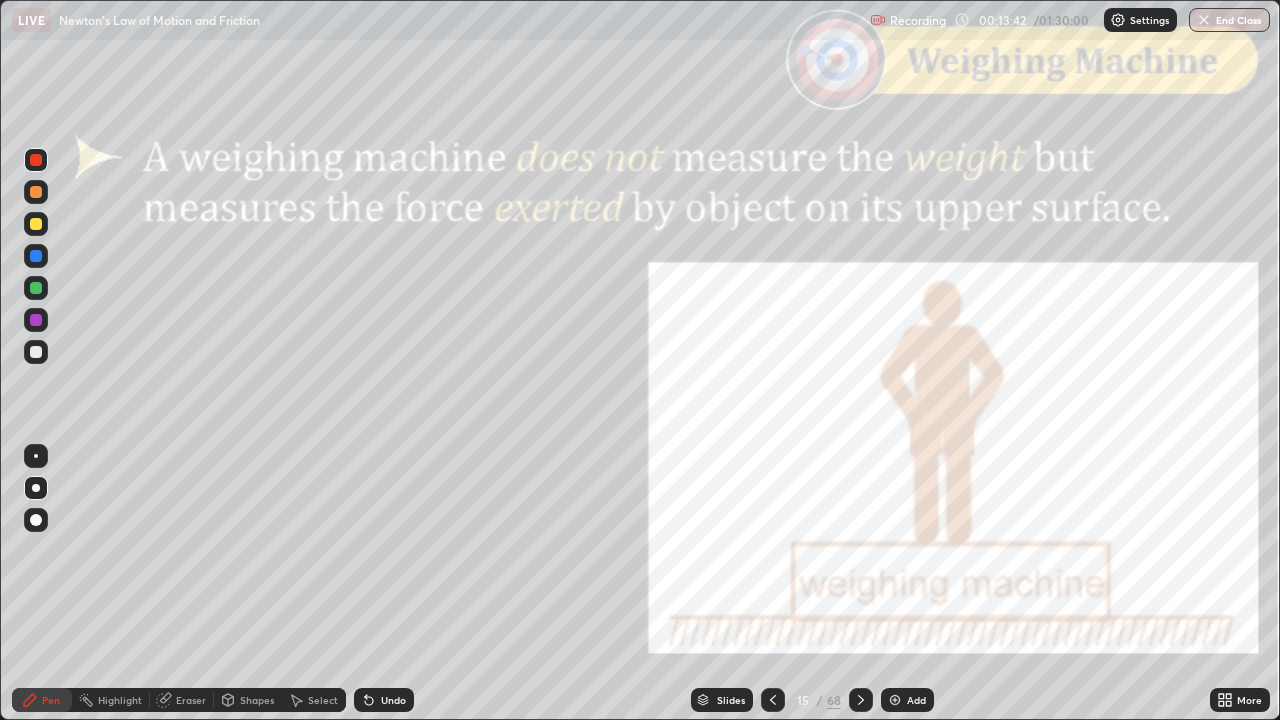 click on "Shapes" at bounding box center [257, 700] 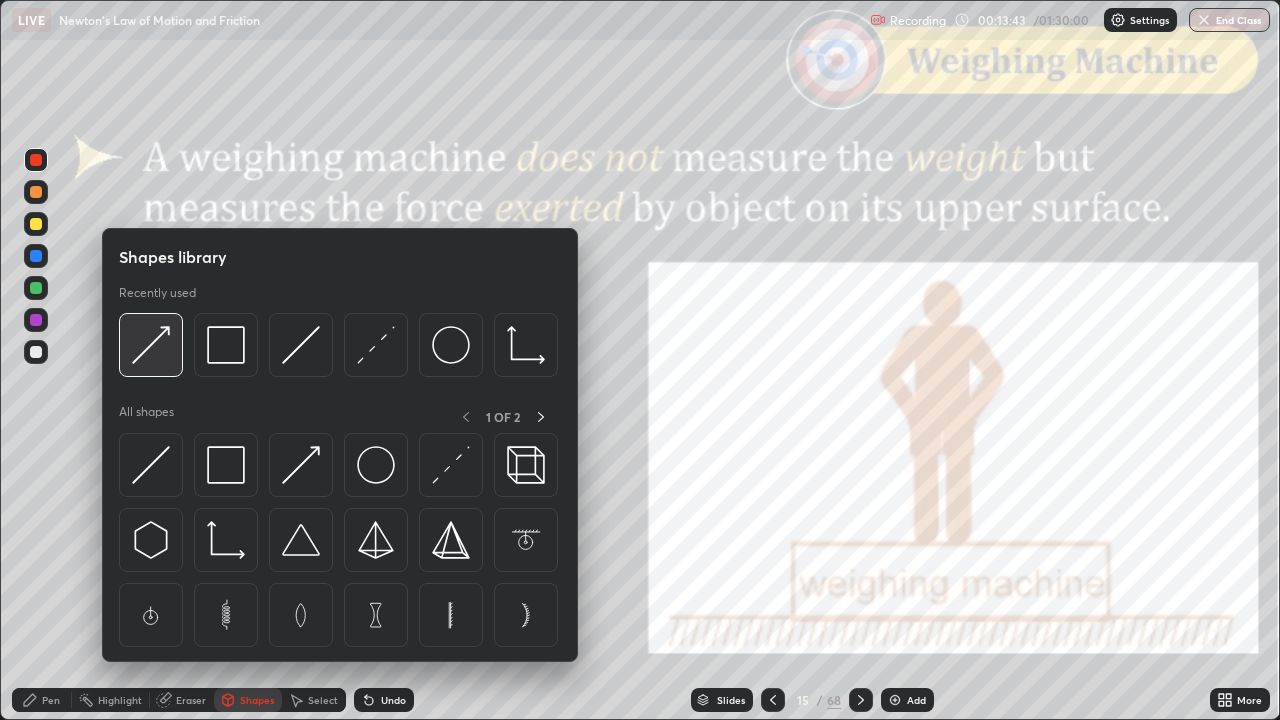 click at bounding box center [151, 345] 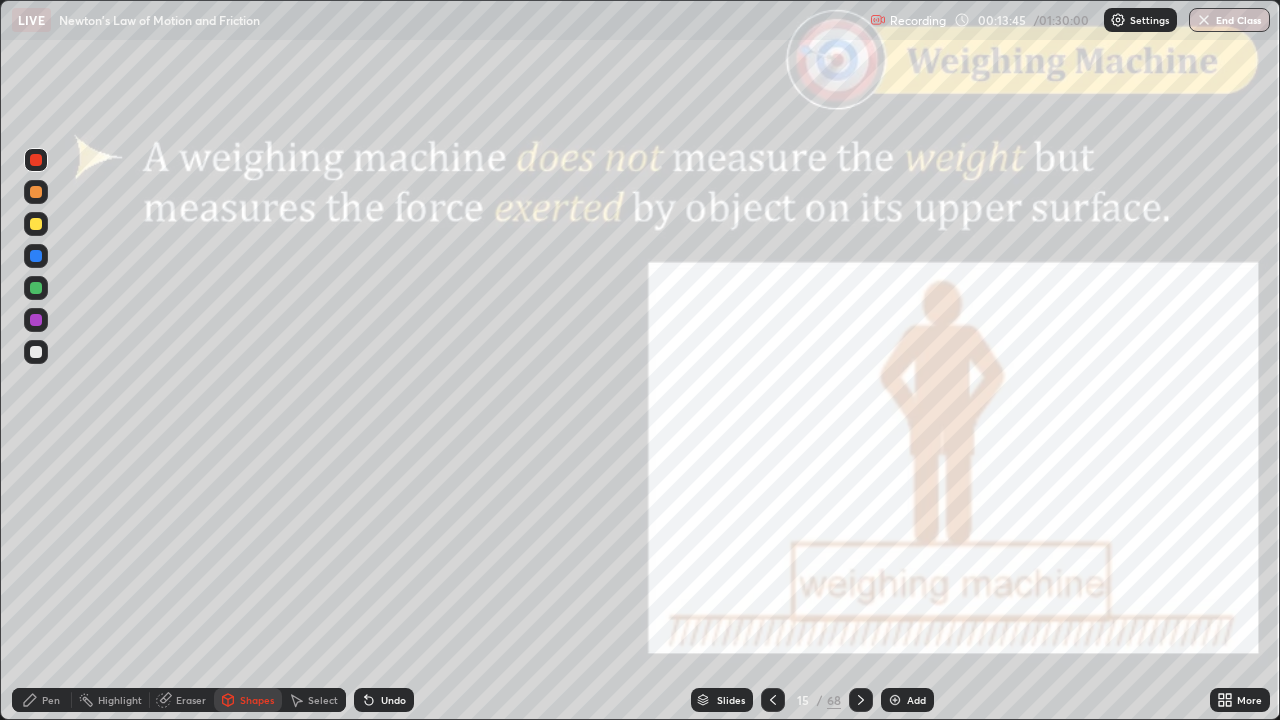 click at bounding box center (36, 320) 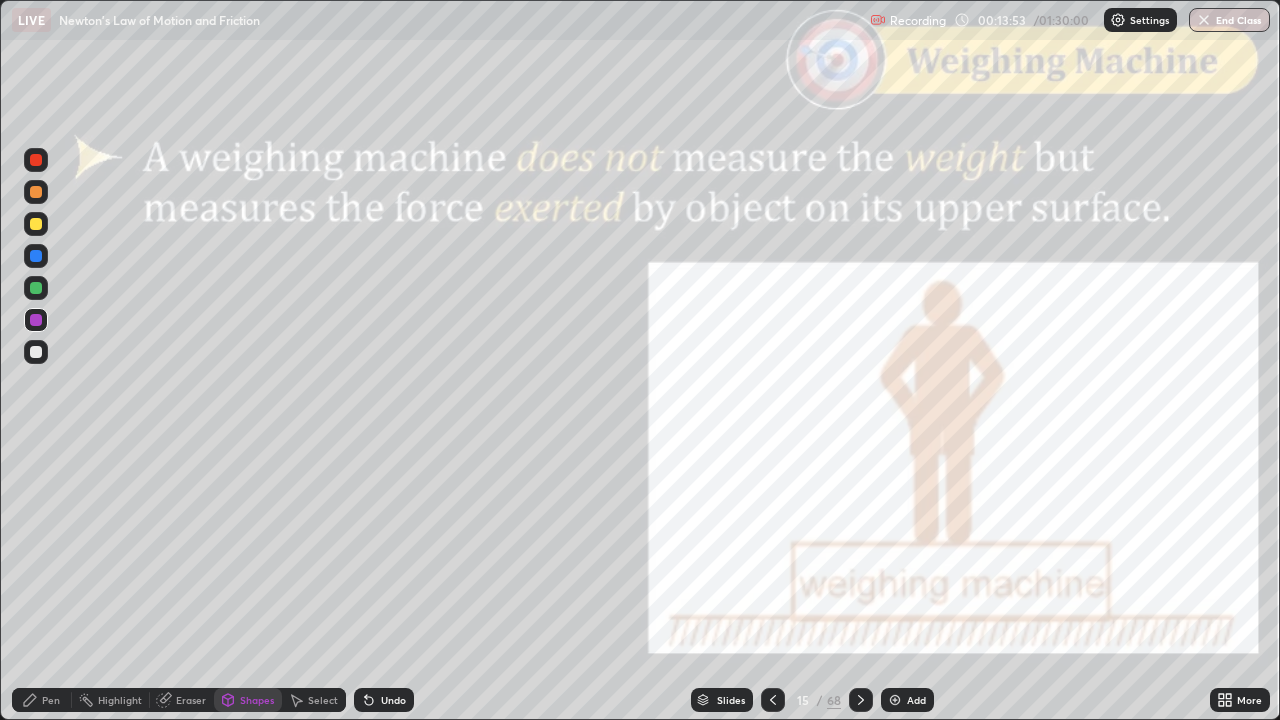 click on "Pen" at bounding box center [42, 700] 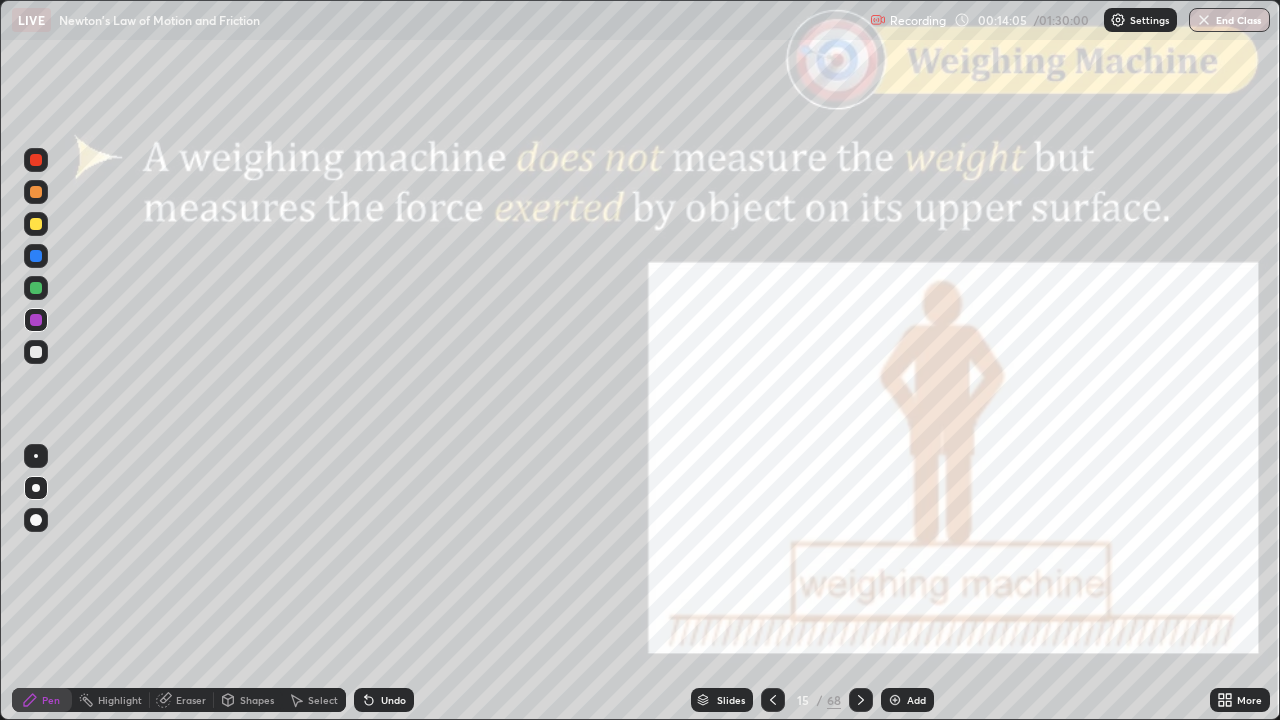 click at bounding box center (36, 192) 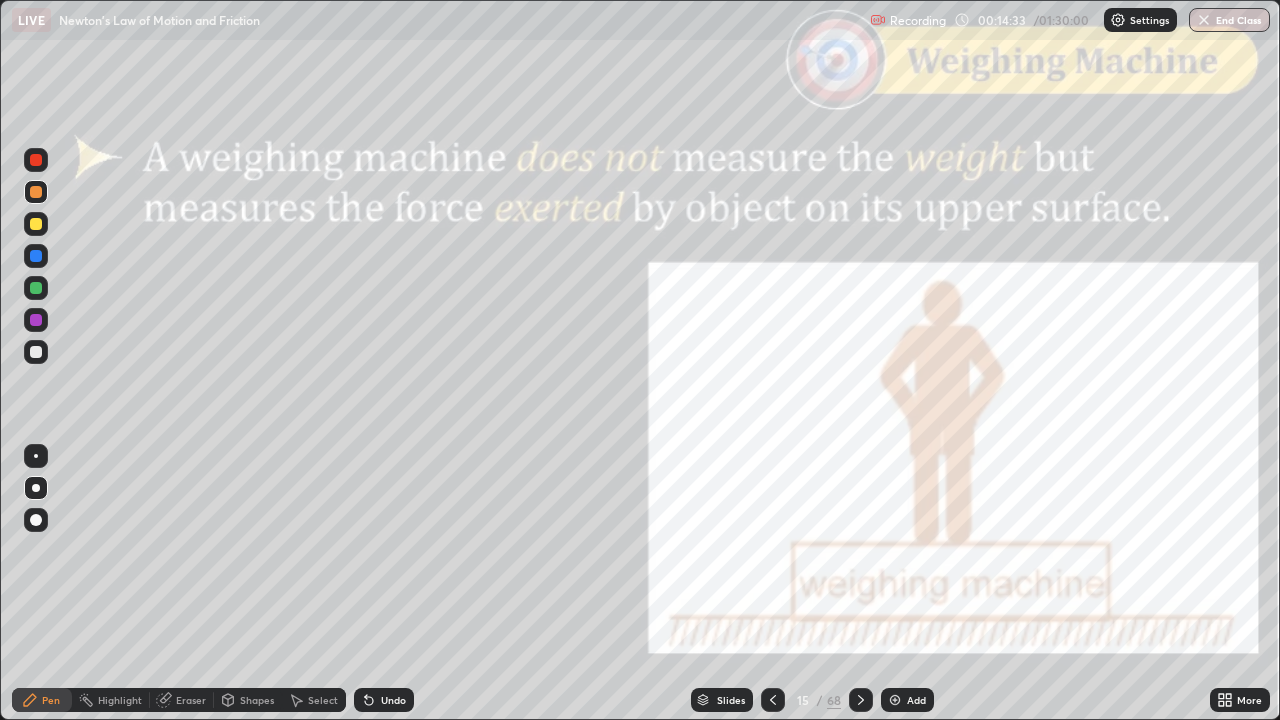 click on "Shapes" at bounding box center [257, 700] 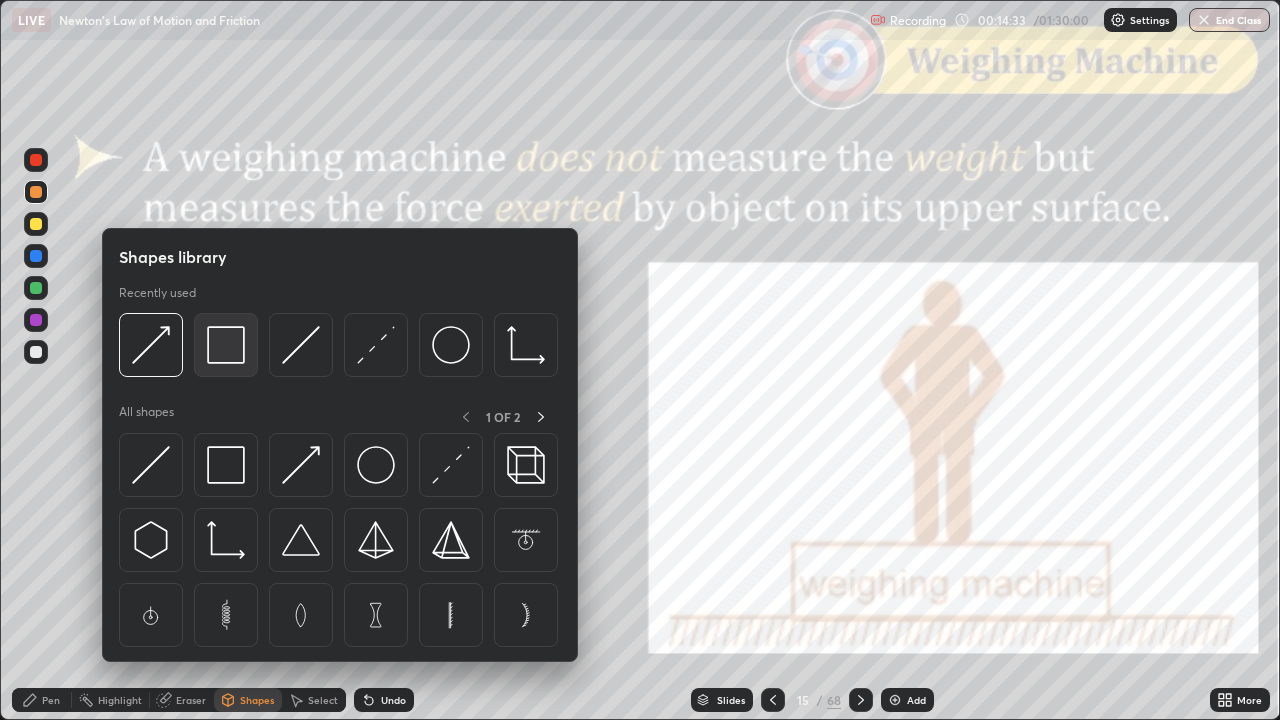 click at bounding box center [226, 345] 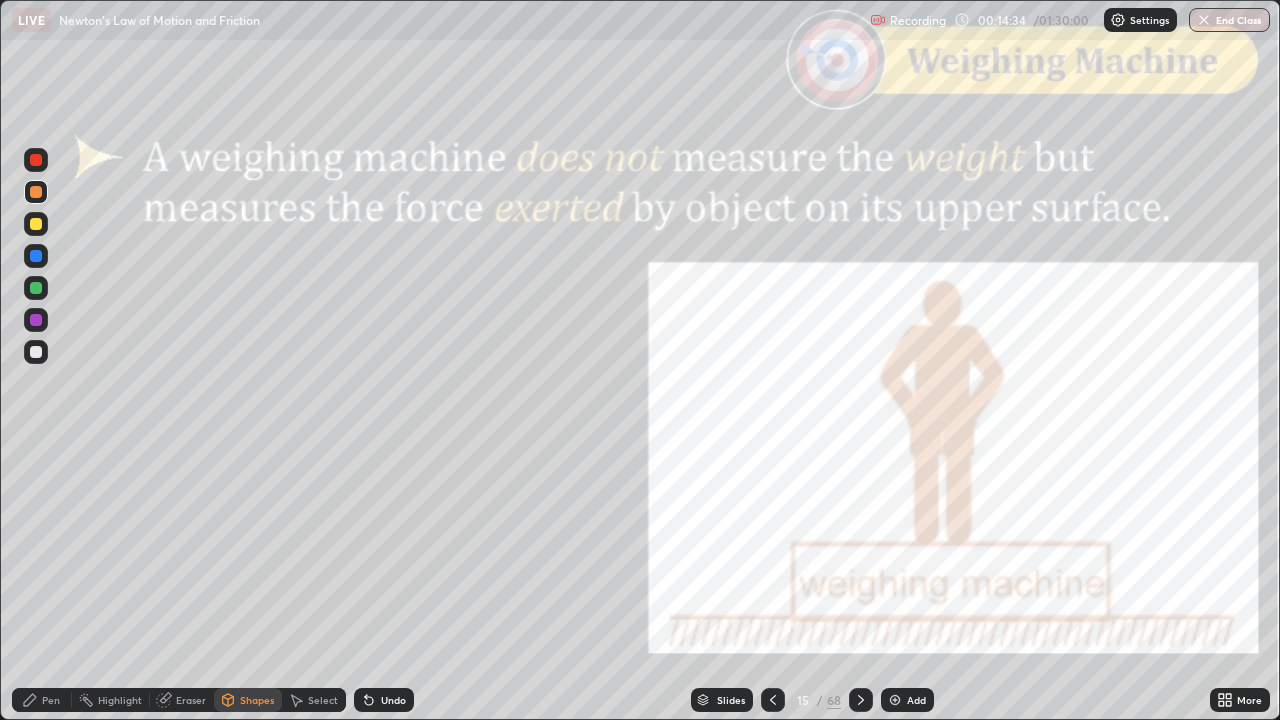 click at bounding box center (36, 160) 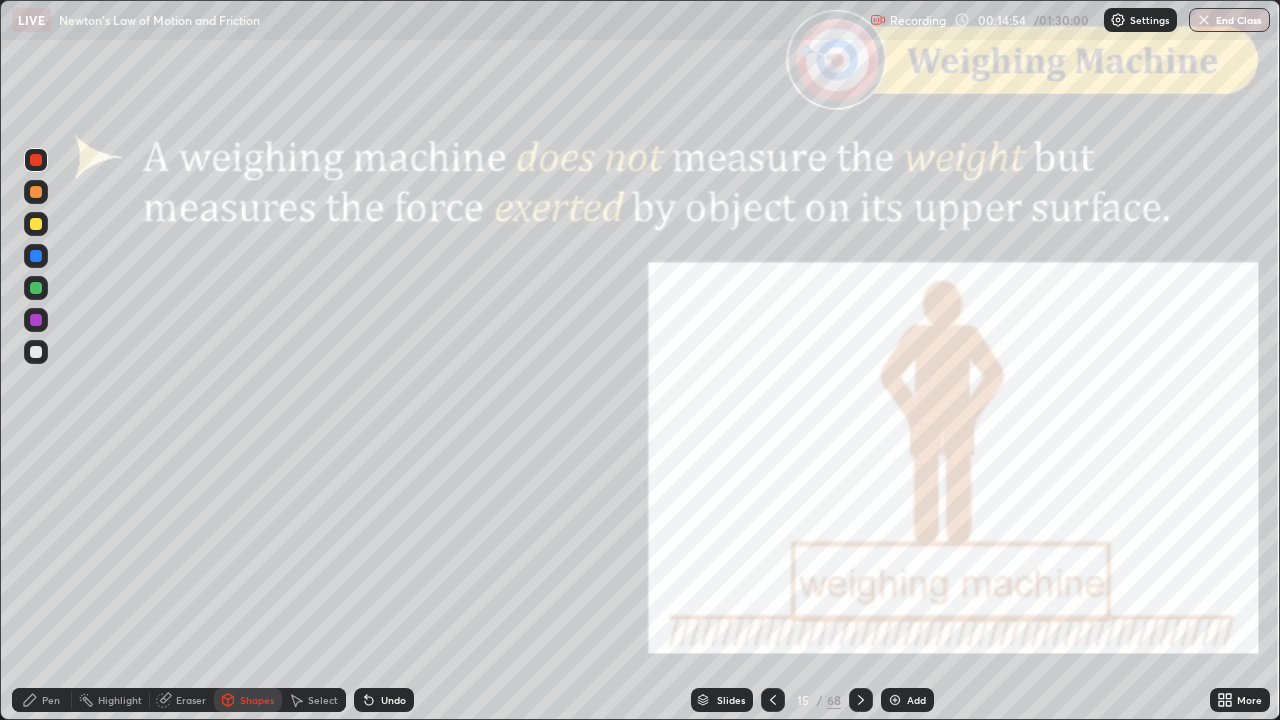 click 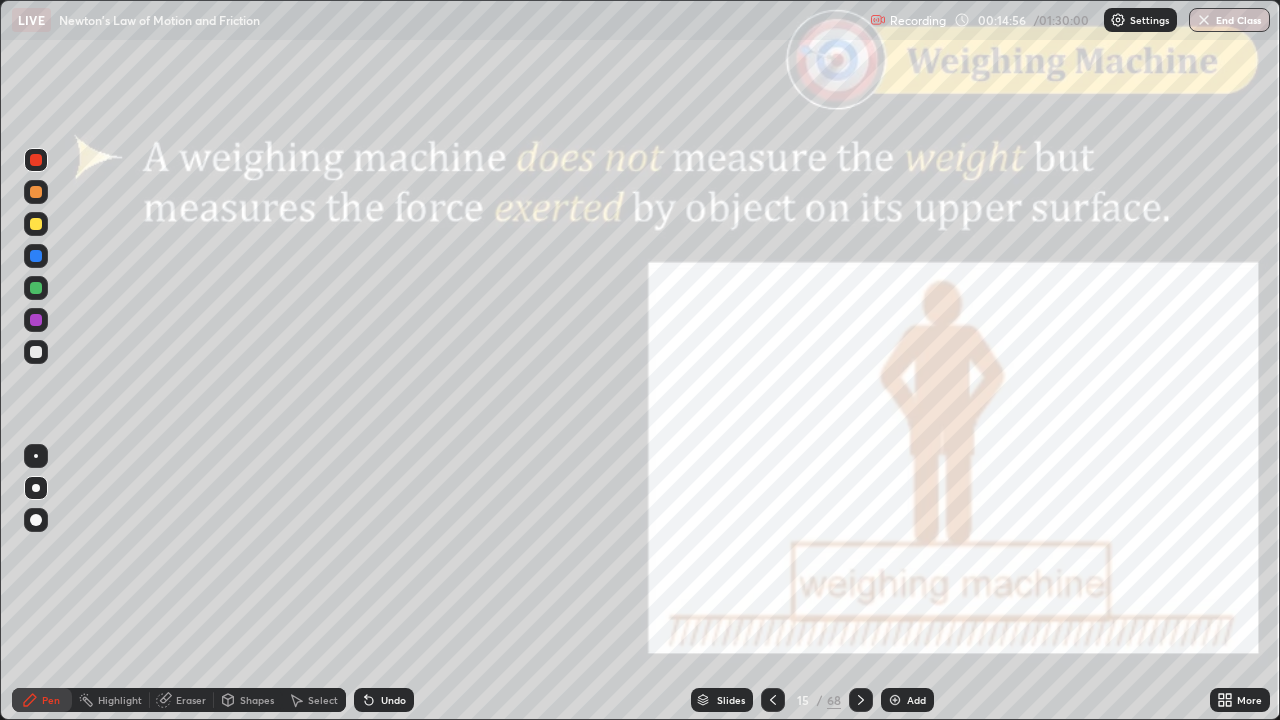 click at bounding box center [36, 288] 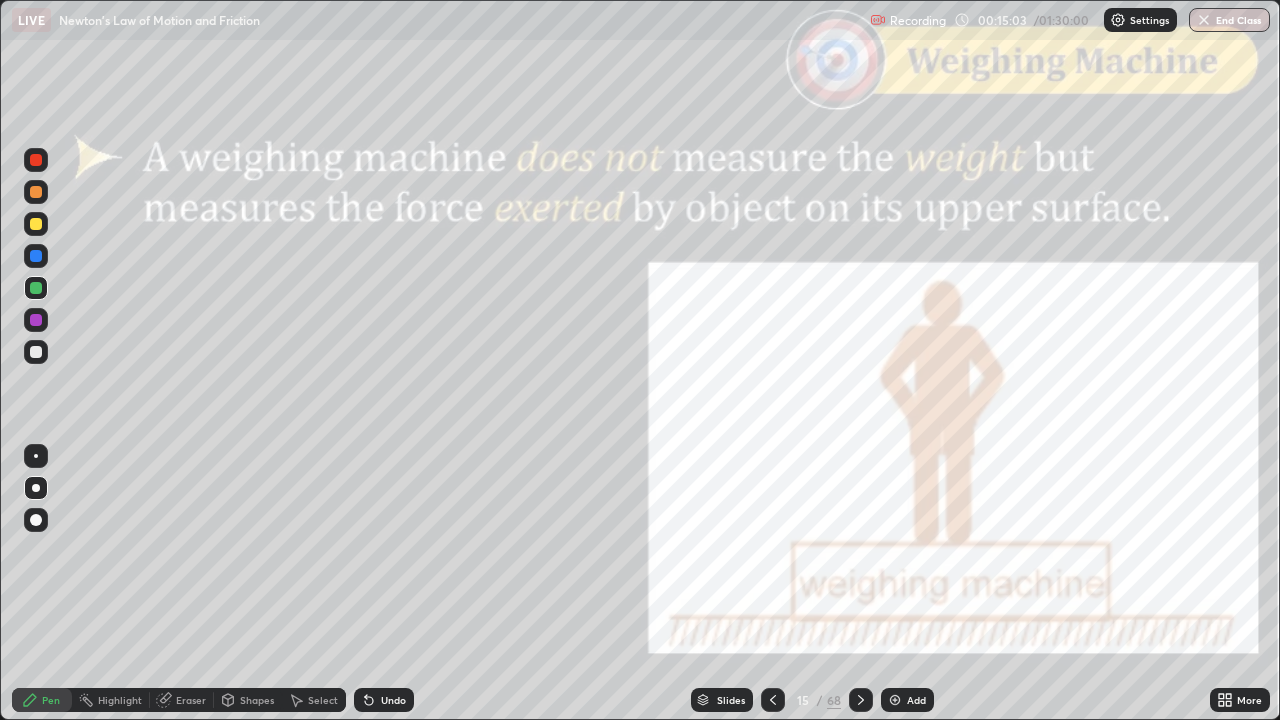 click on "Undo" at bounding box center [393, 700] 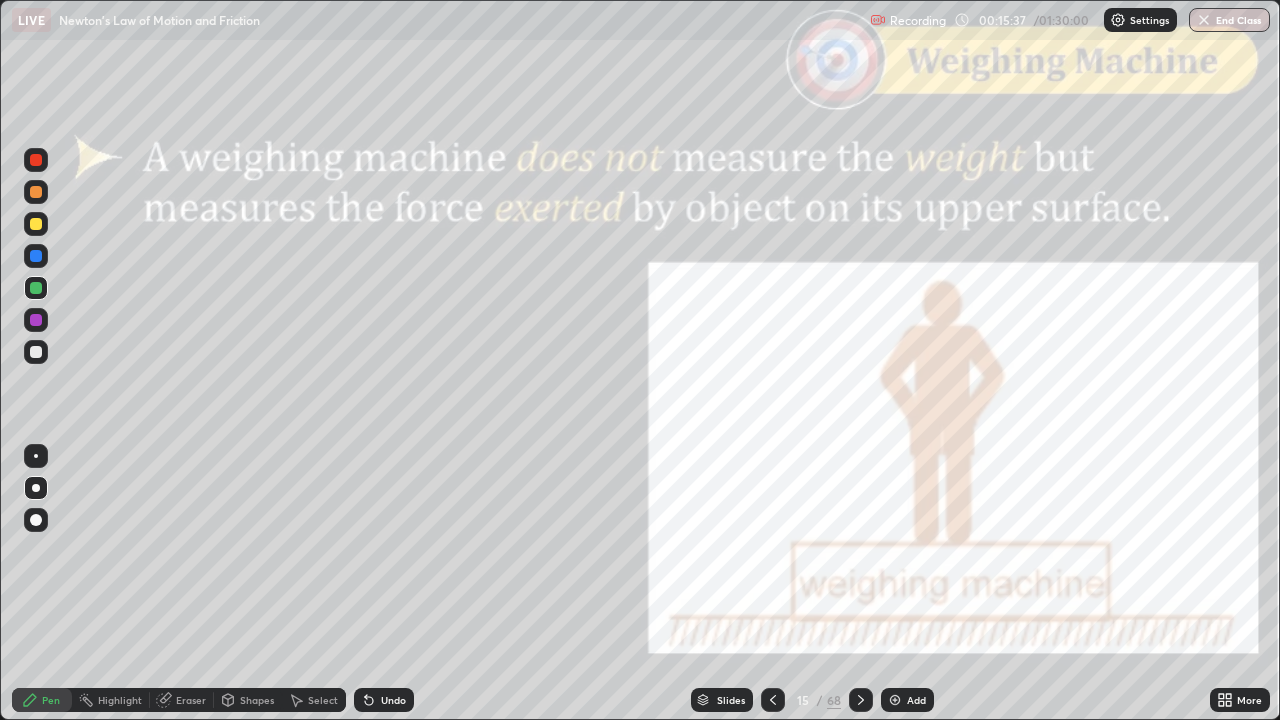 click at bounding box center (36, 352) 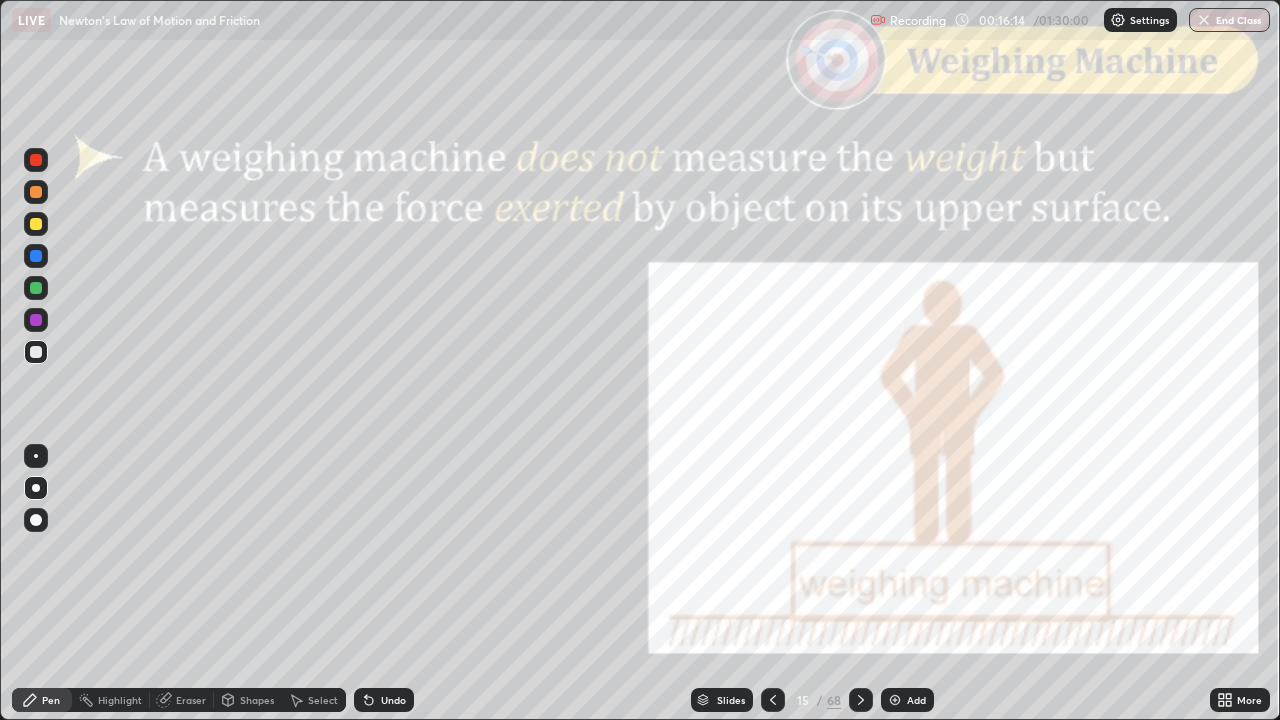 click at bounding box center [36, 320] 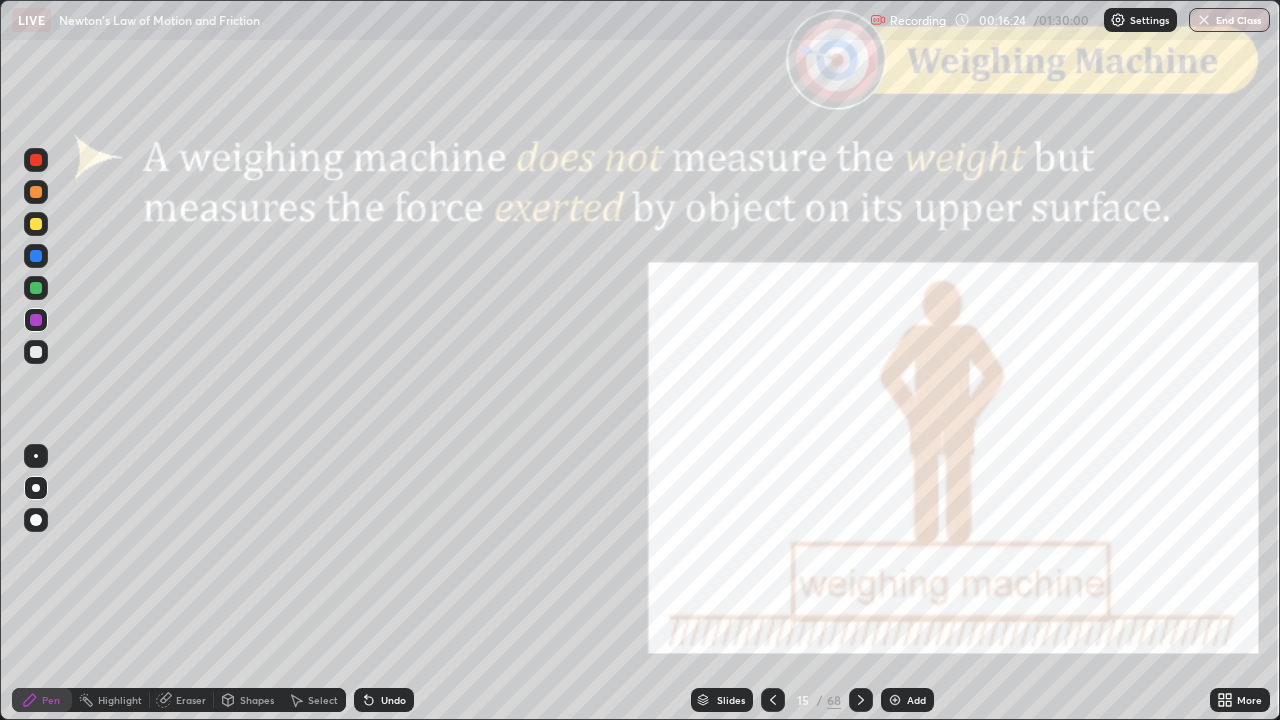 click at bounding box center (36, 224) 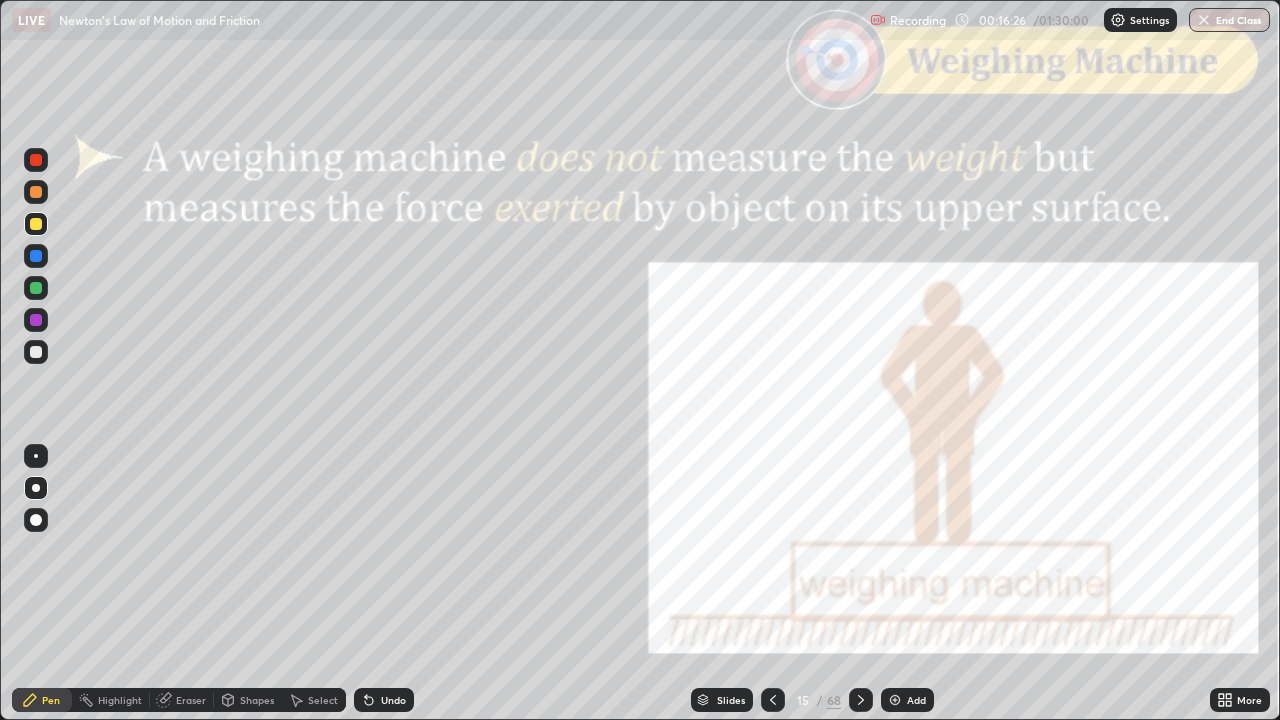 click at bounding box center [36, 320] 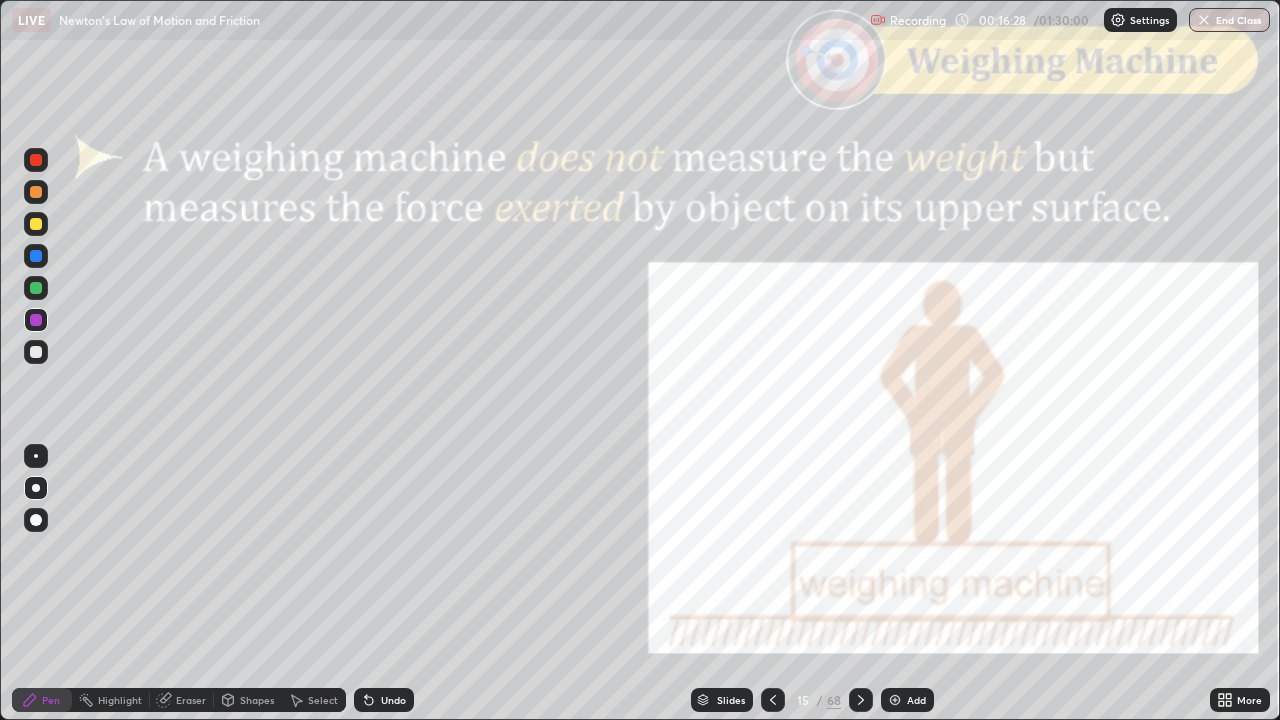 click at bounding box center [36, 192] 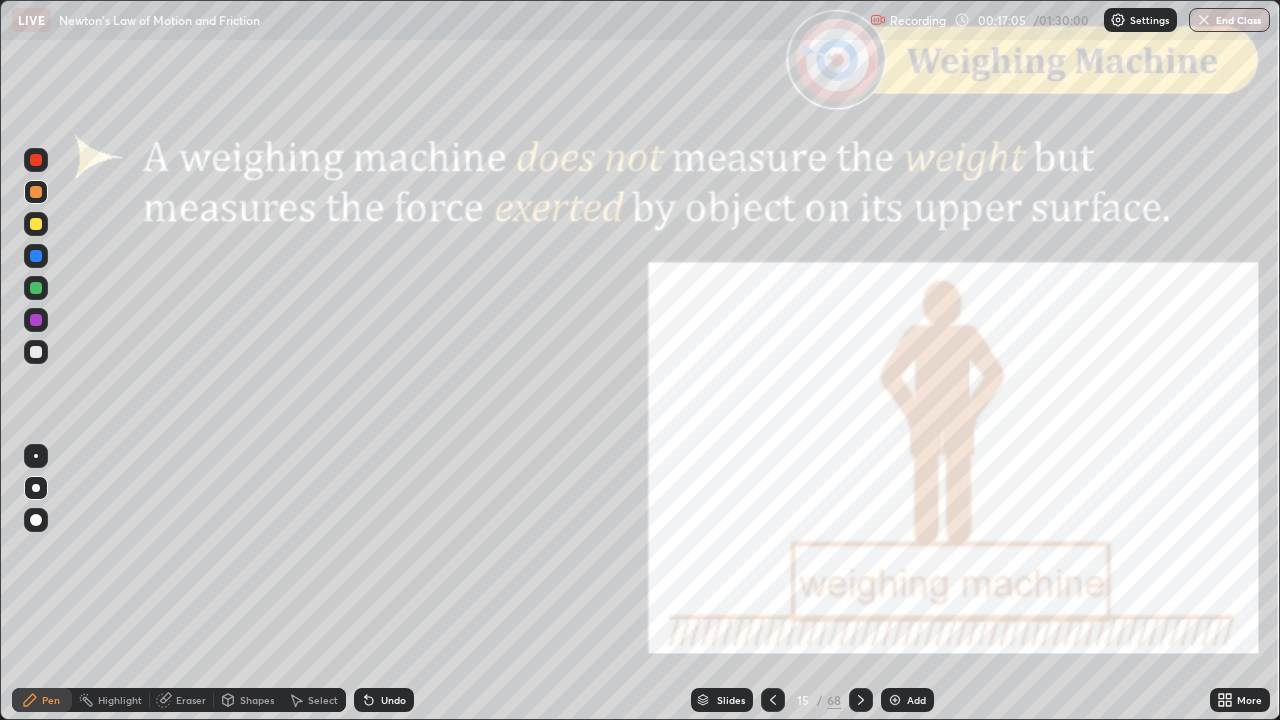 click at bounding box center [36, 352] 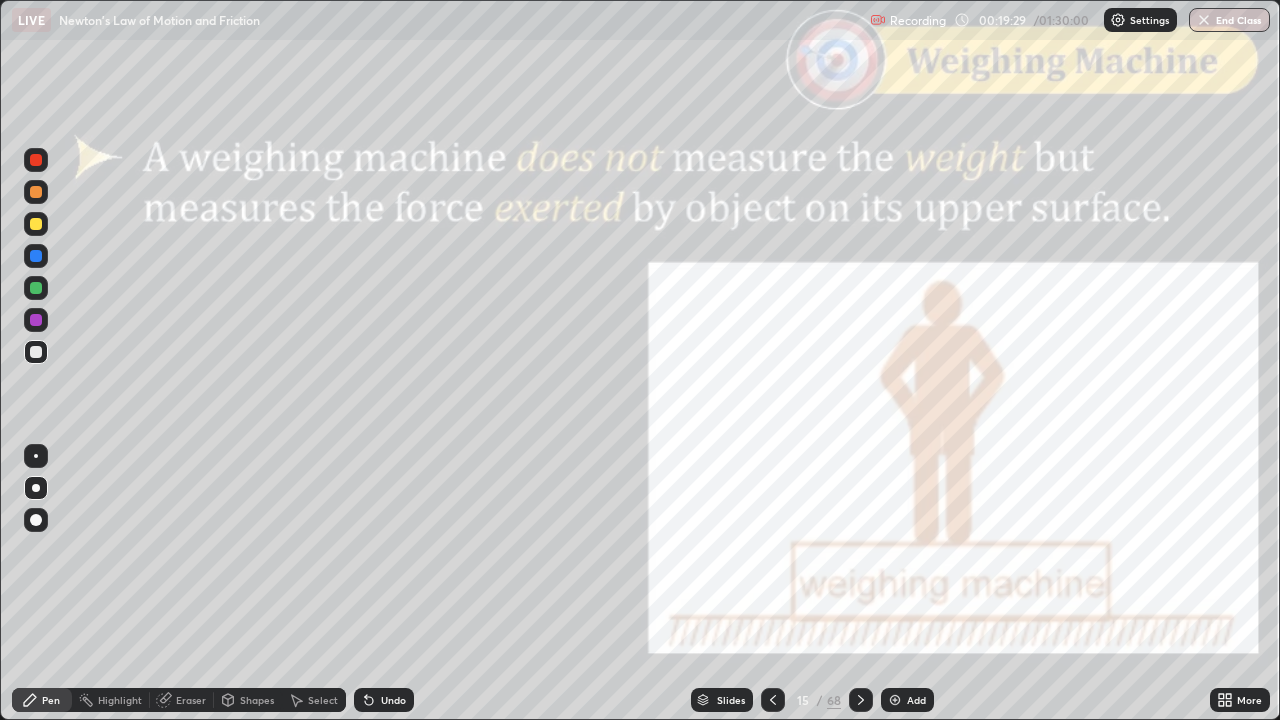 click 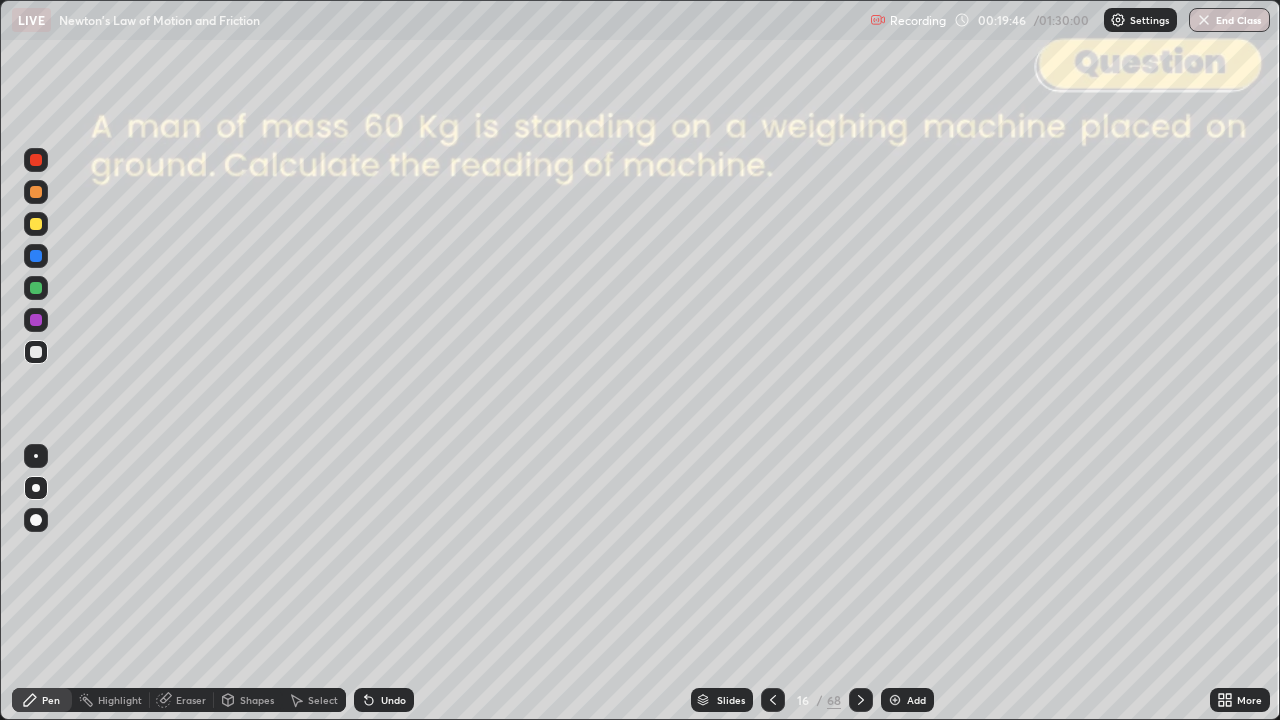 click on "Undo" at bounding box center [393, 700] 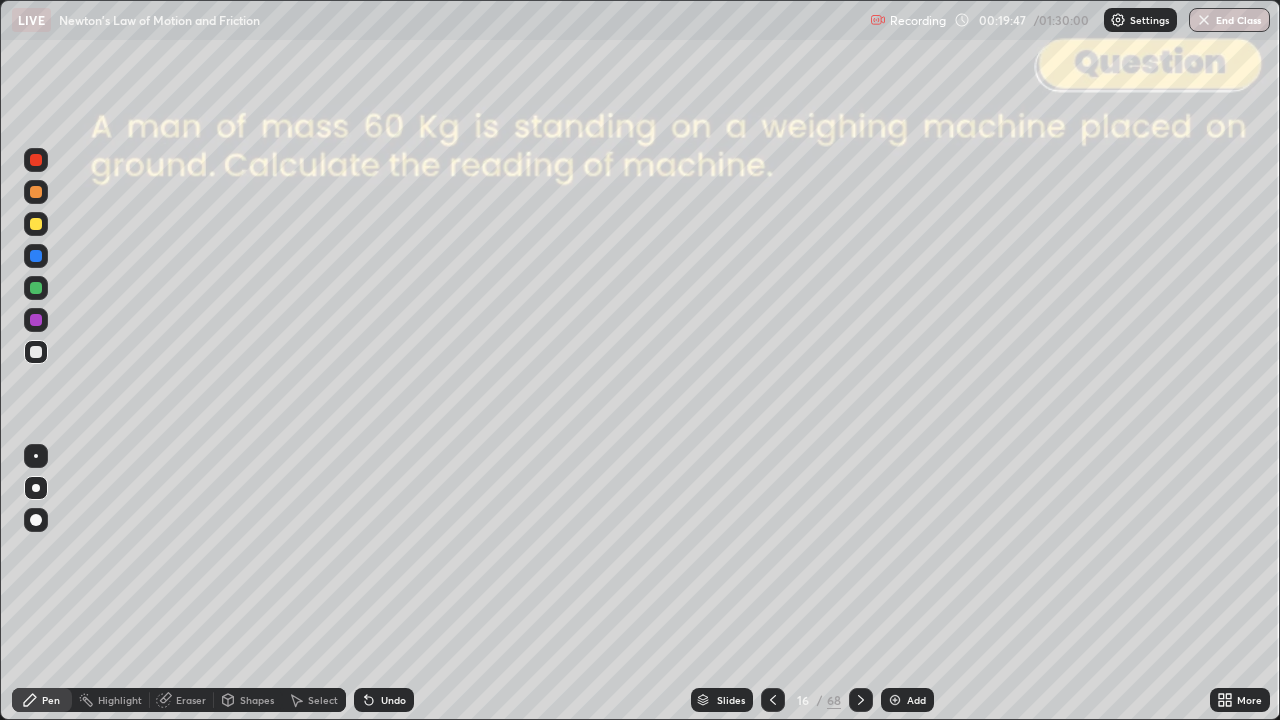 click on "Undo" at bounding box center (393, 700) 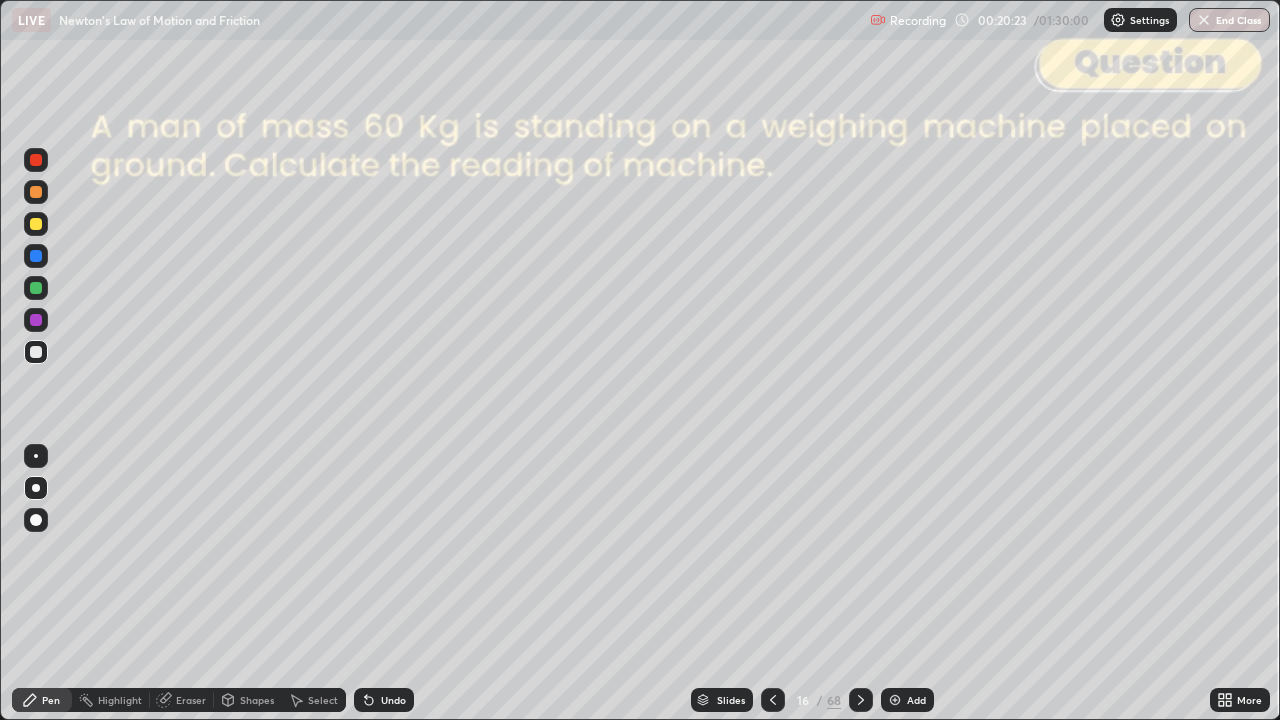 click at bounding box center (861, 700) 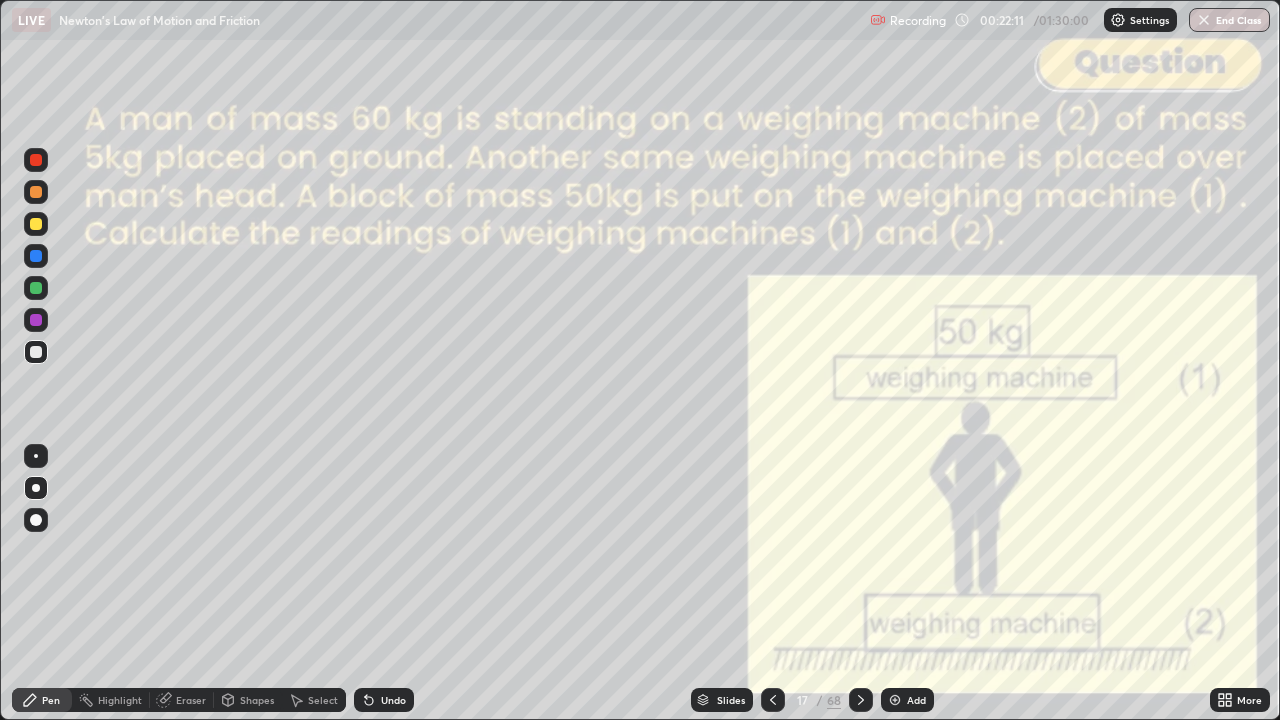 click at bounding box center (36, 160) 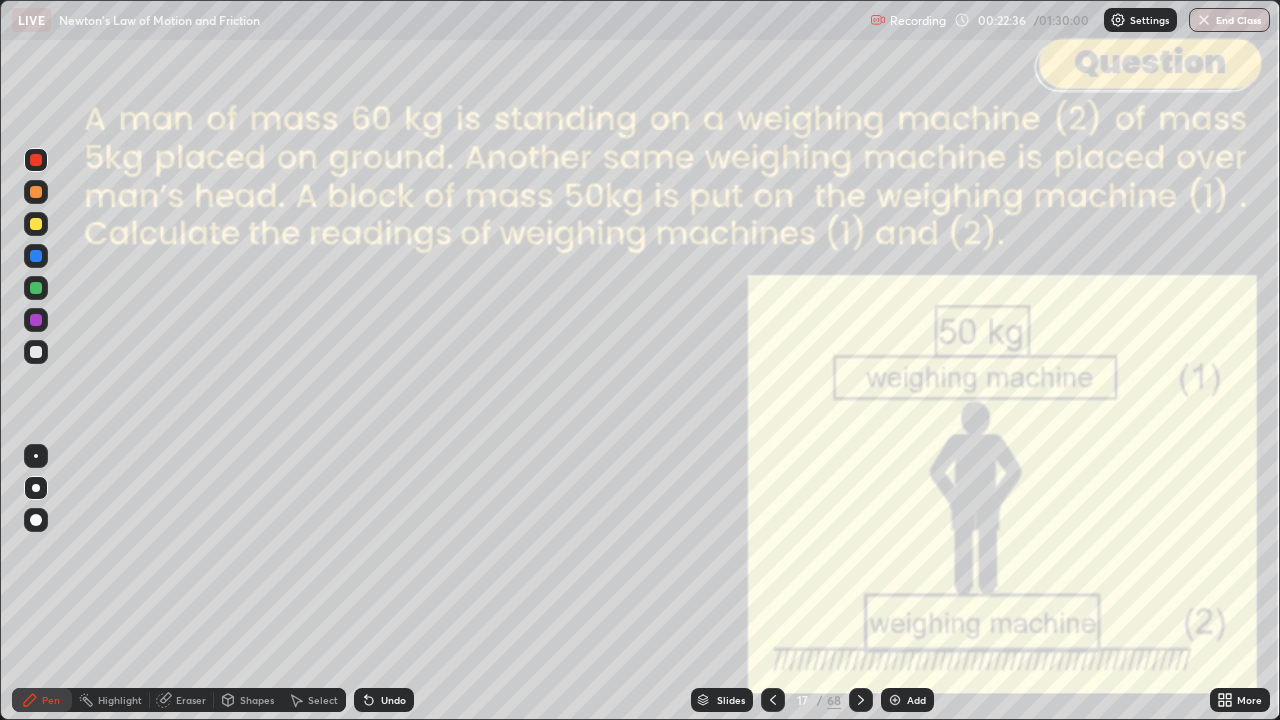 click at bounding box center [36, 352] 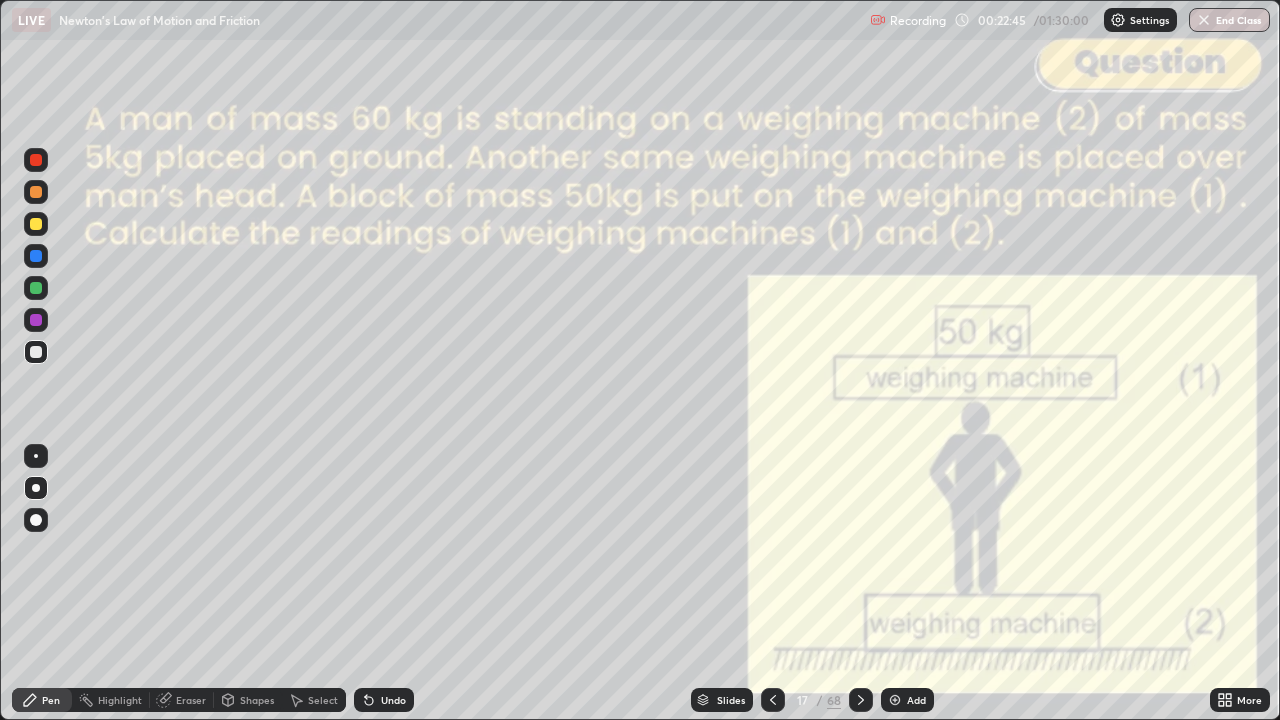 click at bounding box center [36, 320] 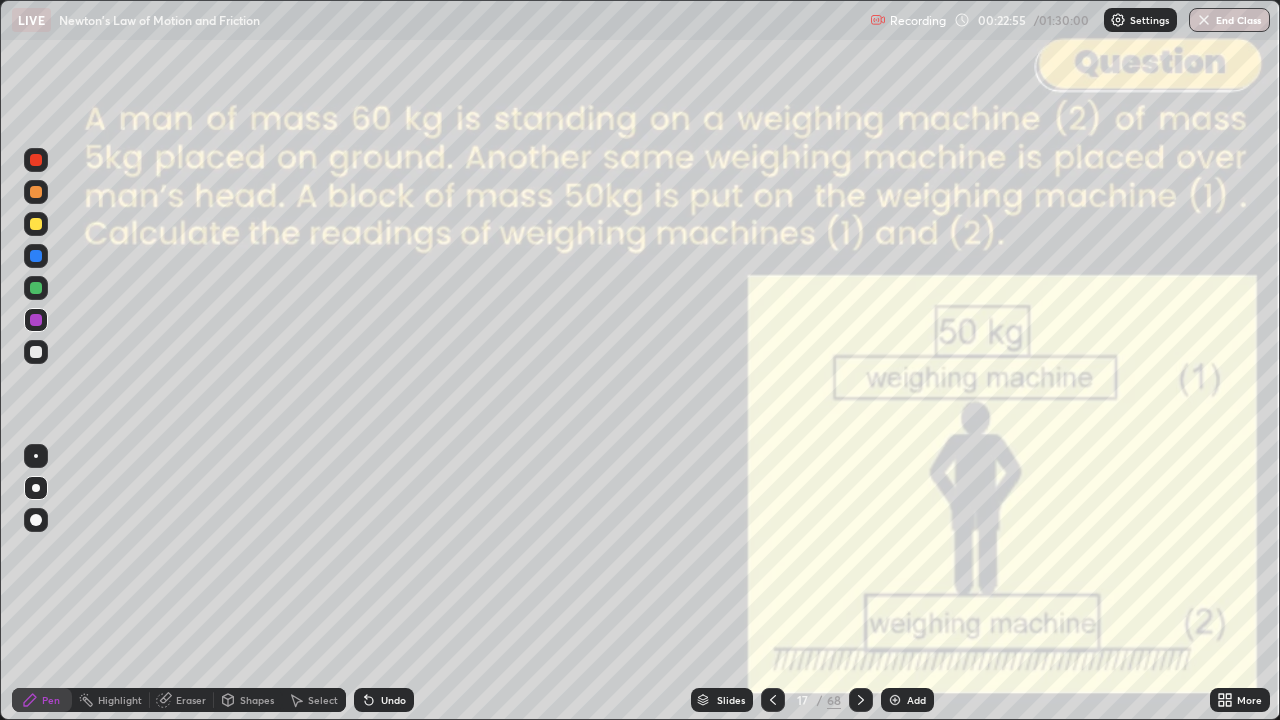 click at bounding box center [36, 352] 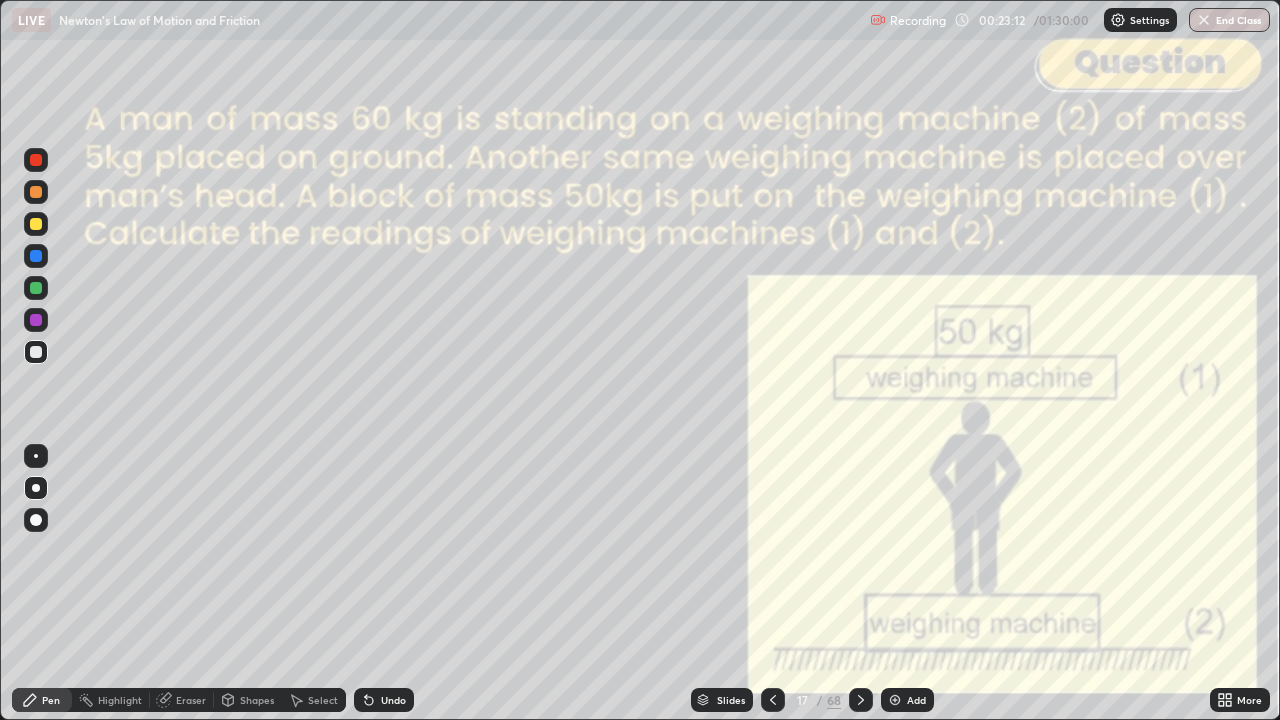 click at bounding box center [861, 700] 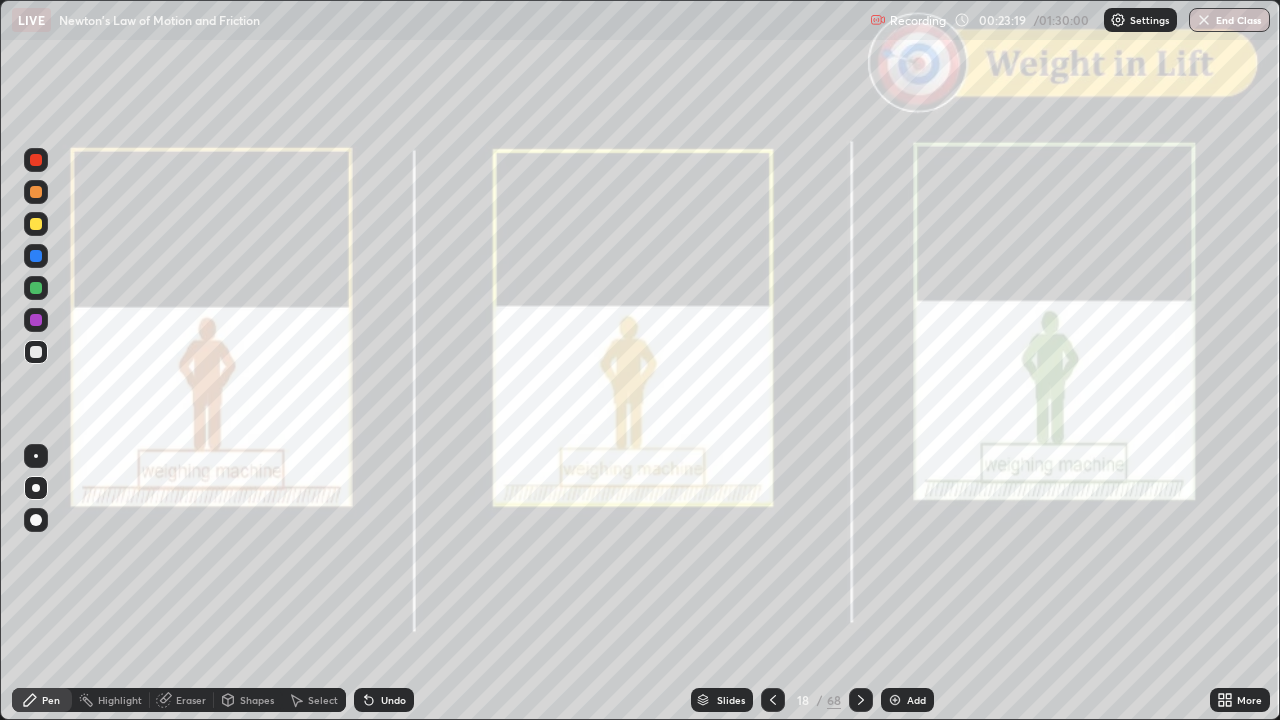 click on "Shapes" at bounding box center (248, 700) 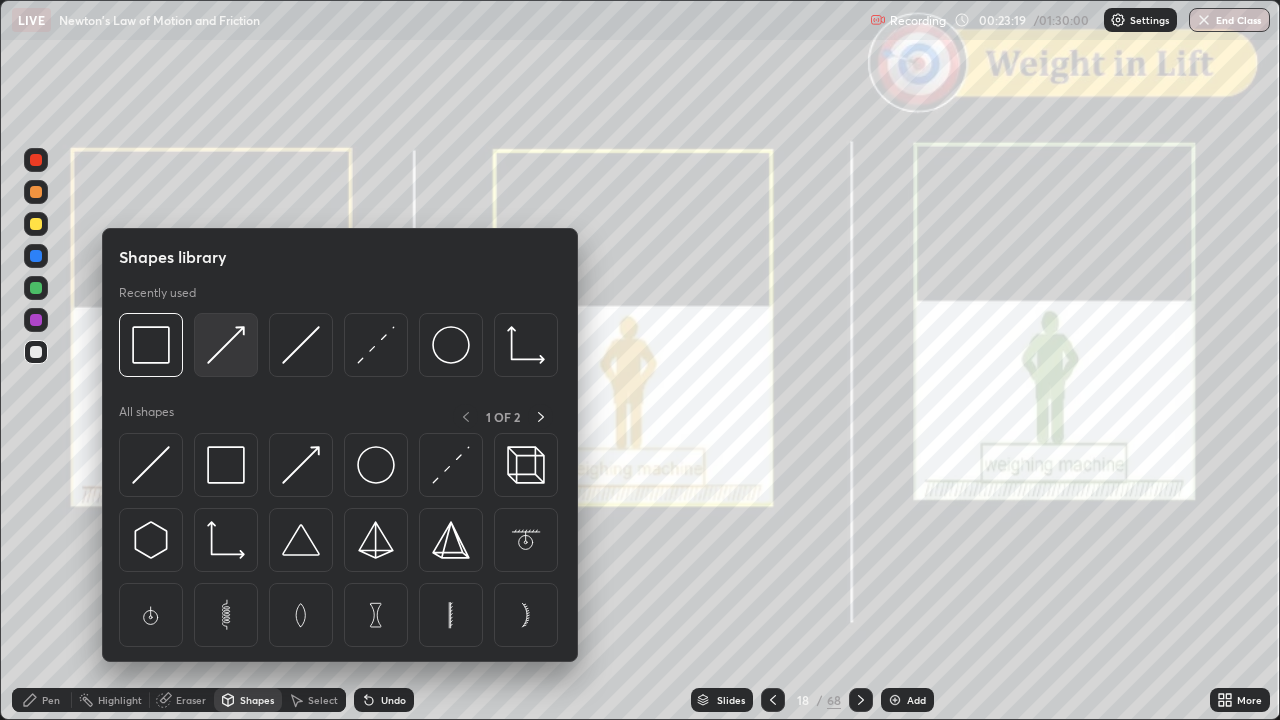 click at bounding box center (226, 345) 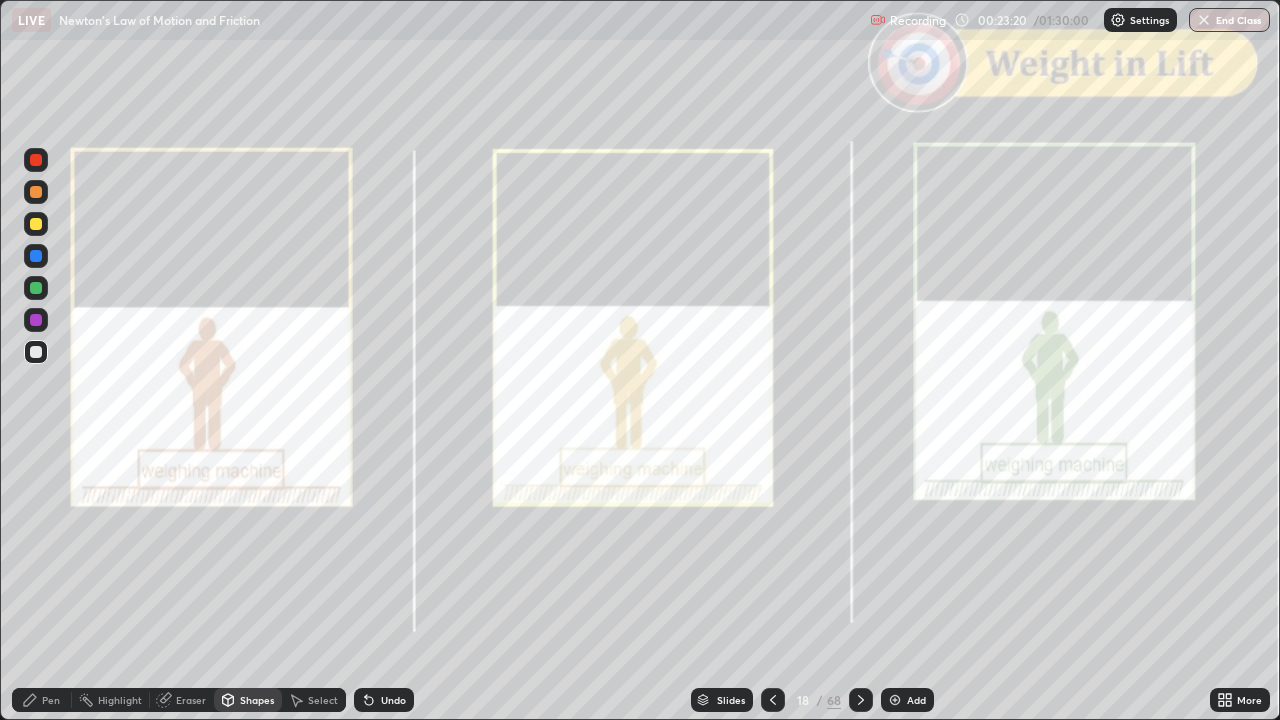 click at bounding box center [36, 192] 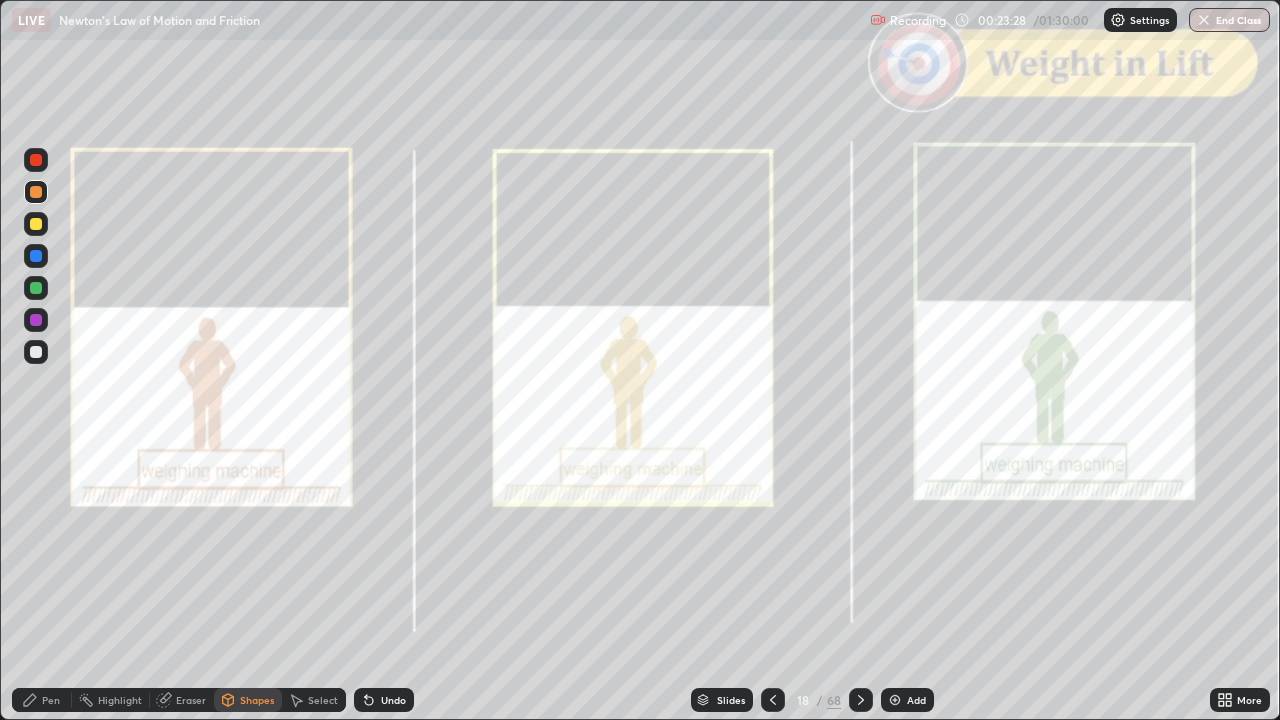 click on "Pen" at bounding box center [42, 700] 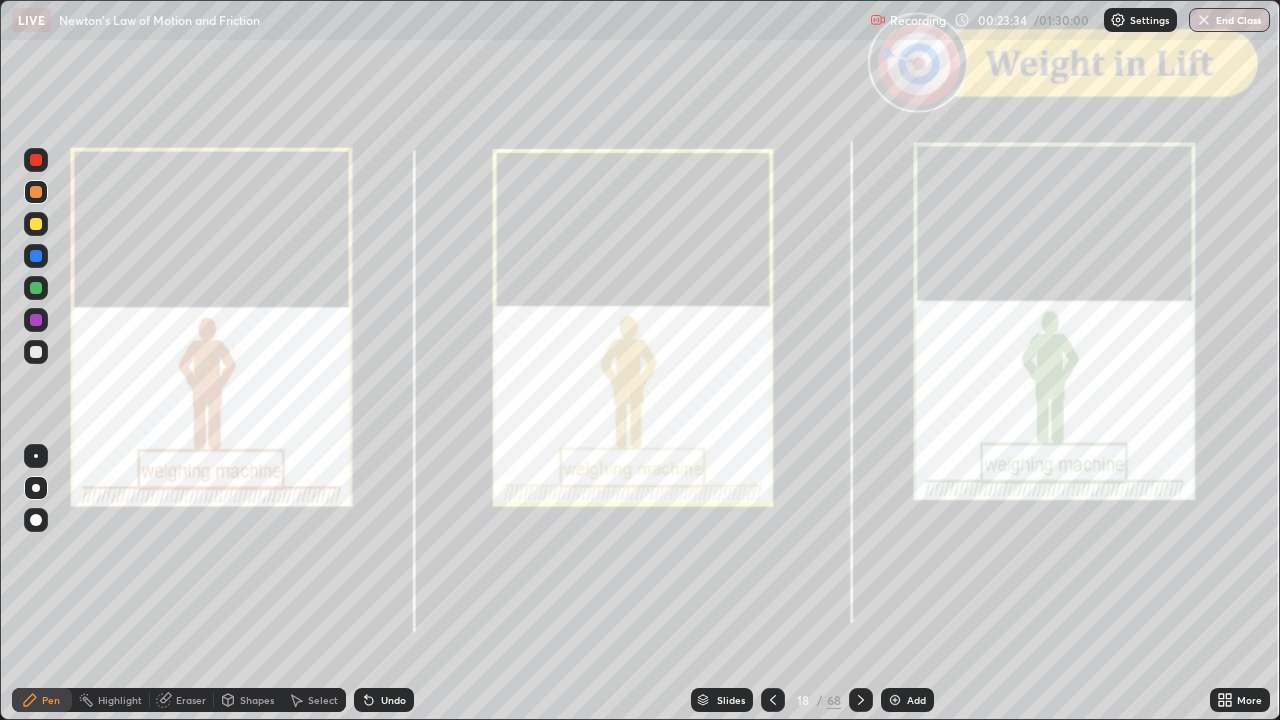 click at bounding box center (36, 224) 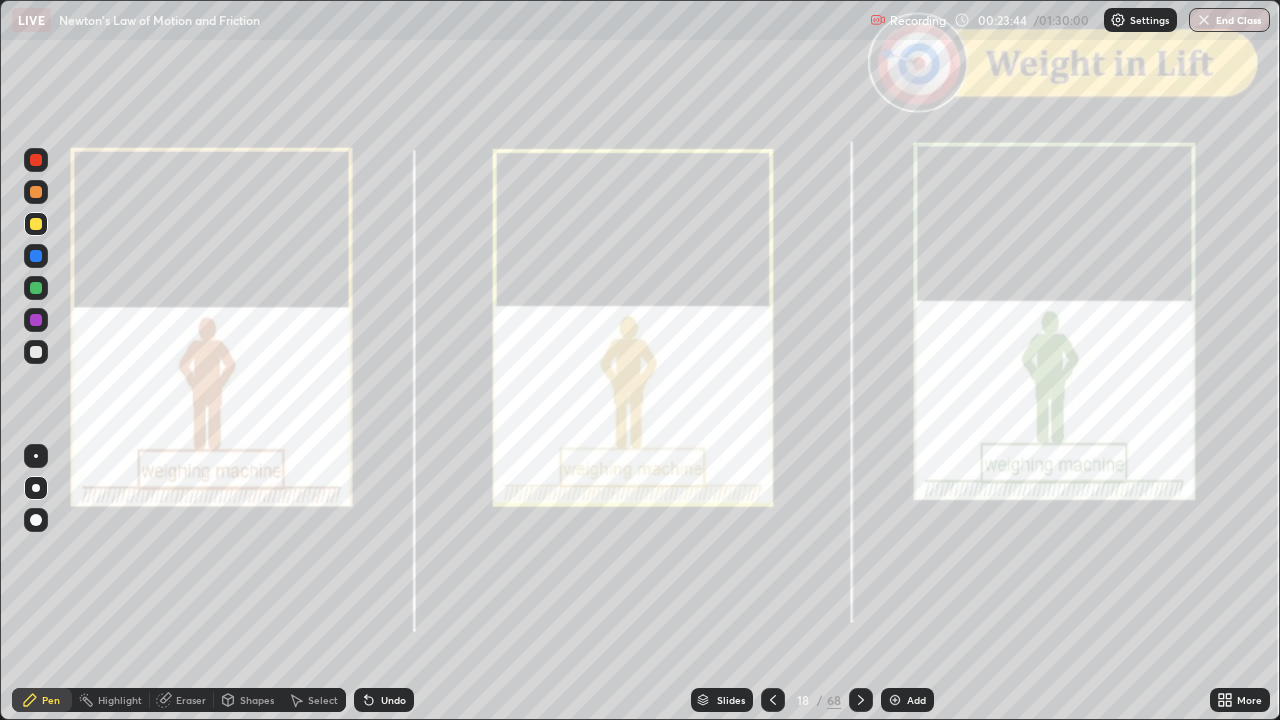 click at bounding box center (36, 160) 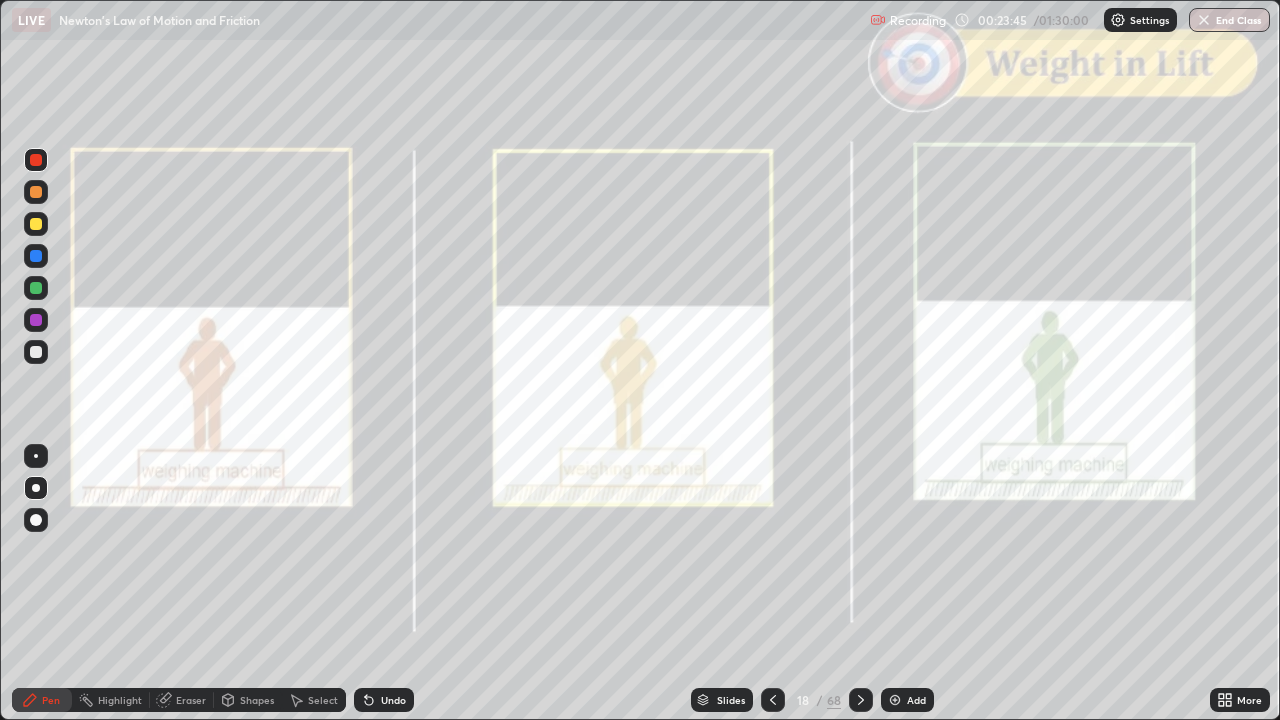 click on "Shapes" at bounding box center (257, 700) 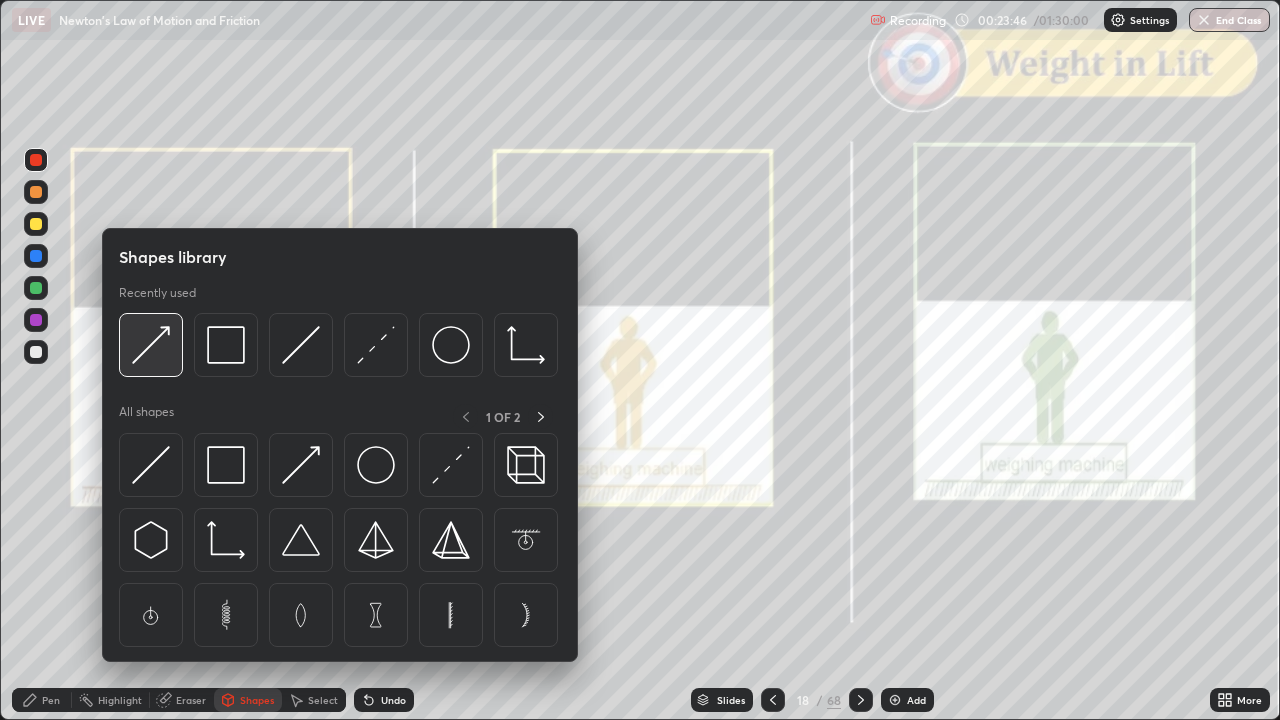 click at bounding box center [151, 345] 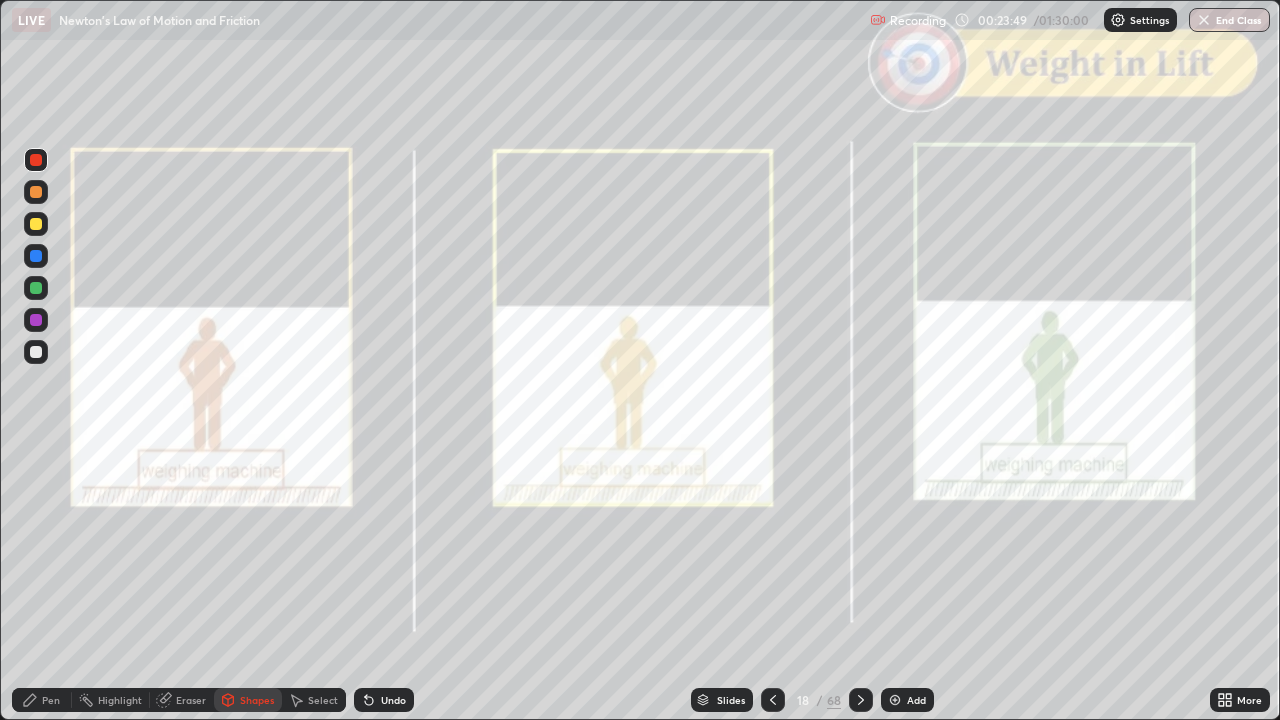 click 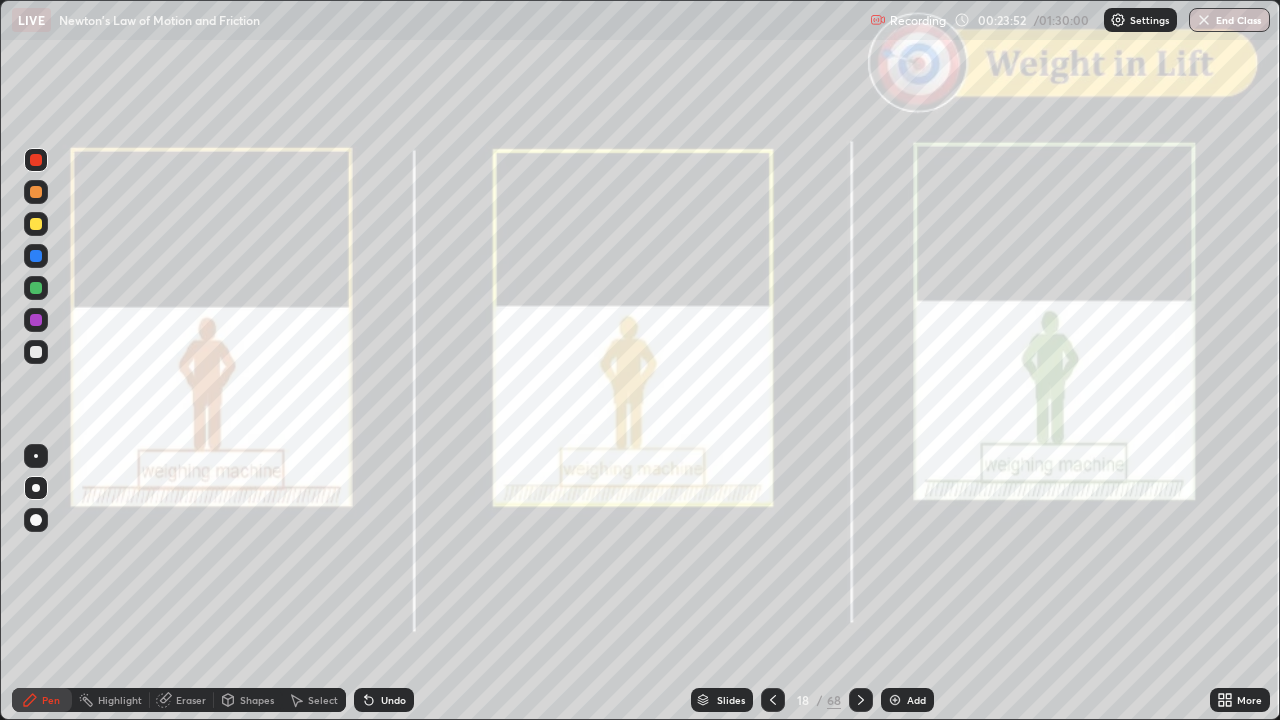 click at bounding box center (36, 288) 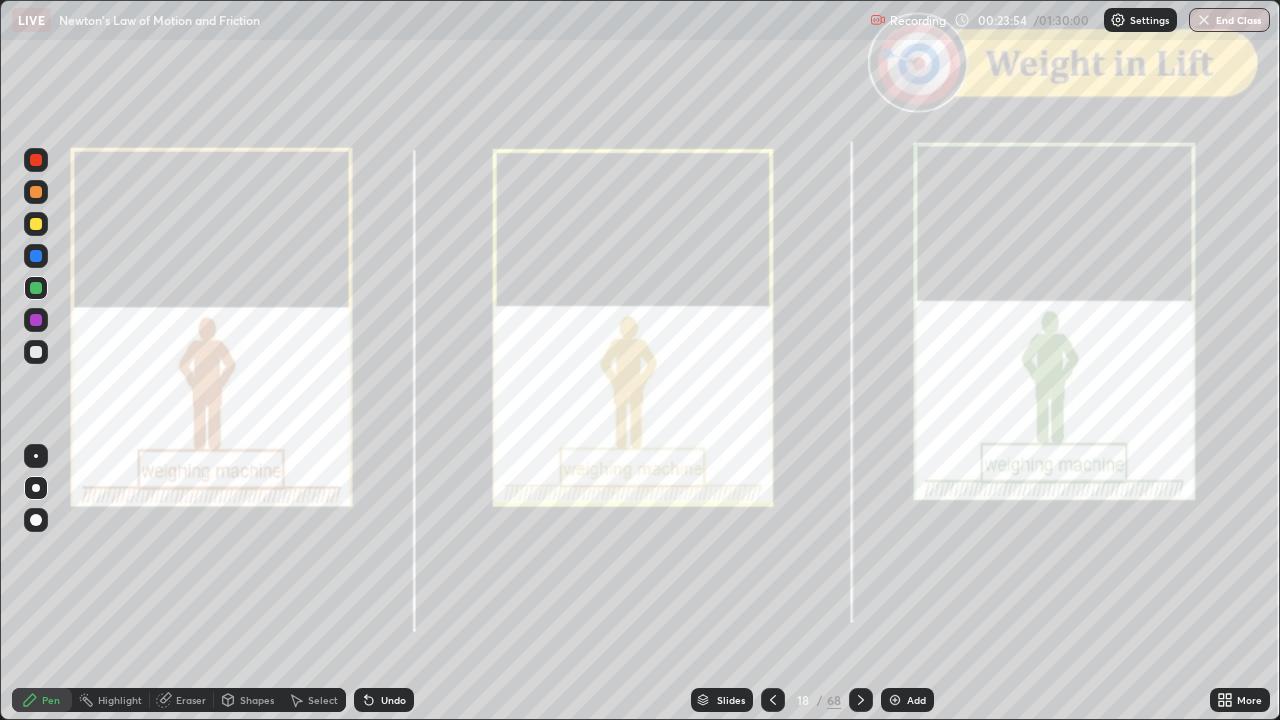 click on "Shapes" at bounding box center [257, 700] 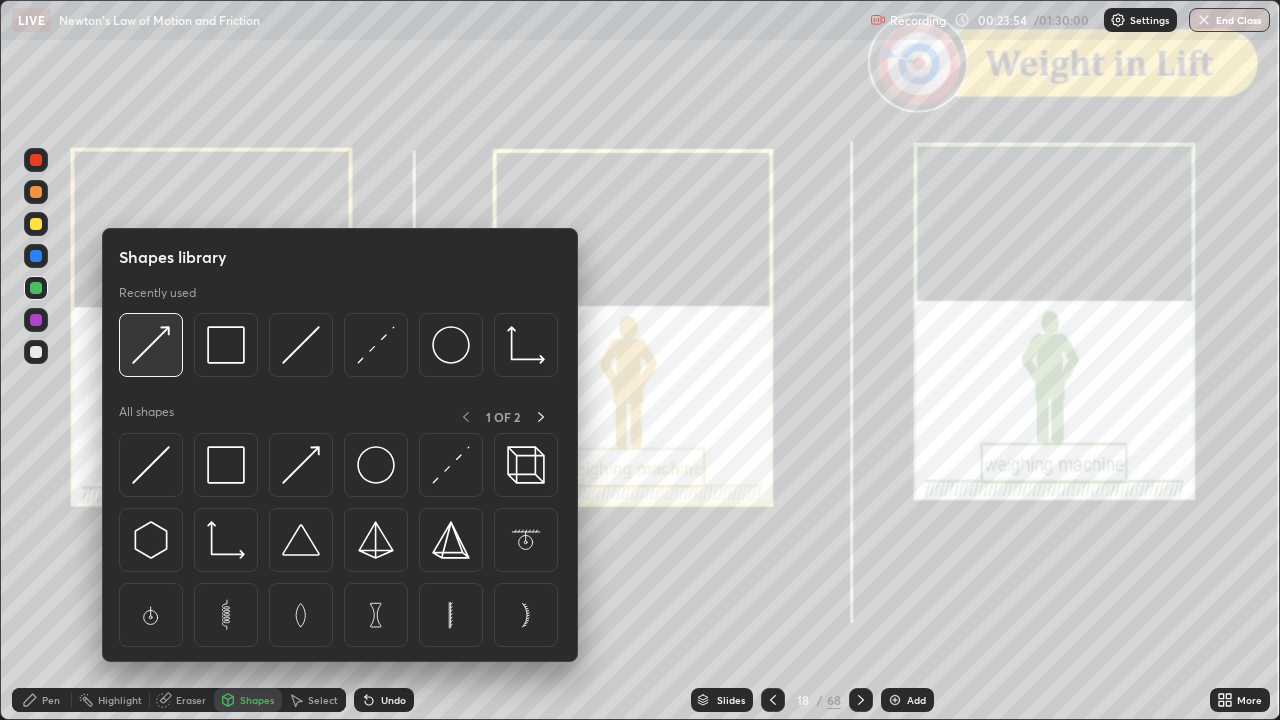 click at bounding box center (151, 345) 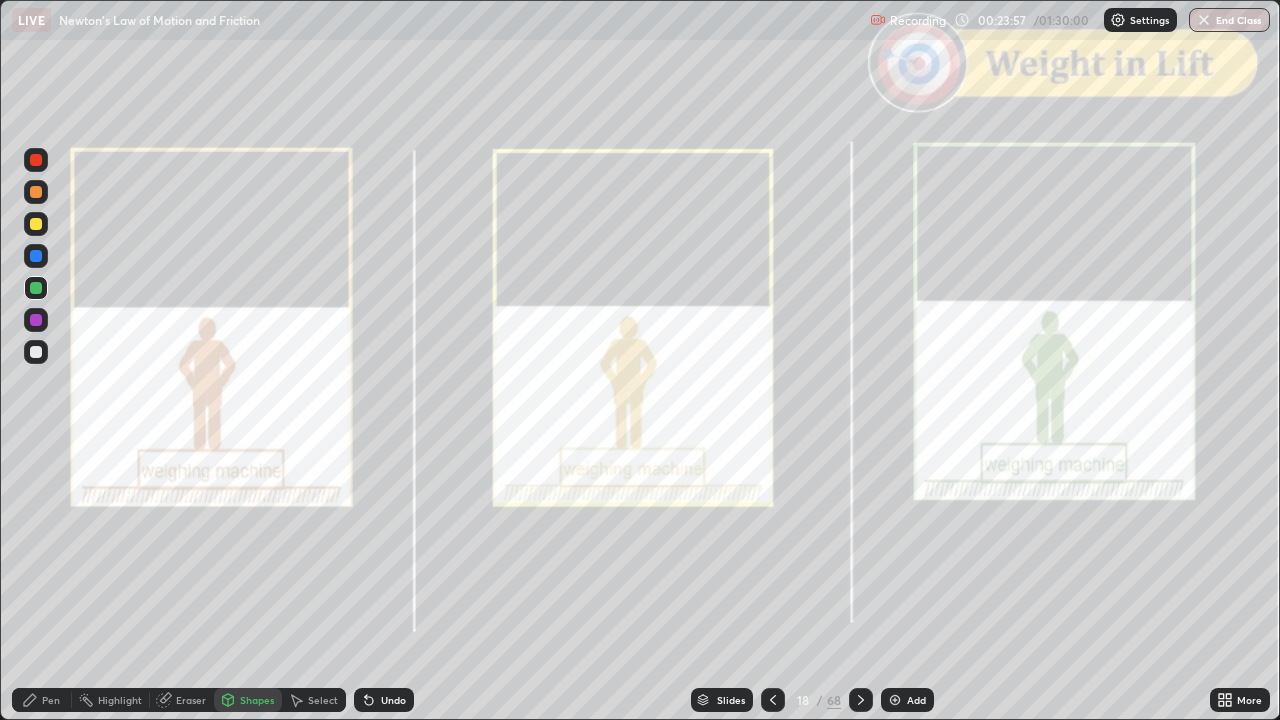 click 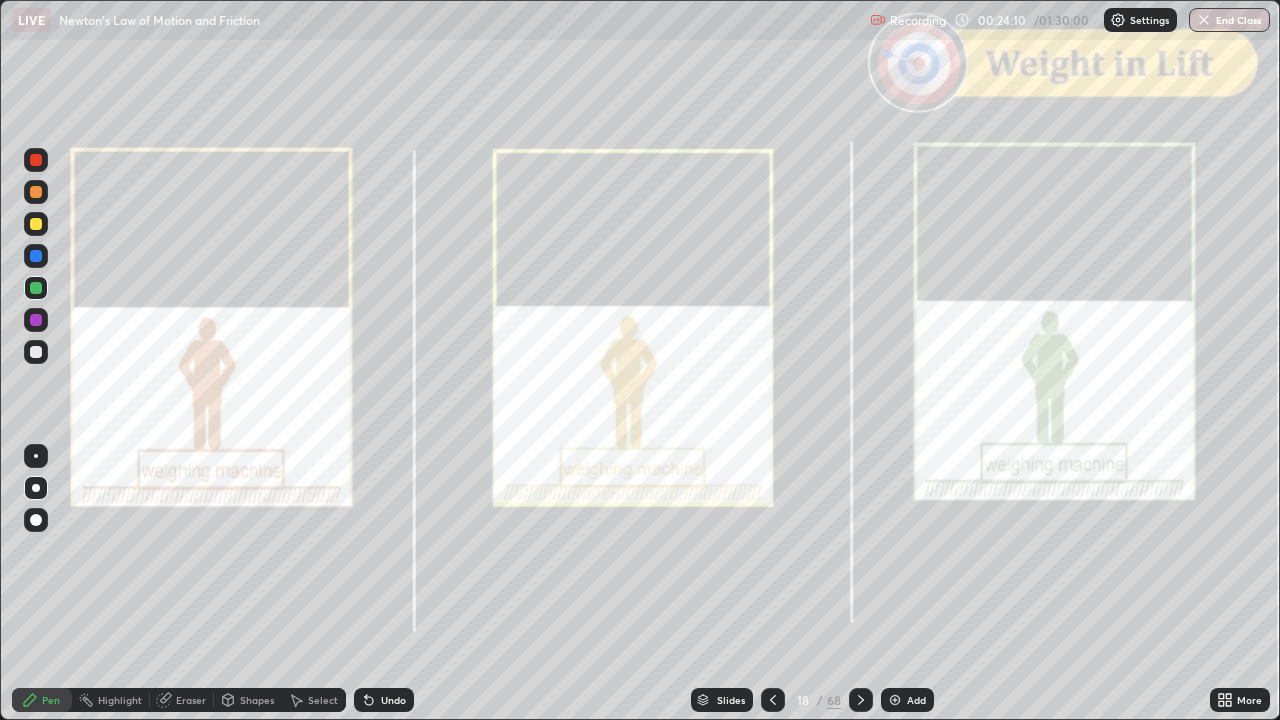 click at bounding box center [36, 224] 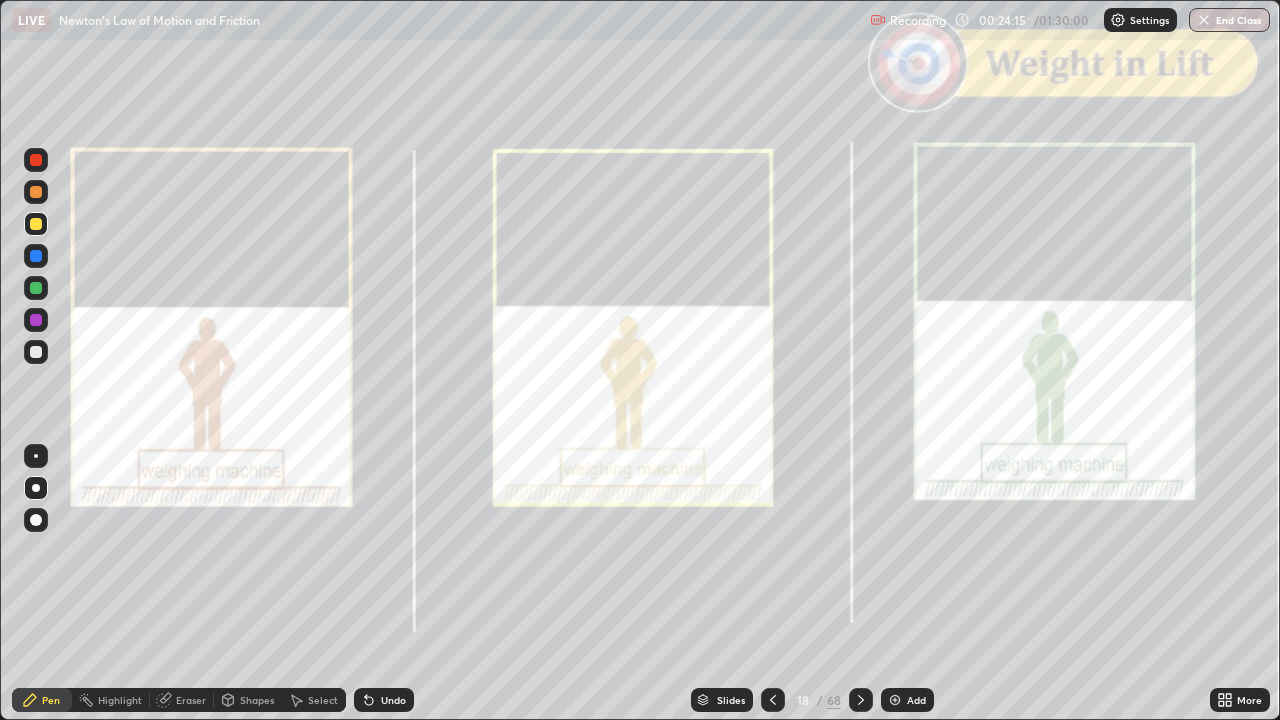 click on "Shapes" at bounding box center [257, 700] 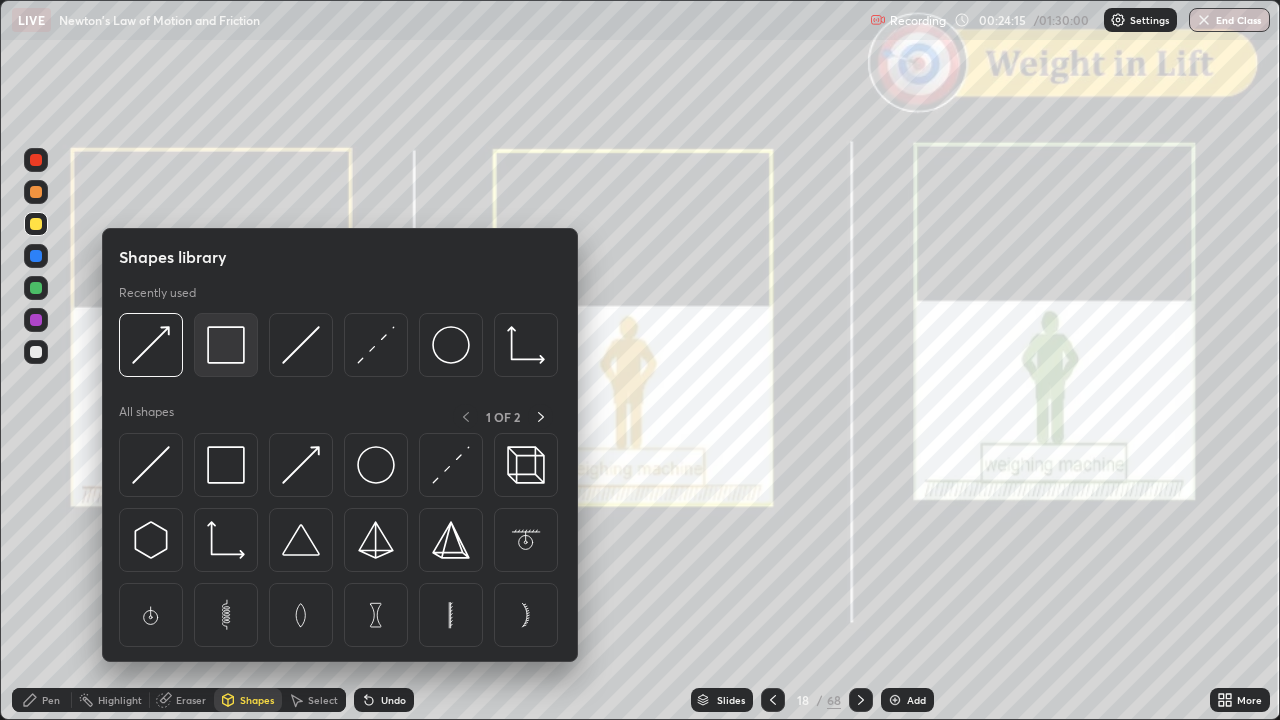click at bounding box center [226, 345] 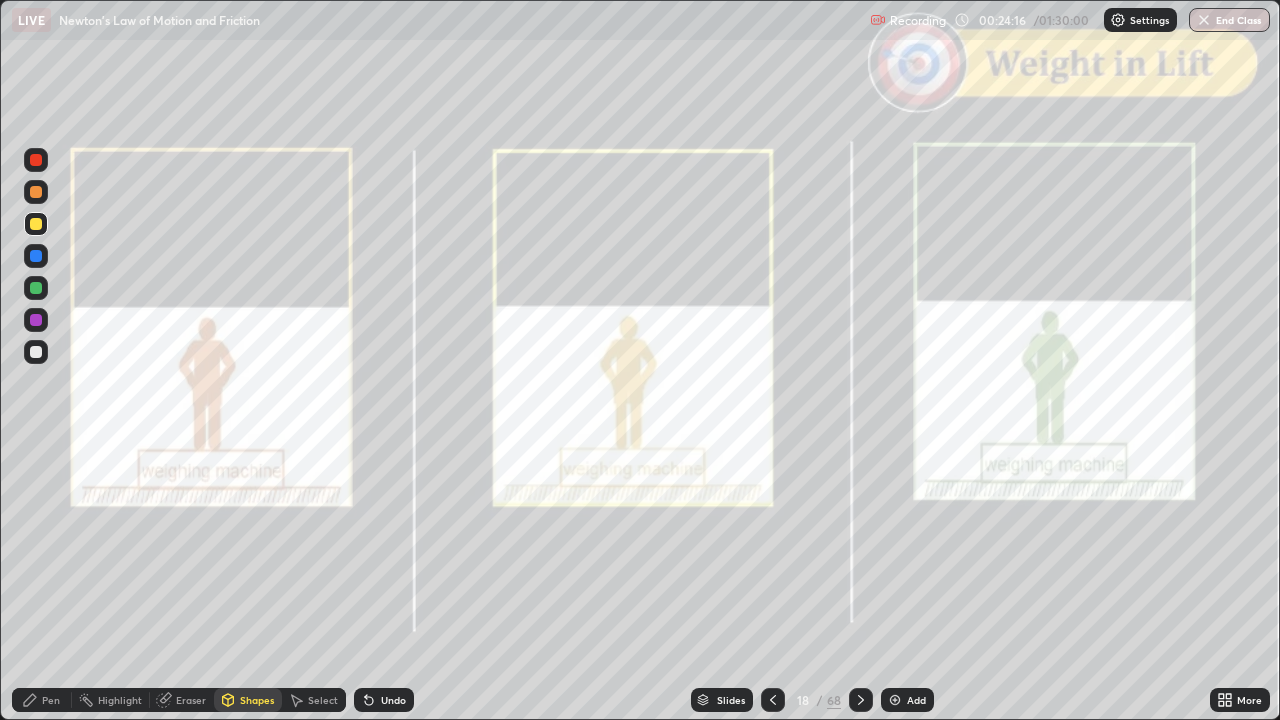 click at bounding box center [36, 160] 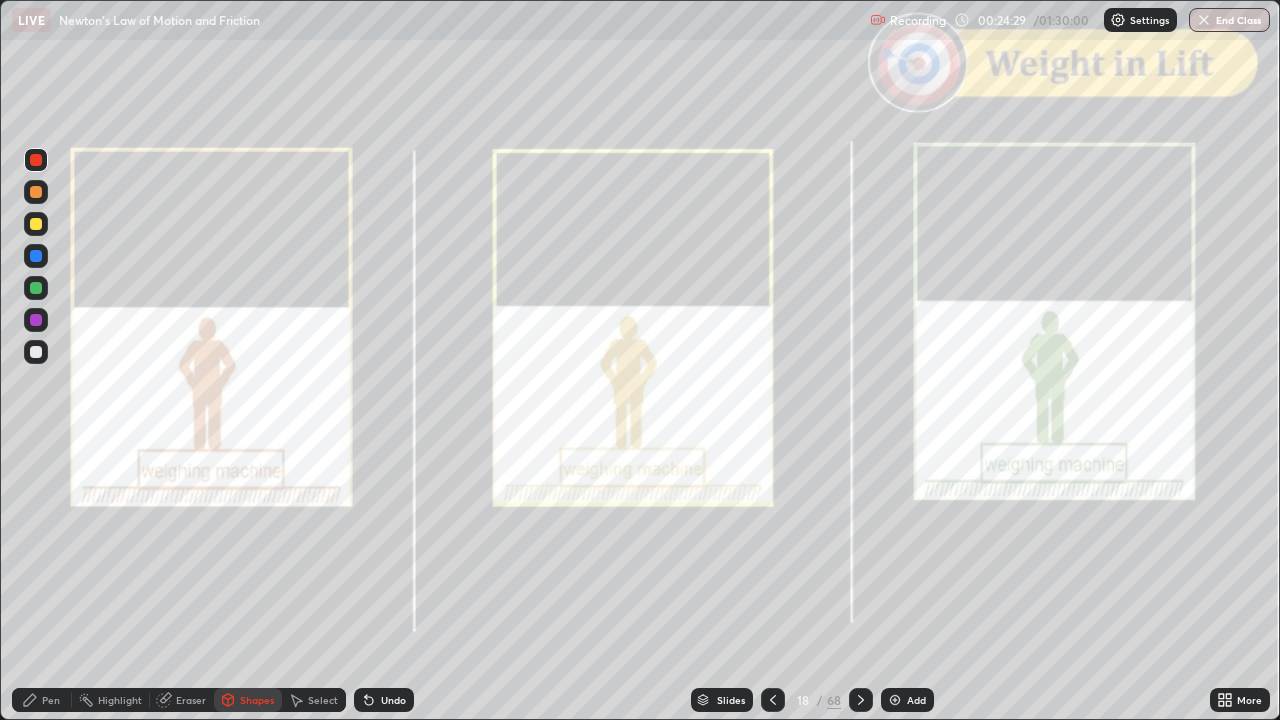 click at bounding box center [36, 192] 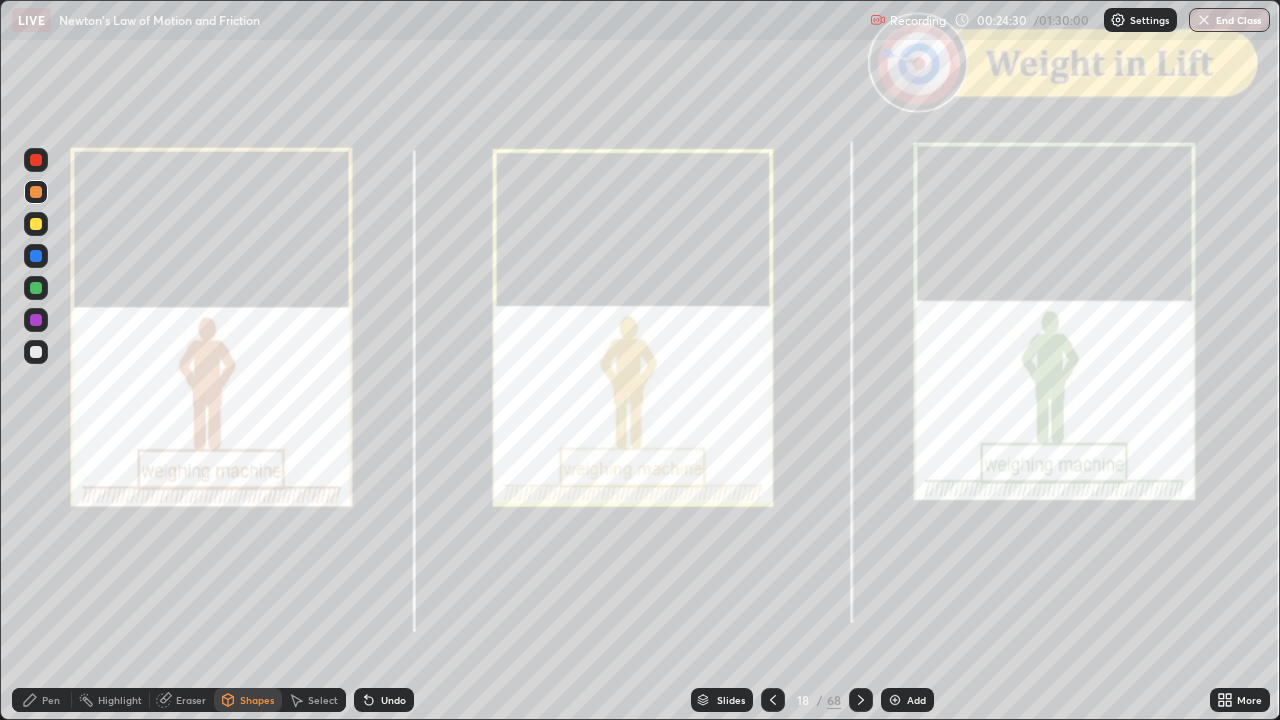 click on "Shapes" at bounding box center [257, 700] 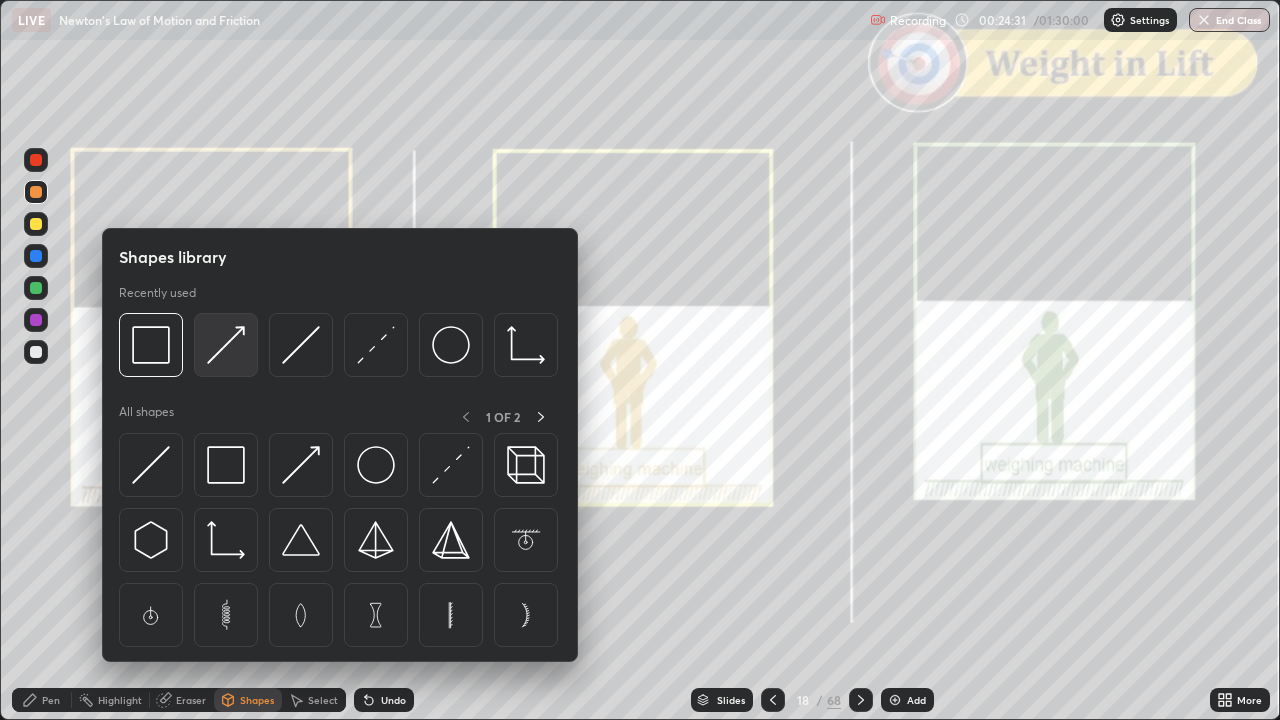 click at bounding box center (226, 345) 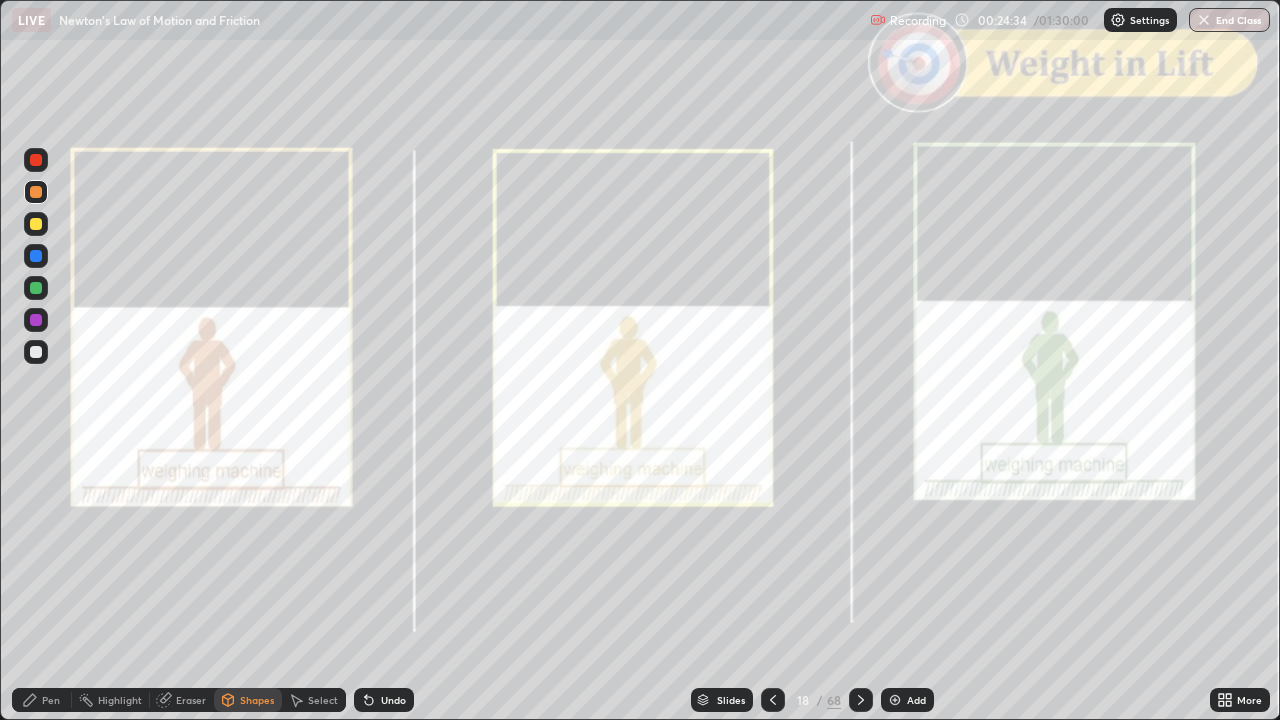 click 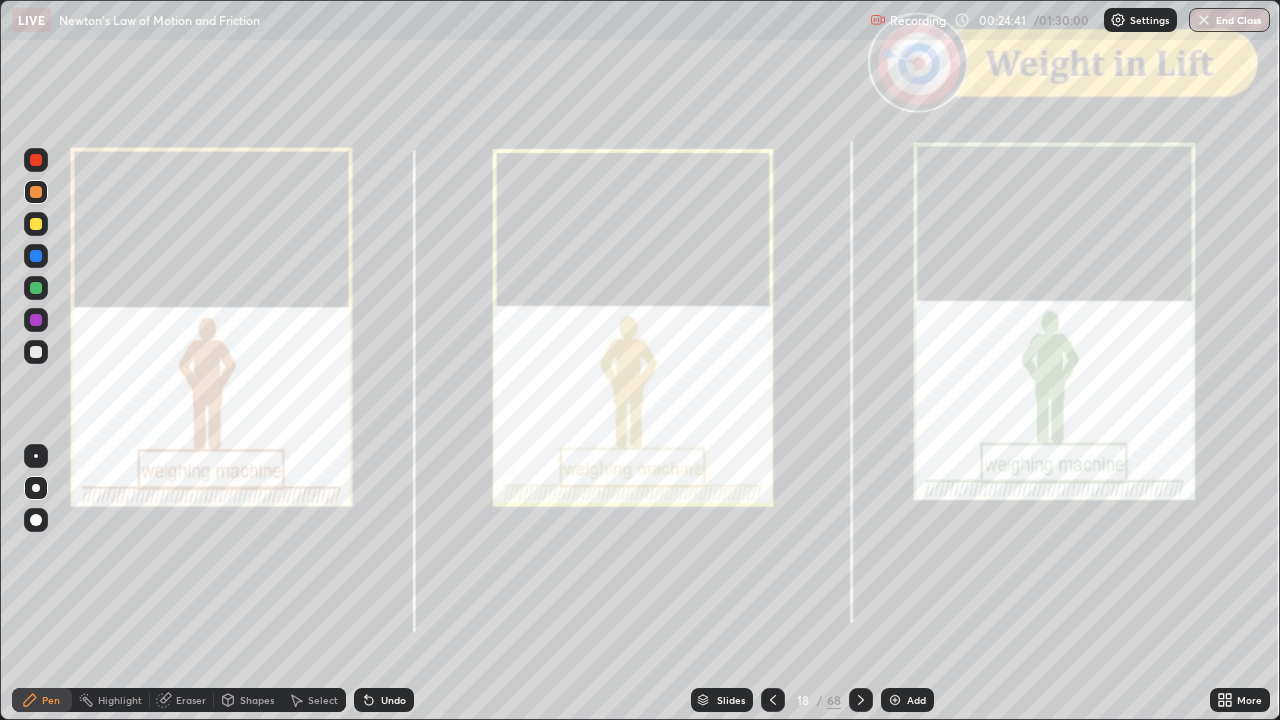 click at bounding box center [36, 224] 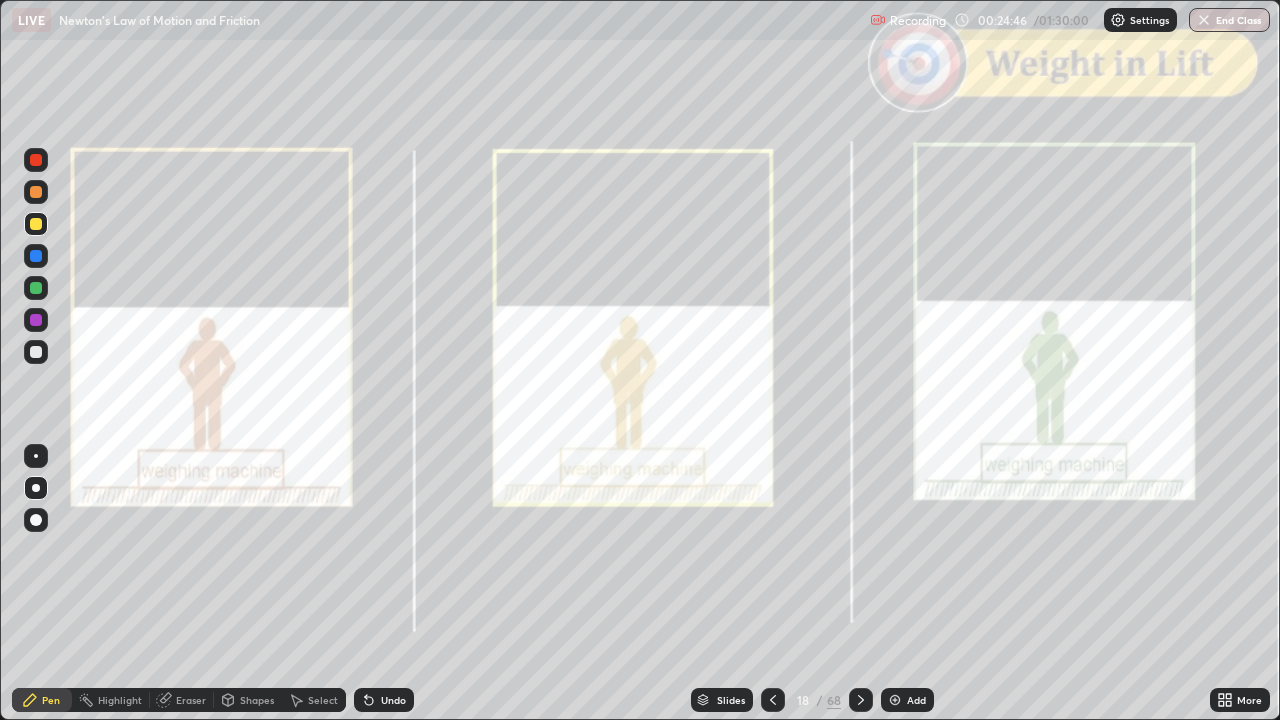 click on "Shapes" at bounding box center (248, 700) 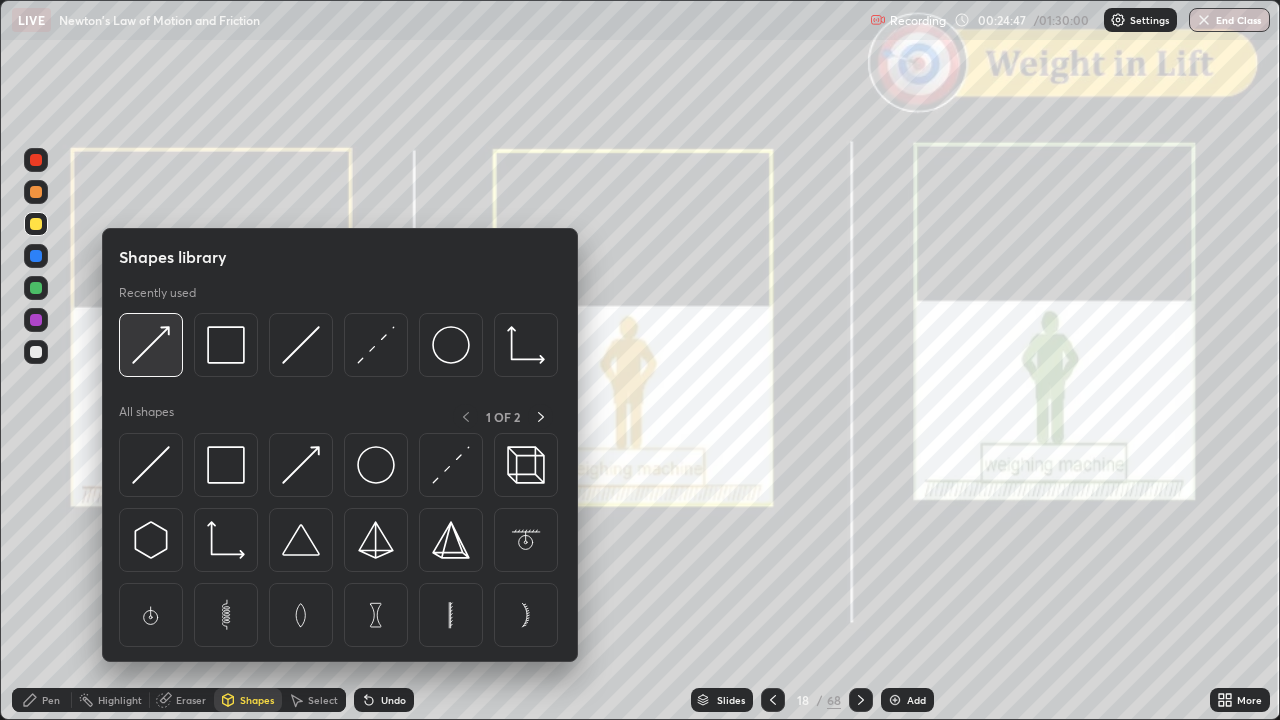 click at bounding box center [151, 345] 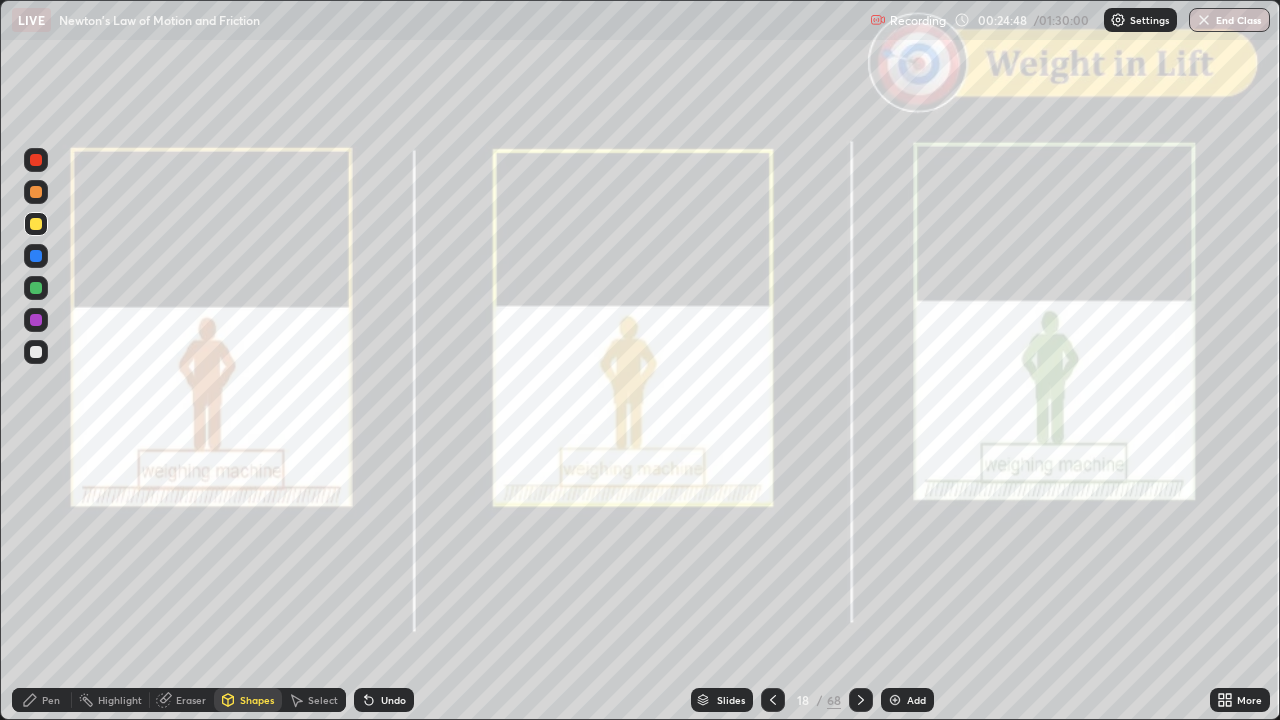 click at bounding box center (36, 160) 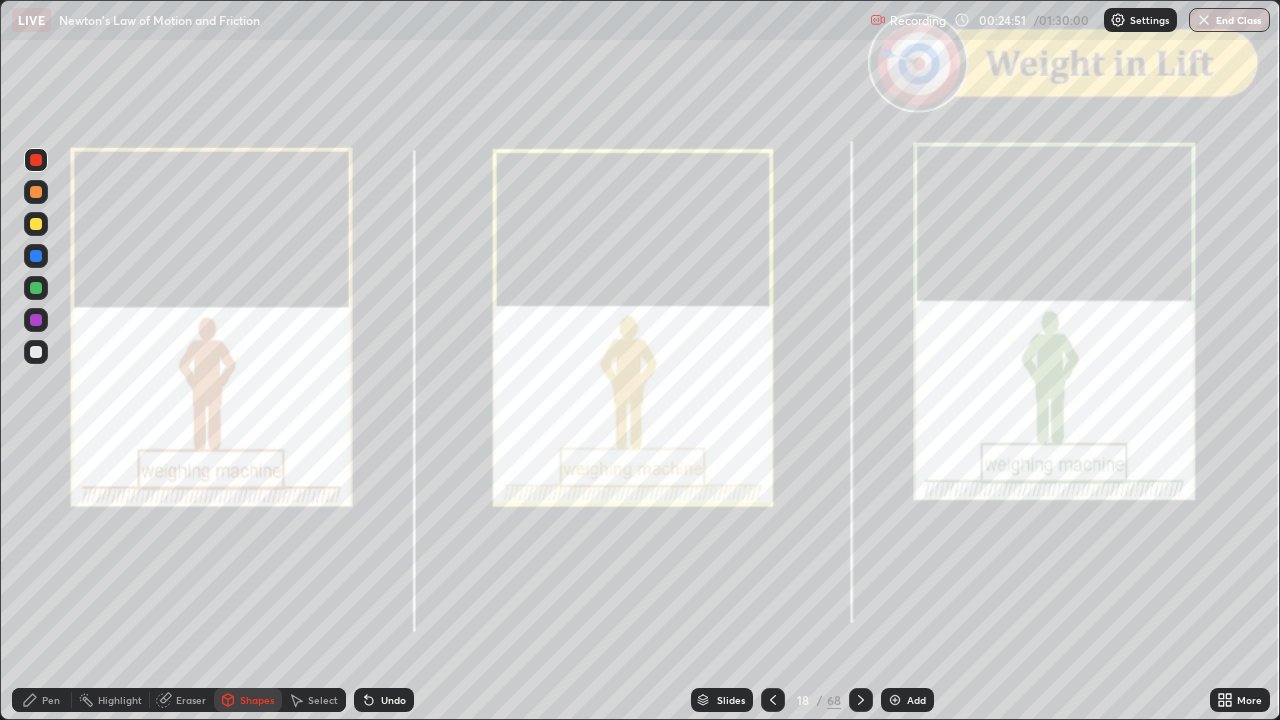click 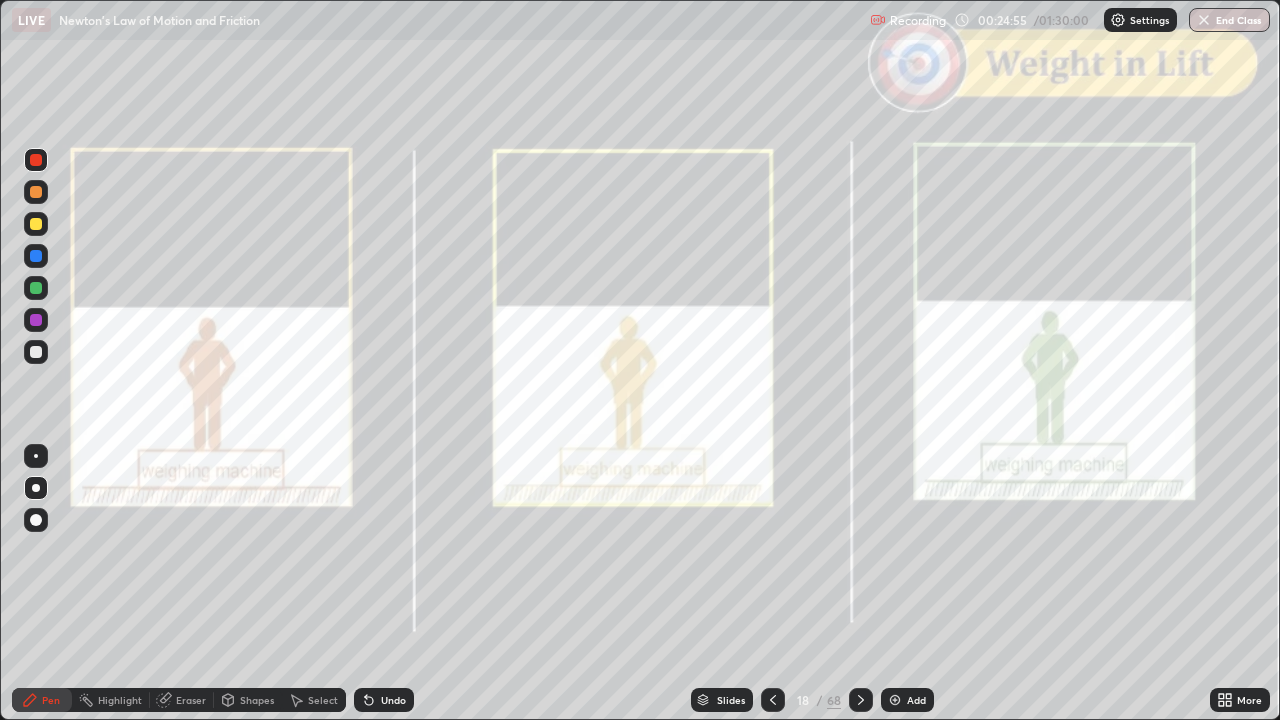 click on "Shapes" at bounding box center (257, 700) 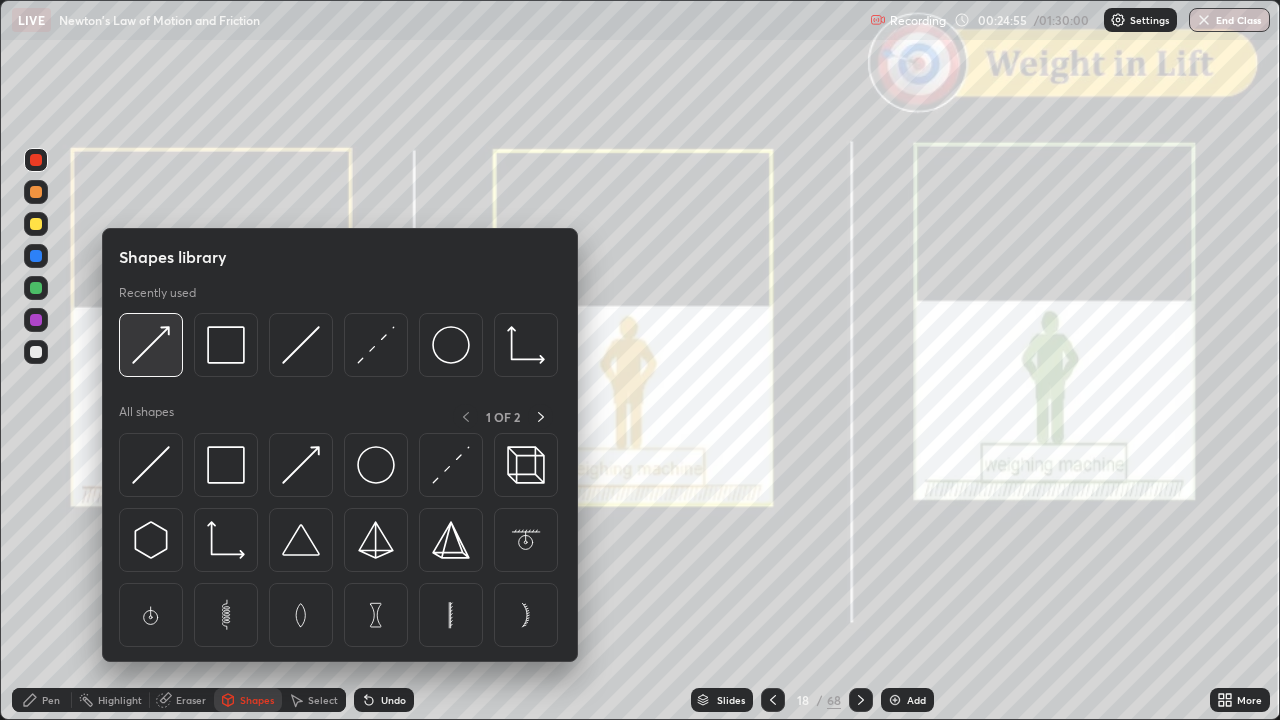 click at bounding box center [151, 345] 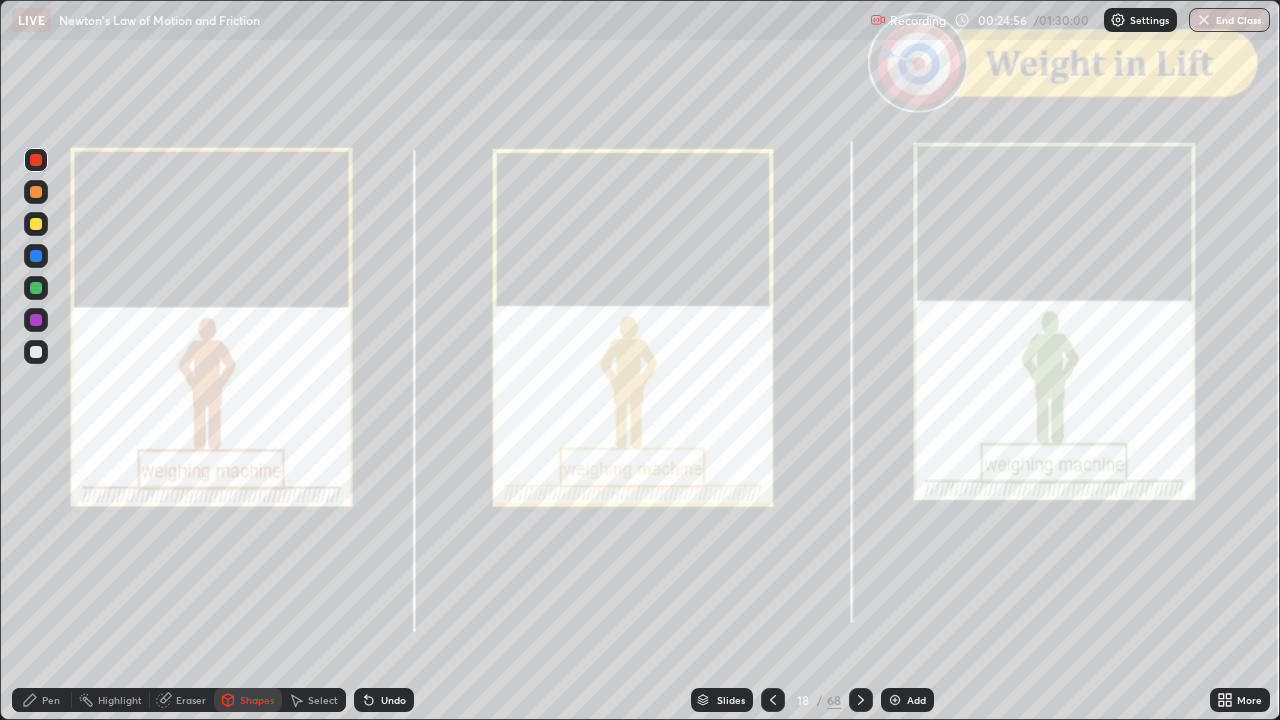 click at bounding box center (36, 288) 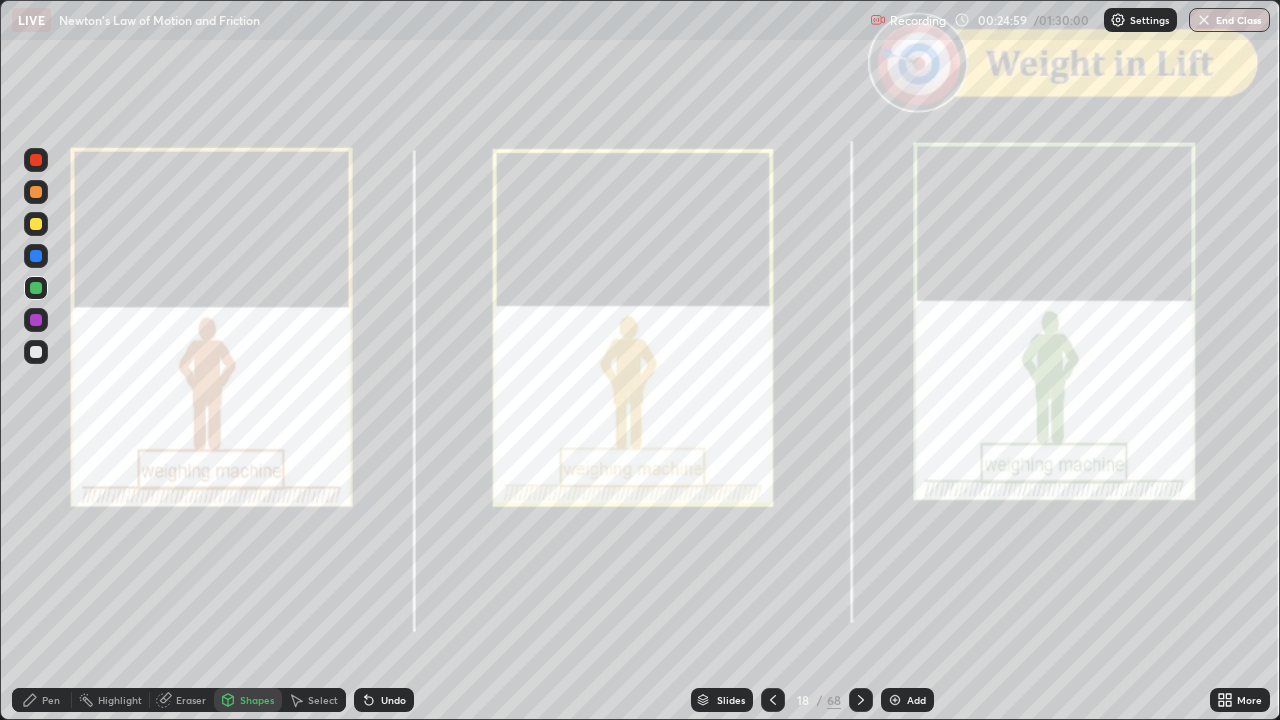 click 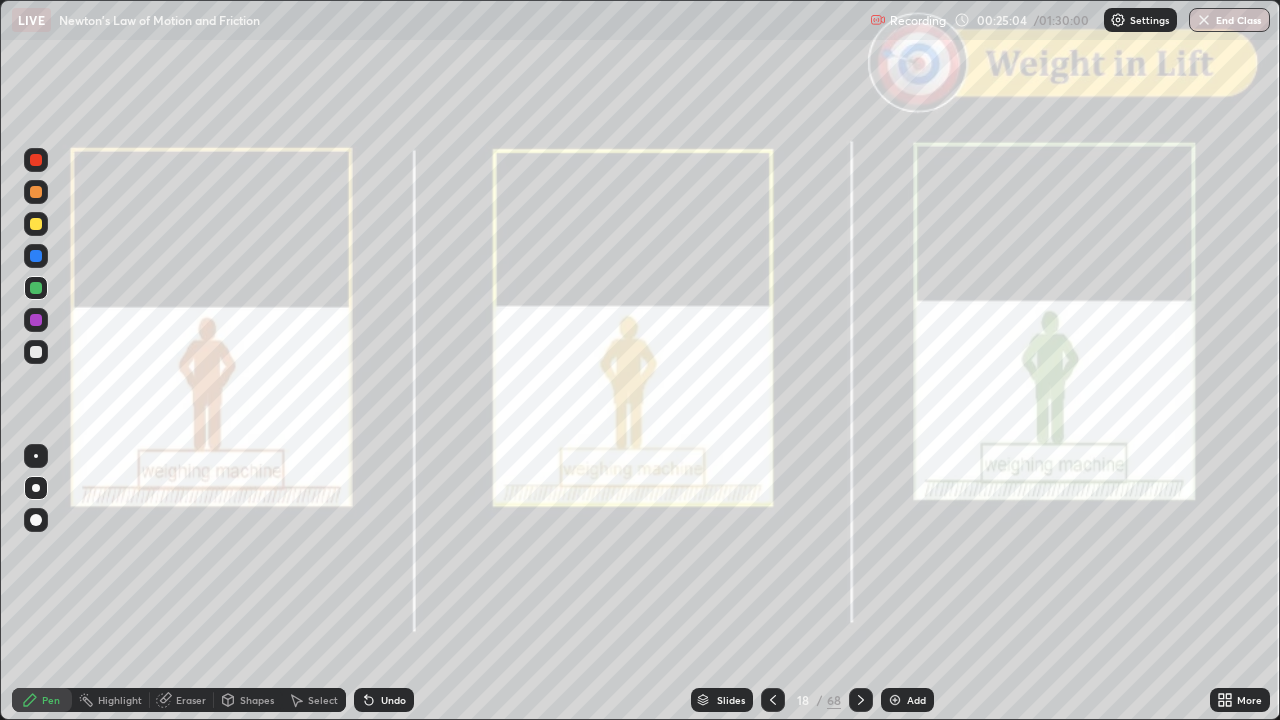 click at bounding box center [36, 320] 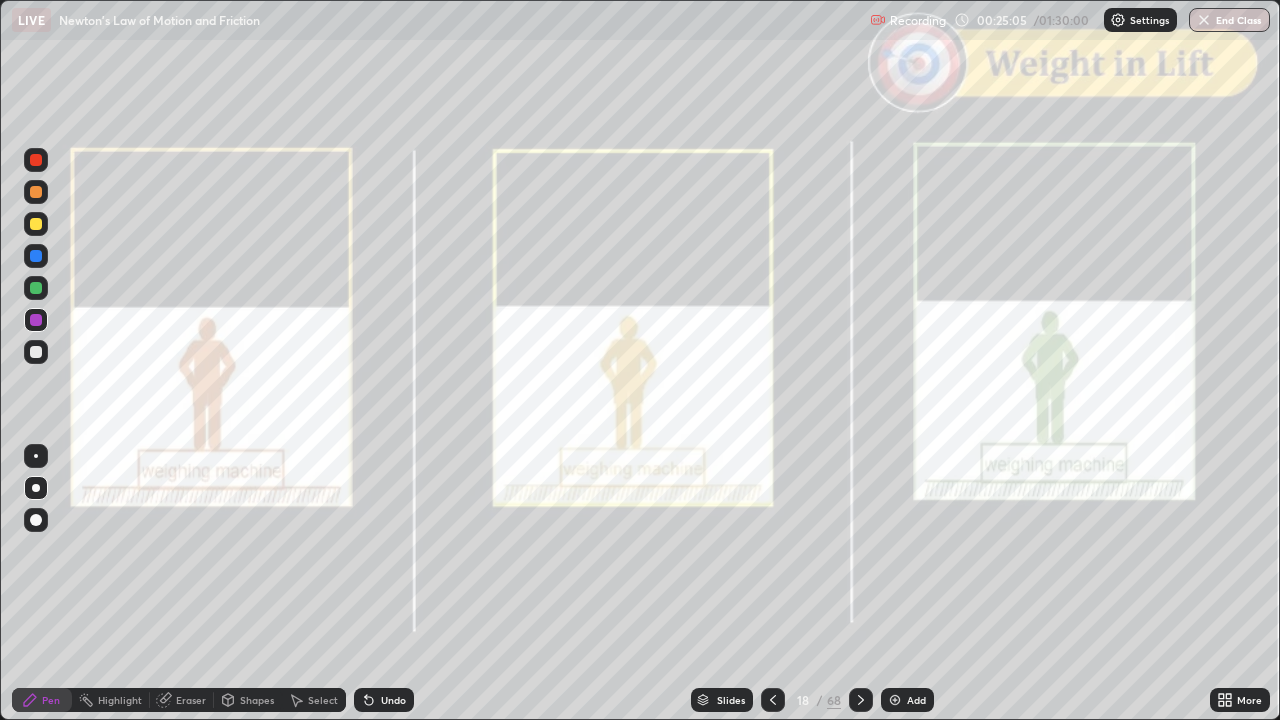 click 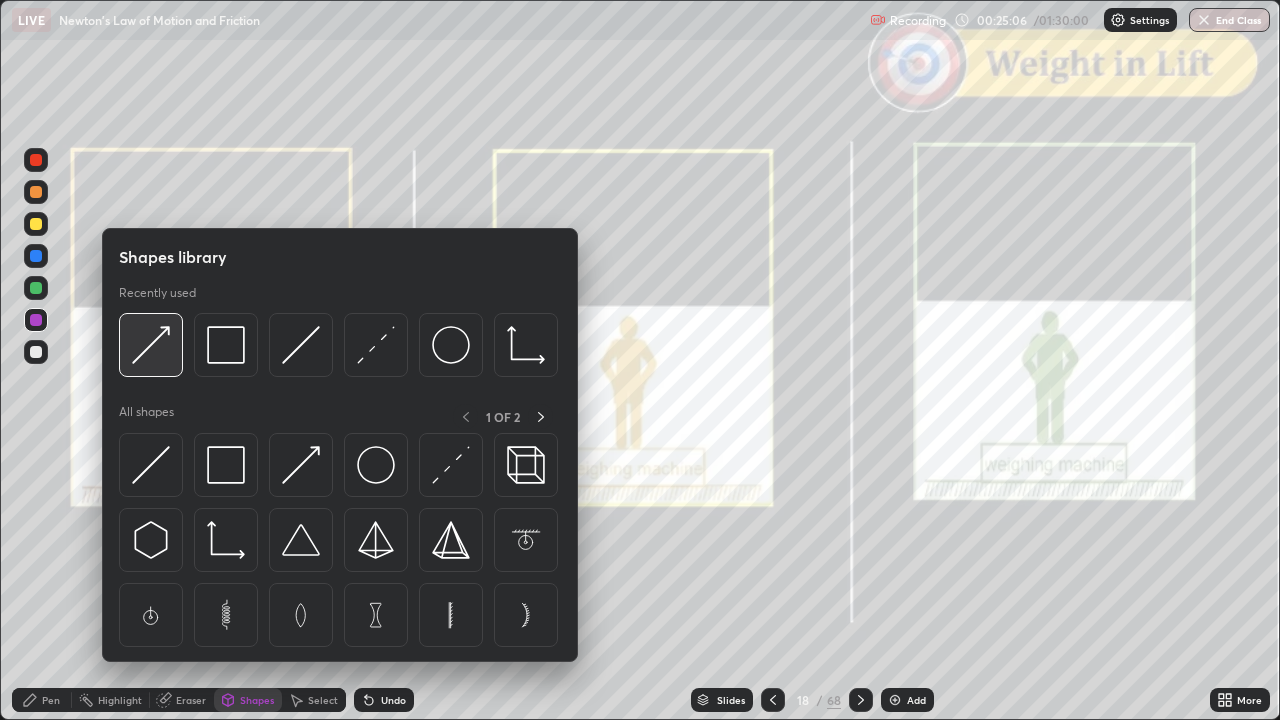 click at bounding box center (151, 345) 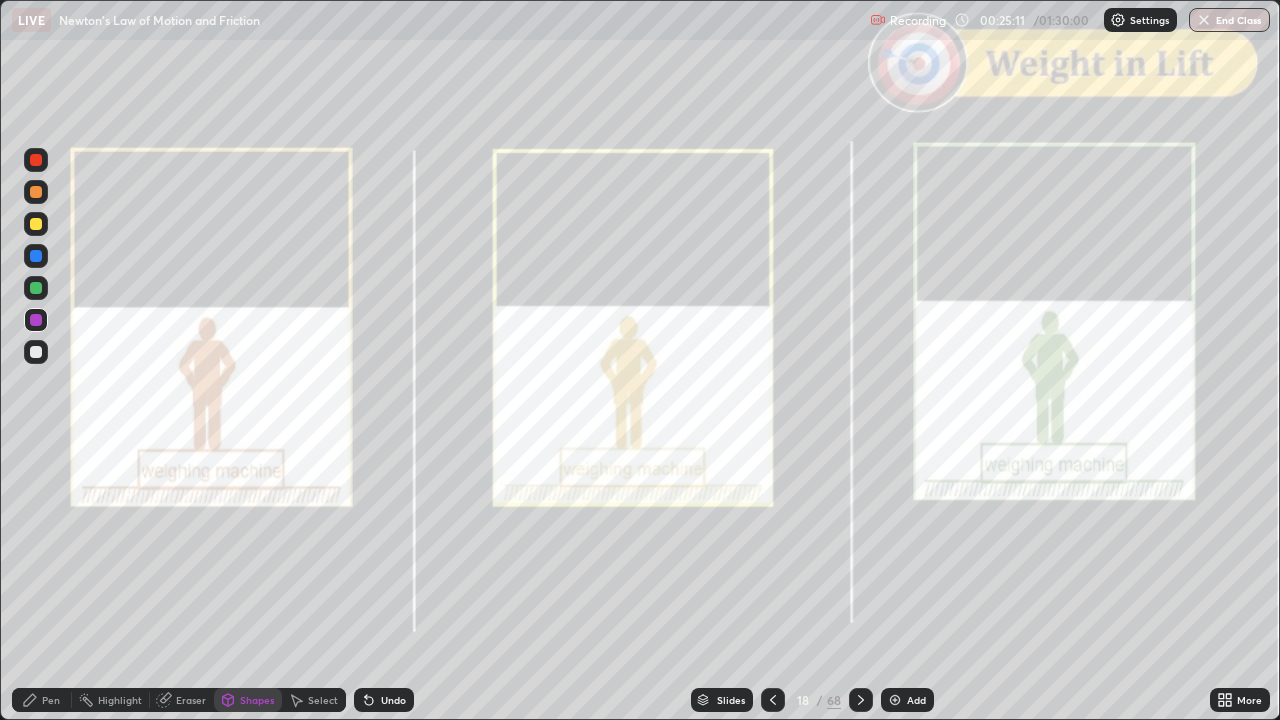 click 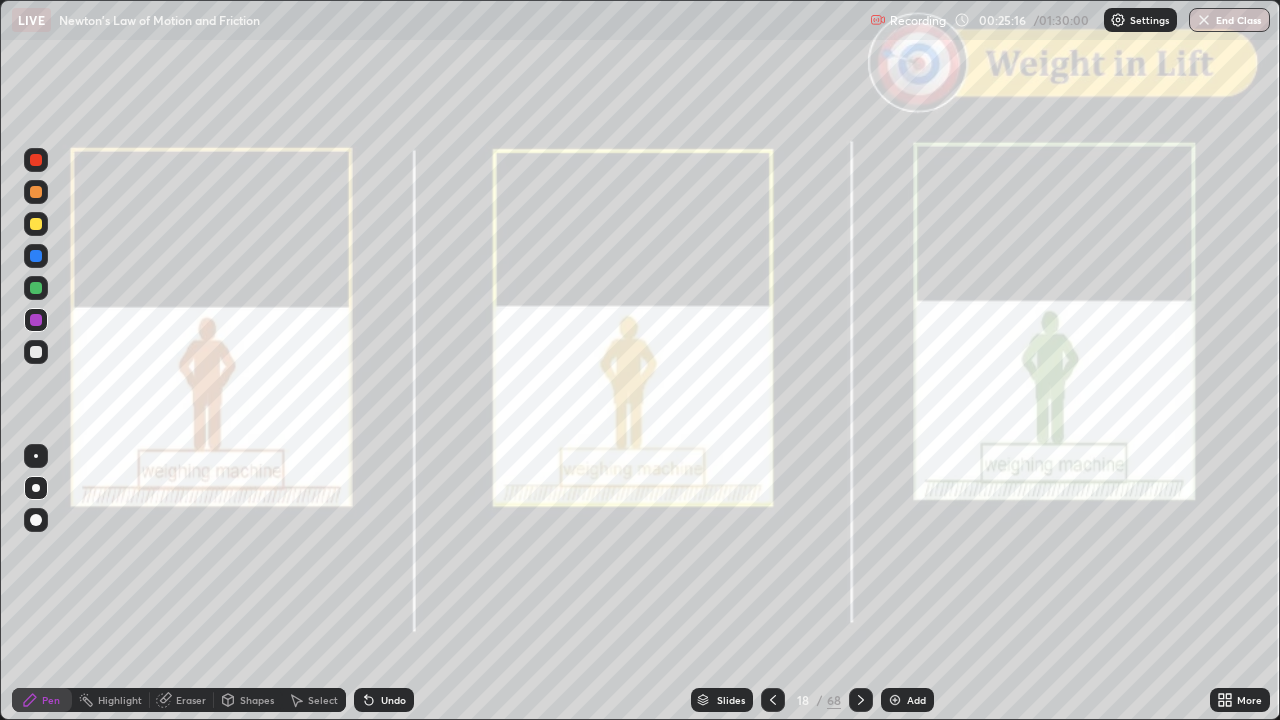 click at bounding box center [36, 224] 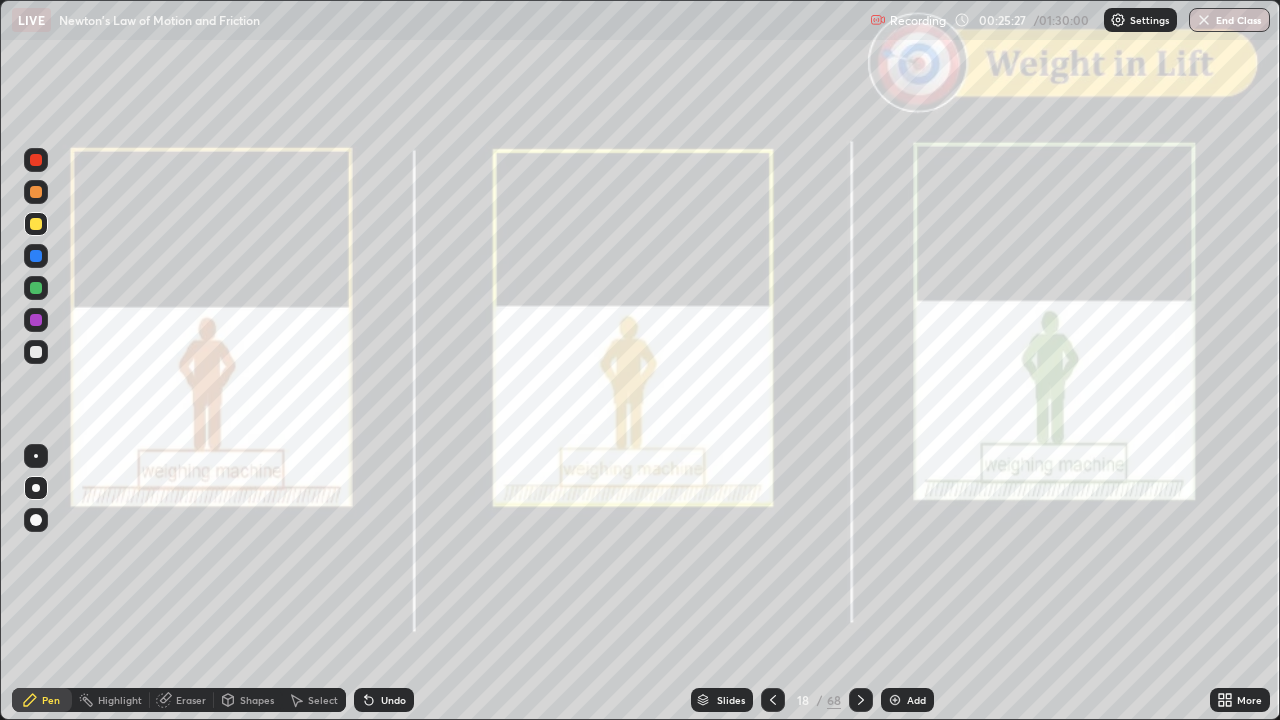 click on "Shapes" at bounding box center (257, 700) 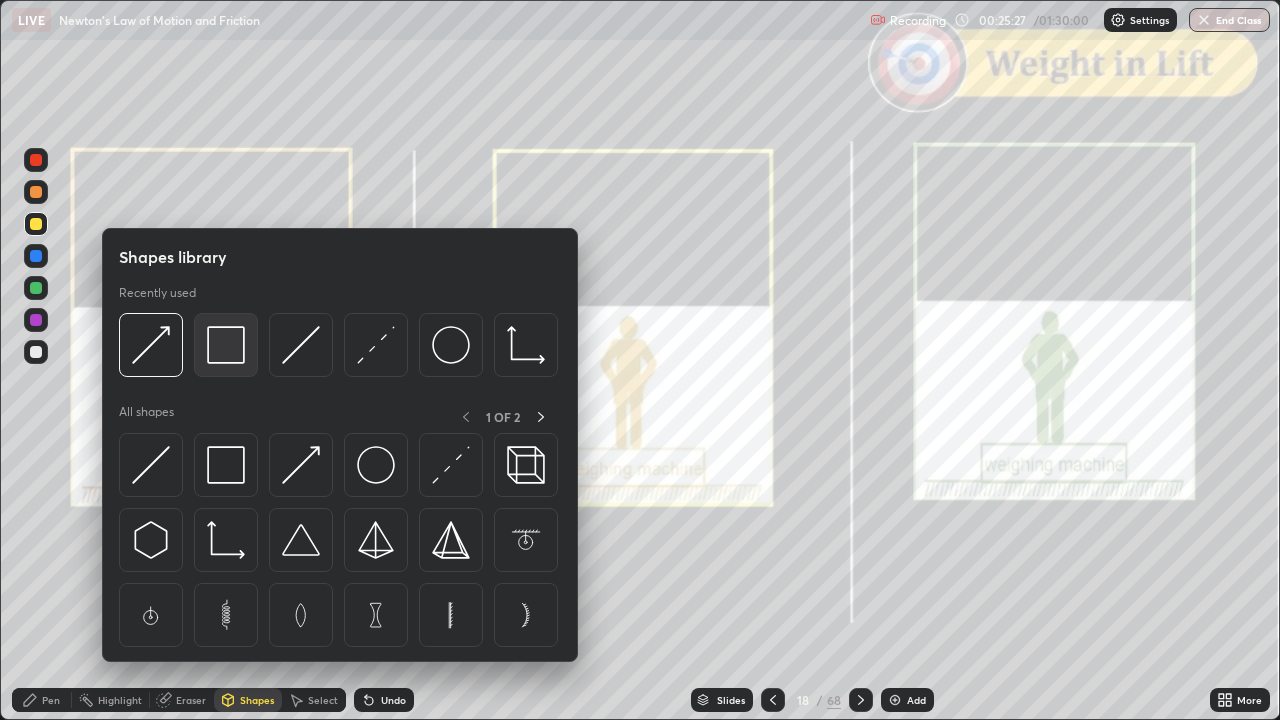 click at bounding box center (226, 345) 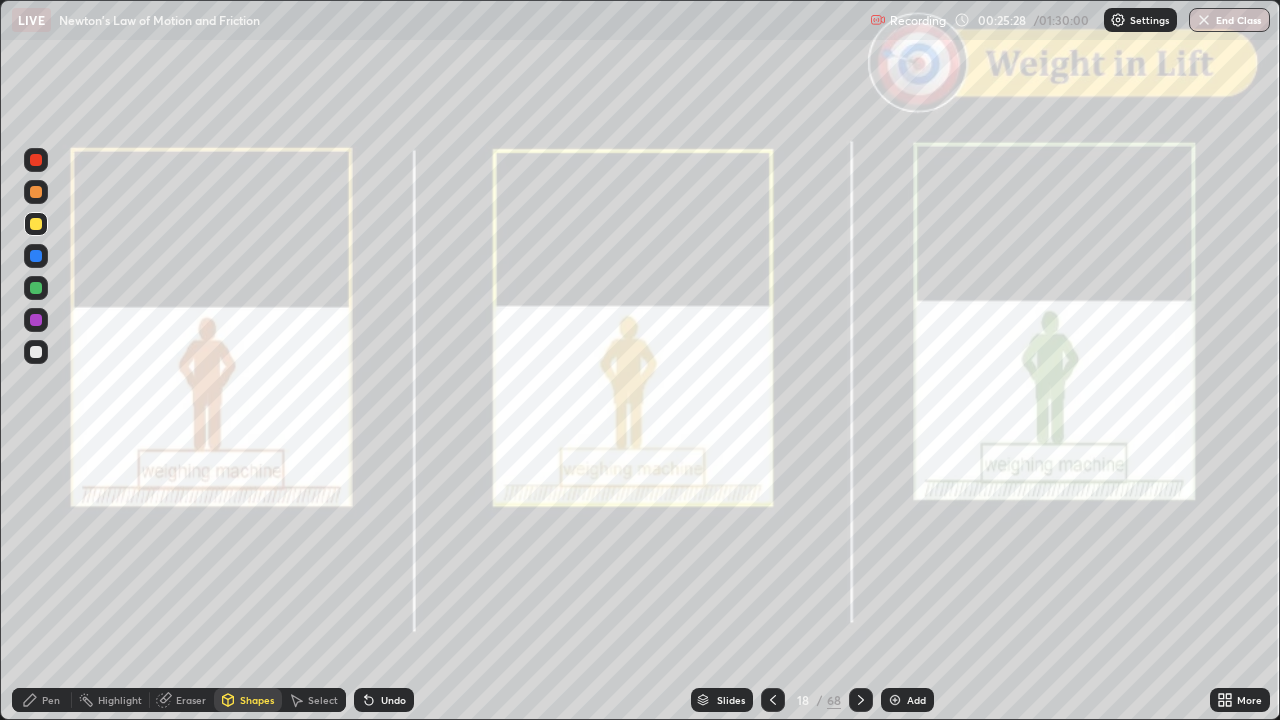 click at bounding box center (36, 160) 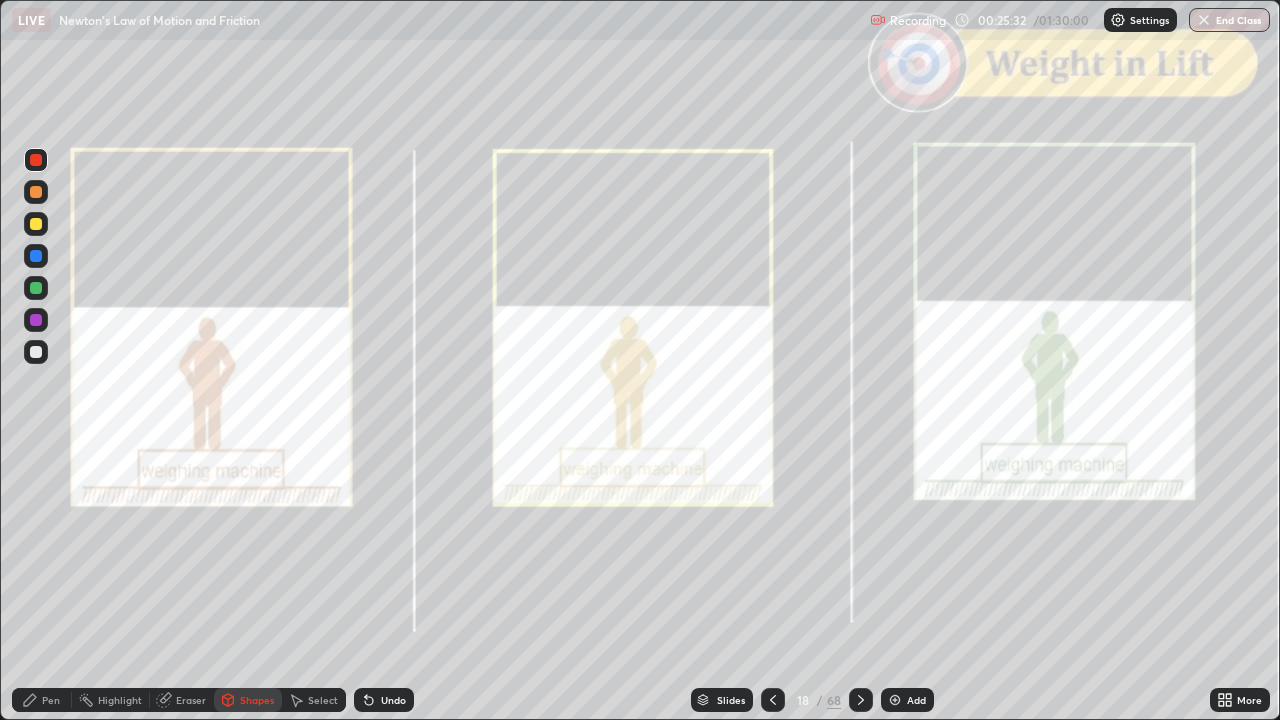 click on "Pen" at bounding box center (51, 700) 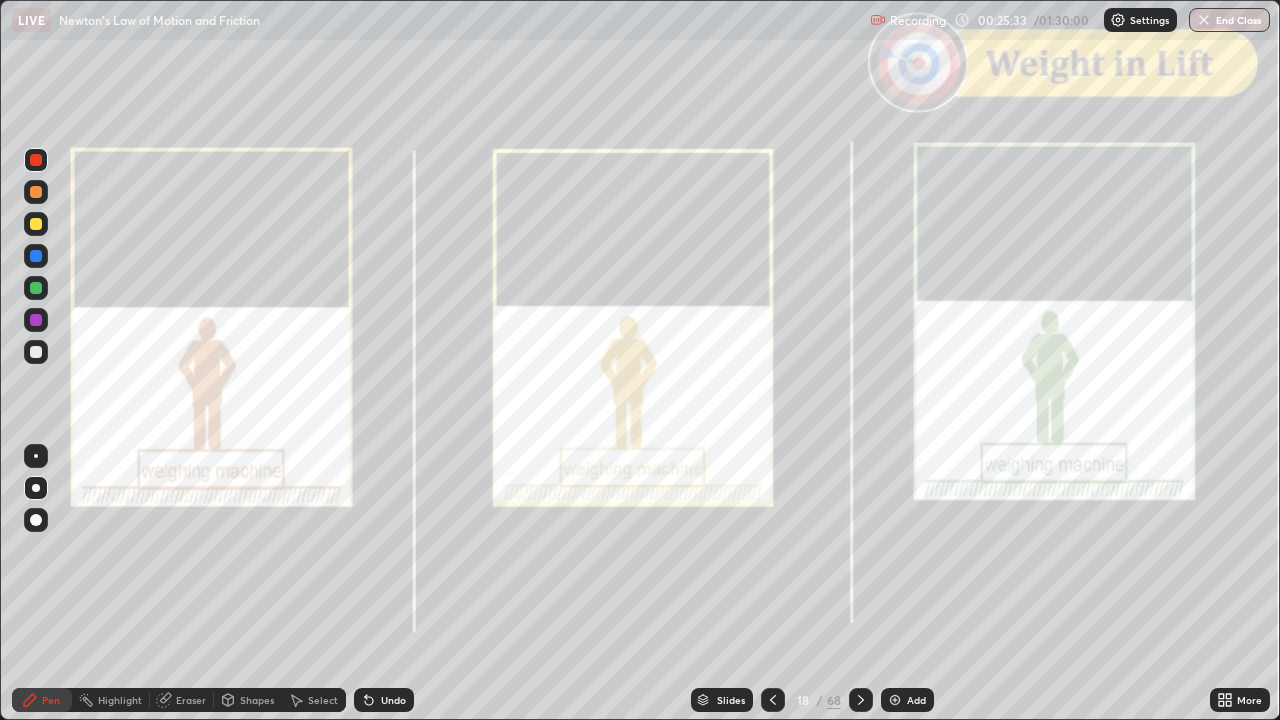 click at bounding box center (36, 288) 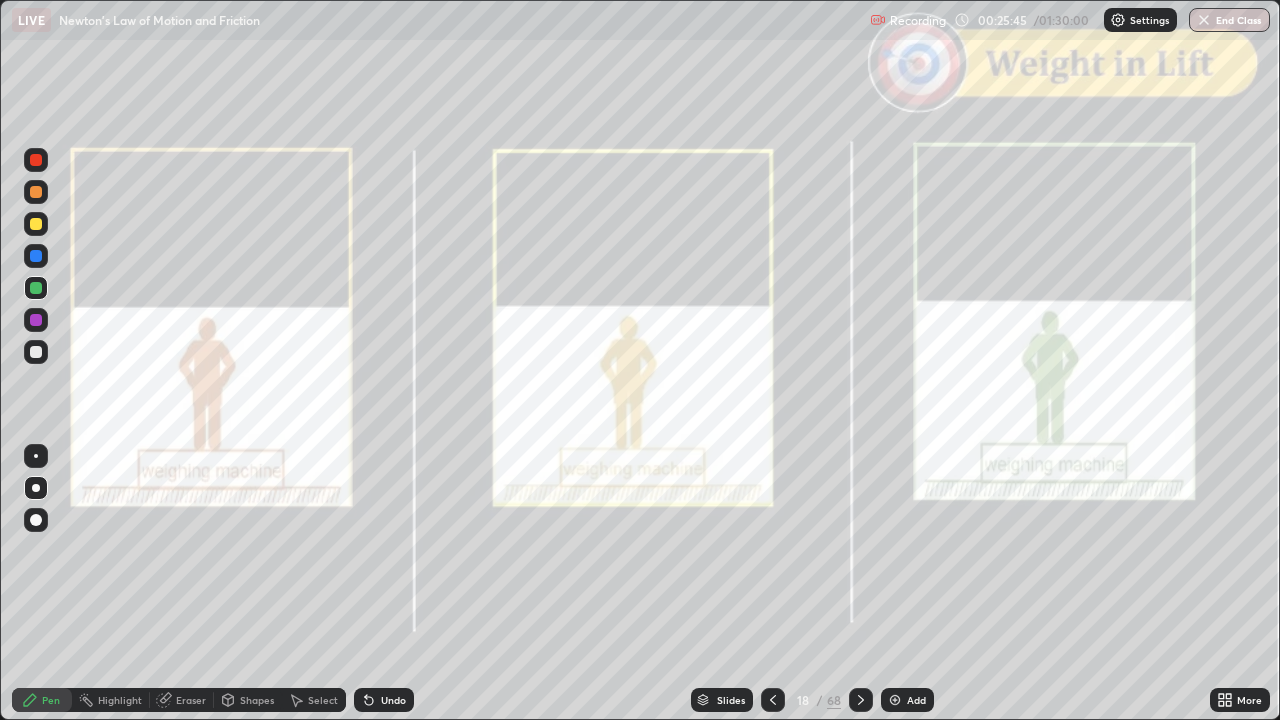click on "Undo" at bounding box center (393, 700) 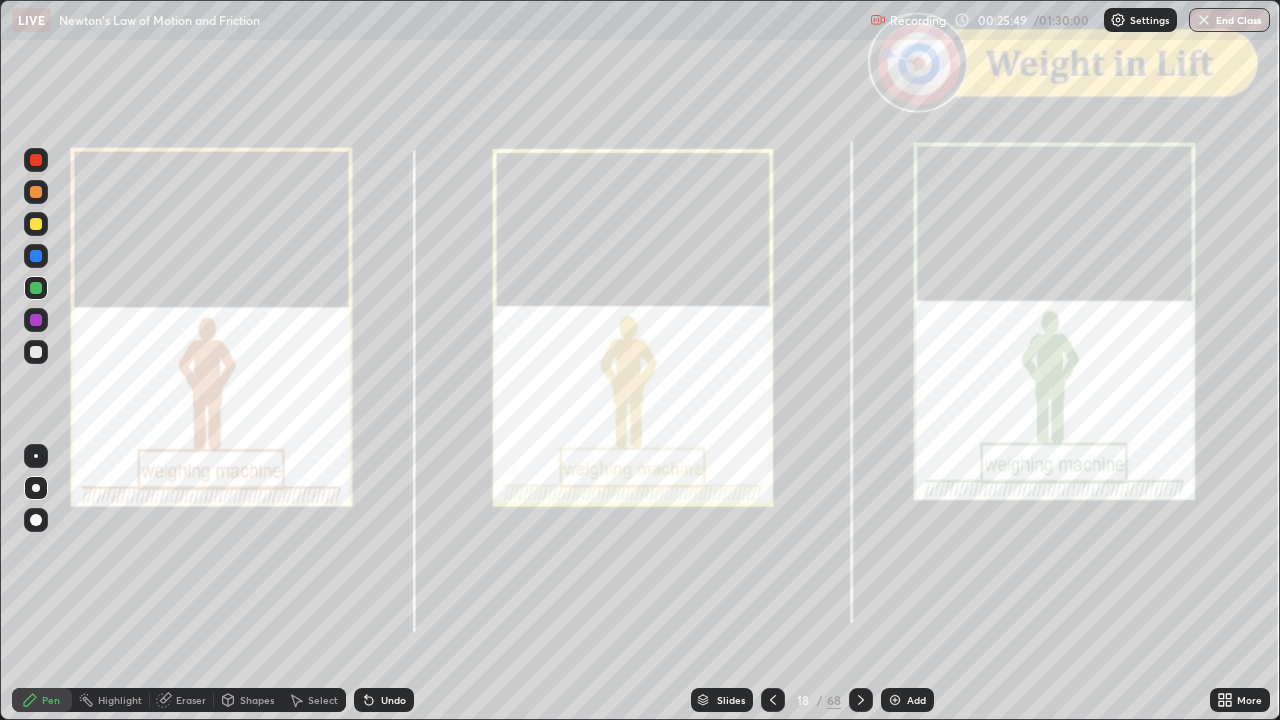 click at bounding box center [36, 320] 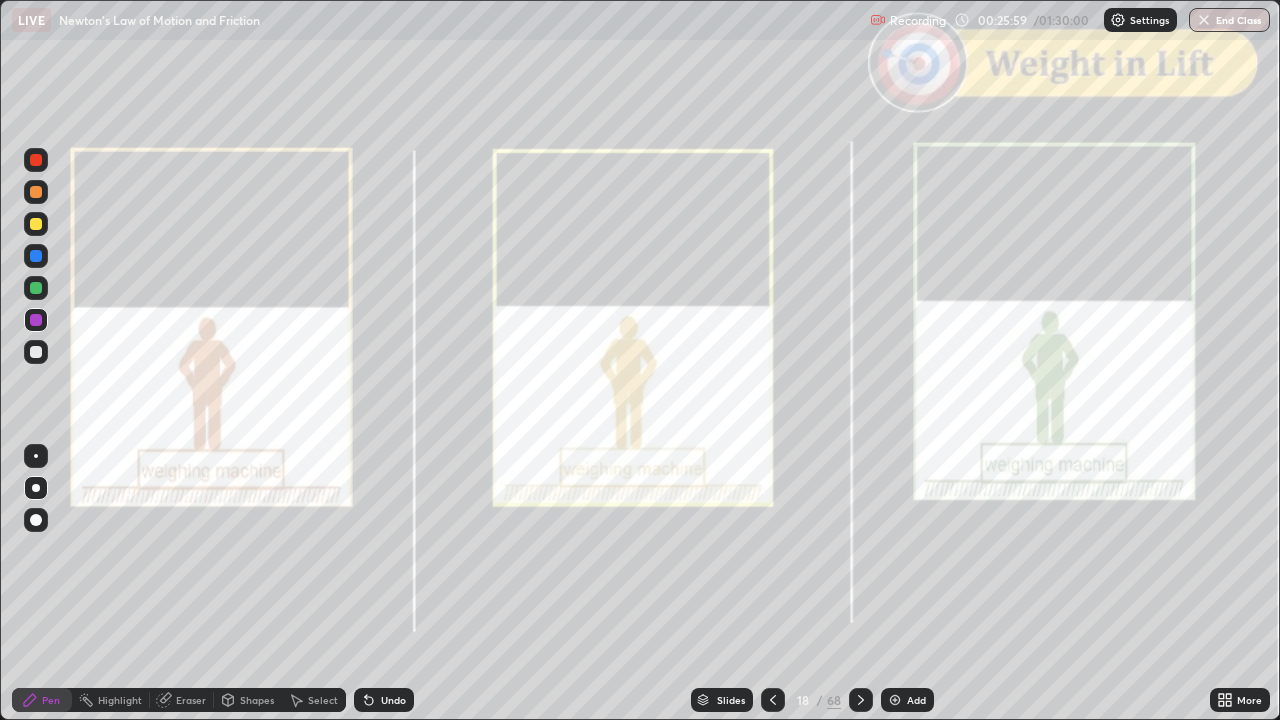 click 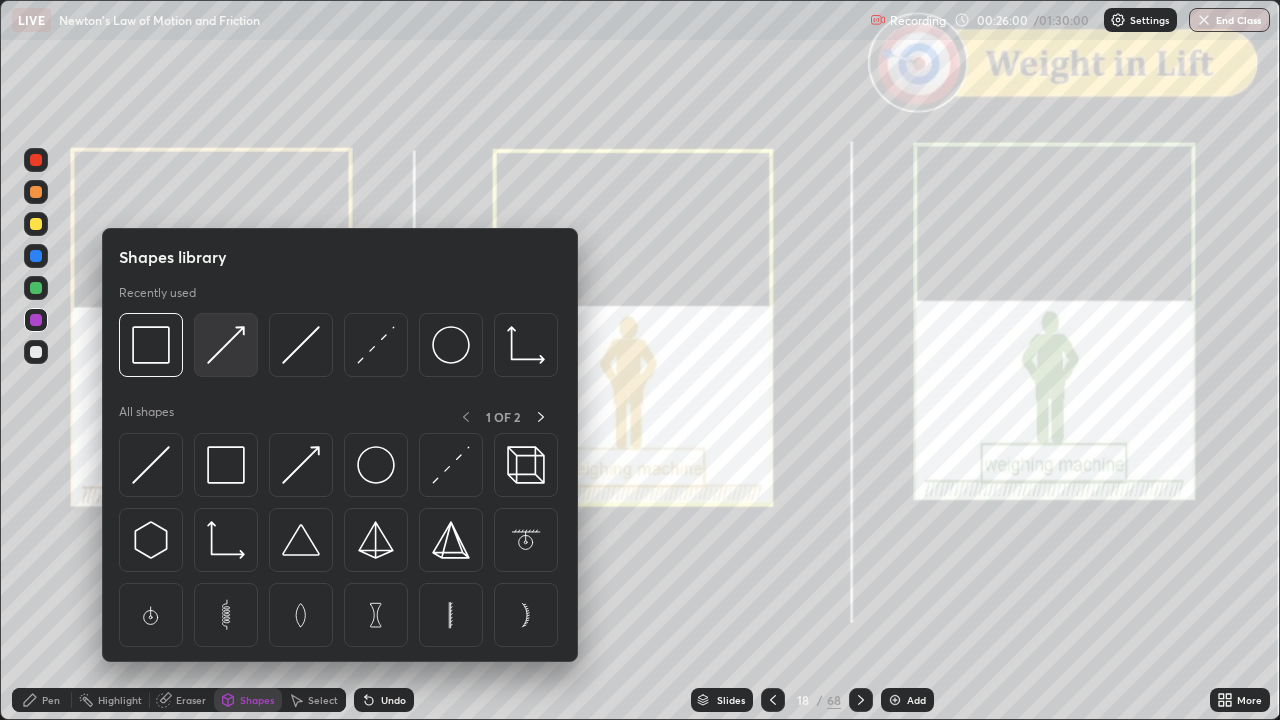 click at bounding box center [226, 345] 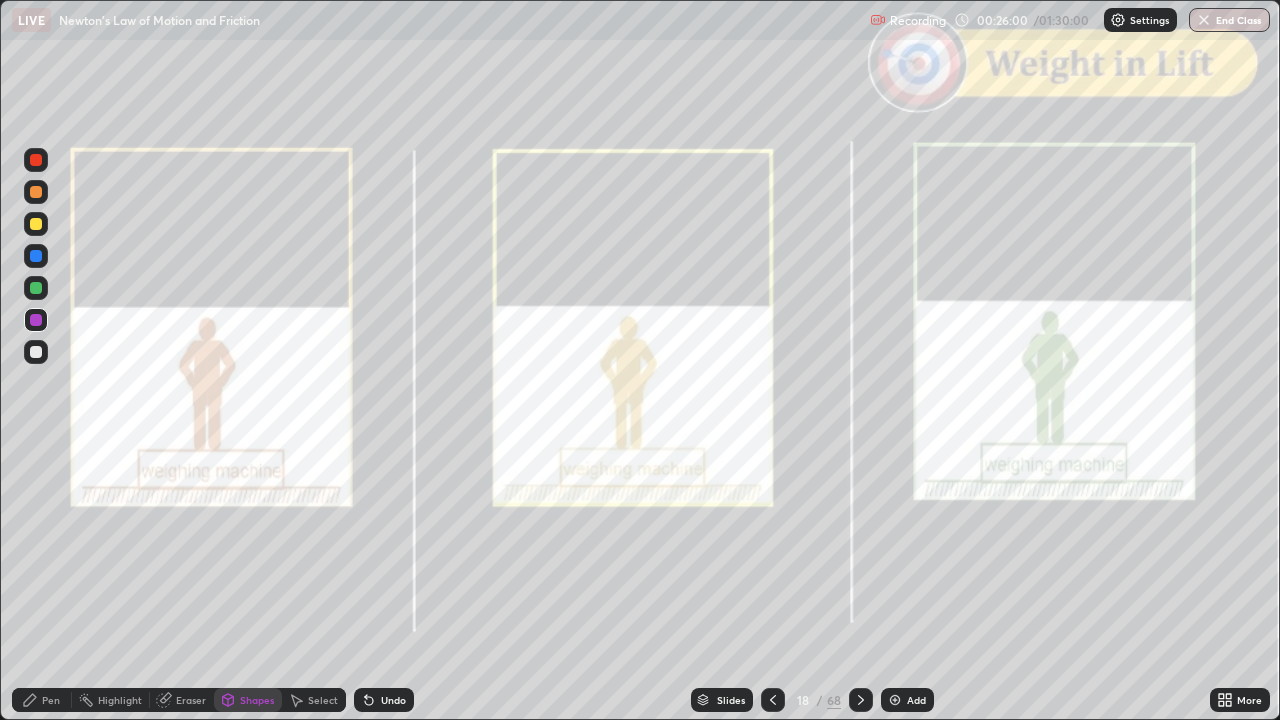 click at bounding box center [36, 192] 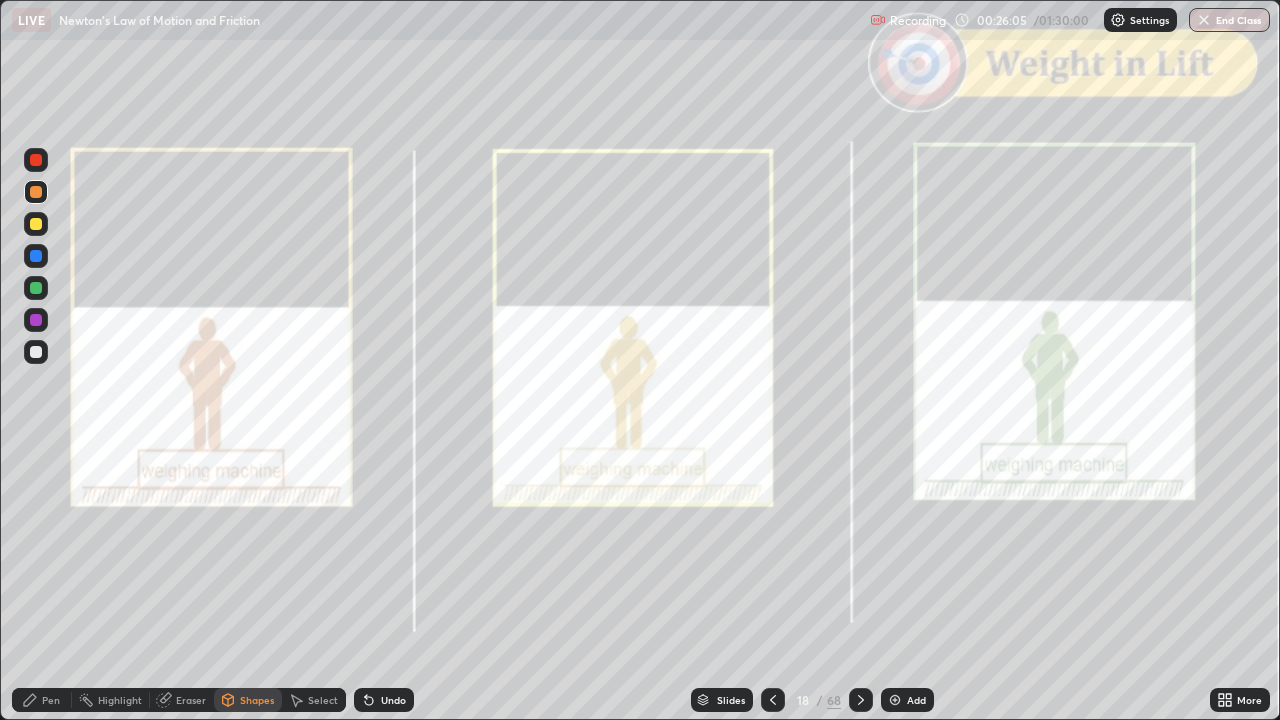 click on "Undo" at bounding box center [393, 700] 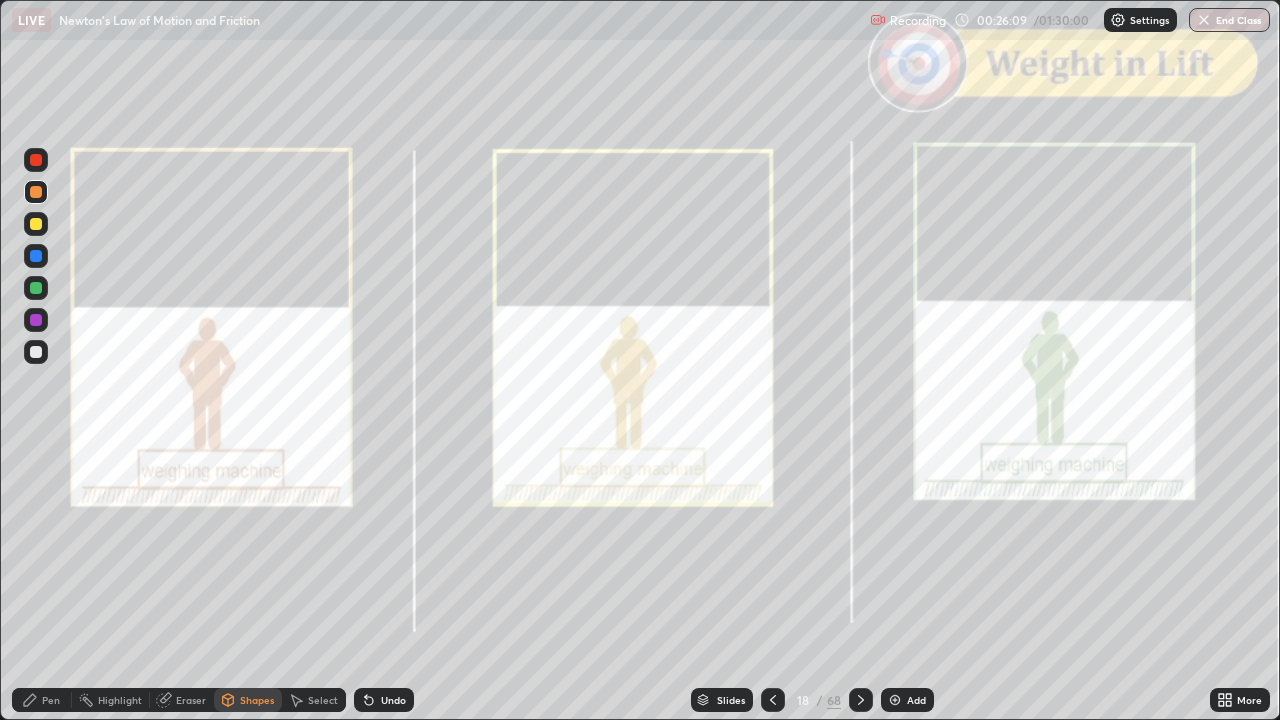 click on "Pen" at bounding box center [51, 700] 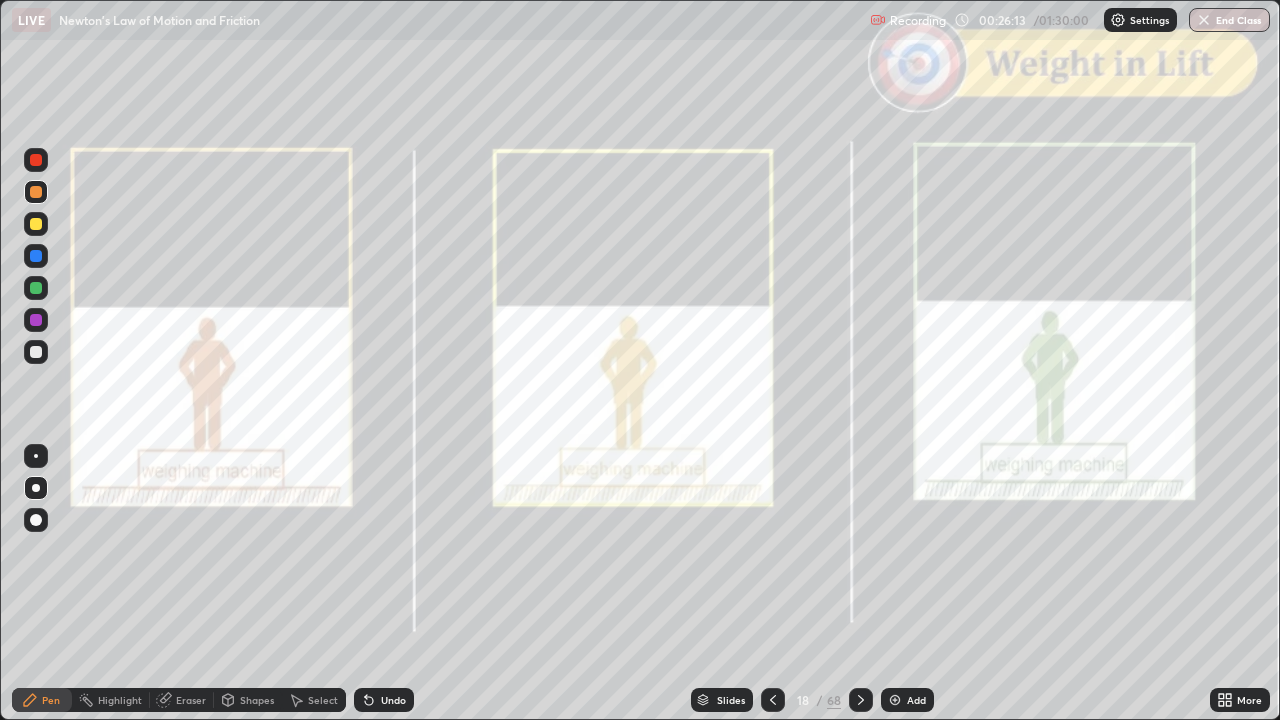 click on "Shapes" at bounding box center (257, 700) 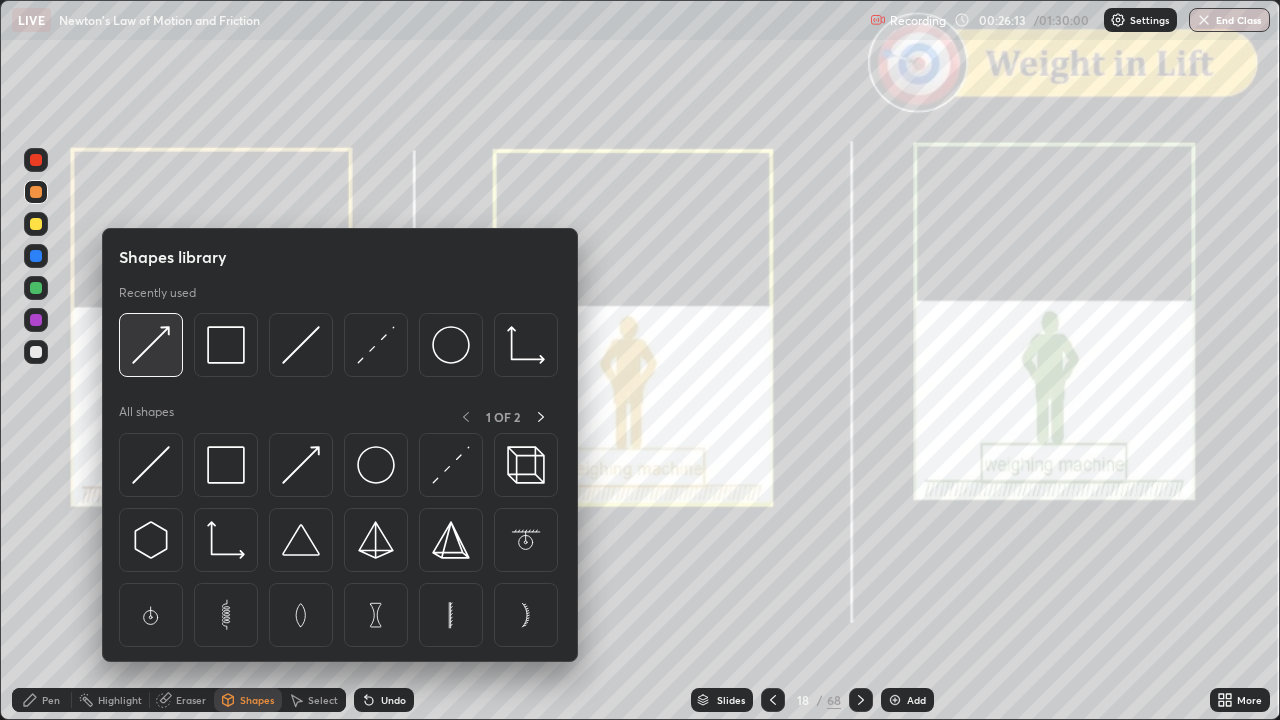 click at bounding box center (151, 345) 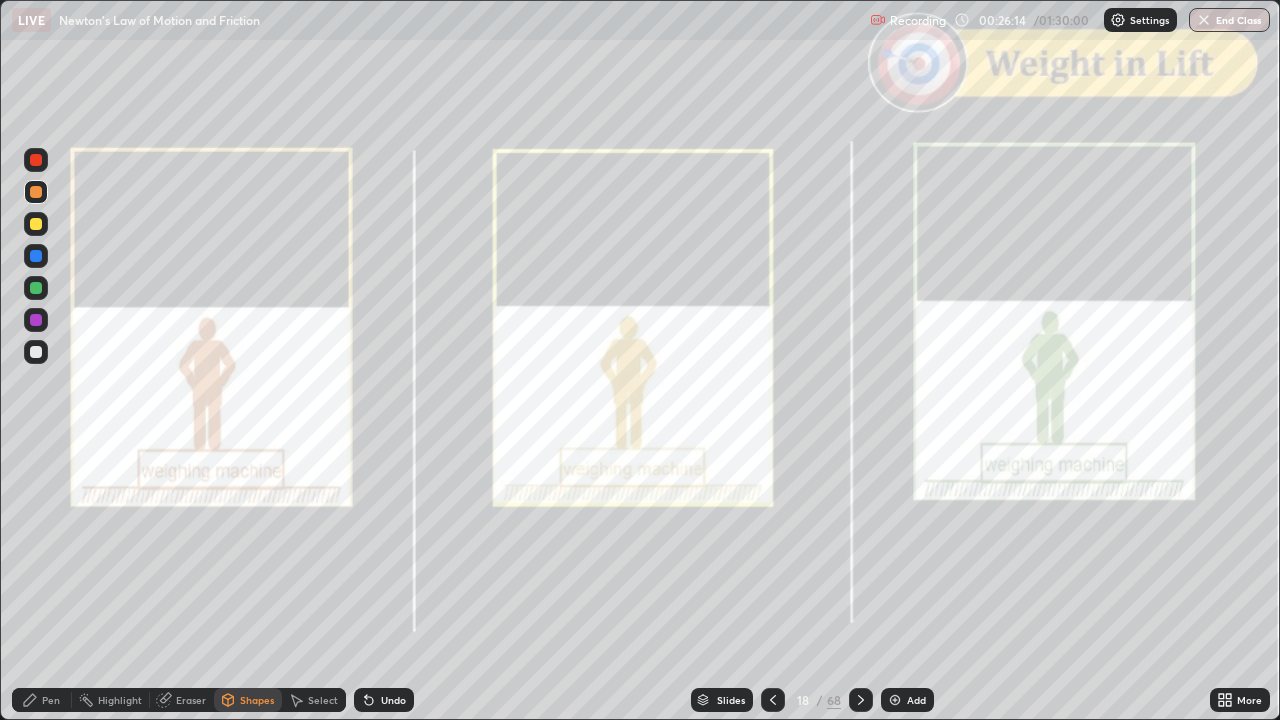 click at bounding box center [36, 160] 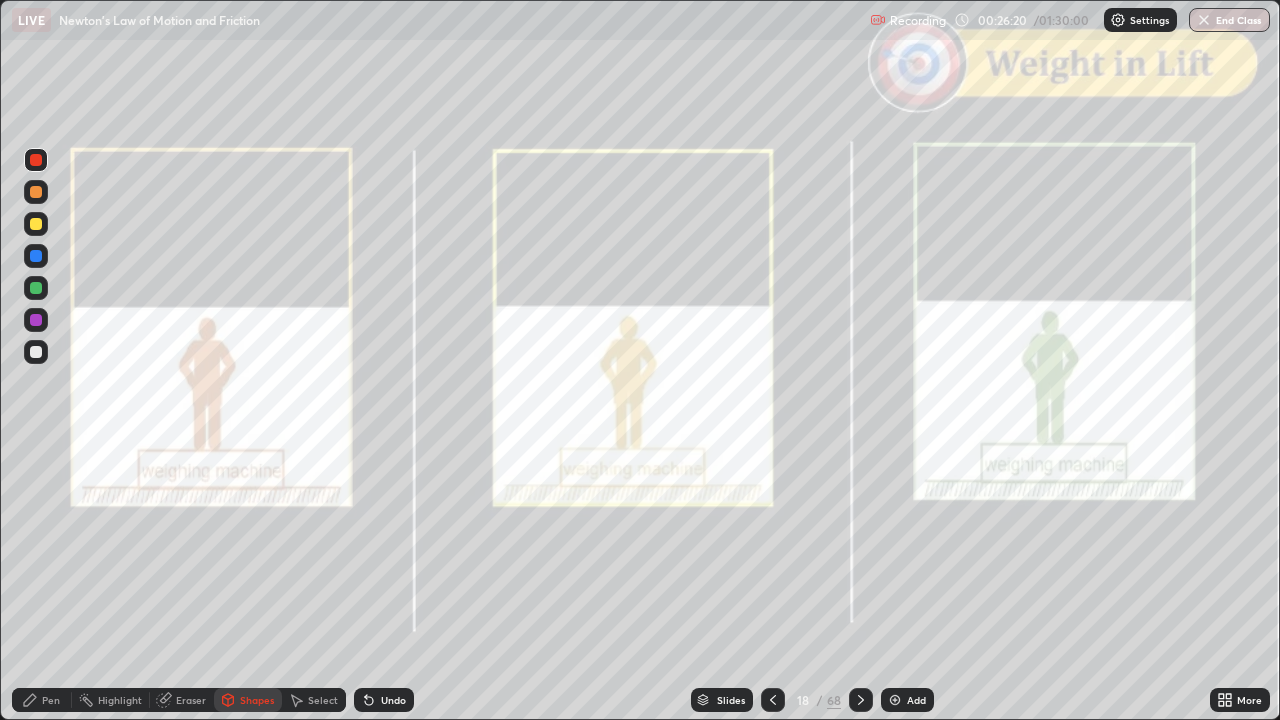 click on "Pen" at bounding box center (42, 700) 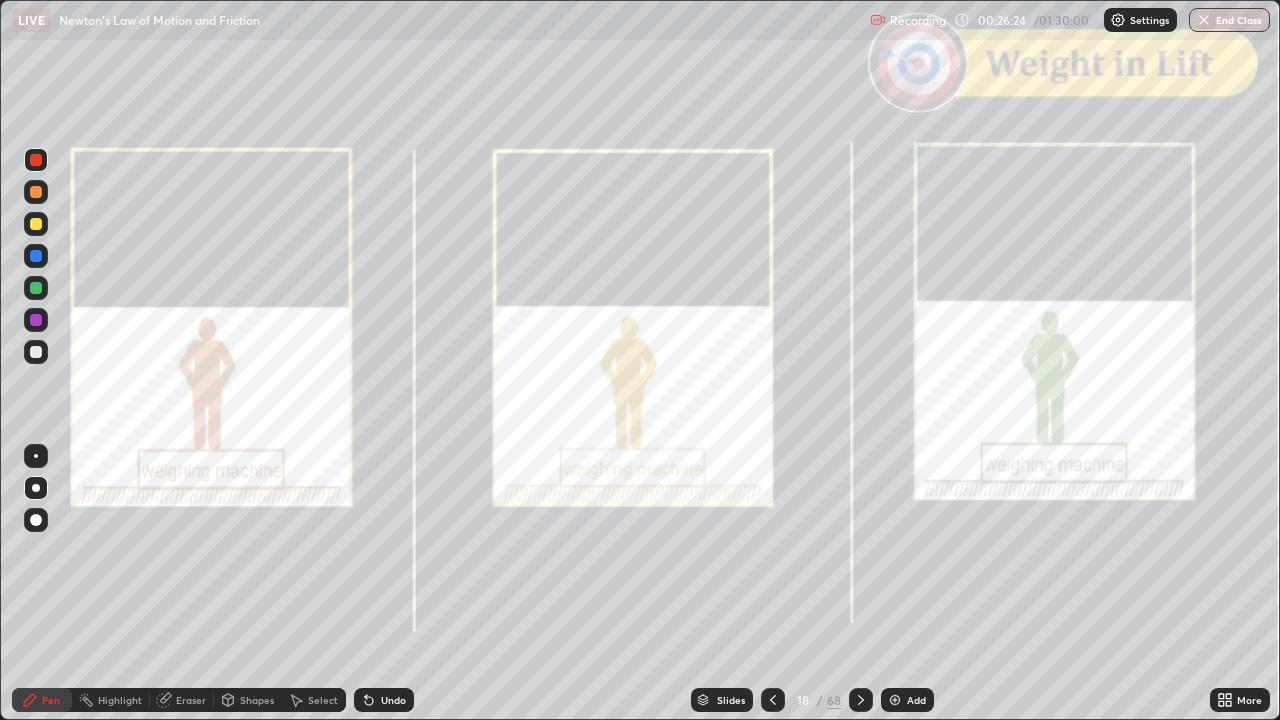 click on "Shapes" at bounding box center [257, 700] 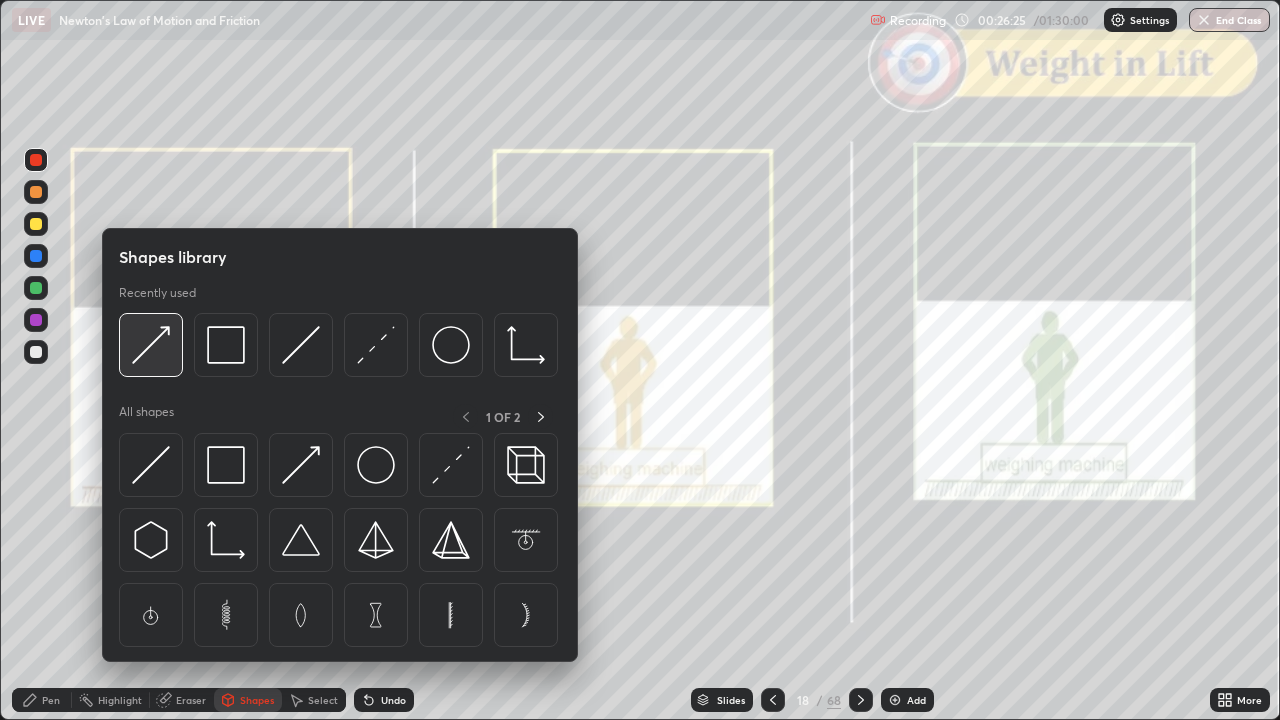 click at bounding box center (151, 345) 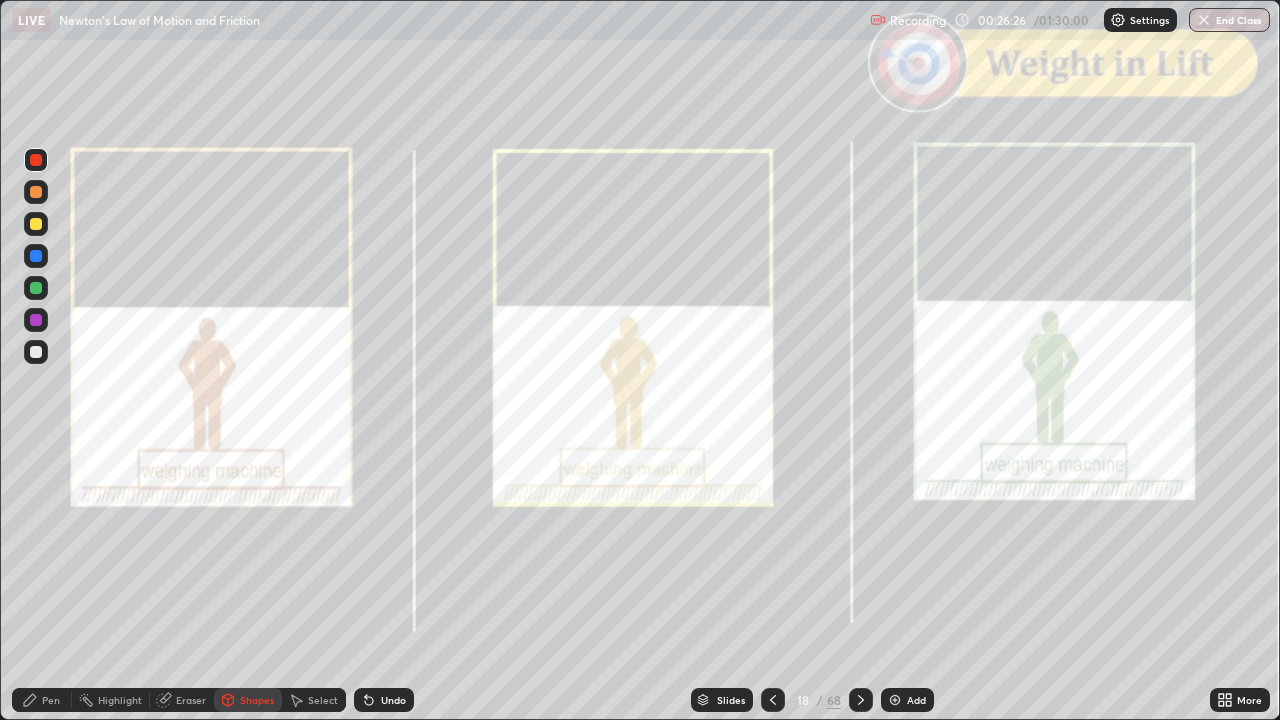 click at bounding box center (36, 192) 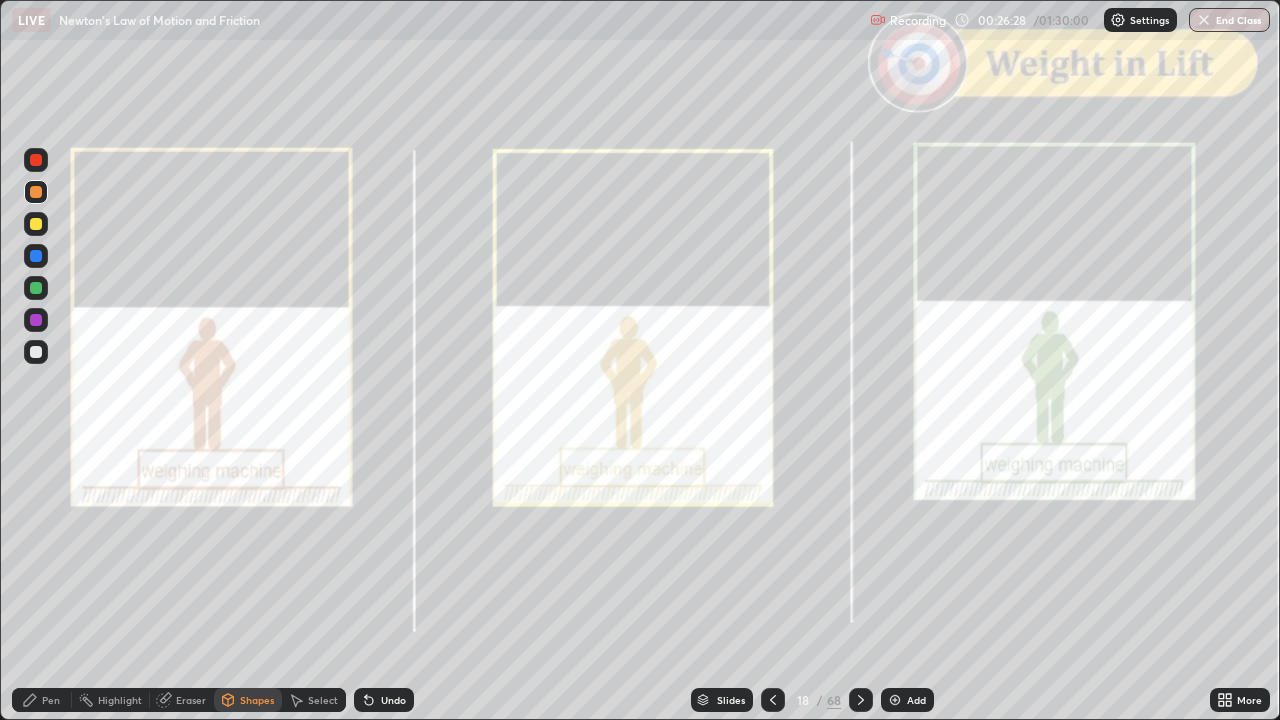 click at bounding box center [36, 288] 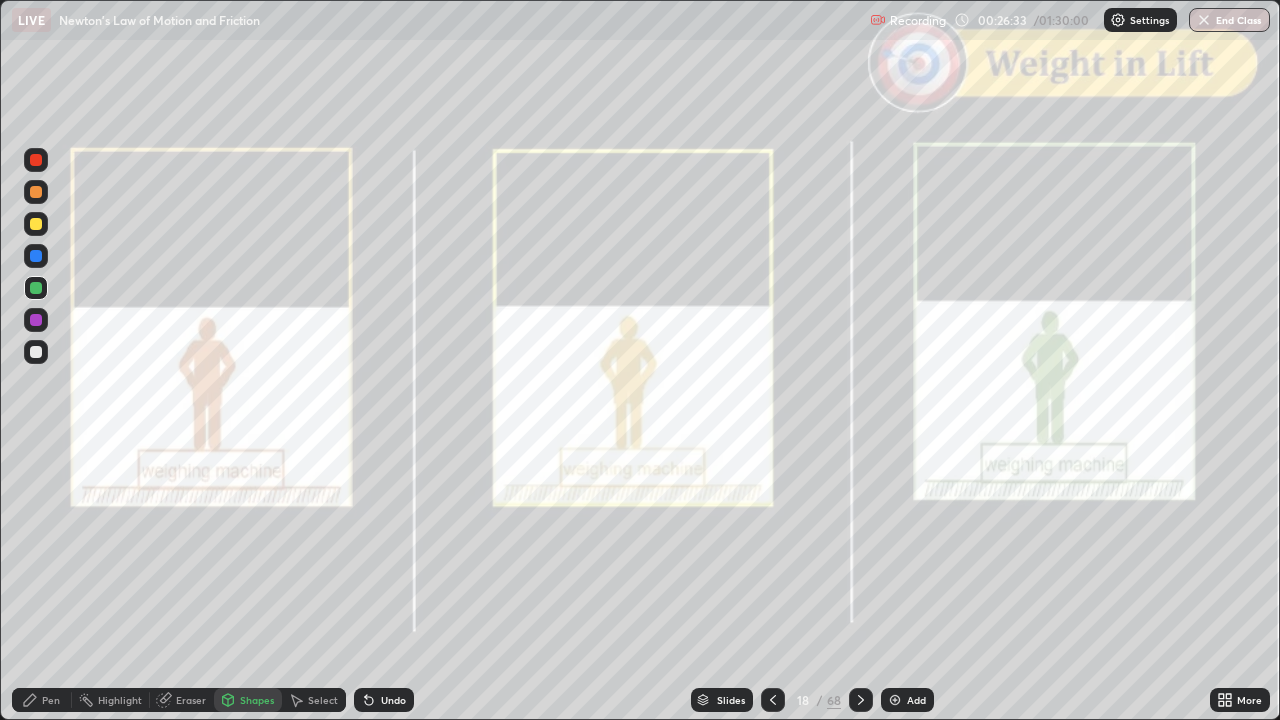 click 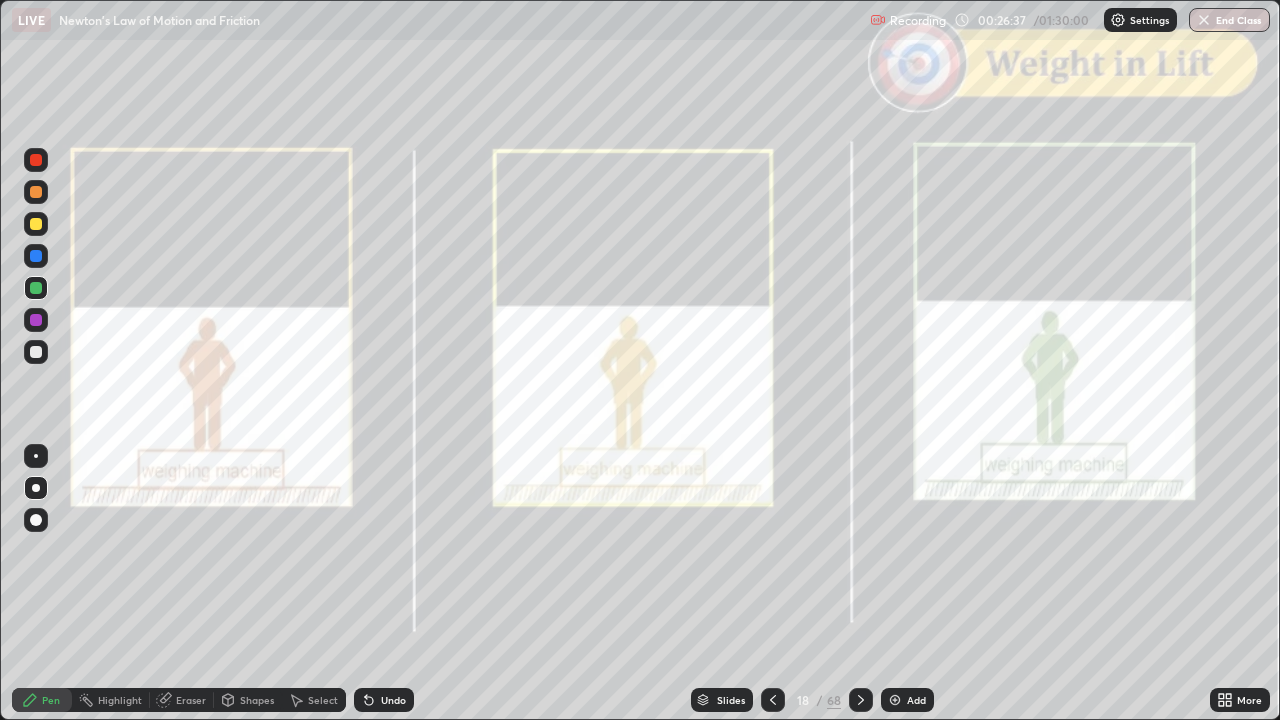 click at bounding box center (36, 224) 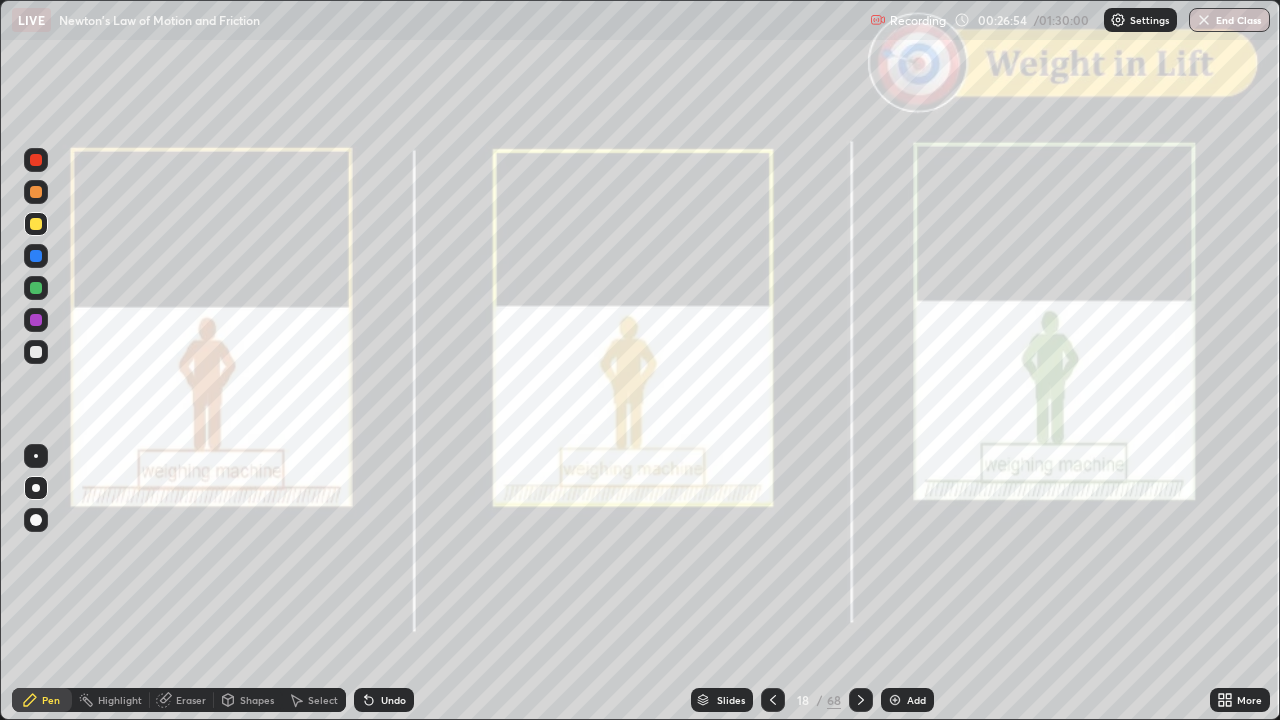 click on "Shapes" at bounding box center [257, 700] 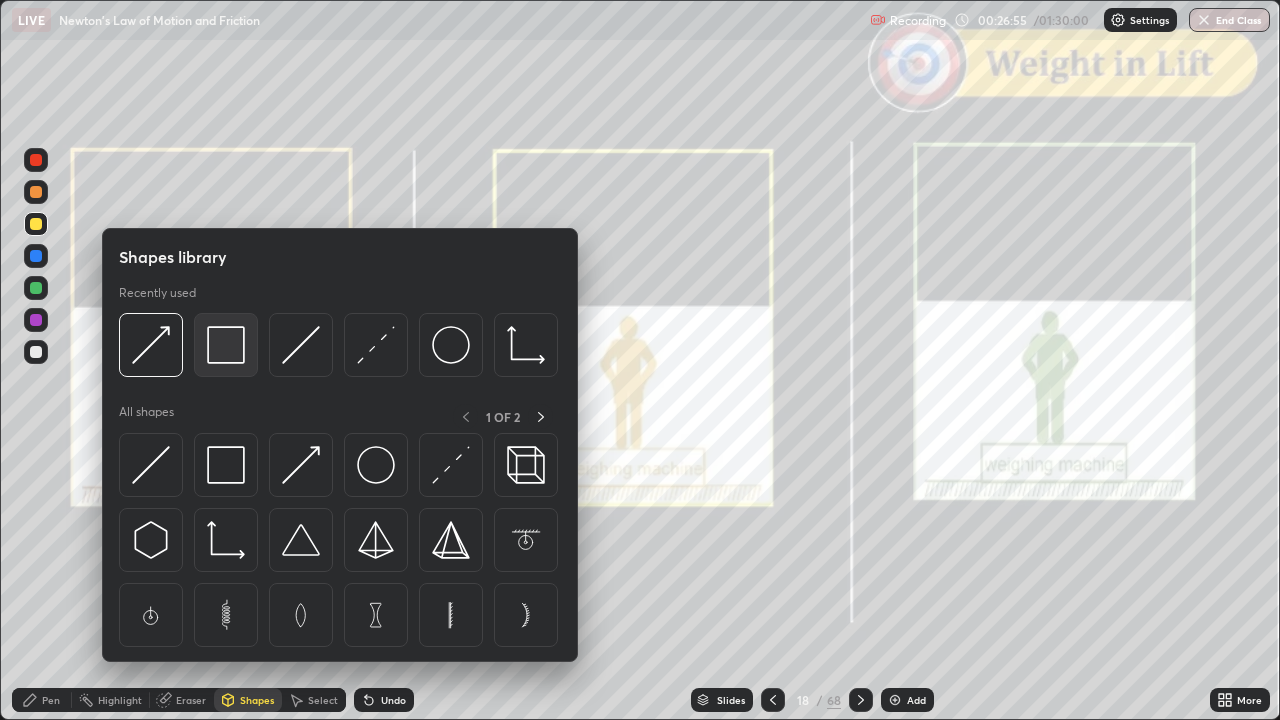 click at bounding box center [226, 345] 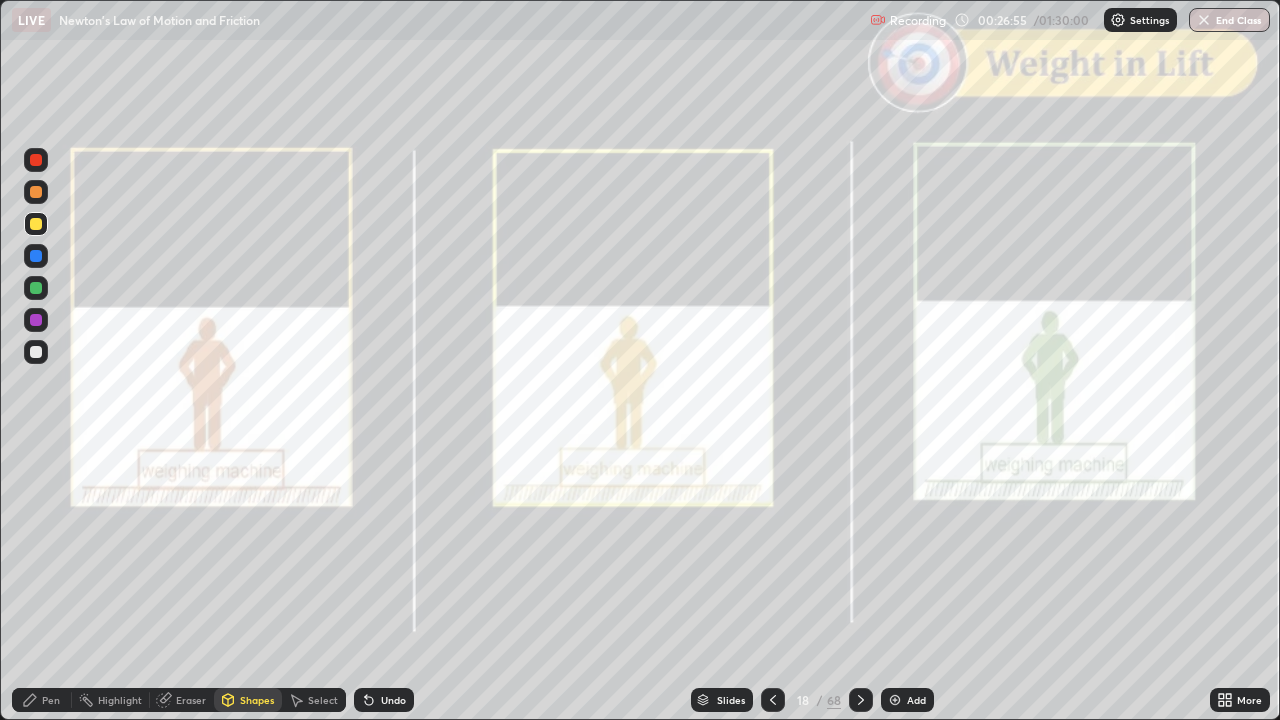 click at bounding box center (36, 160) 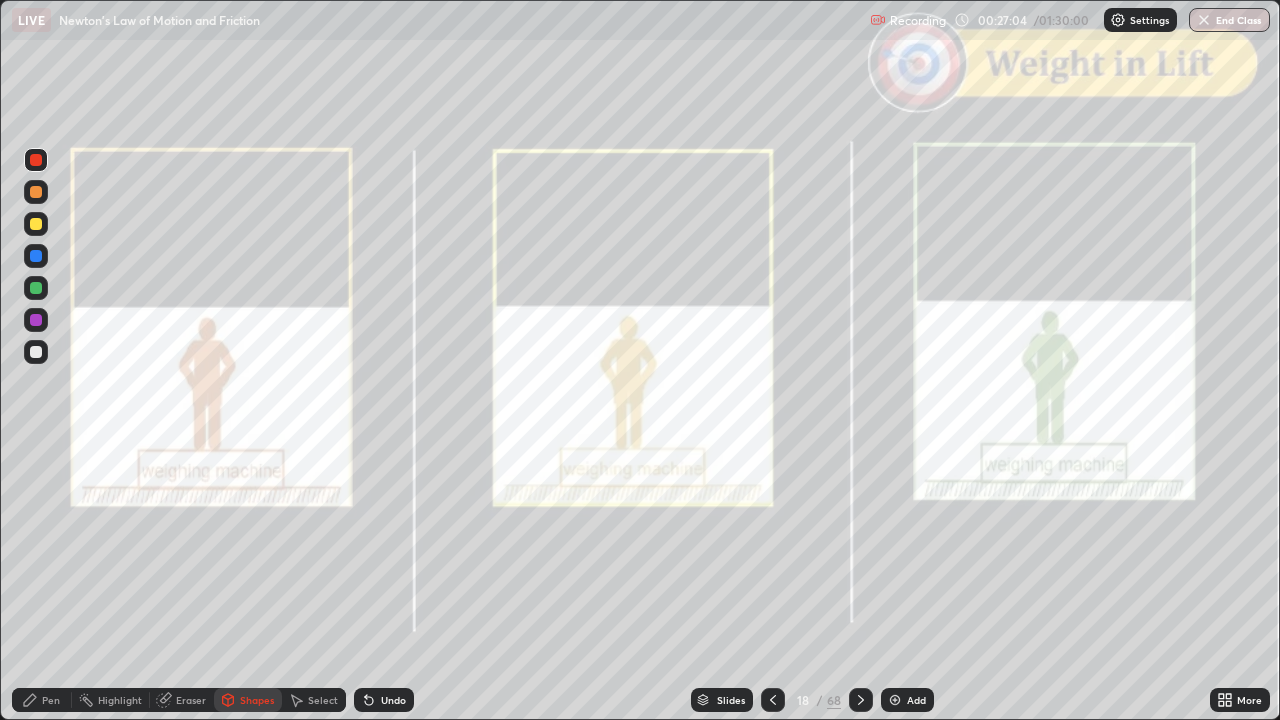 click at bounding box center (36, 352) 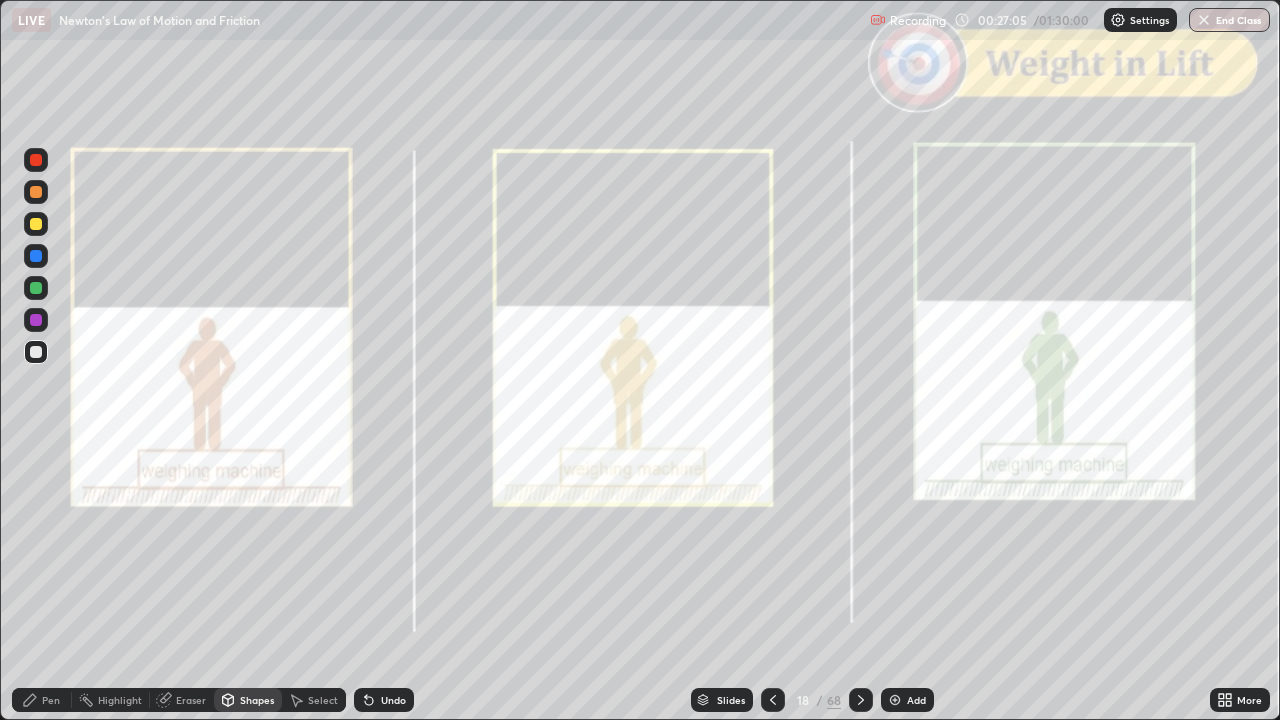 click 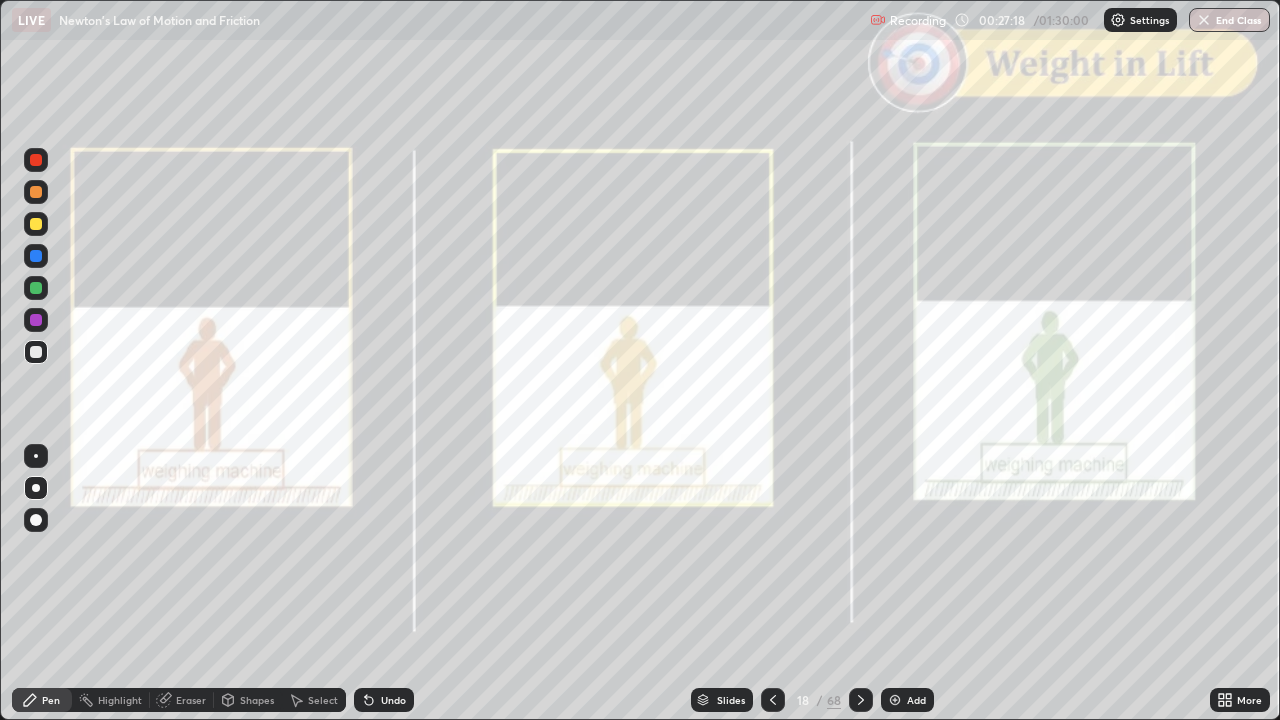 click at bounding box center [36, 256] 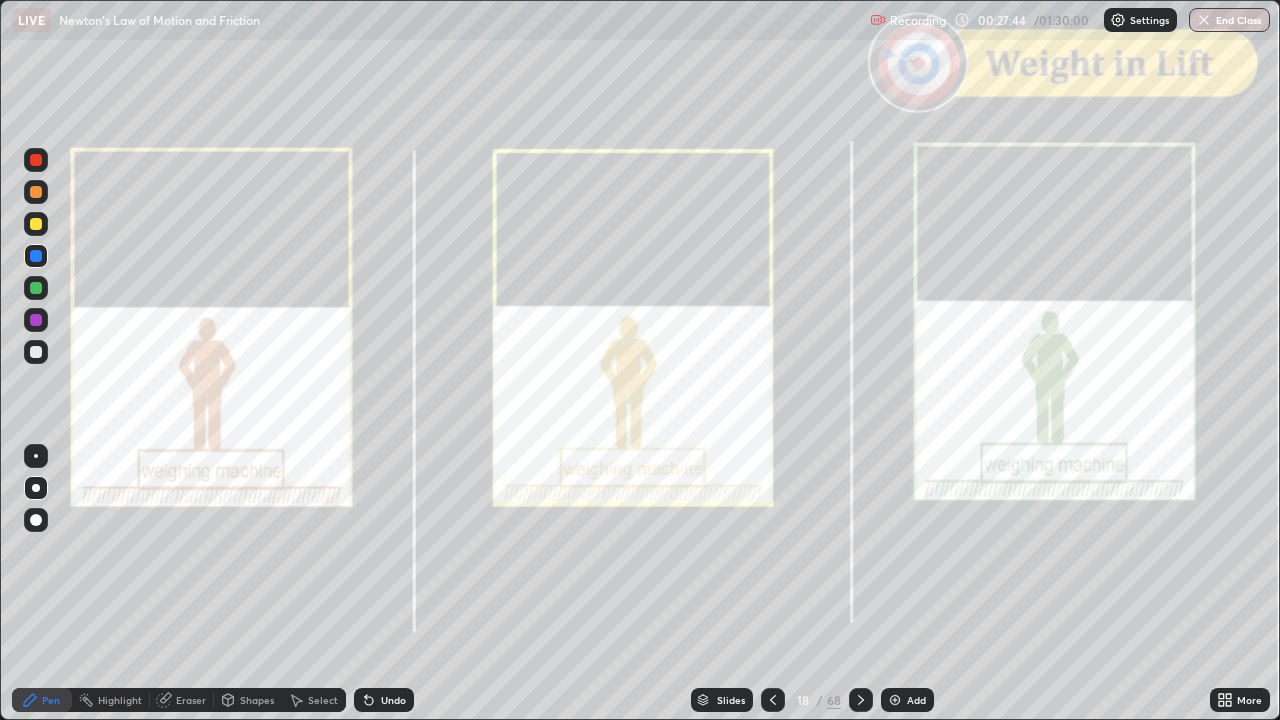 click on "Shapes" at bounding box center [257, 700] 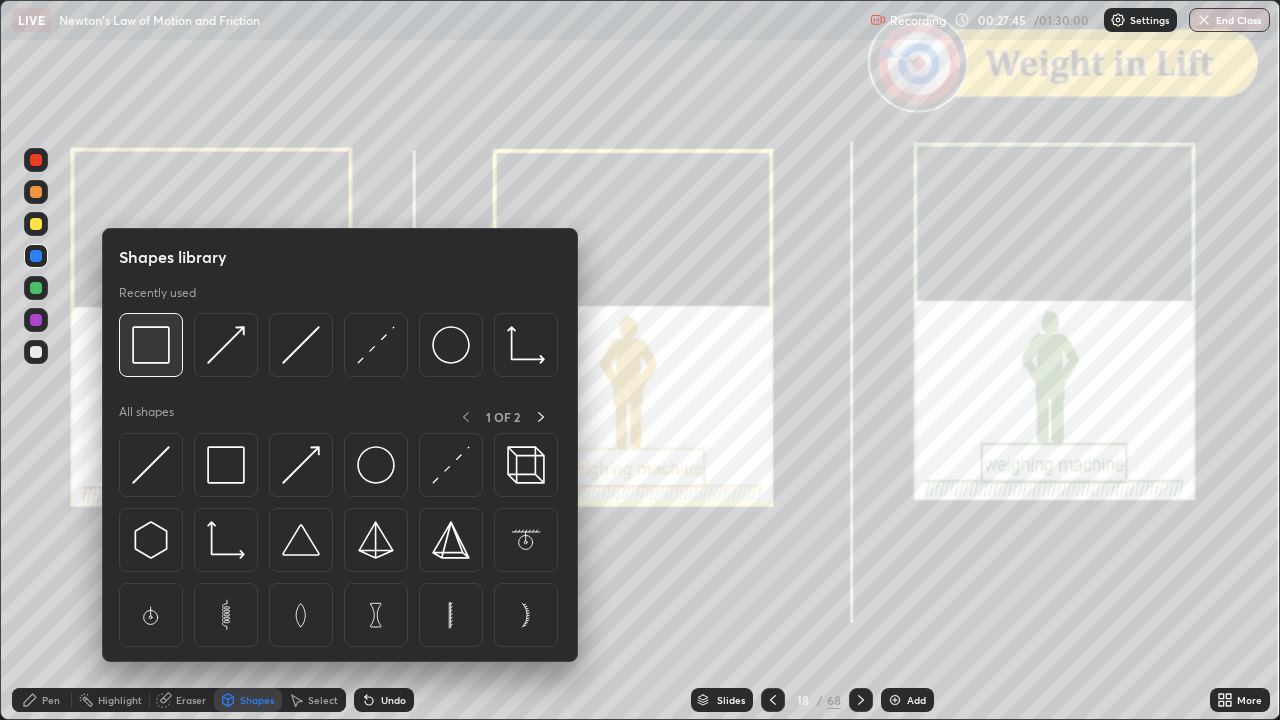 click at bounding box center [151, 345] 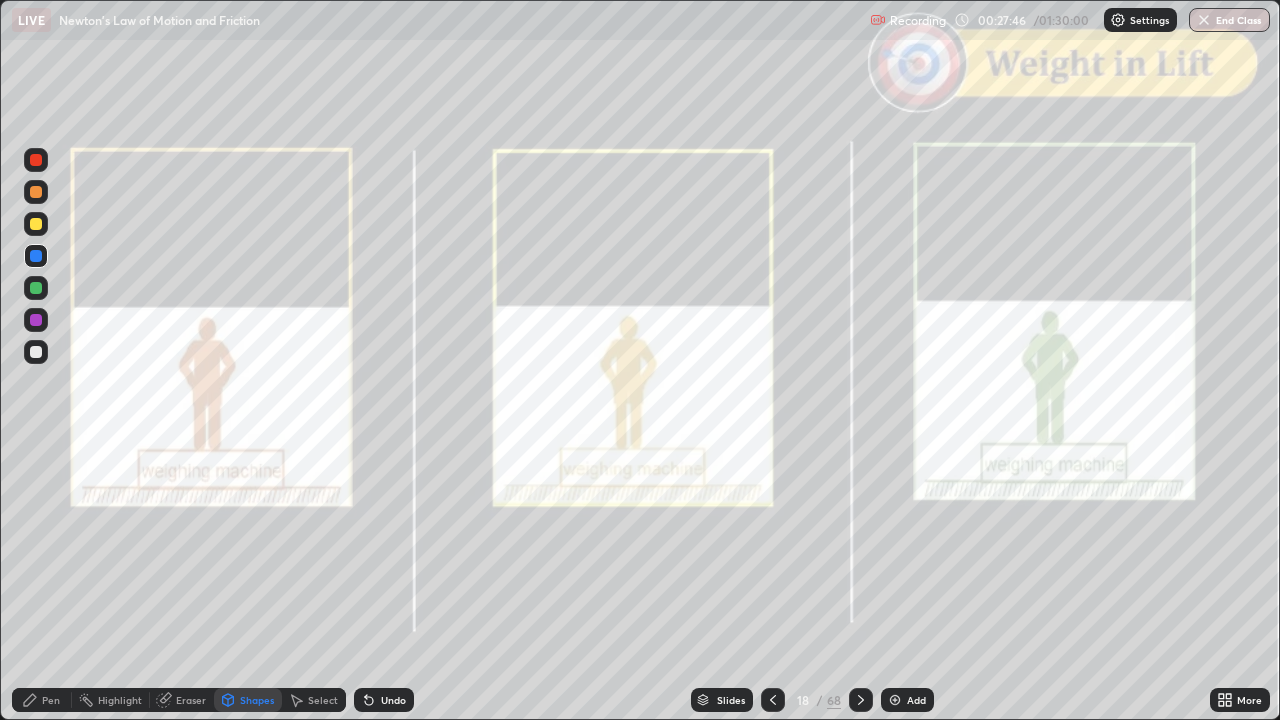 click at bounding box center [36, 160] 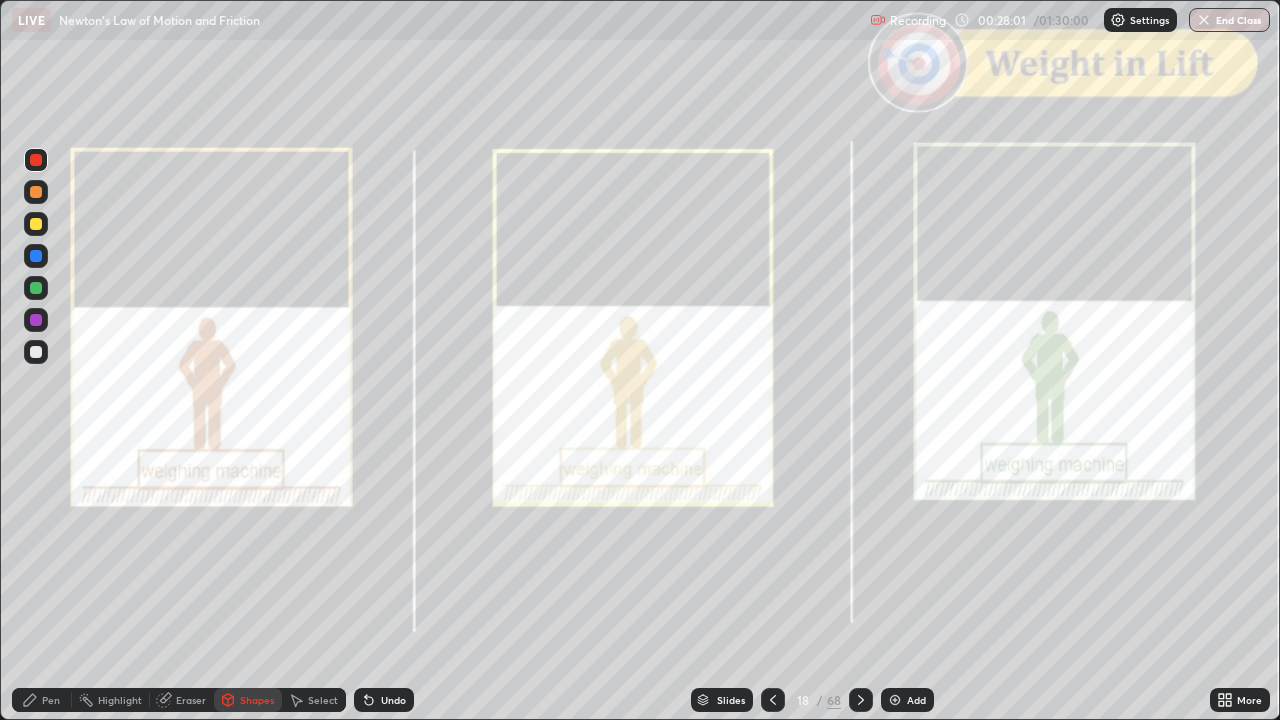 click on "Eraser" at bounding box center (191, 700) 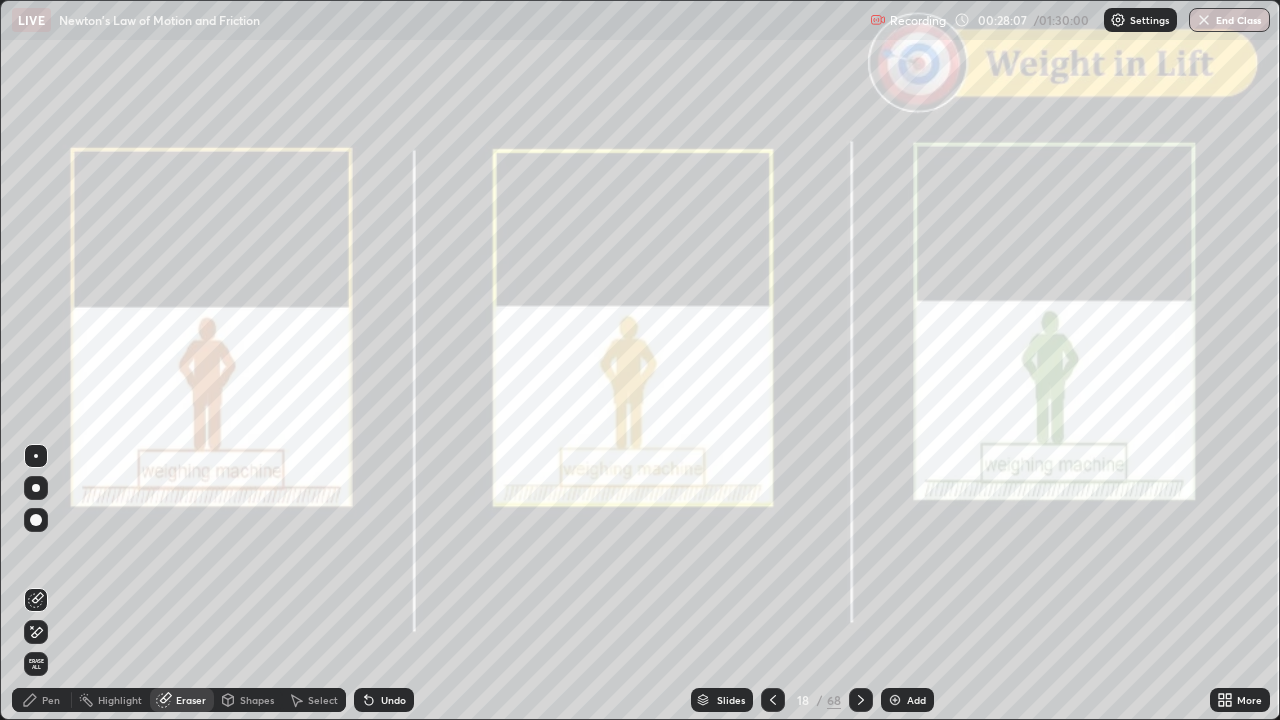 click on "Pen" at bounding box center [51, 700] 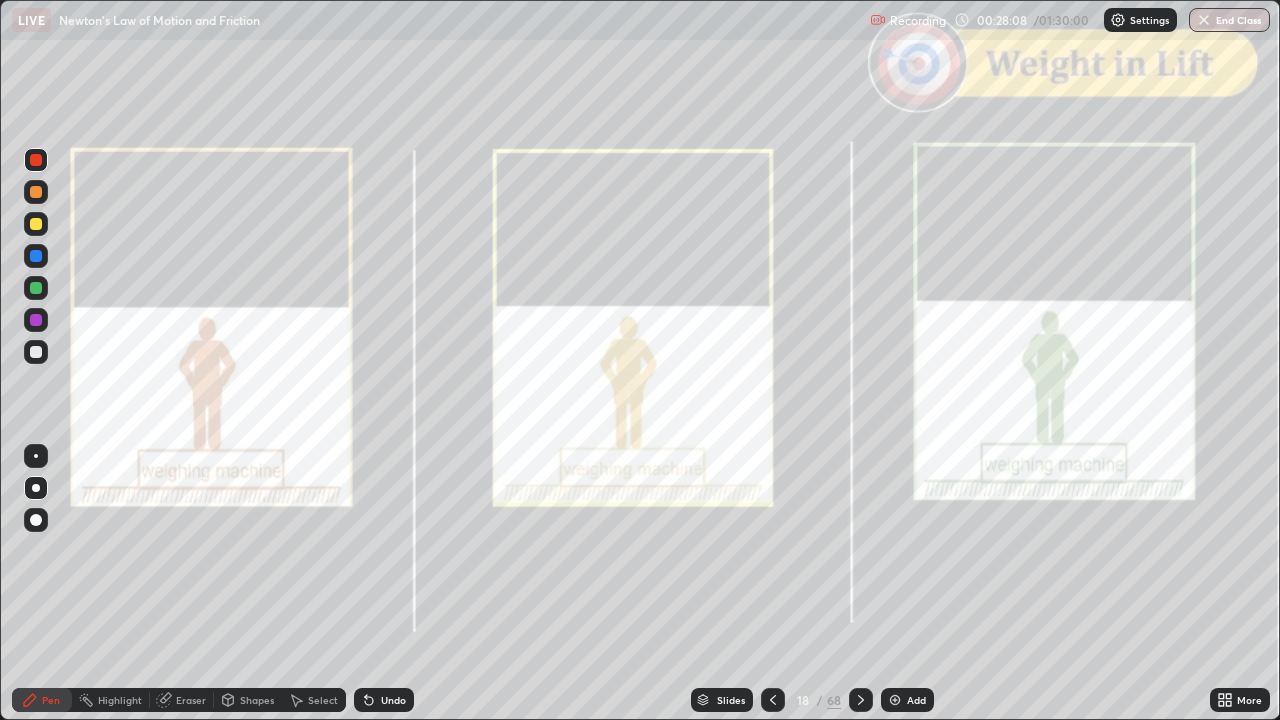 click at bounding box center (36, 256) 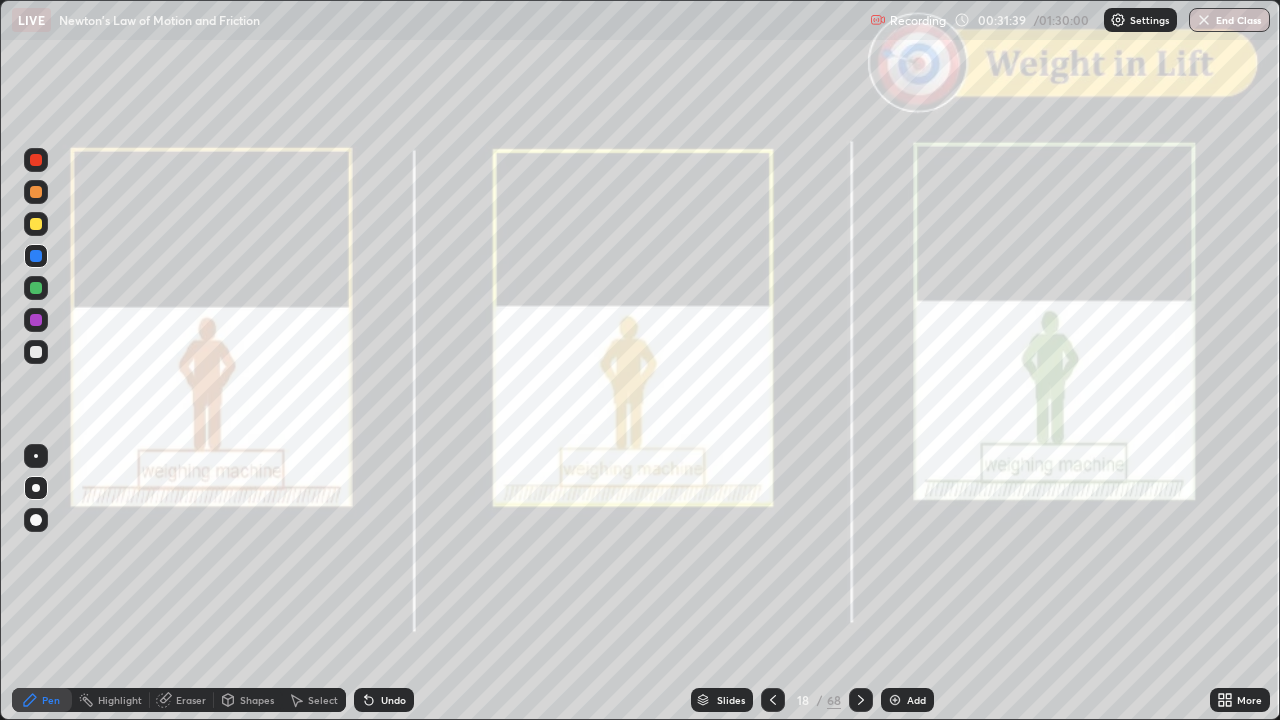 click 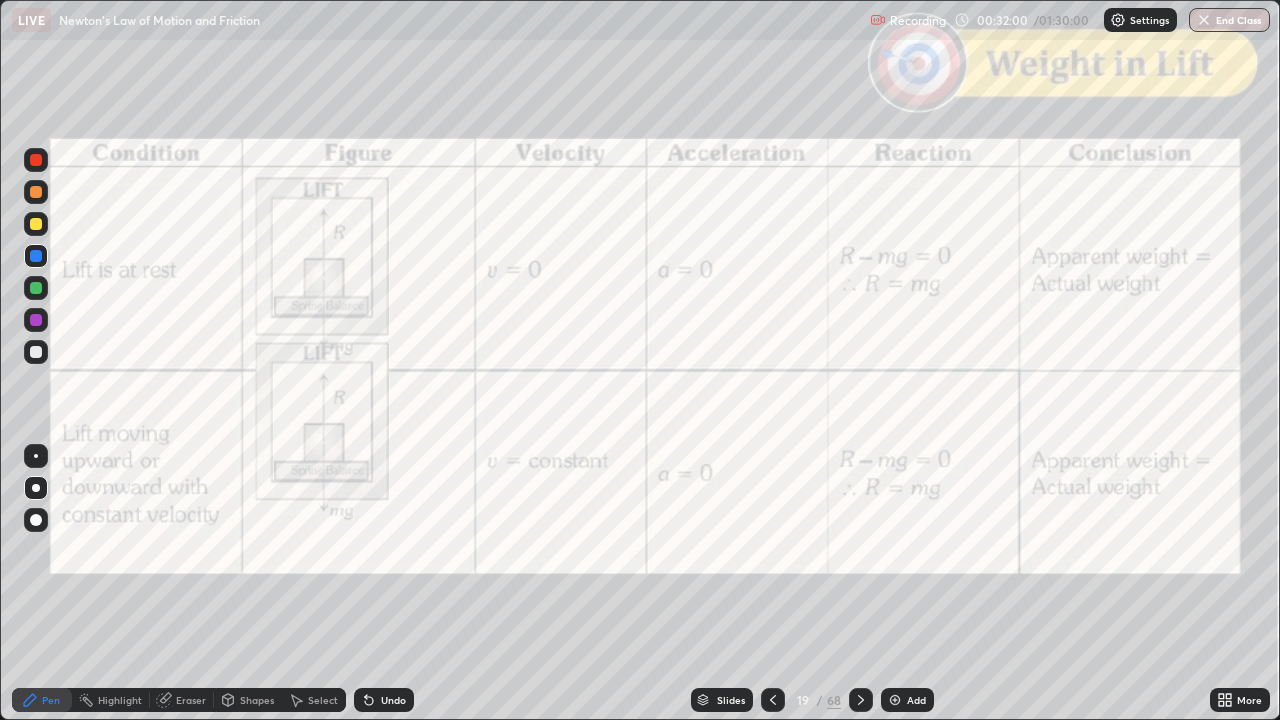 click 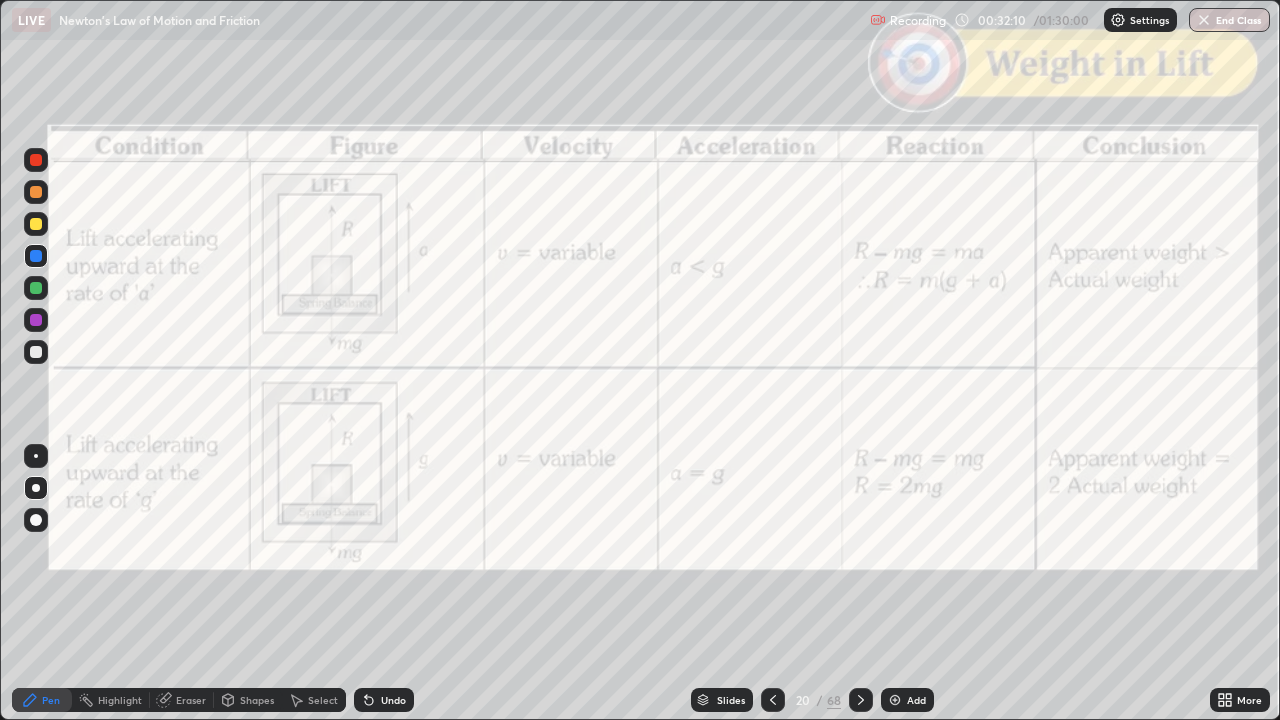 click 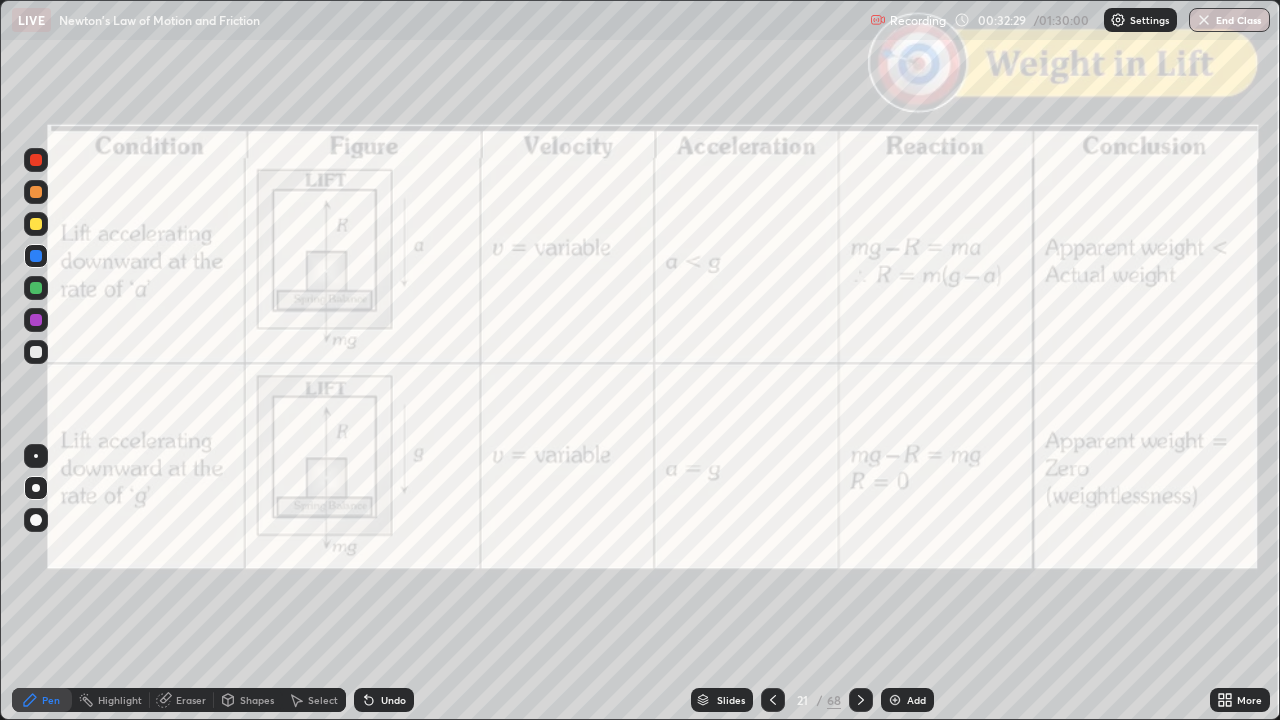 click 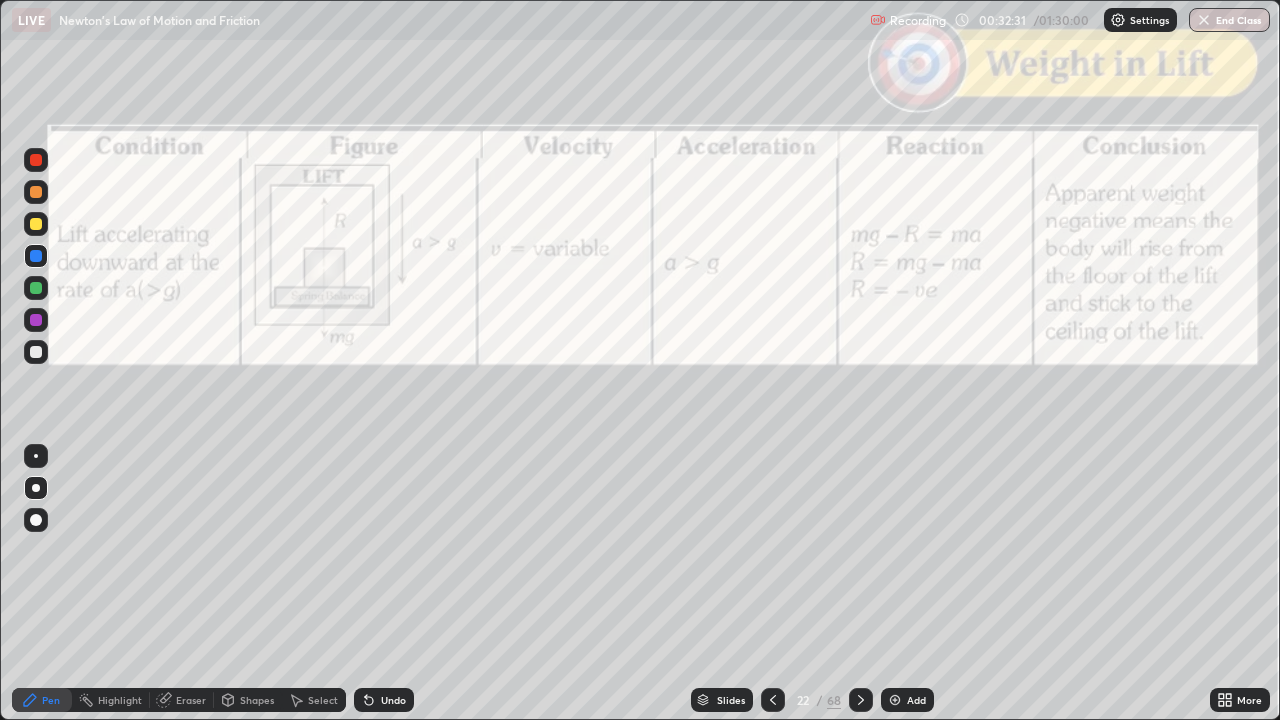 click 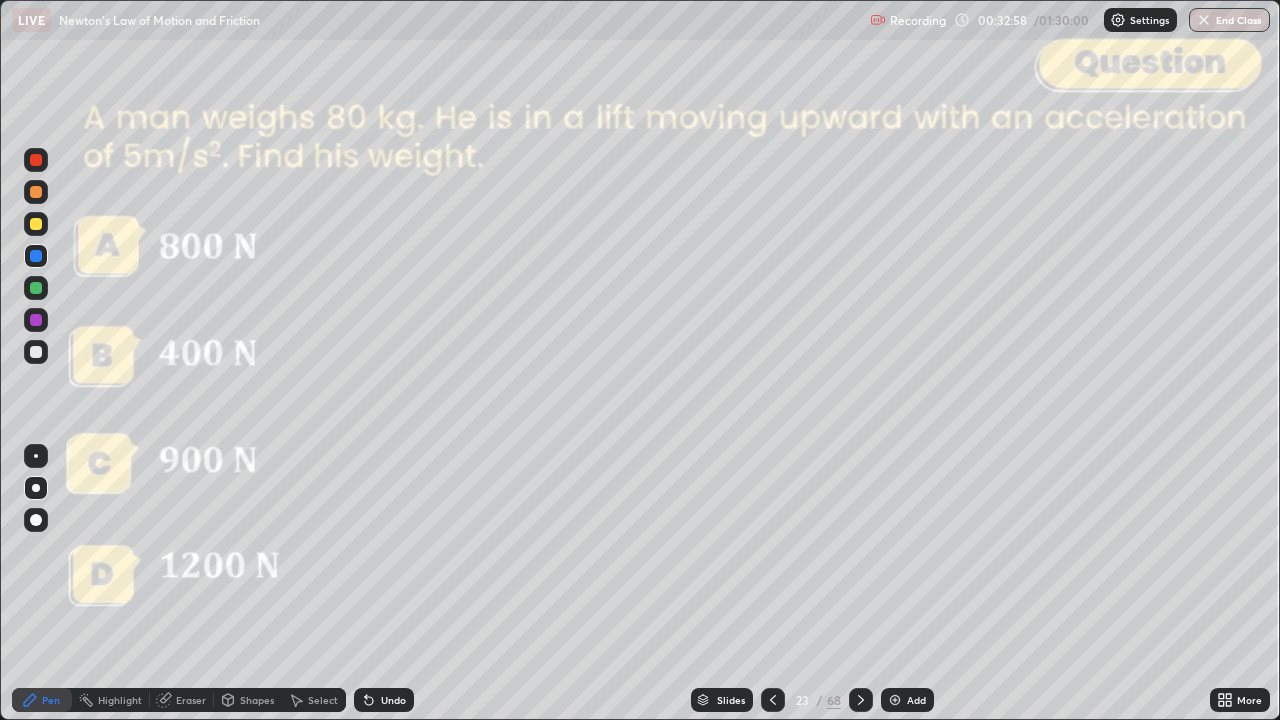 click at bounding box center [36, 192] 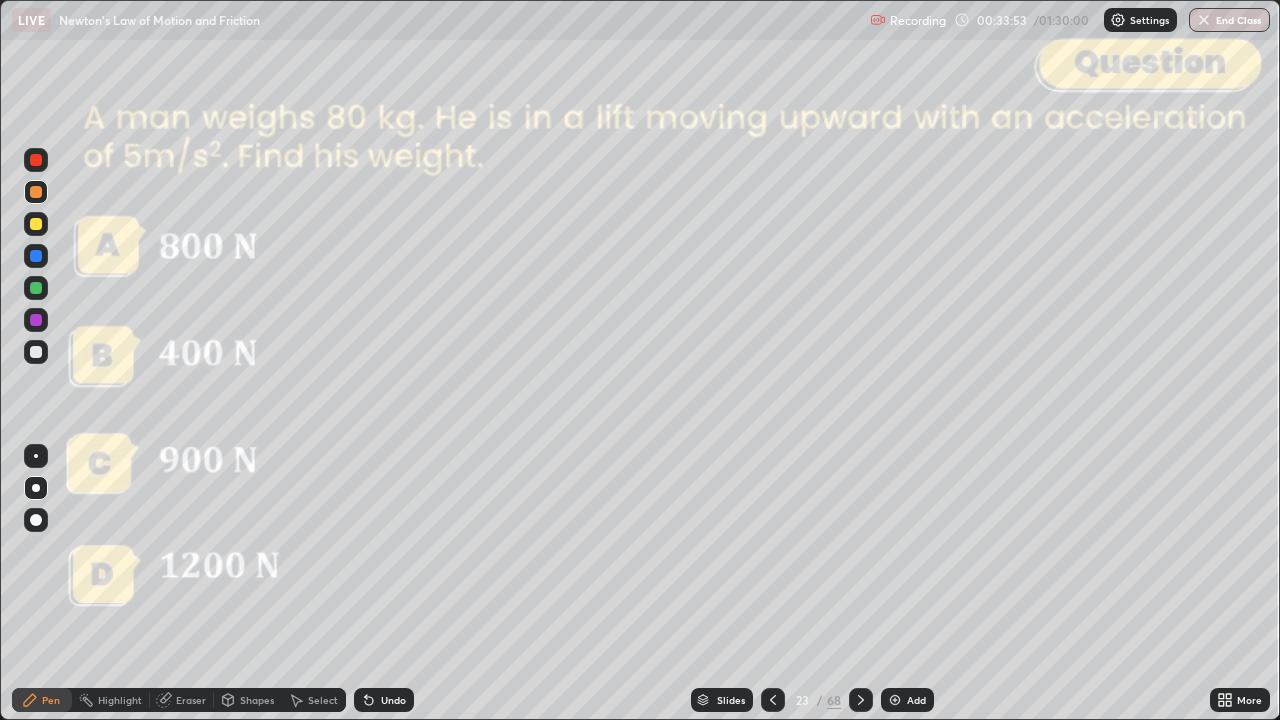 click on "Shapes" at bounding box center (257, 700) 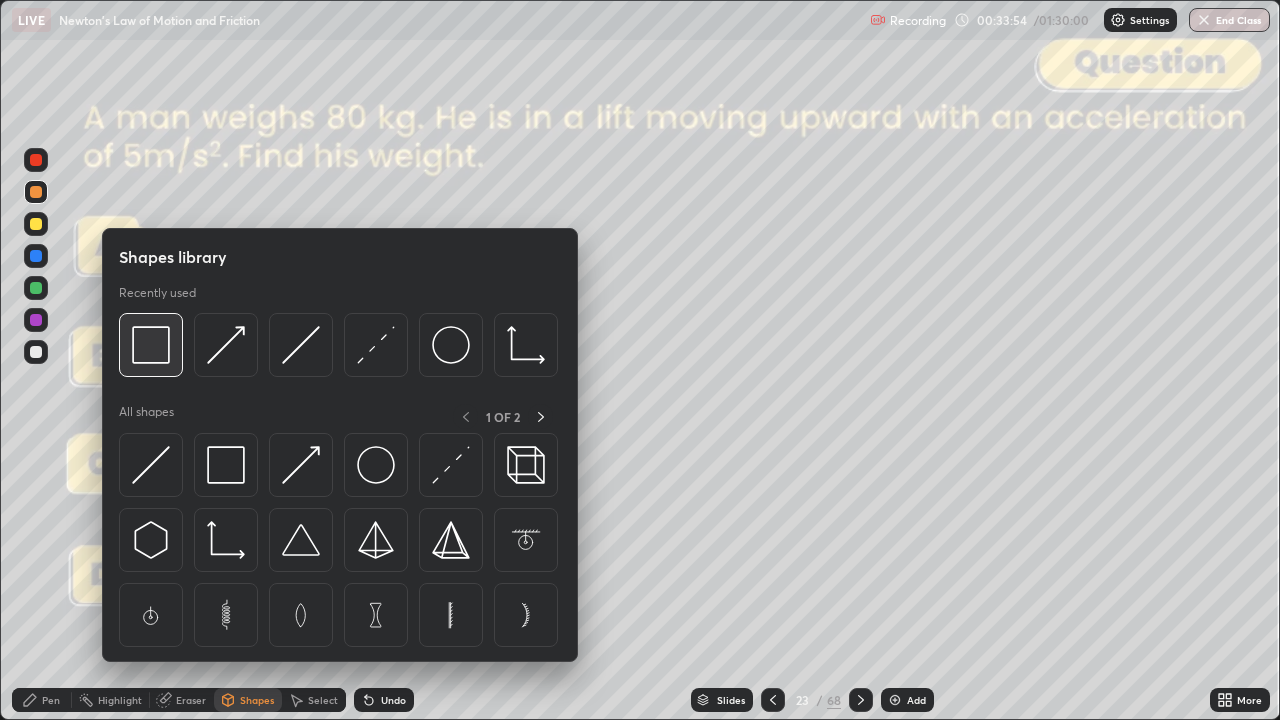 click at bounding box center [151, 345] 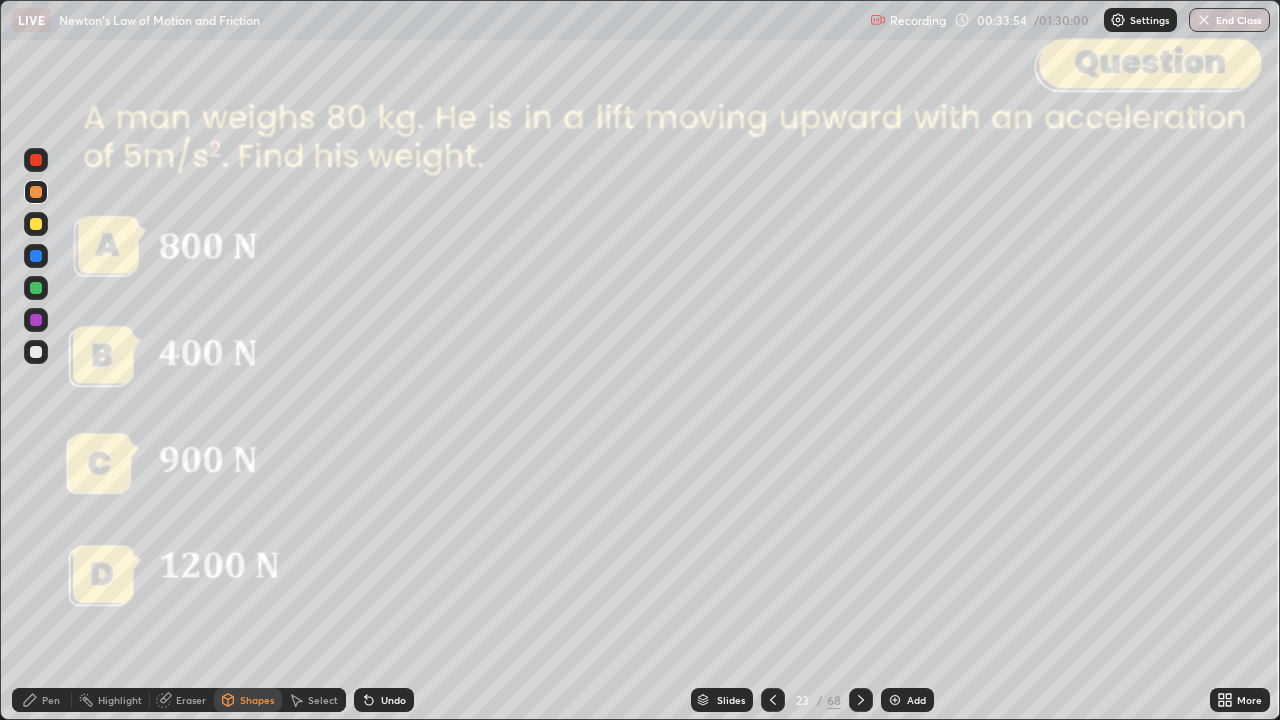 click at bounding box center (36, 160) 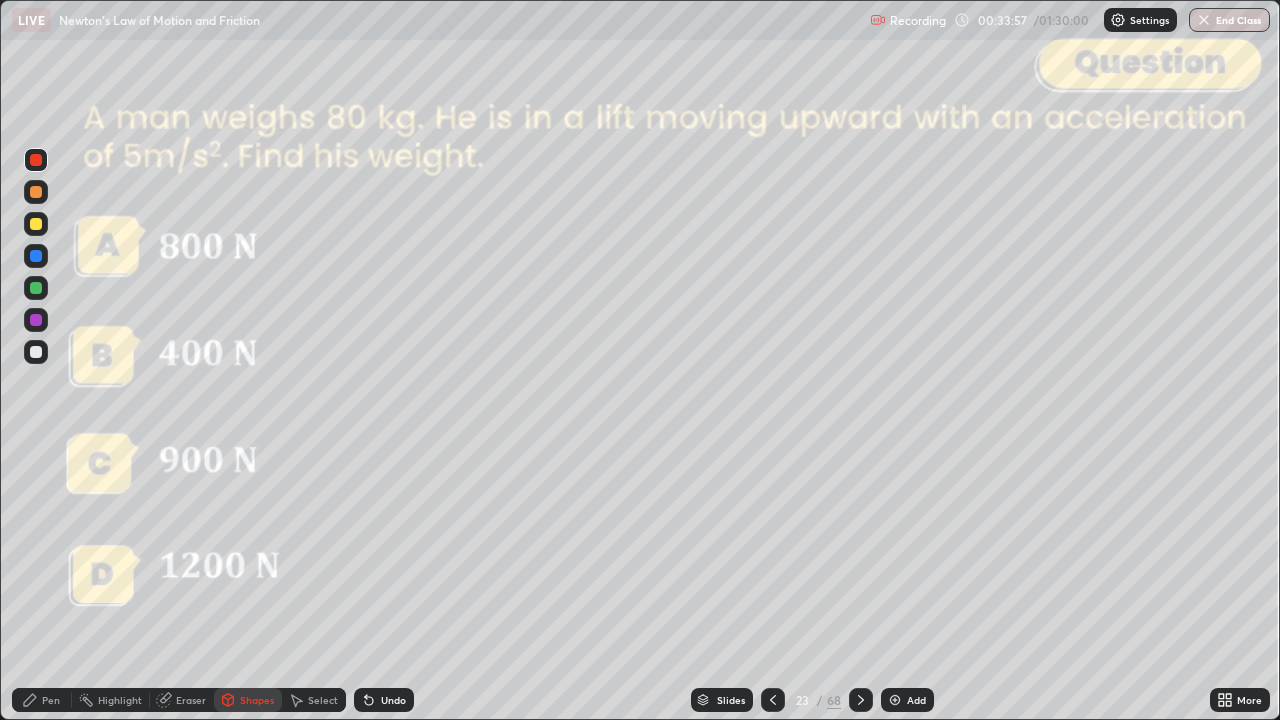 click on "Pen" at bounding box center [51, 700] 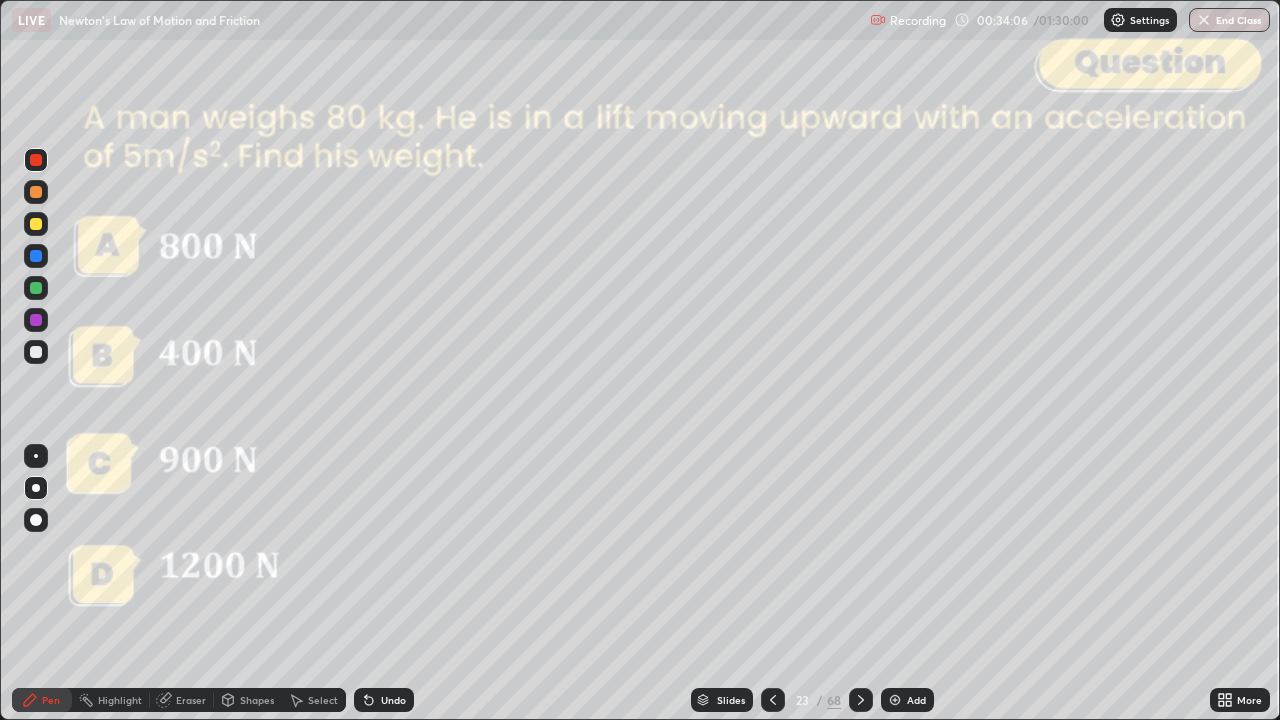click 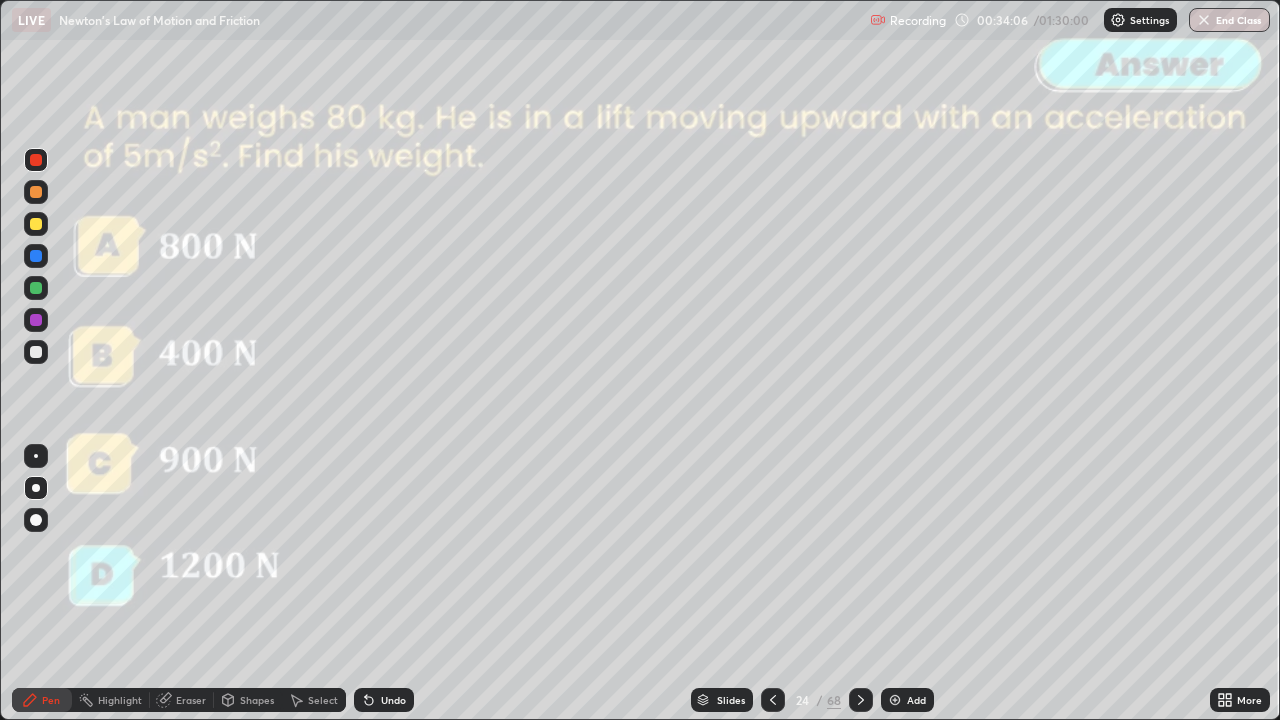 click 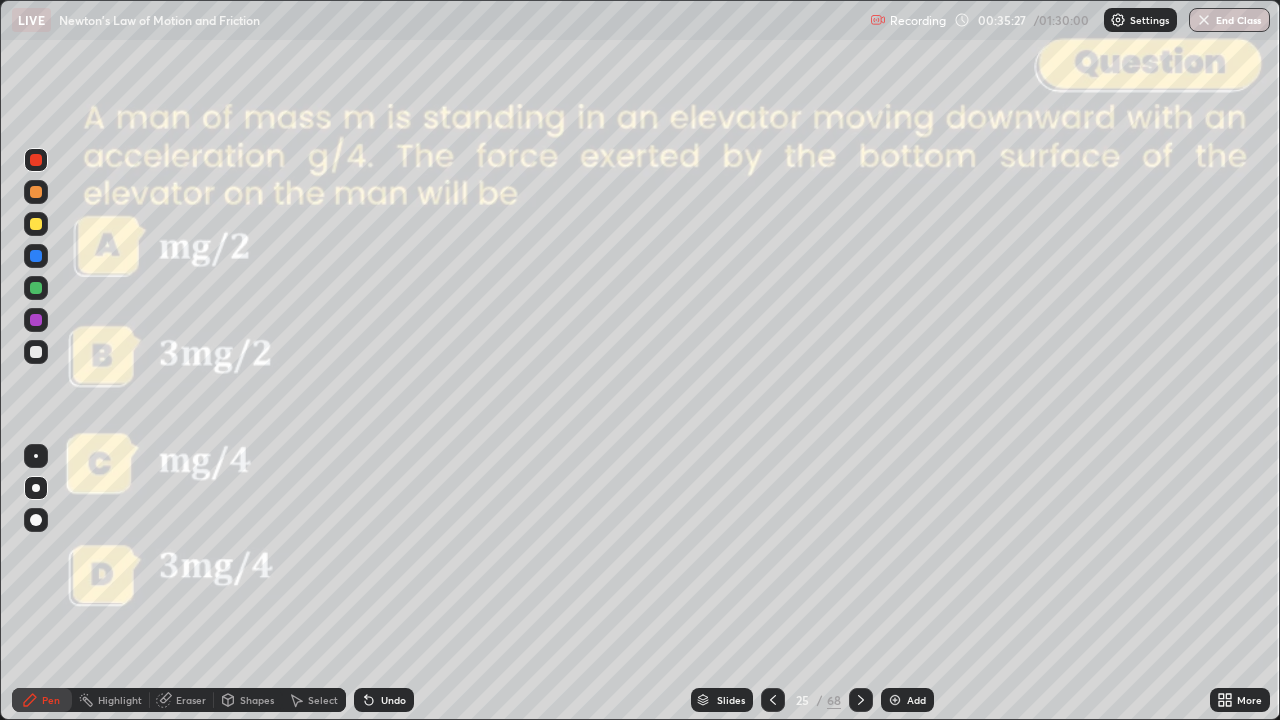 click at bounding box center (36, 192) 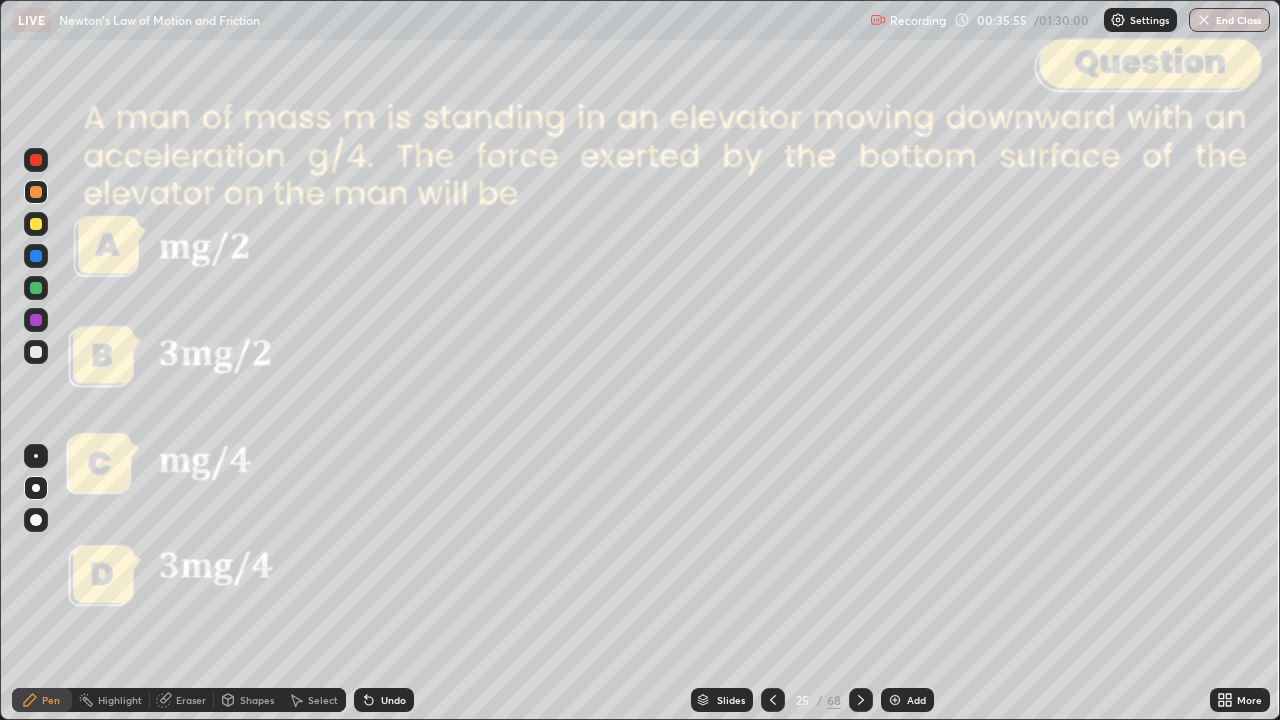 click 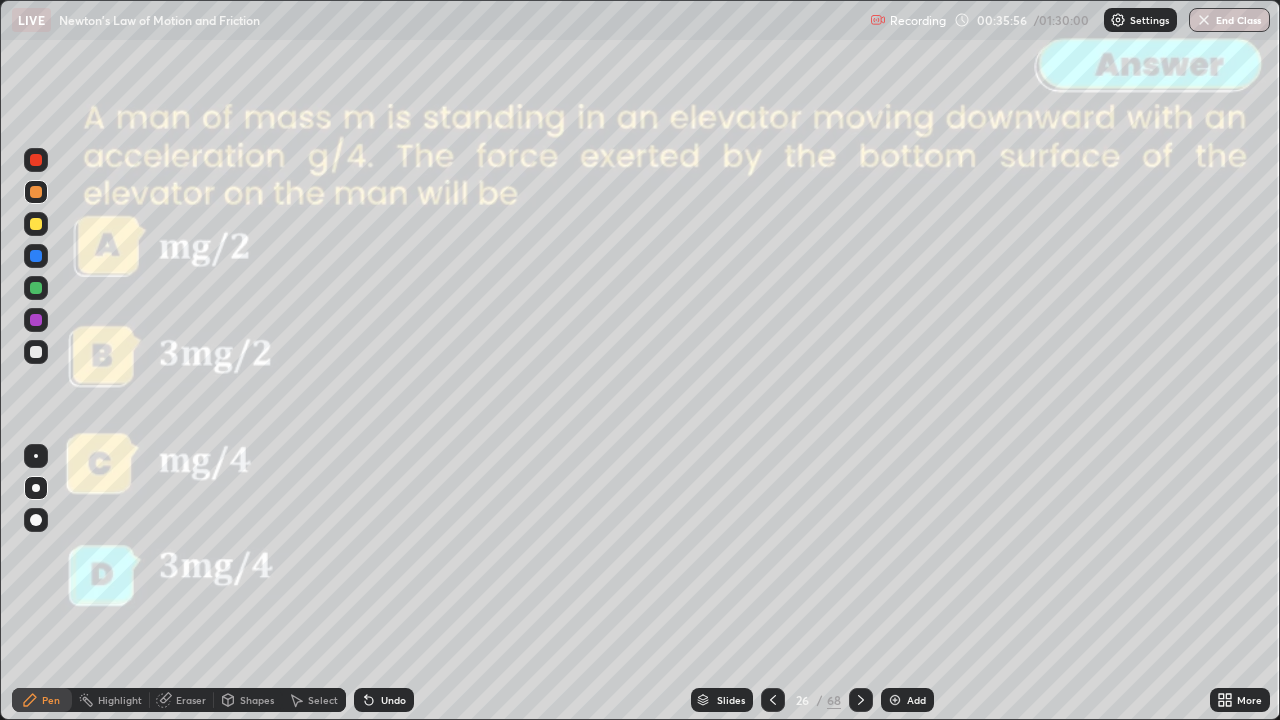 click 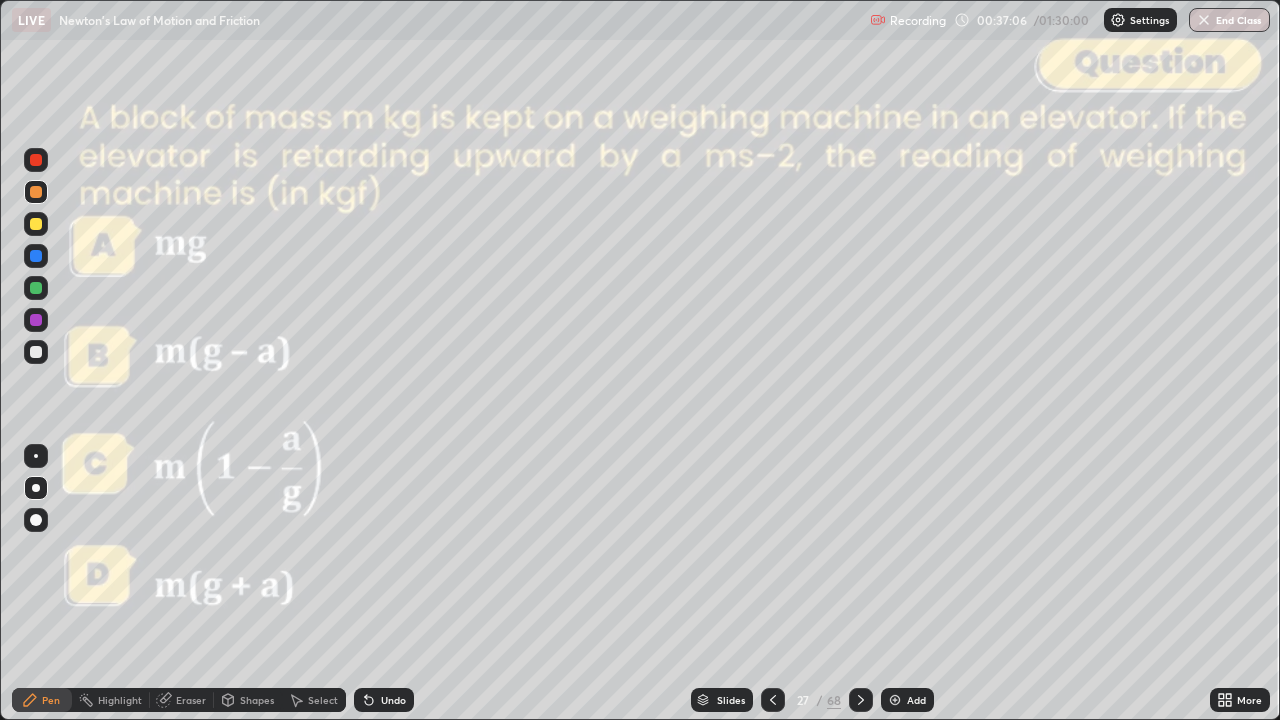 click 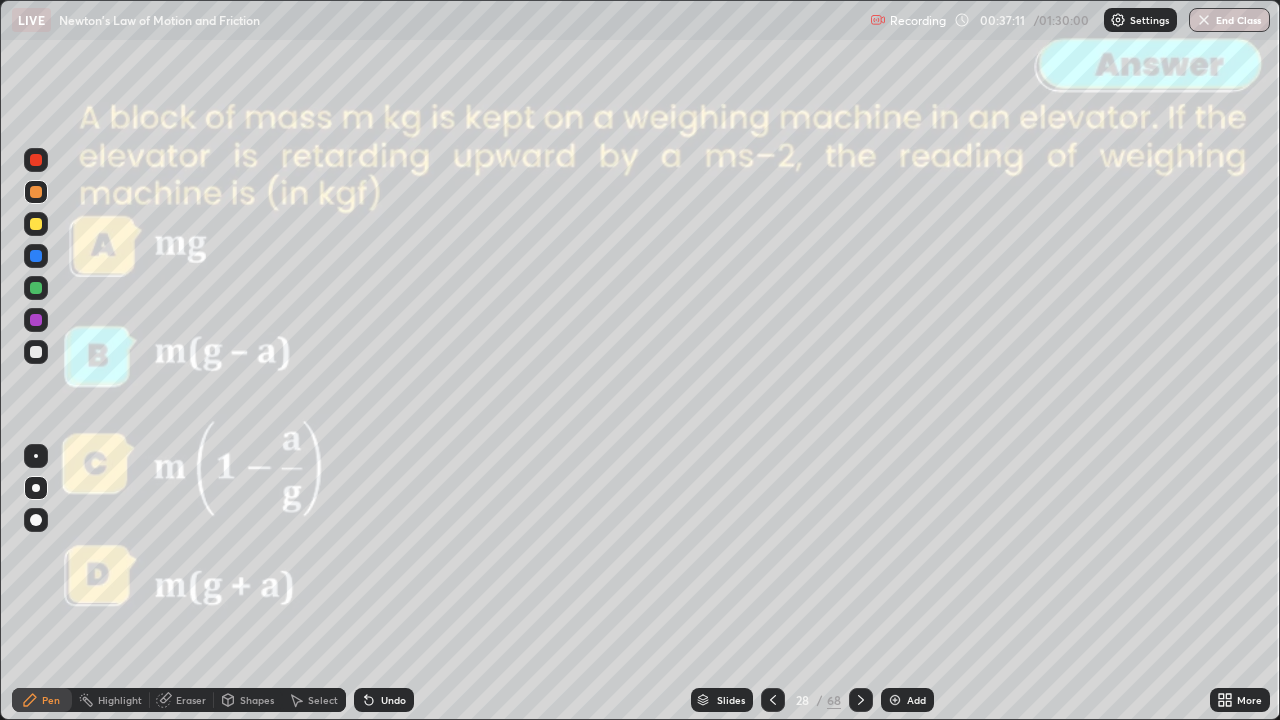 click 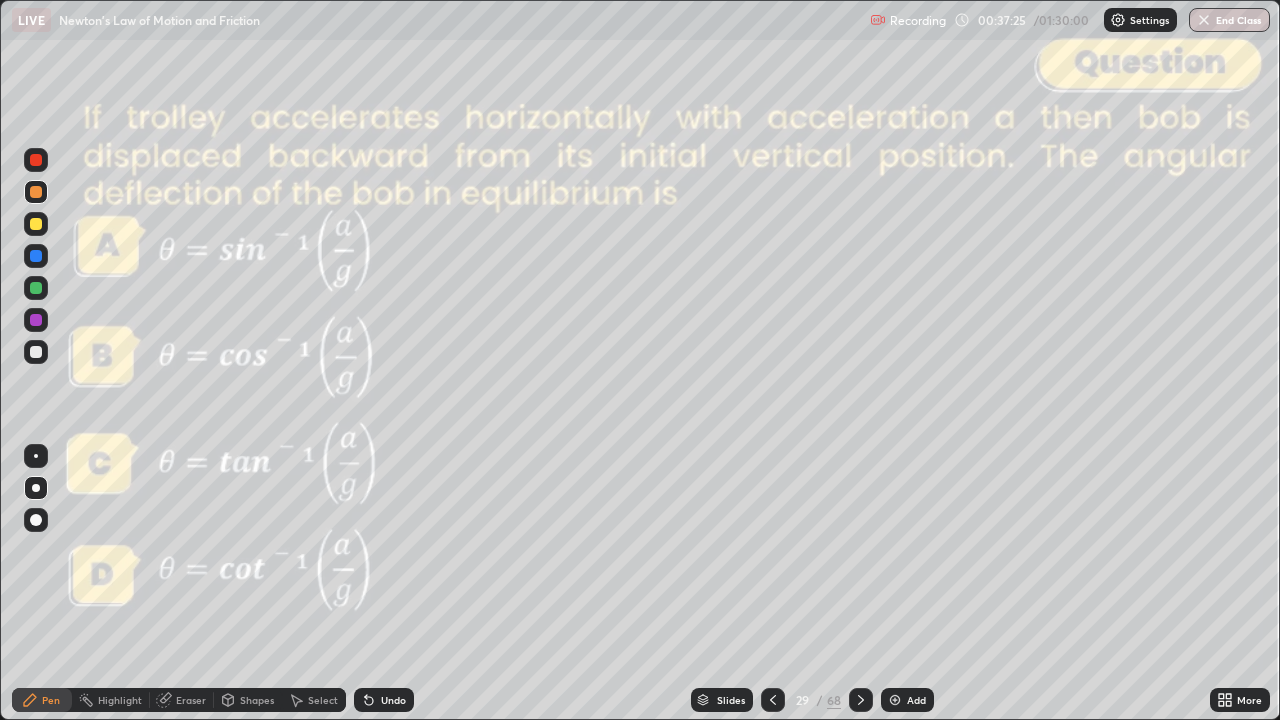 click on "Slides" at bounding box center [731, 700] 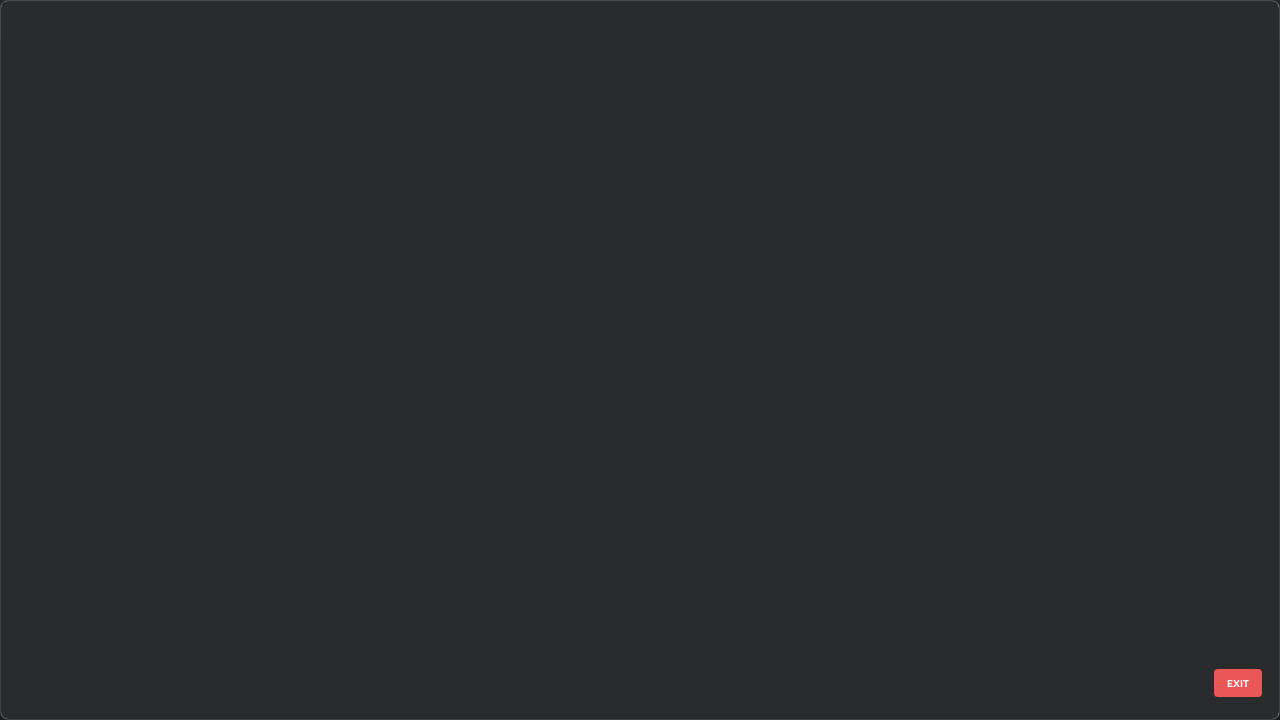 scroll, scrollTop: 1528, scrollLeft: 0, axis: vertical 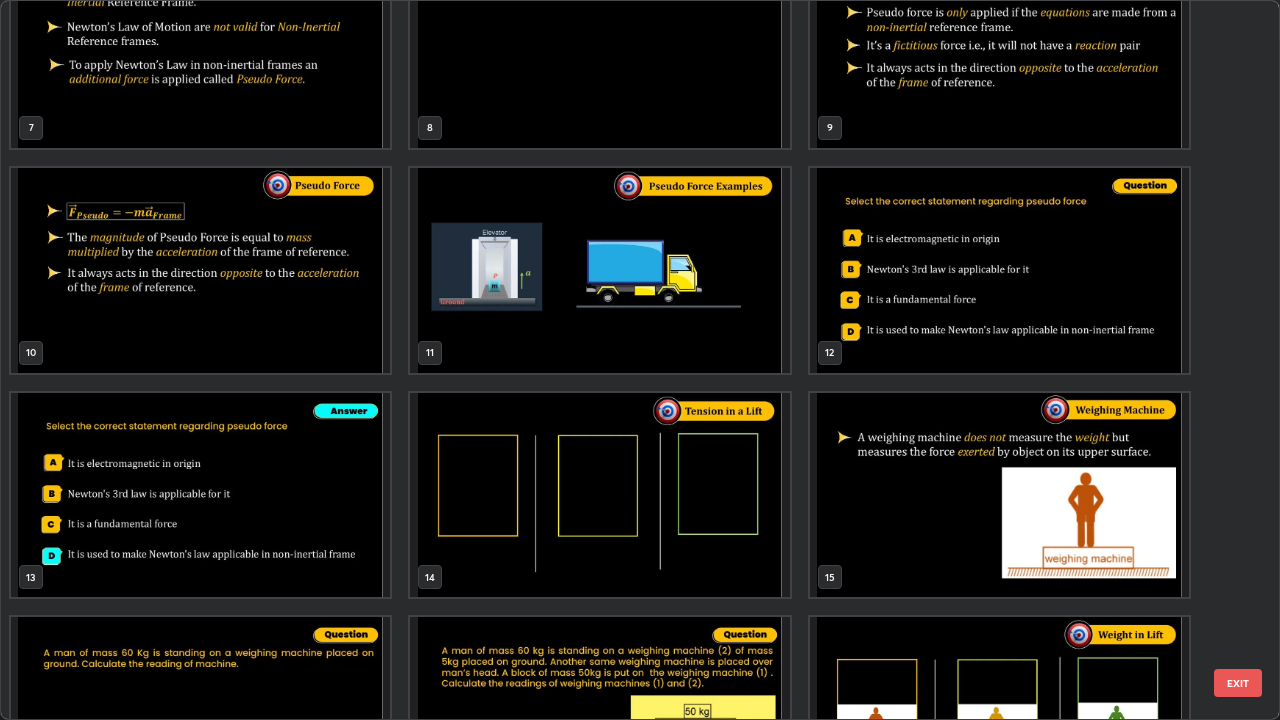 click at bounding box center (599, 270) 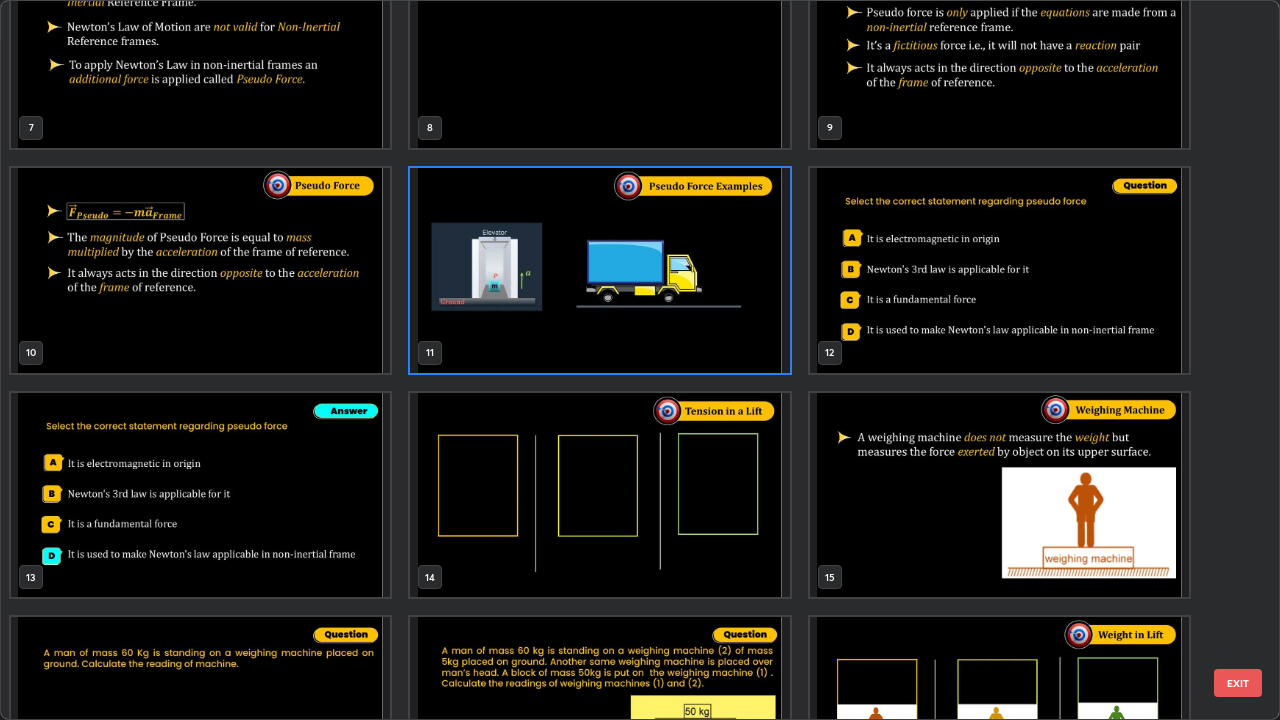 click on "EXIT" at bounding box center [1238, 683] 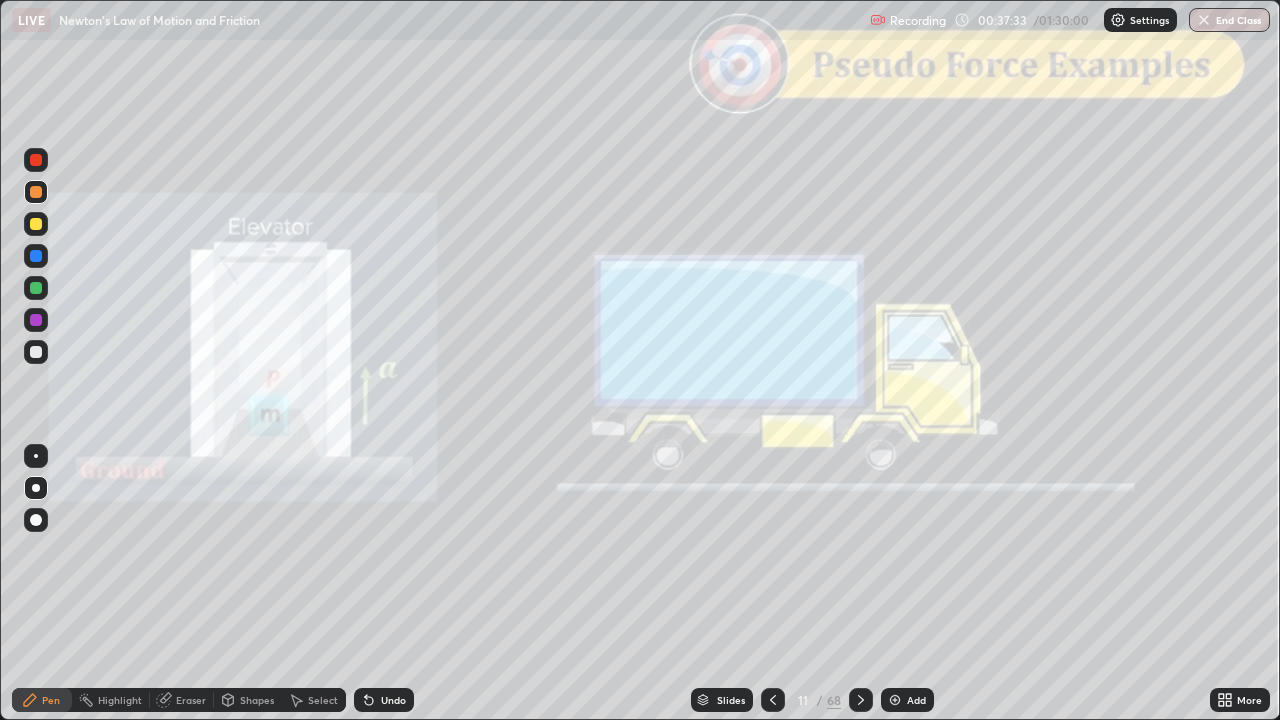click at bounding box center [36, 288] 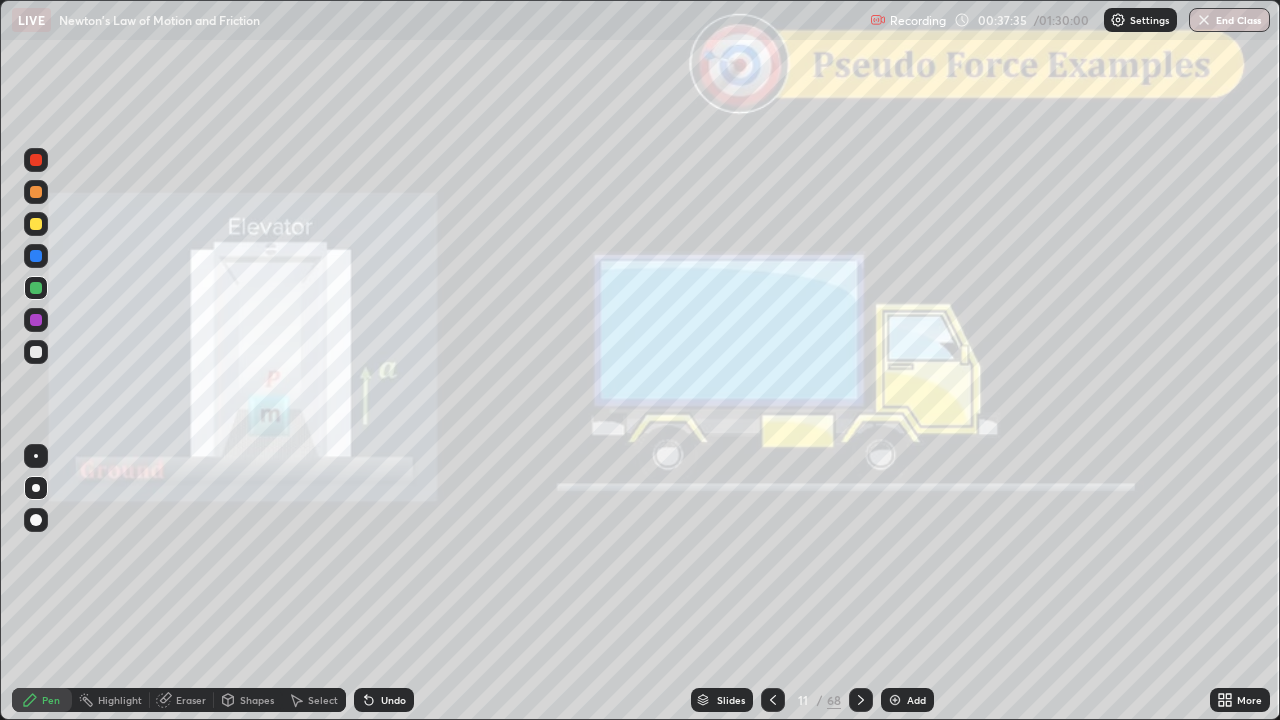 click on "Shapes" at bounding box center [257, 700] 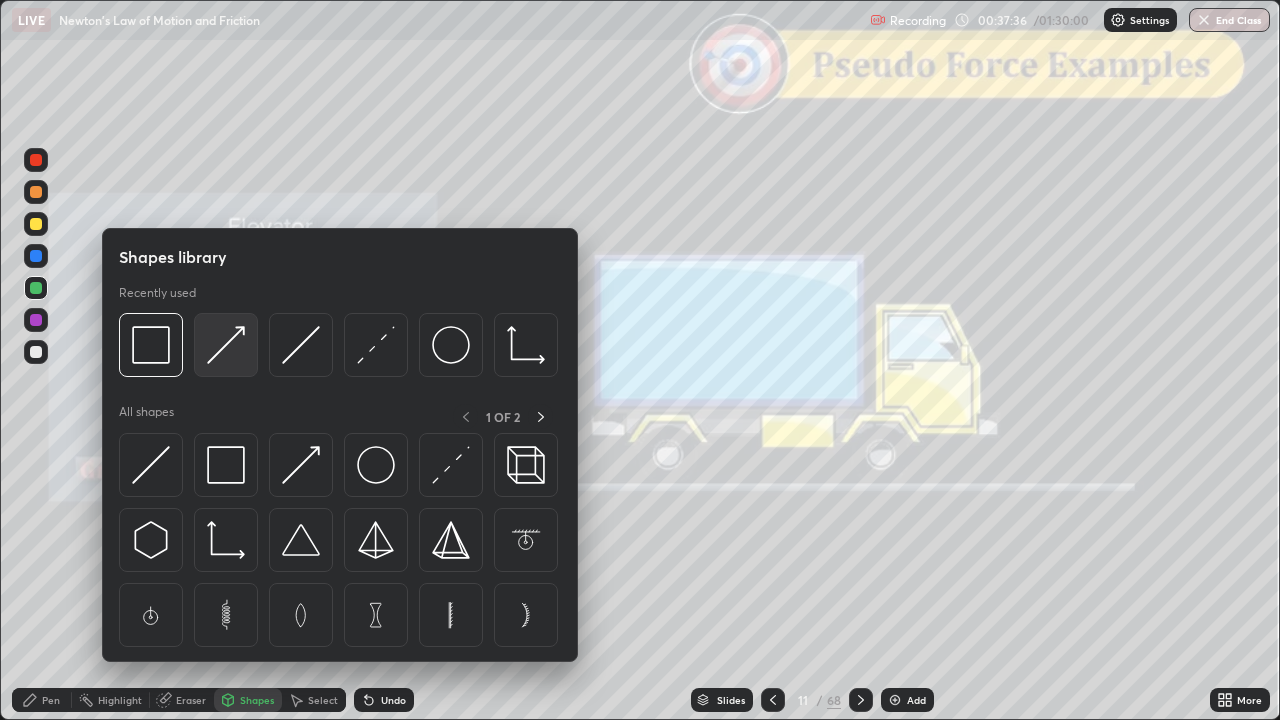 click at bounding box center [226, 345] 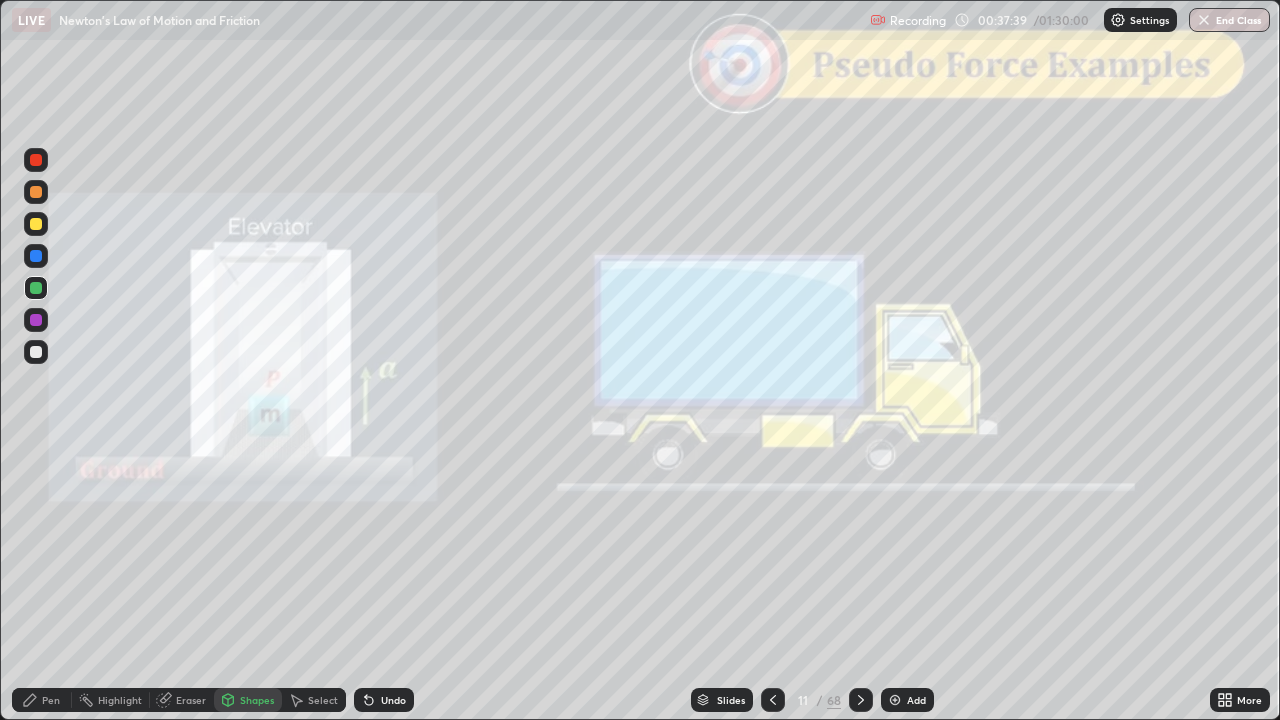 click 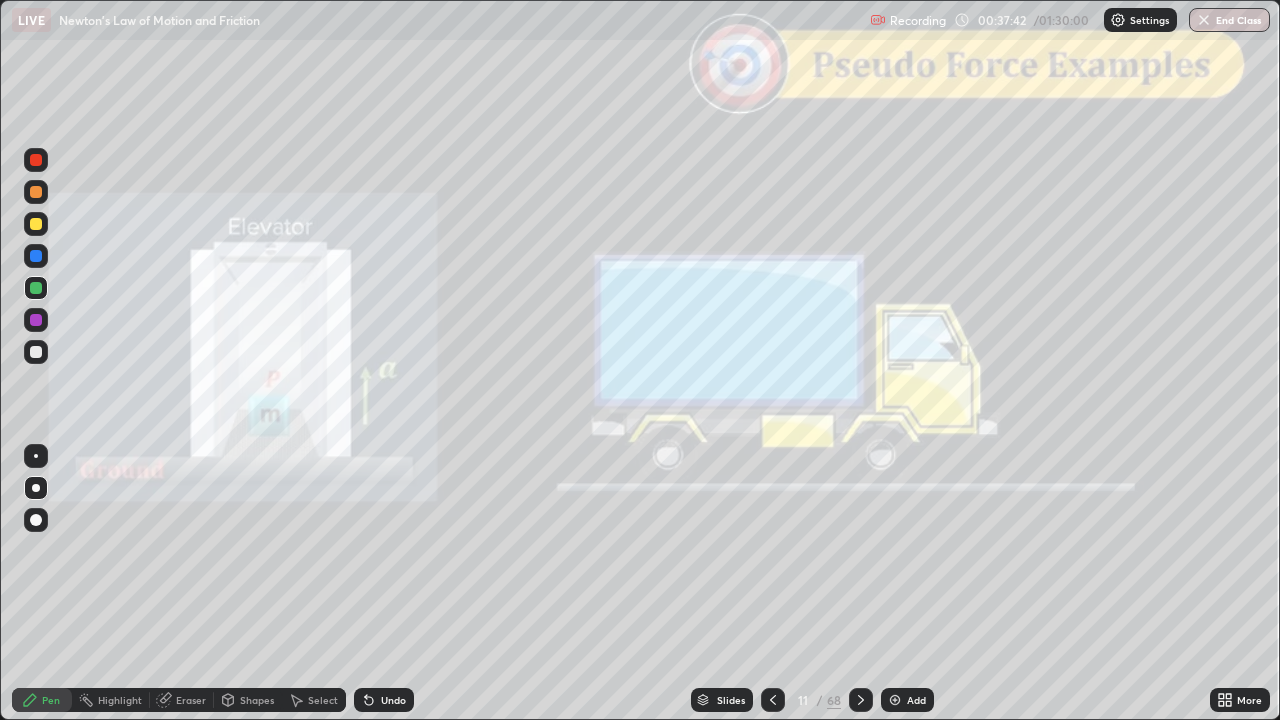 click on "Shapes" at bounding box center (257, 700) 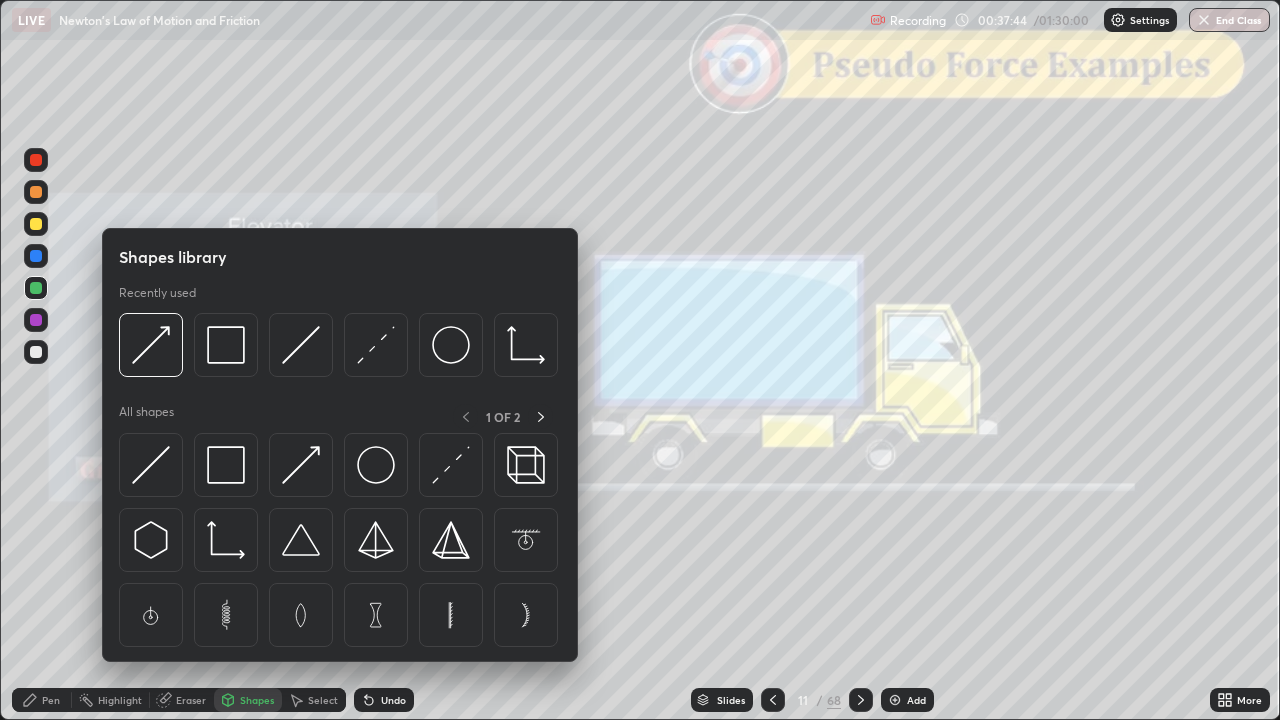 click at bounding box center [36, 352] 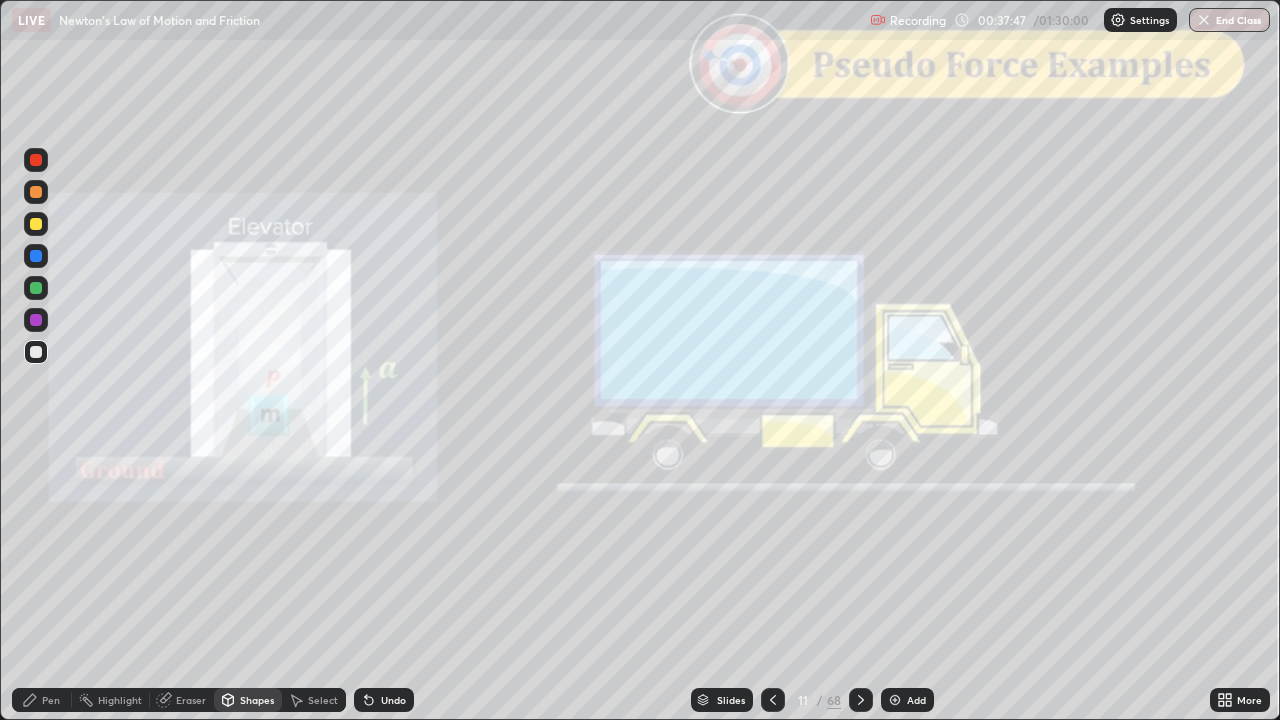 click on "Undo" at bounding box center (393, 700) 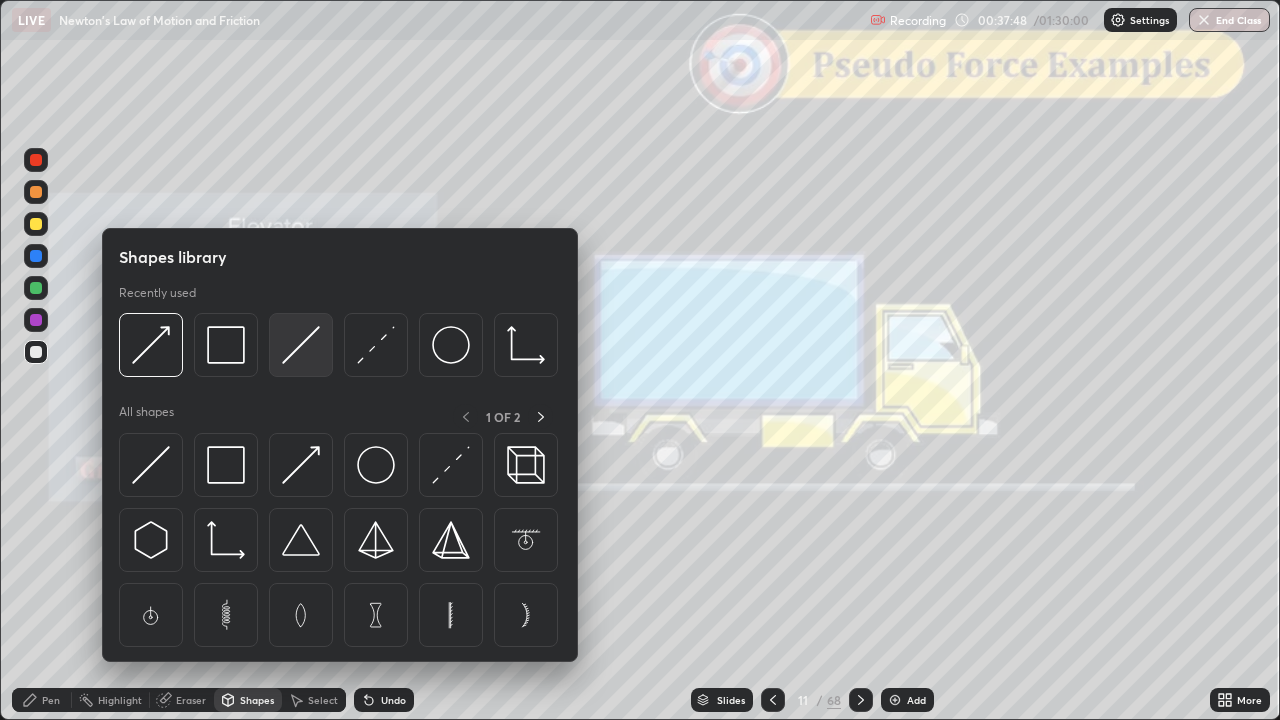 click at bounding box center (301, 345) 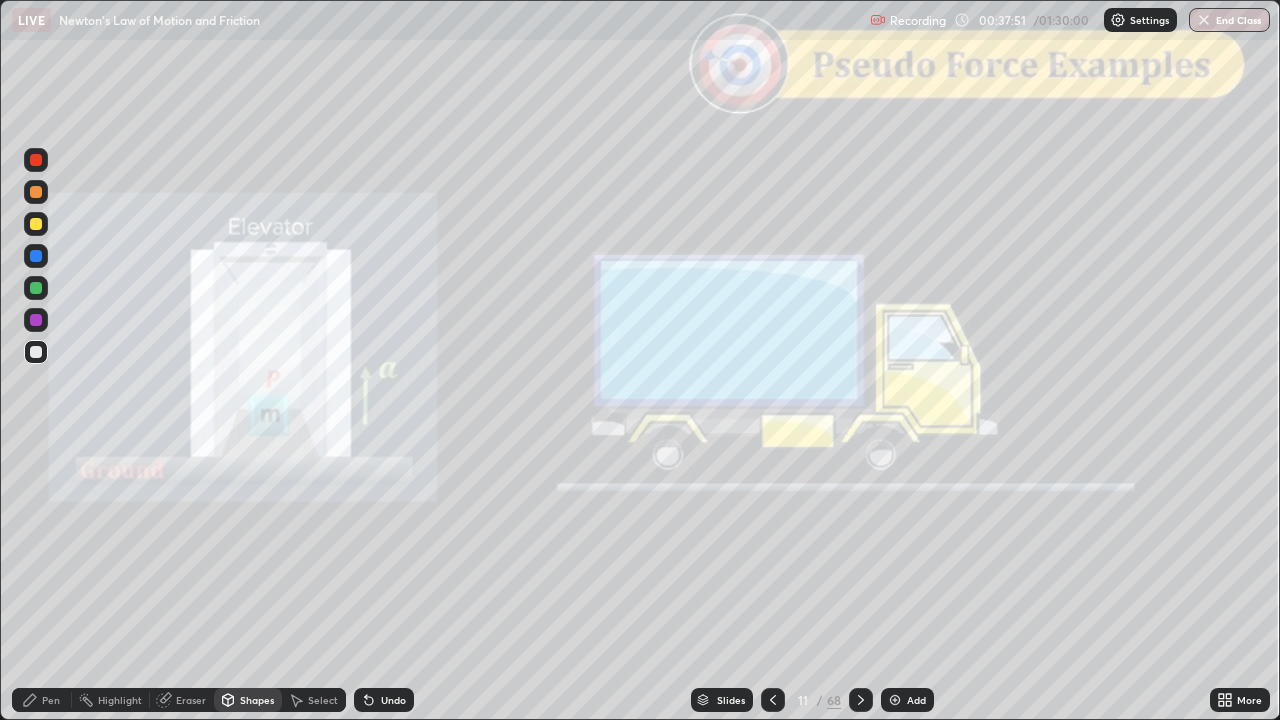 click 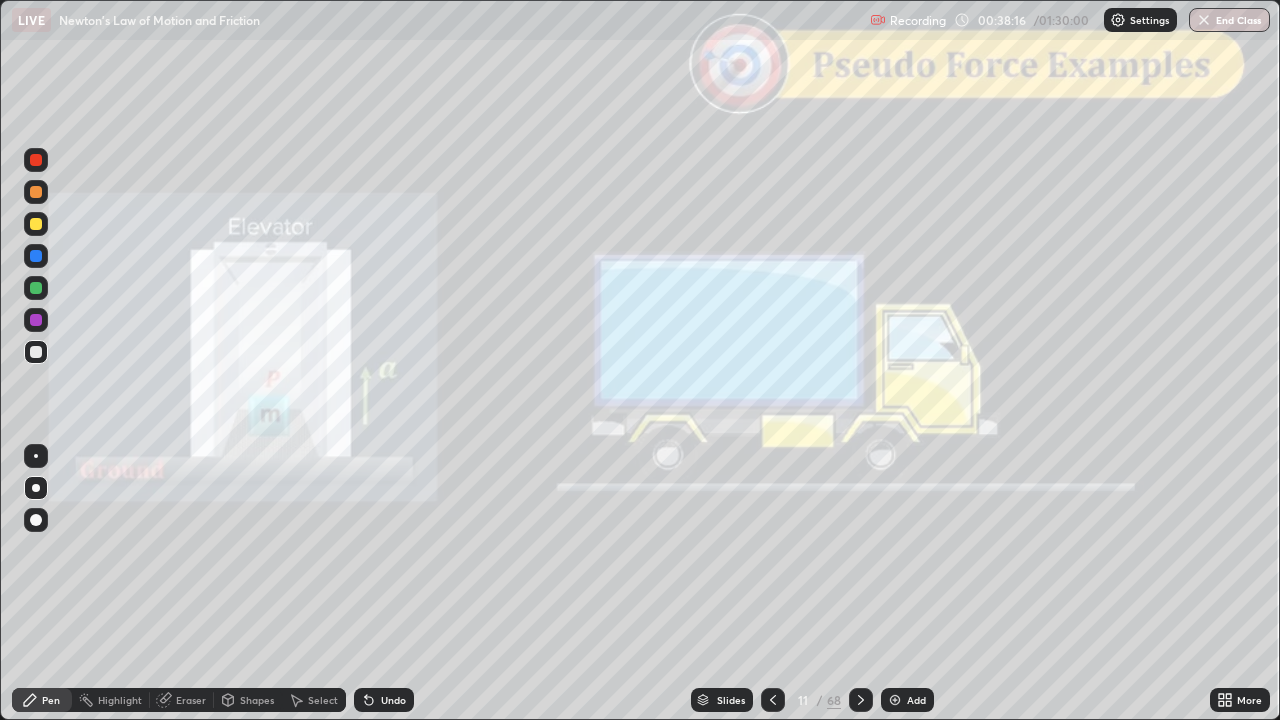 click on "Shapes" at bounding box center (257, 700) 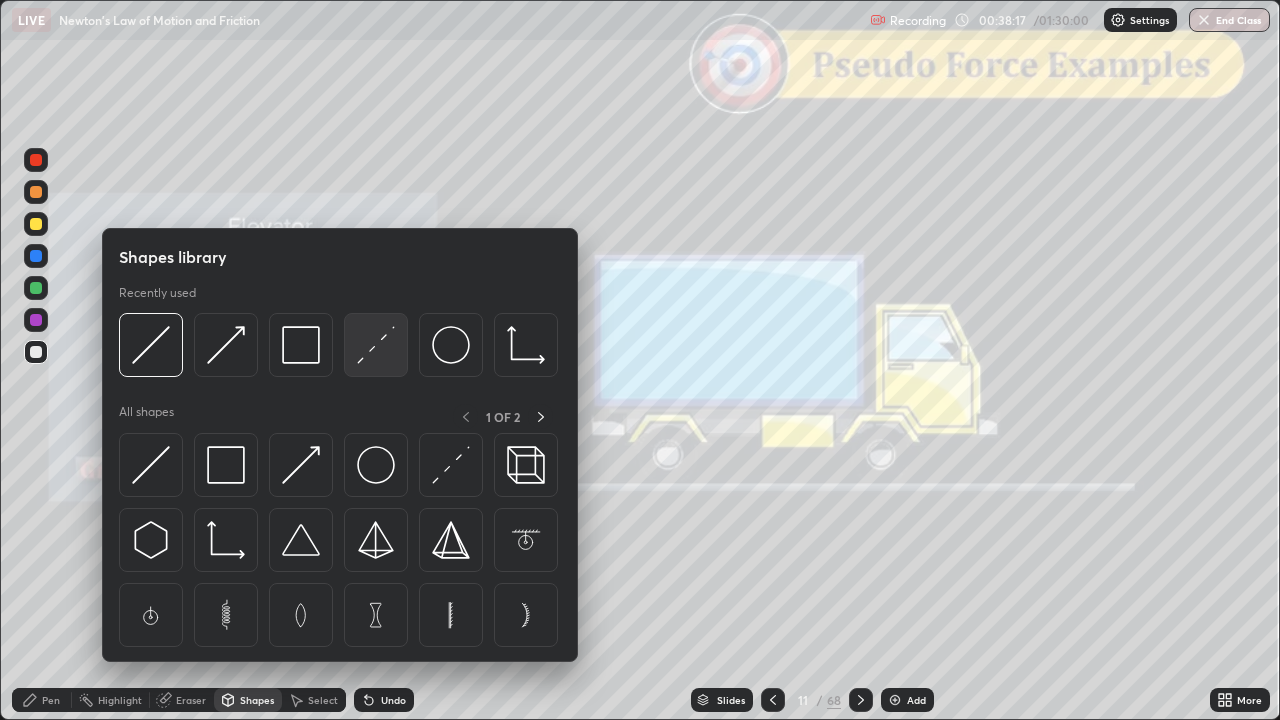 click at bounding box center (376, 345) 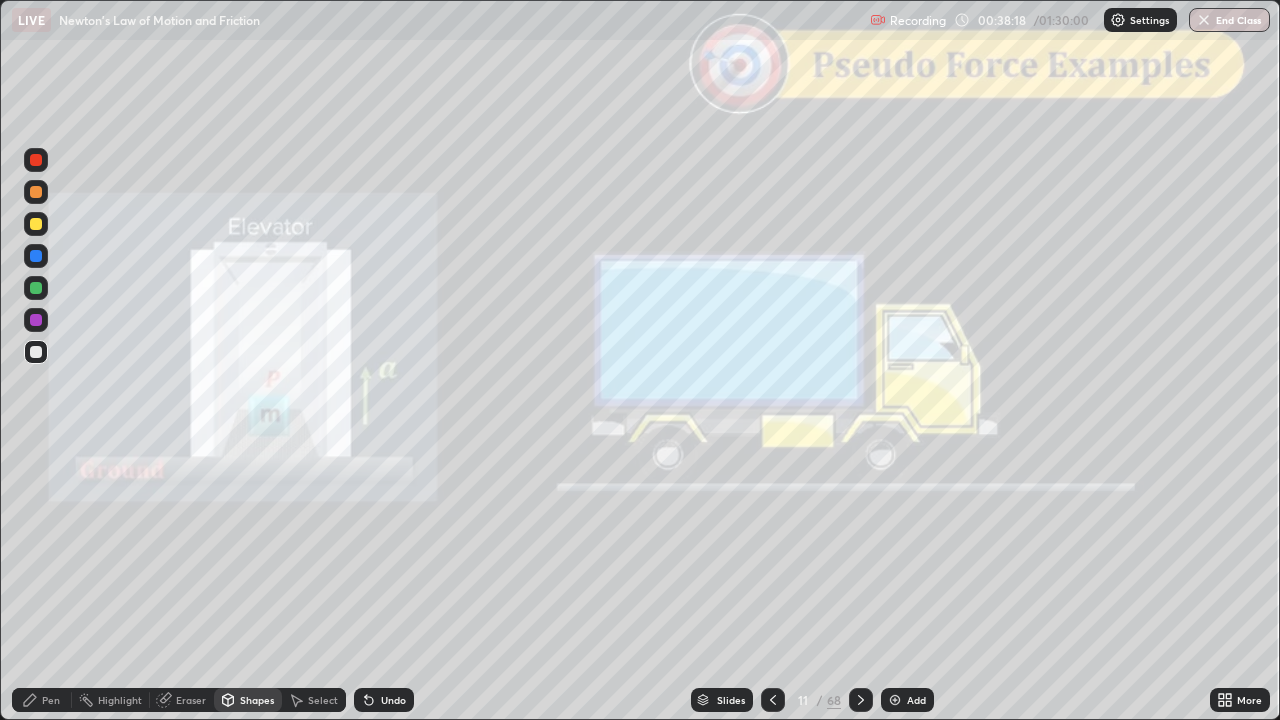 click at bounding box center (36, 320) 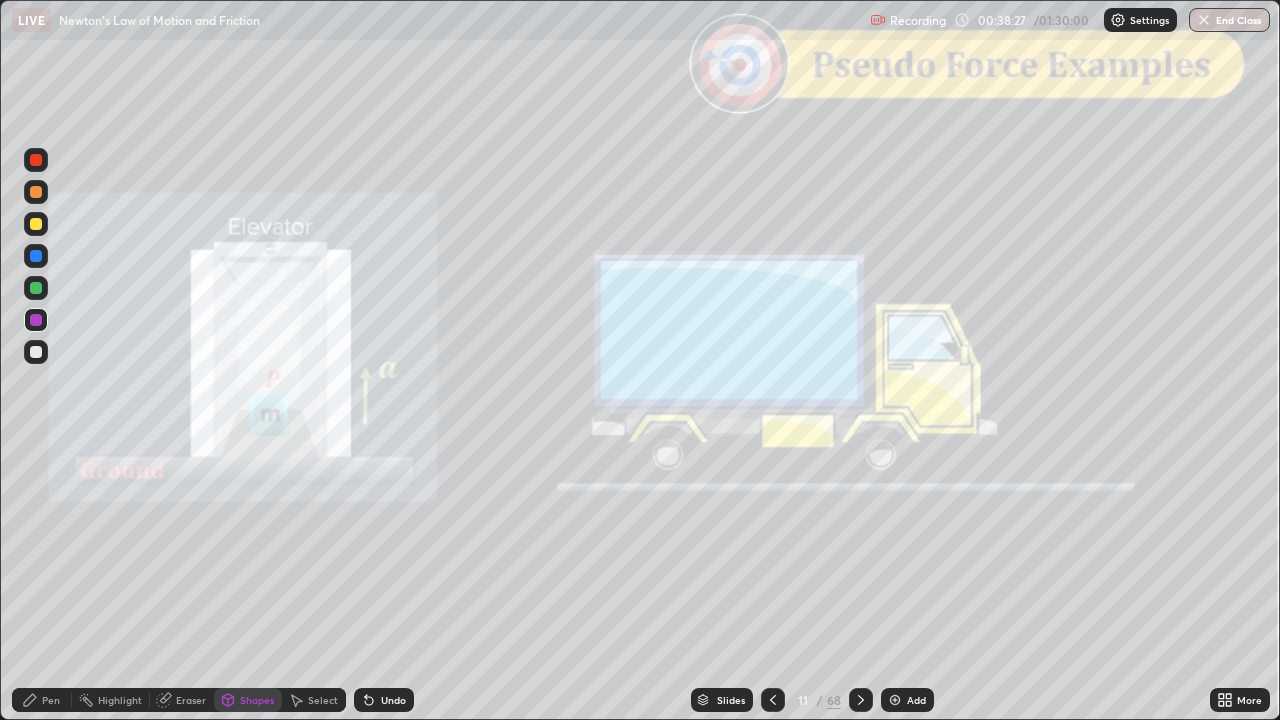 click on "Shapes" at bounding box center [257, 700] 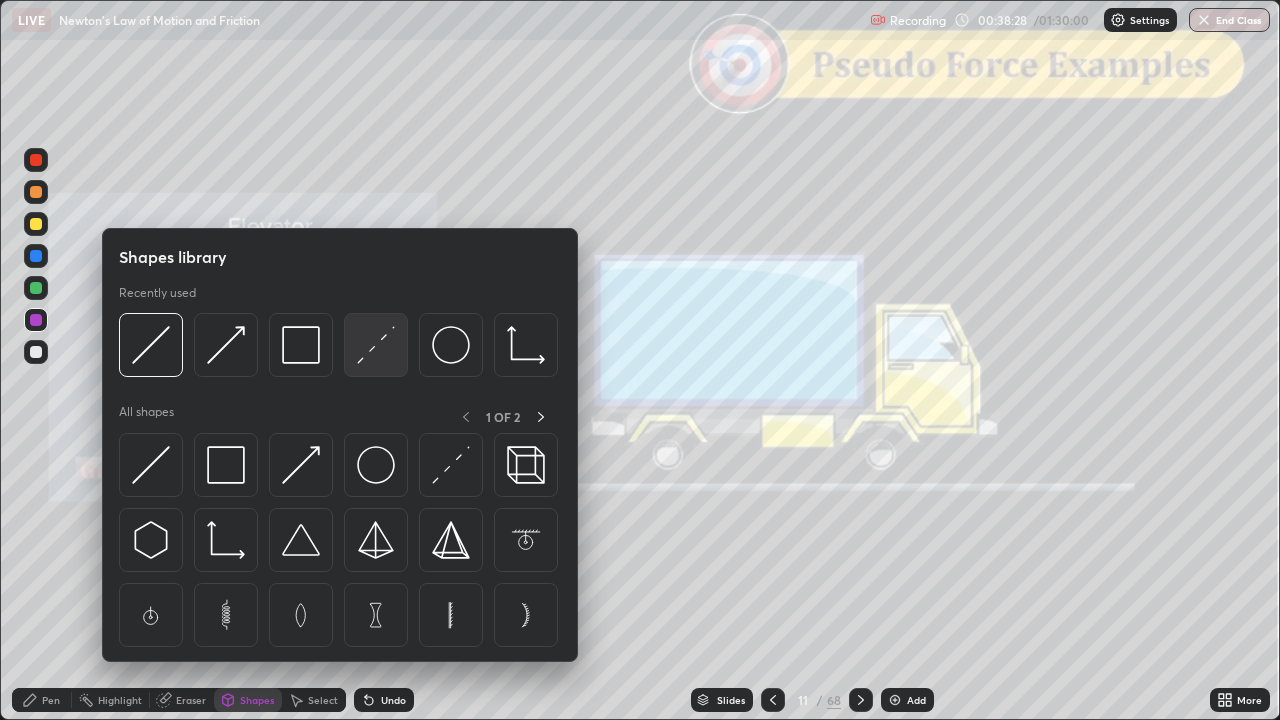 click at bounding box center (376, 345) 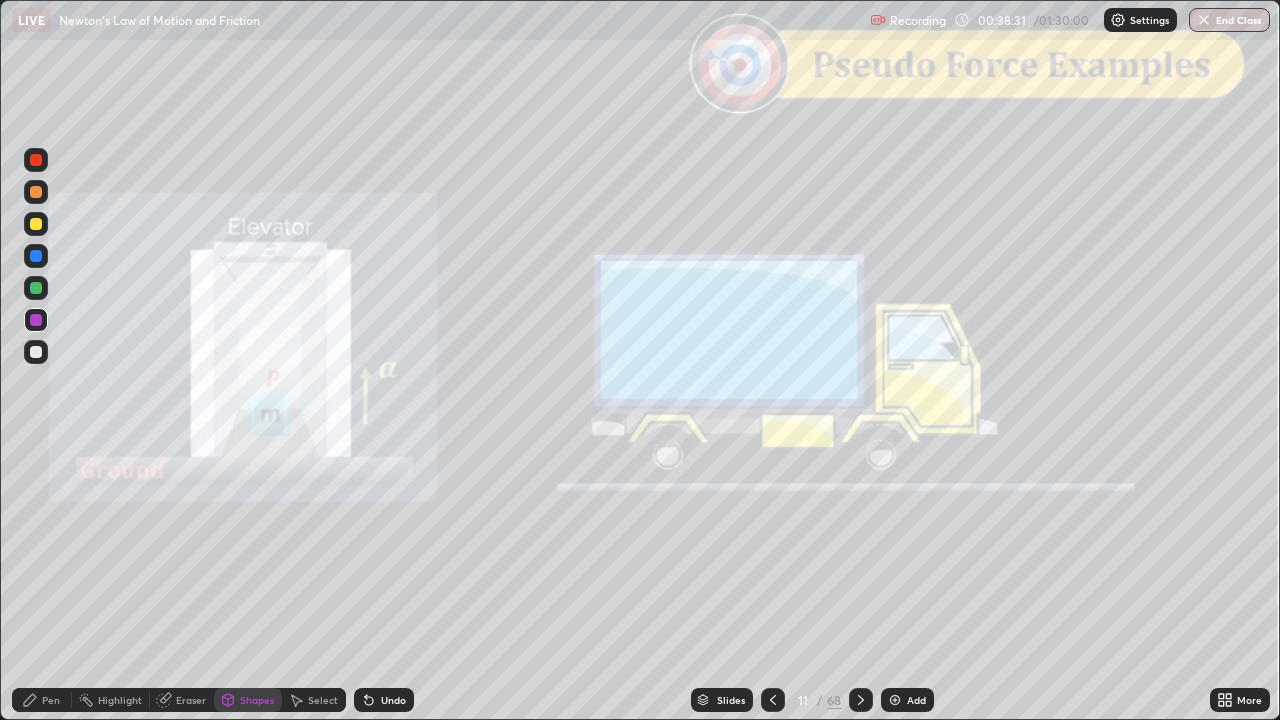 click on "Pen" at bounding box center (51, 700) 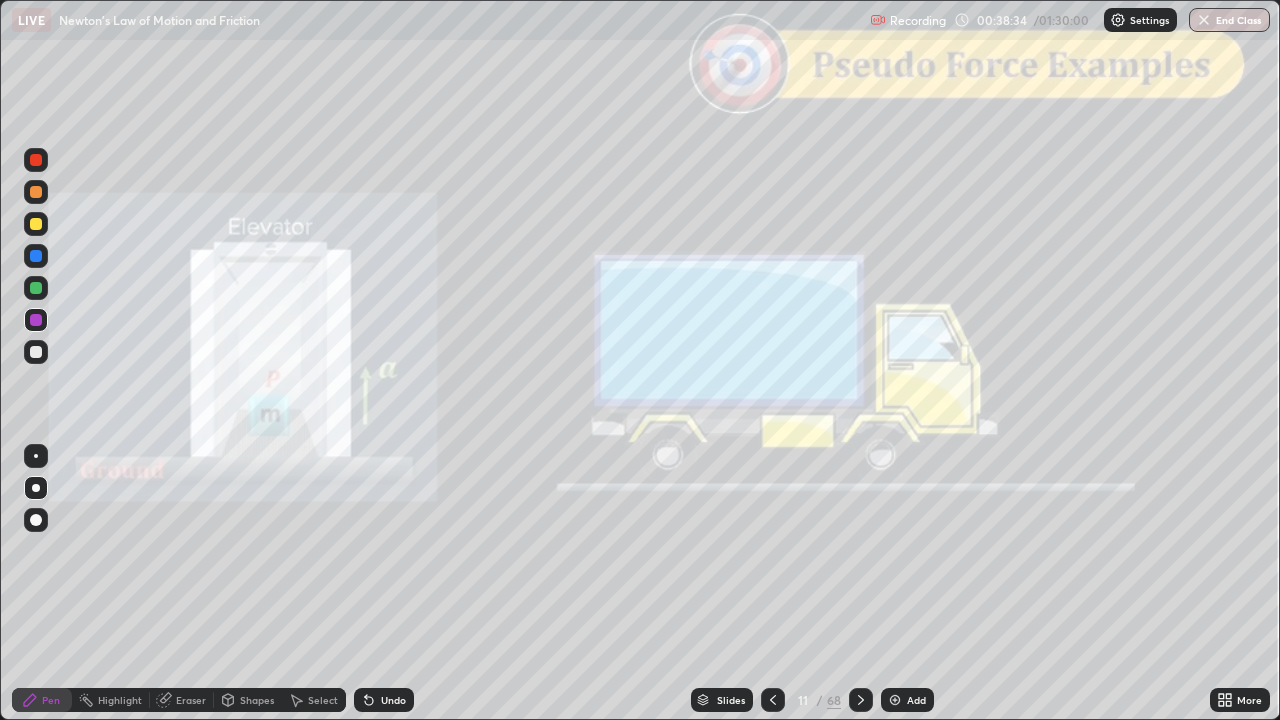 click at bounding box center (36, 320) 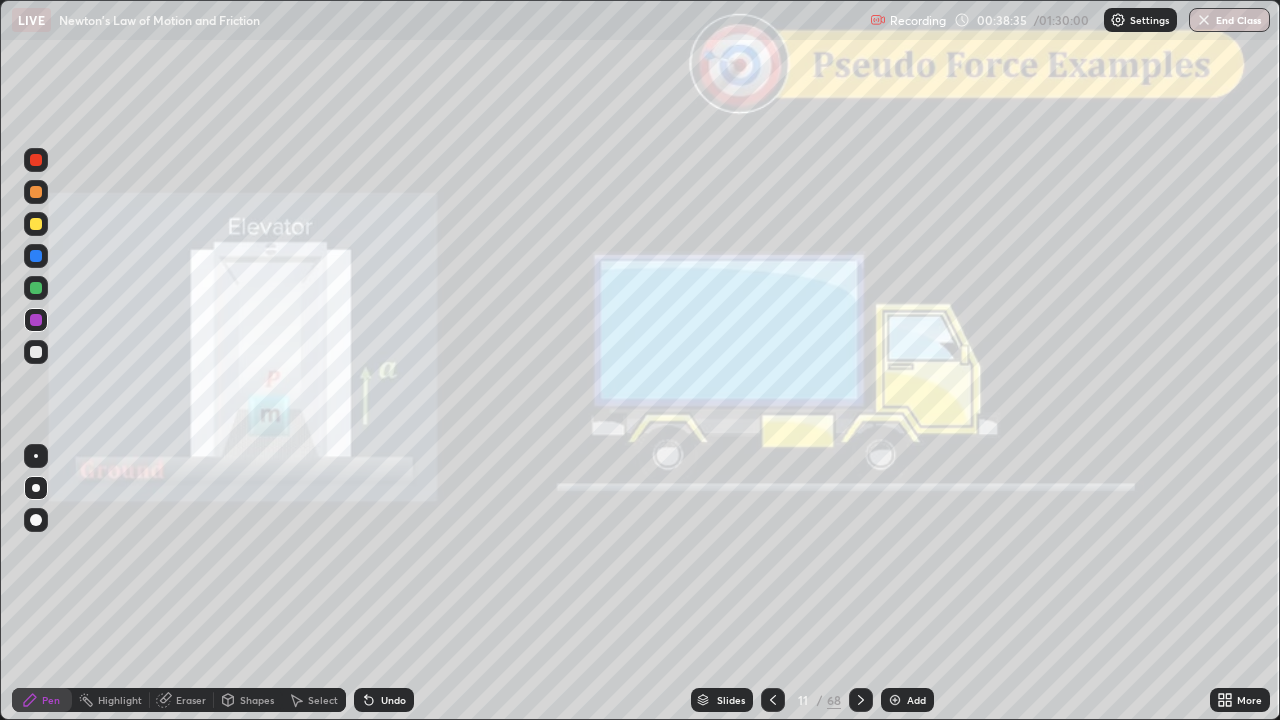 click on "Shapes" at bounding box center (257, 700) 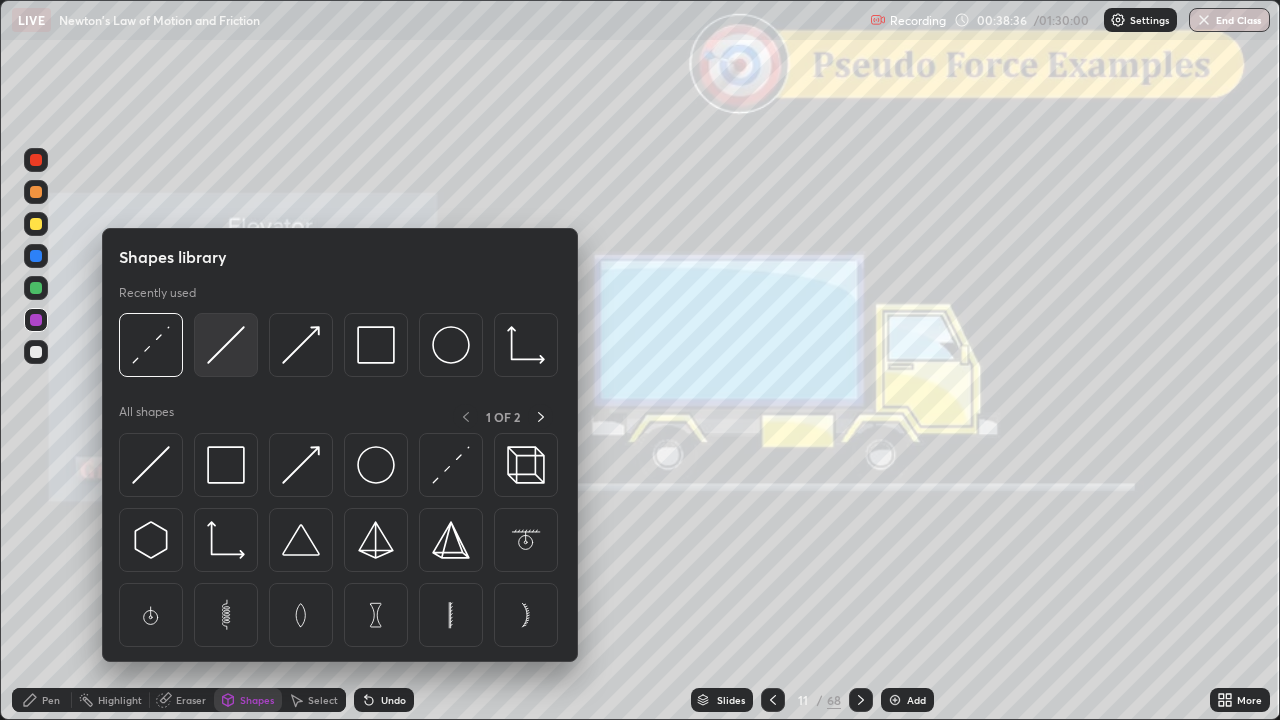 click at bounding box center (226, 345) 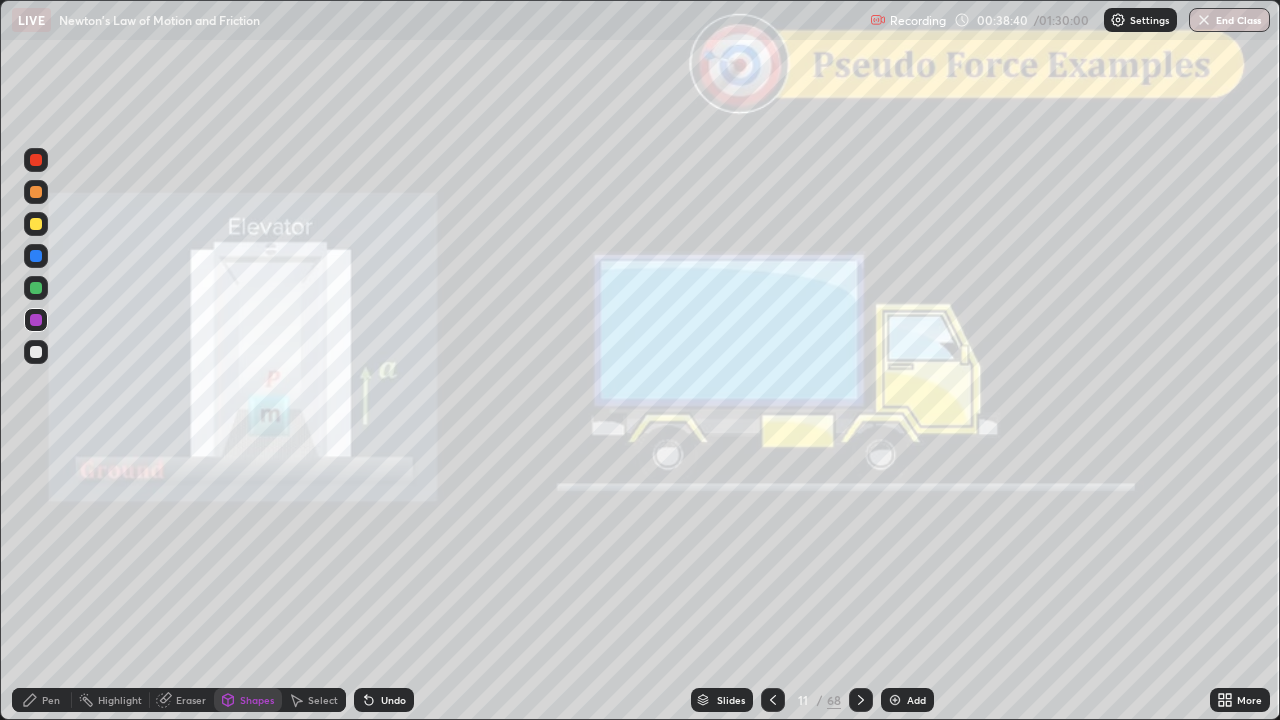 click on "Pen" at bounding box center (51, 700) 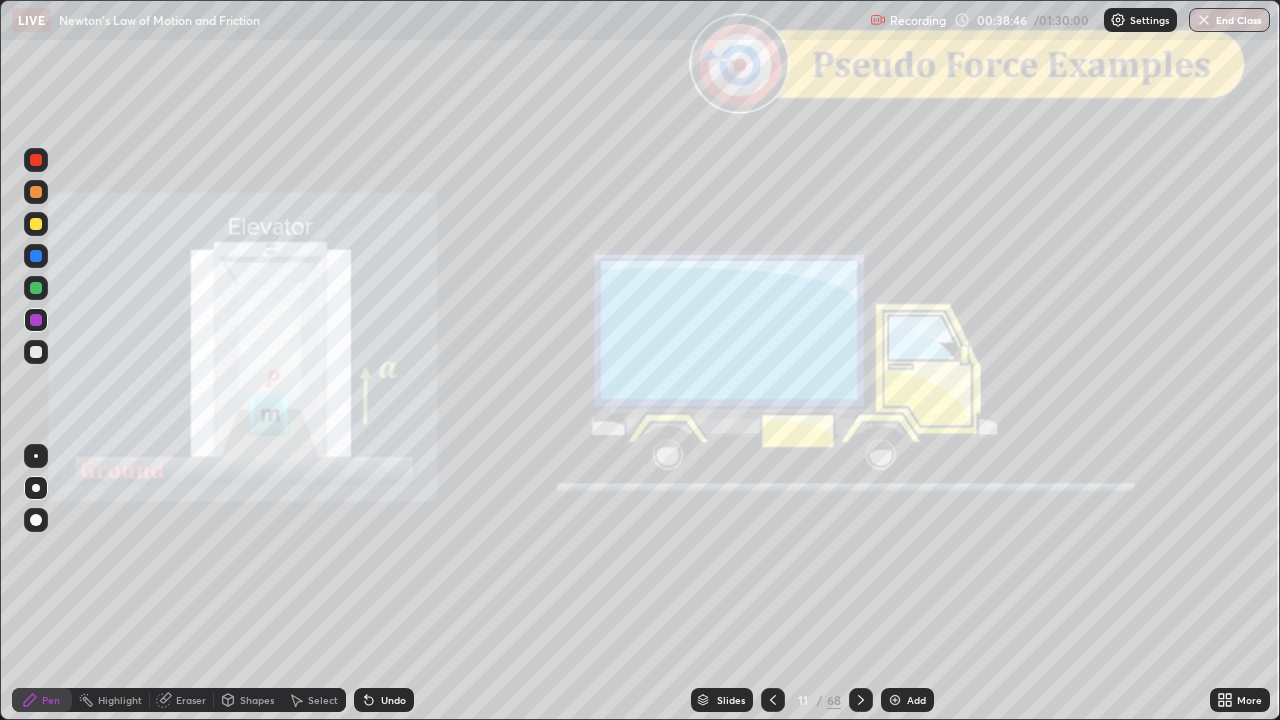 click at bounding box center (36, 192) 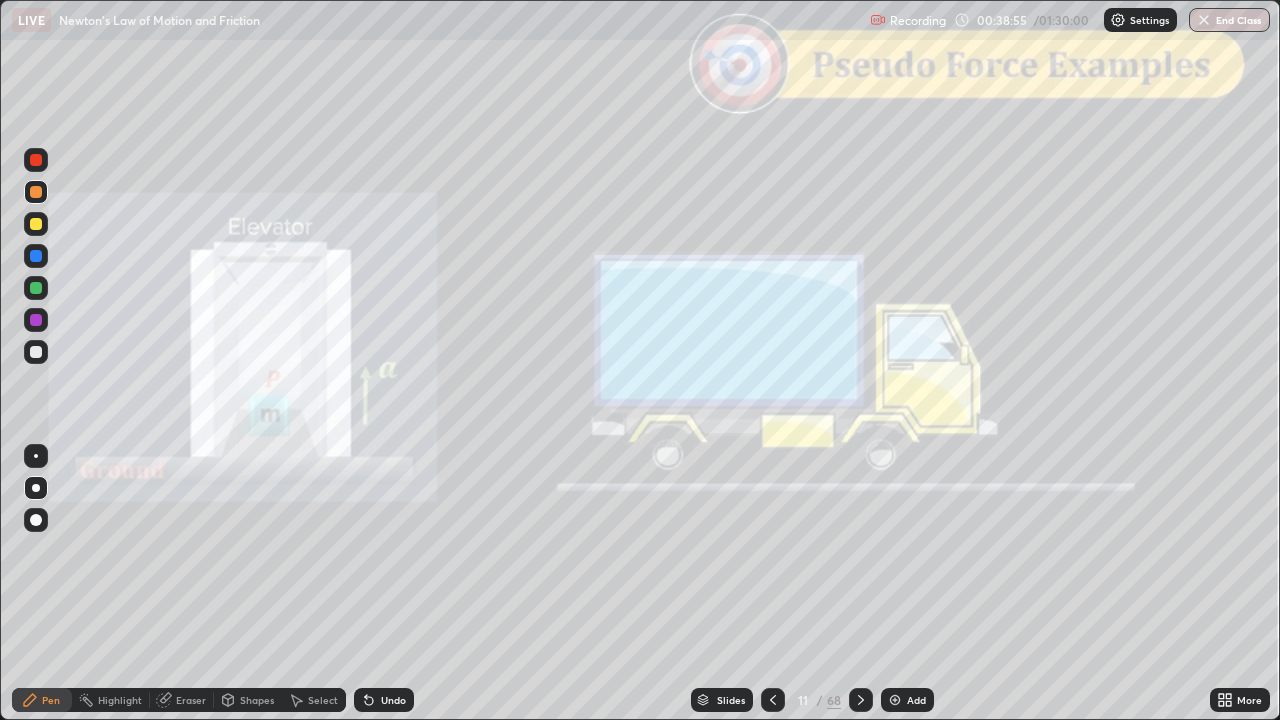 click on "Shapes" at bounding box center [257, 700] 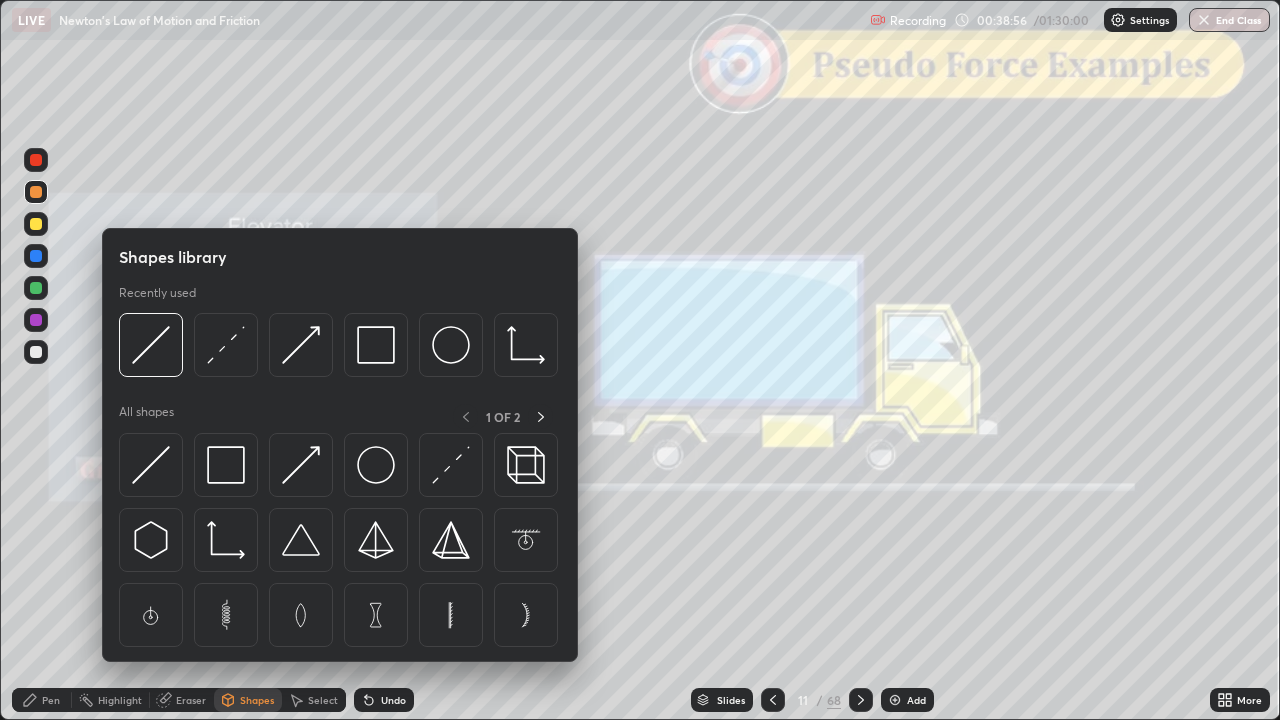 click at bounding box center (36, 160) 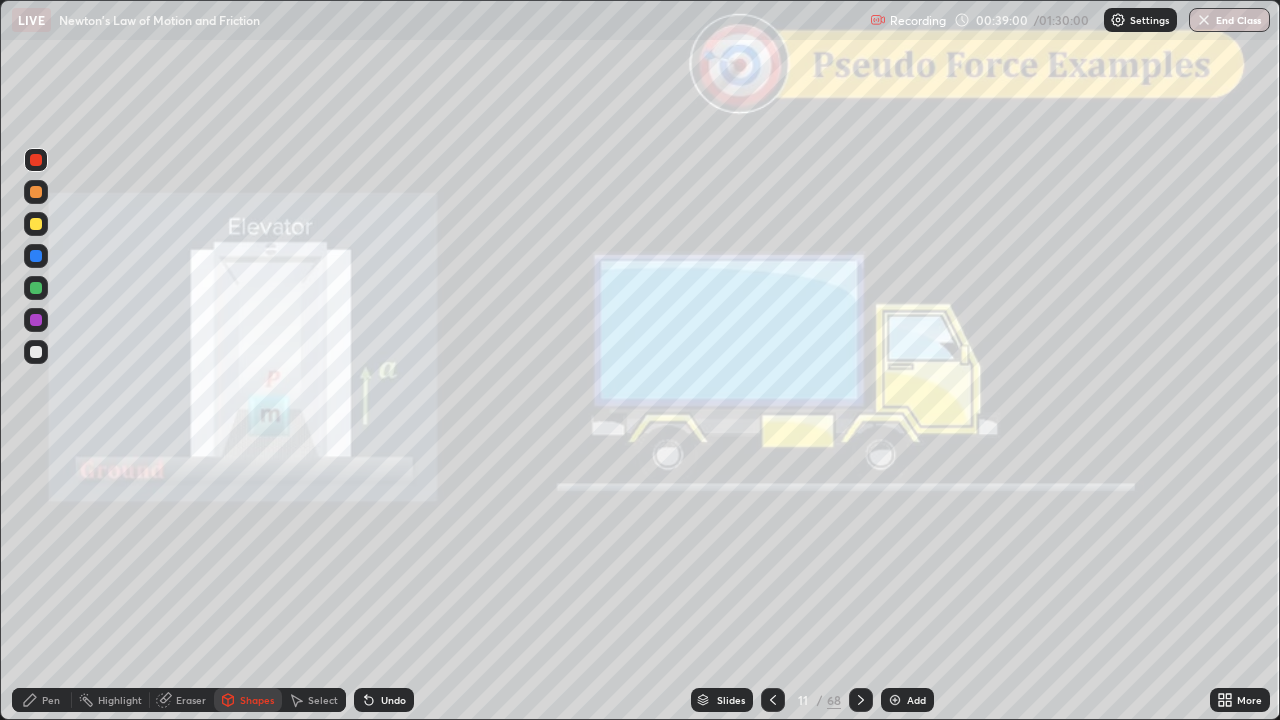 click on "Undo" at bounding box center [393, 700] 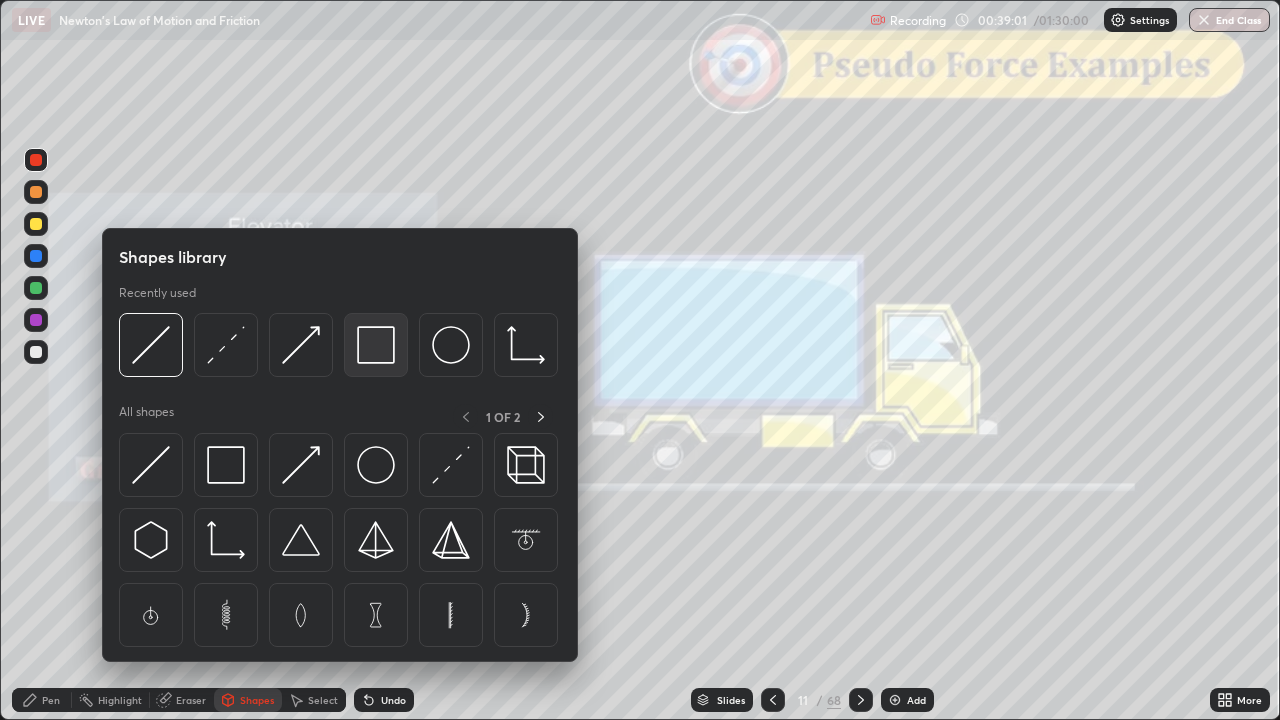 click at bounding box center (376, 345) 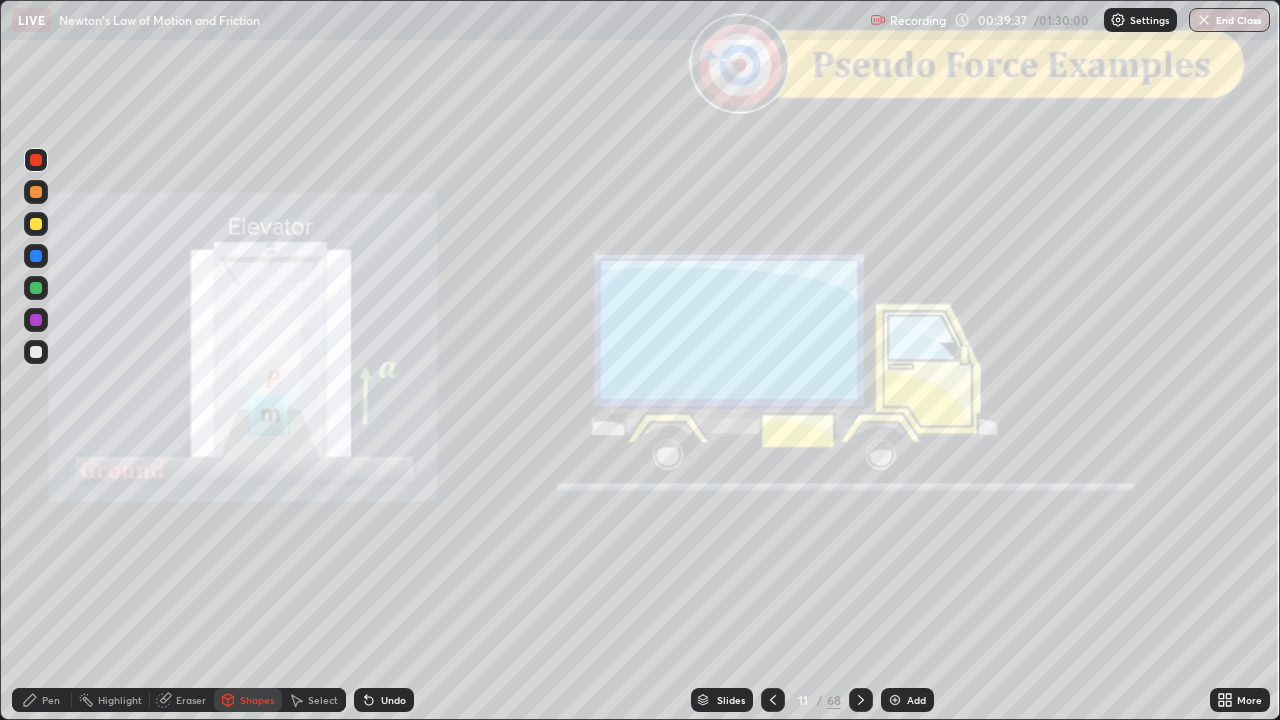 click at bounding box center (36, 224) 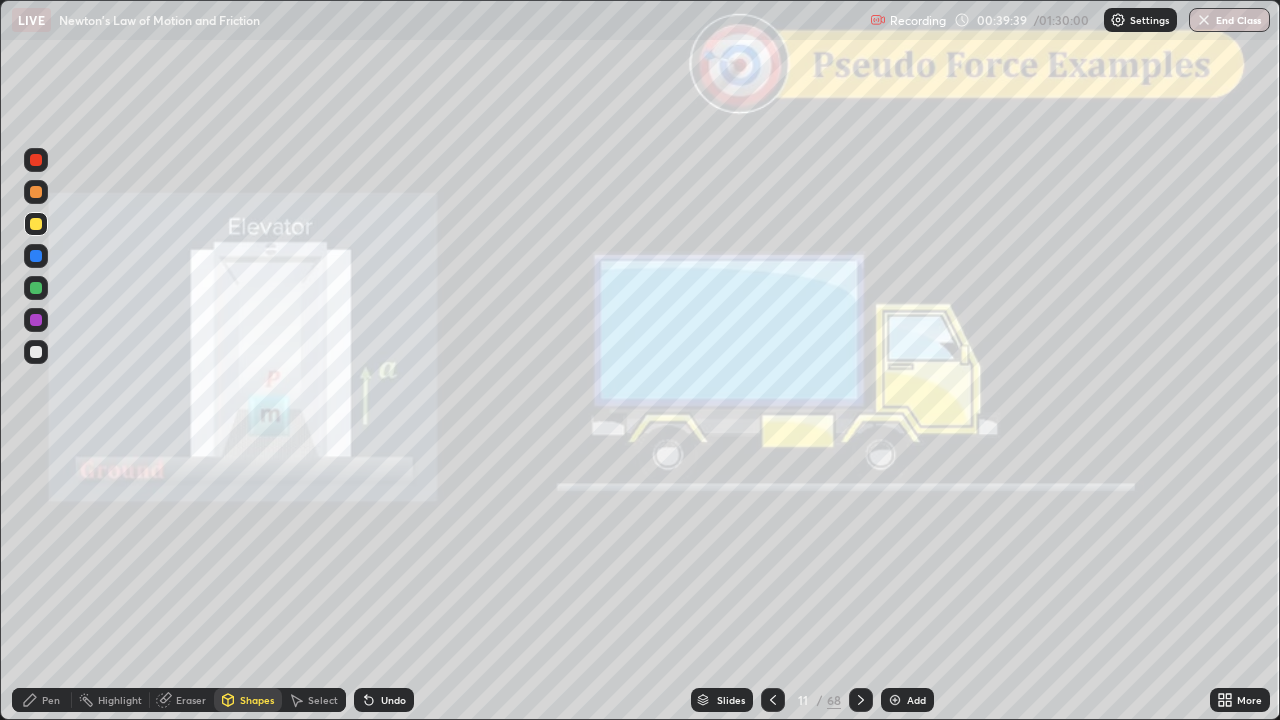 click 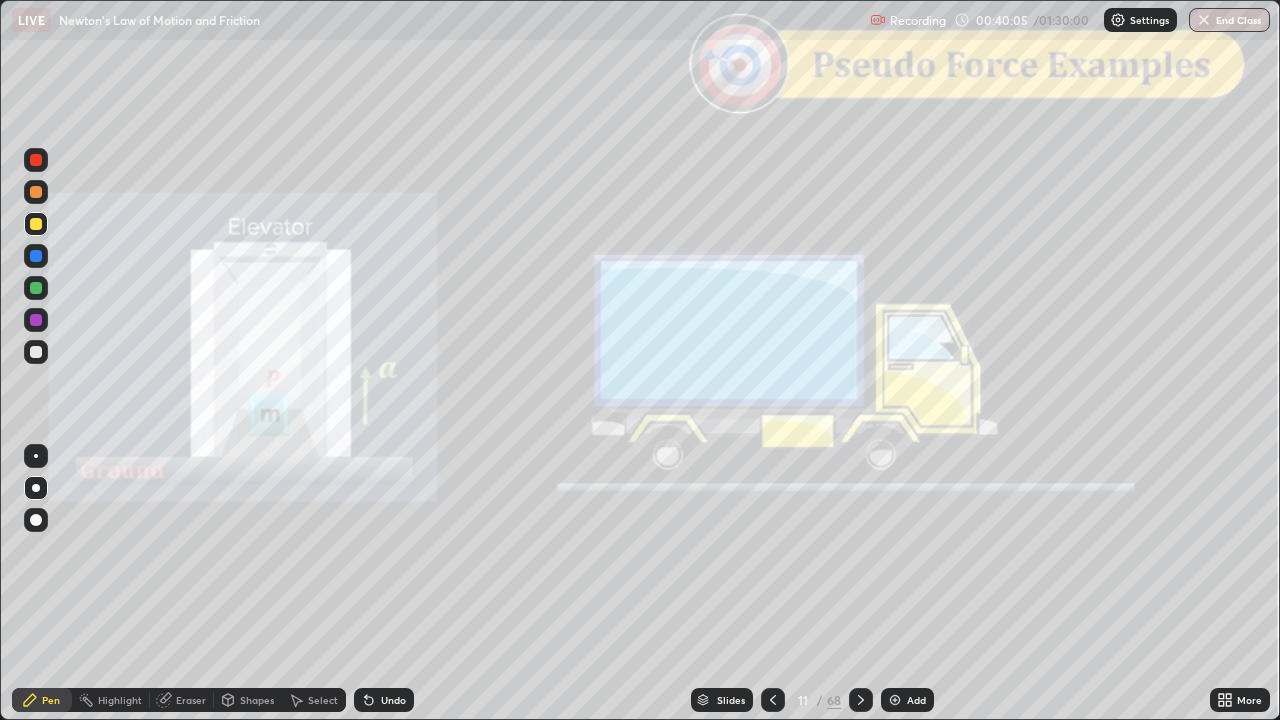 click on "Undo" at bounding box center [393, 700] 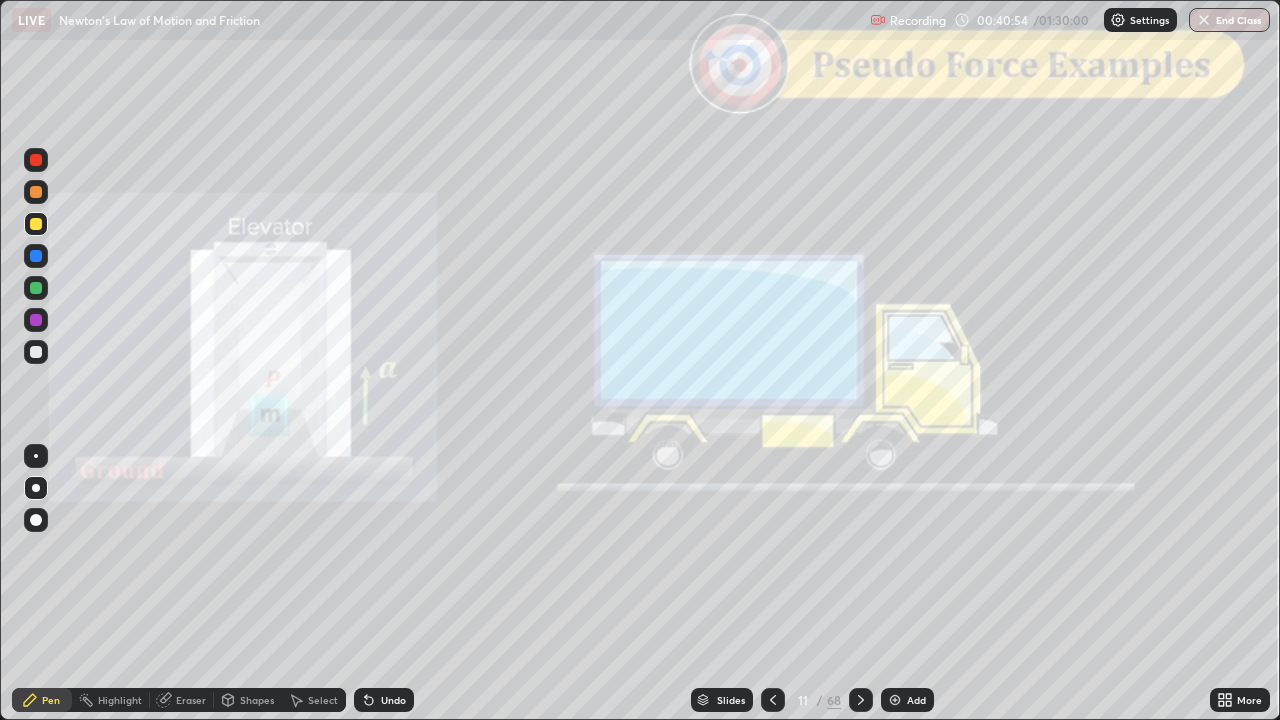 click on "Shapes" at bounding box center (257, 700) 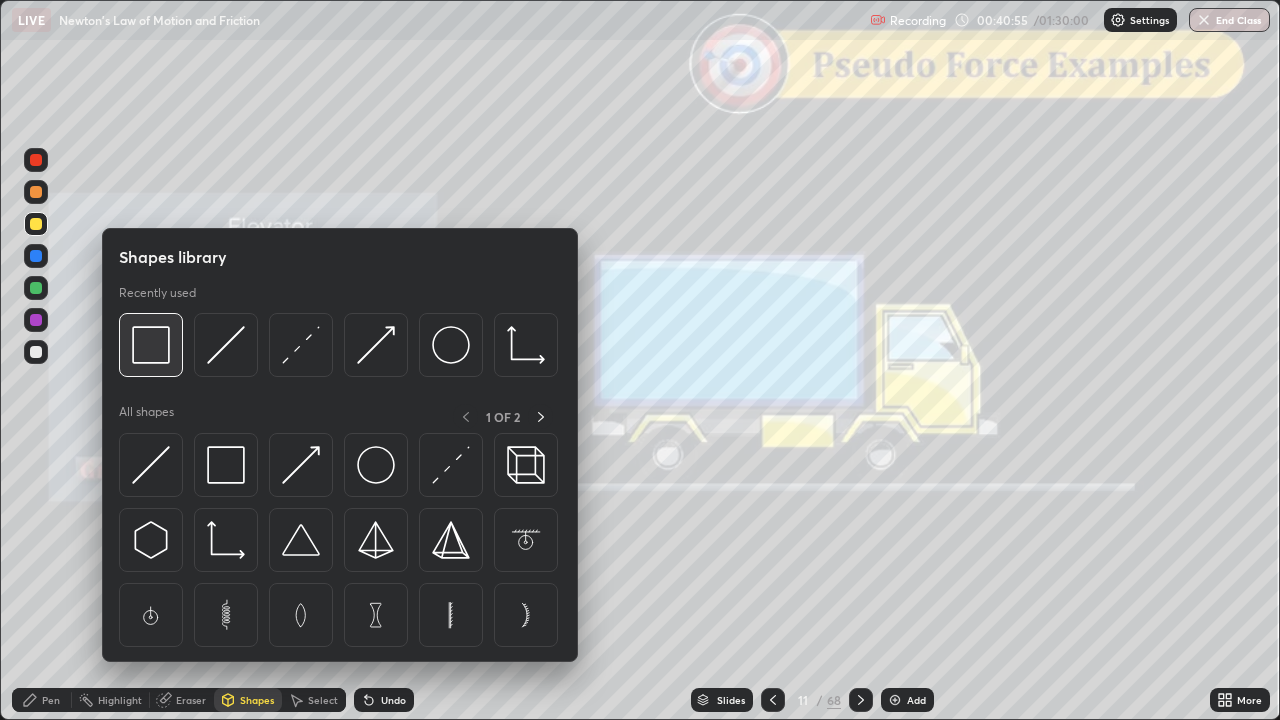 click at bounding box center [151, 345] 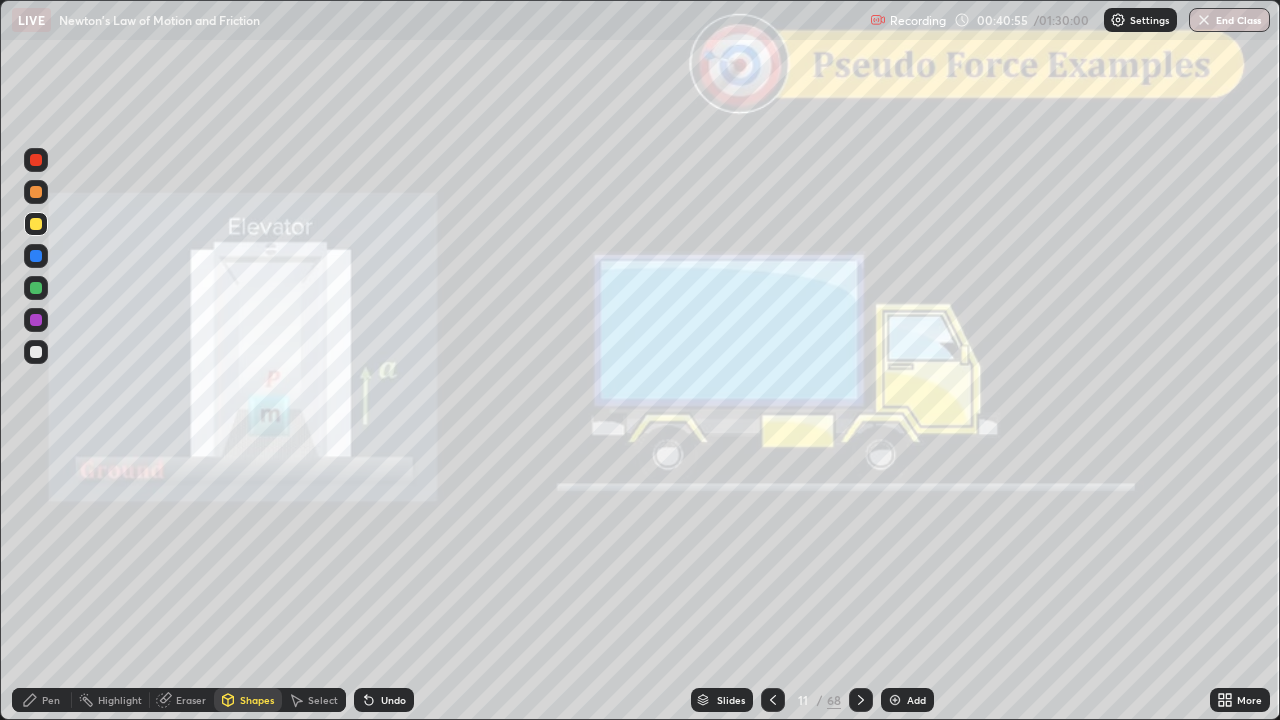 click at bounding box center [36, 160] 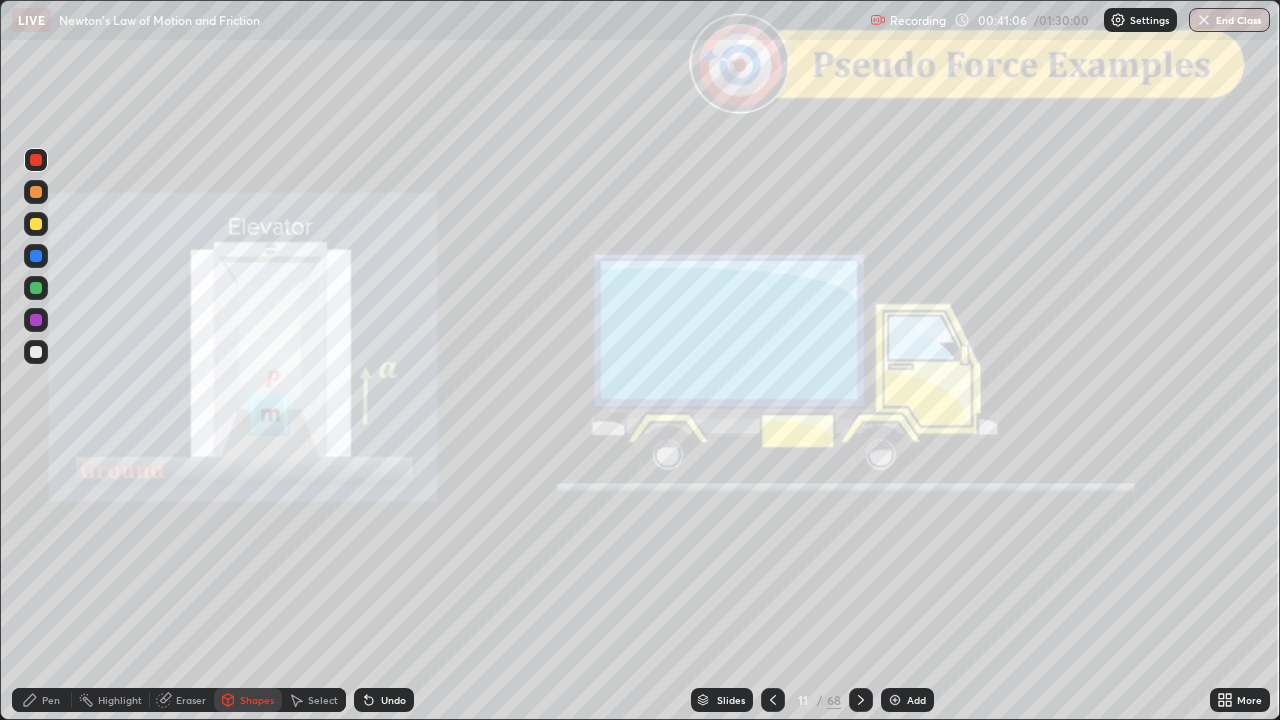 click on "Undo" at bounding box center [393, 700] 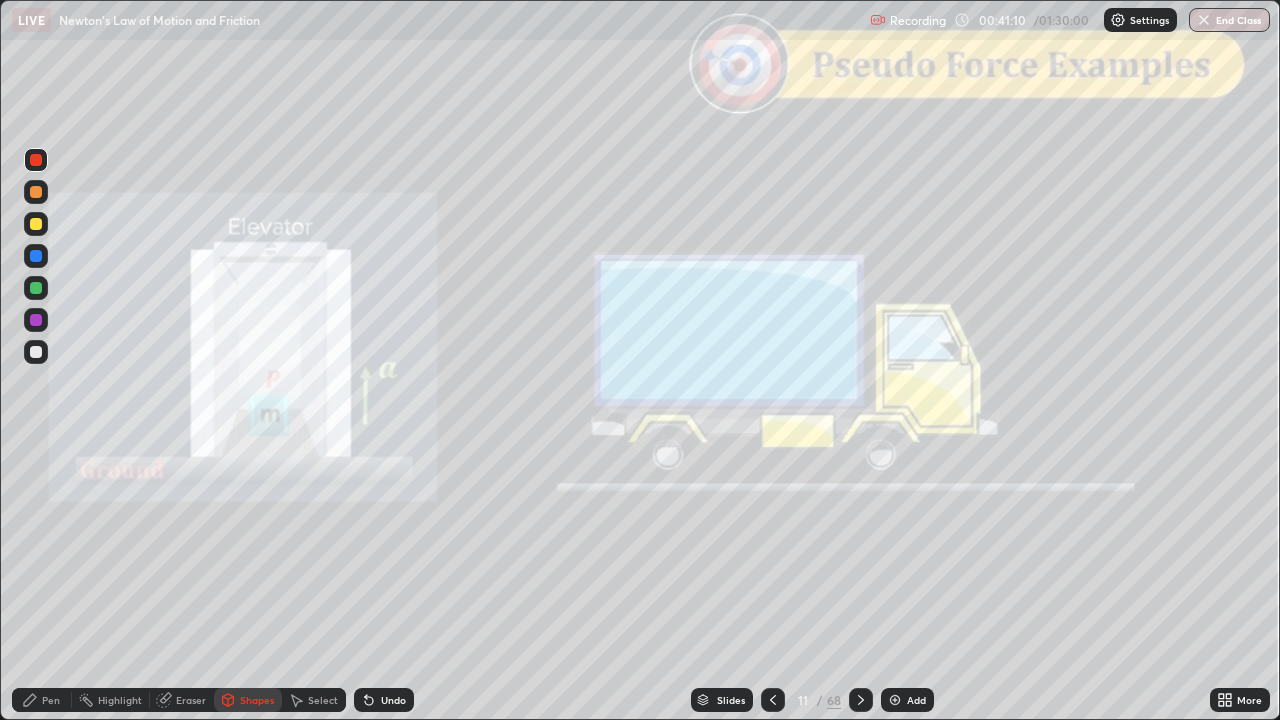 click on "Pen" at bounding box center (42, 700) 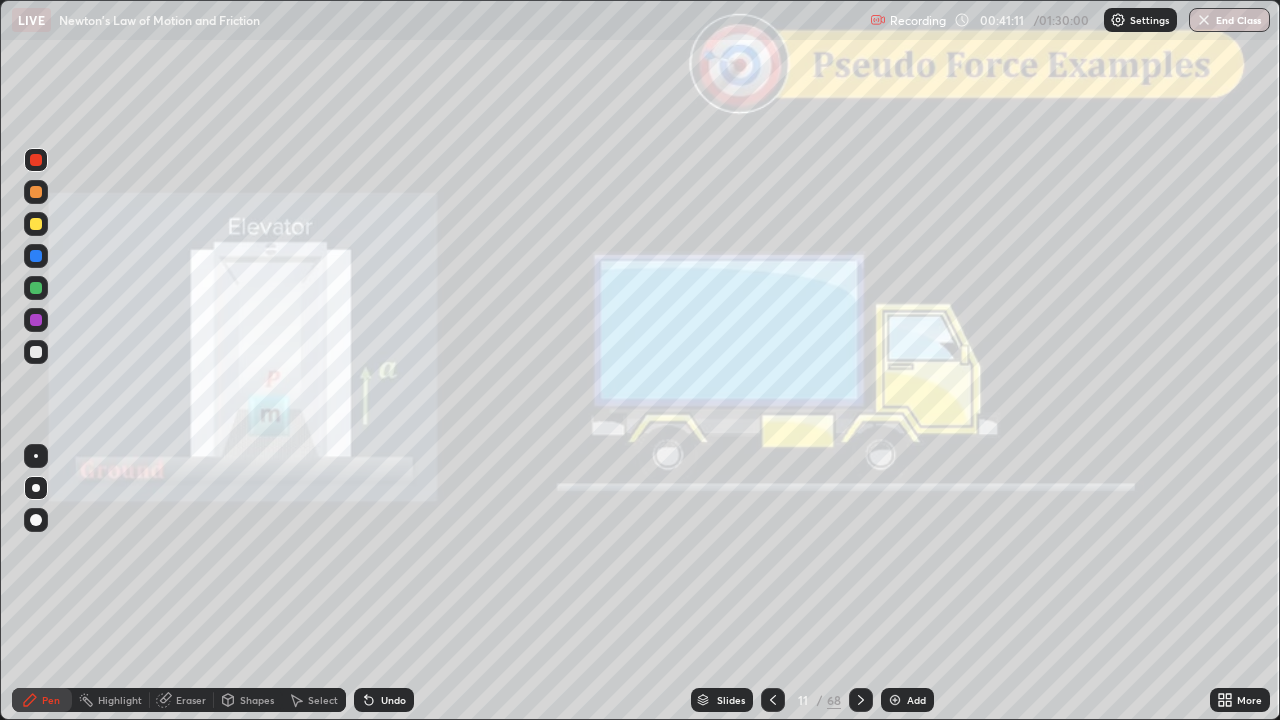 click at bounding box center (36, 160) 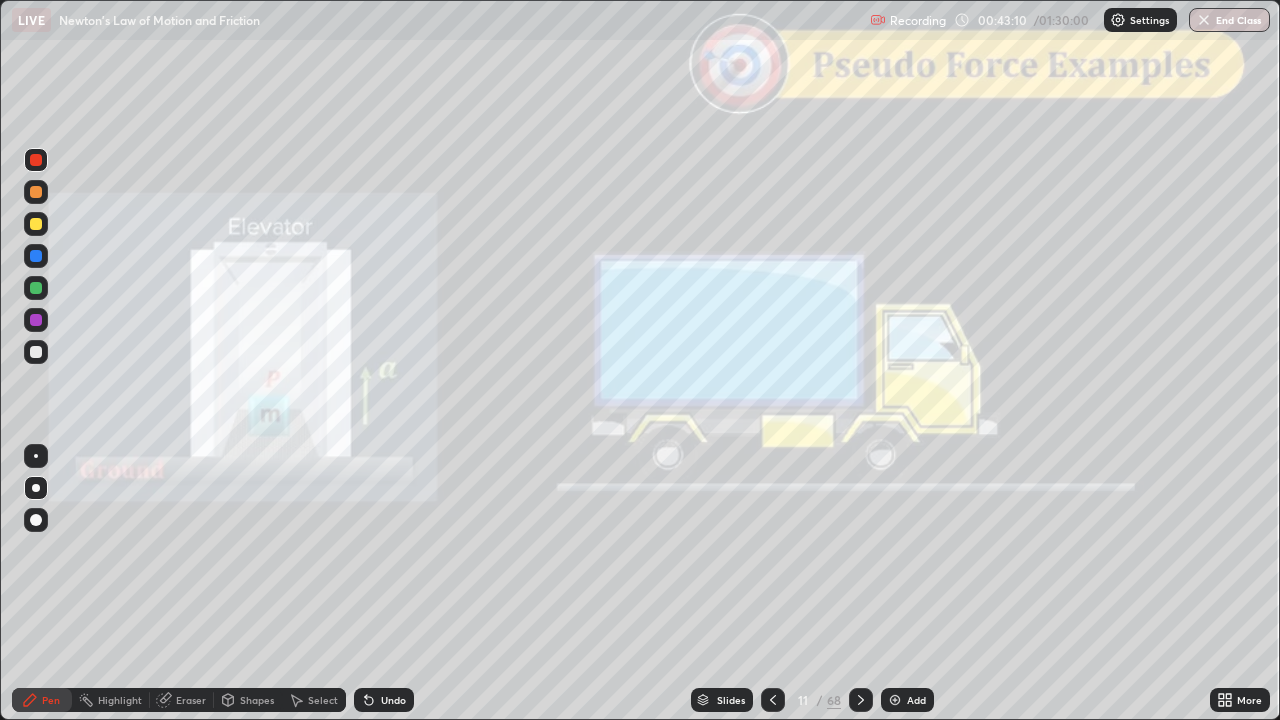 click 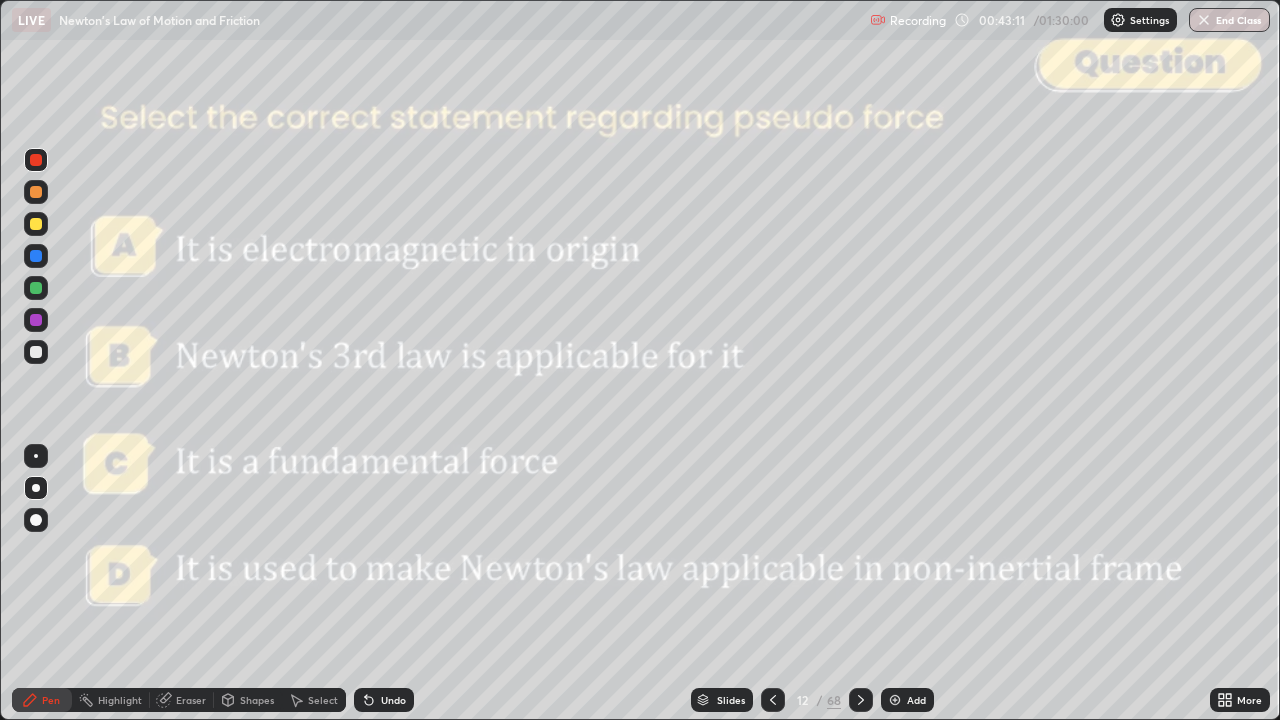 click on "Slides" at bounding box center [731, 700] 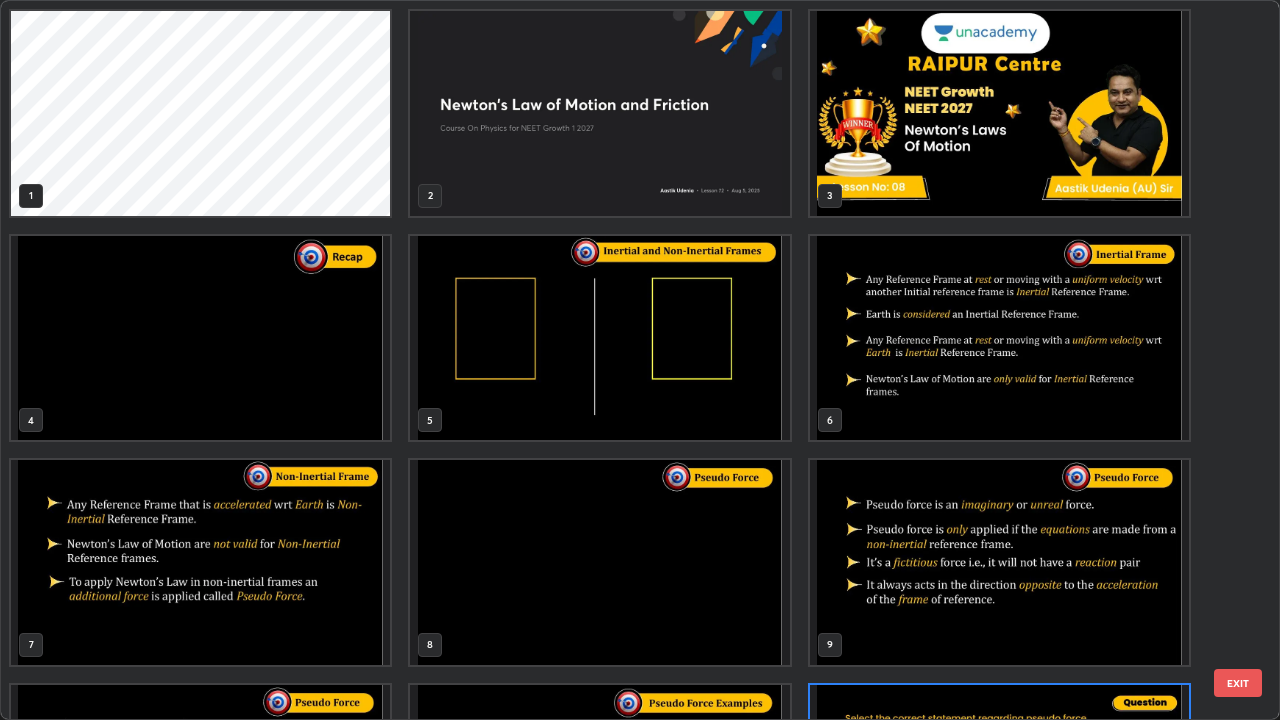 scroll, scrollTop: 180, scrollLeft: 0, axis: vertical 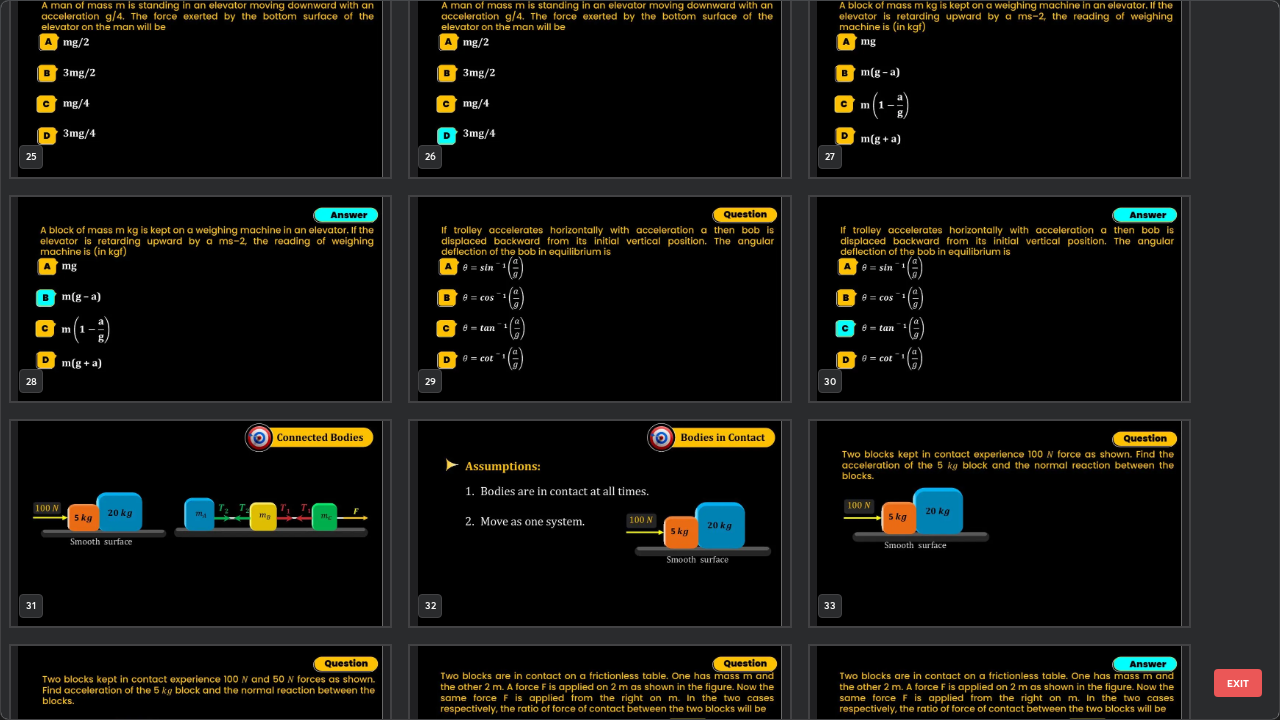 click at bounding box center (200, 523) 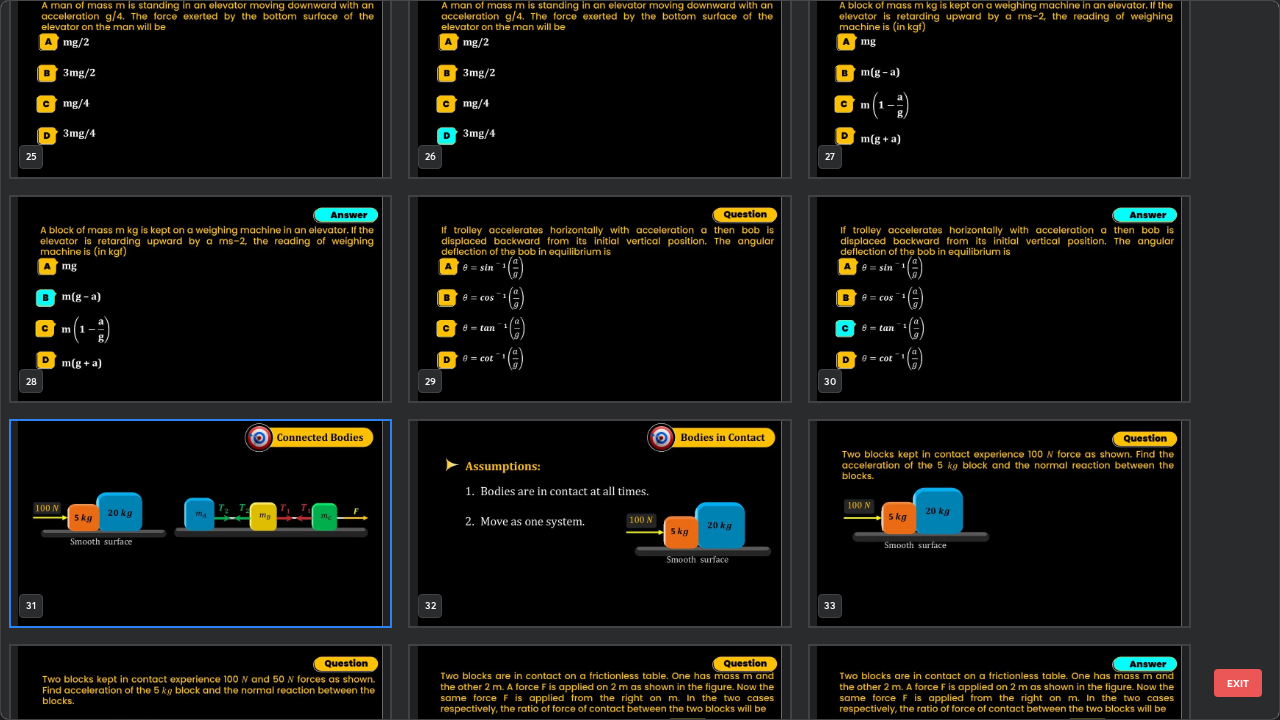 click on "EXIT" at bounding box center [1238, 683] 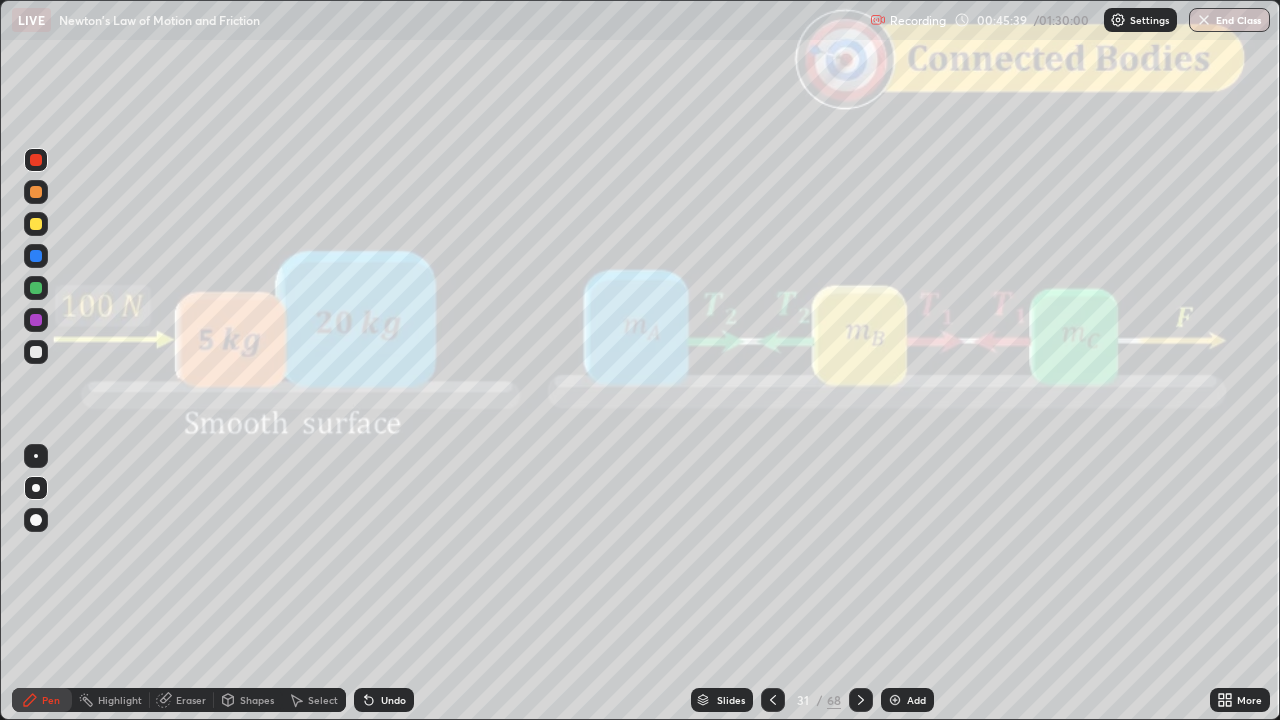 click on "Slides" at bounding box center [731, 700] 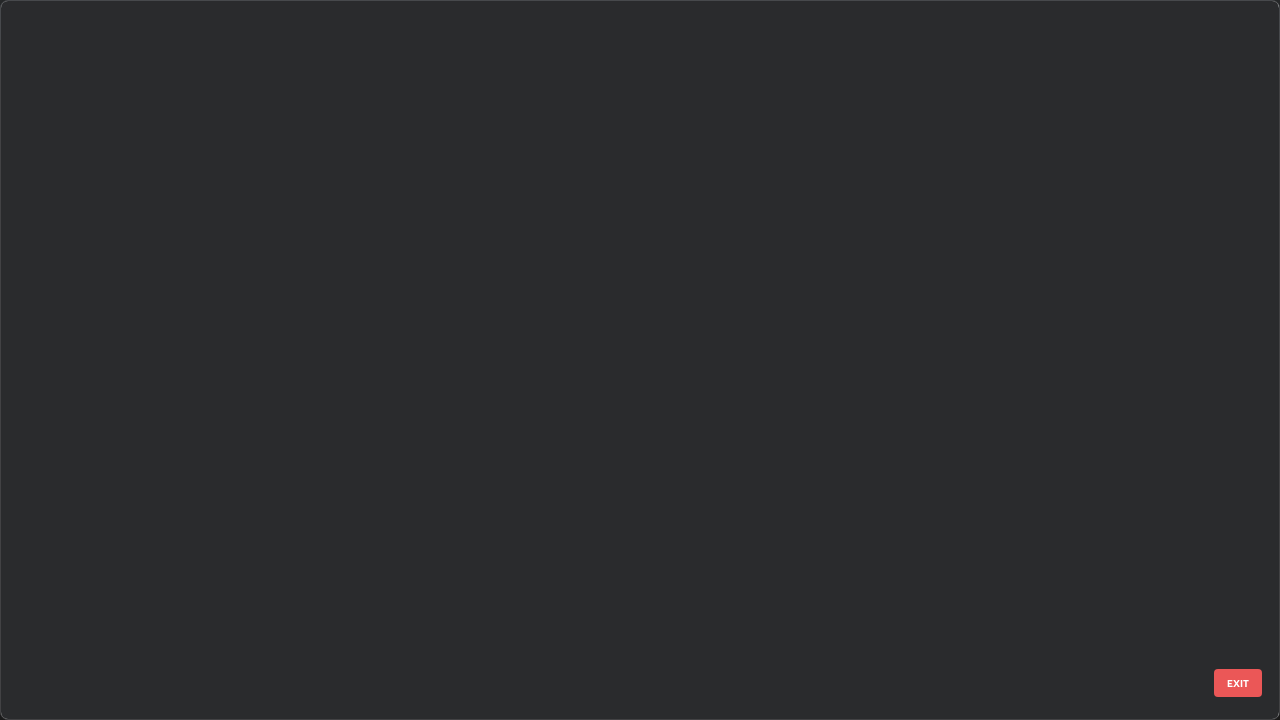 scroll, scrollTop: 1753, scrollLeft: 0, axis: vertical 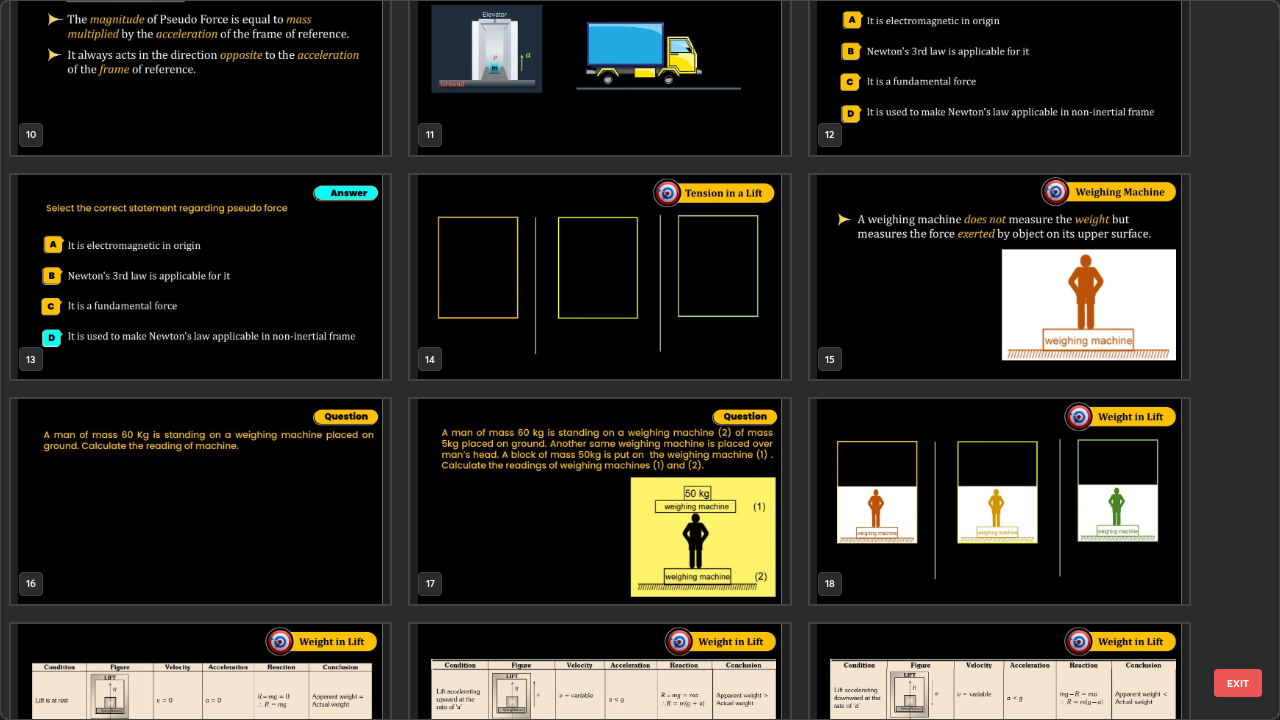 click at bounding box center [599, 277] 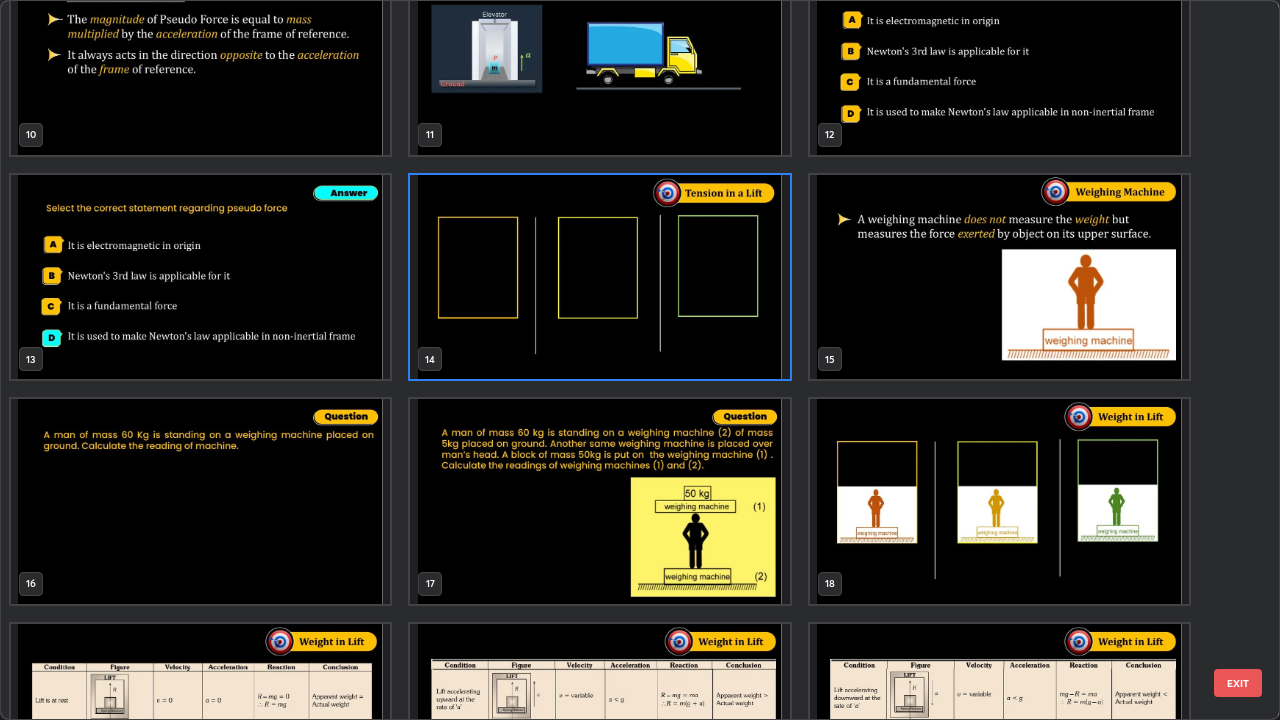 click on "EXIT" at bounding box center (1238, 683) 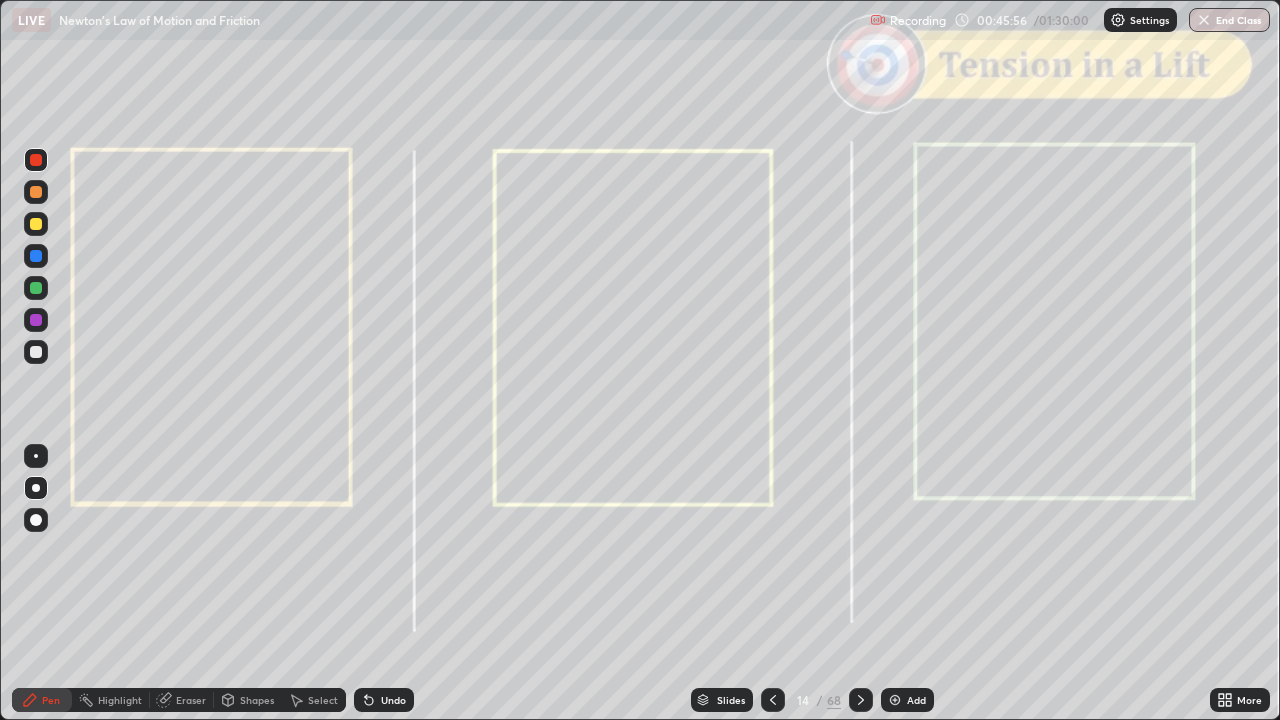 click on "Slides" at bounding box center [731, 700] 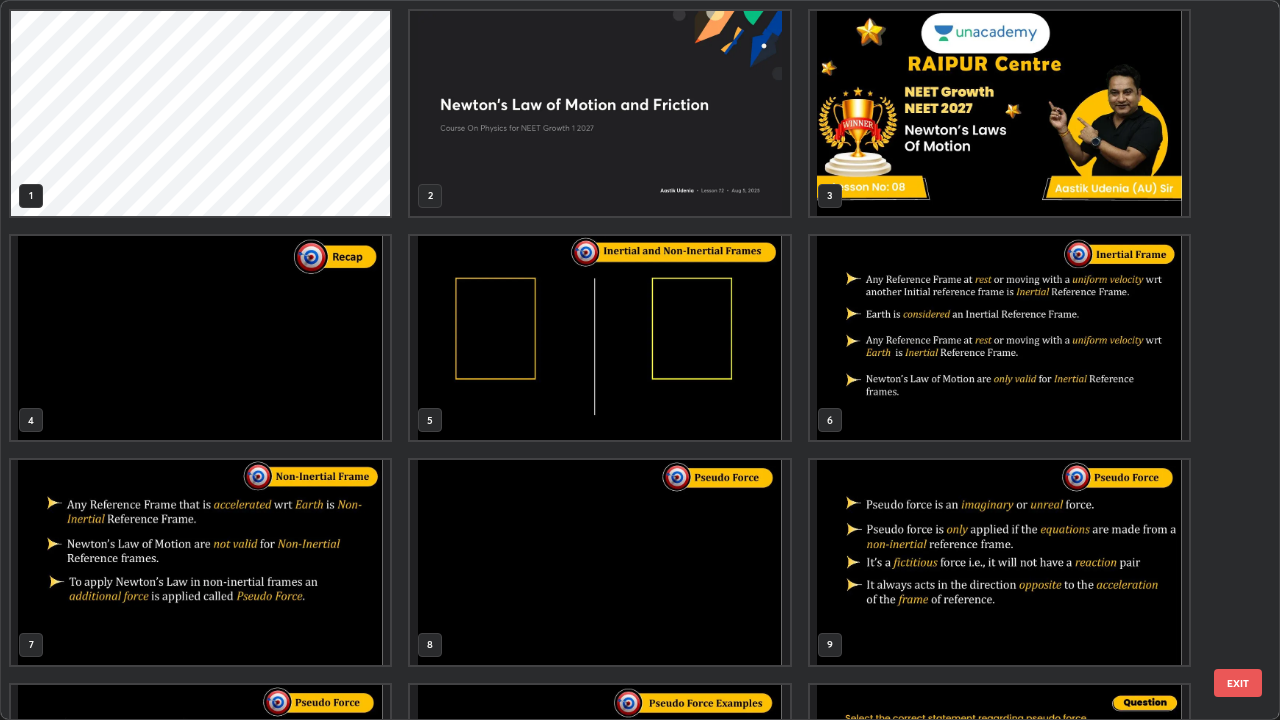 scroll, scrollTop: 405, scrollLeft: 0, axis: vertical 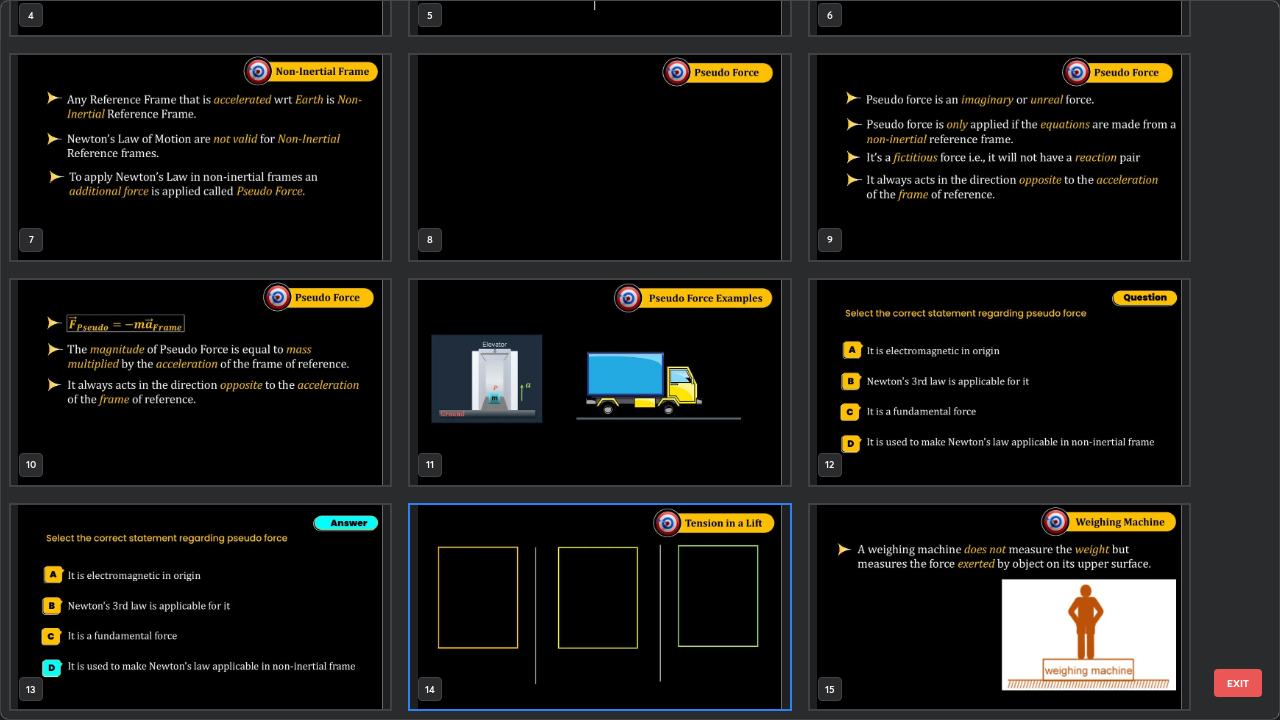 click at bounding box center [599, 382] 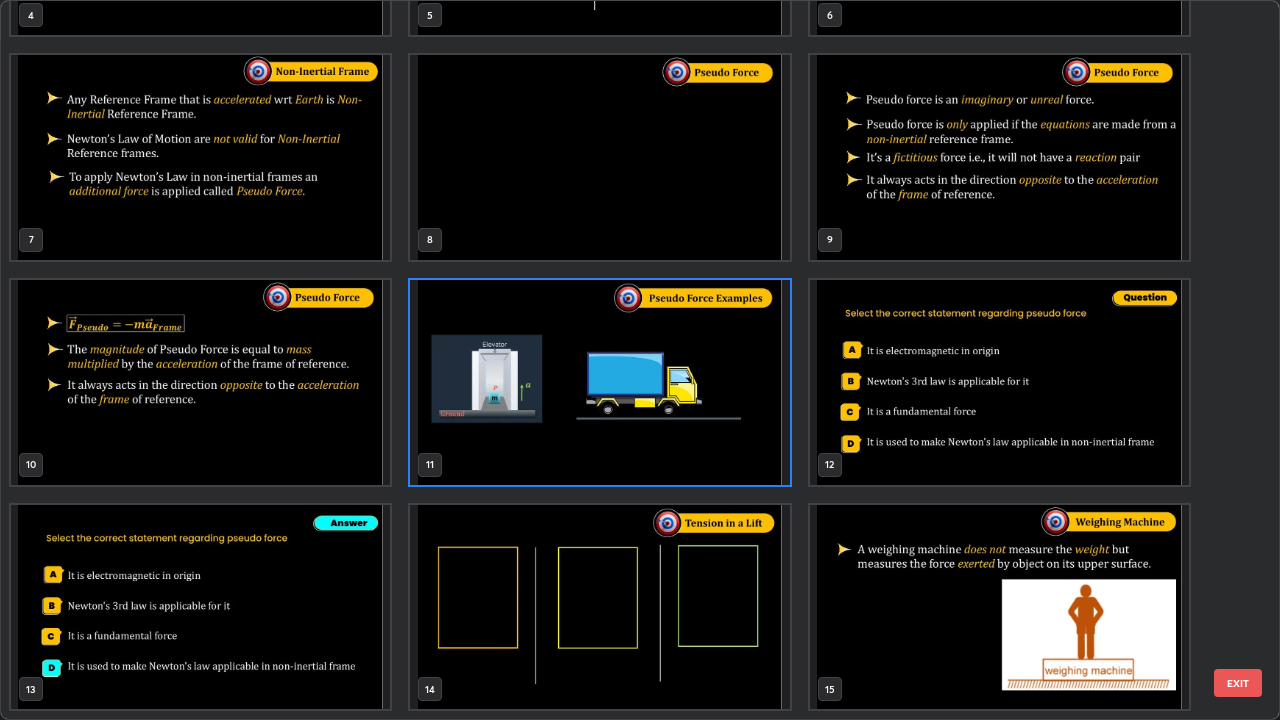 click on "EXIT" at bounding box center (1238, 683) 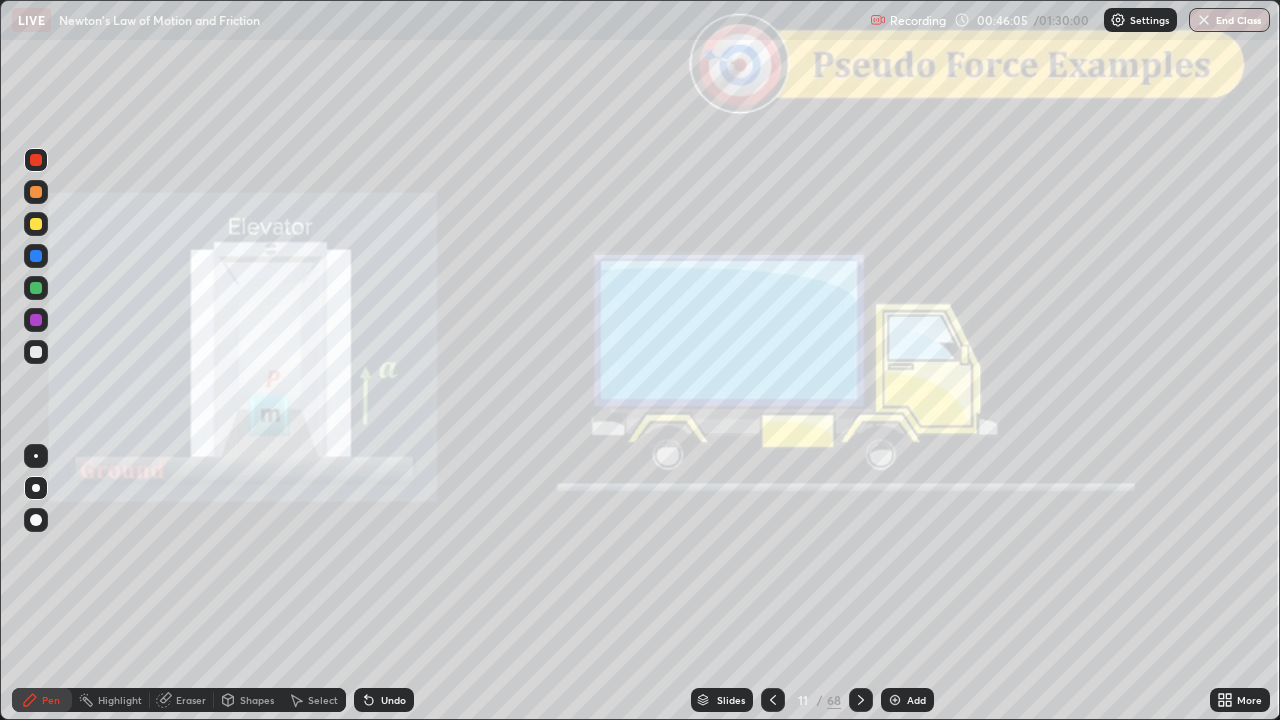 click on "Shapes" at bounding box center (257, 700) 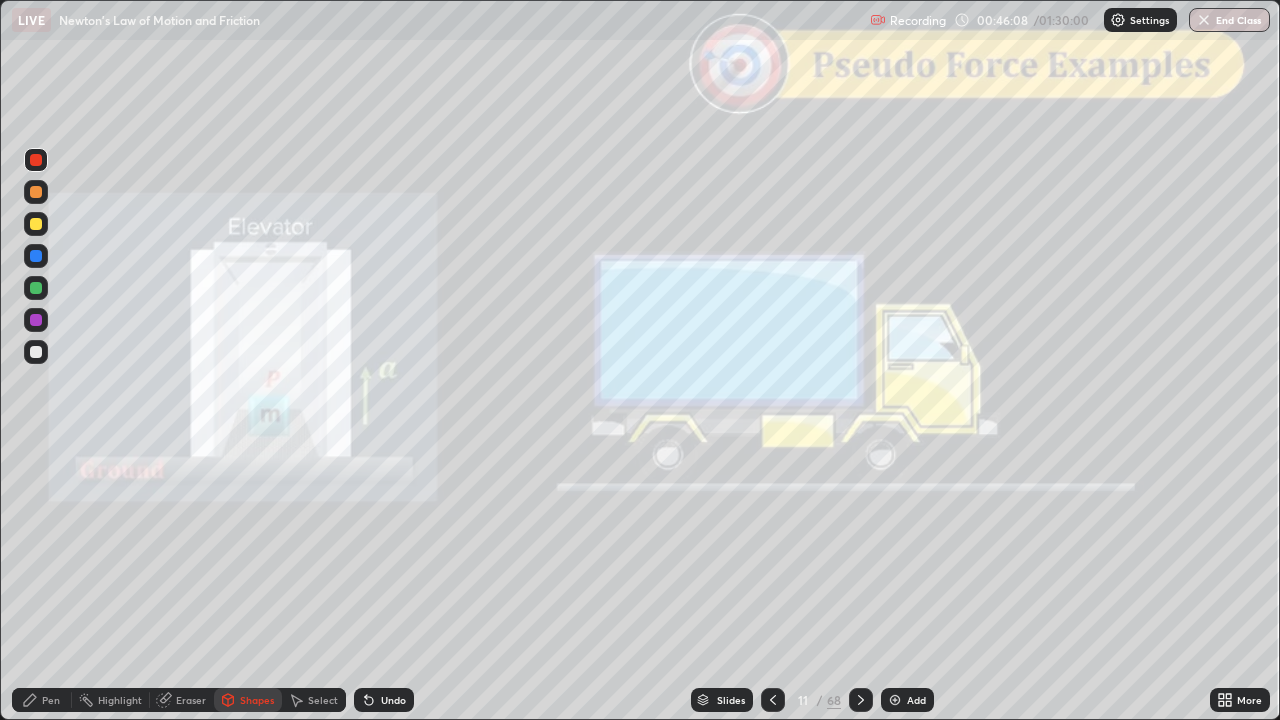 click at bounding box center [36, 256] 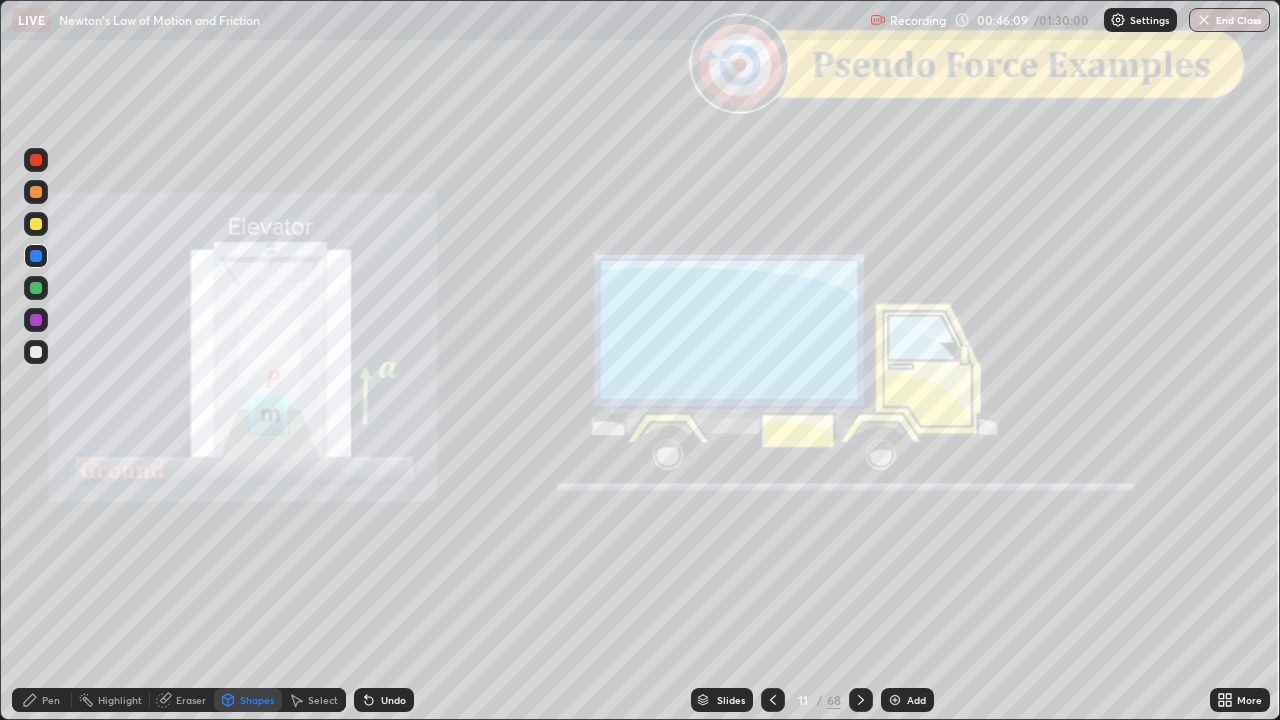 click at bounding box center [36, 192] 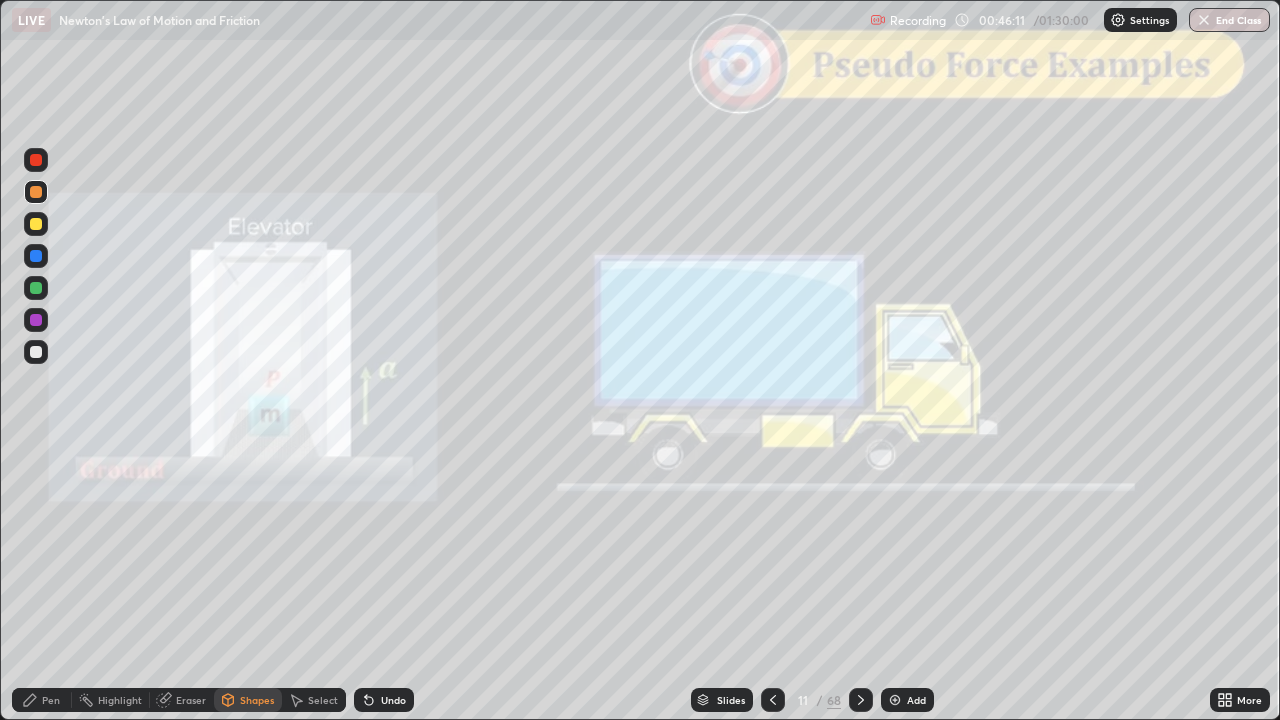 click on "Shapes" at bounding box center [257, 700] 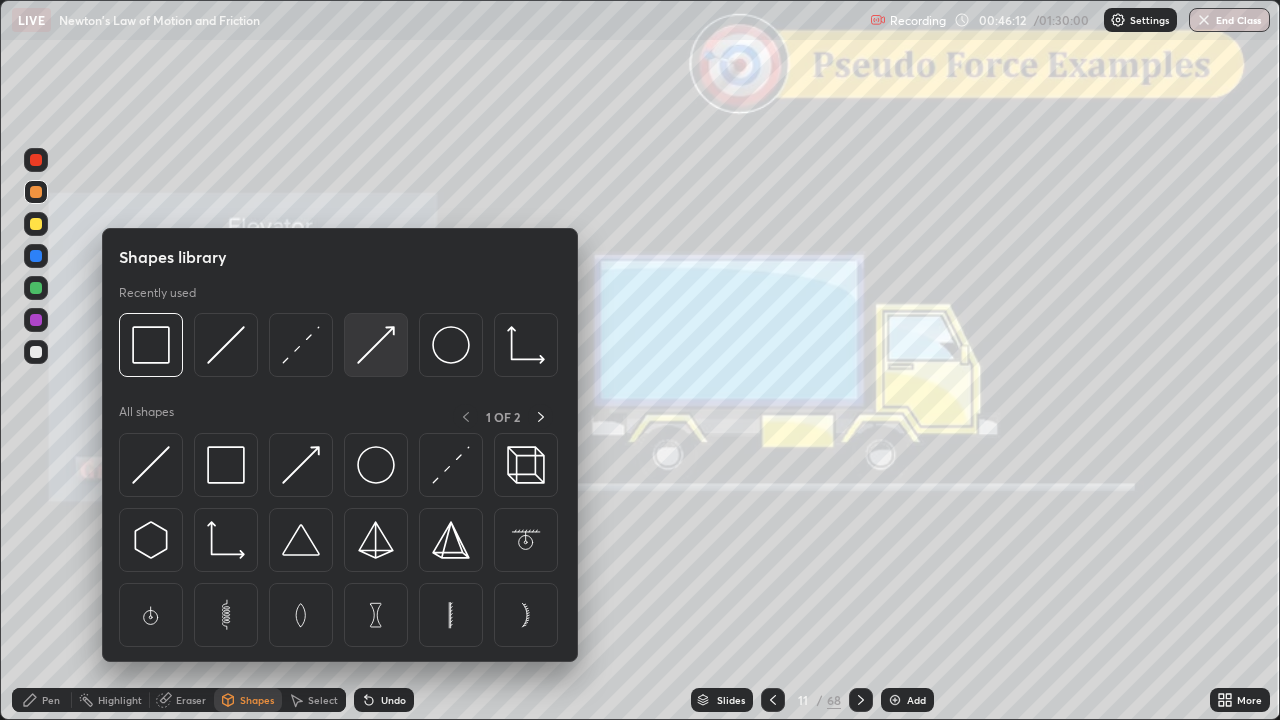 click at bounding box center [376, 345] 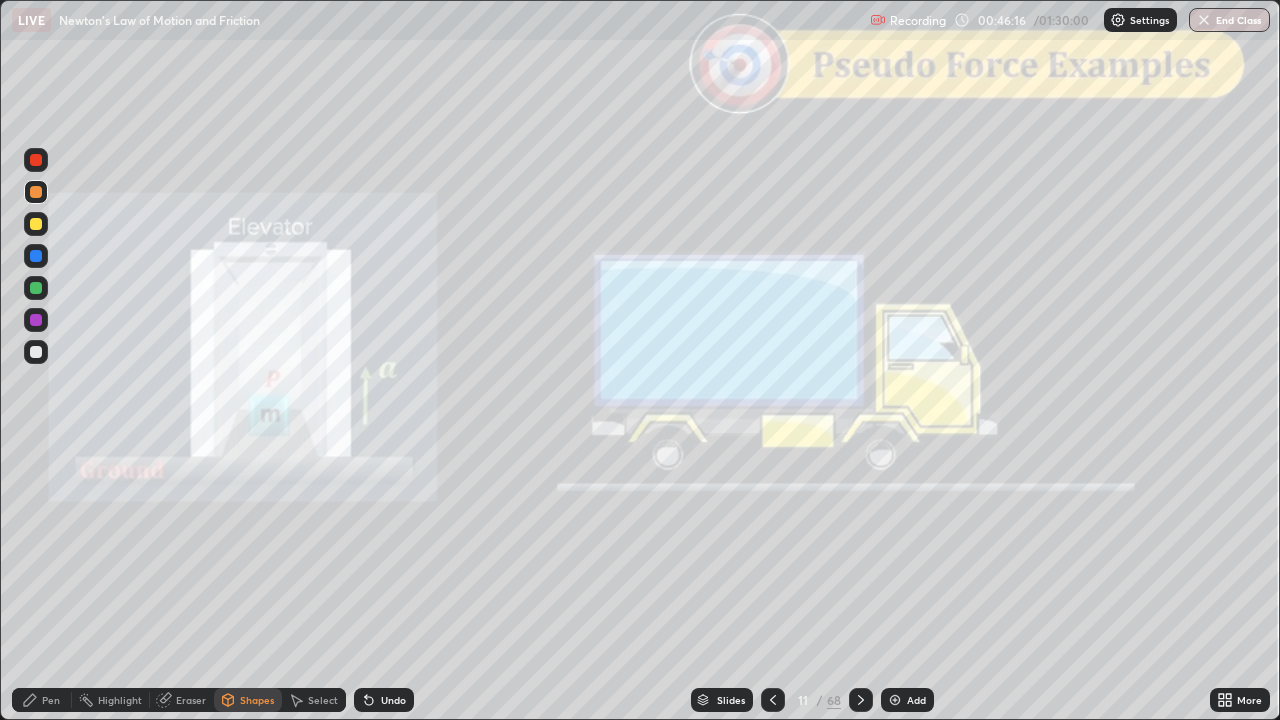 click 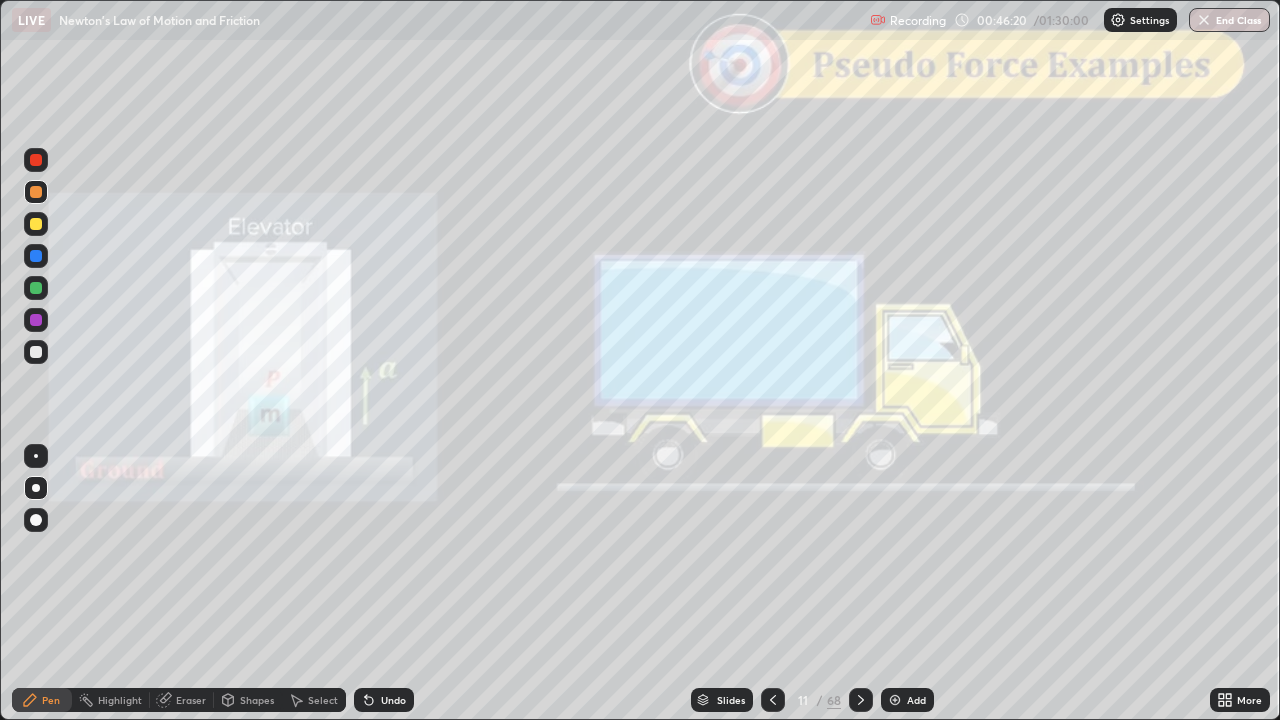 click at bounding box center (36, 160) 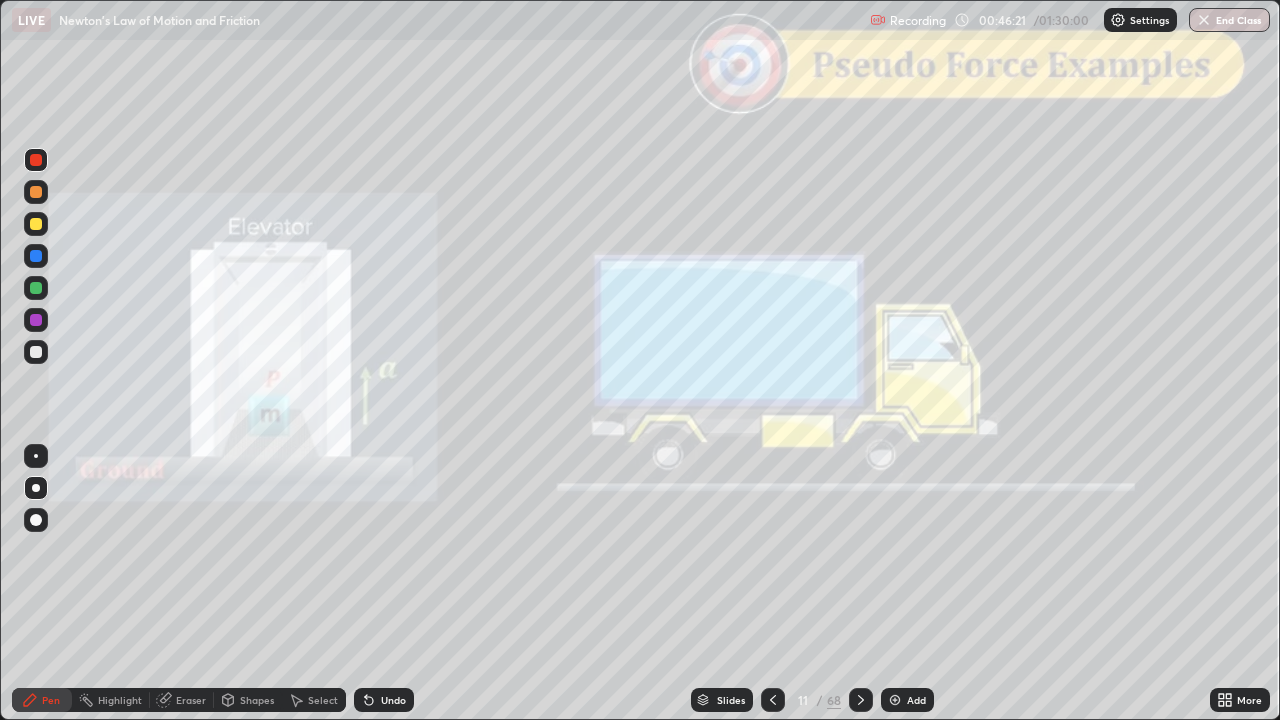 click on "Shapes" at bounding box center (257, 700) 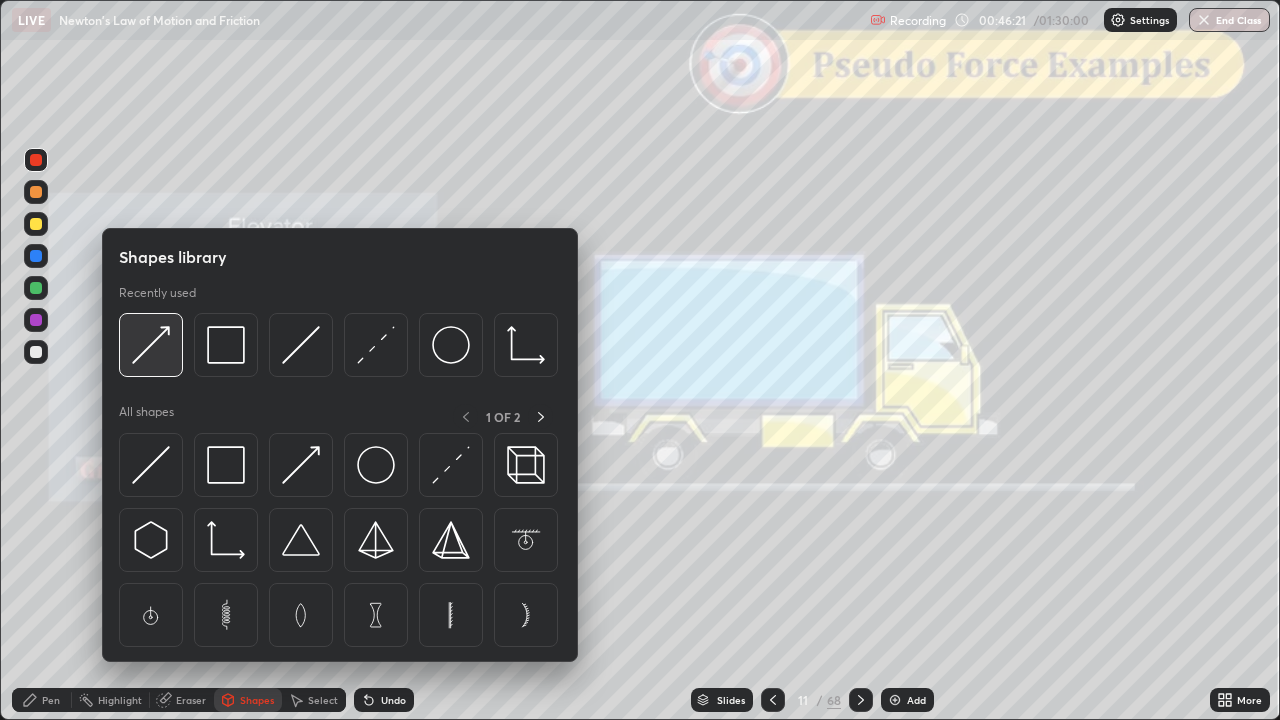 click at bounding box center [151, 345] 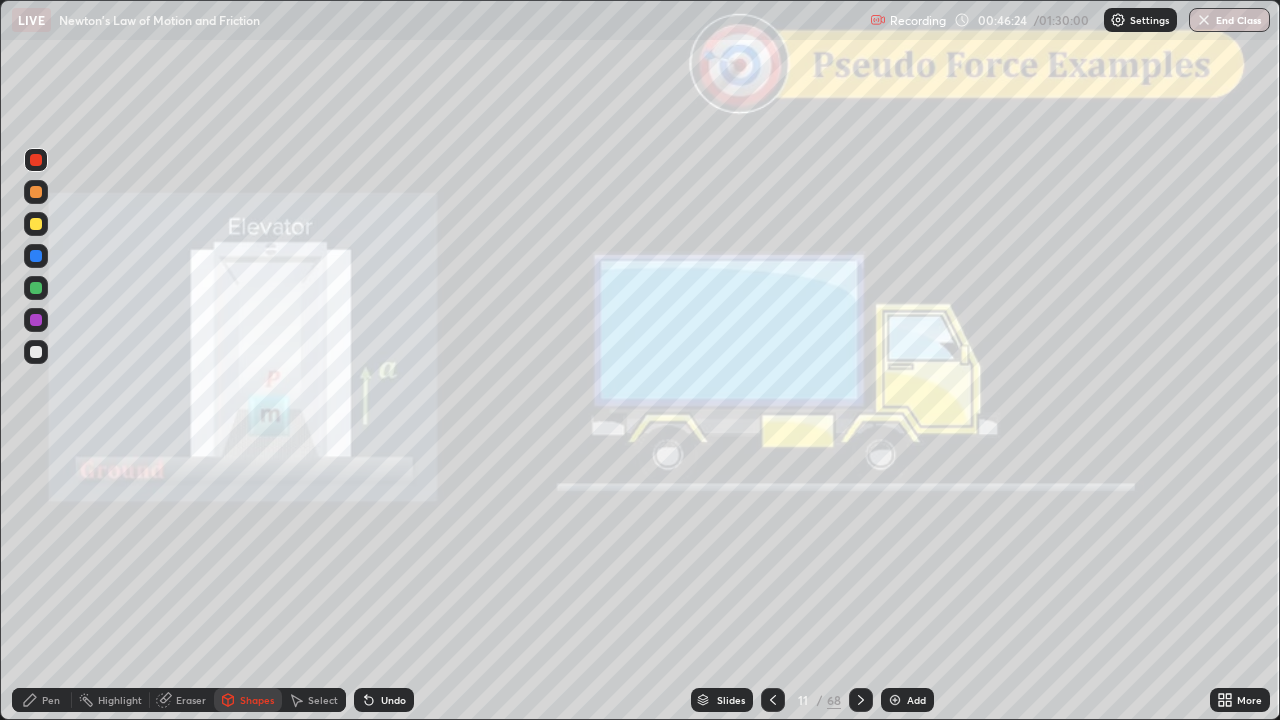 click 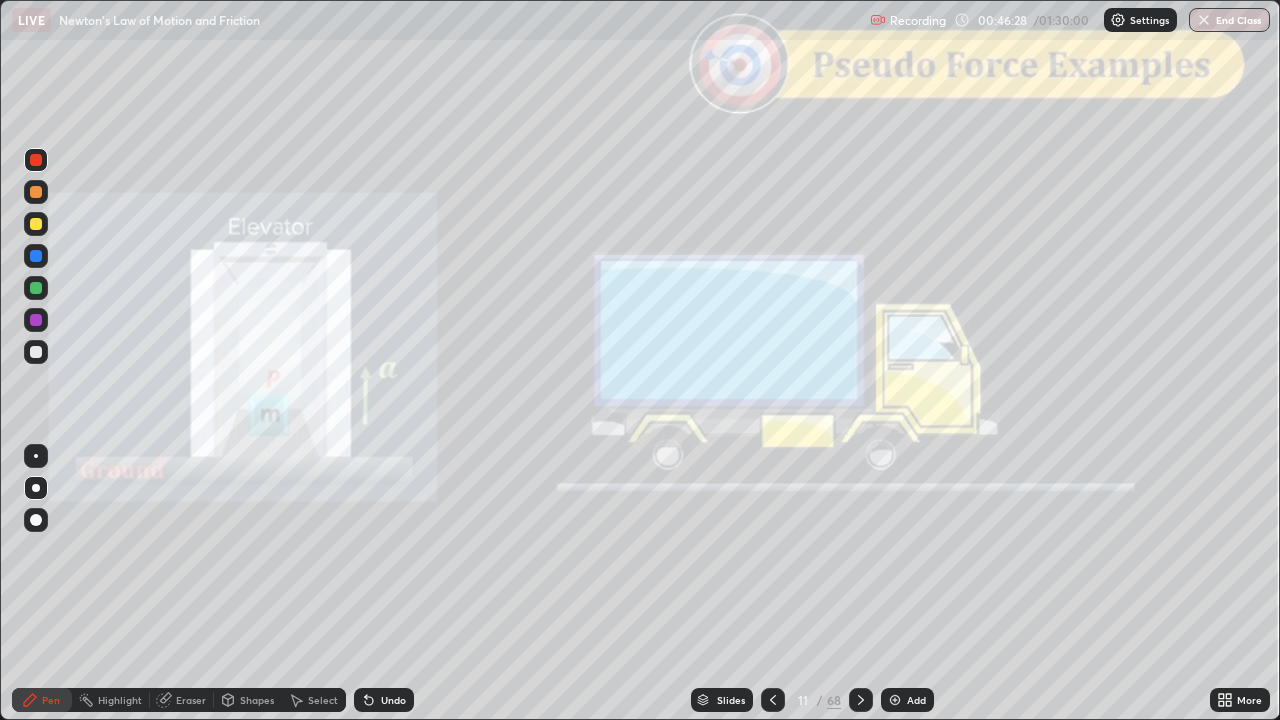 click at bounding box center [36, 224] 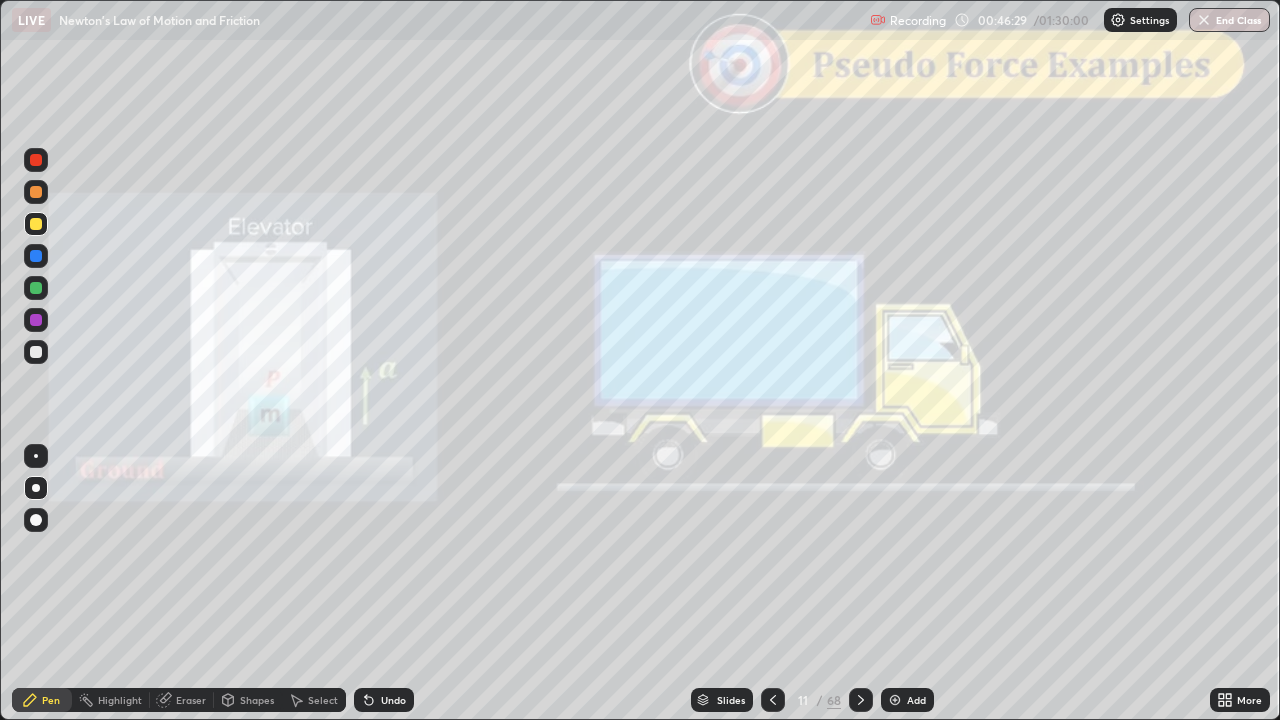click on "Shapes" at bounding box center (248, 700) 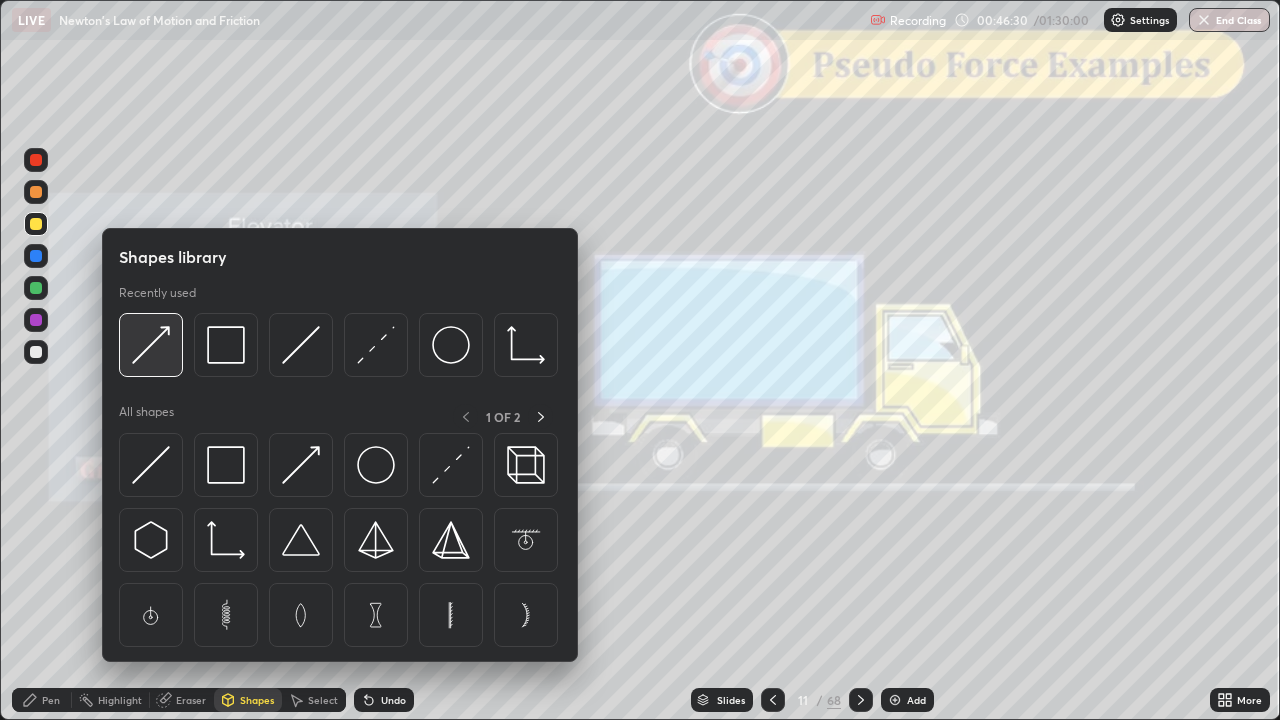 click at bounding box center [151, 345] 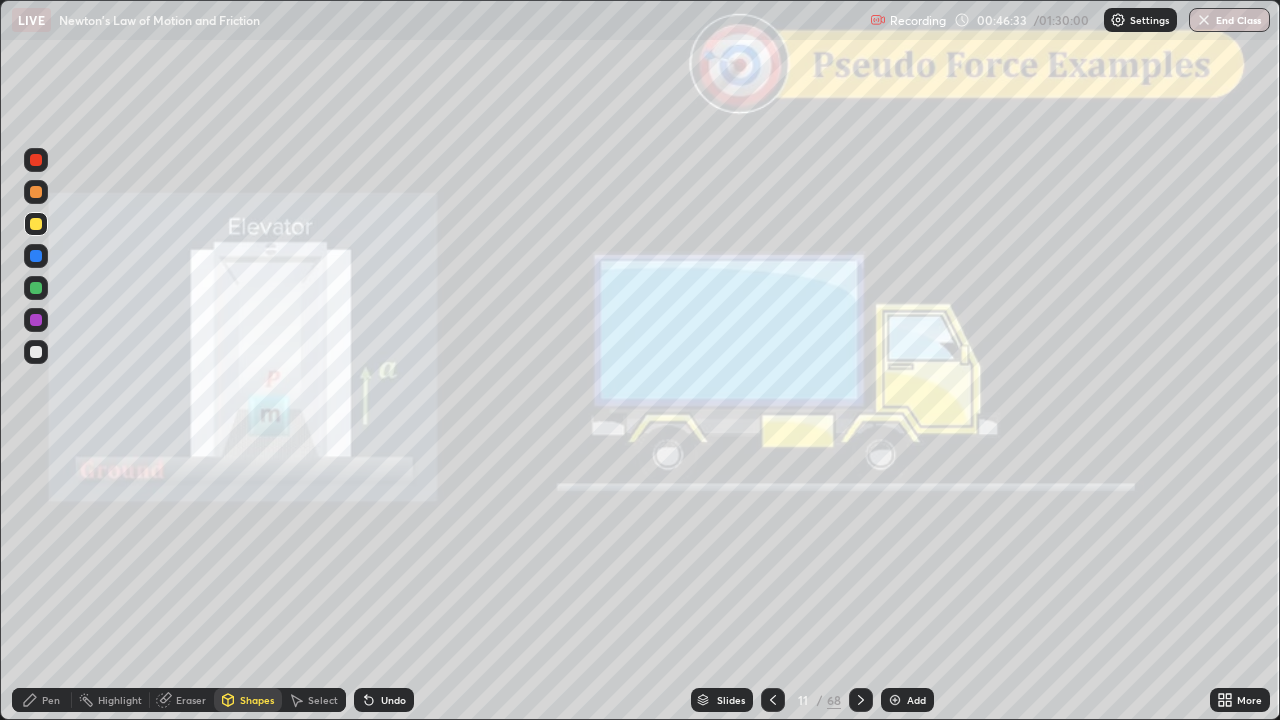 click 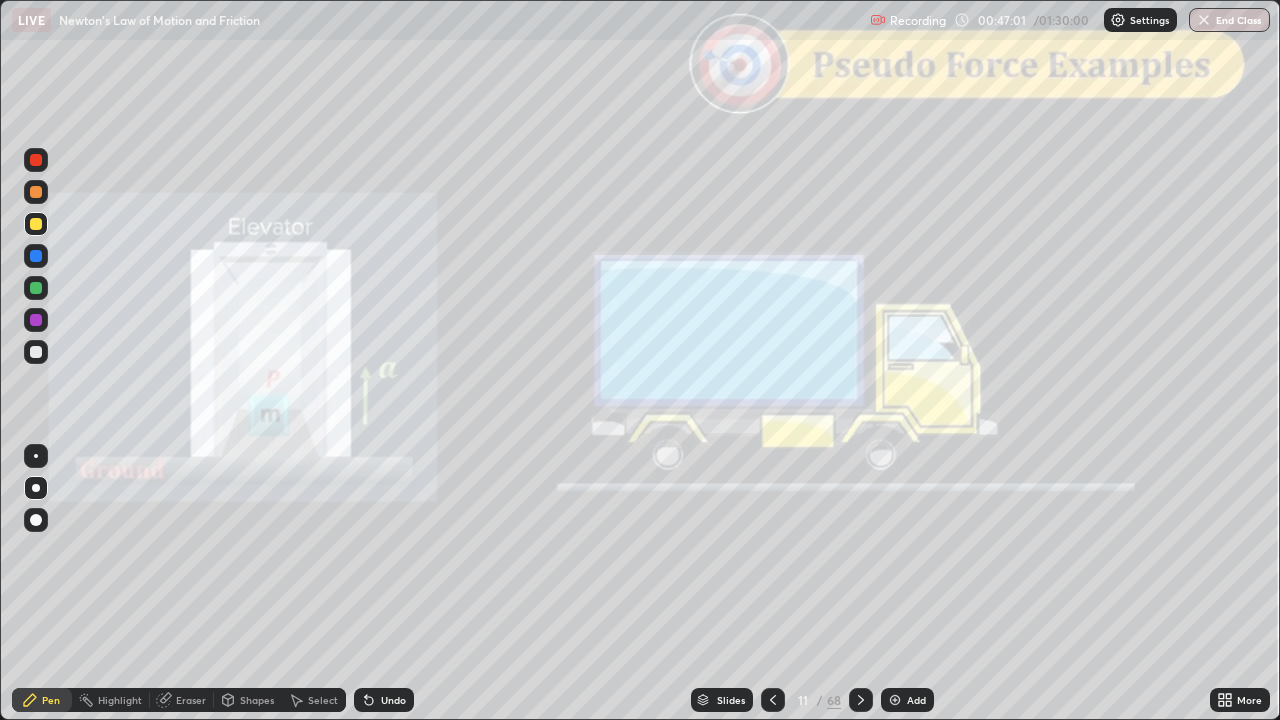 click on "Slides" at bounding box center (722, 700) 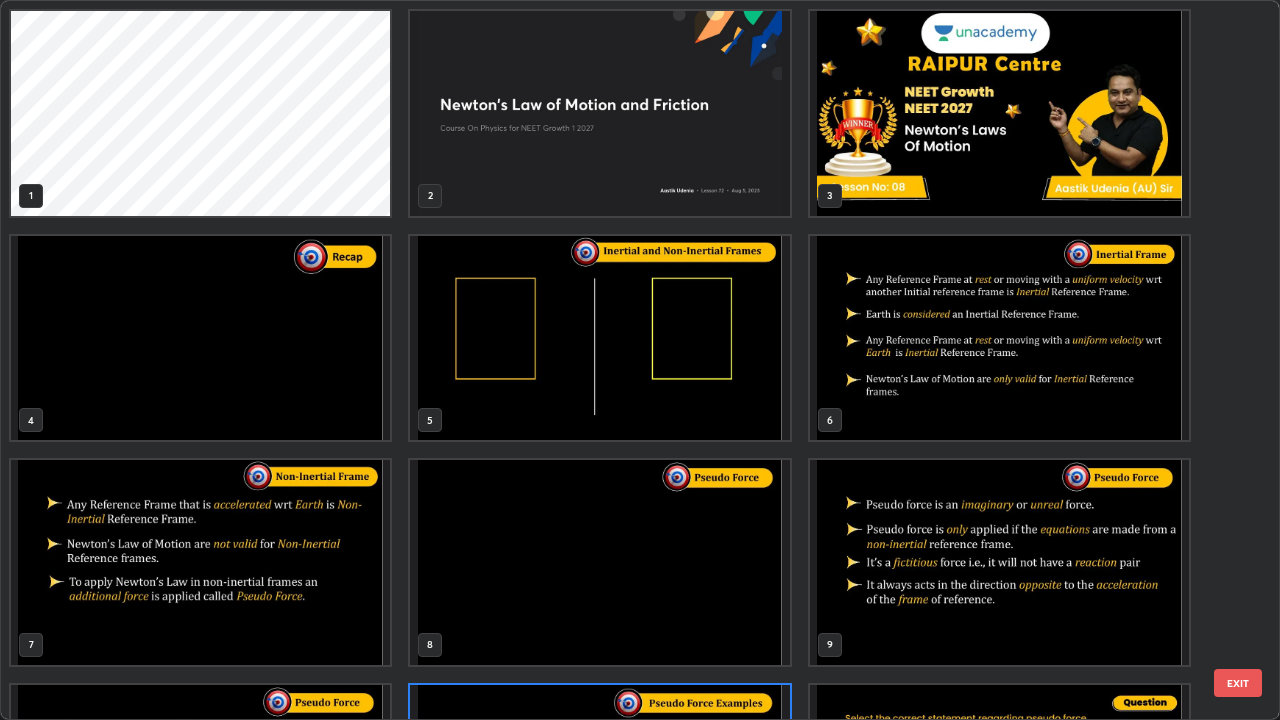 scroll, scrollTop: 180, scrollLeft: 0, axis: vertical 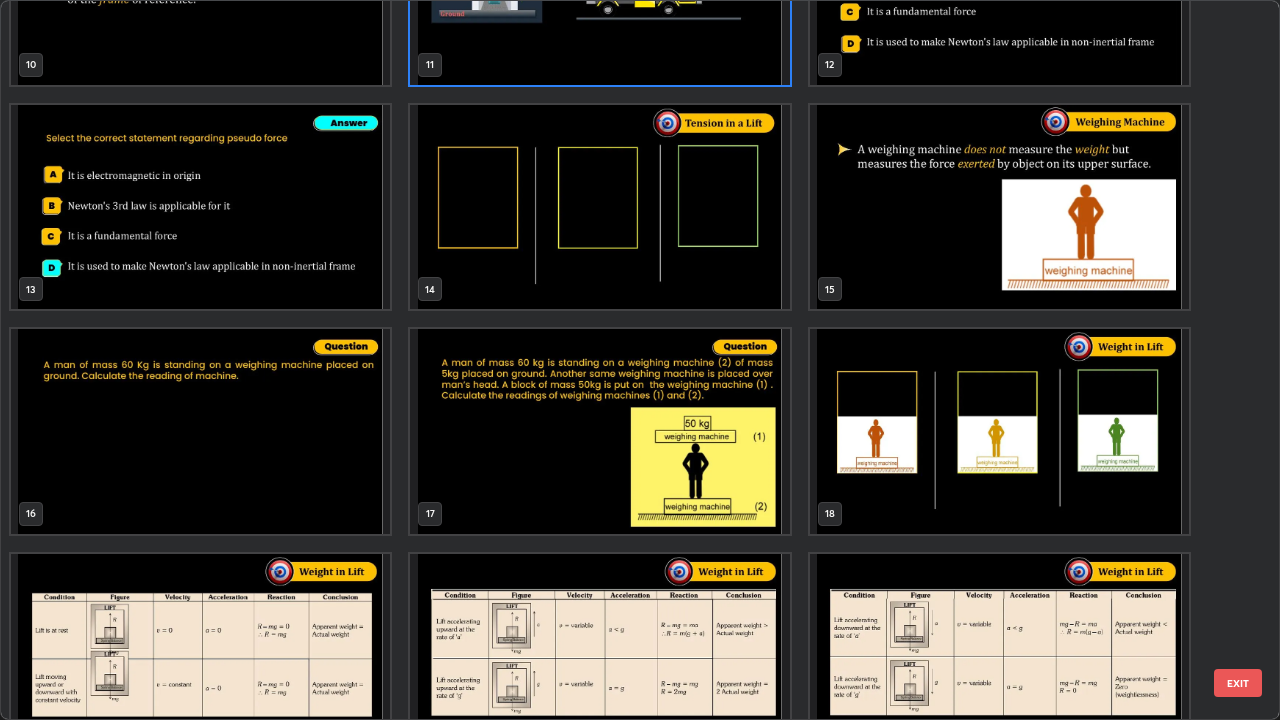 click at bounding box center [999, 431] 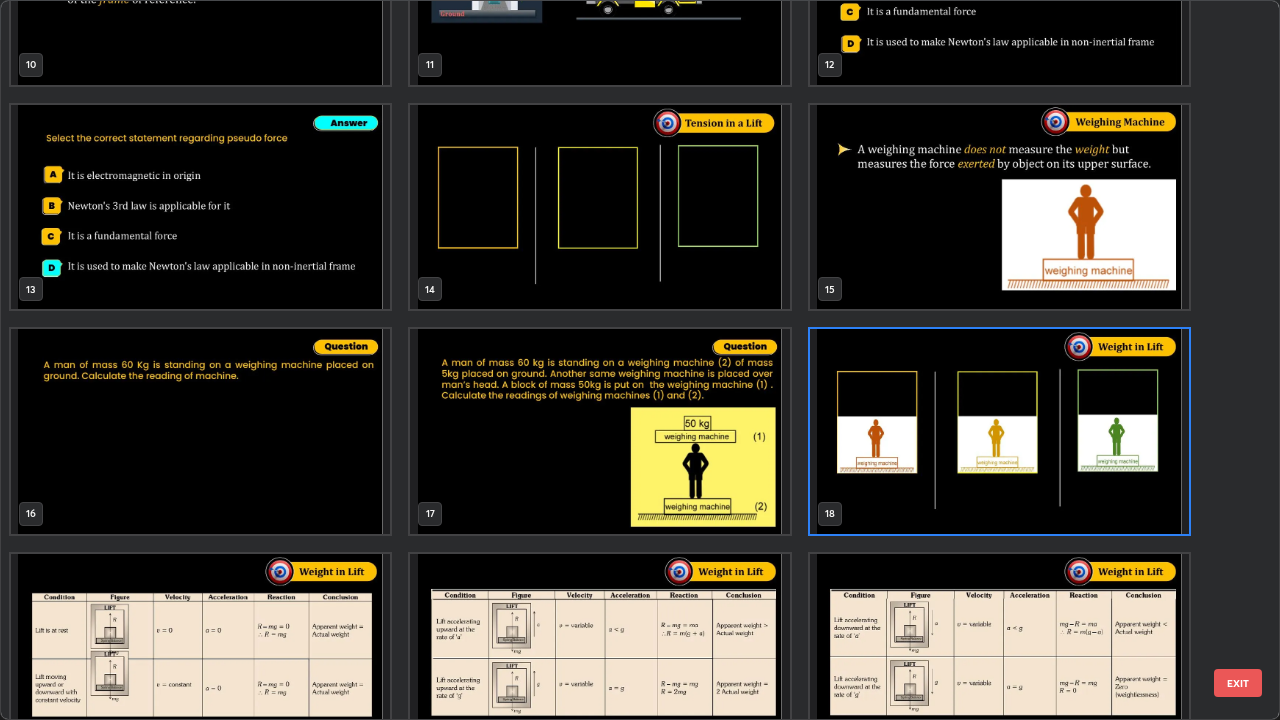 click on "EXIT" at bounding box center (1238, 683) 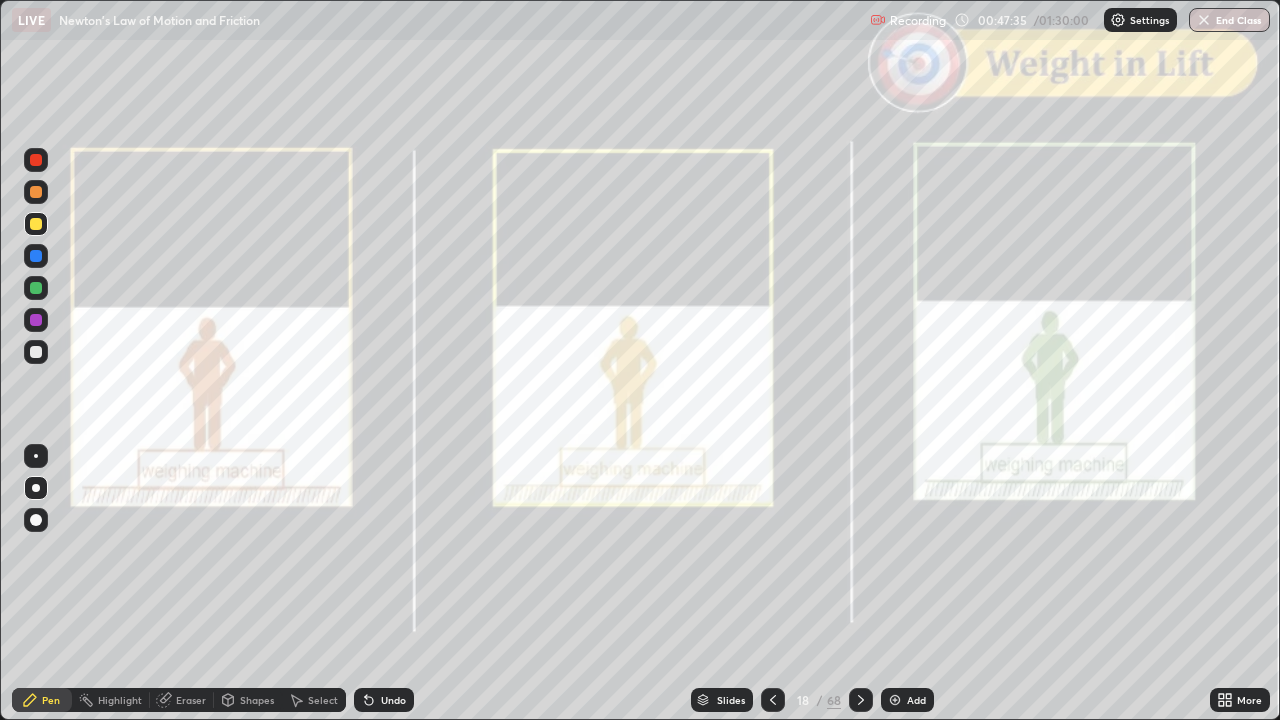 click on "Slides" at bounding box center (722, 700) 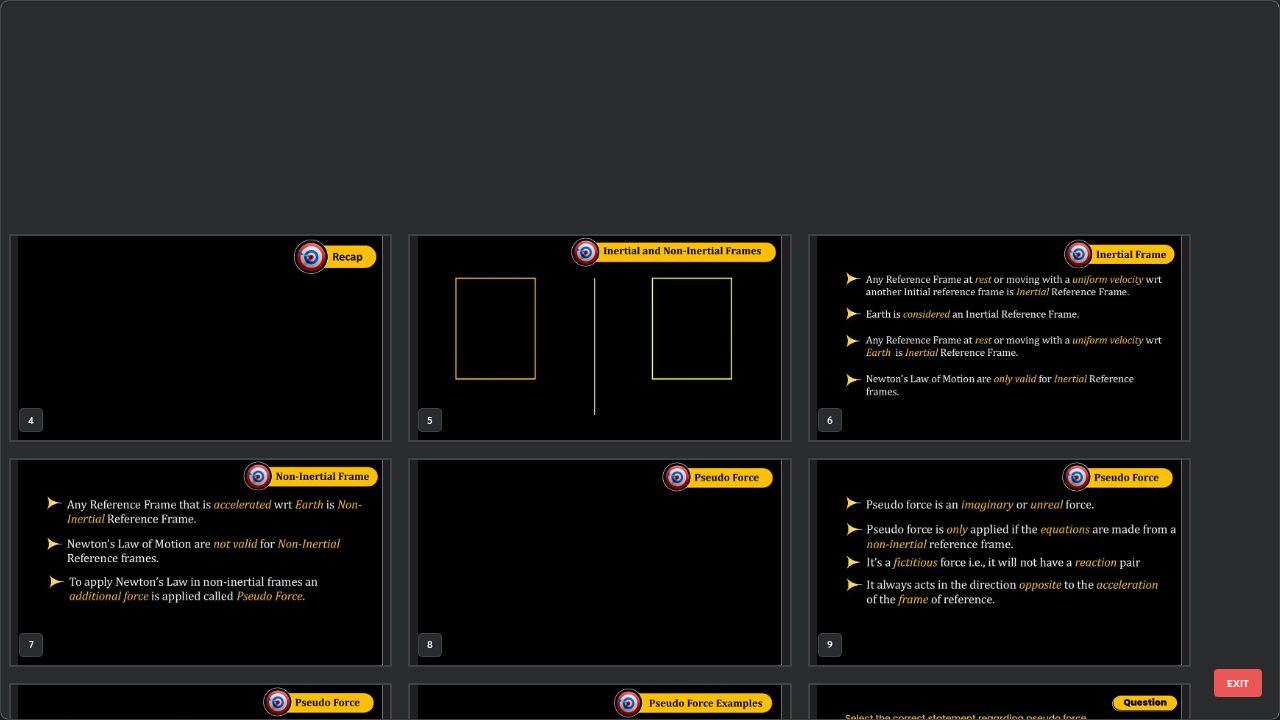 scroll, scrollTop: 629, scrollLeft: 0, axis: vertical 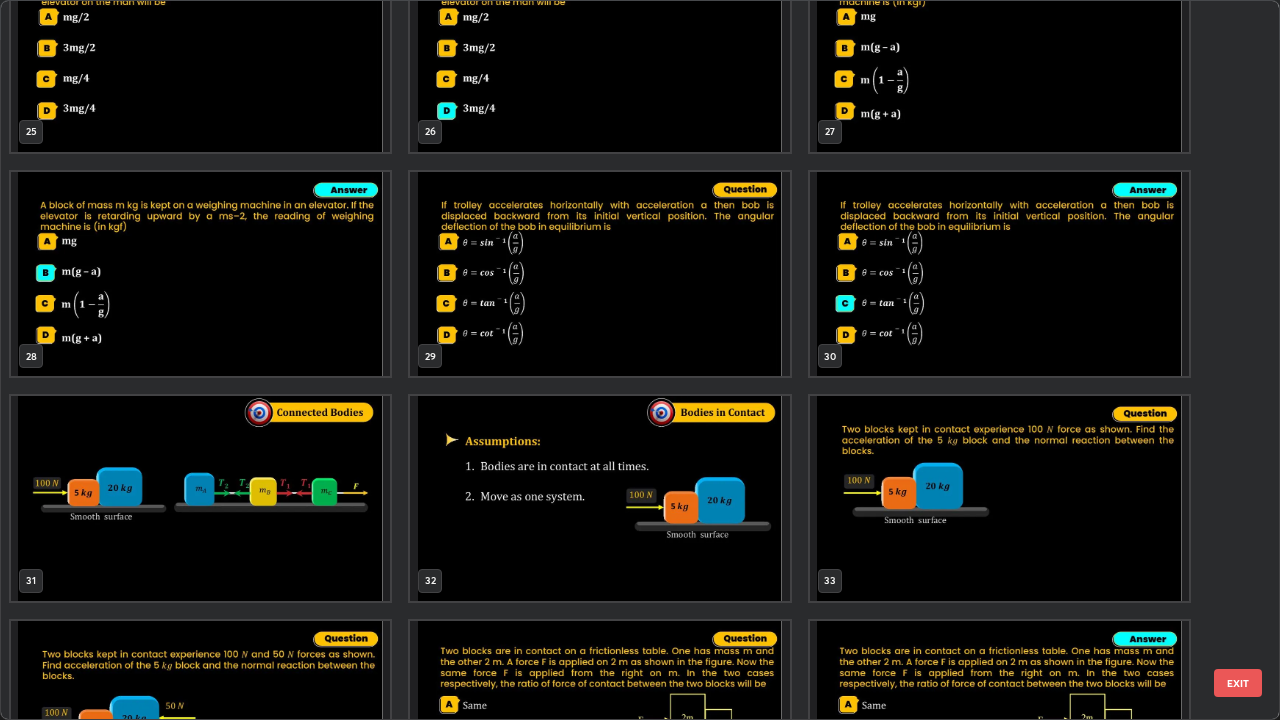 click at bounding box center (200, 498) 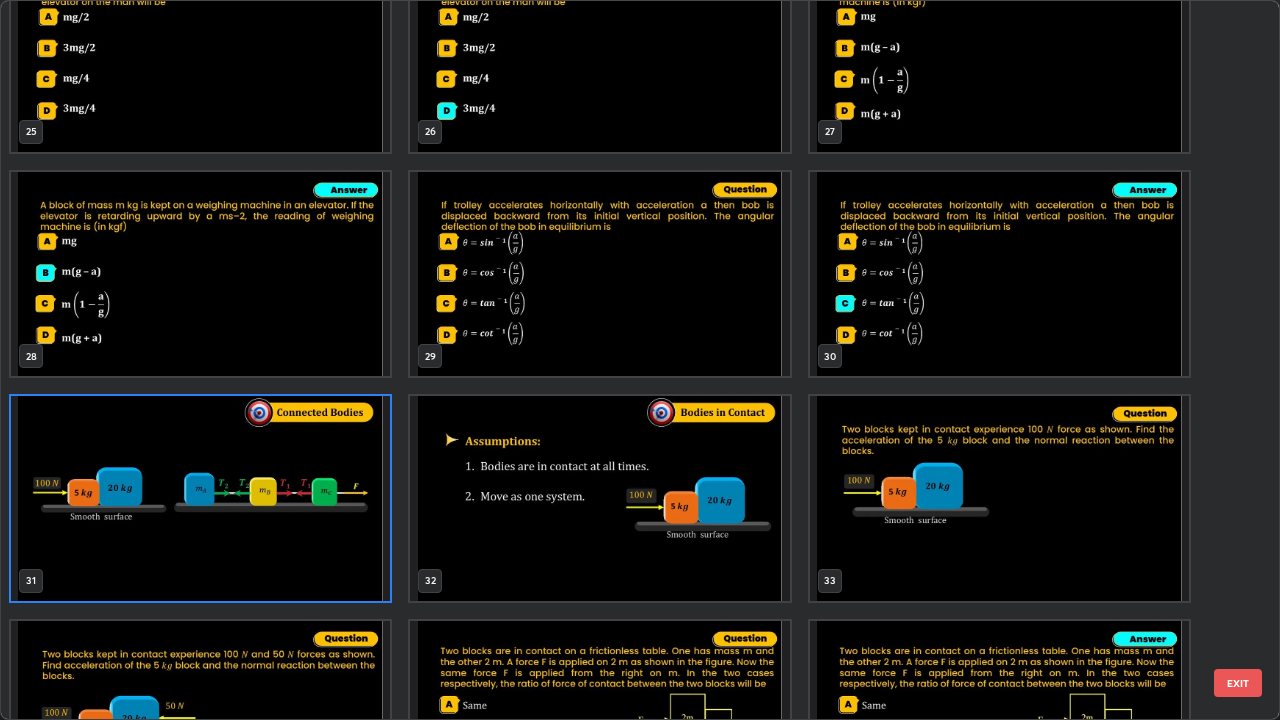 click on "EXIT" at bounding box center (1238, 683) 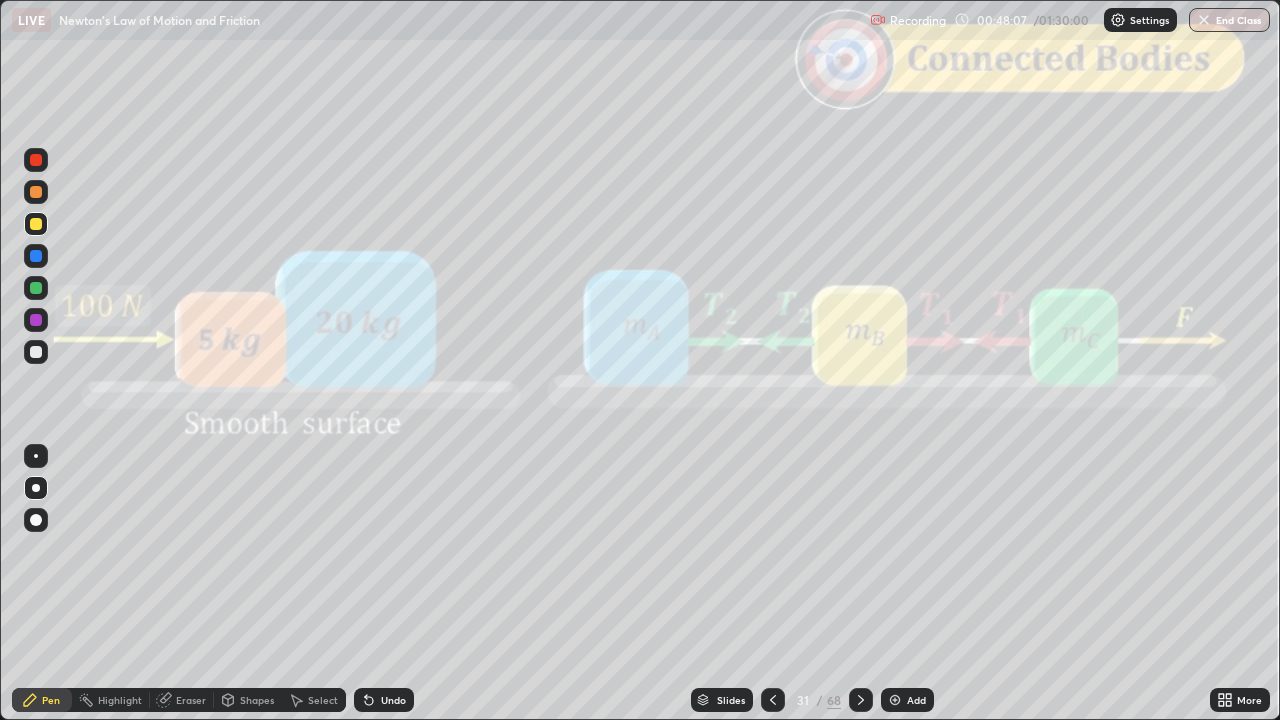 click on "Undo" at bounding box center [393, 700] 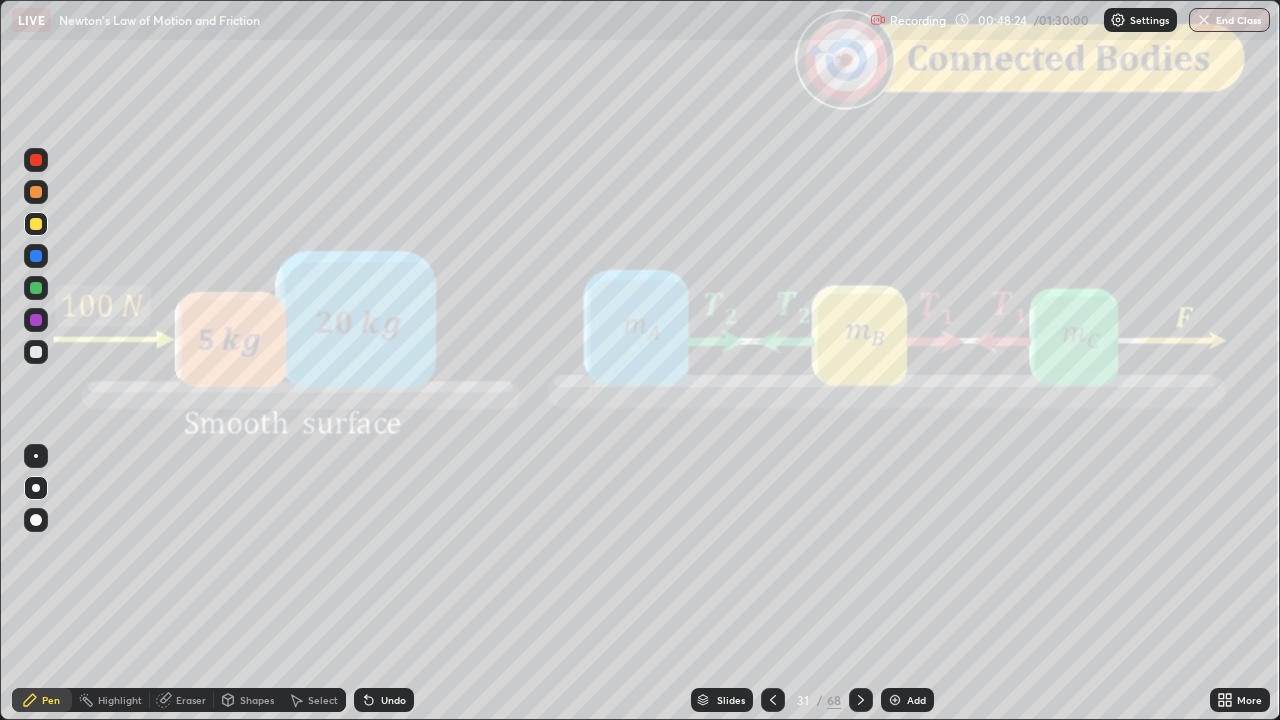 click at bounding box center (861, 700) 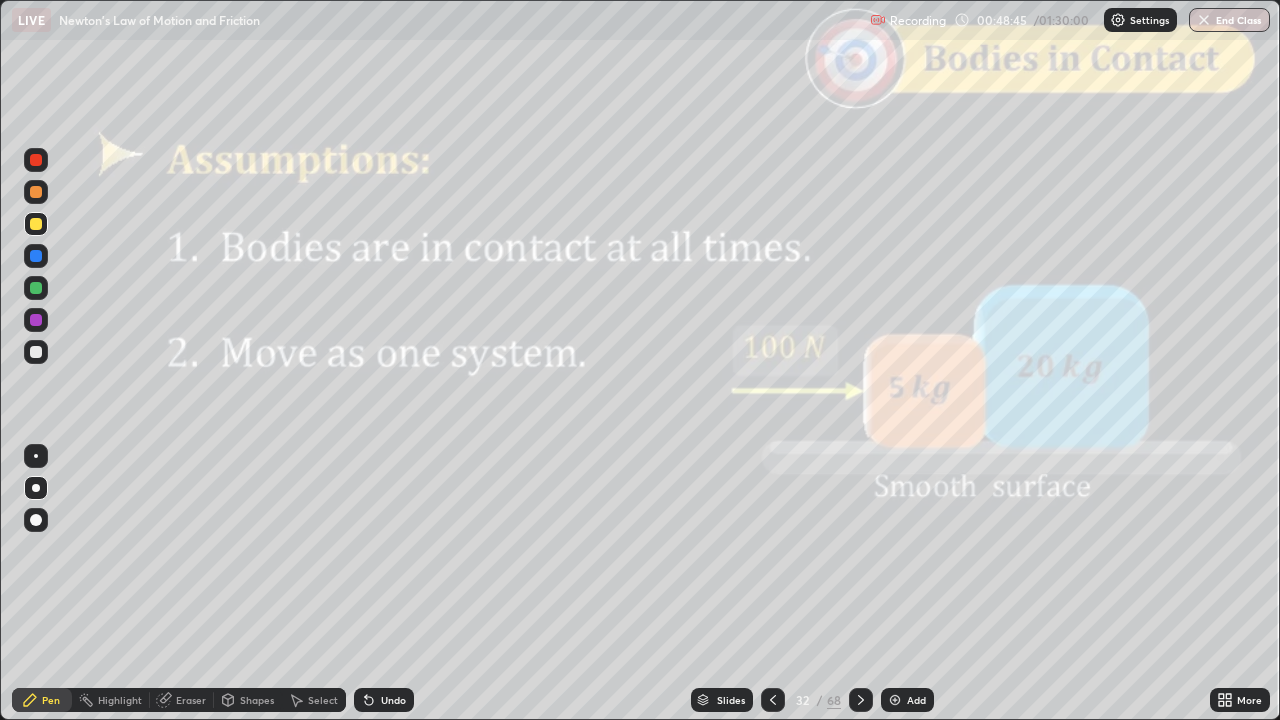 click at bounding box center (36, 160) 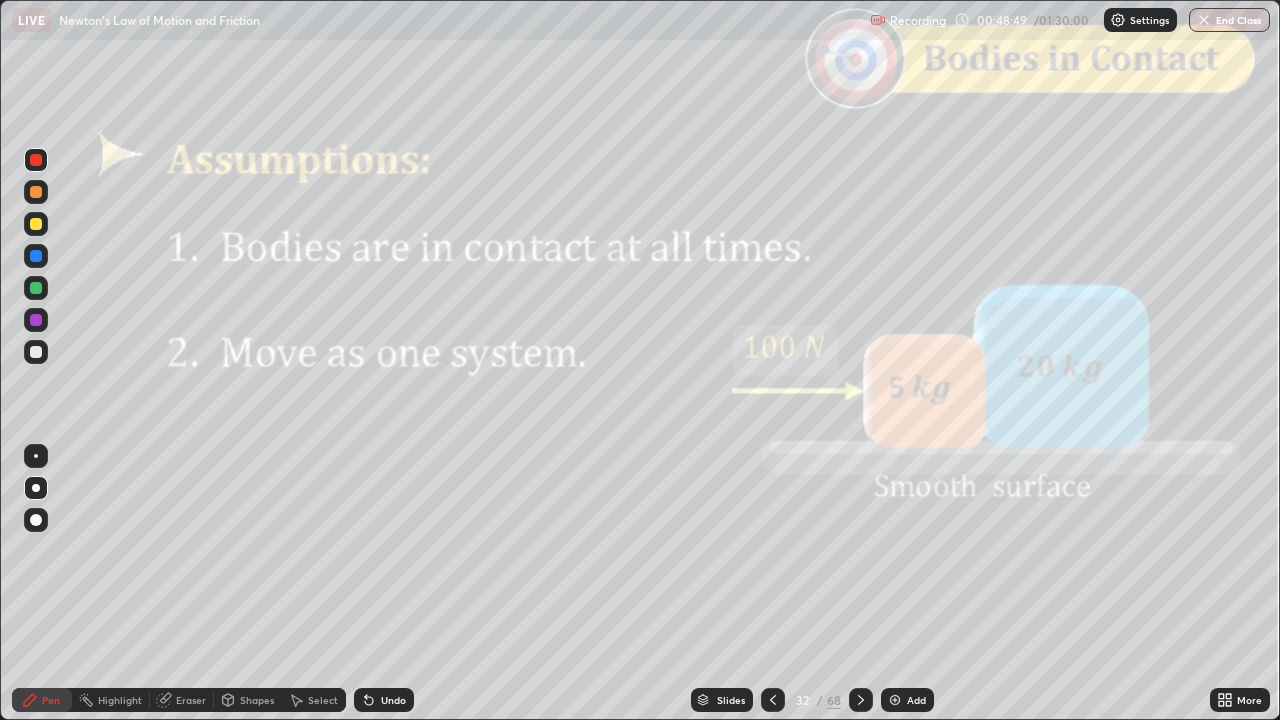 click on "Shapes" at bounding box center (257, 700) 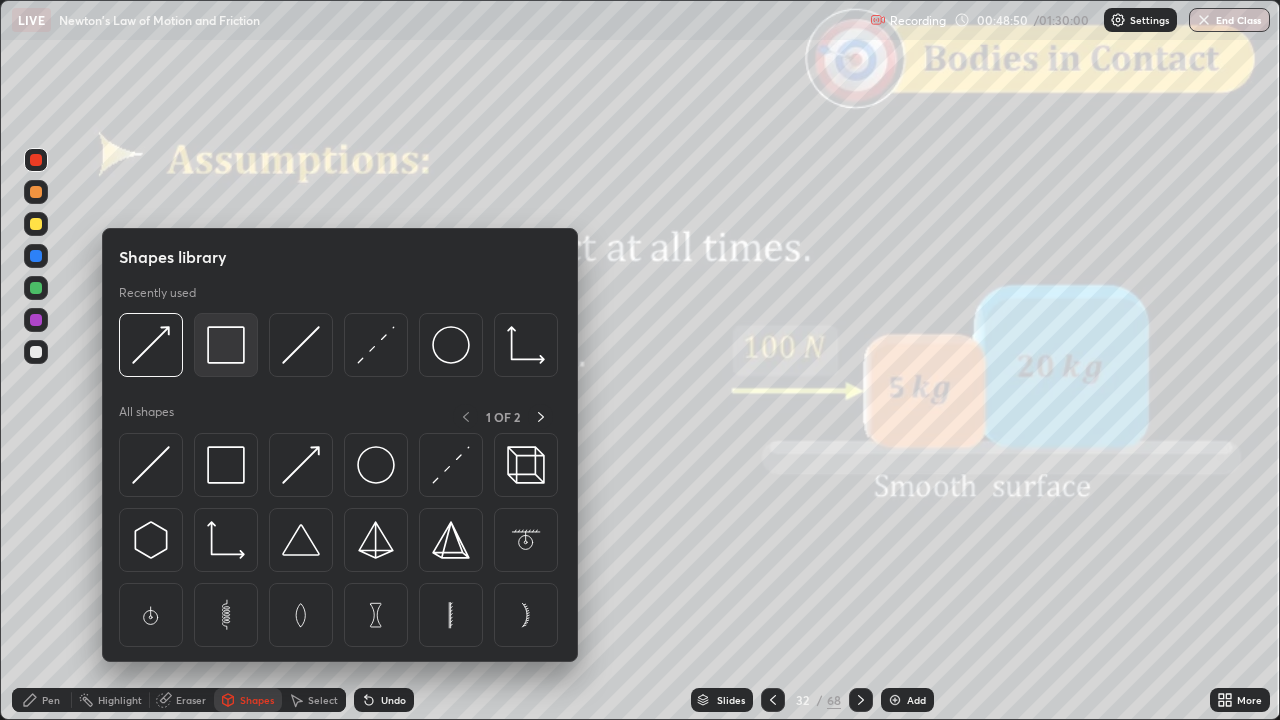 click at bounding box center (226, 345) 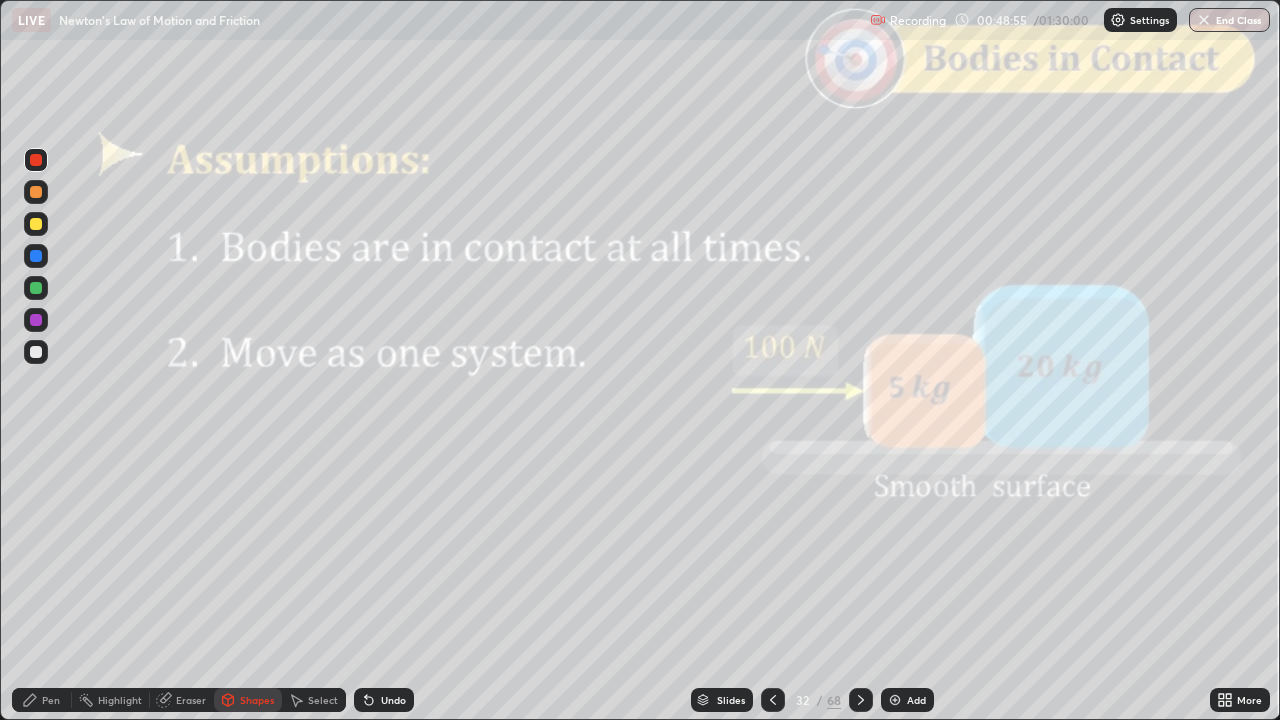 click 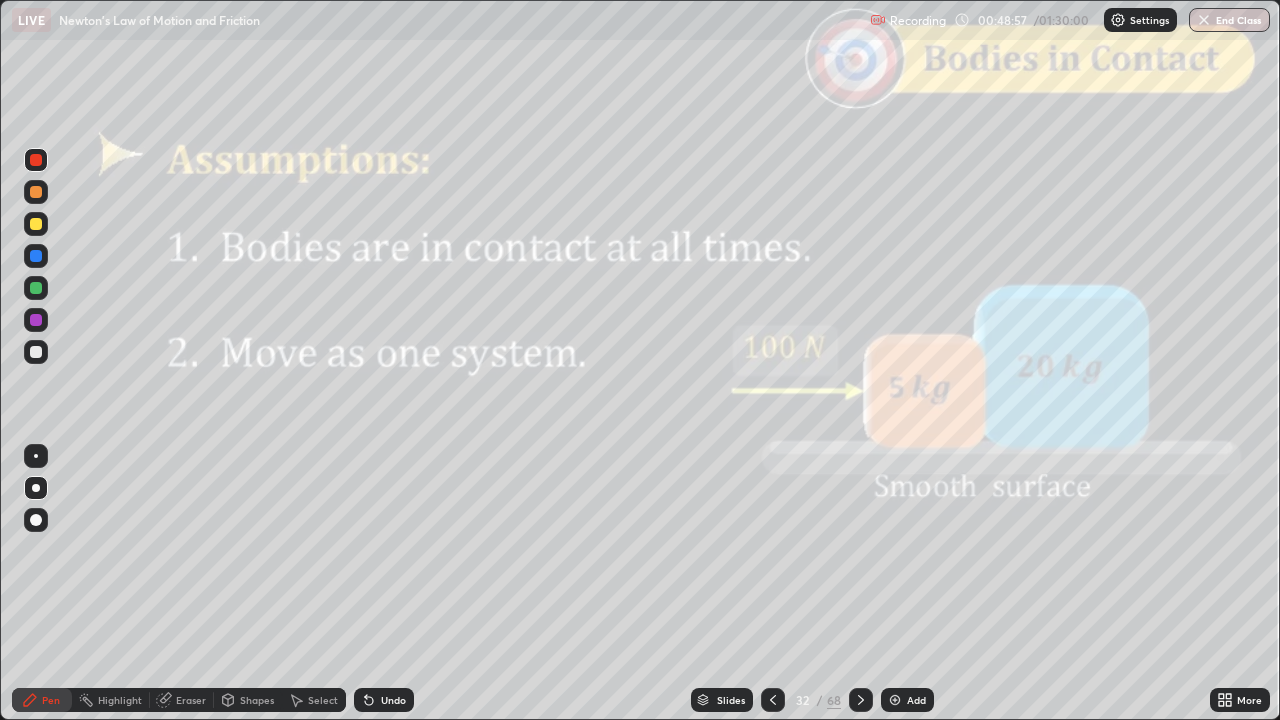 click on "Shapes" at bounding box center (257, 700) 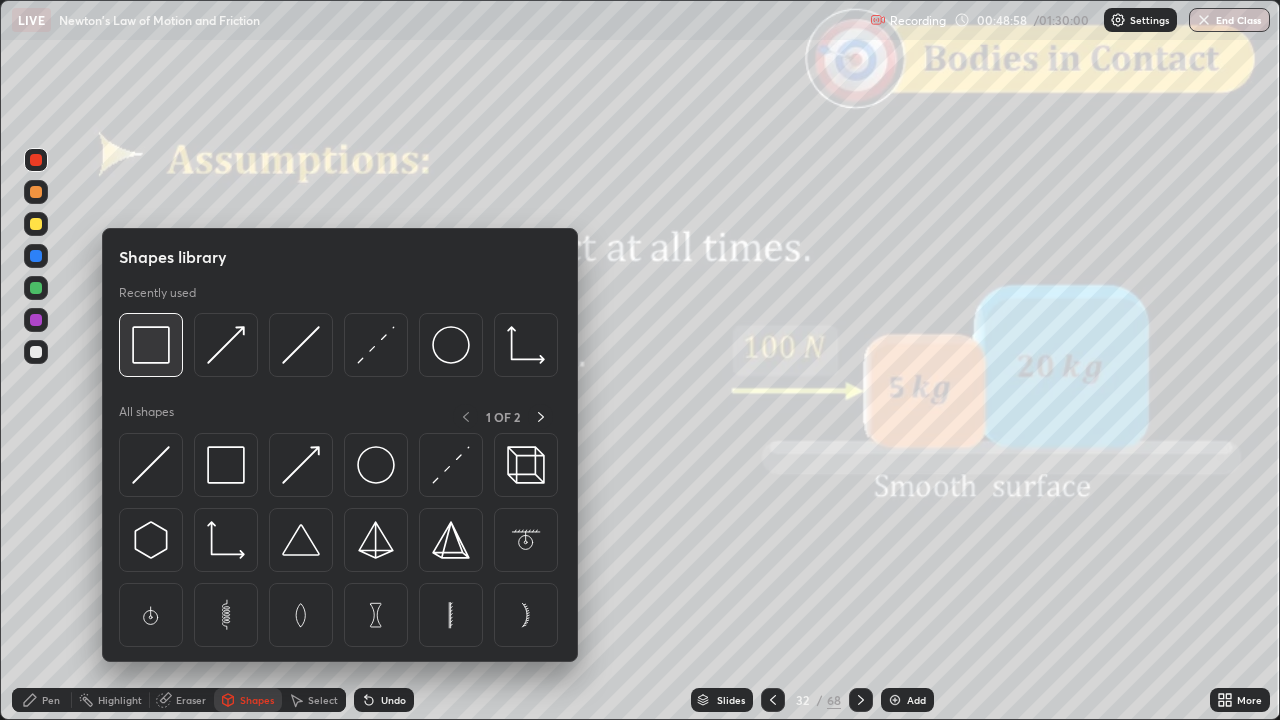 click at bounding box center (151, 345) 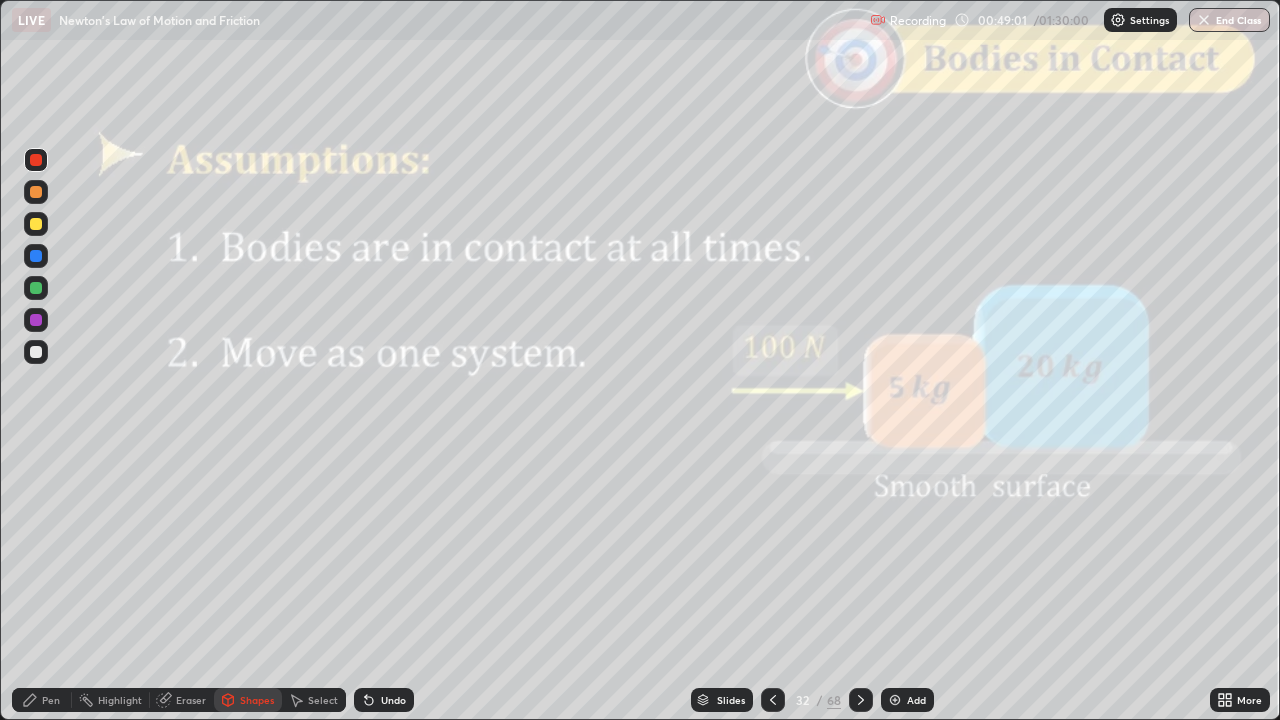 click at bounding box center (36, 224) 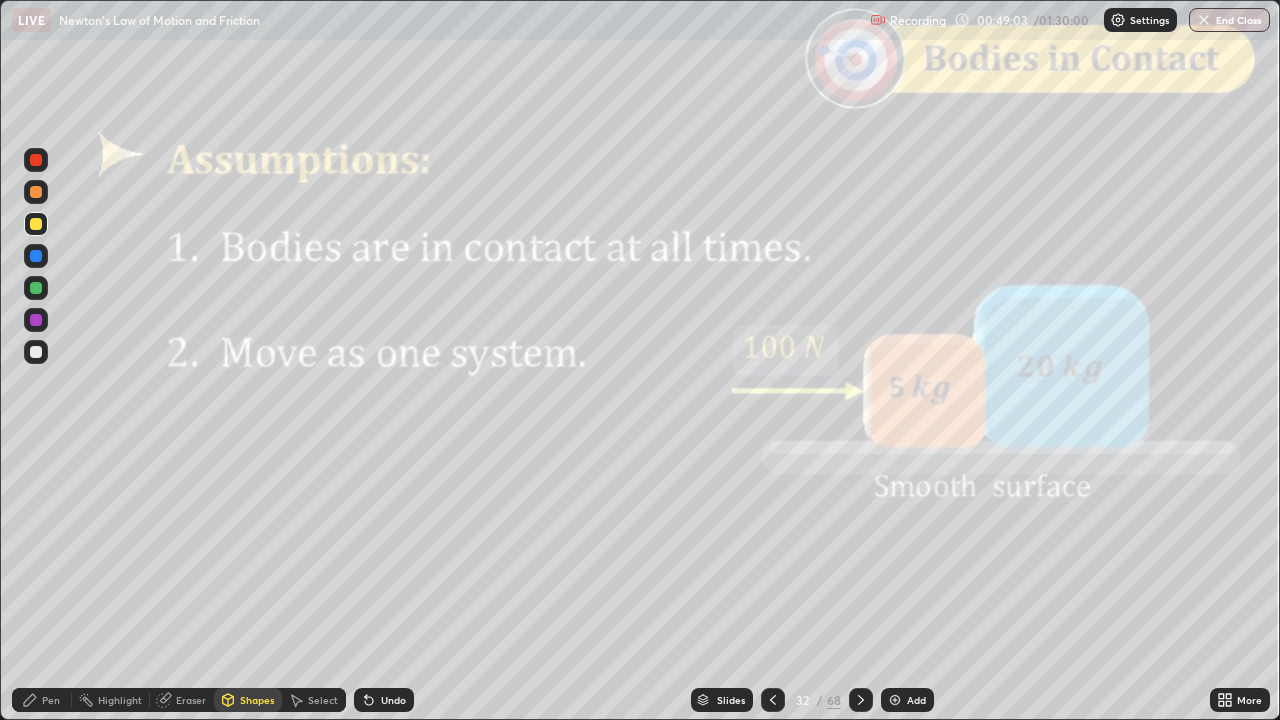 click on "Shapes" at bounding box center [257, 700] 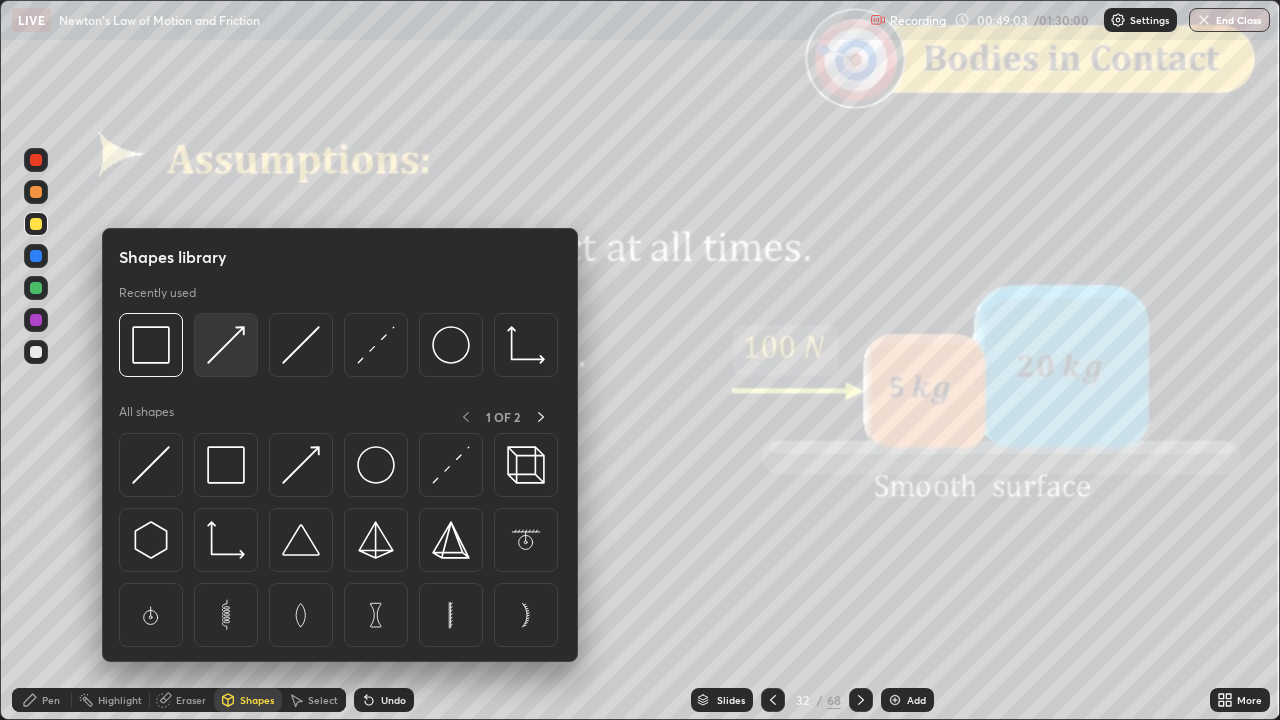 click at bounding box center (226, 345) 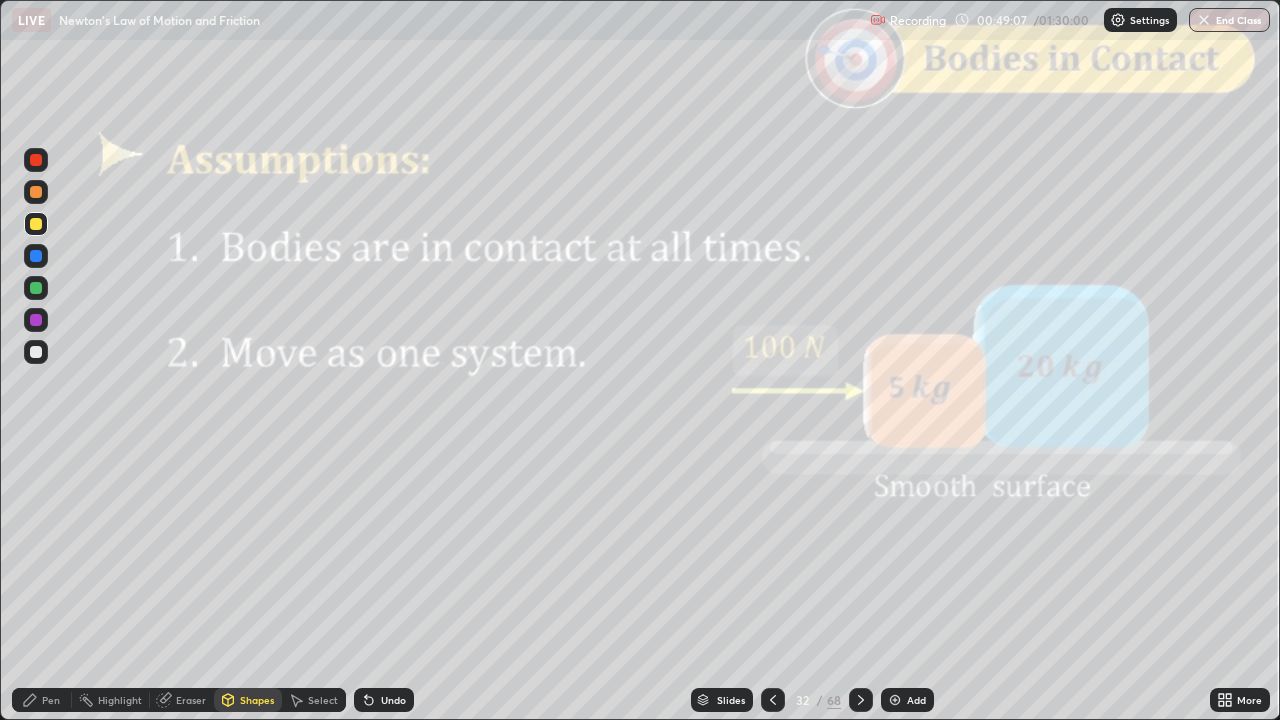 click on "Pen" at bounding box center [42, 700] 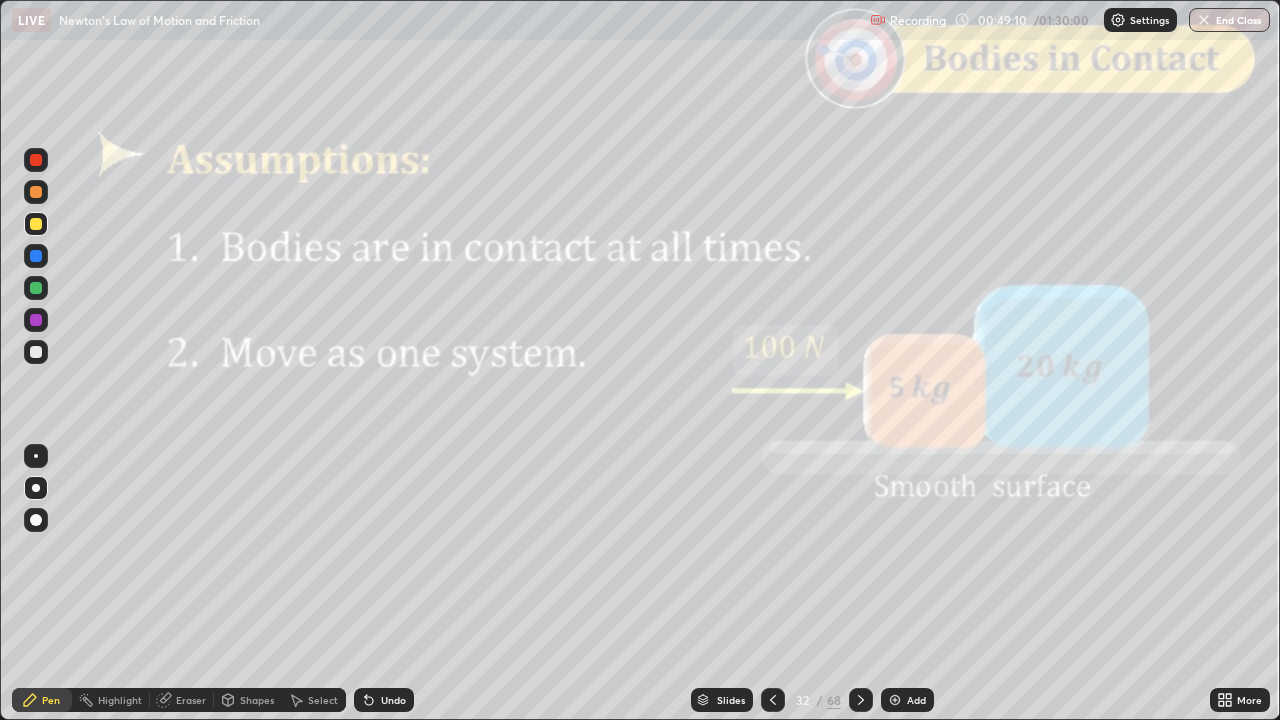click on "Shapes" at bounding box center (257, 700) 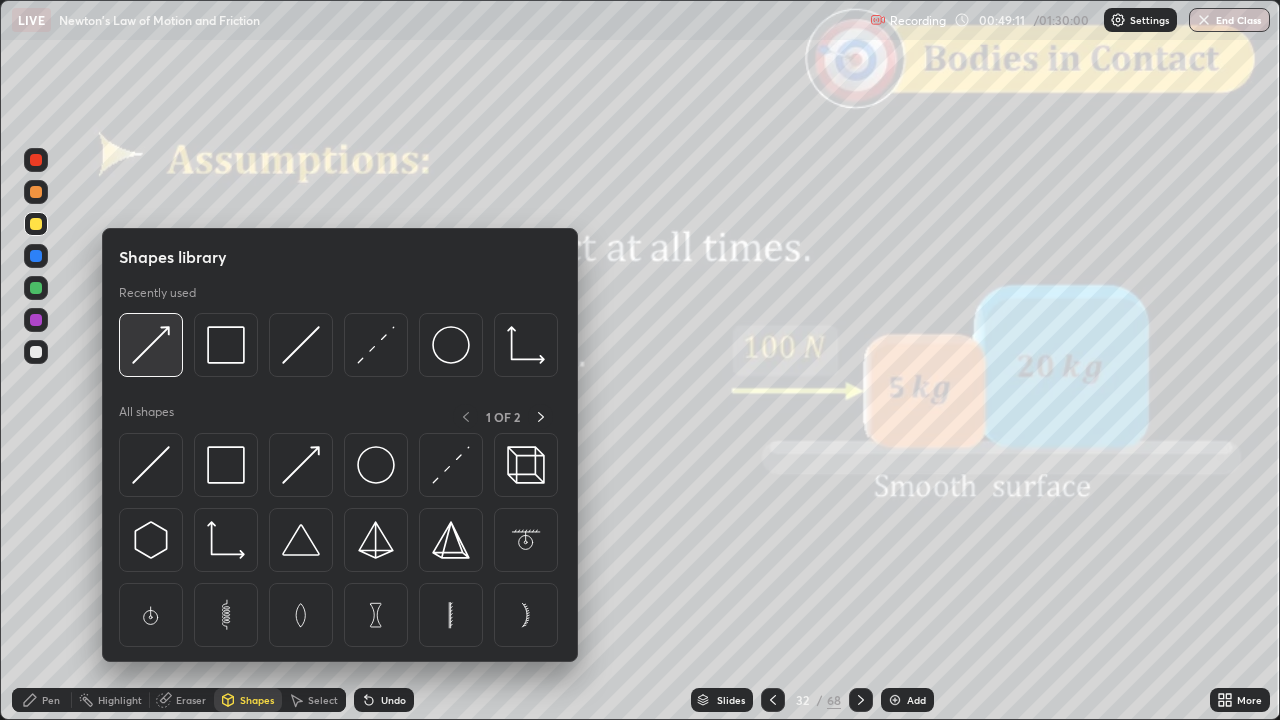 click at bounding box center (151, 345) 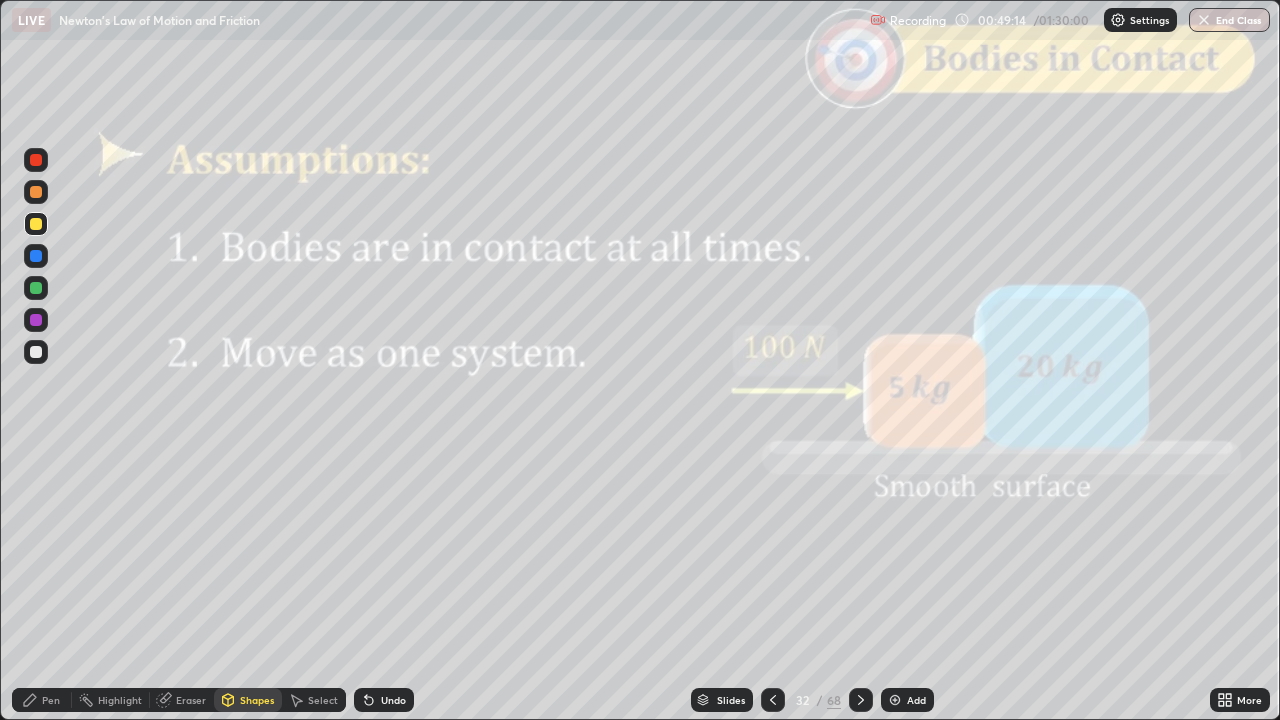 click 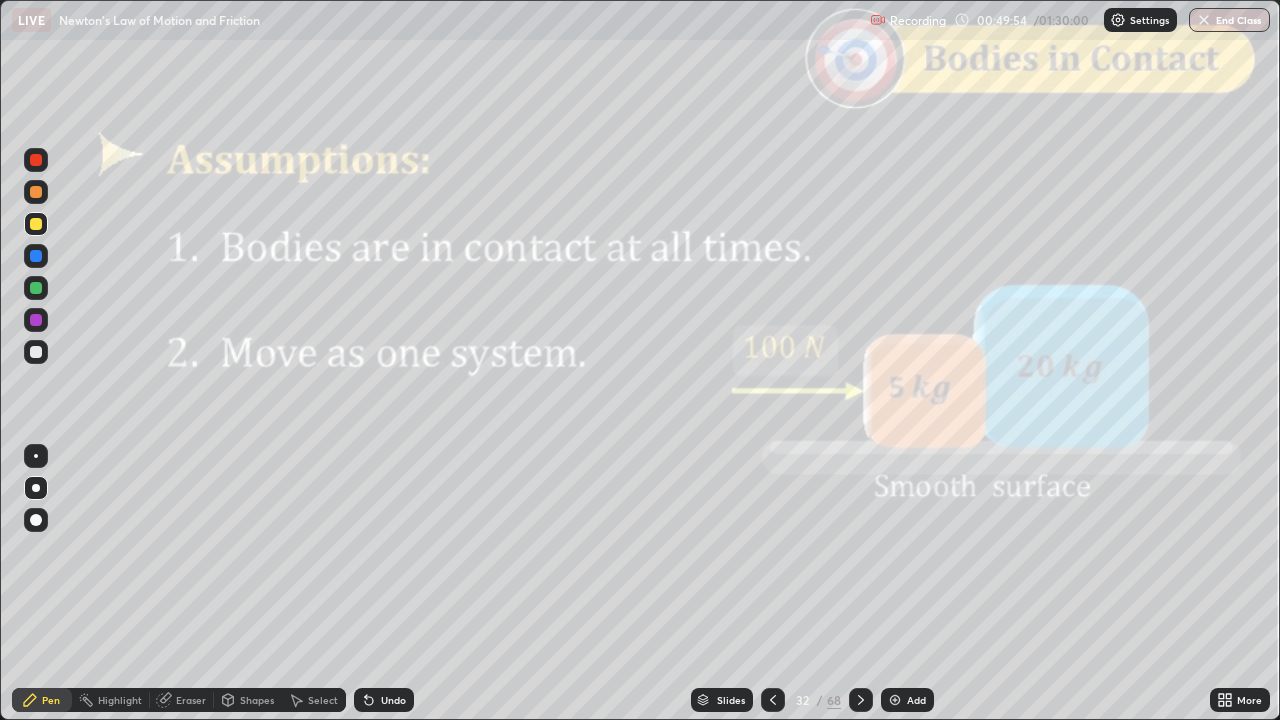 click at bounding box center [36, 352] 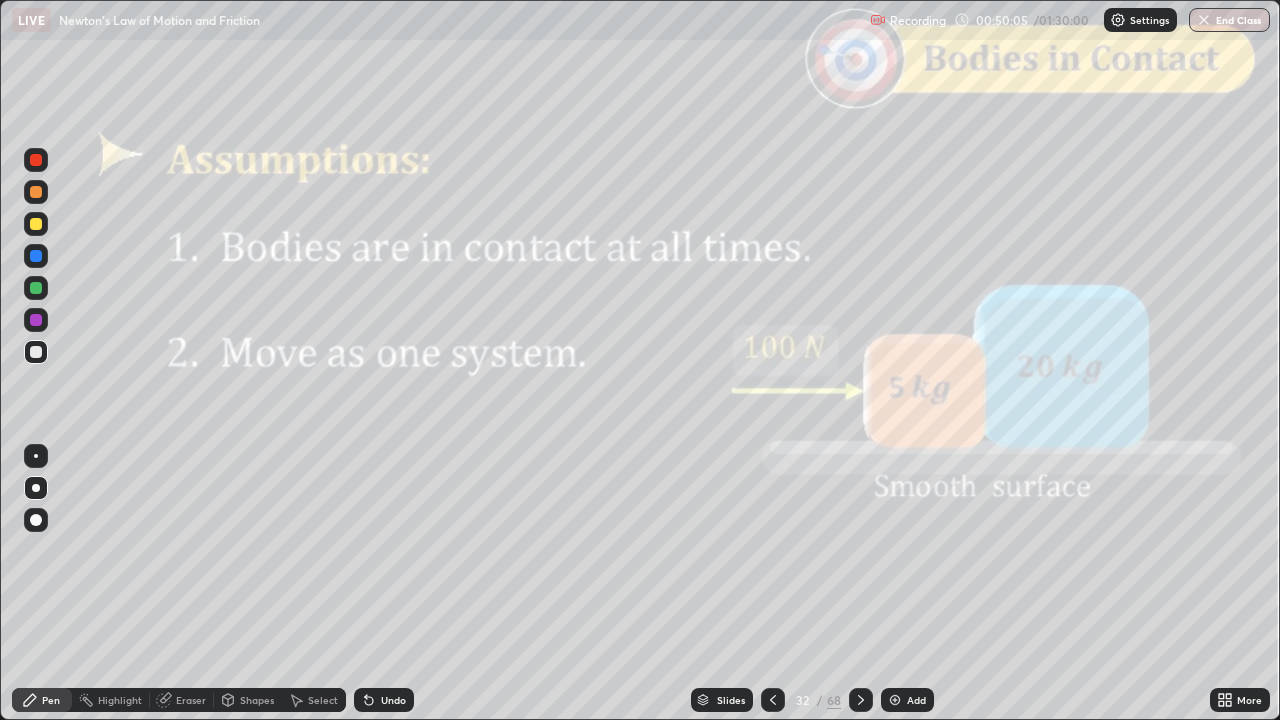 click on "Undo" at bounding box center [384, 700] 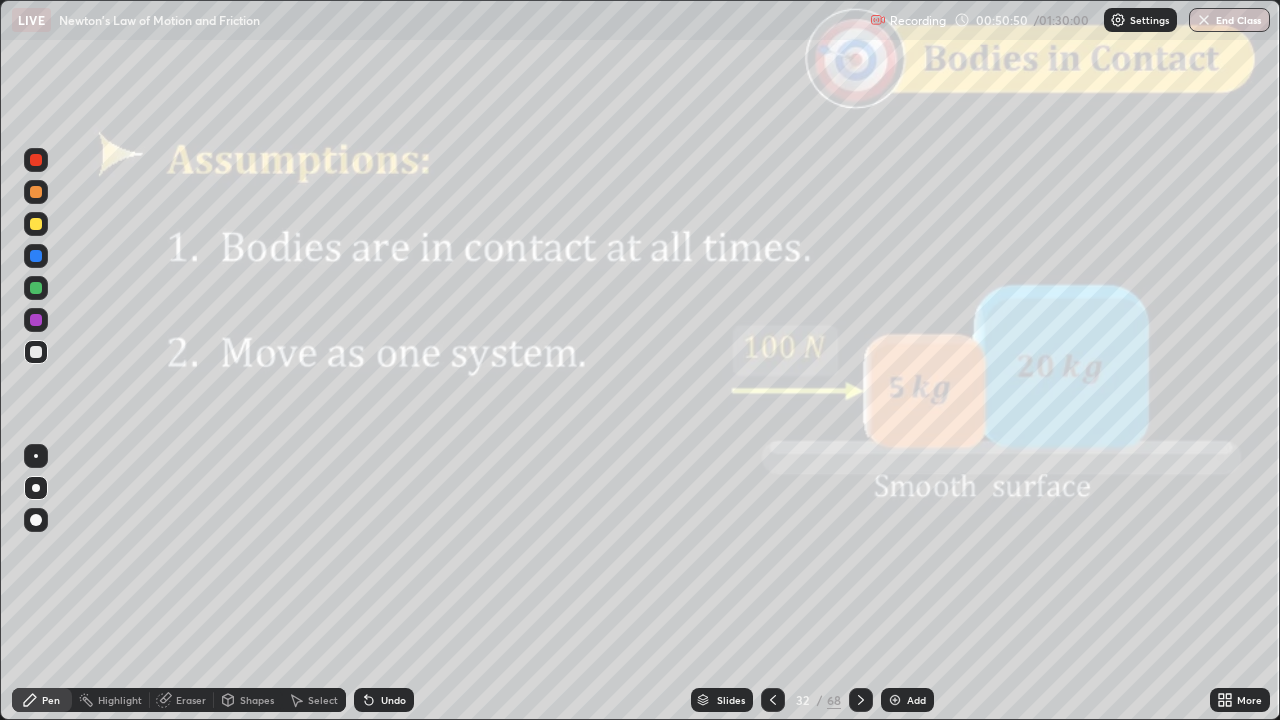 click on "Slides" at bounding box center (731, 700) 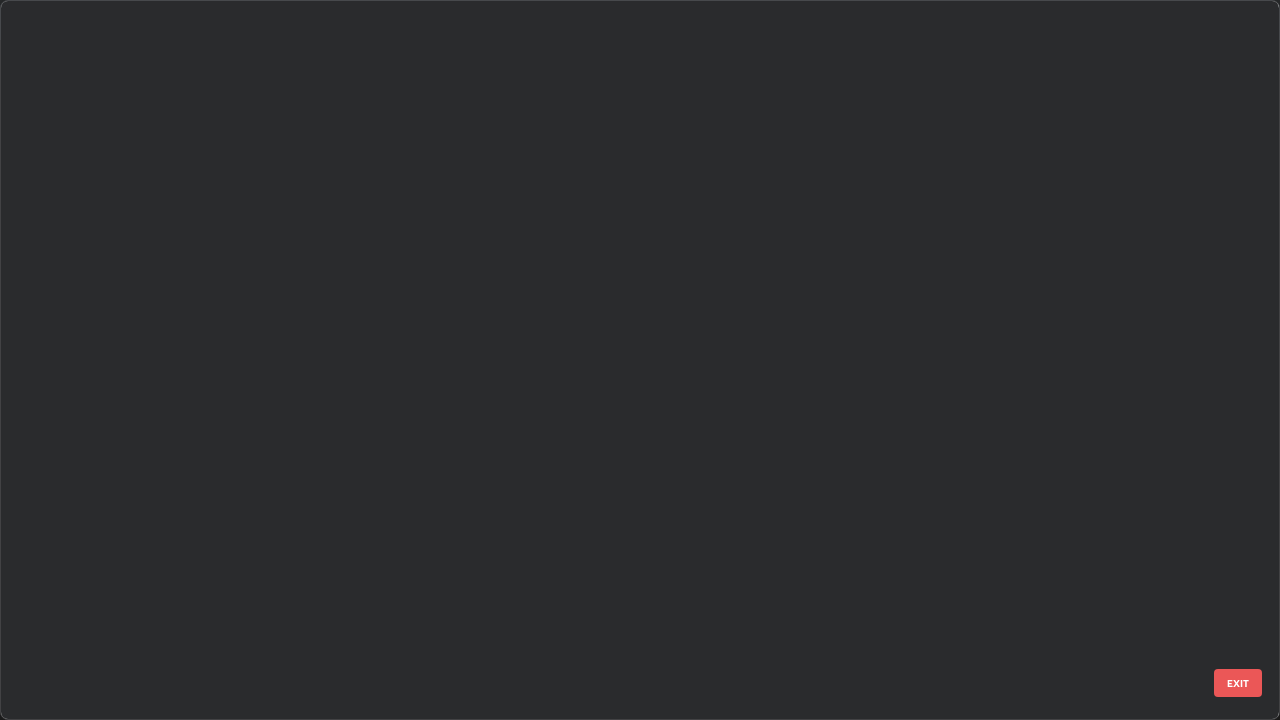 scroll, scrollTop: 1753, scrollLeft: 0, axis: vertical 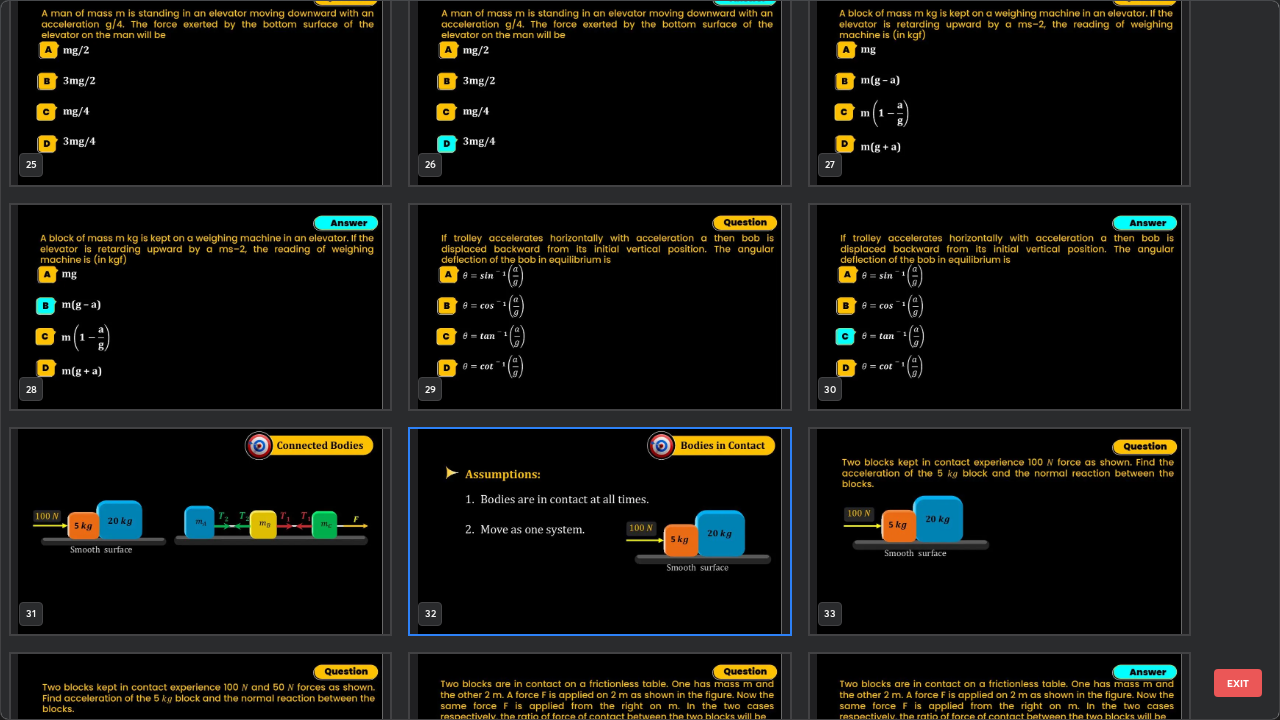 click on "EXIT" at bounding box center (1238, 683) 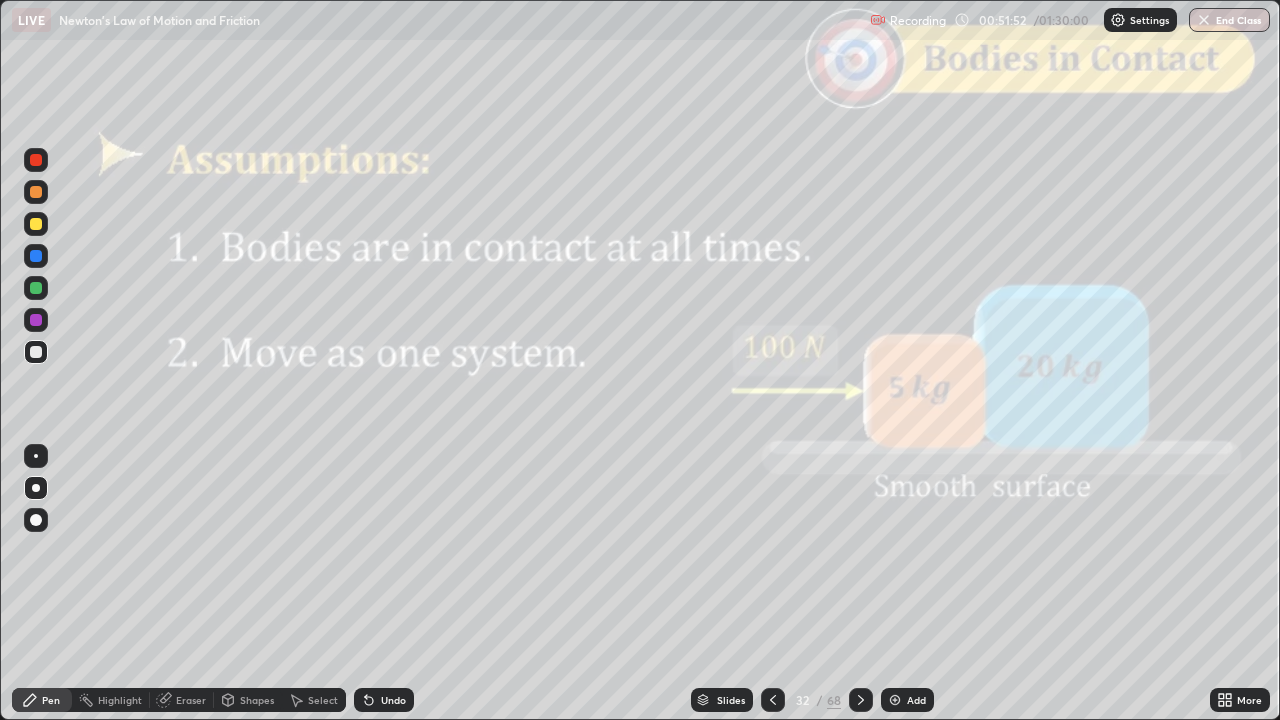 click 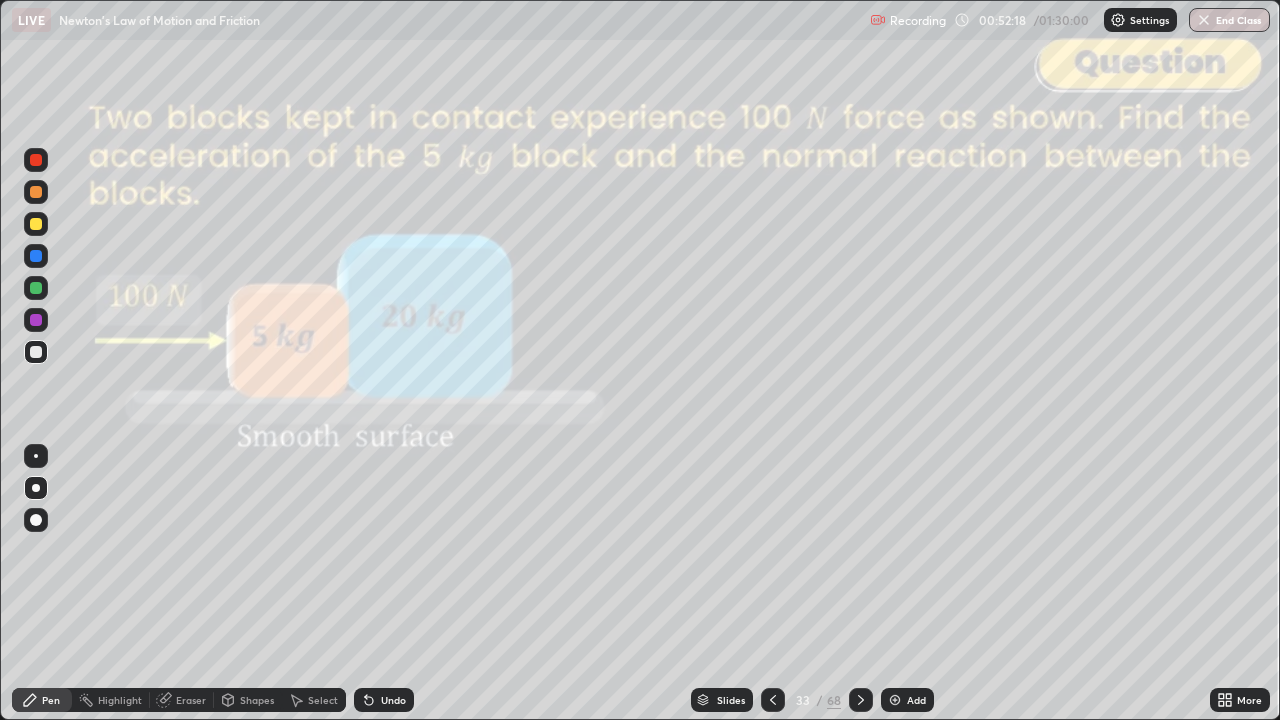 click at bounding box center [36, 160] 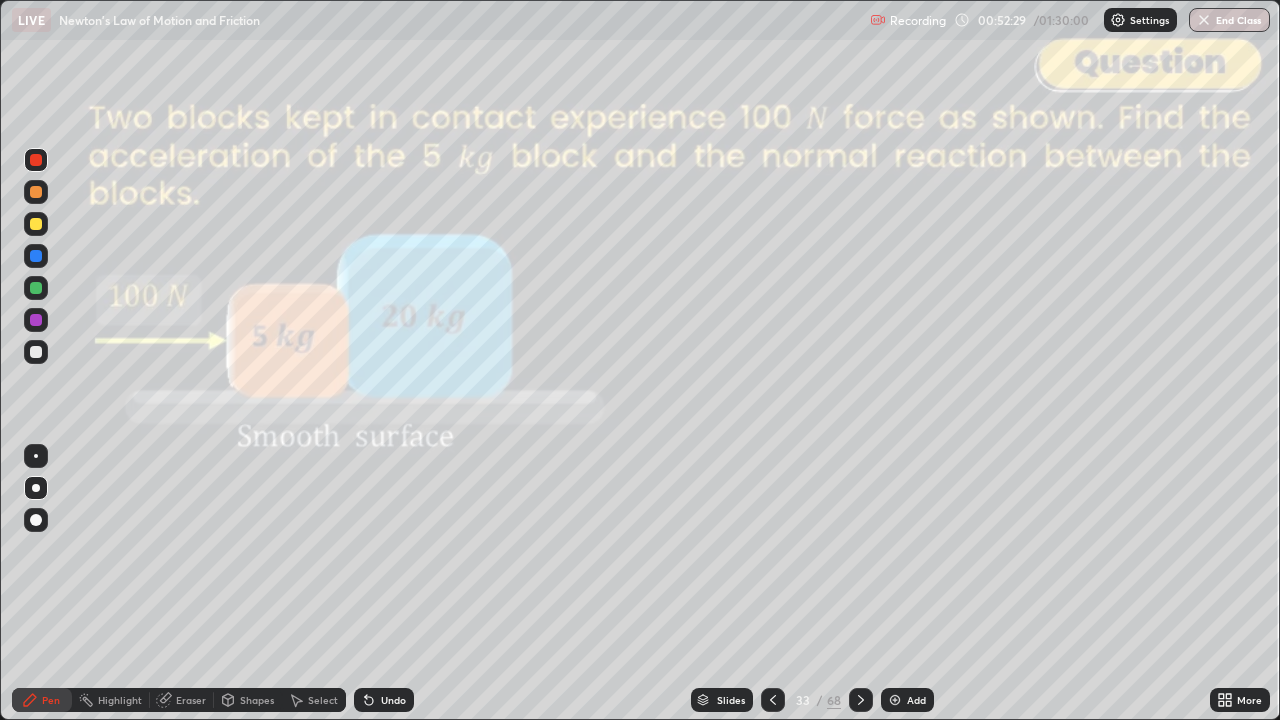 click on "Shapes" at bounding box center (248, 700) 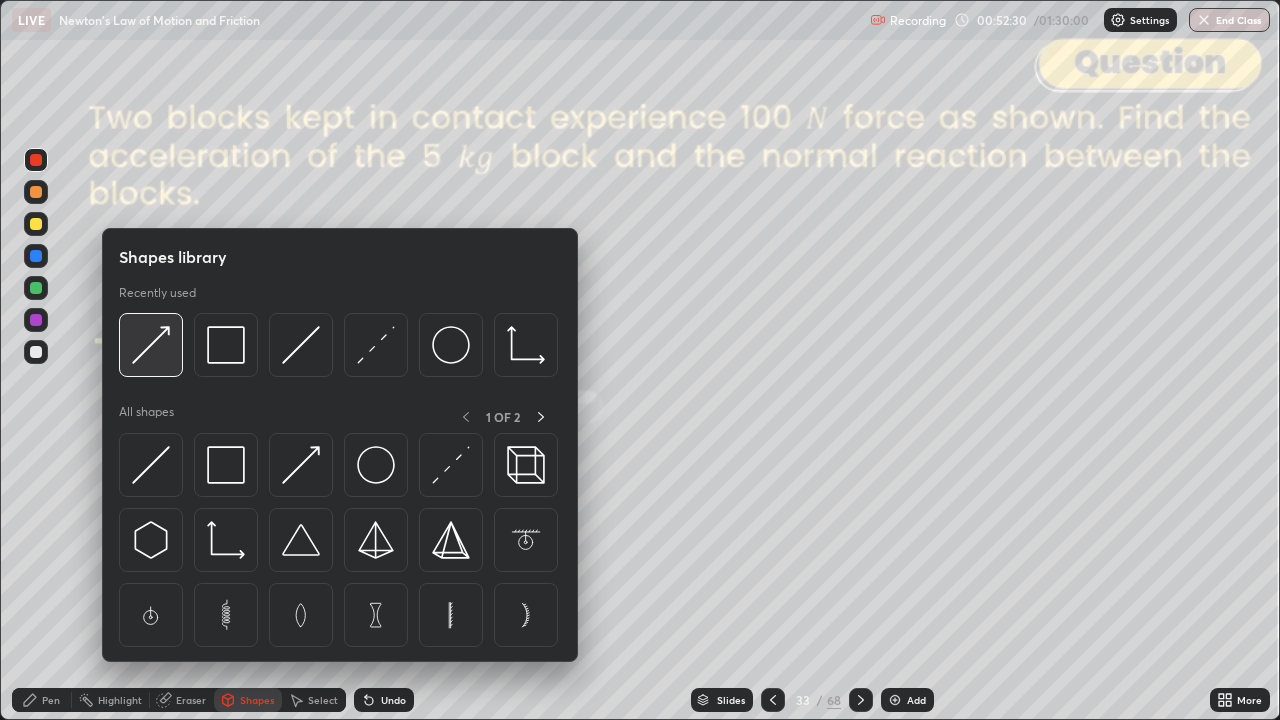 click at bounding box center [151, 345] 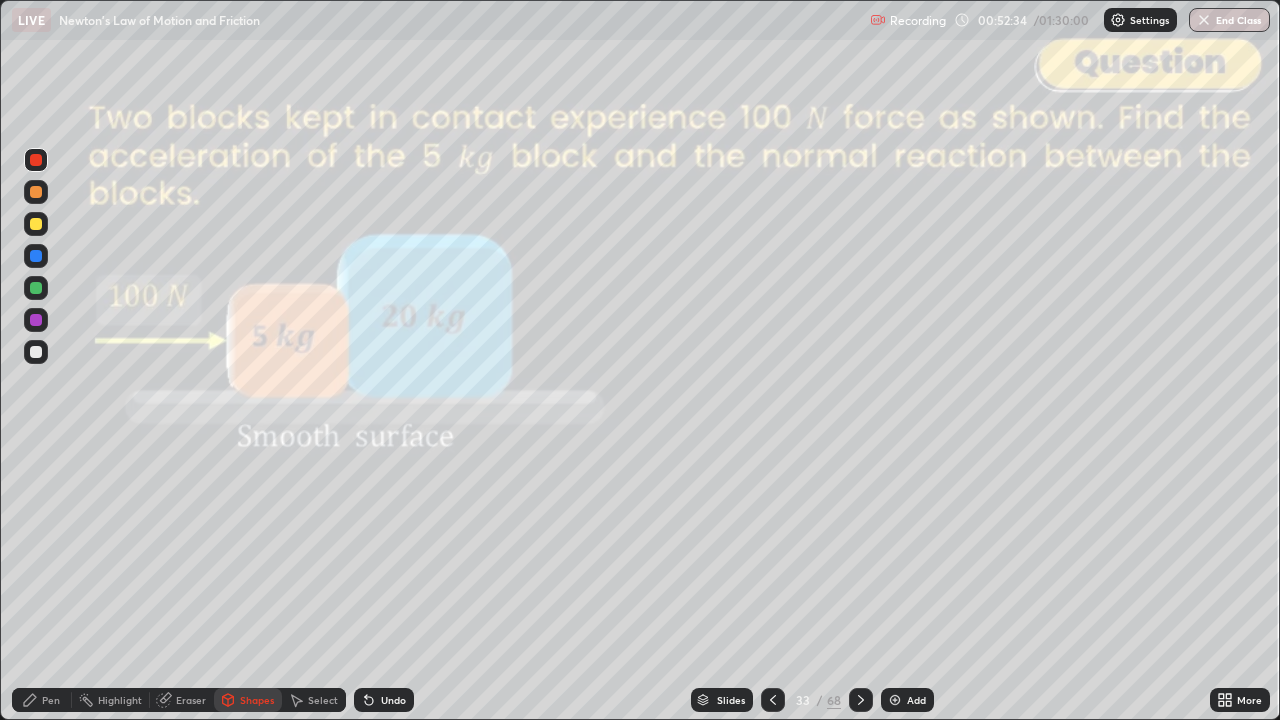 click 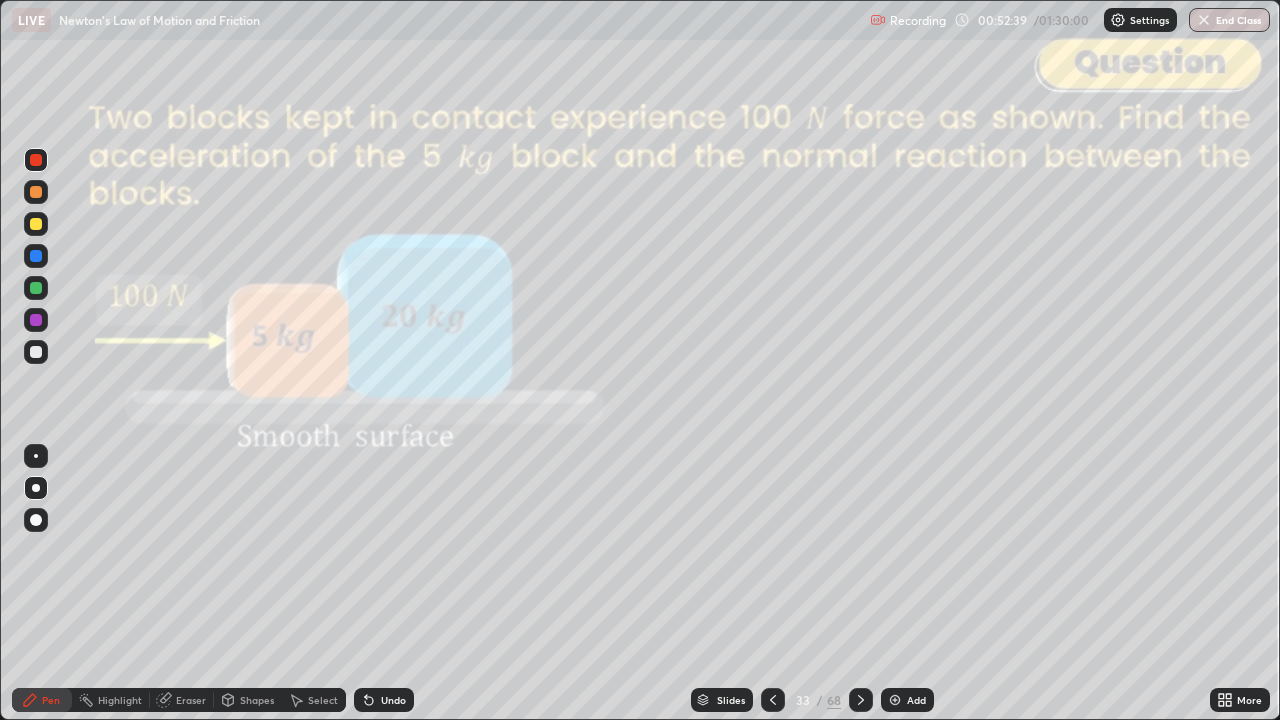 click on "Shapes" at bounding box center [248, 700] 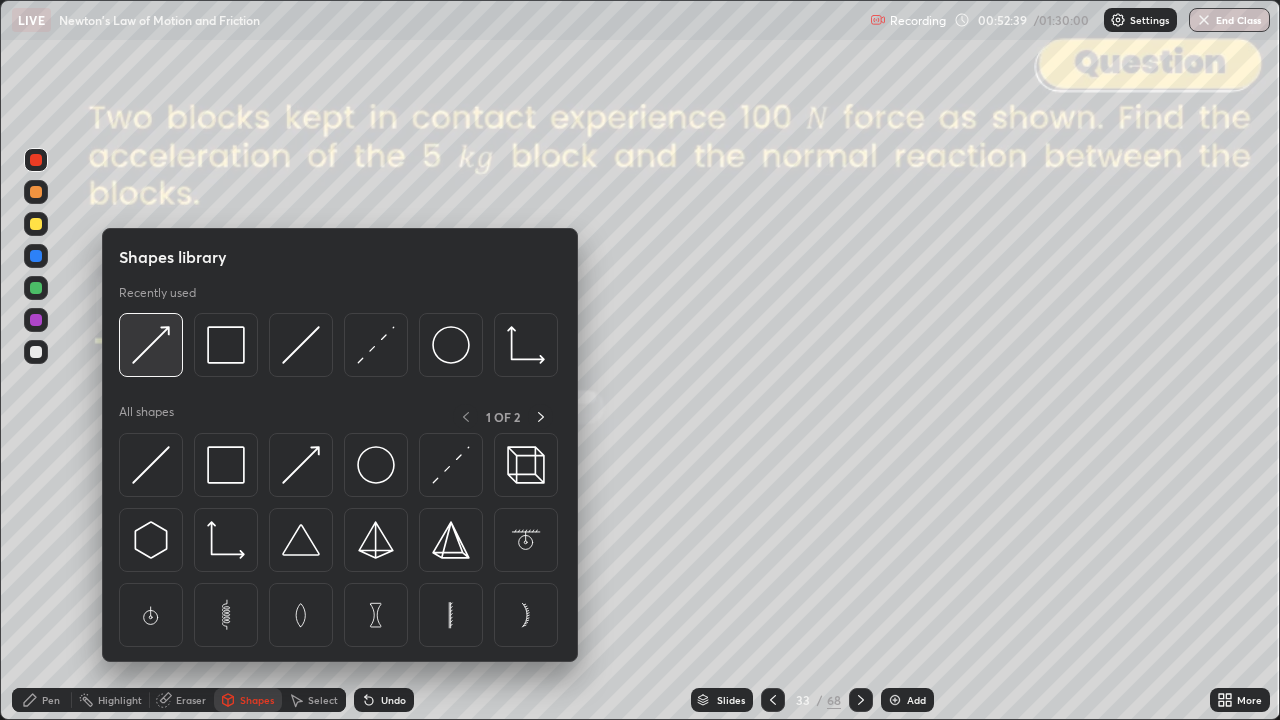 click at bounding box center [151, 345] 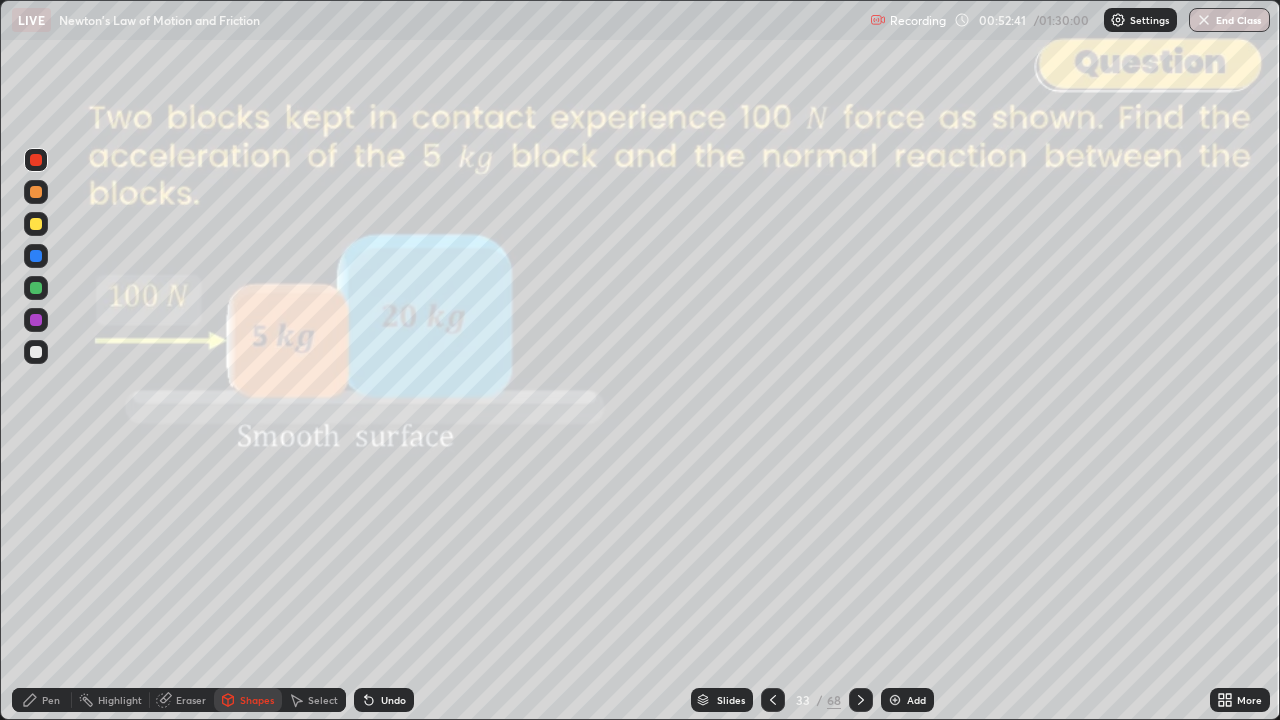 click at bounding box center [36, 288] 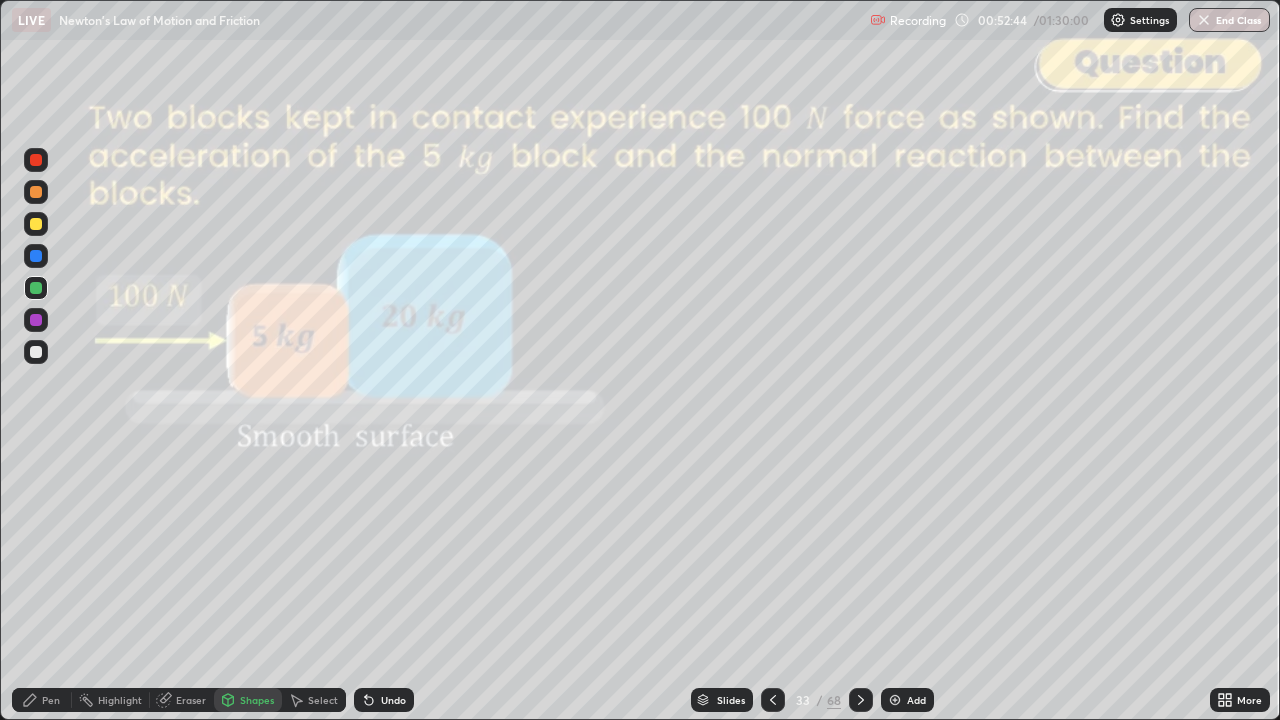 click 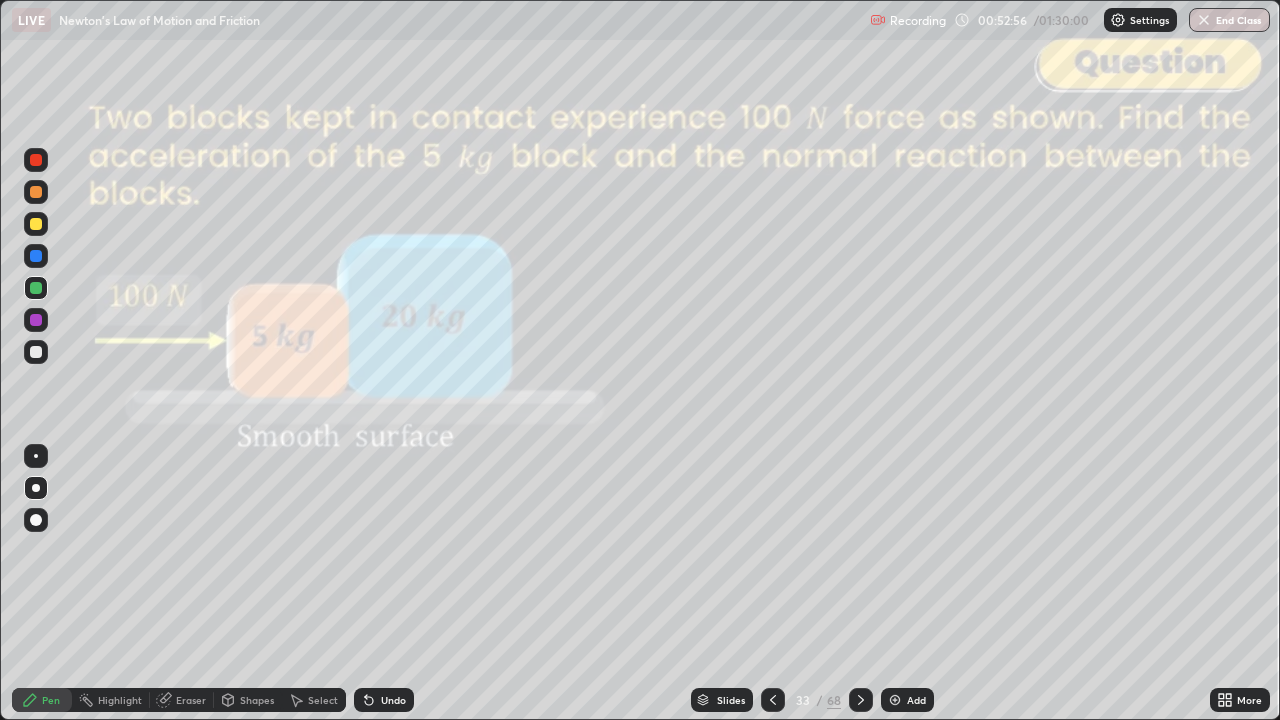 click at bounding box center (36, 352) 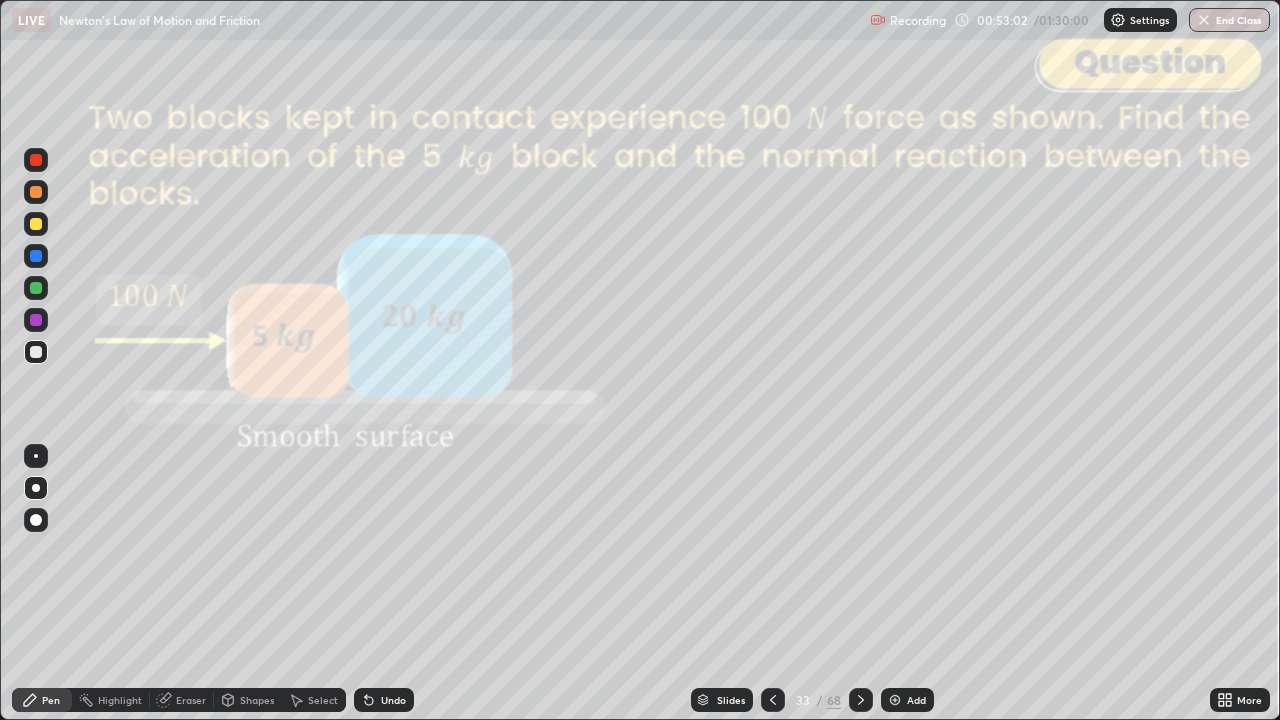 click on "Shapes" at bounding box center [257, 700] 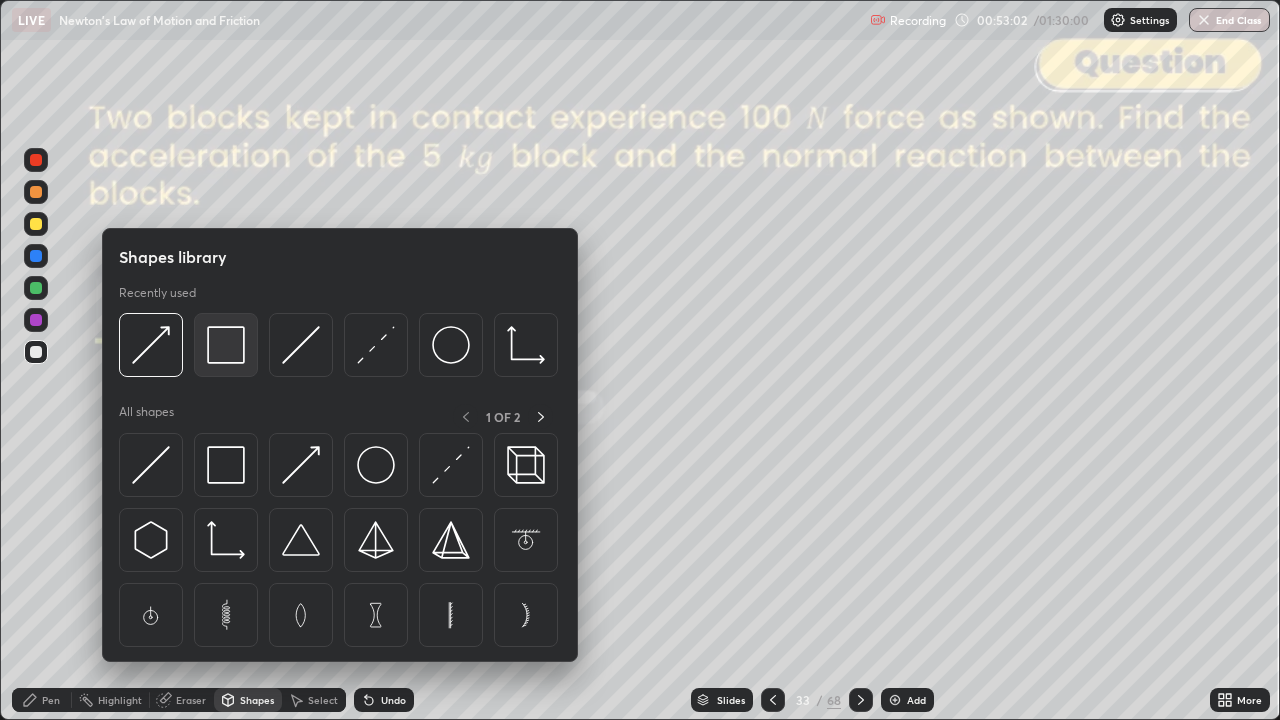 click at bounding box center [226, 345] 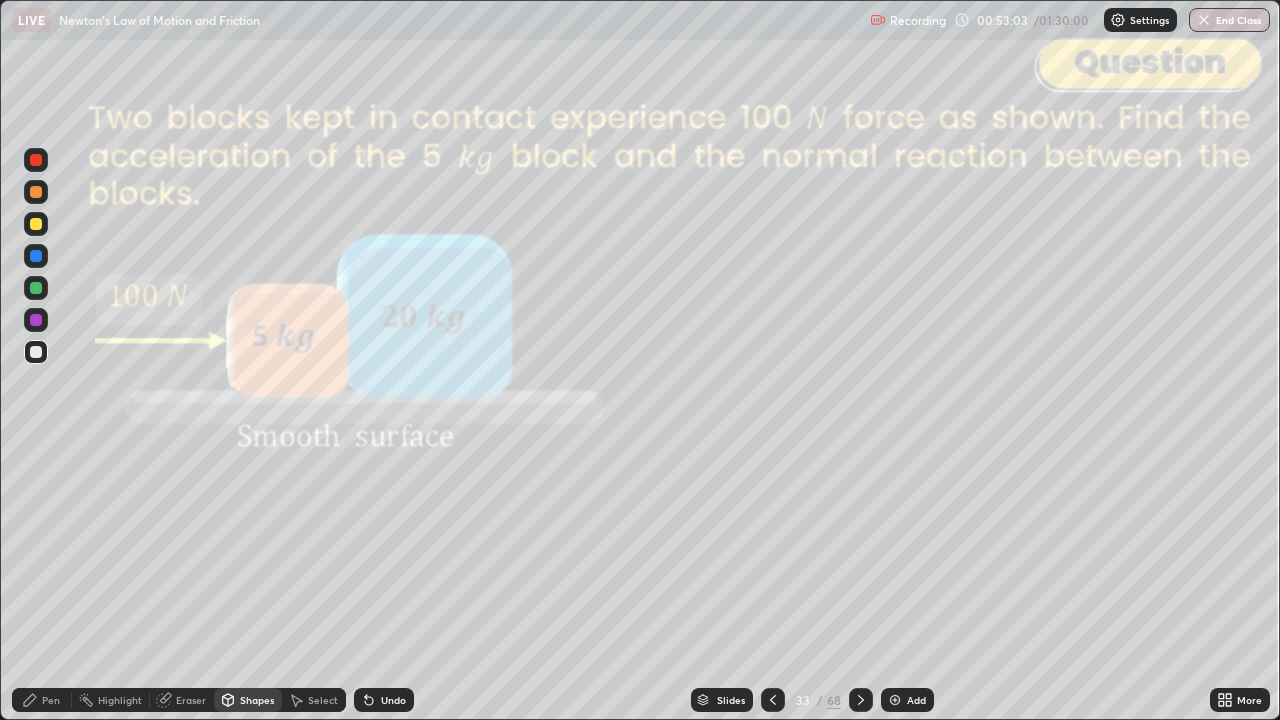 click at bounding box center (36, 160) 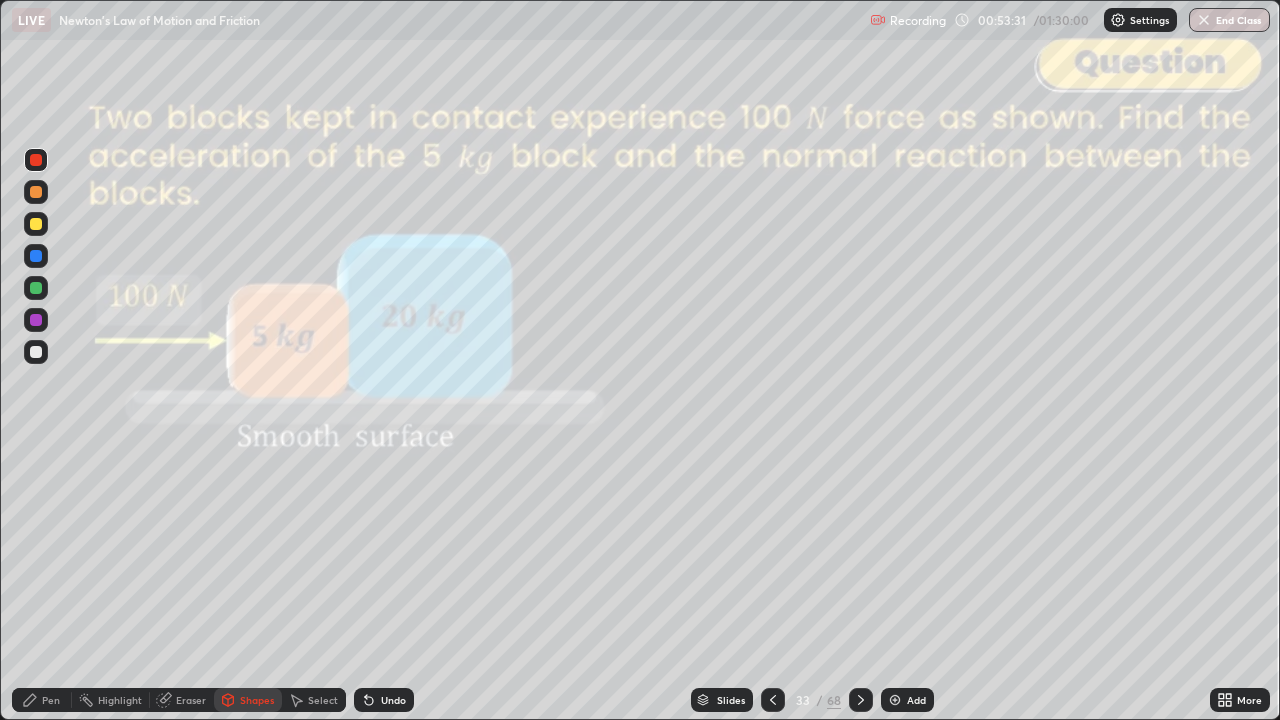 click at bounding box center [36, 192] 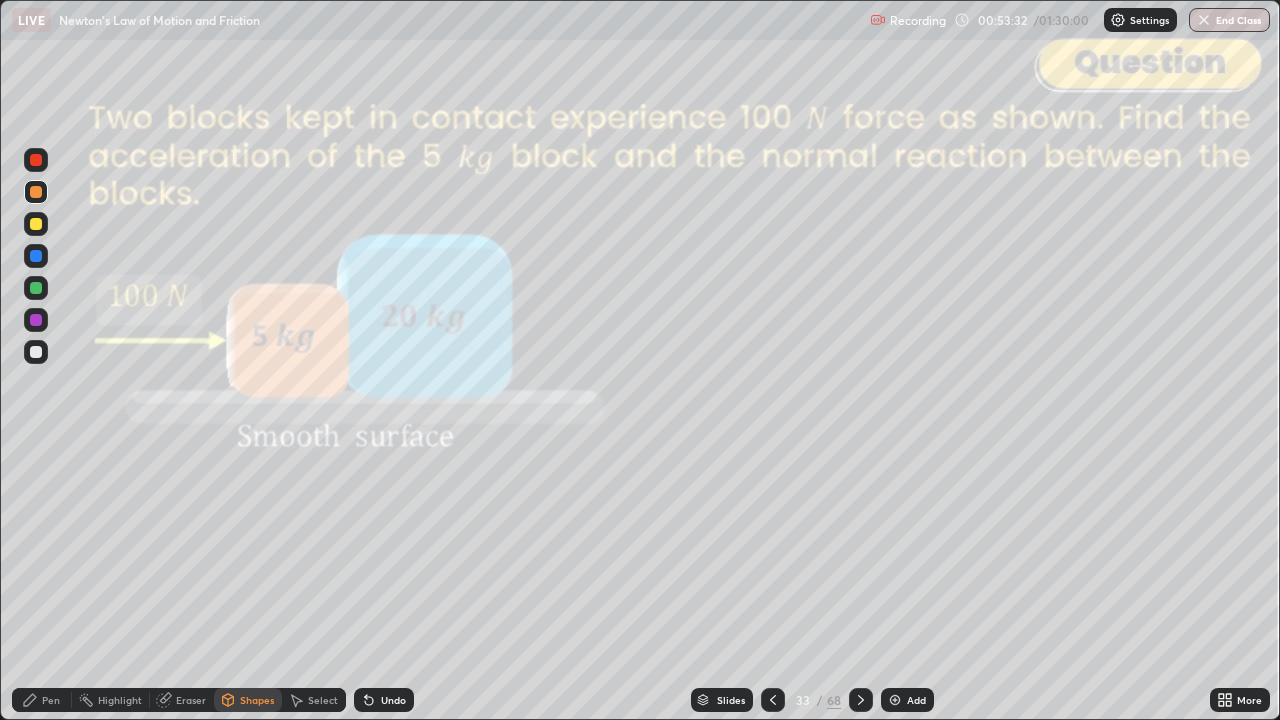 click 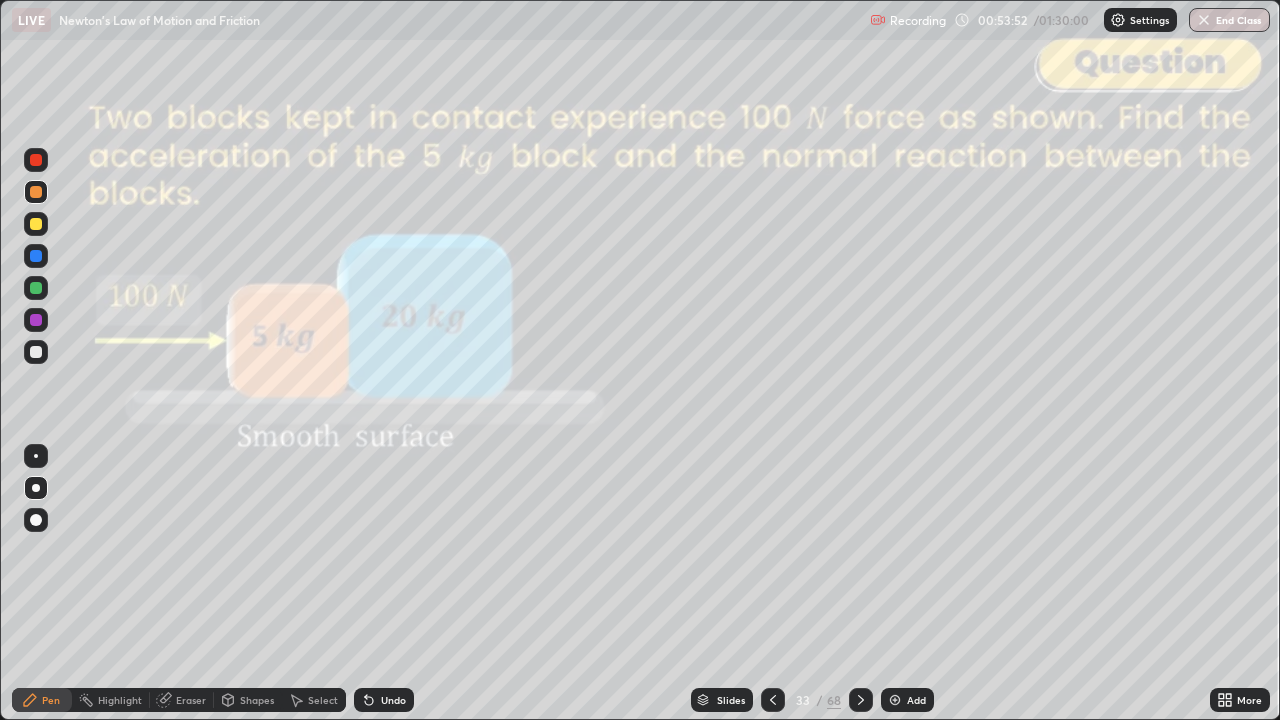 click on "Shapes" at bounding box center (257, 700) 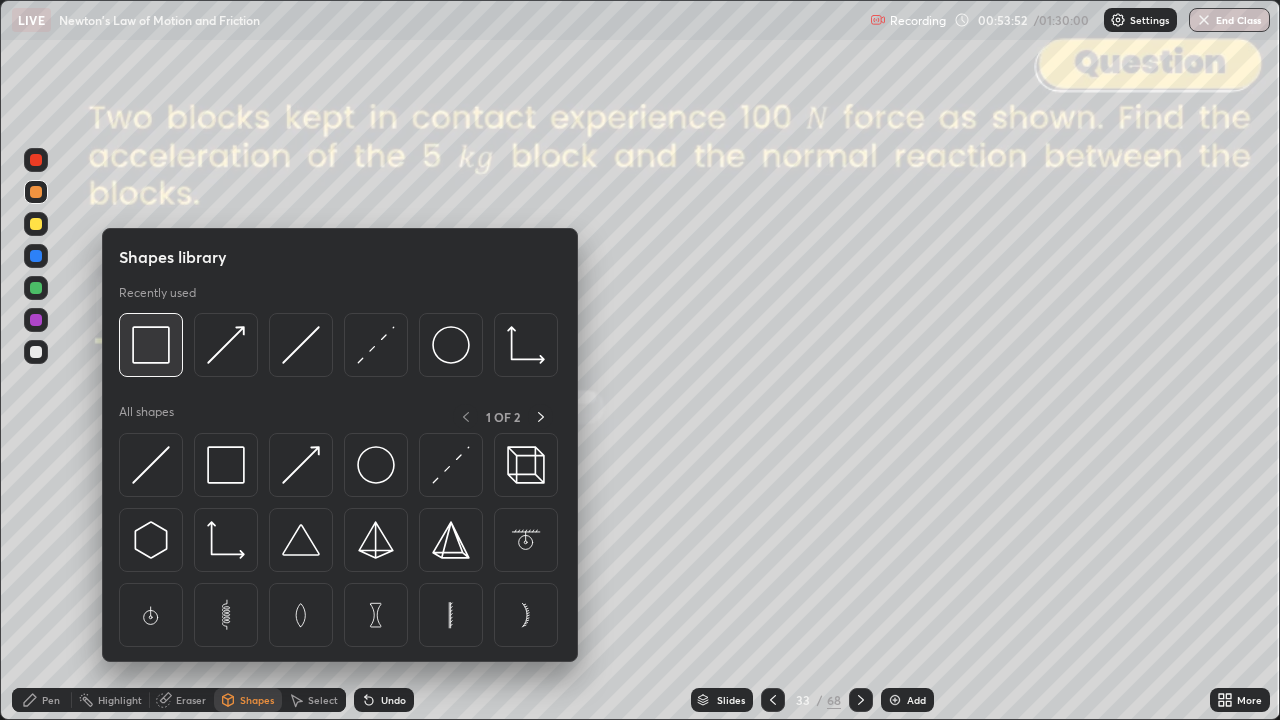 click at bounding box center (151, 345) 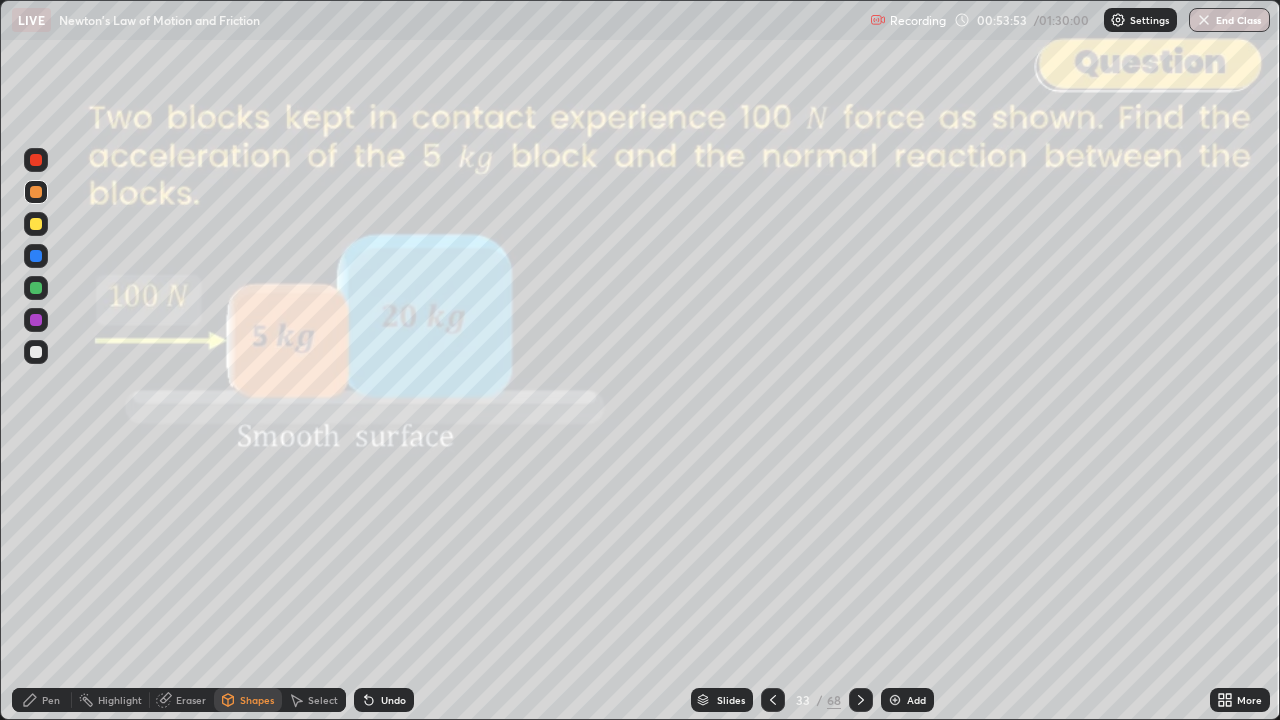 click at bounding box center (36, 160) 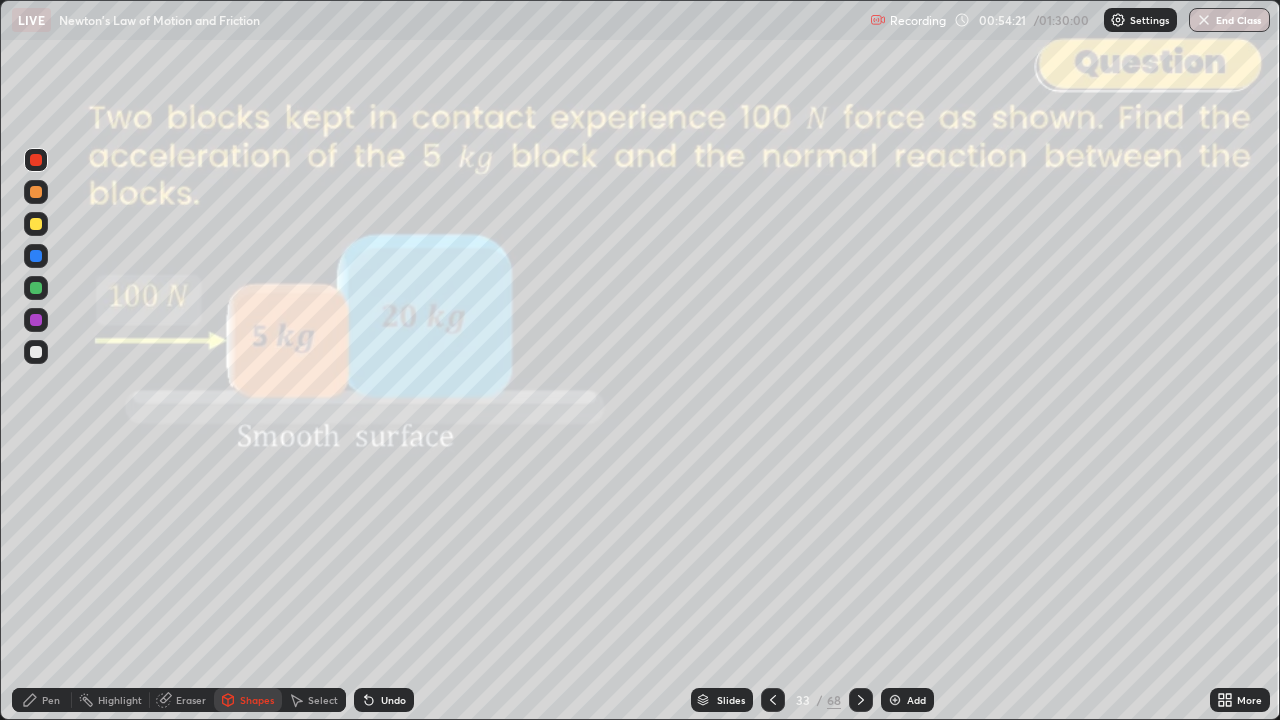 click on "Shapes" at bounding box center [257, 700] 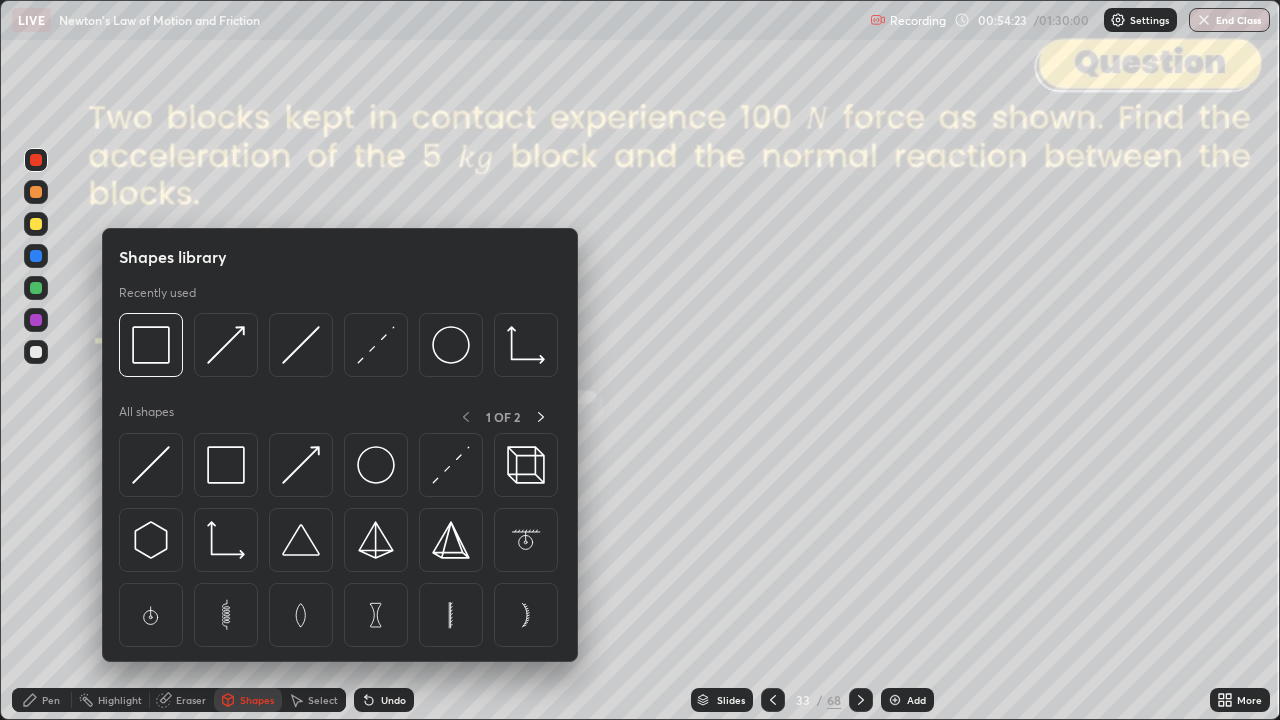 click at bounding box center [36, 256] 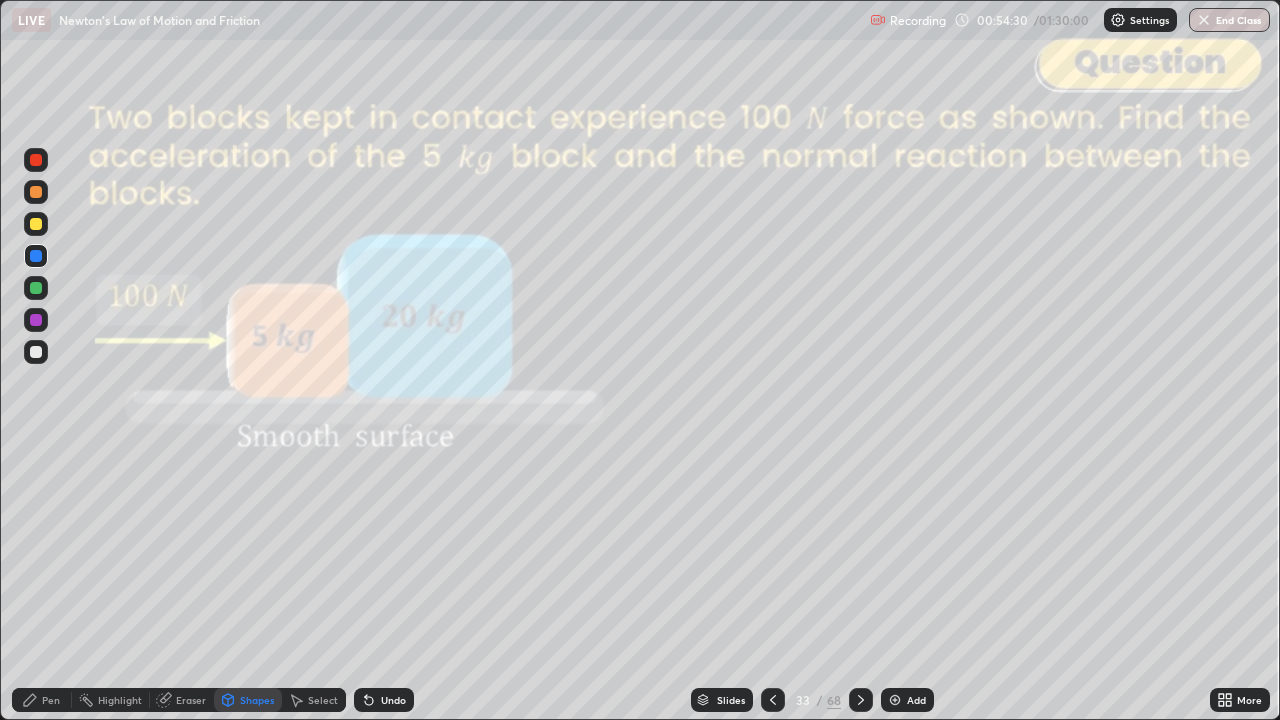 click on "Pen" at bounding box center [51, 700] 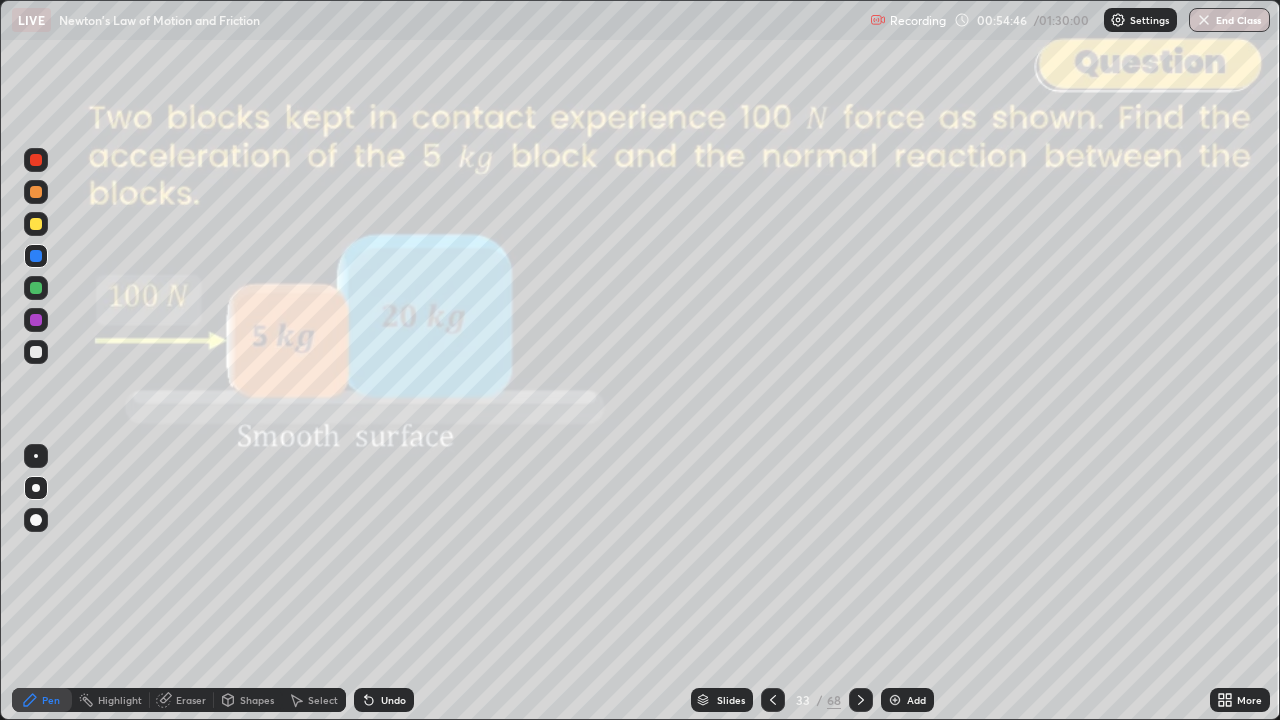 click at bounding box center (36, 160) 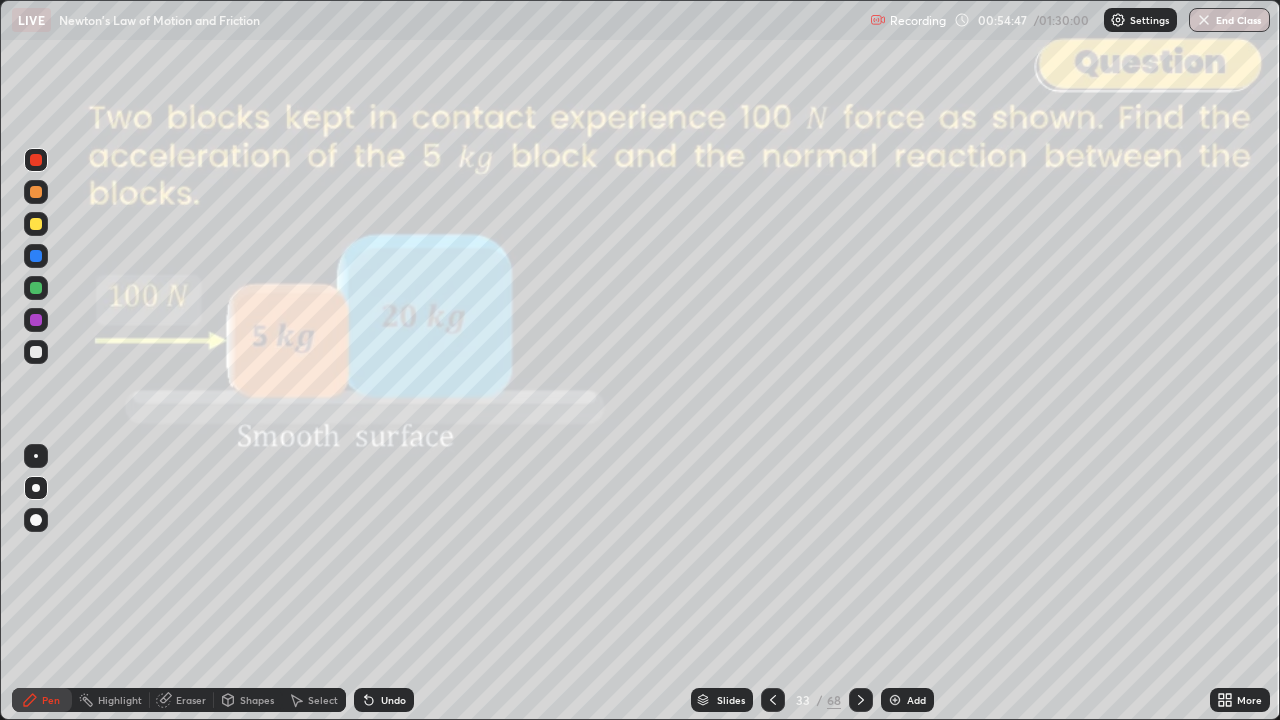 click on "Shapes" at bounding box center (257, 700) 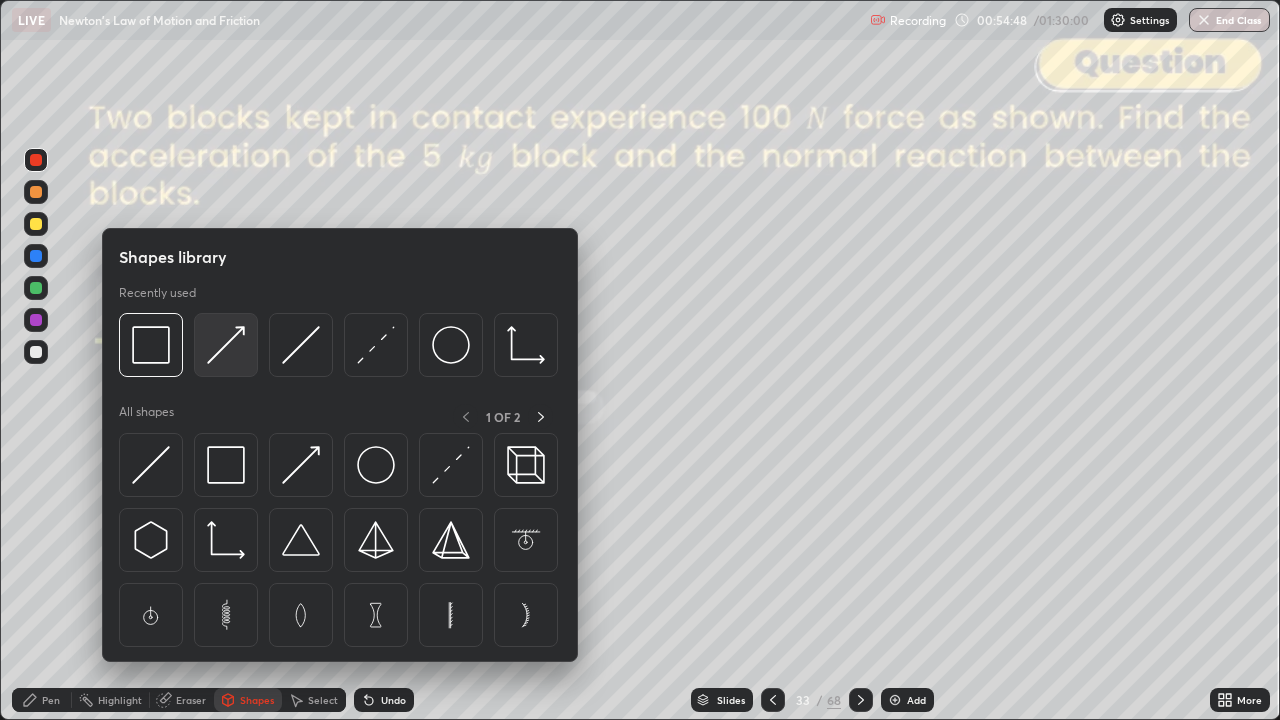 click at bounding box center [226, 345] 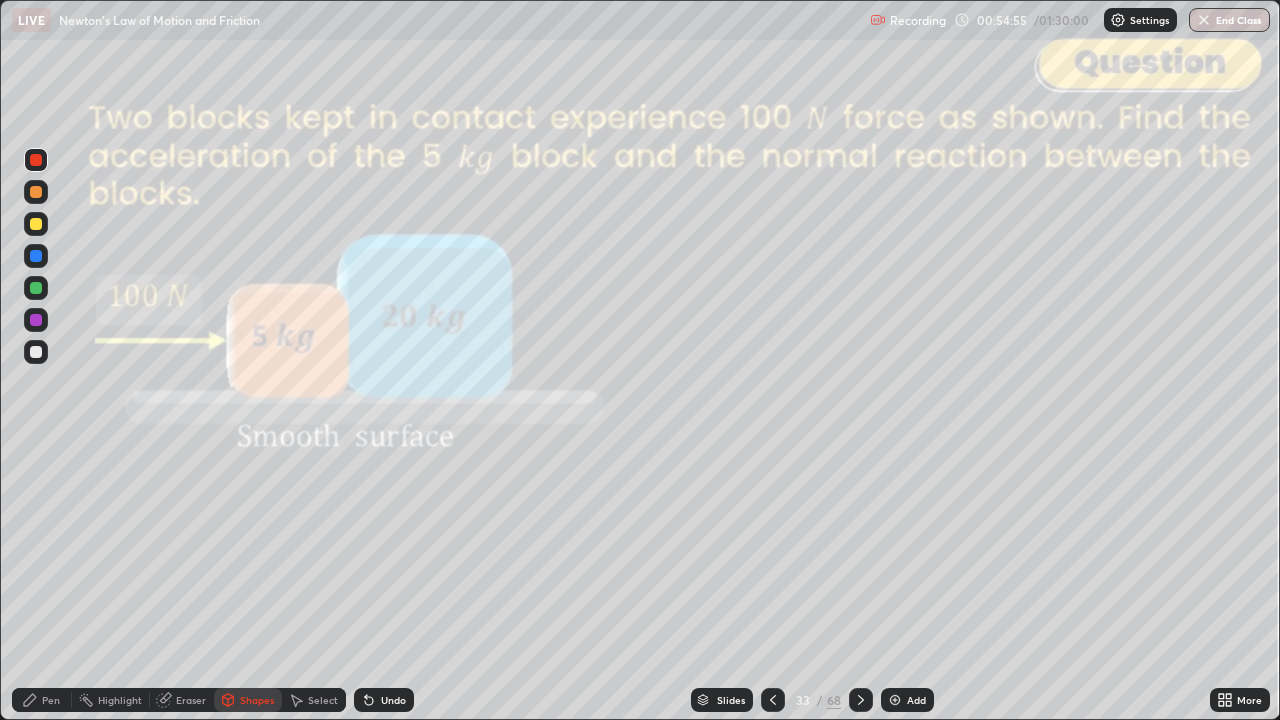click on "Pen" at bounding box center (42, 700) 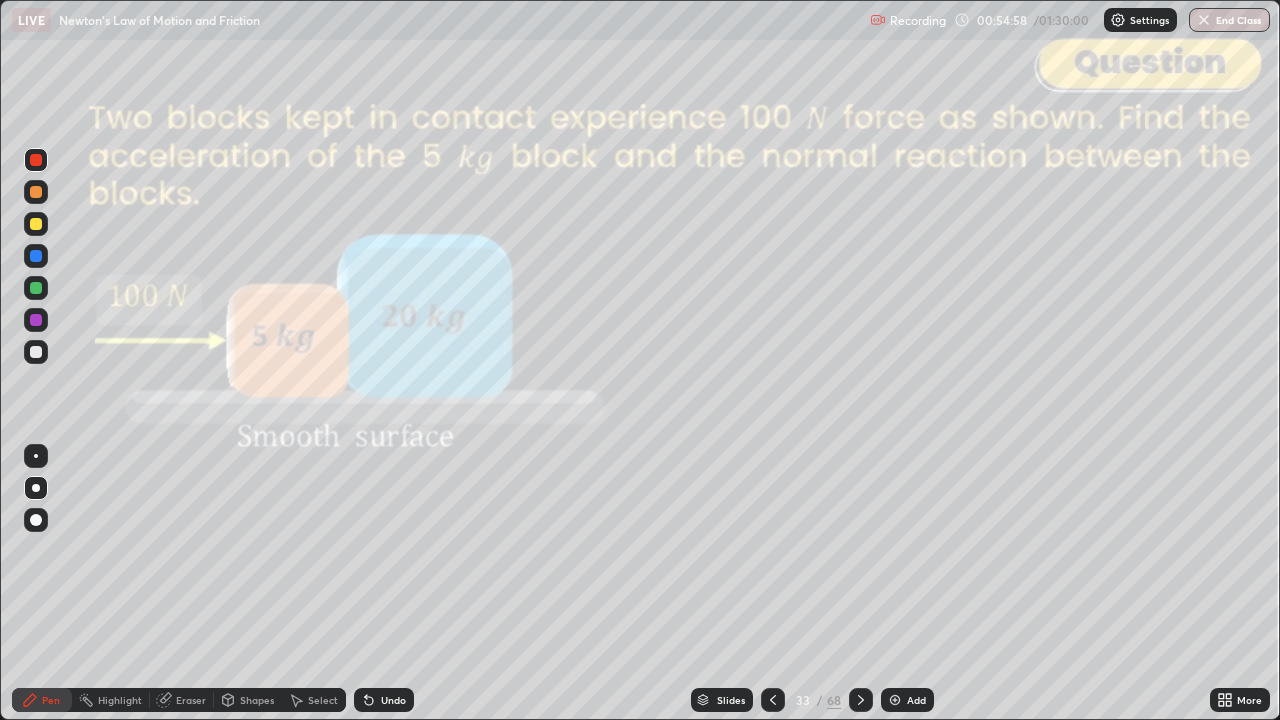 click on "Shapes" at bounding box center (248, 700) 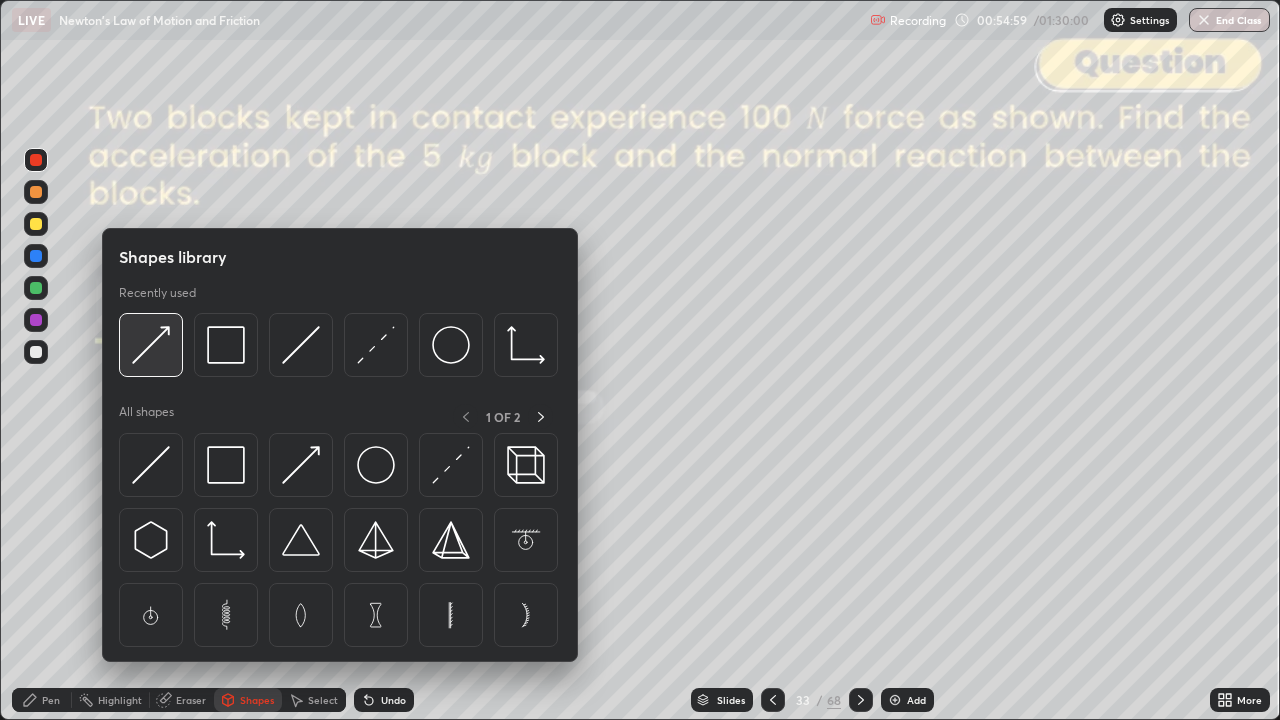 click at bounding box center [151, 345] 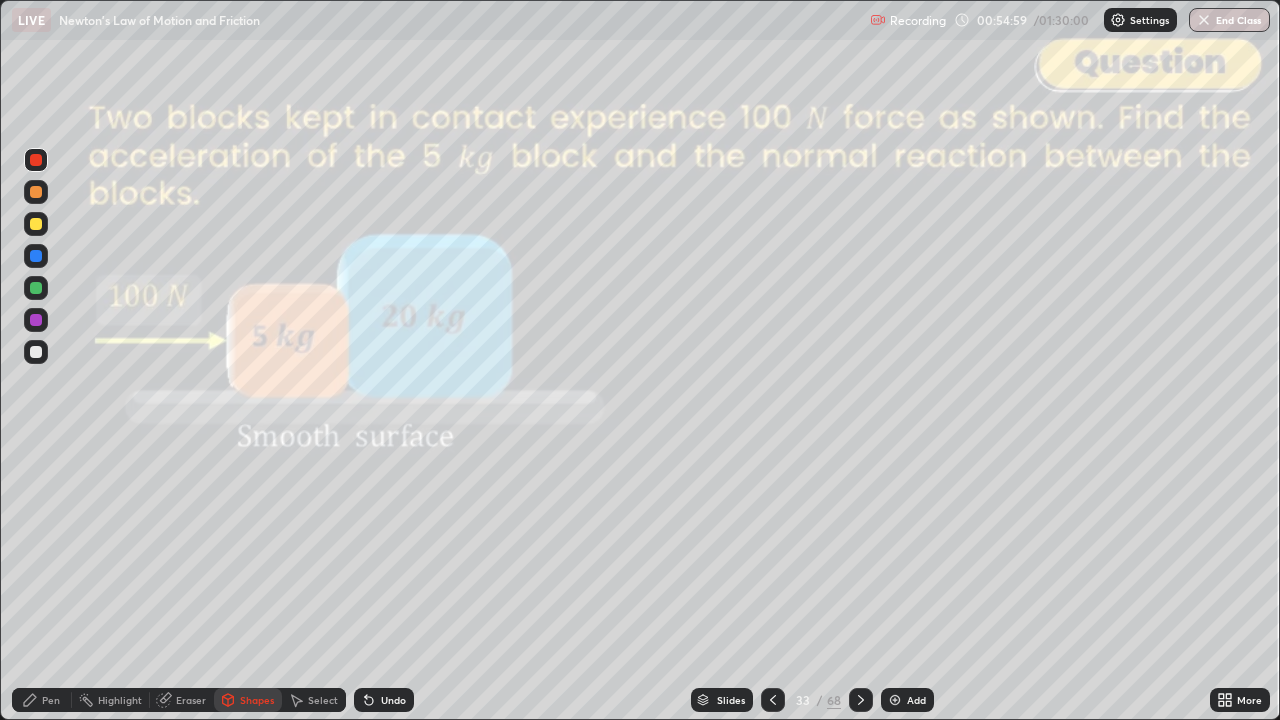 click at bounding box center (36, 224) 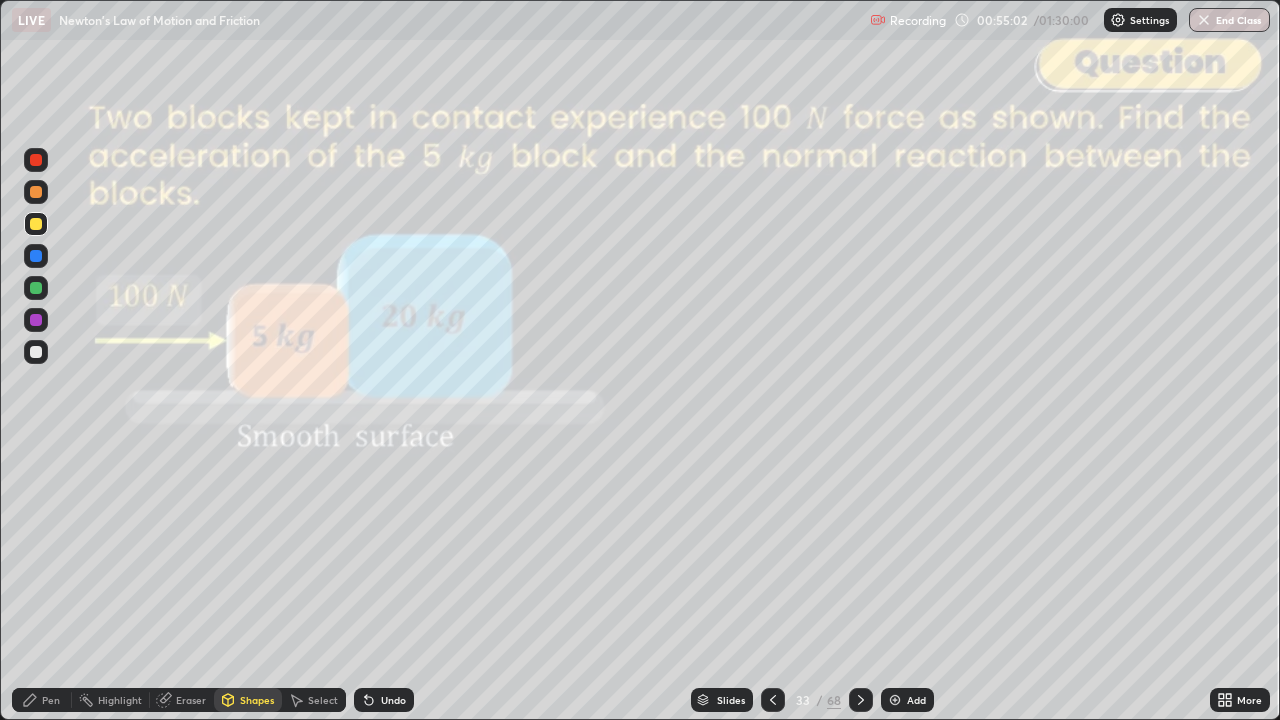 click at bounding box center [36, 288] 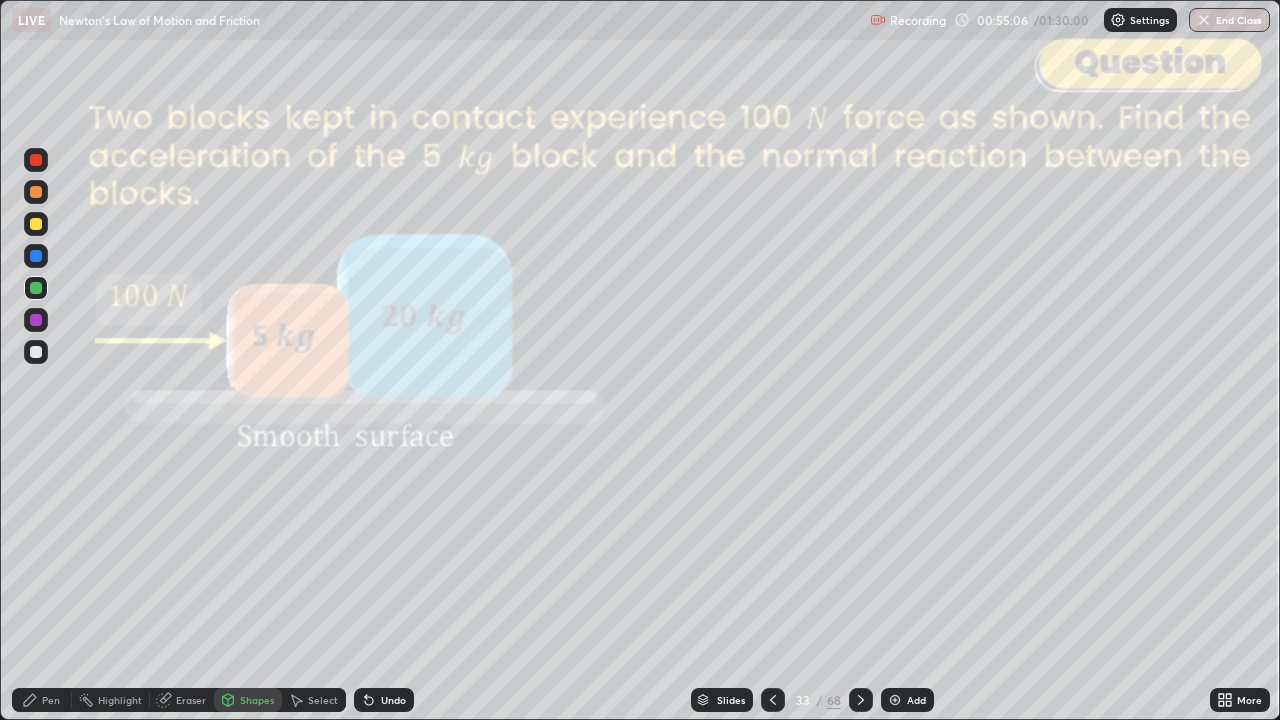 click 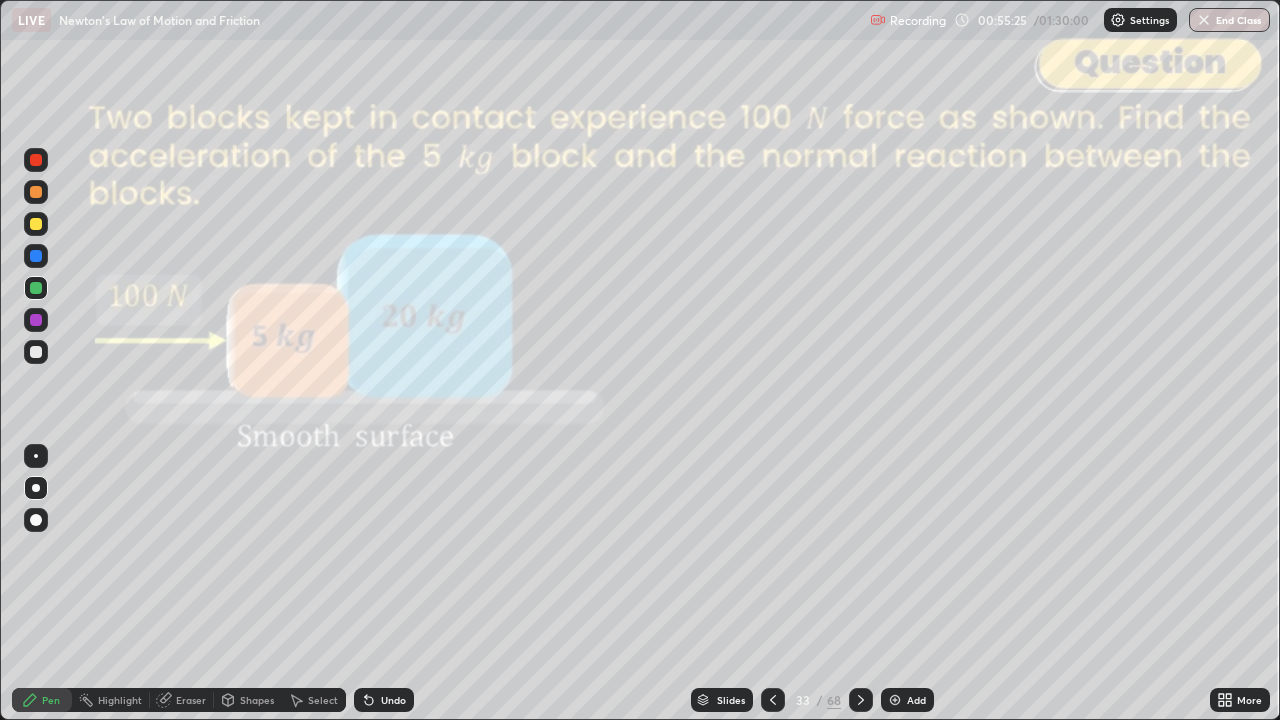 click at bounding box center (36, 224) 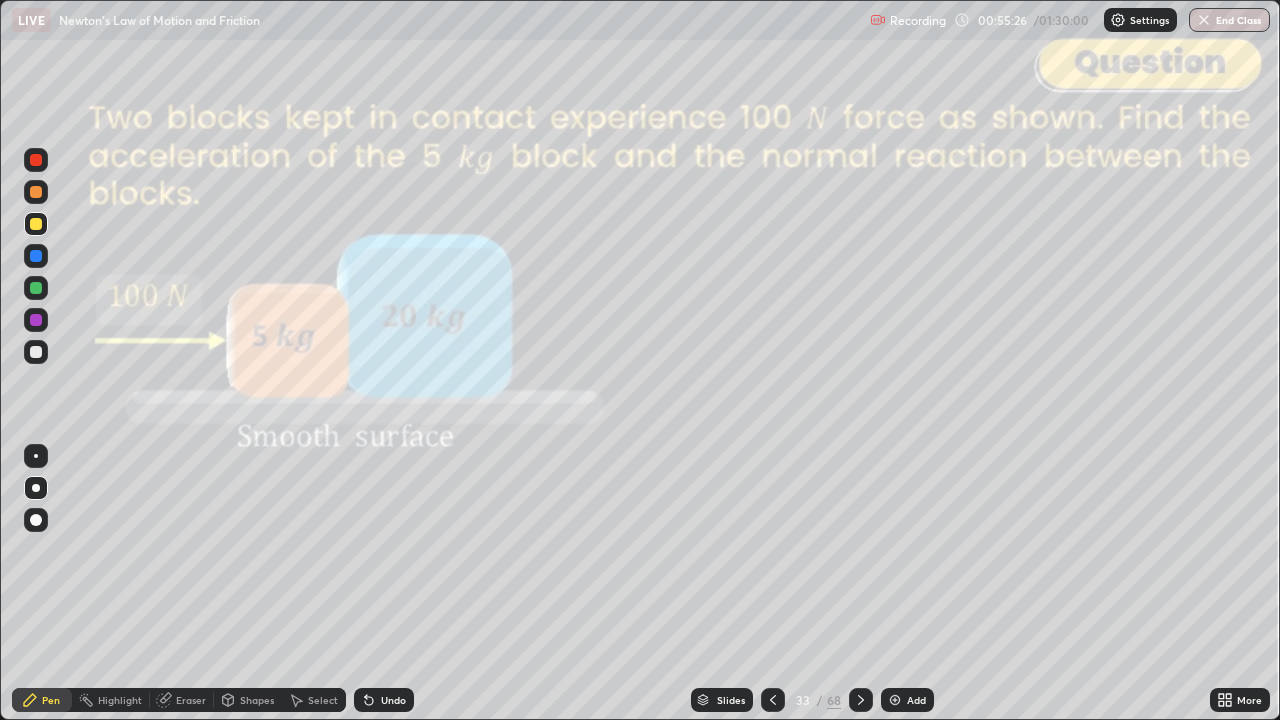 click on "Shapes" at bounding box center (257, 700) 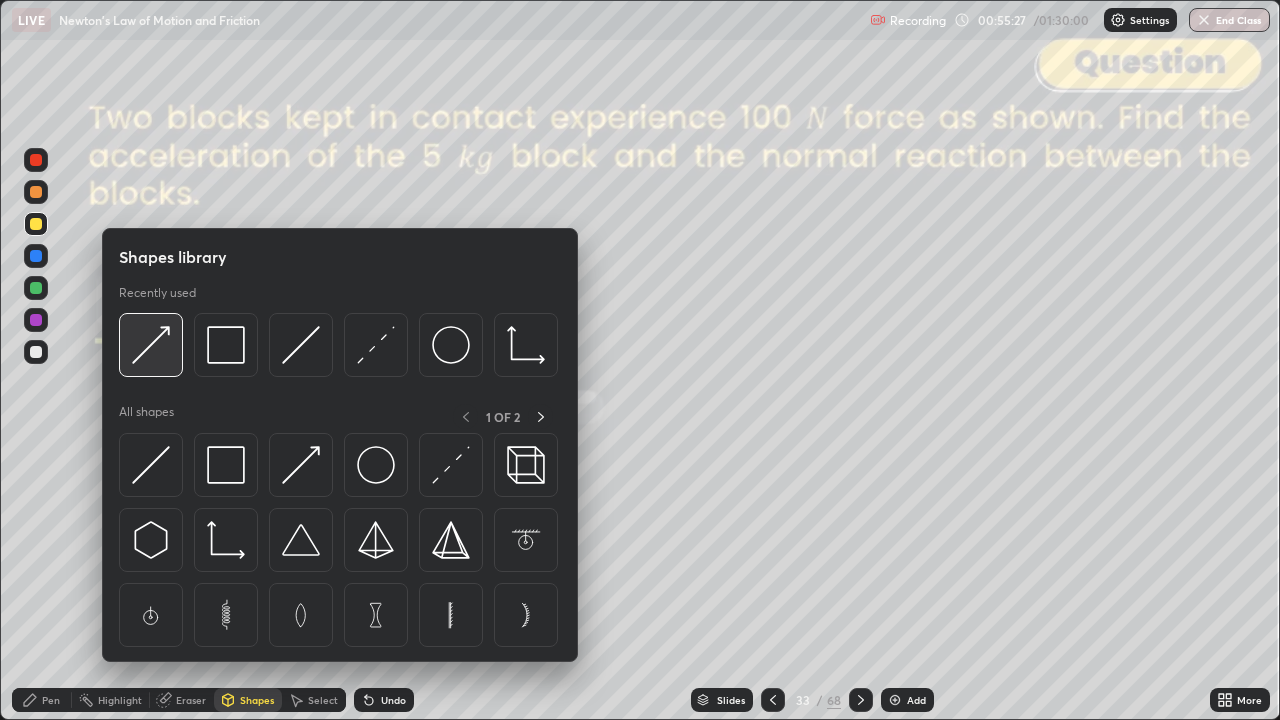 click at bounding box center (151, 345) 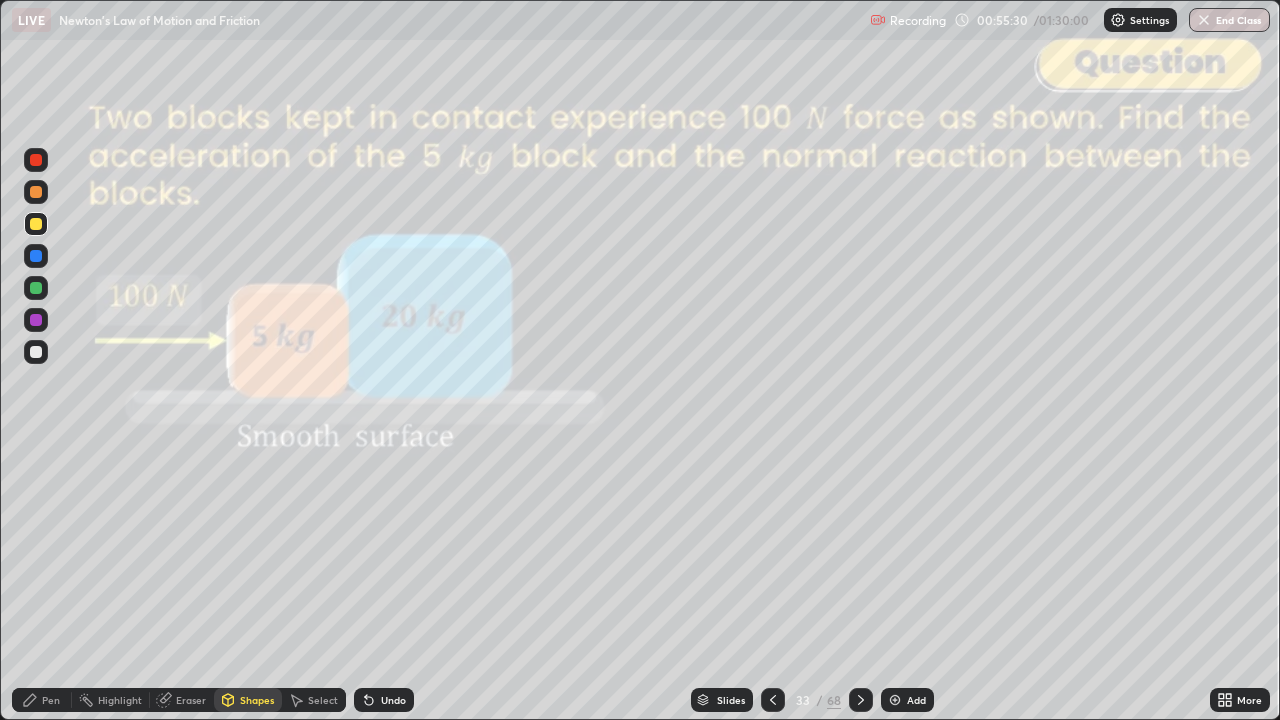 click 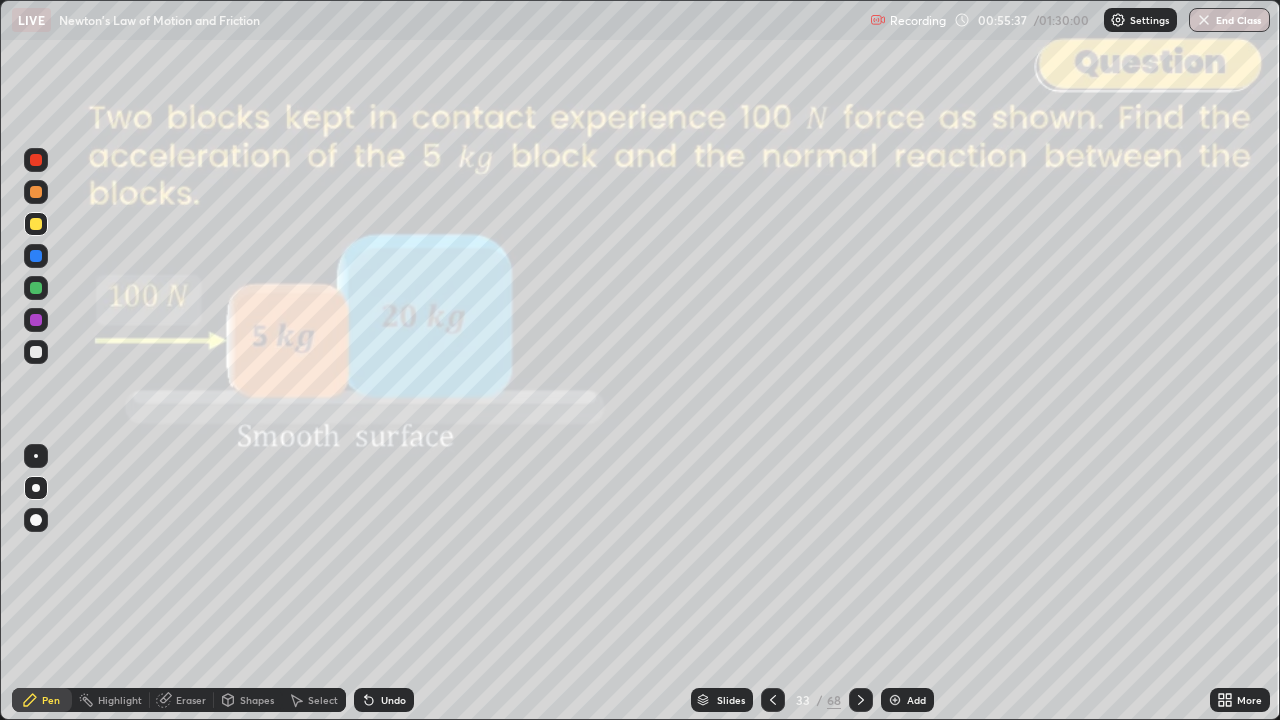 click at bounding box center (36, 192) 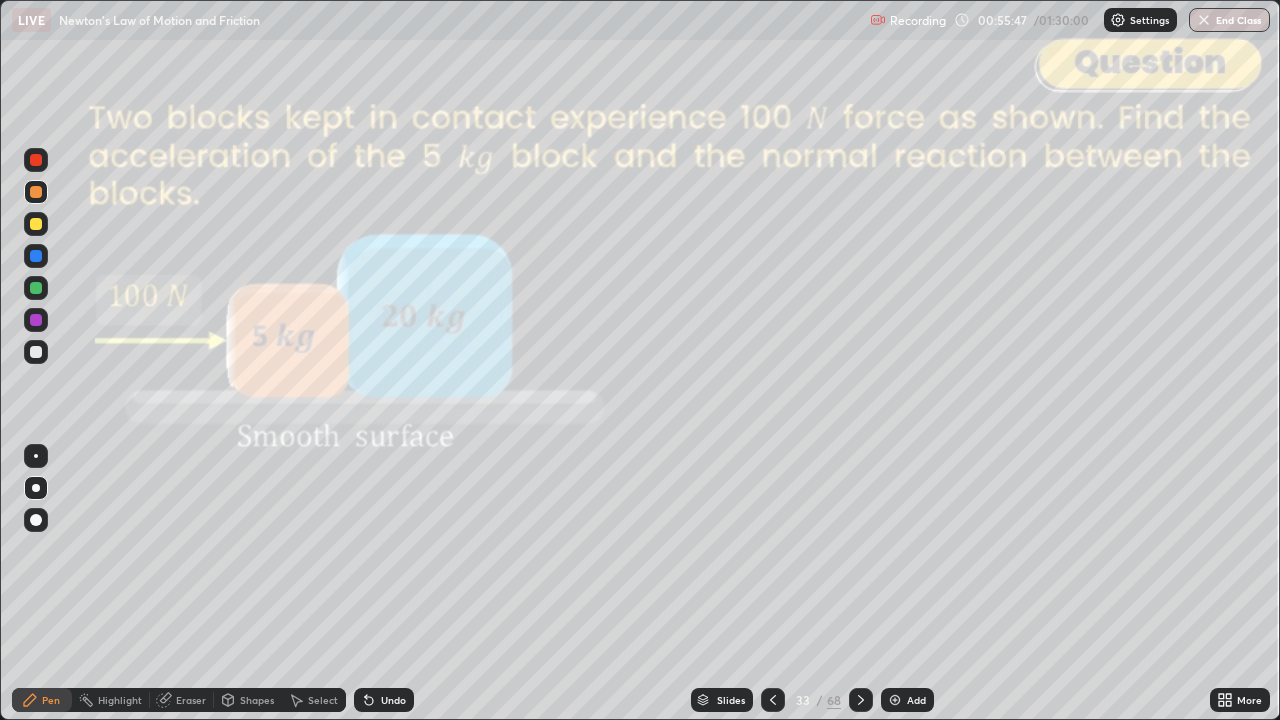 click on "Undo" at bounding box center (384, 700) 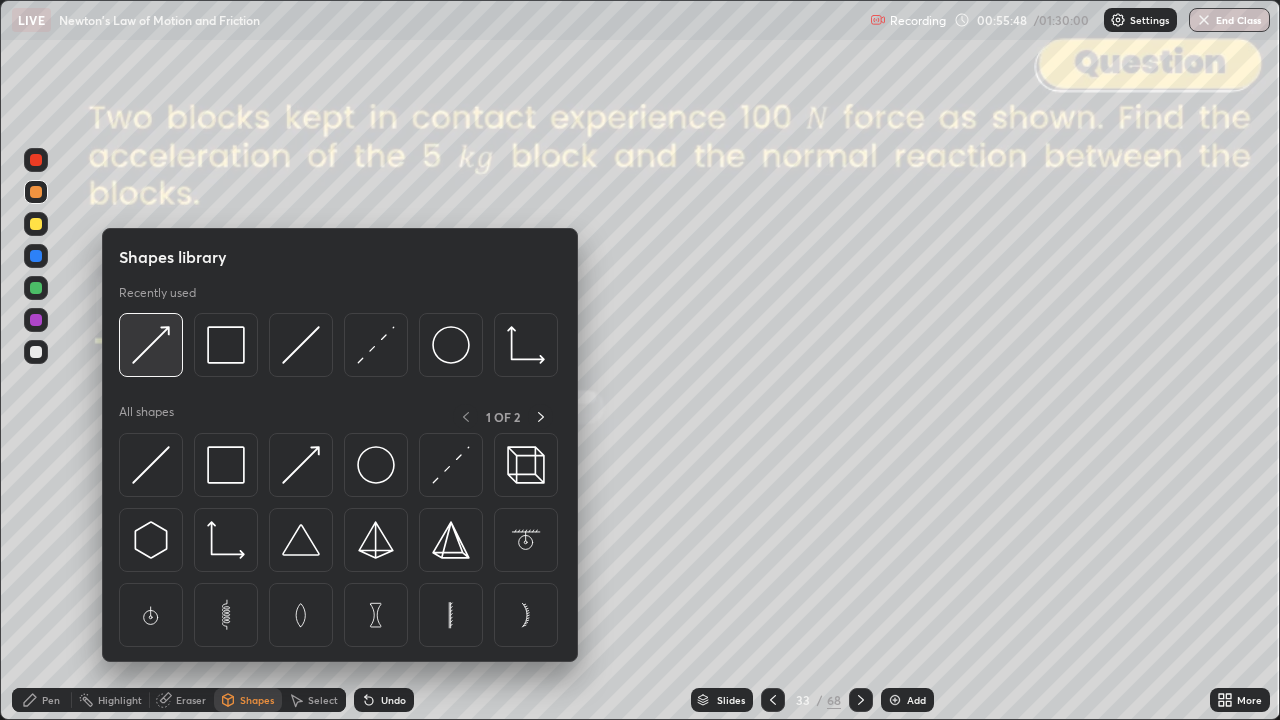 click at bounding box center [151, 345] 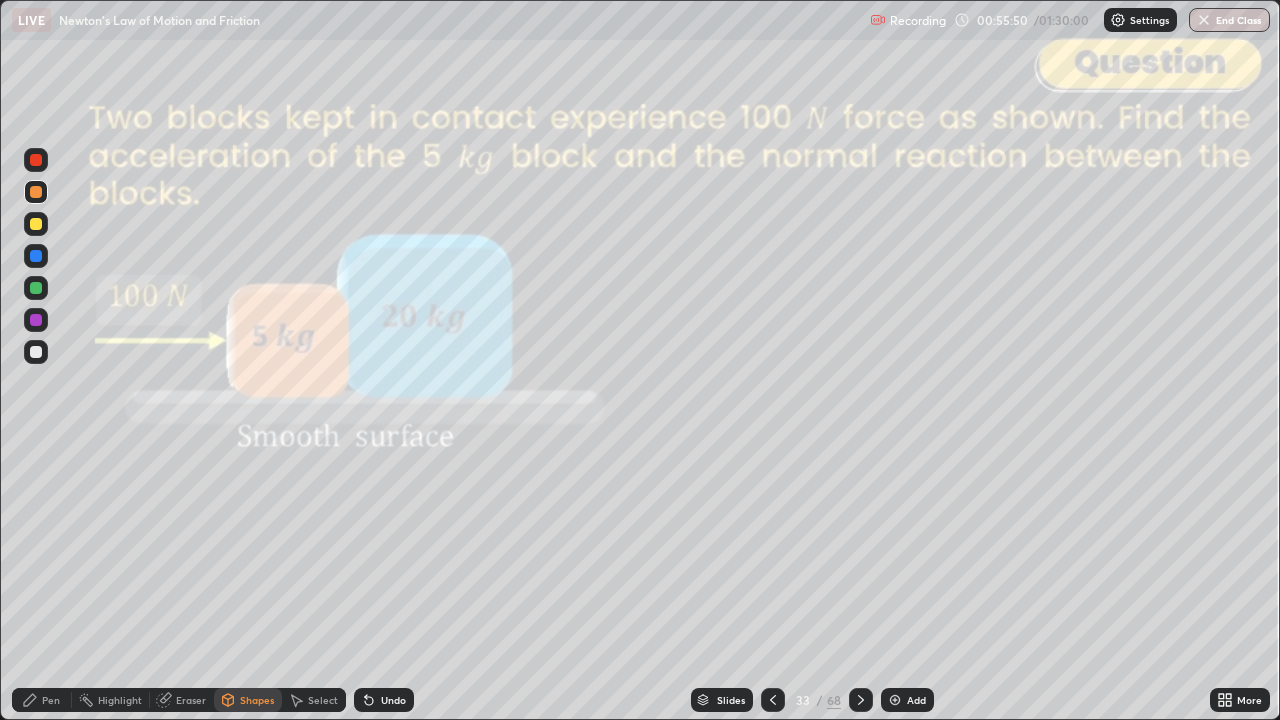 click 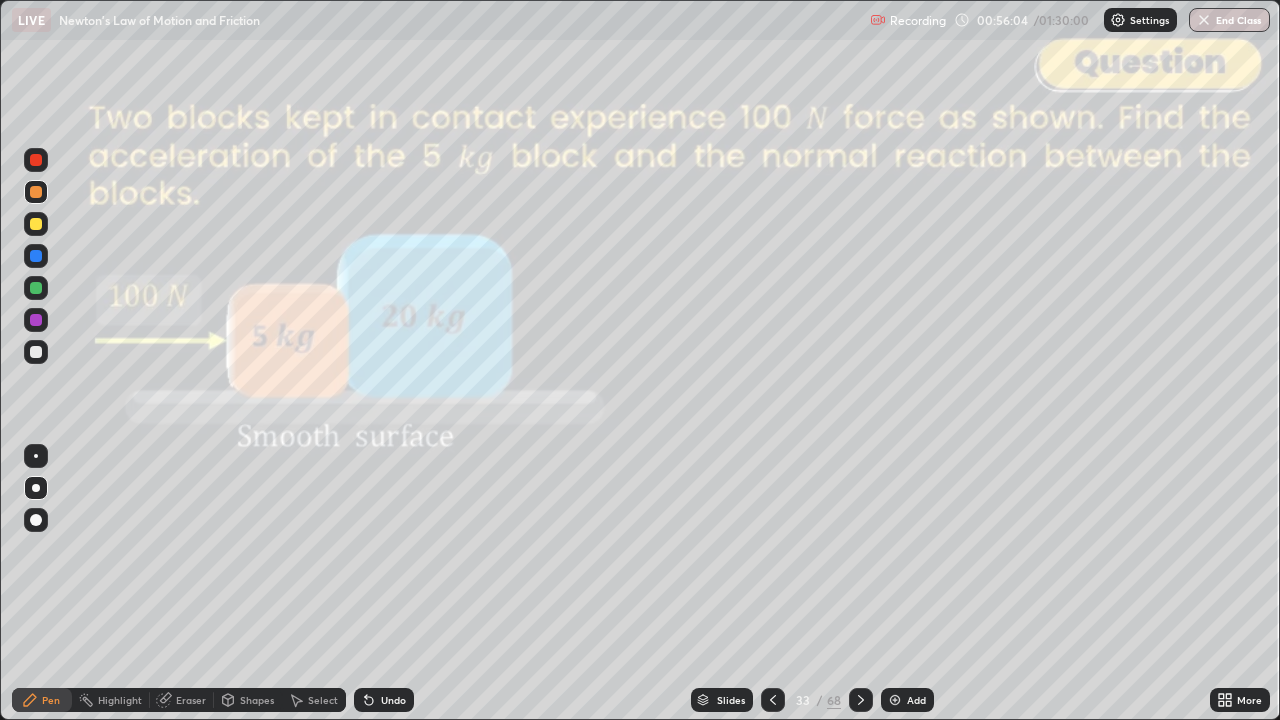 click at bounding box center (36, 224) 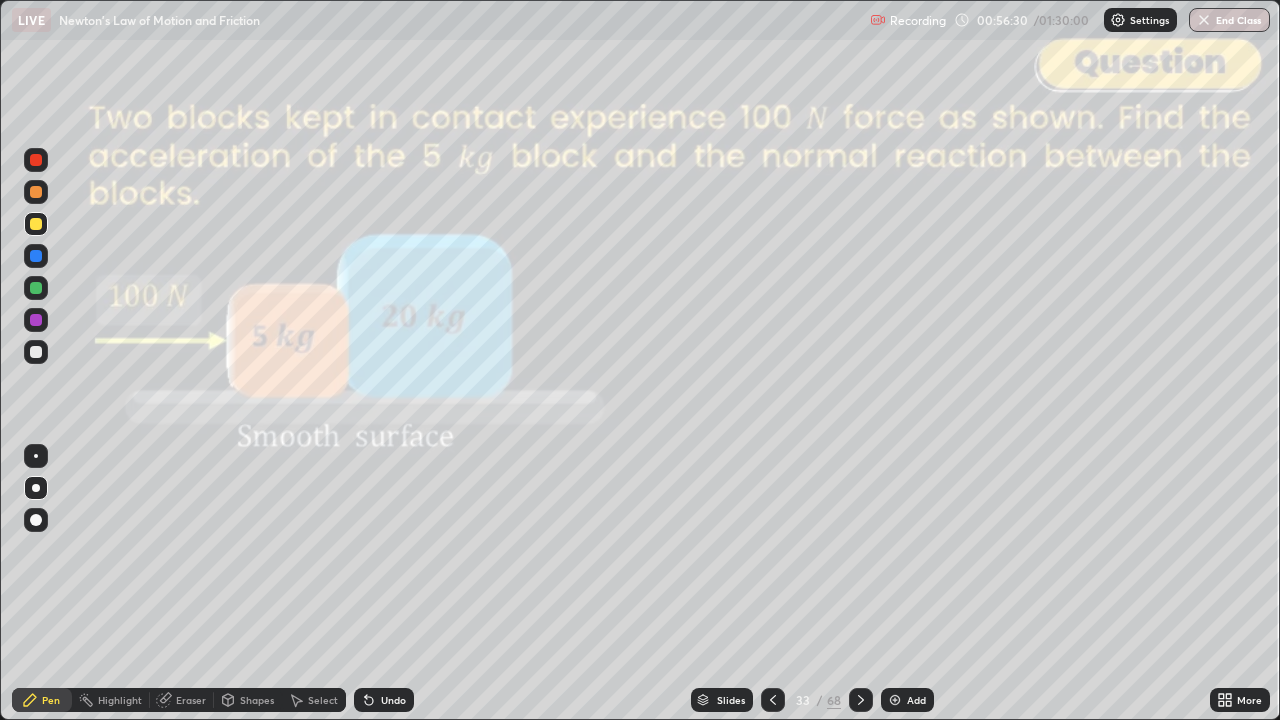 click on "Shapes" at bounding box center [257, 700] 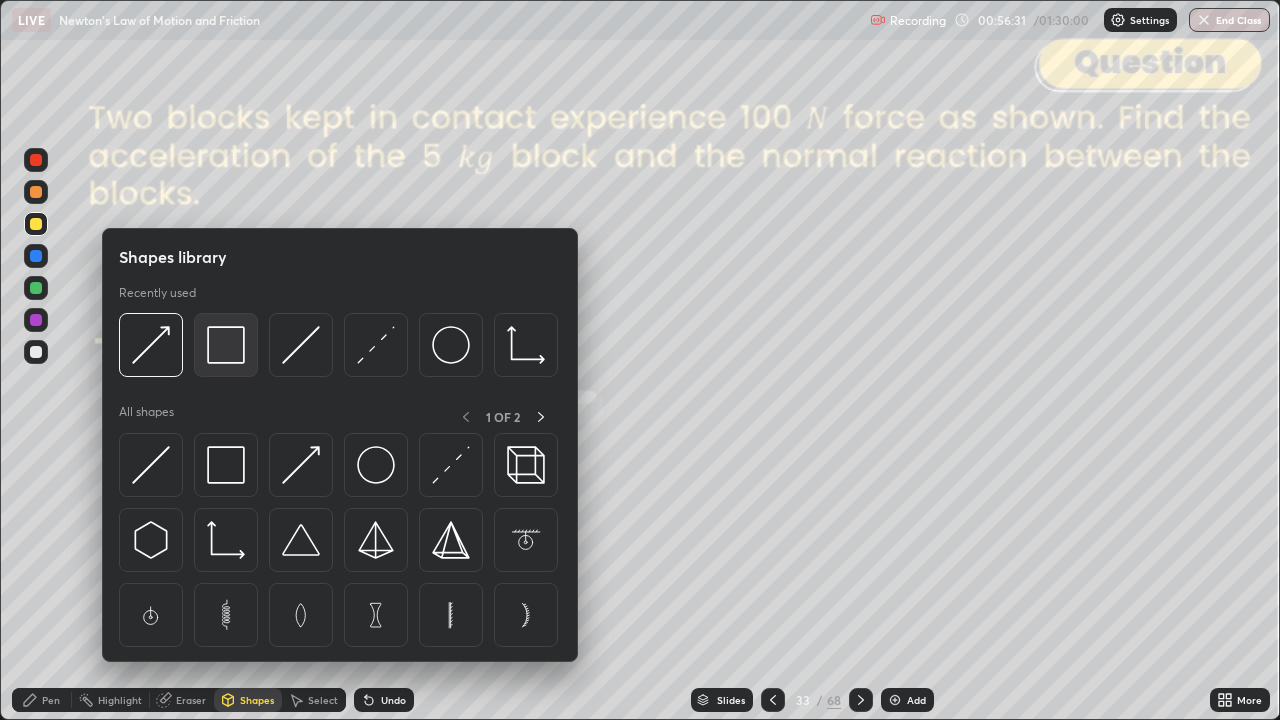 click at bounding box center [226, 345] 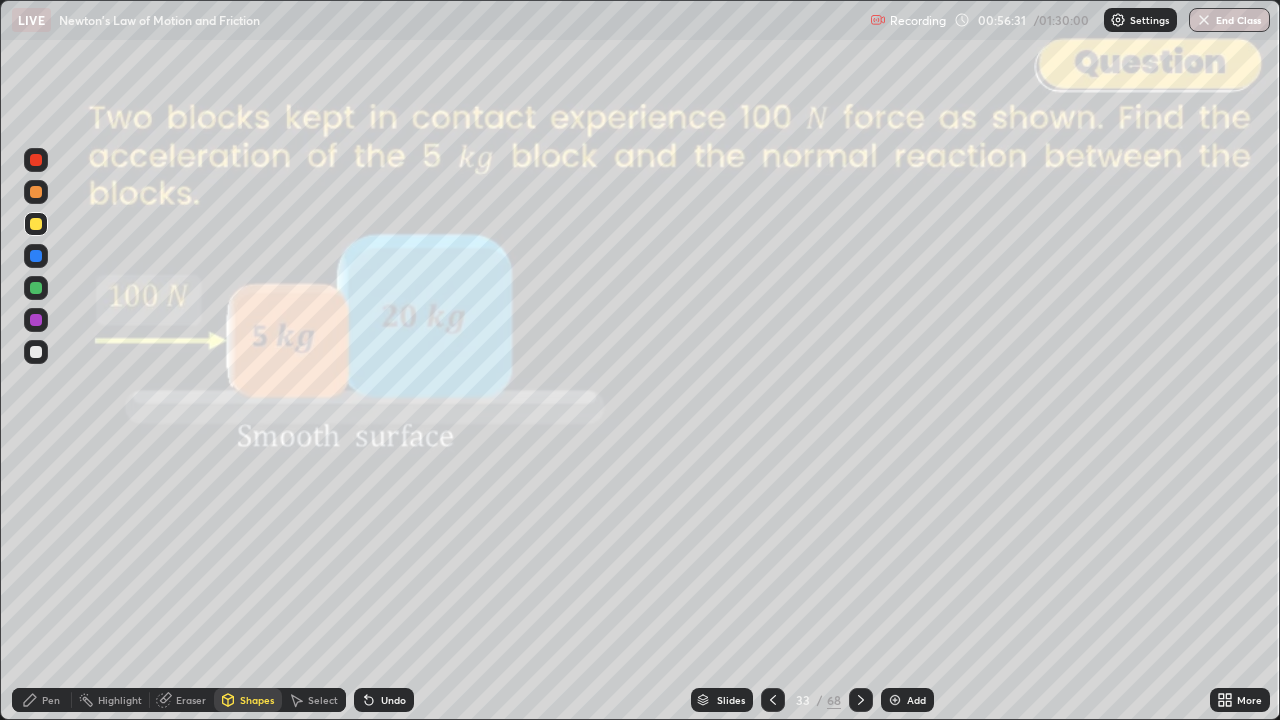click at bounding box center (36, 160) 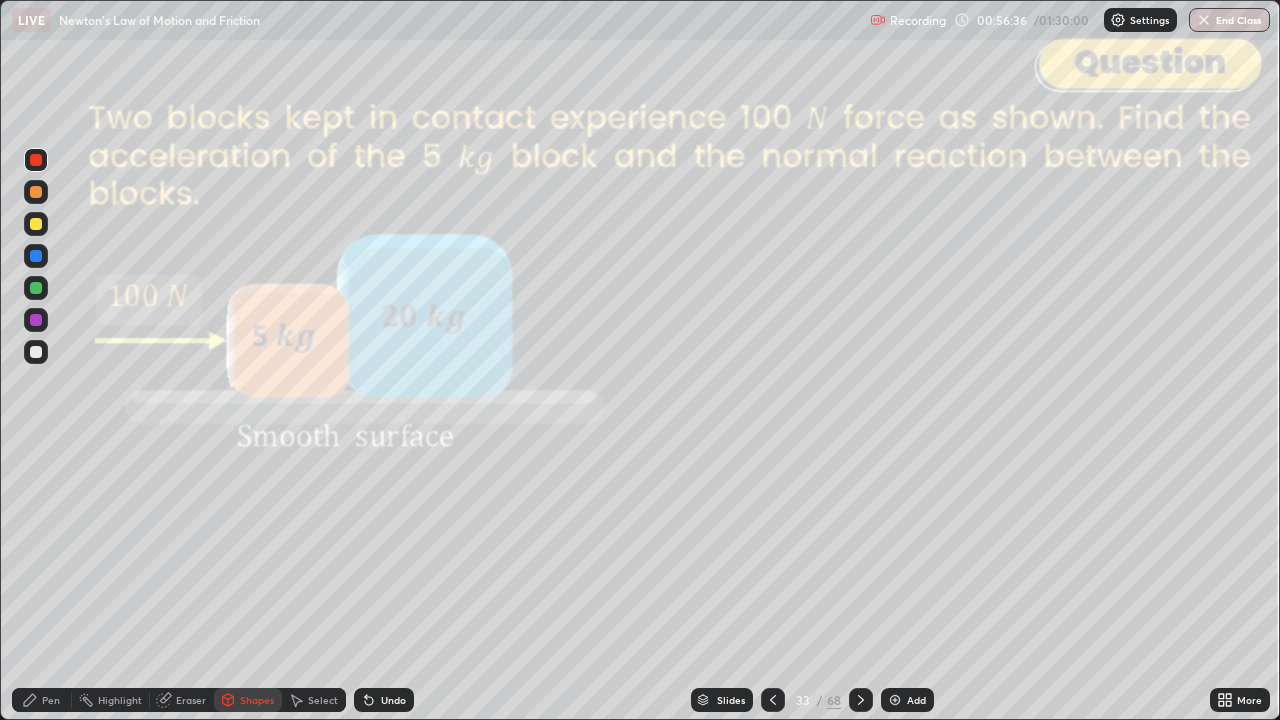 click on "Pen" at bounding box center [51, 700] 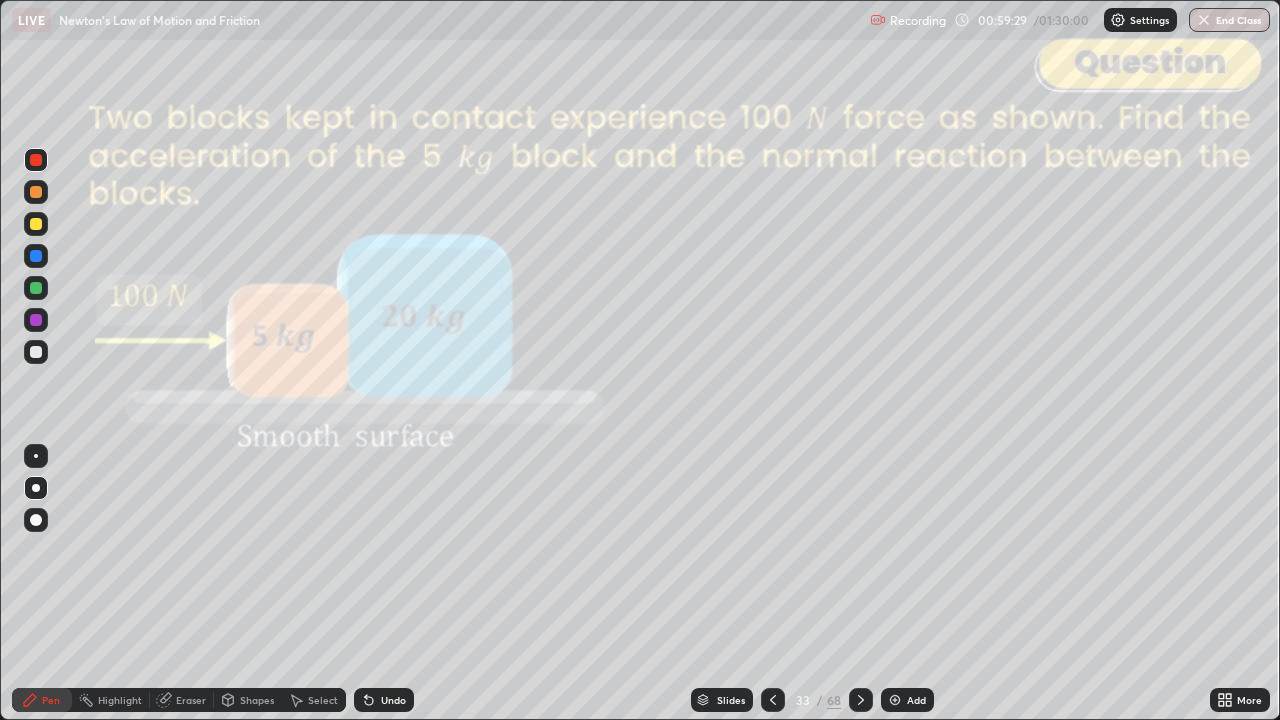 click 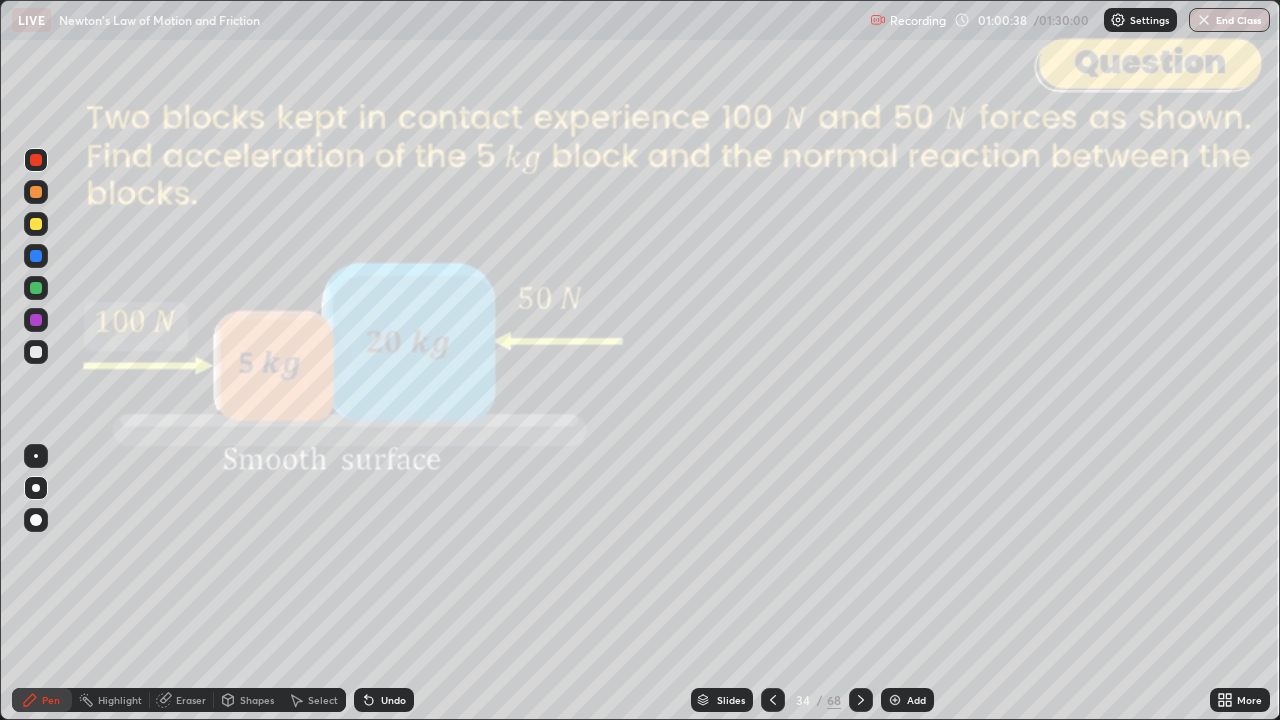 click at bounding box center [36, 224] 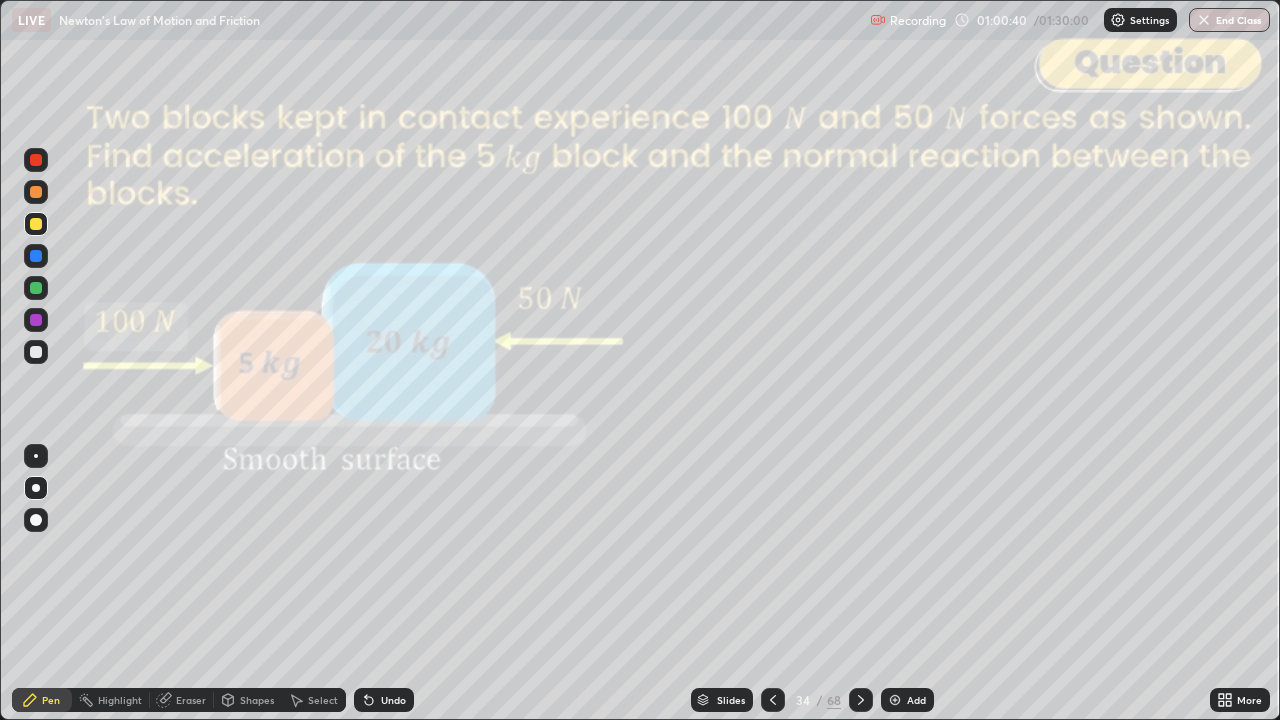 click at bounding box center (36, 192) 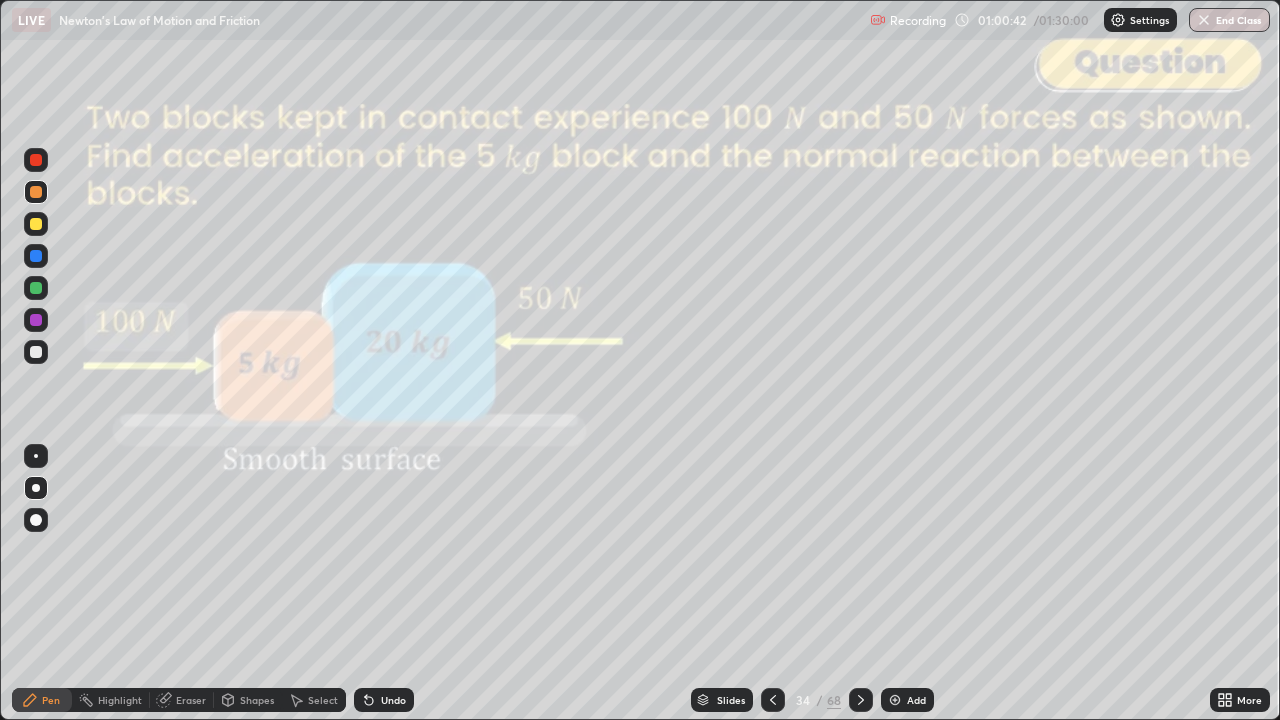 click on "Undo" at bounding box center (384, 700) 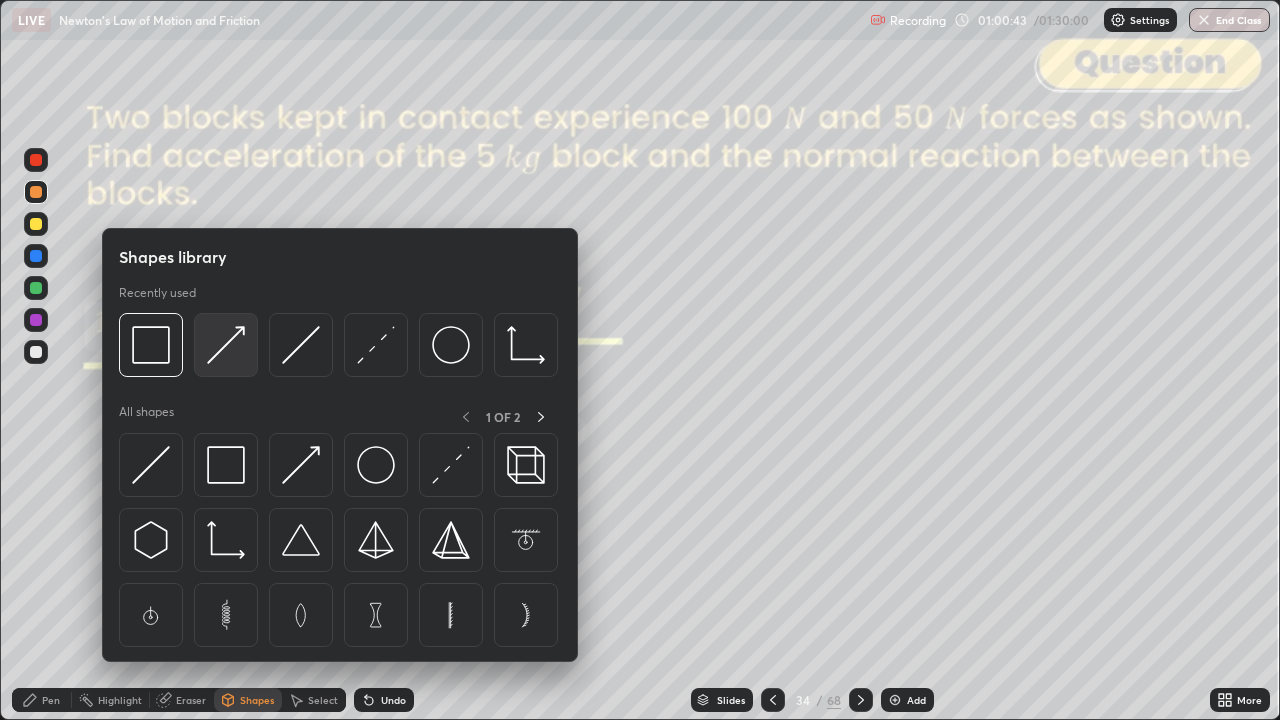 click at bounding box center [226, 345] 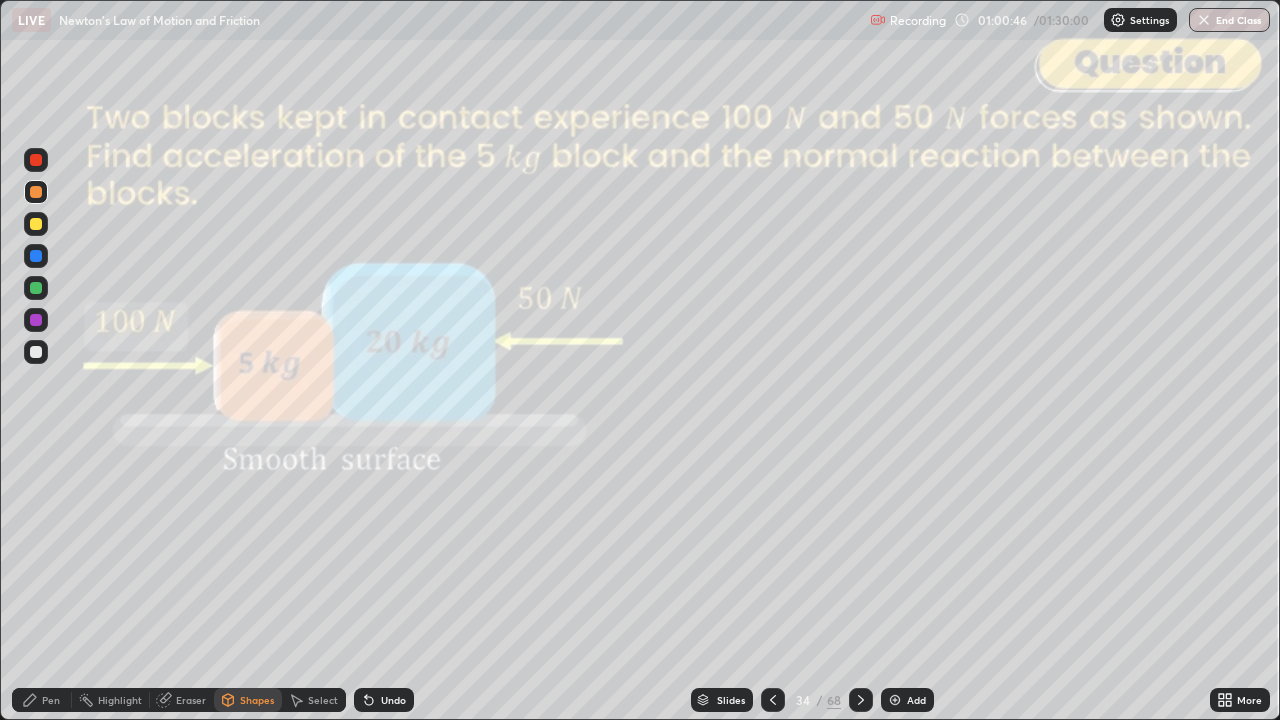 click on "Undo" at bounding box center [384, 700] 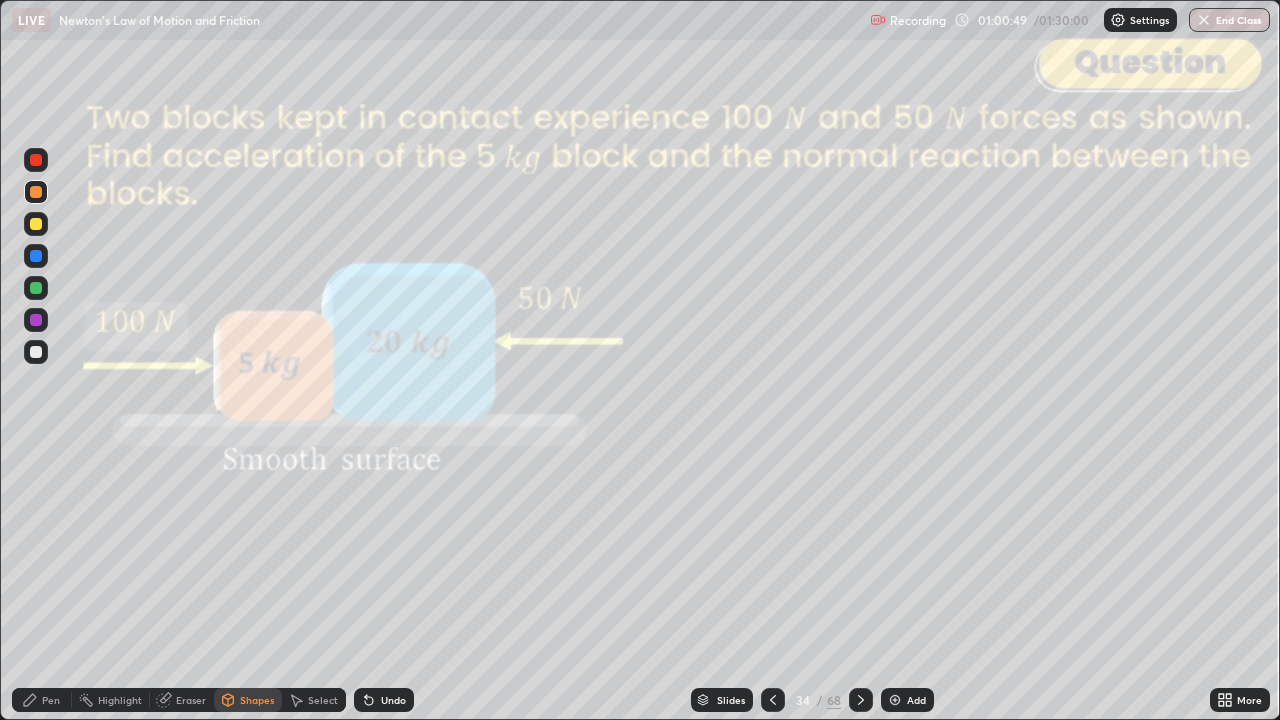 click on "Pen" at bounding box center (51, 700) 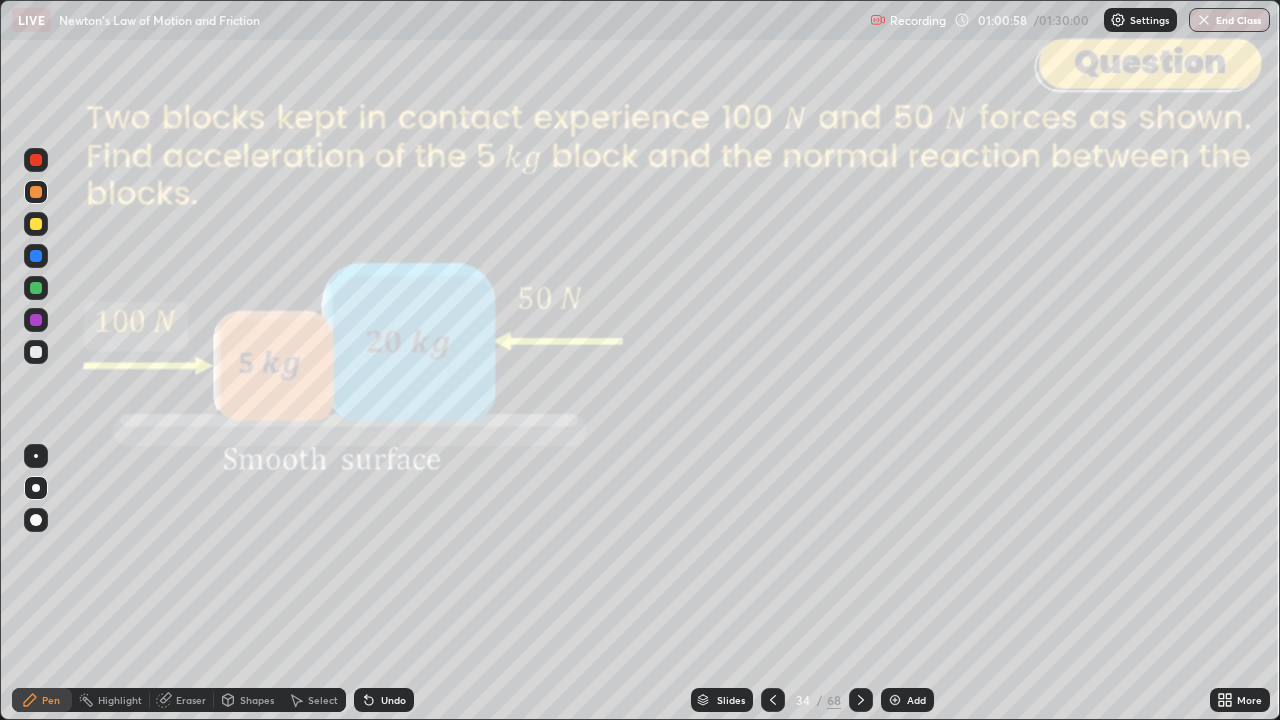 click on "Shapes" at bounding box center (257, 700) 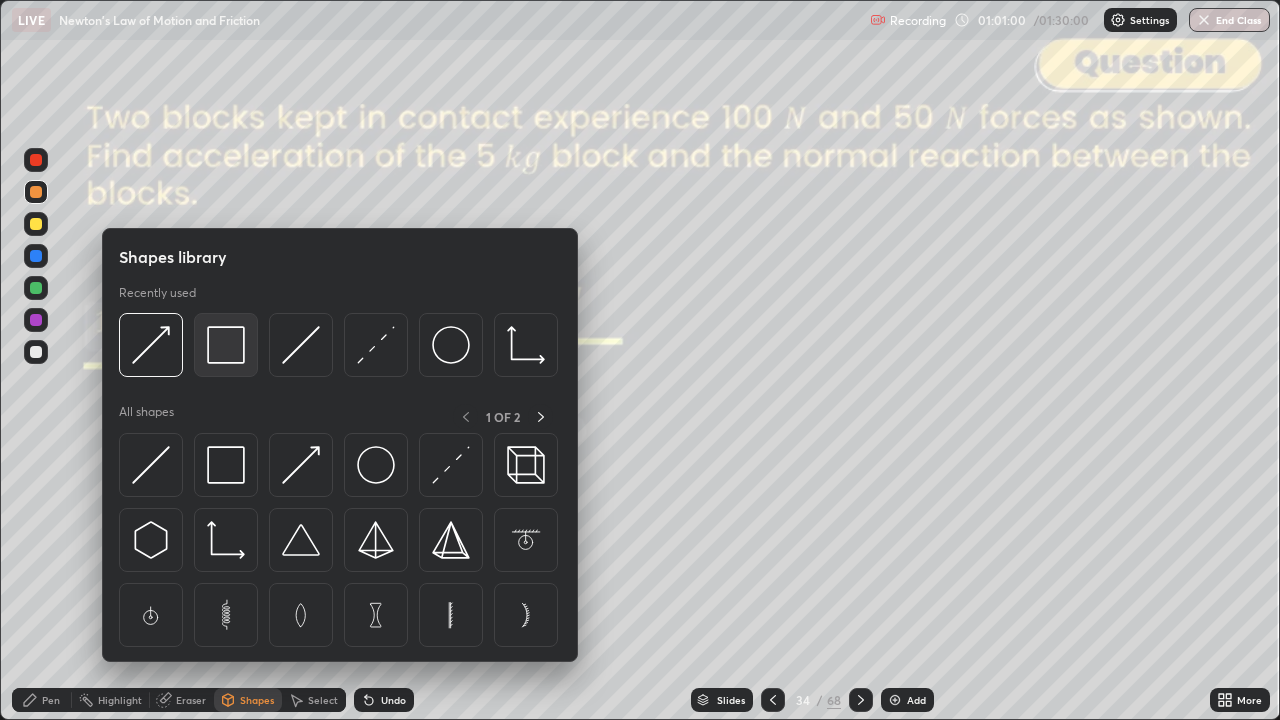 click at bounding box center (226, 345) 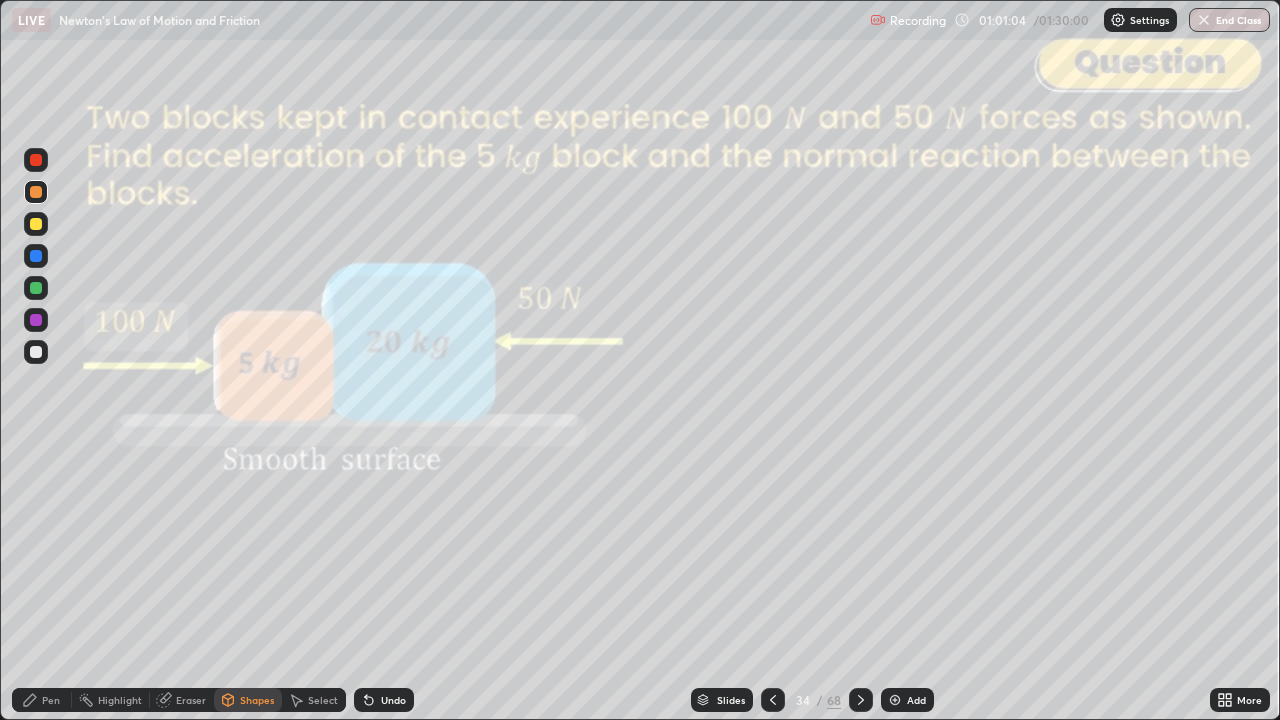 click on "Pen" at bounding box center [42, 700] 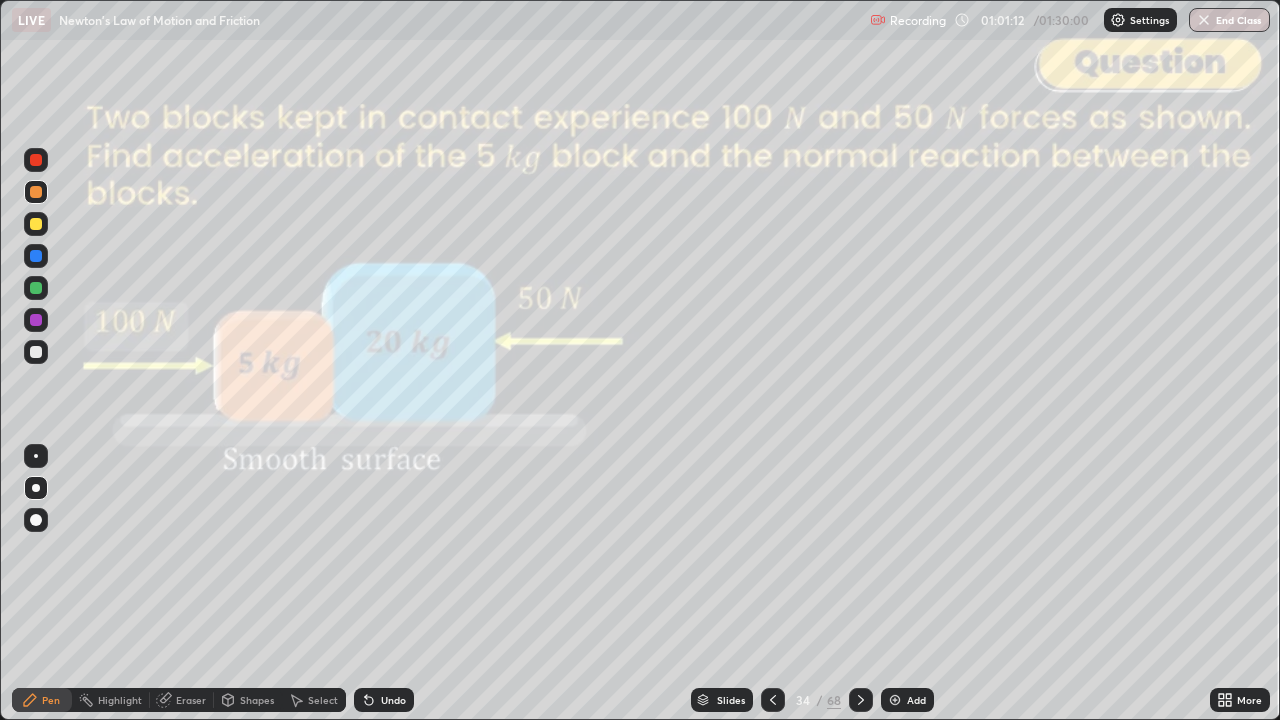 click on "Shapes" at bounding box center (248, 700) 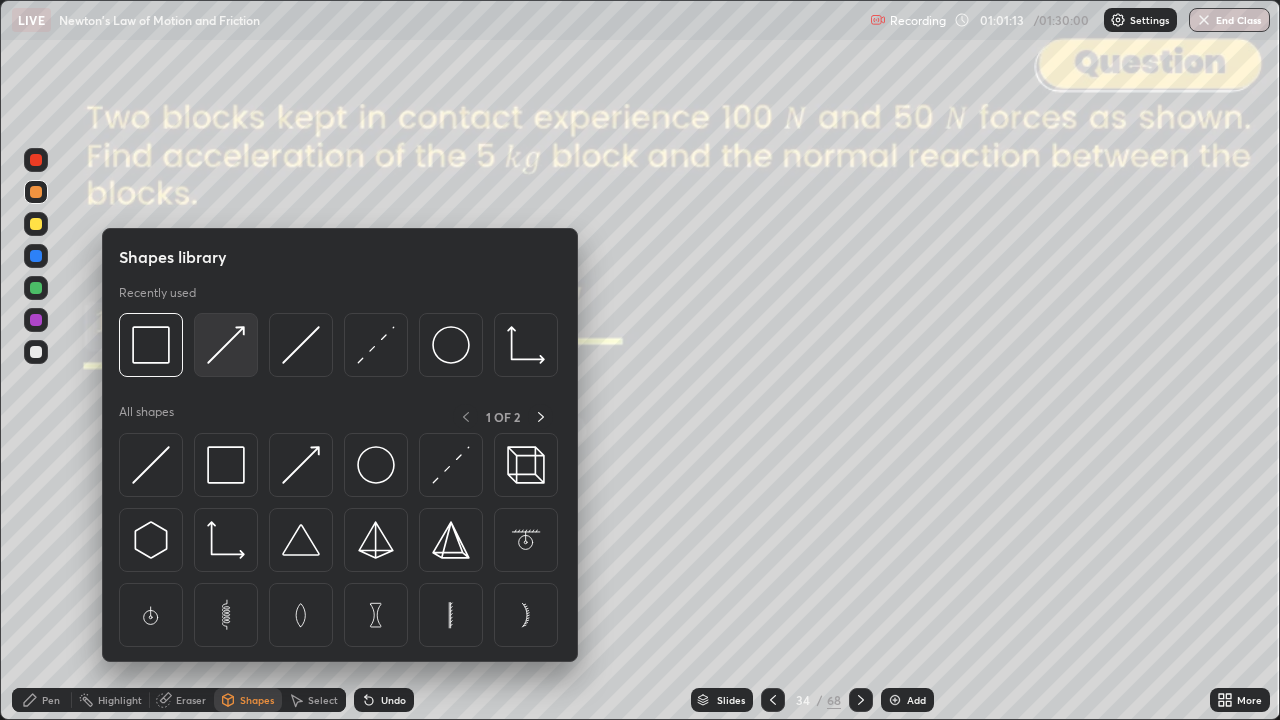 click at bounding box center [226, 345] 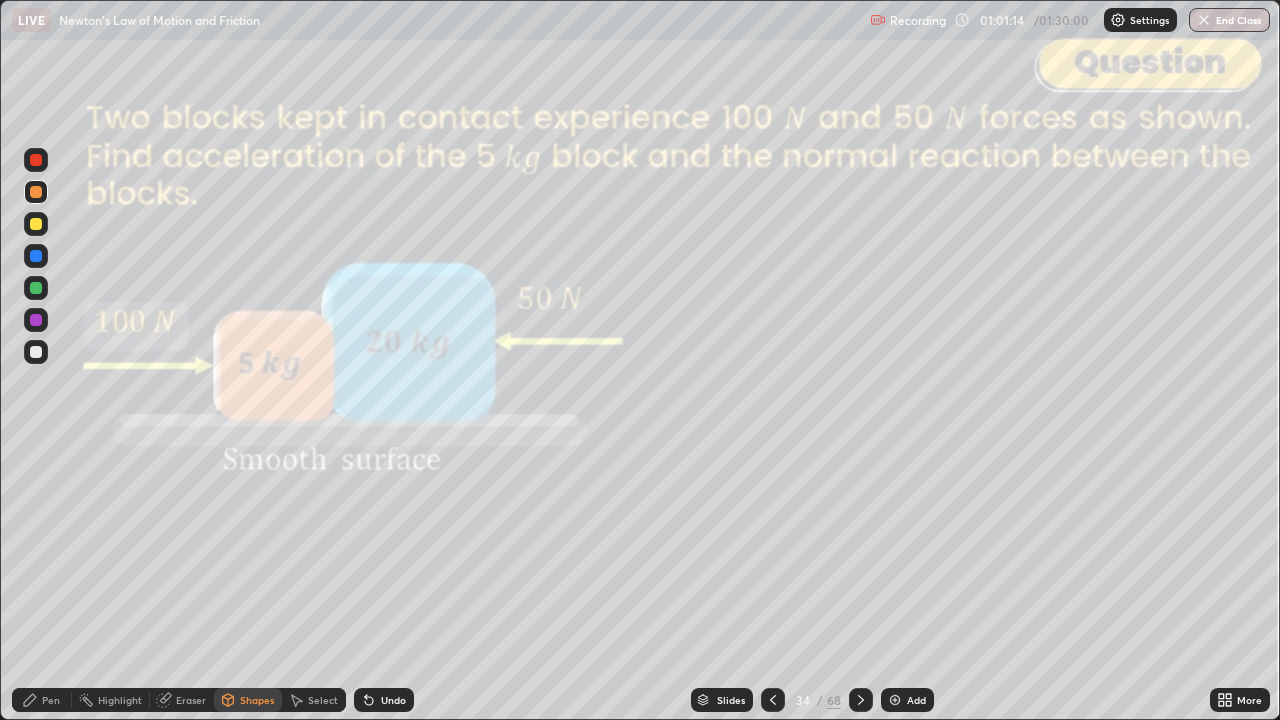 click at bounding box center [36, 160] 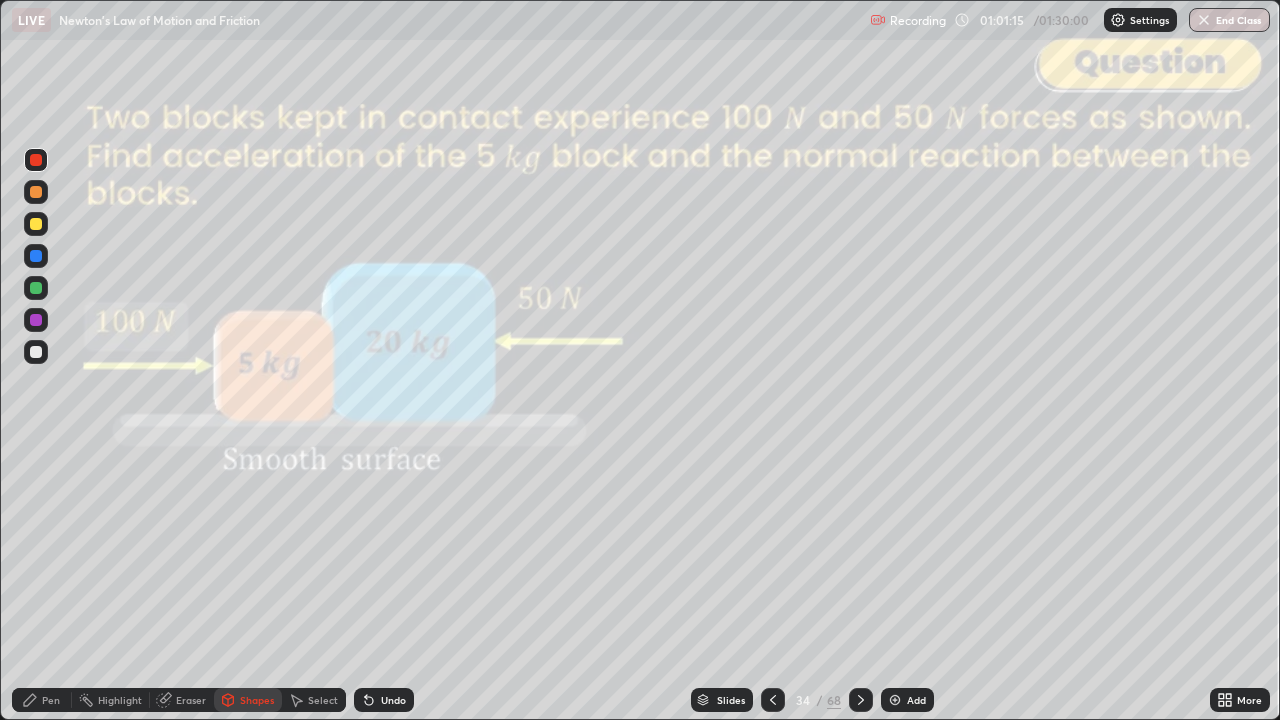 click on "Pen" at bounding box center [51, 700] 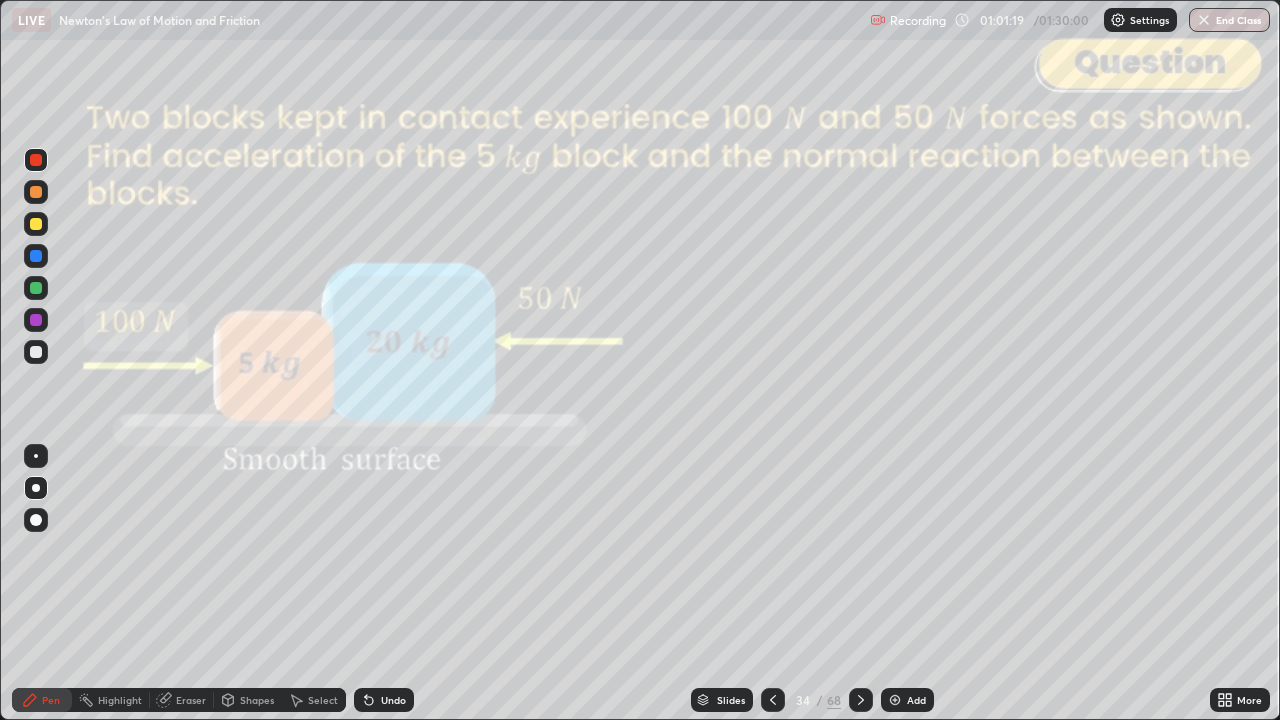 click on "Undo" at bounding box center [393, 700] 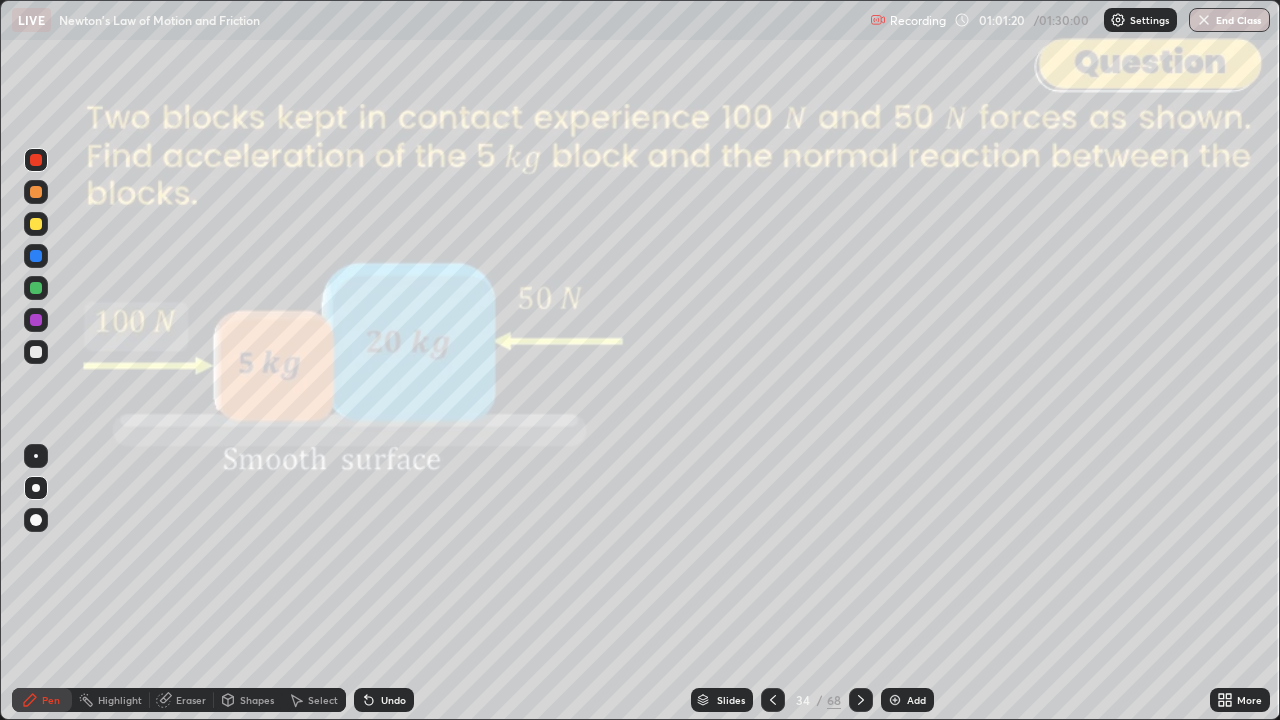 click on "Shapes" at bounding box center (257, 700) 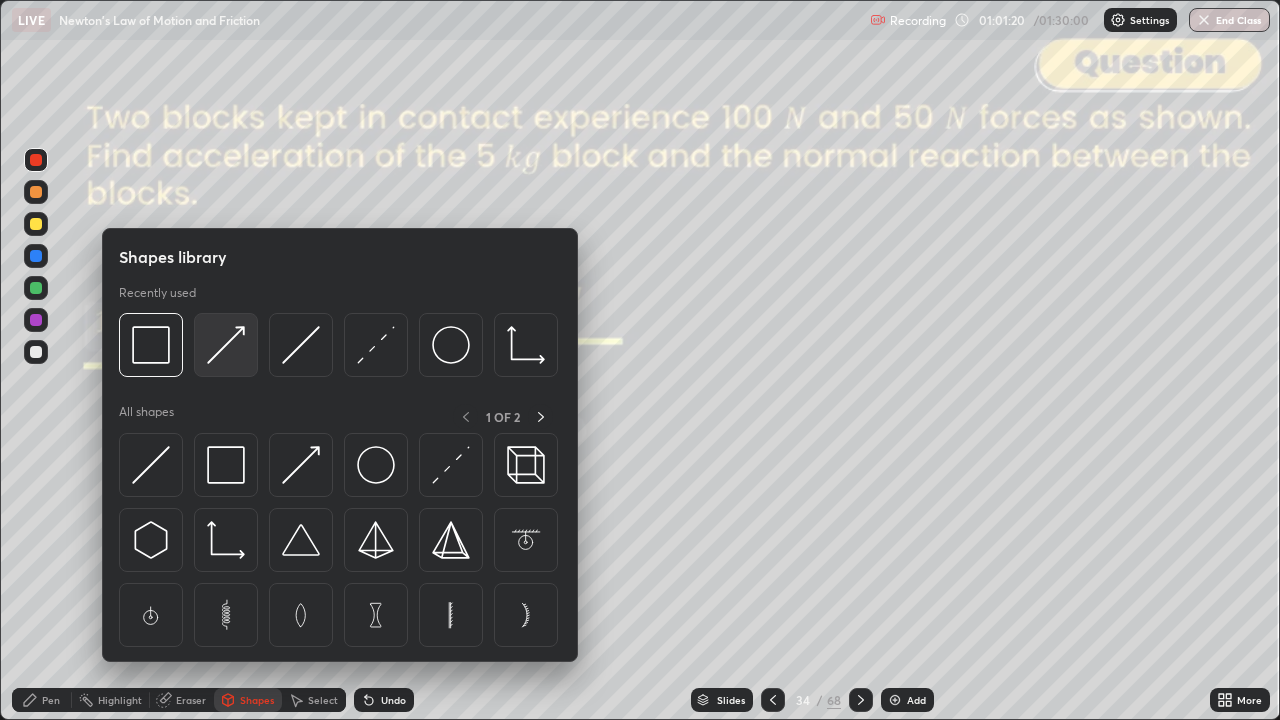 click at bounding box center [226, 345] 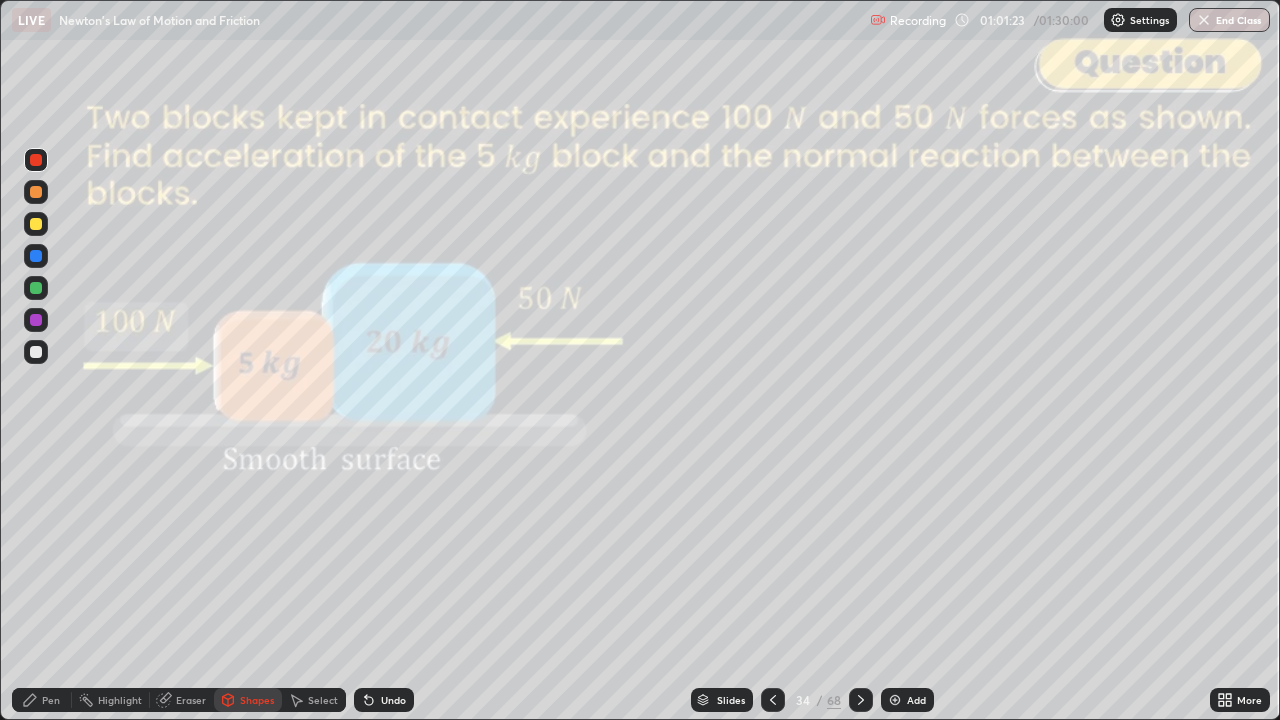 click 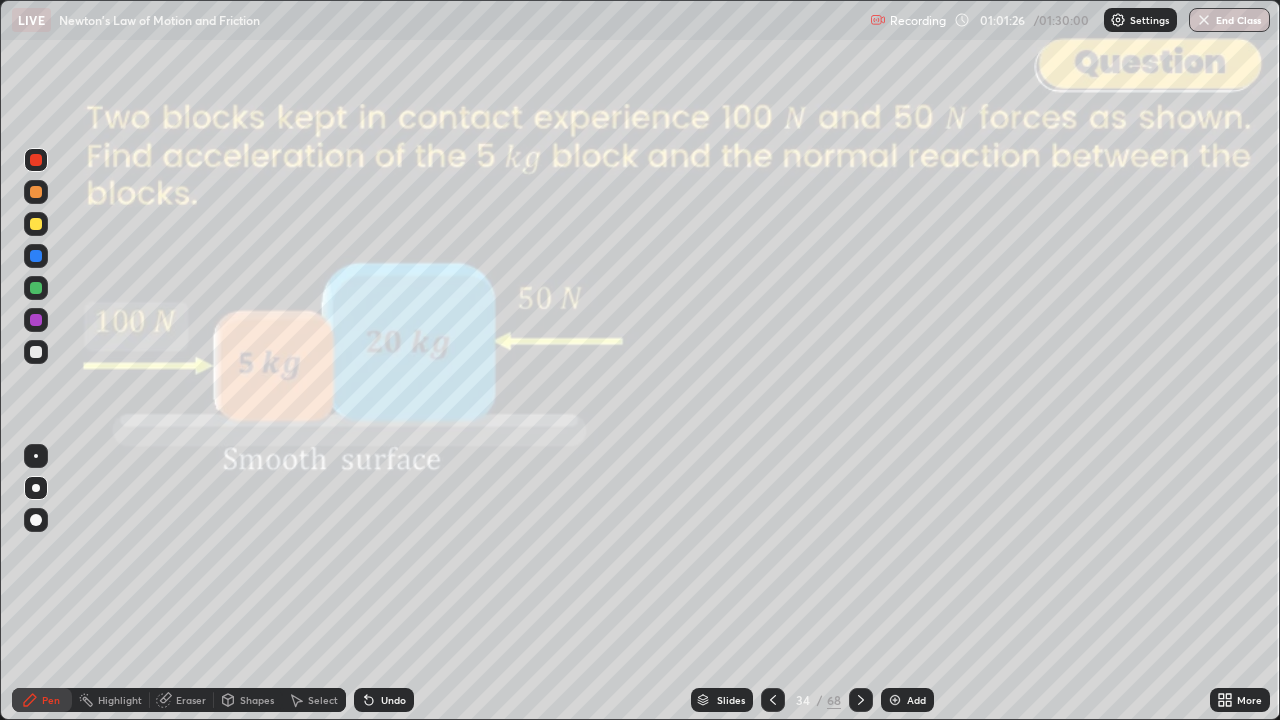 click on "Shapes" at bounding box center (257, 700) 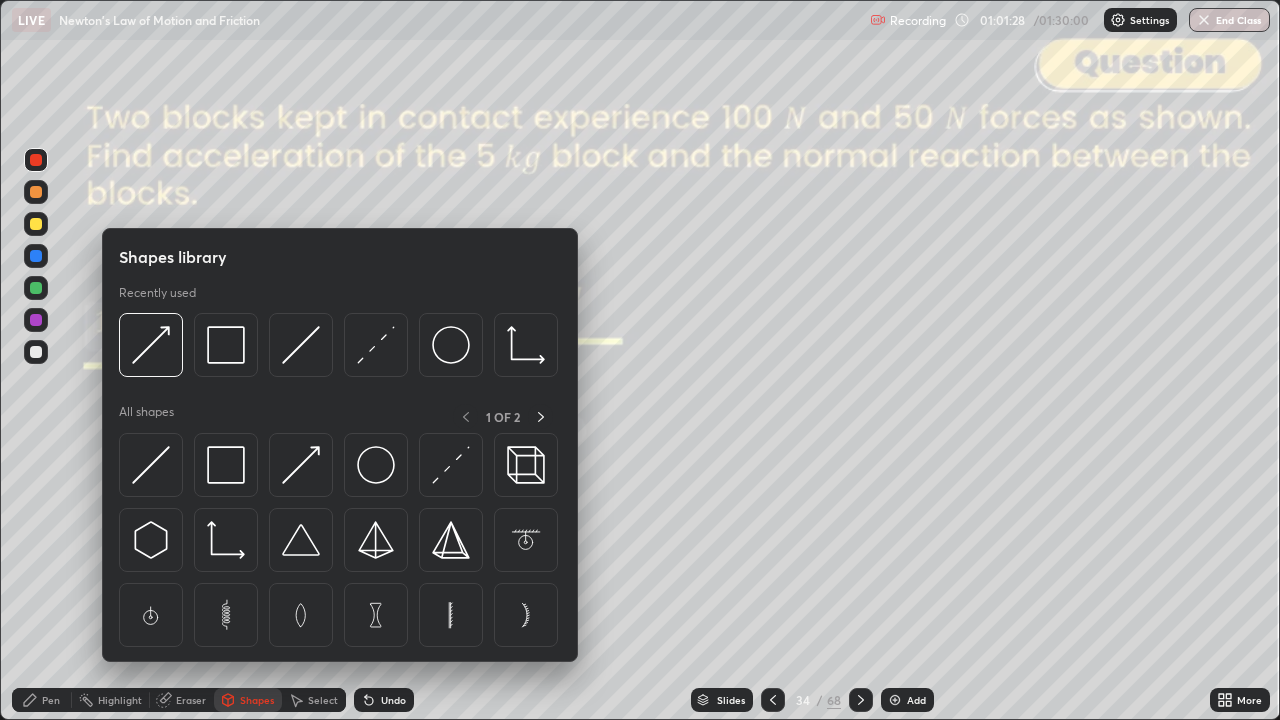 click at bounding box center (36, 288) 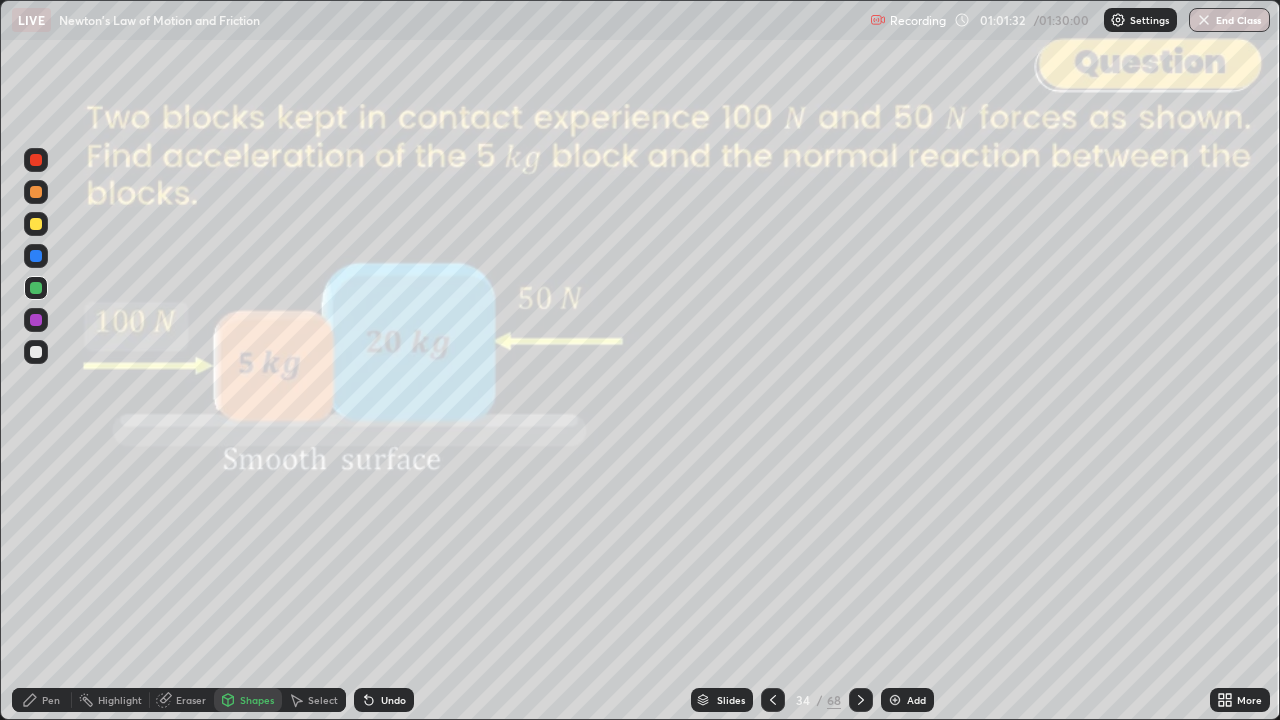 click 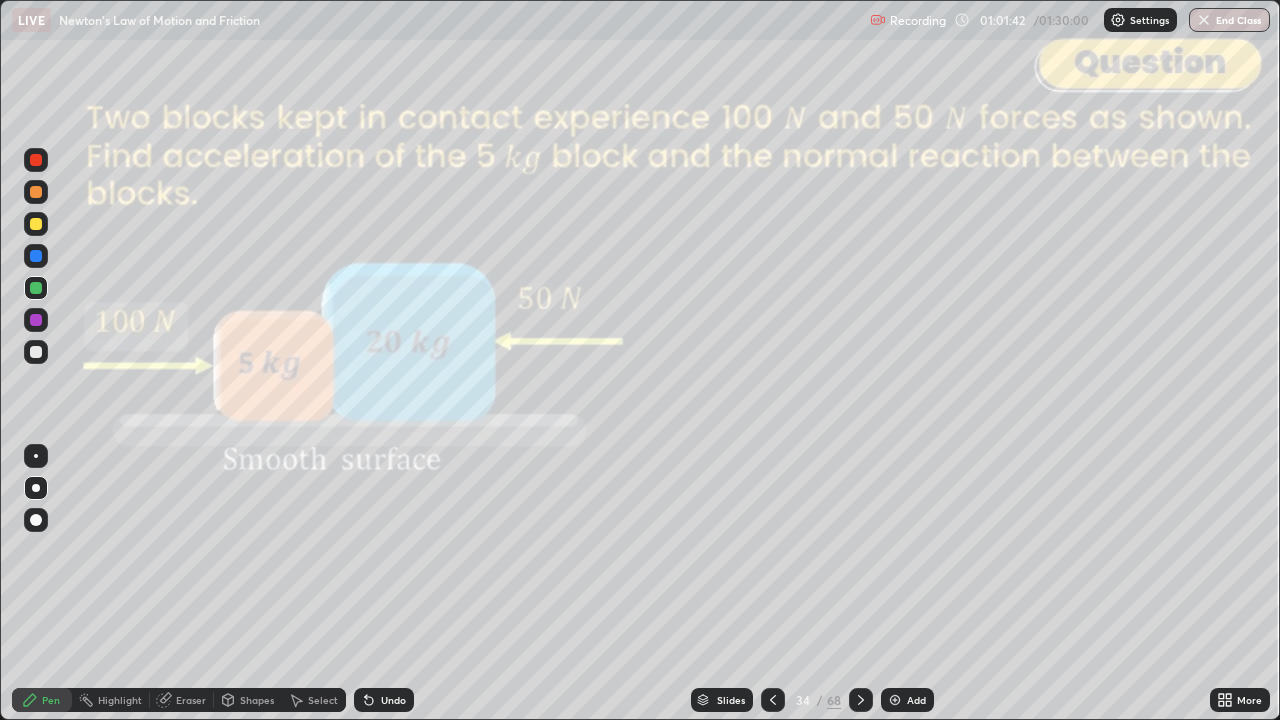 click at bounding box center [36, 224] 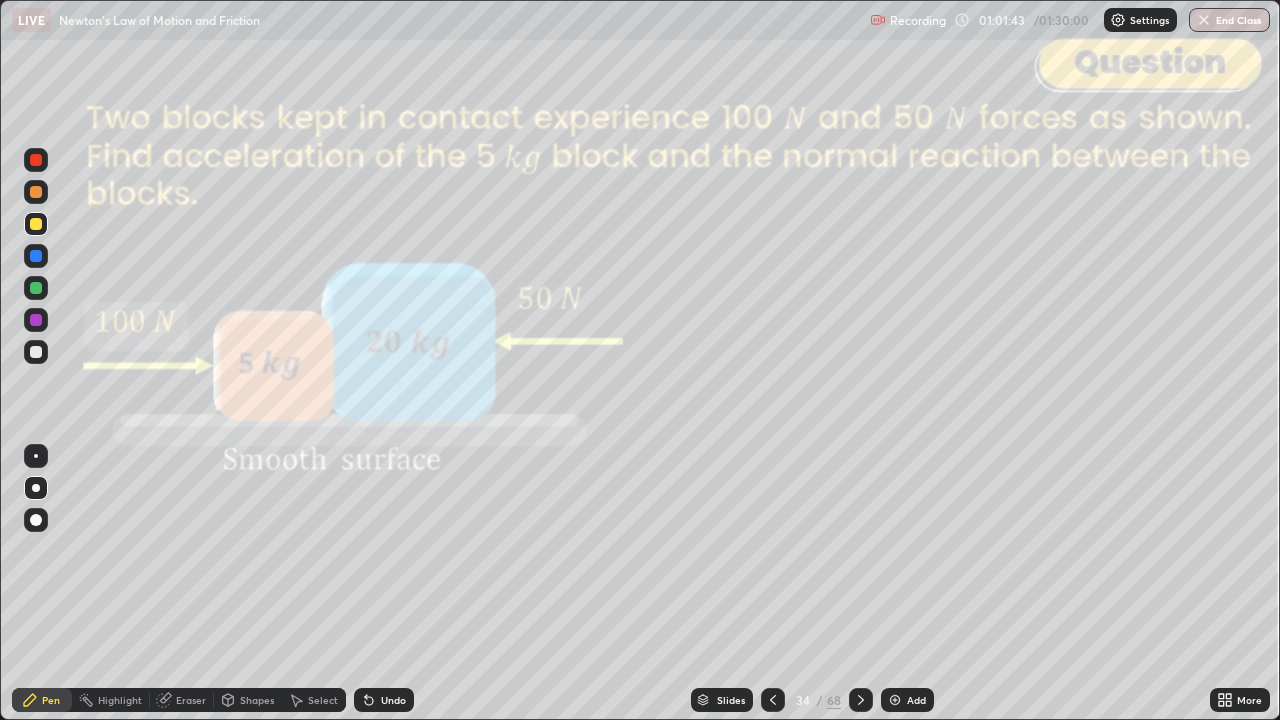 click on "Shapes" at bounding box center (257, 700) 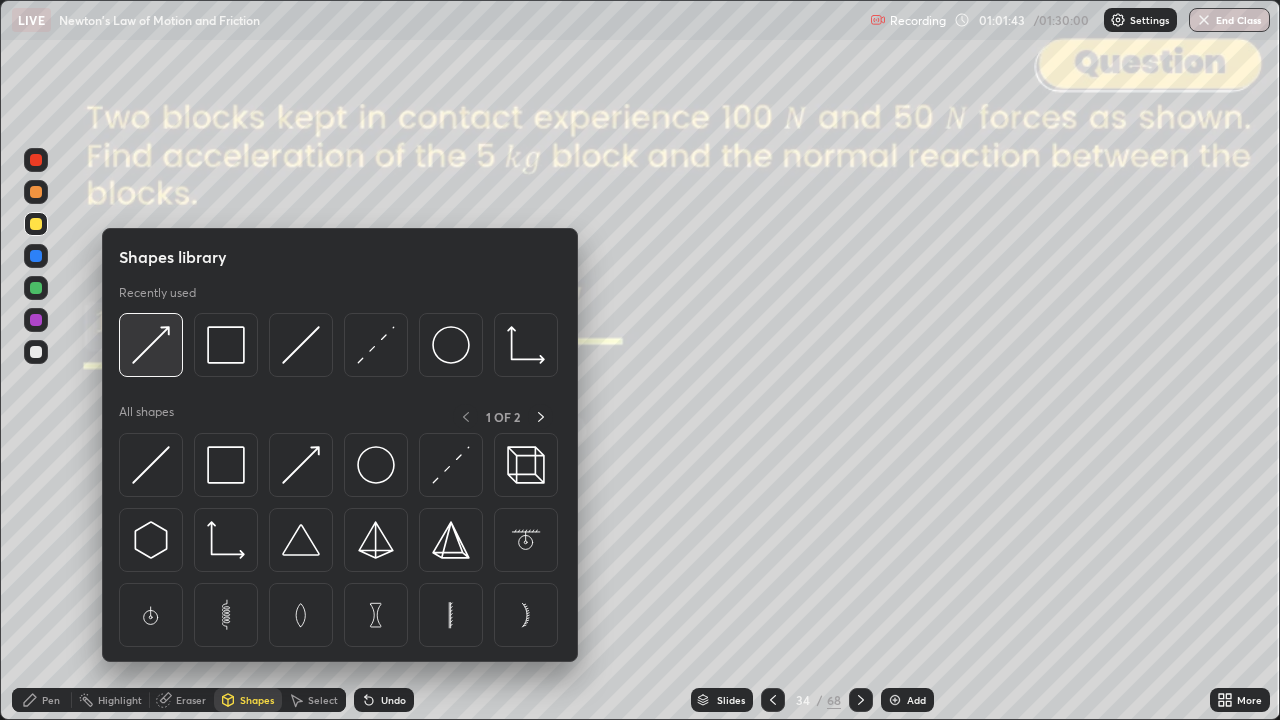 click at bounding box center [151, 345] 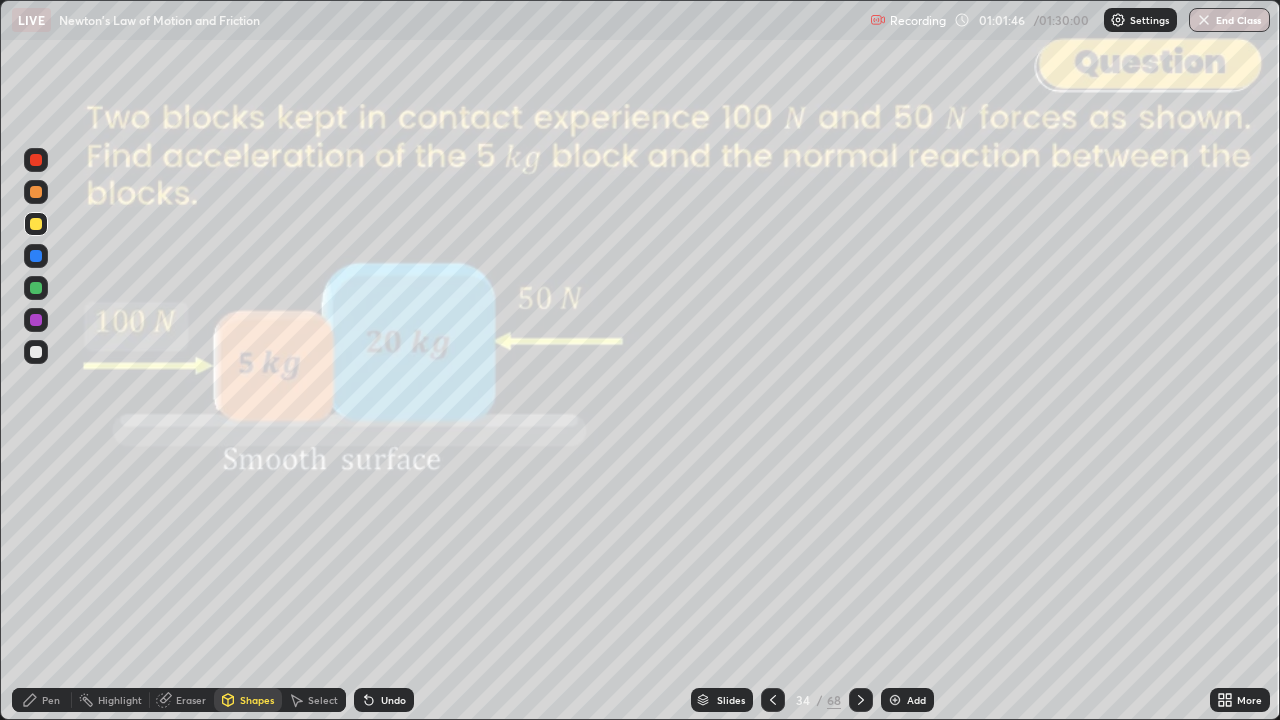 click 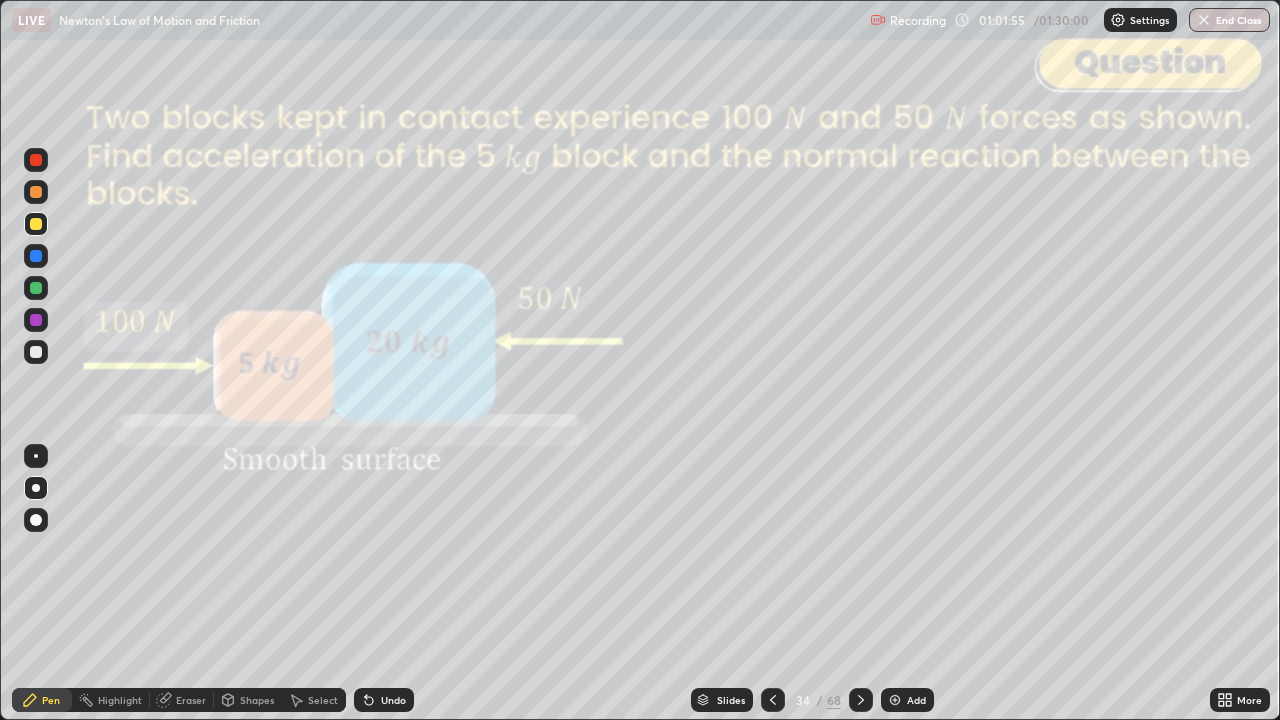 click at bounding box center (36, 256) 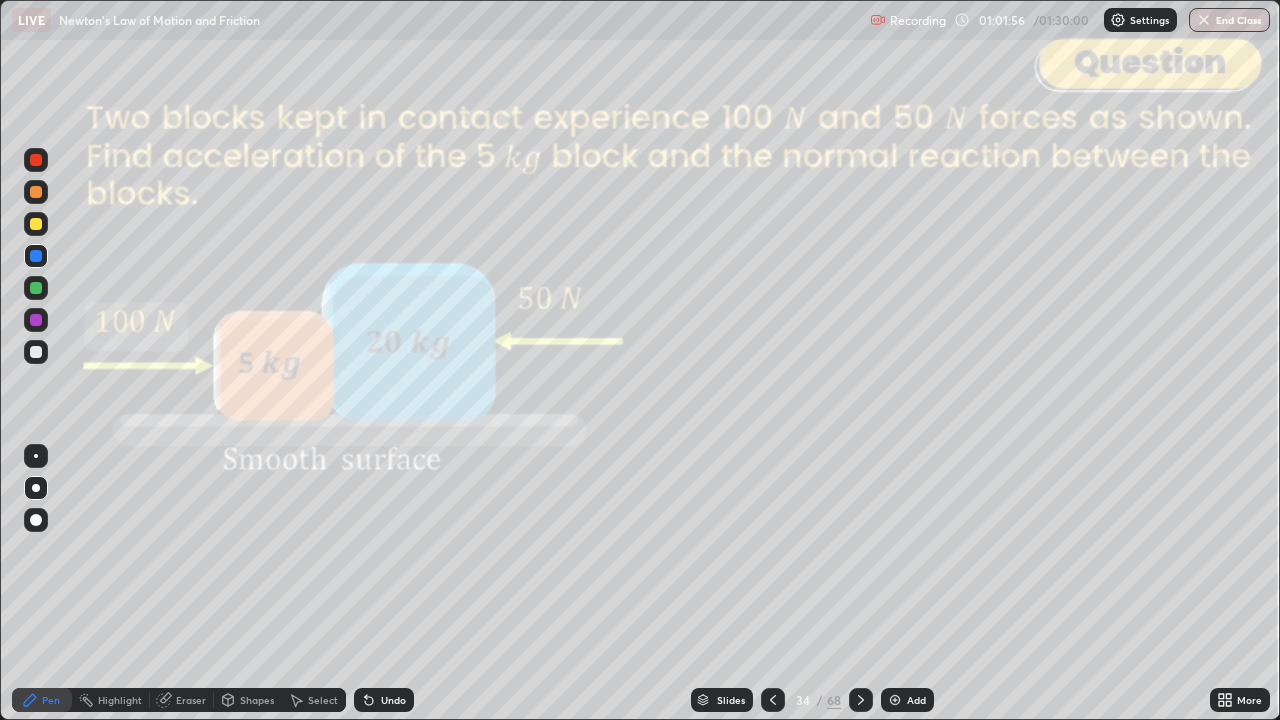 click on "Shapes" at bounding box center [248, 700] 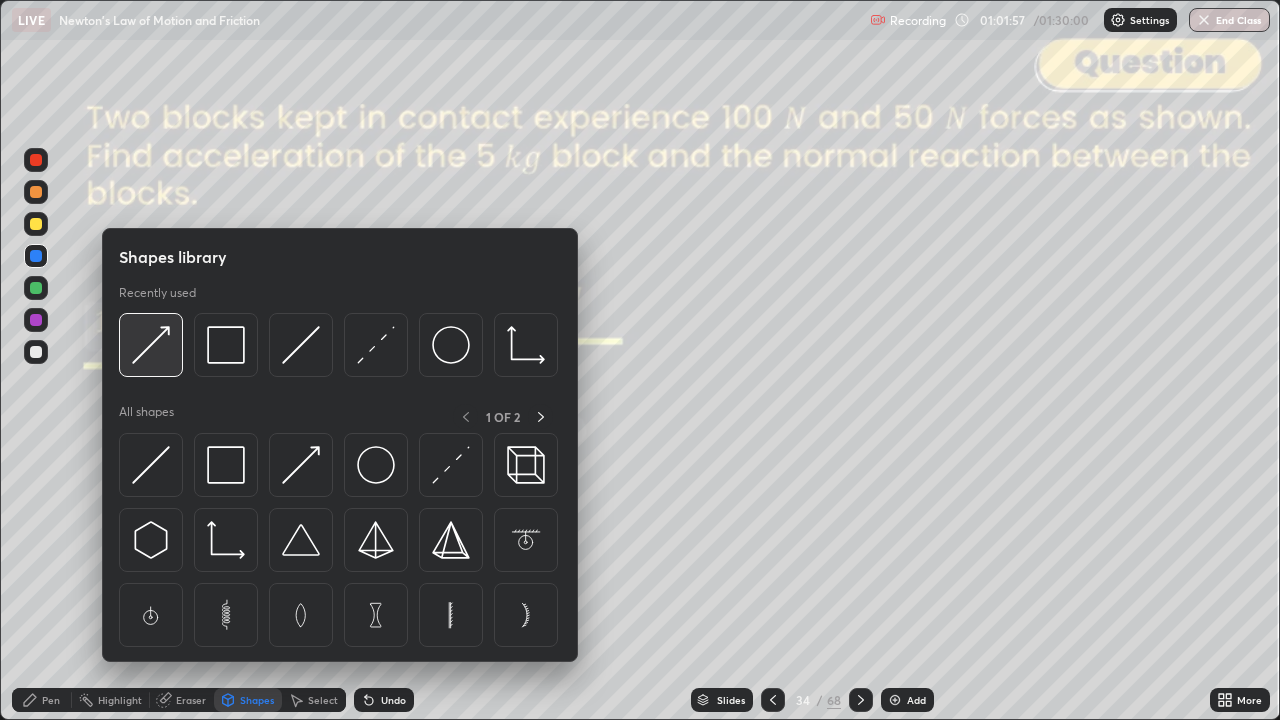 click at bounding box center (151, 345) 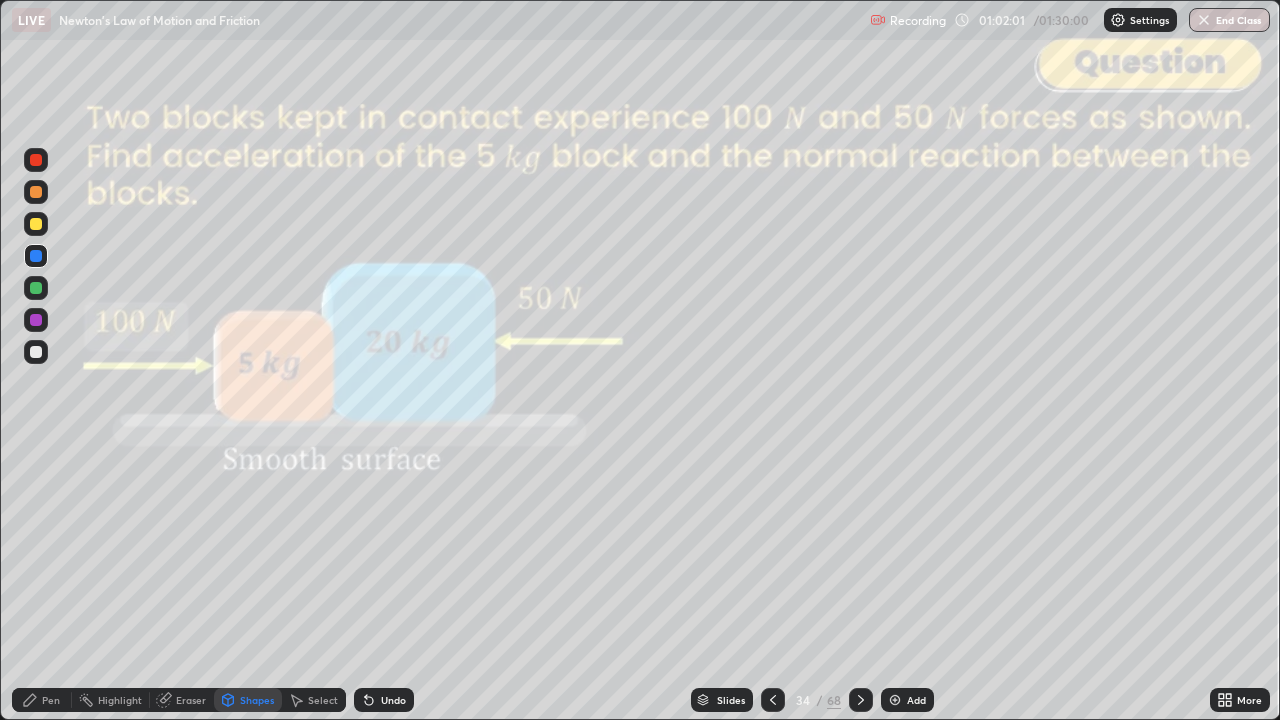 click on "Pen" at bounding box center [51, 700] 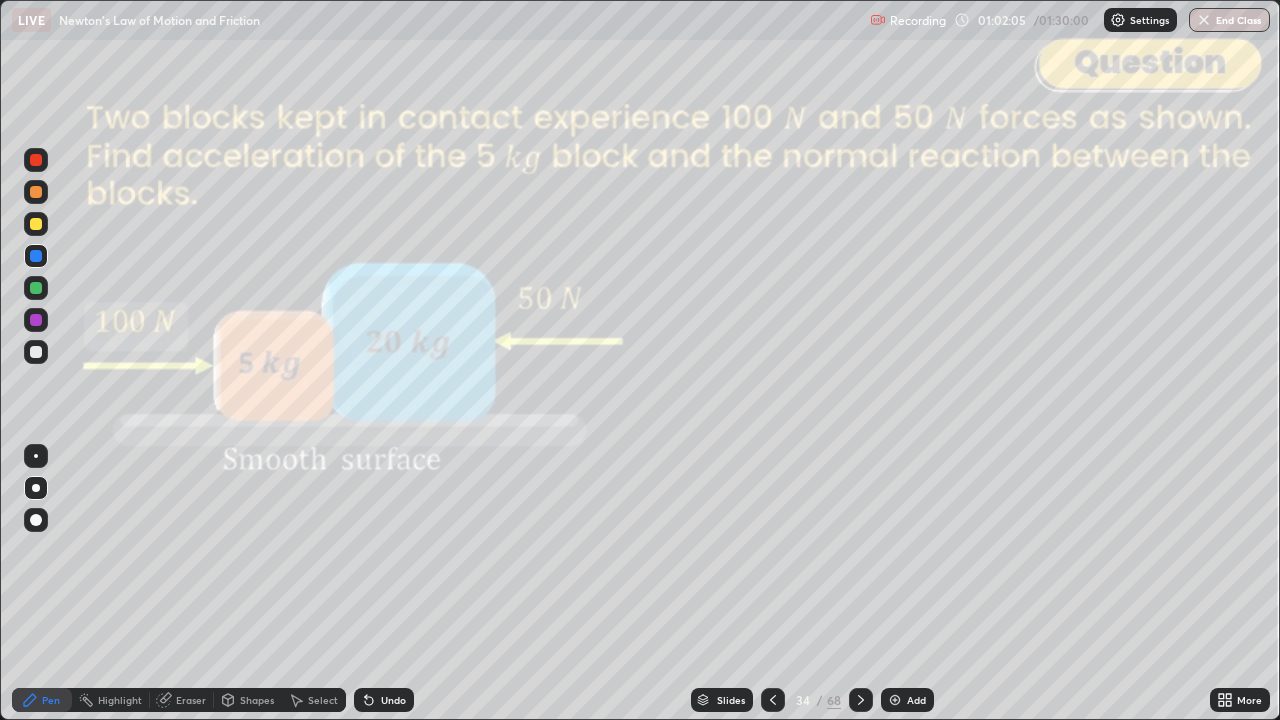 click at bounding box center (36, 192) 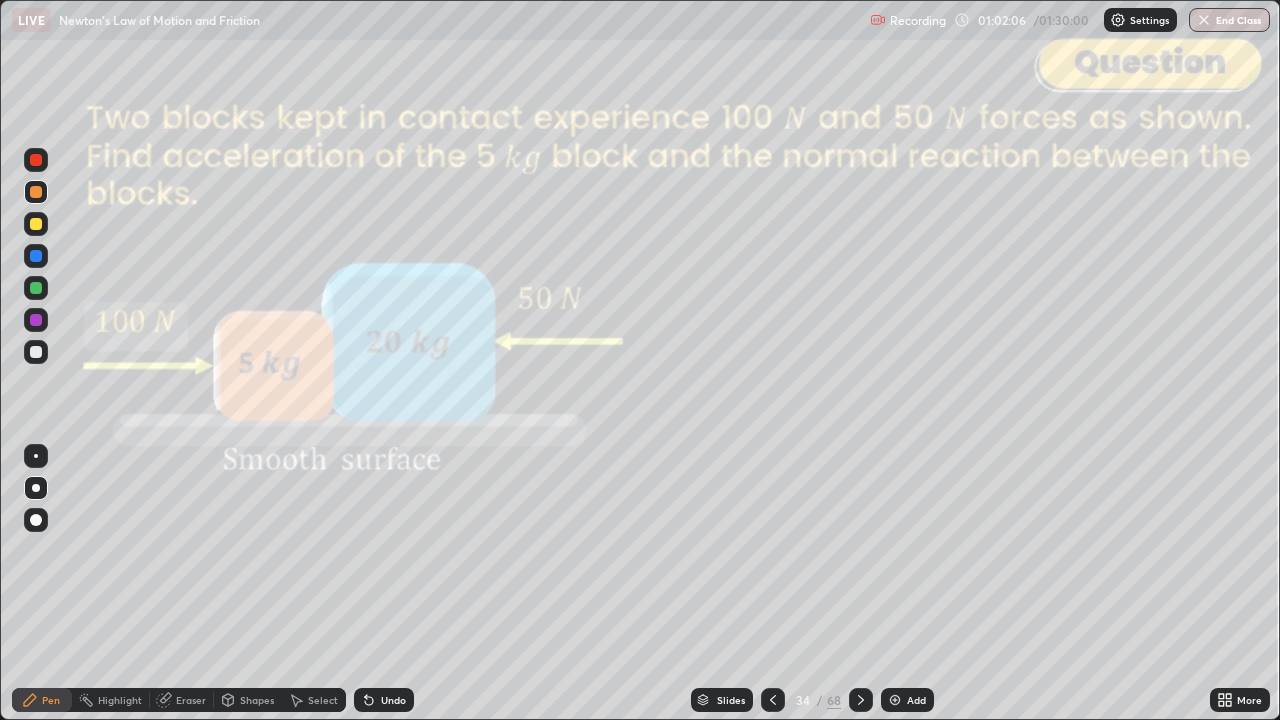 click on "Shapes" at bounding box center [248, 700] 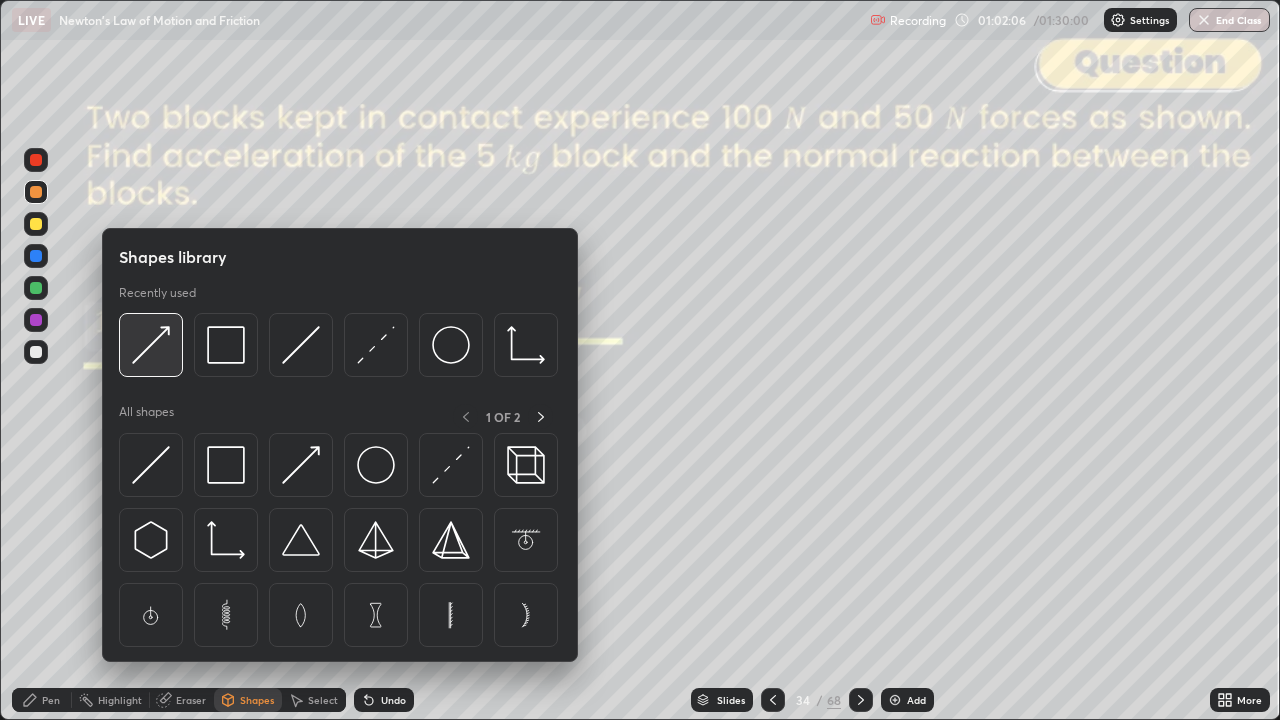 click at bounding box center (151, 345) 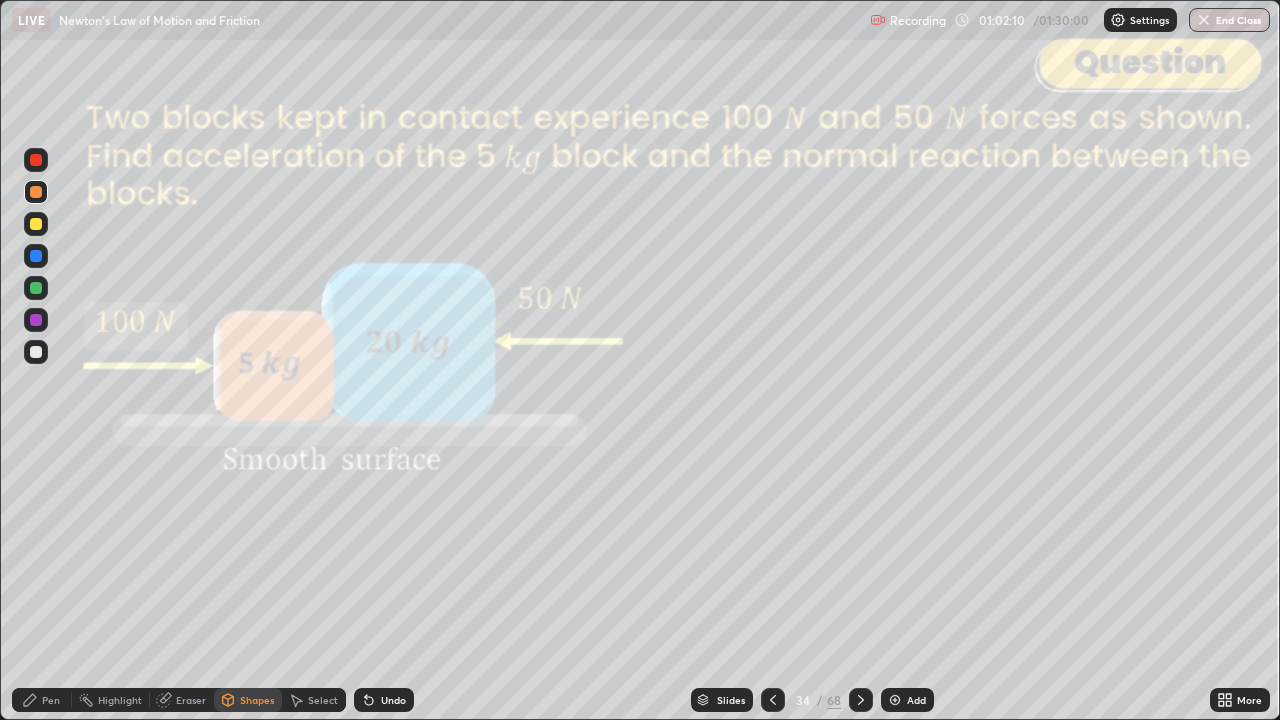 click 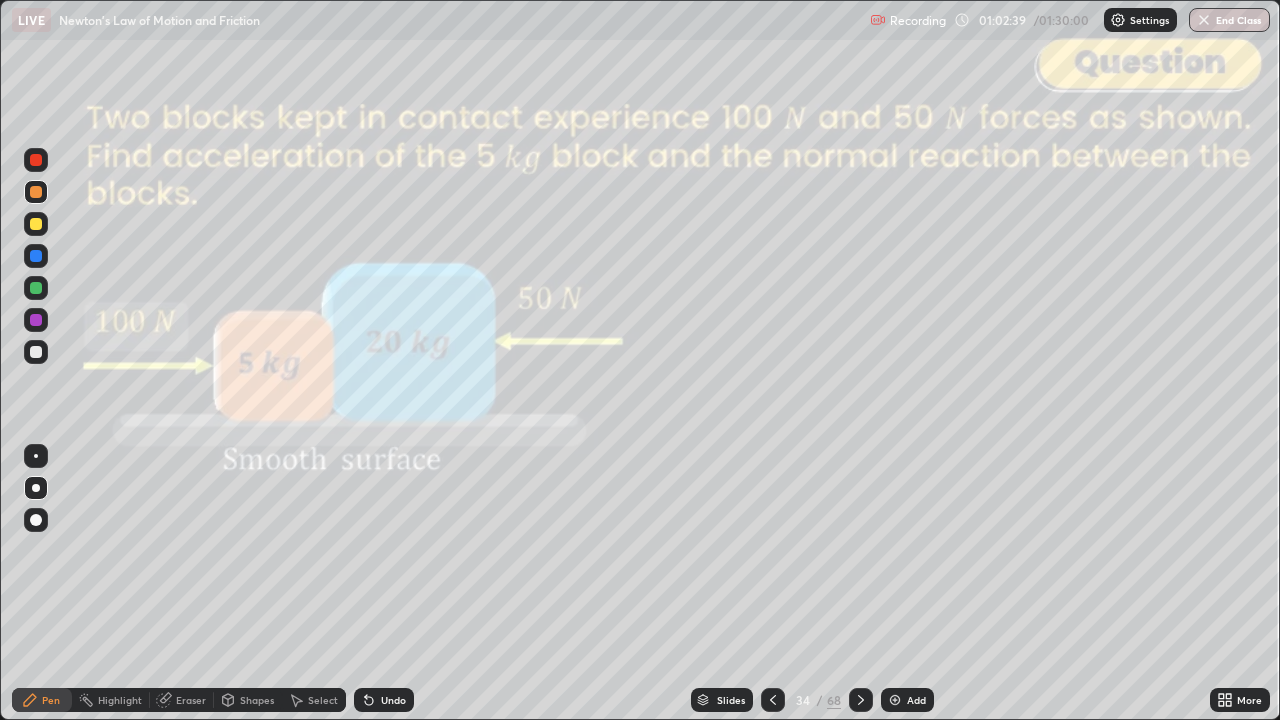 click on "Shapes" at bounding box center [257, 700] 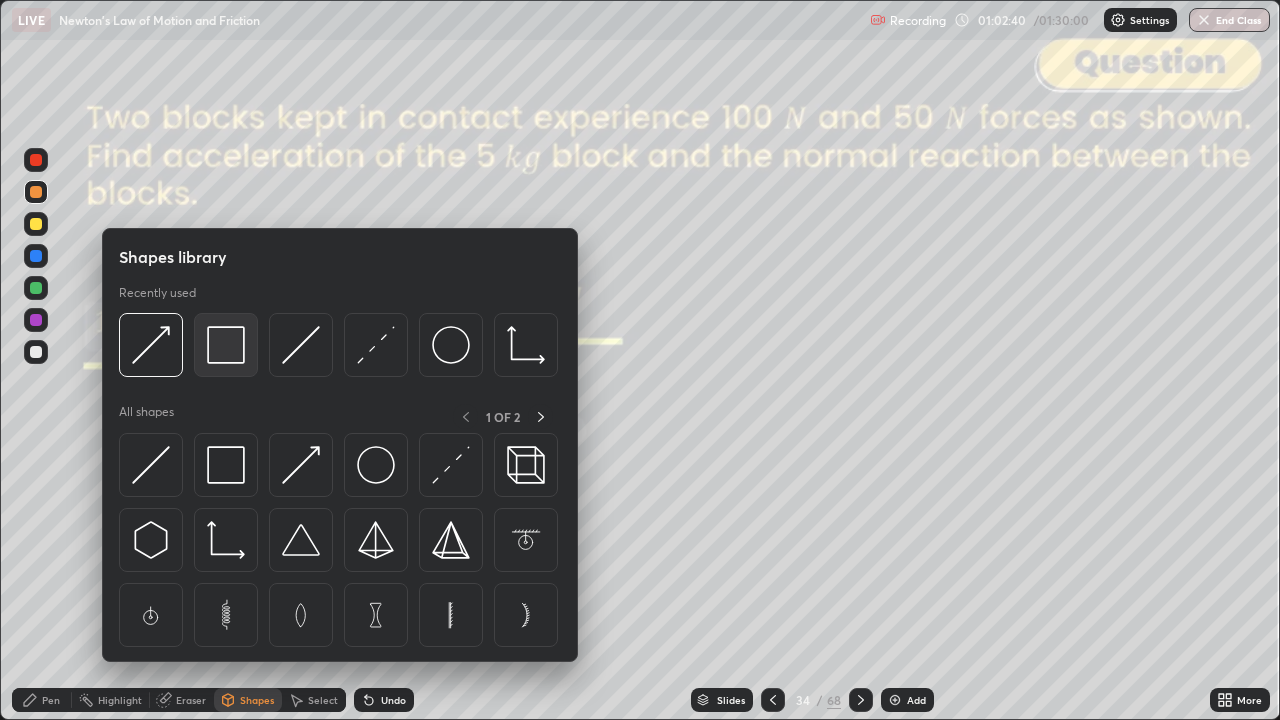 click at bounding box center (226, 345) 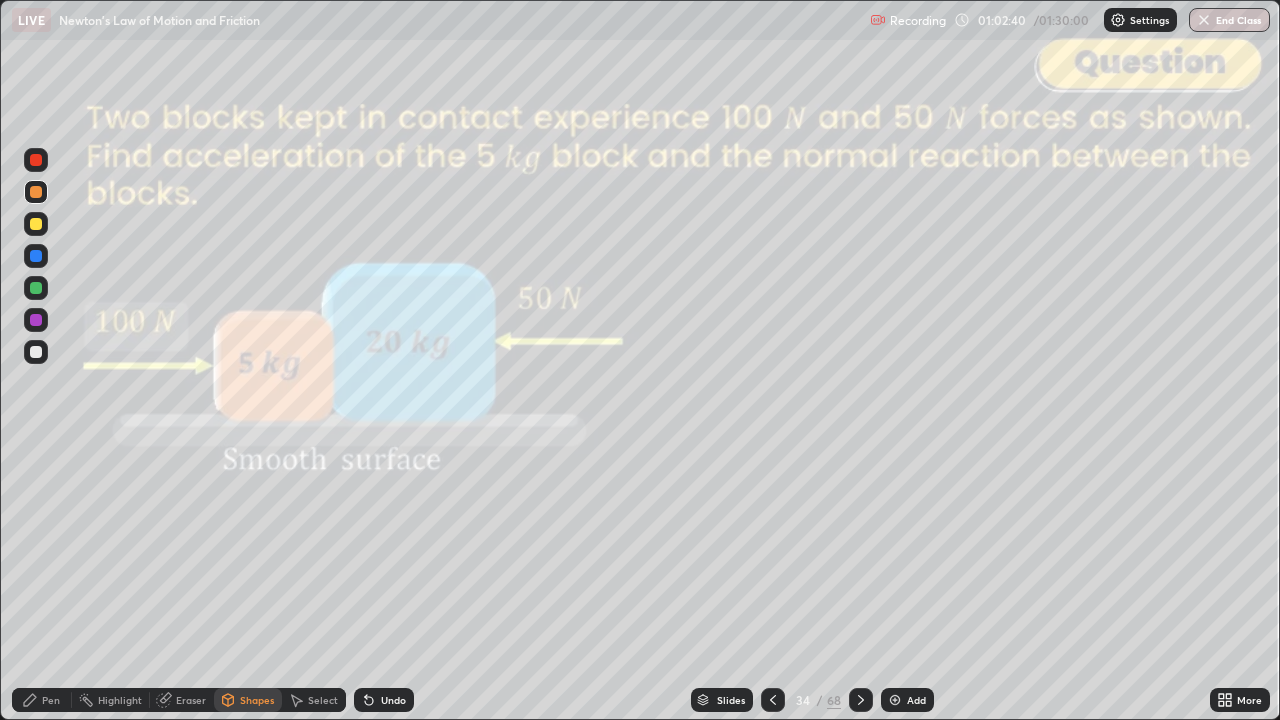 click at bounding box center (36, 160) 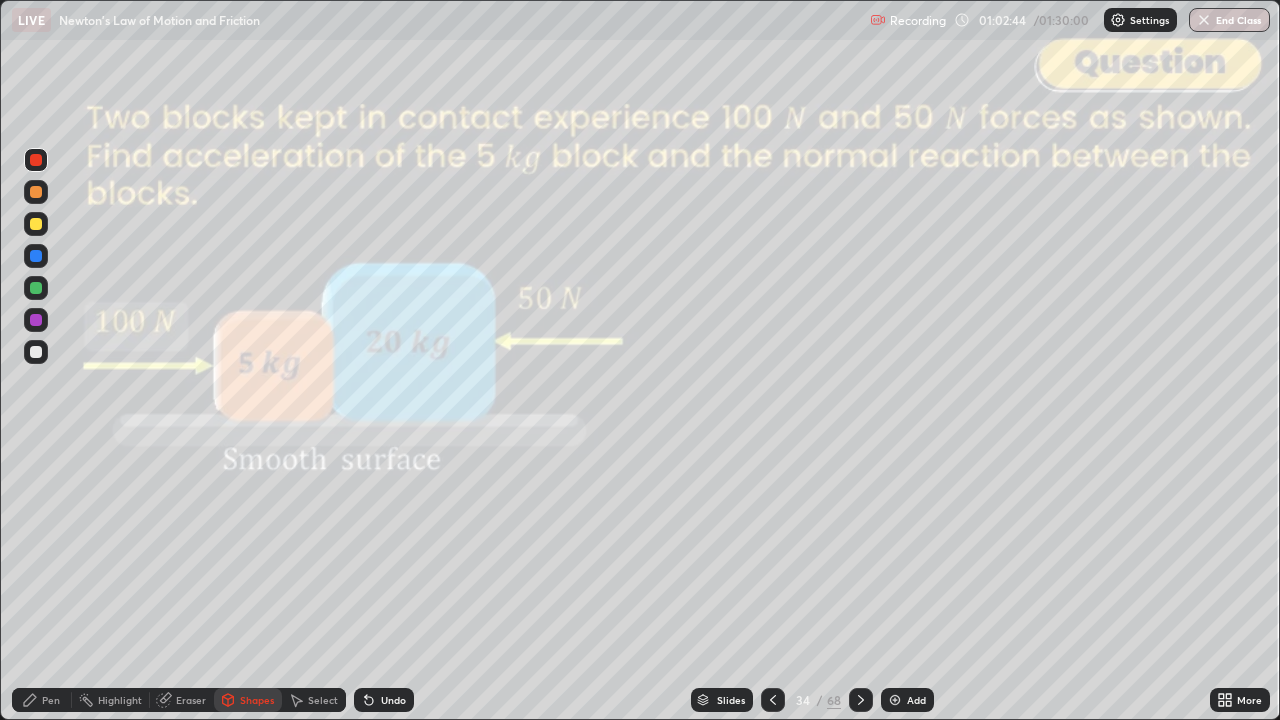 click on "Shapes" at bounding box center [248, 700] 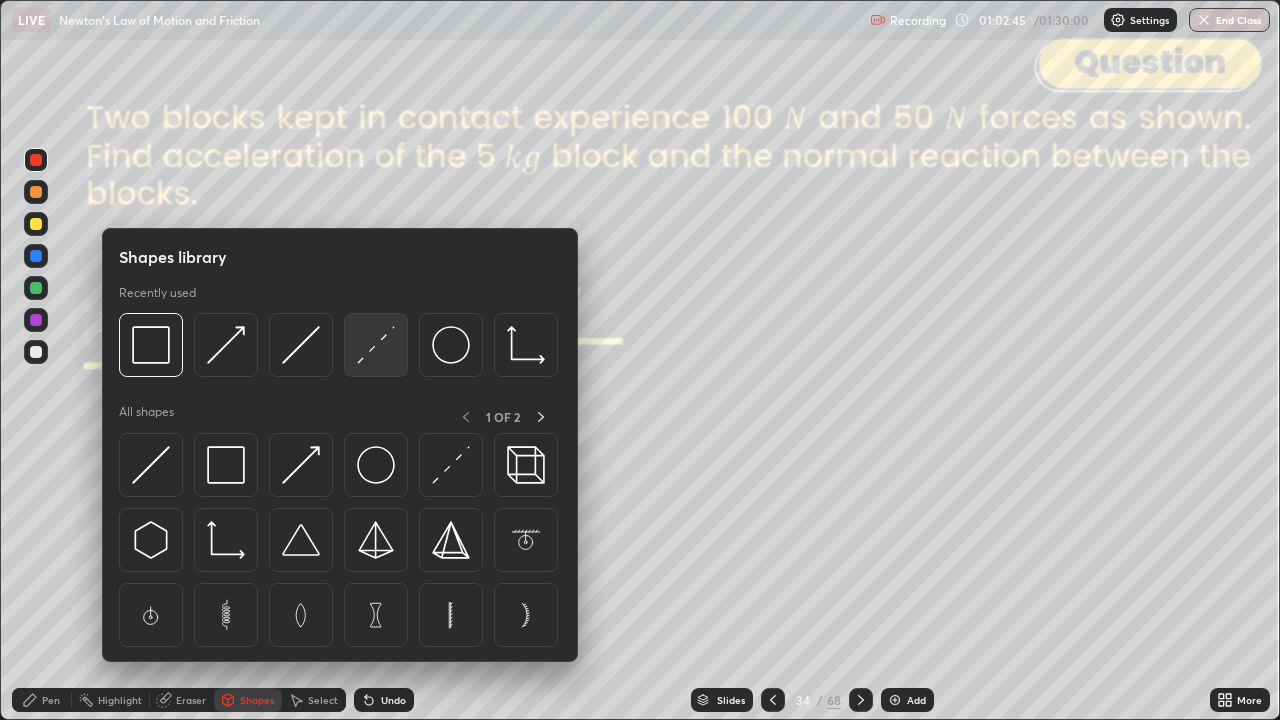 click at bounding box center (376, 345) 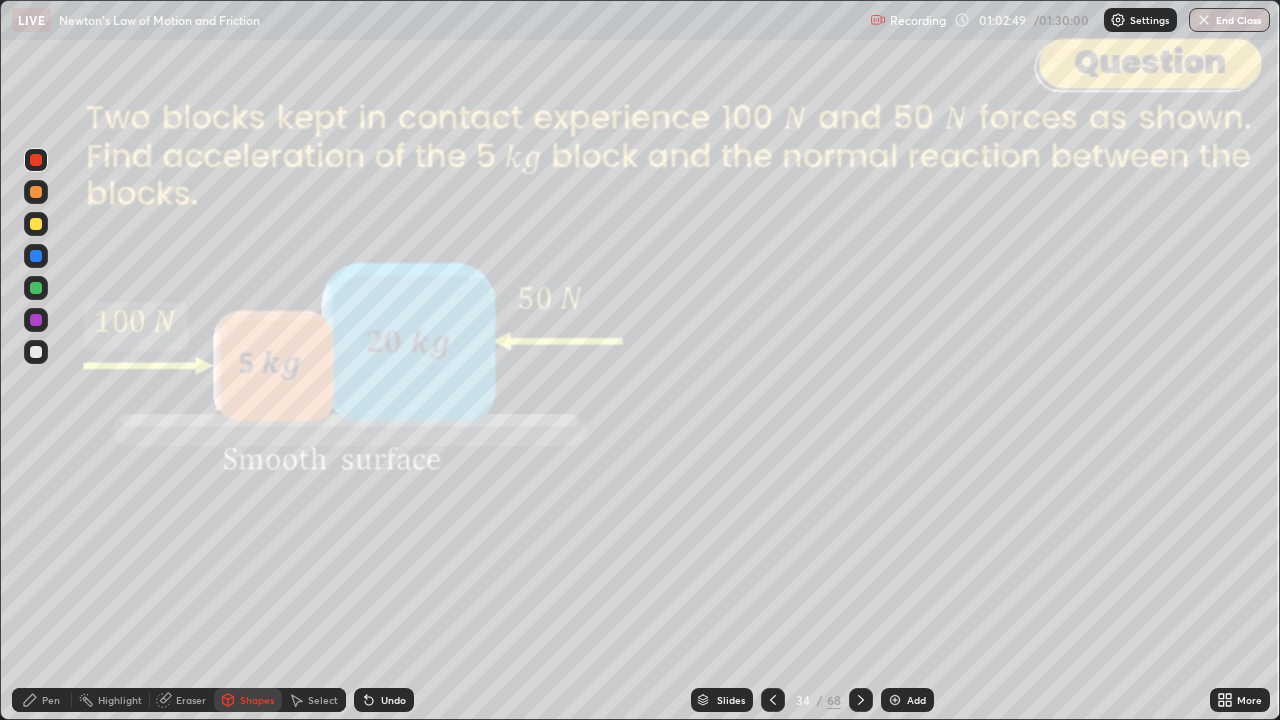 click on "Shapes" at bounding box center (248, 700) 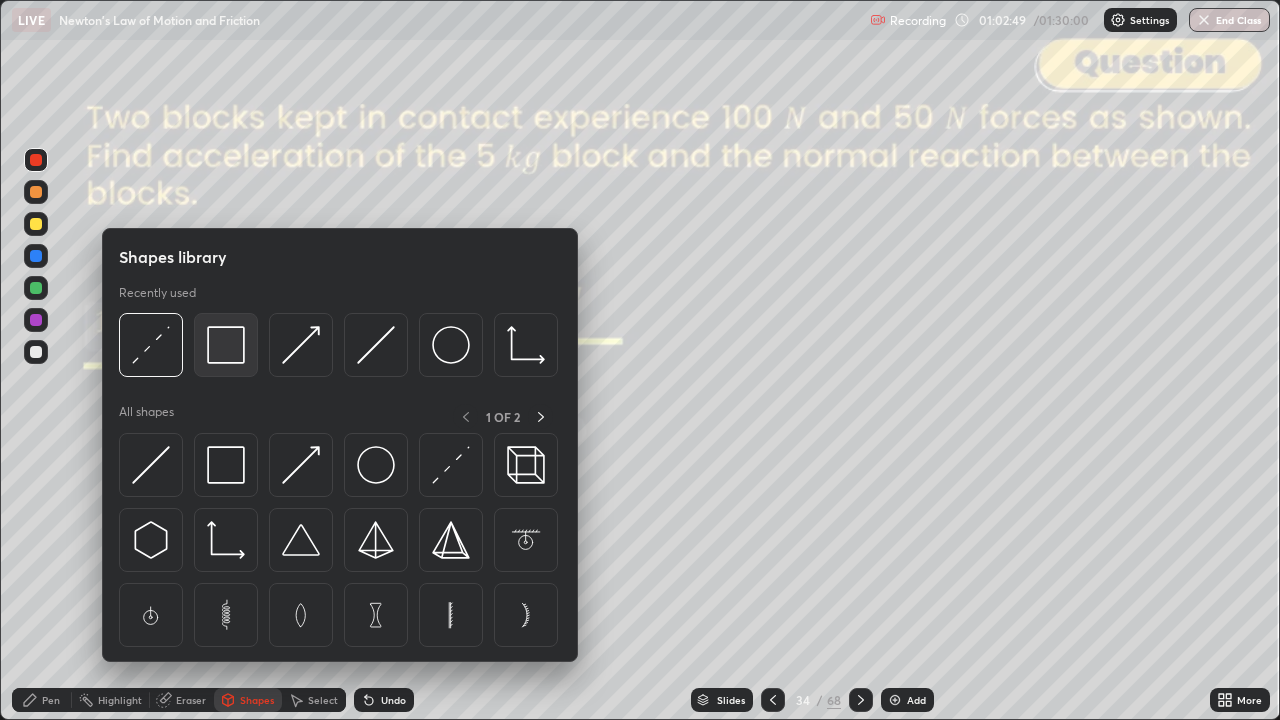 click at bounding box center (226, 345) 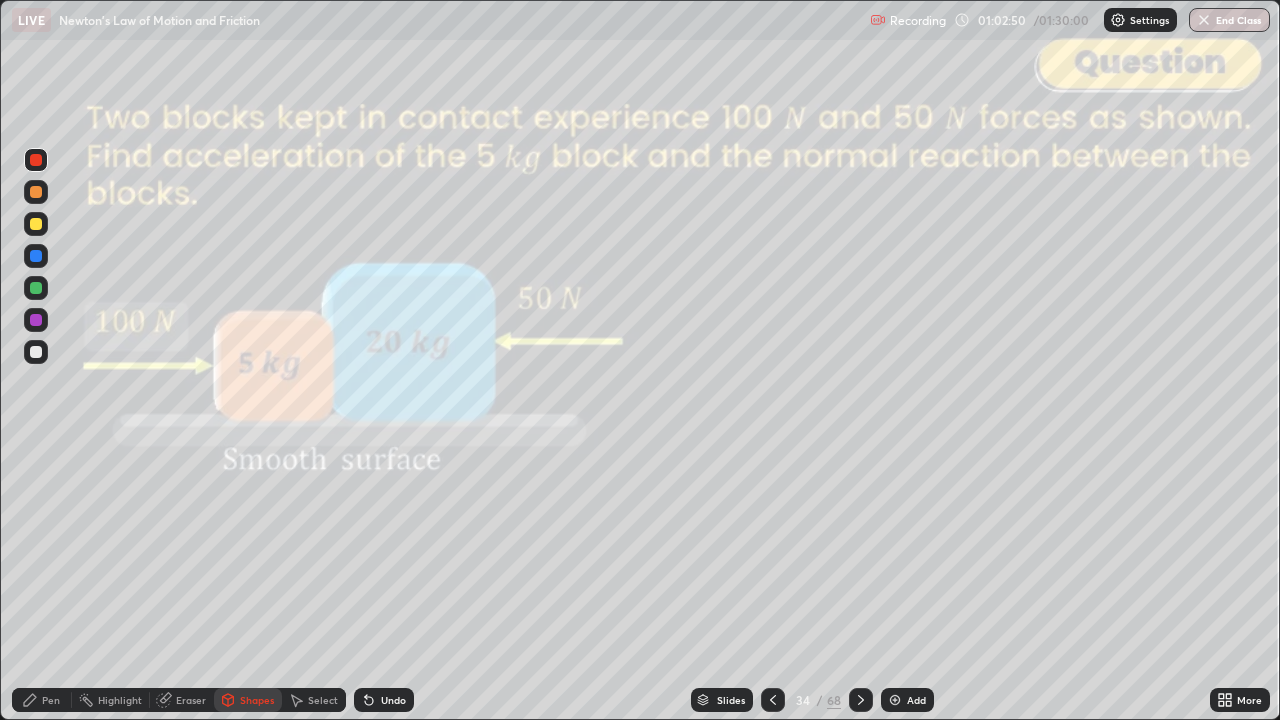 click at bounding box center (36, 256) 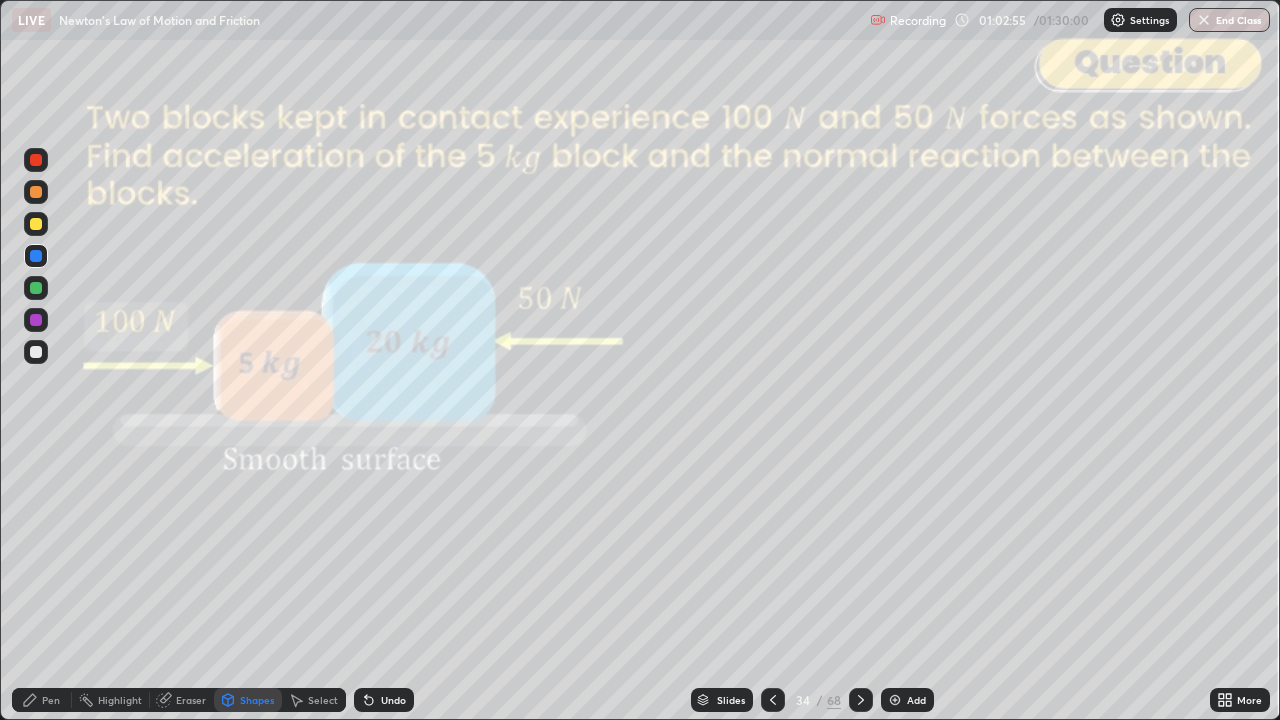 click on "Pen" at bounding box center [51, 700] 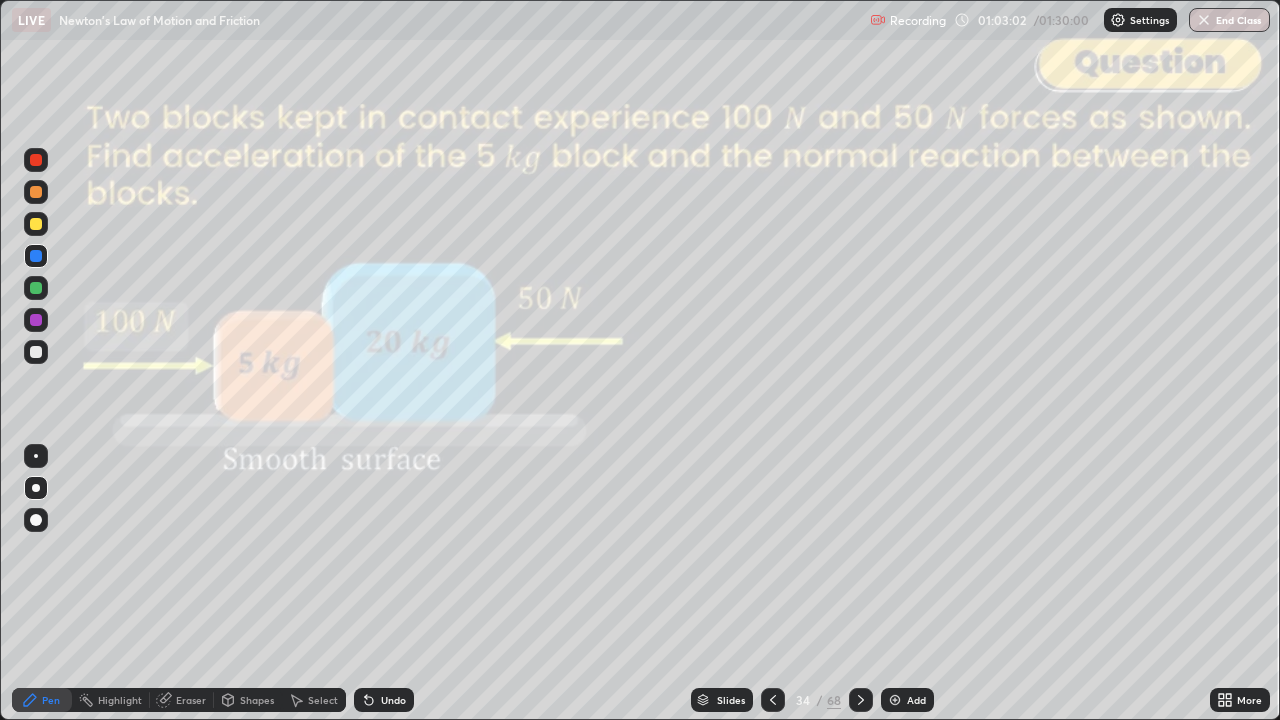click on "Shapes" at bounding box center (257, 700) 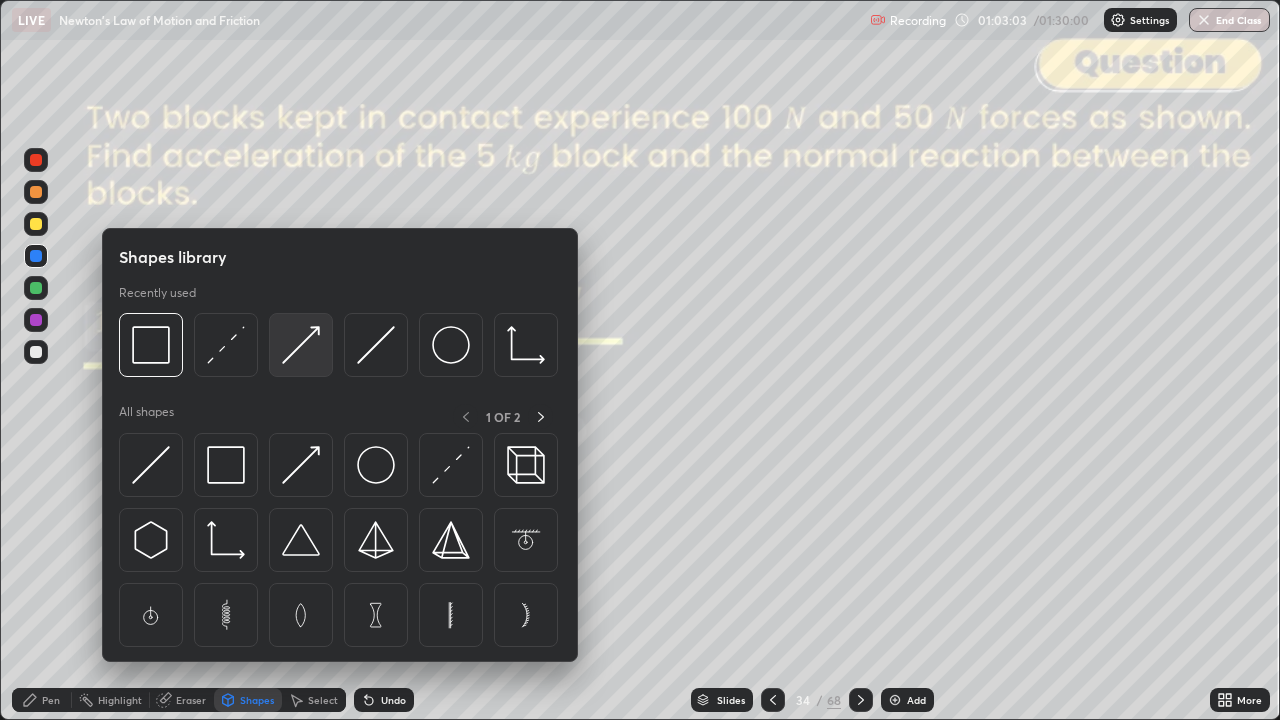 click at bounding box center (301, 345) 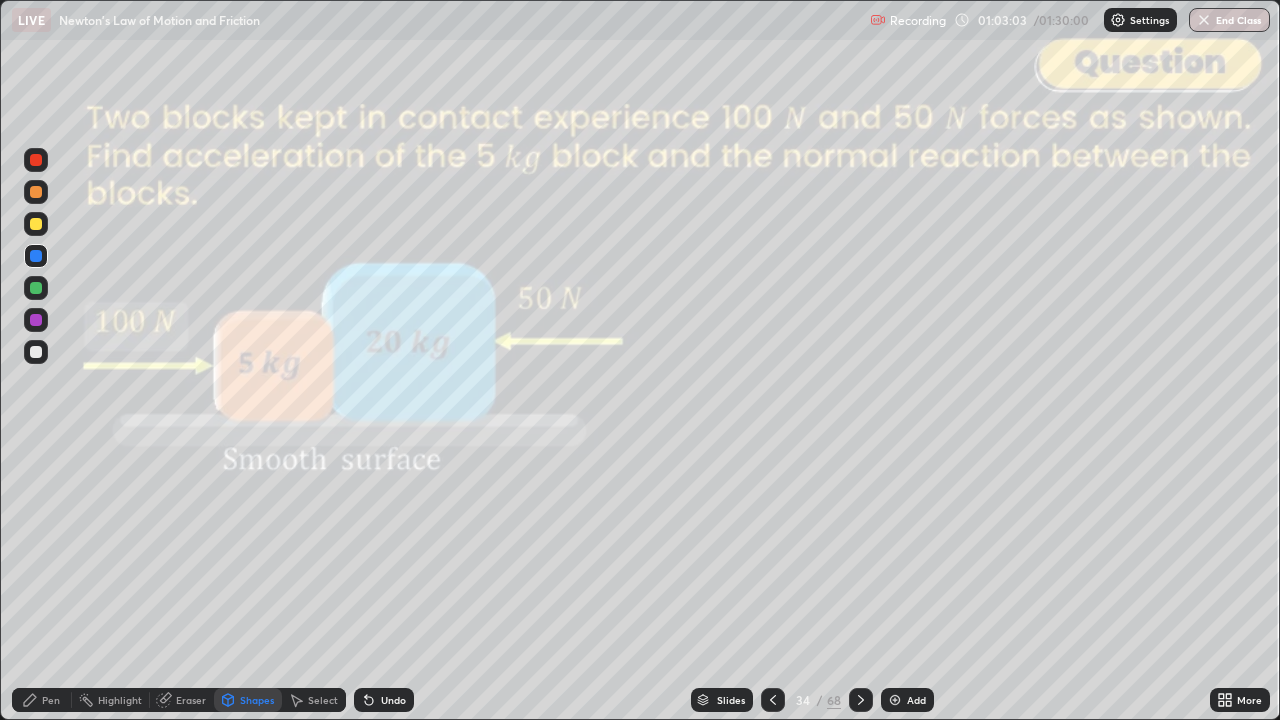 click at bounding box center (36, 160) 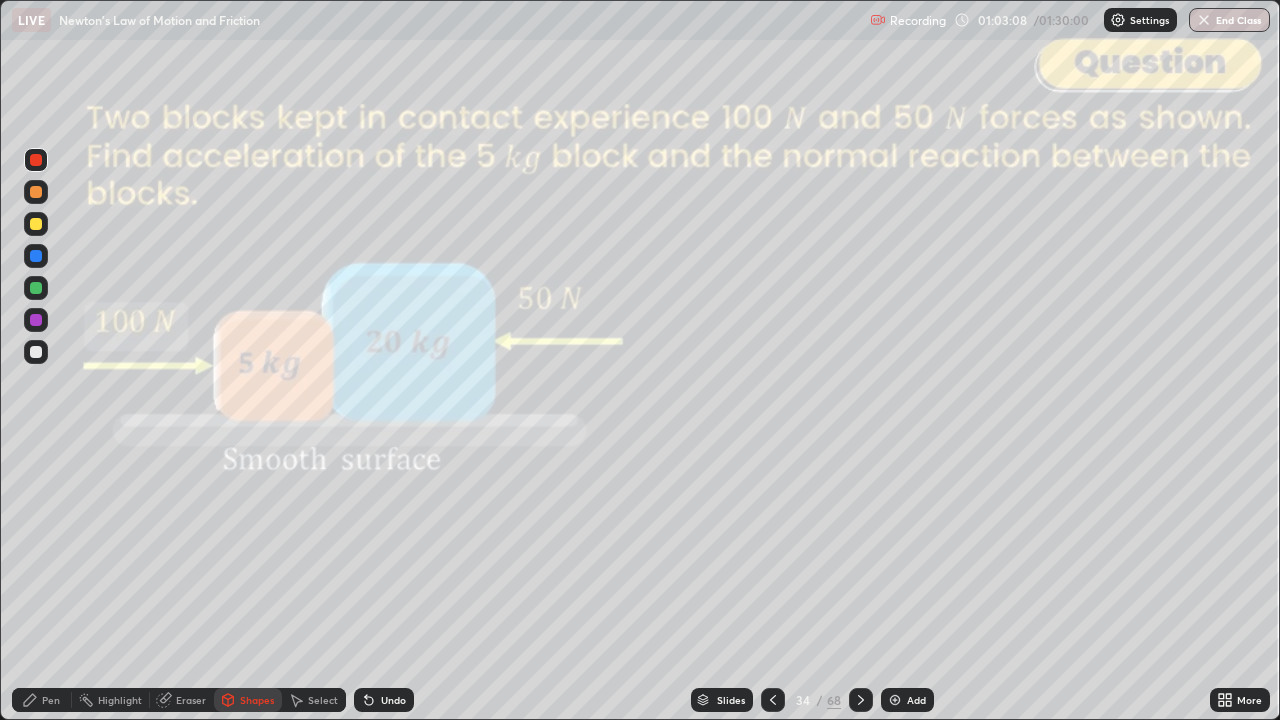 click 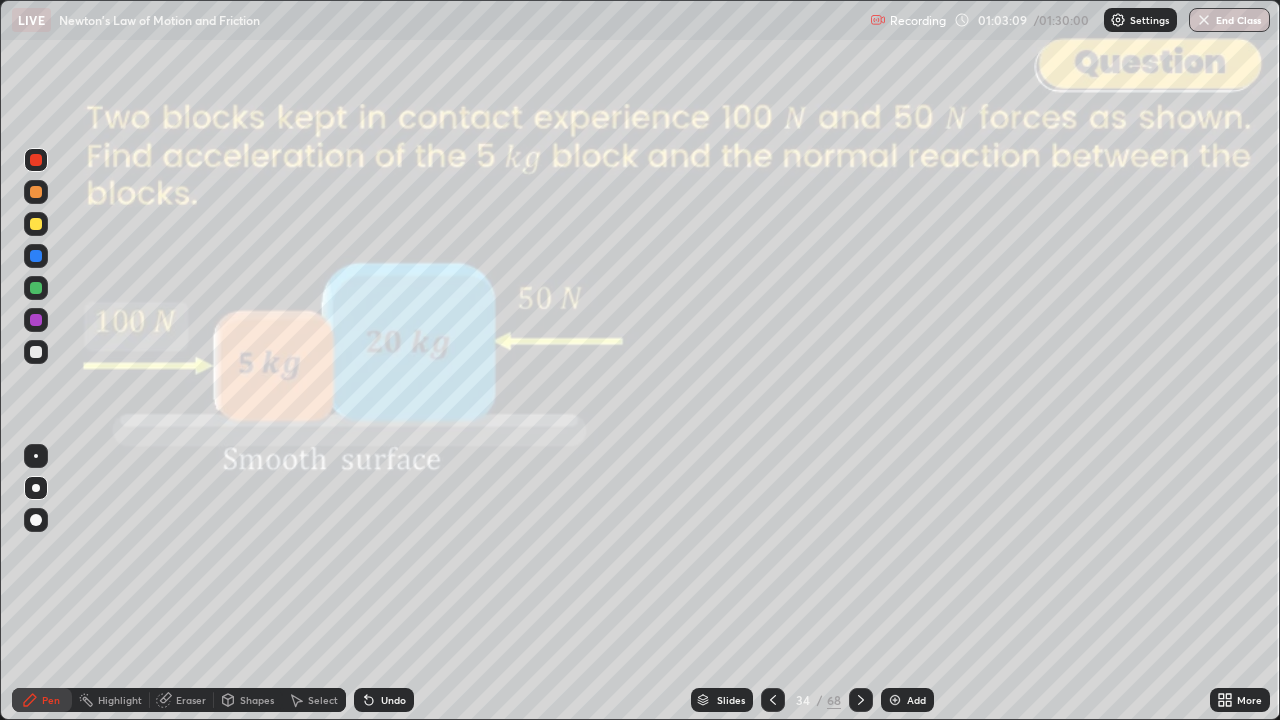 click at bounding box center (36, 256) 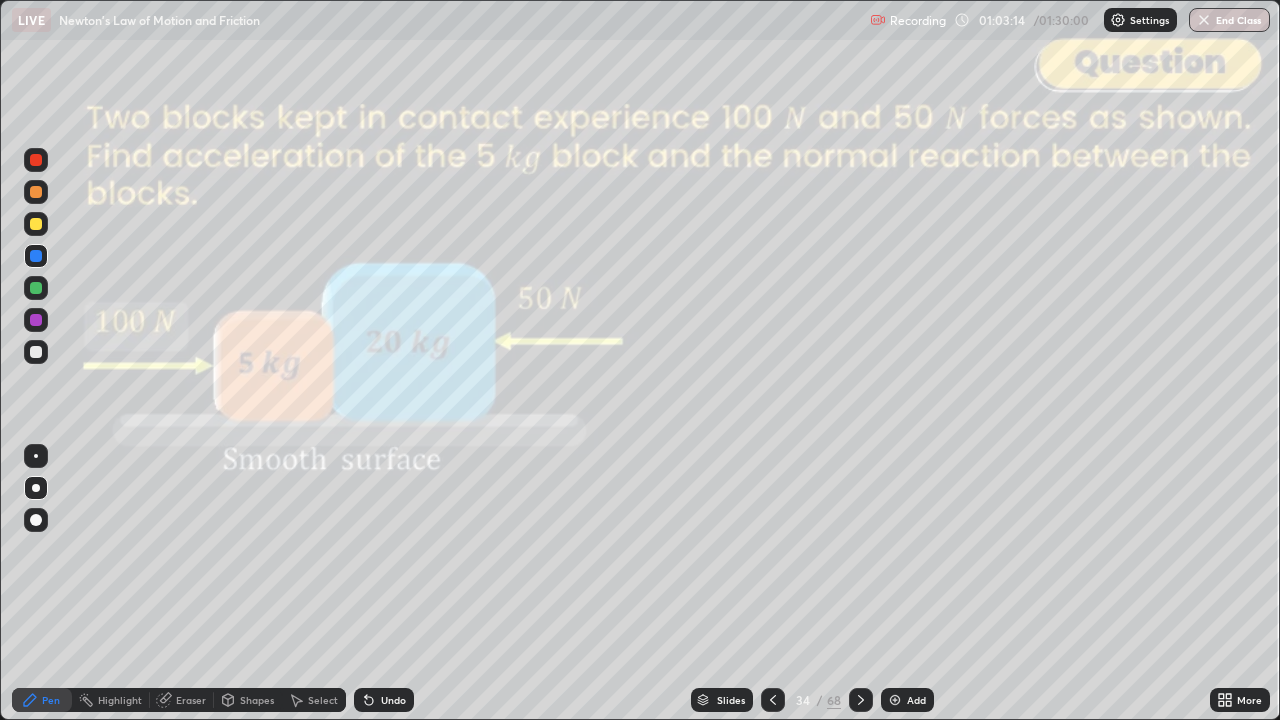 click at bounding box center [36, 160] 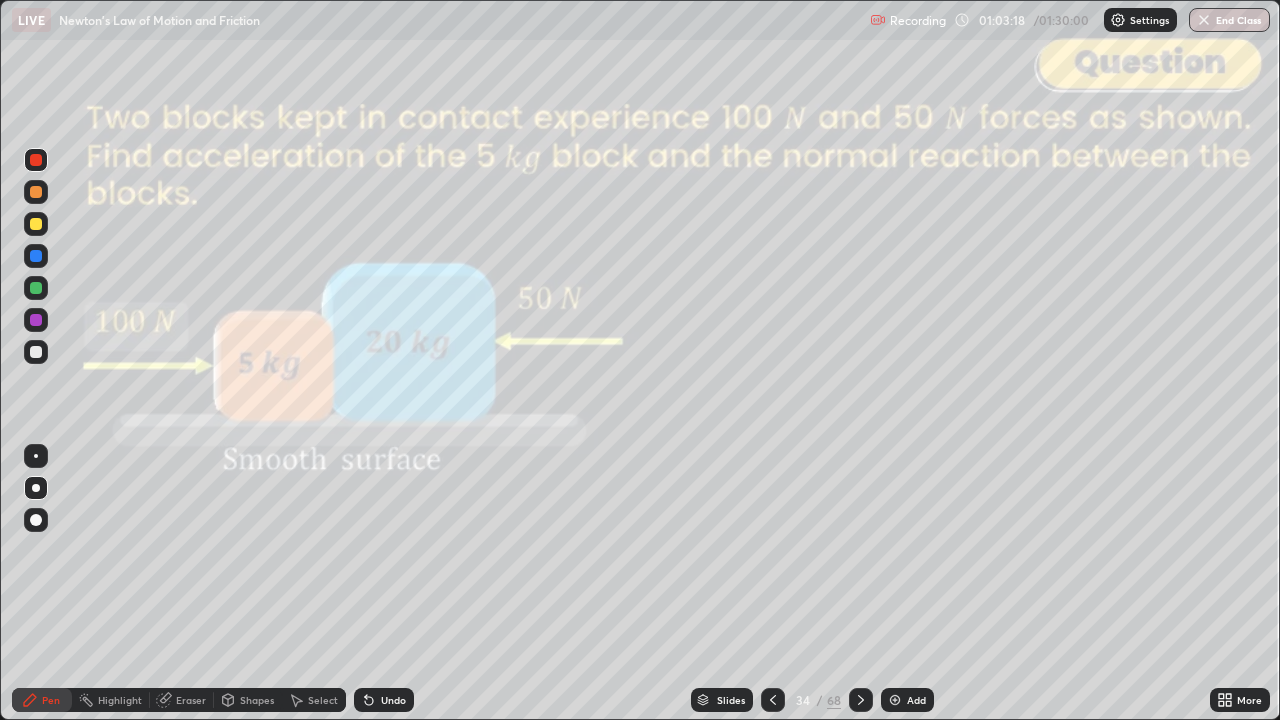 click on "Shapes" at bounding box center (257, 700) 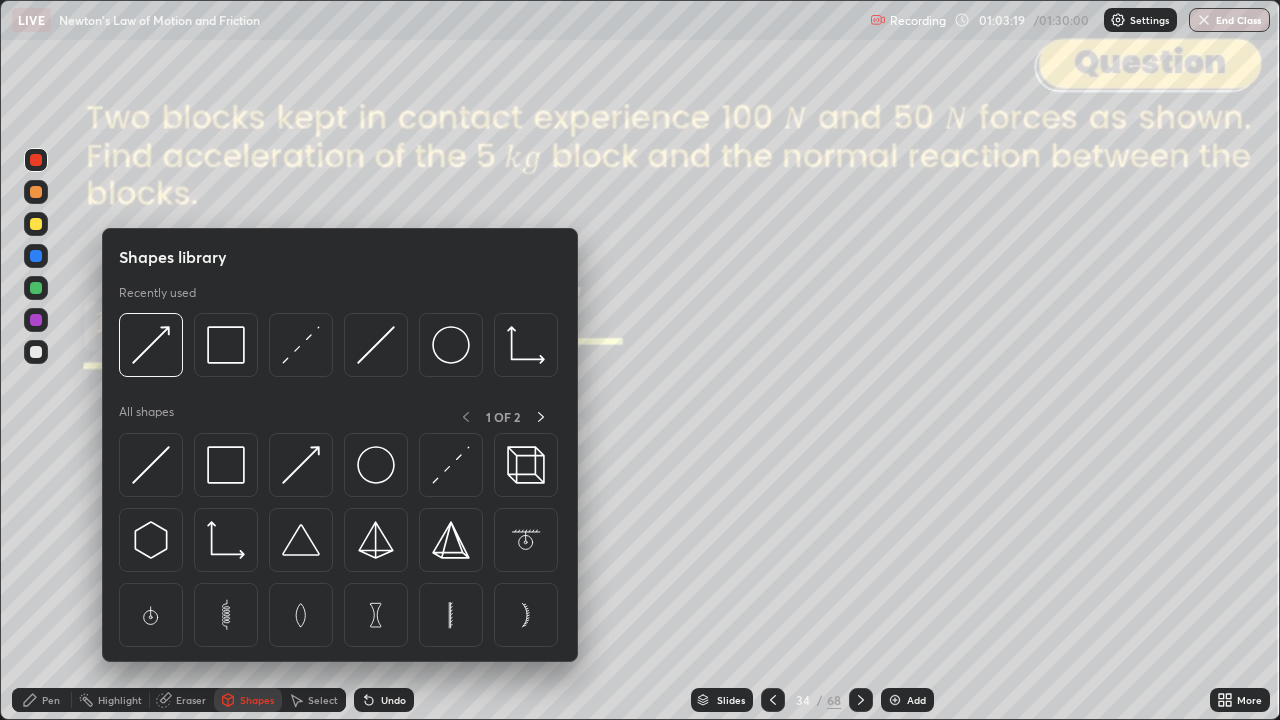 click at bounding box center (36, 288) 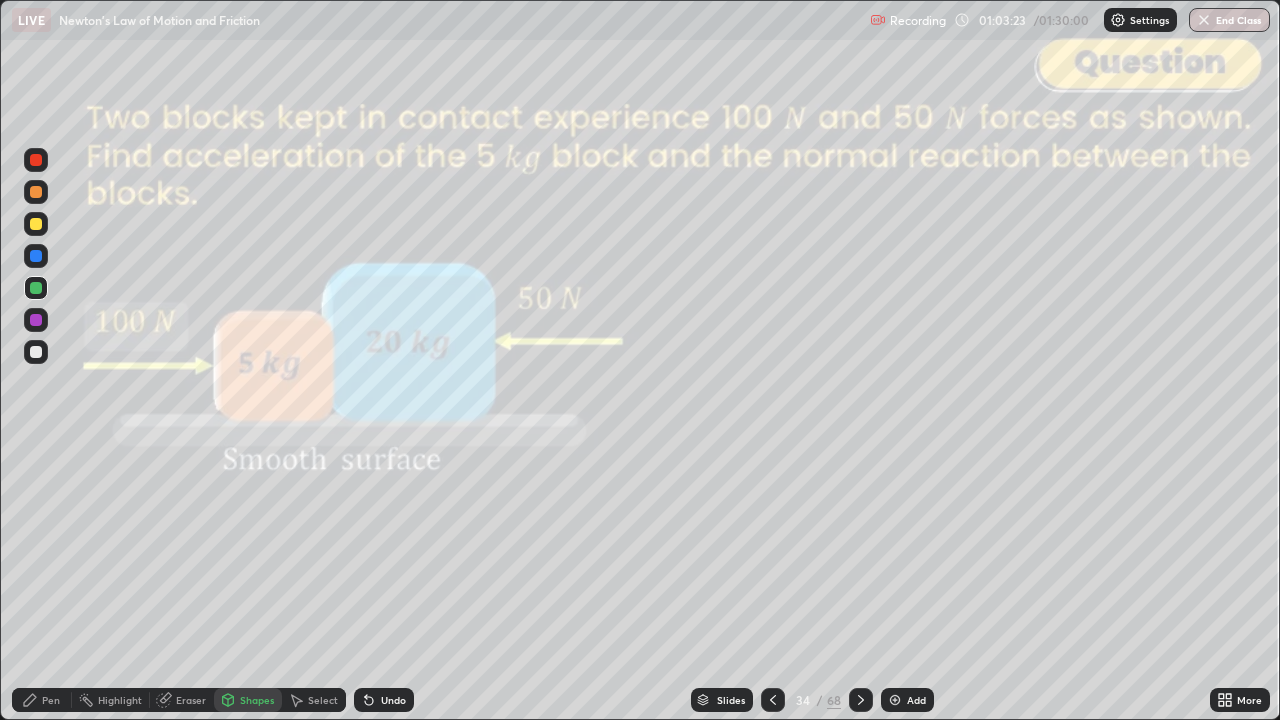 click 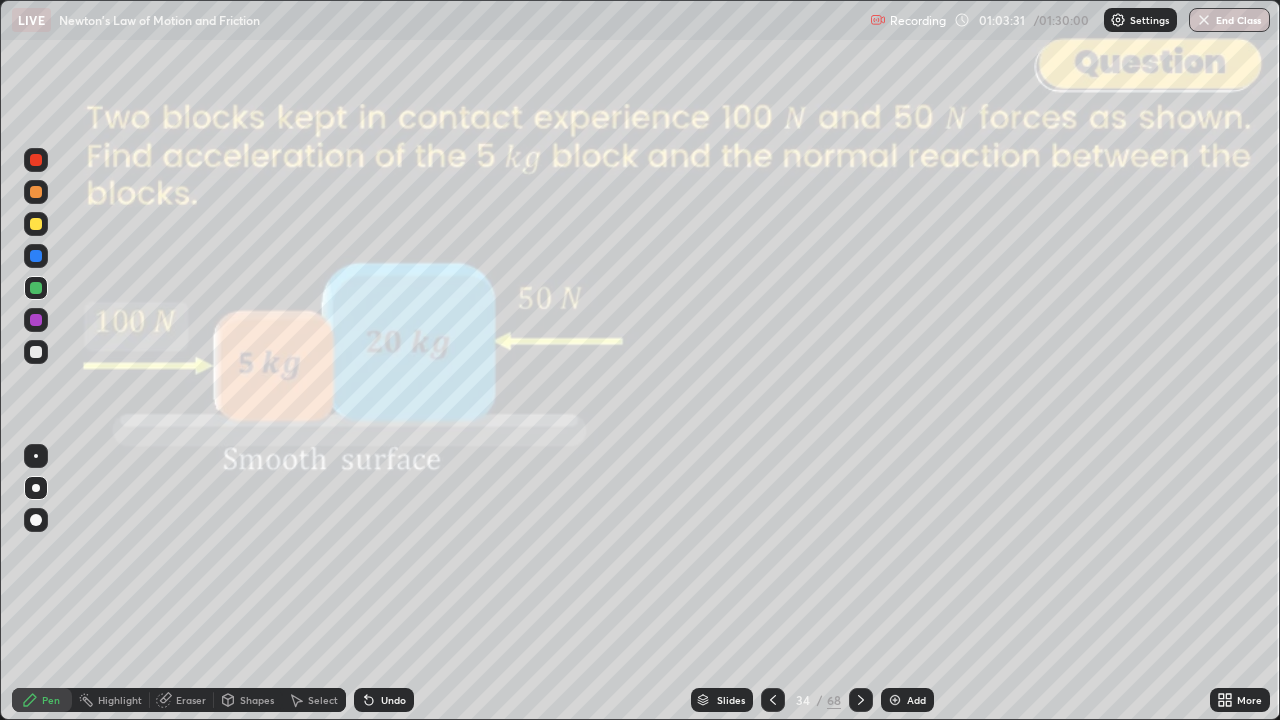 click on "Shapes" at bounding box center [257, 700] 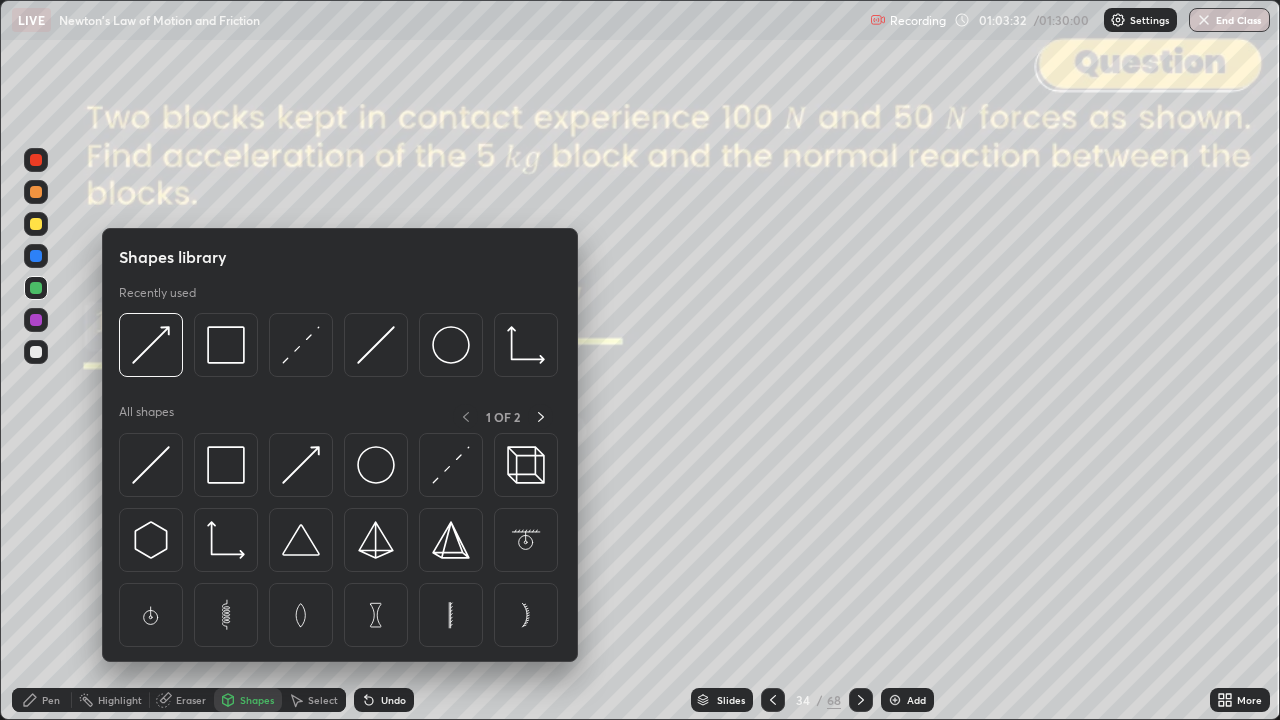 click at bounding box center (36, 256) 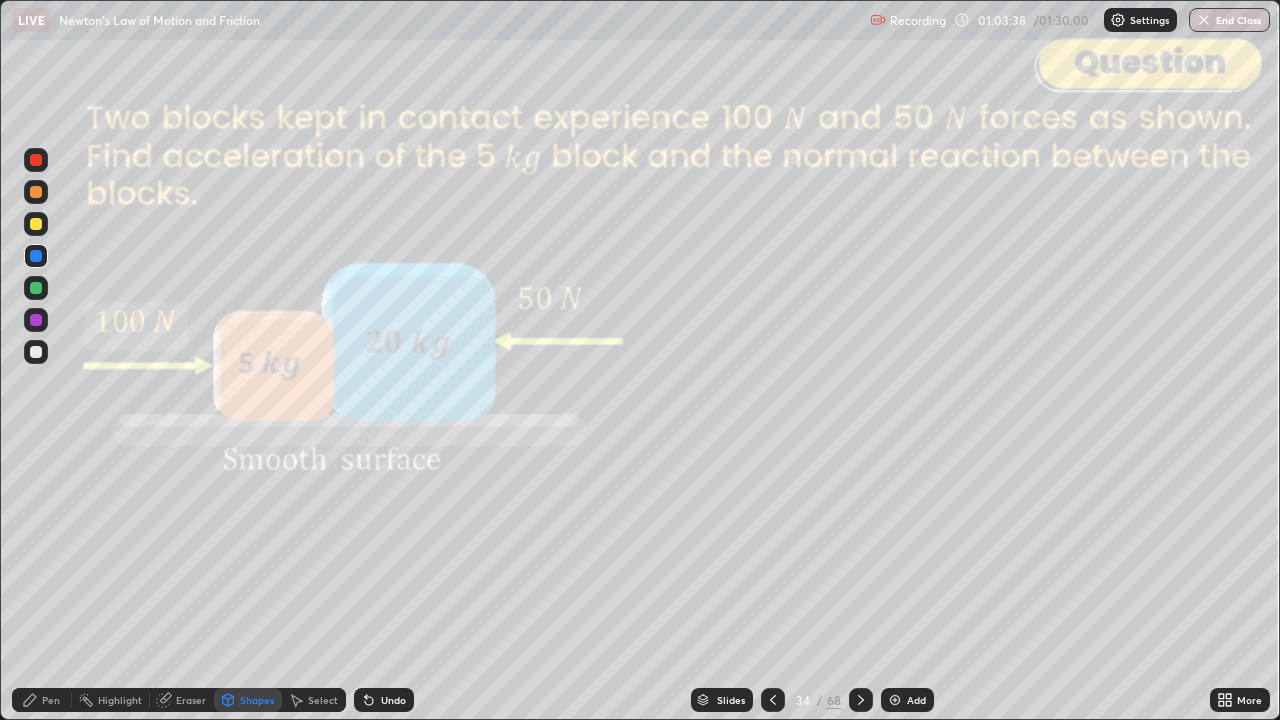click on "Pen" at bounding box center (42, 700) 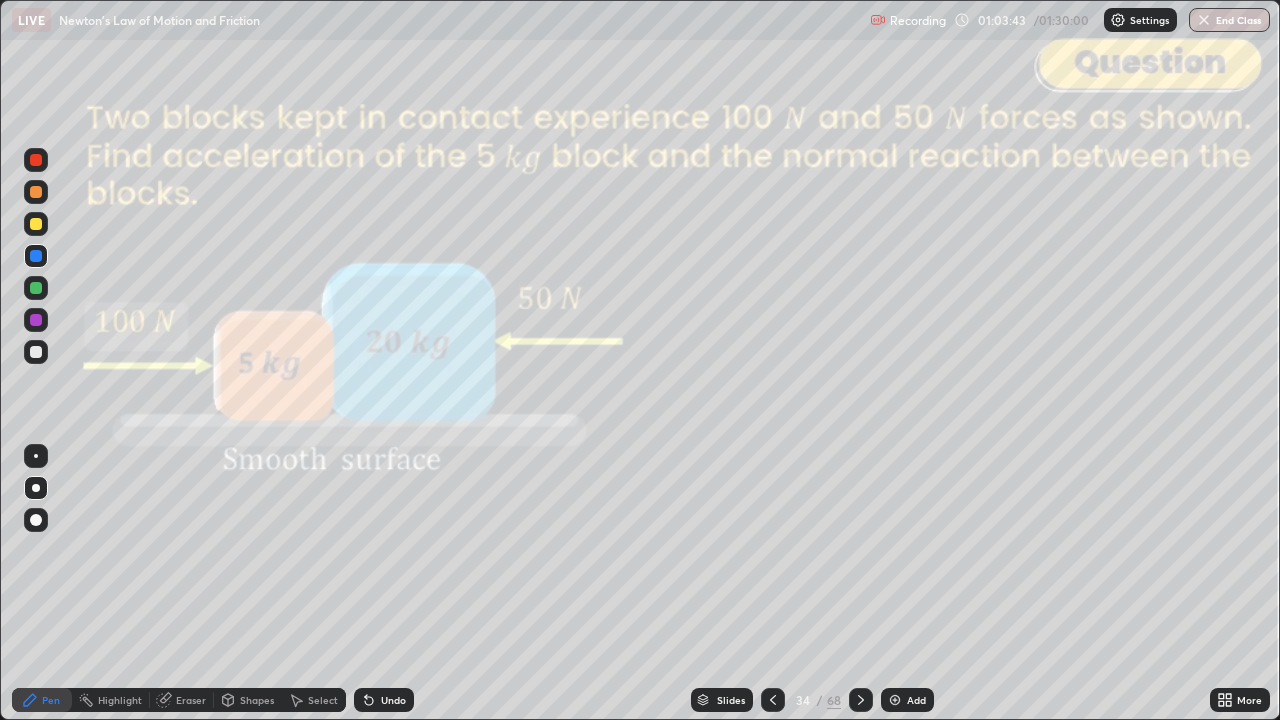 click on "Shapes" at bounding box center (257, 700) 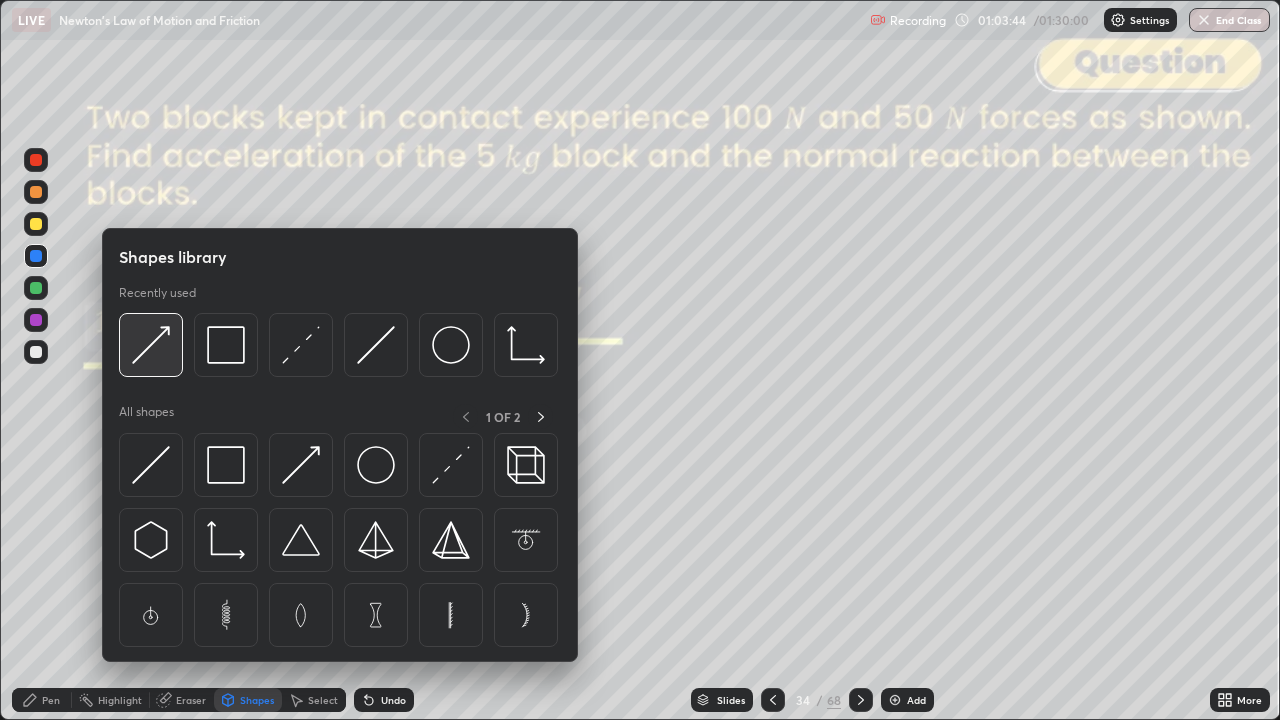 click at bounding box center [151, 345] 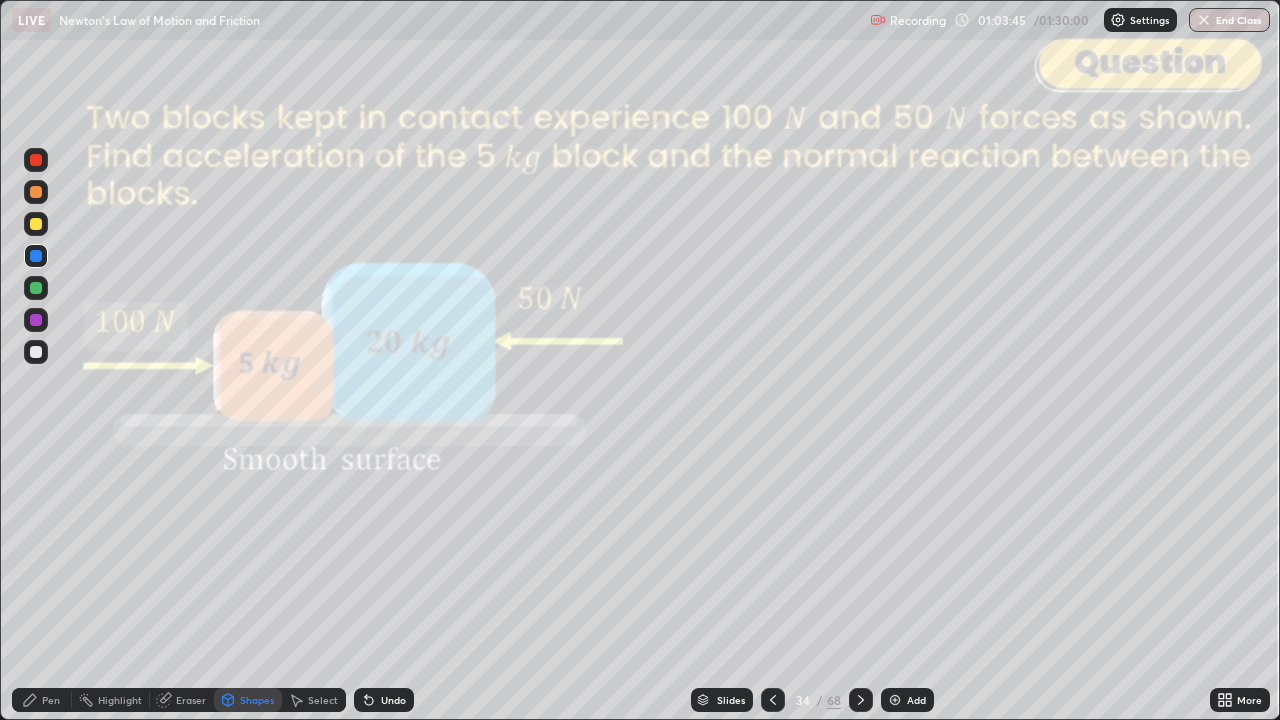 click at bounding box center (36, 224) 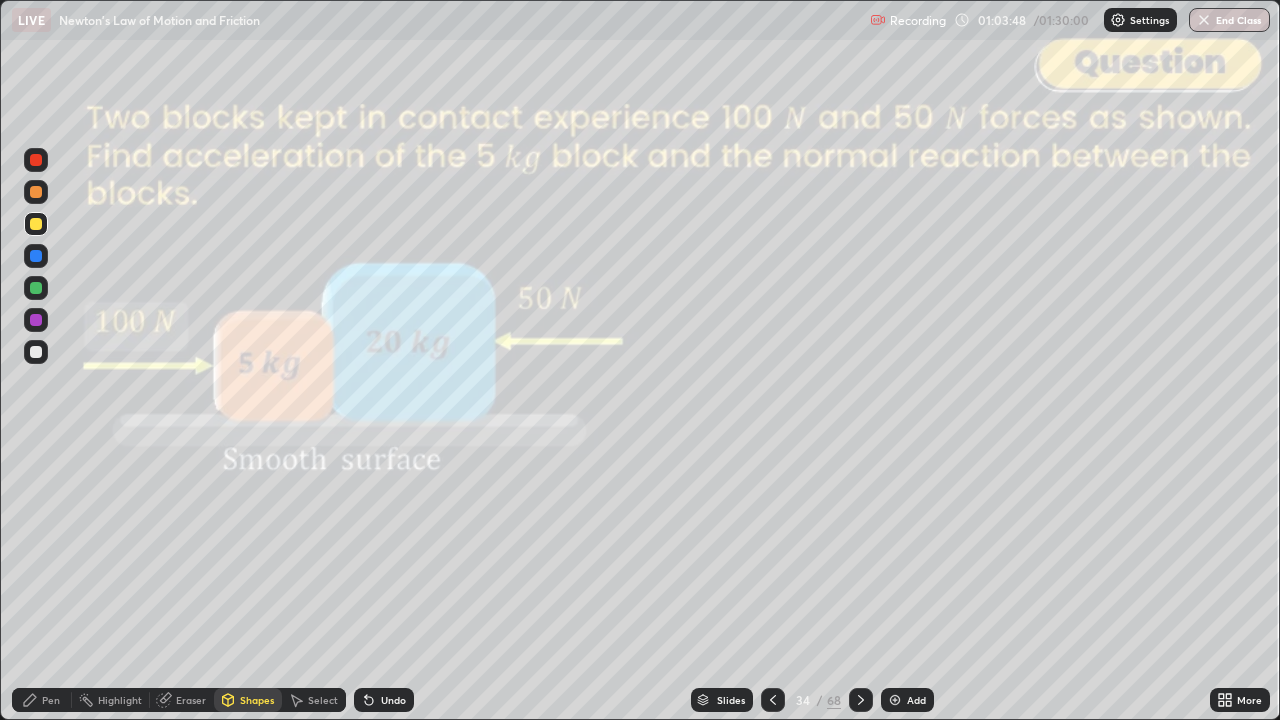click 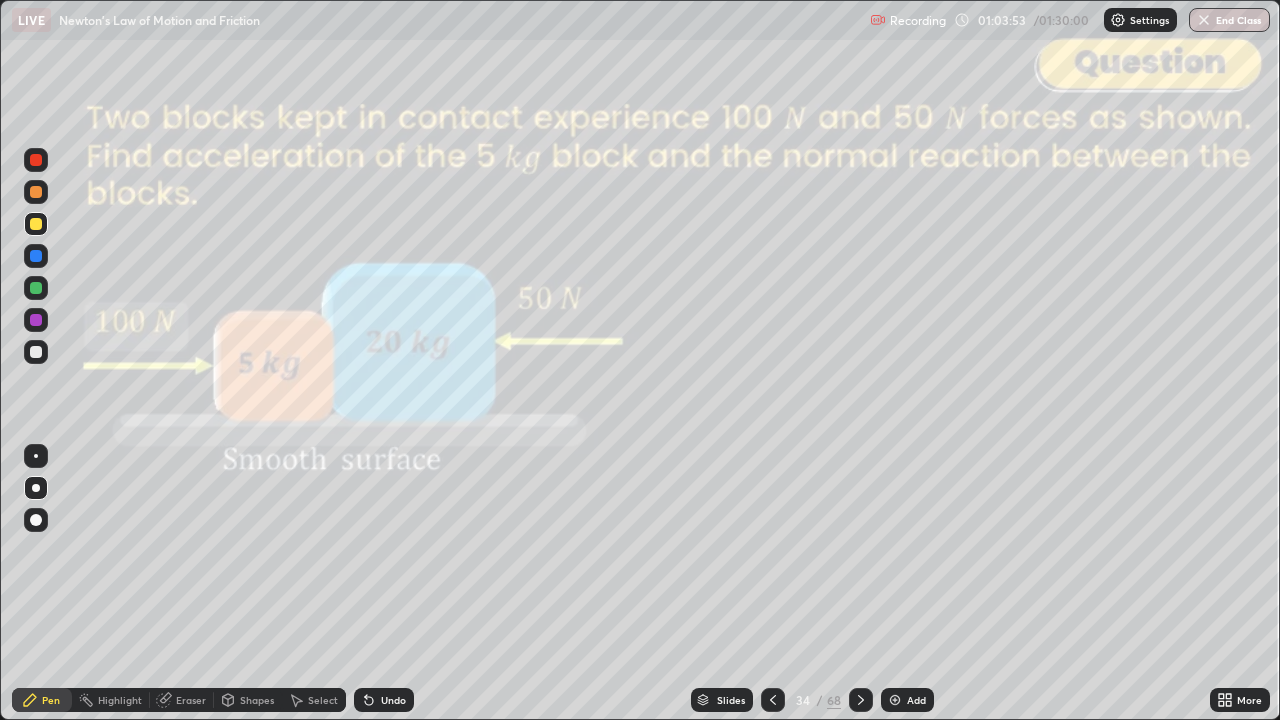 click on "Shapes" at bounding box center [248, 700] 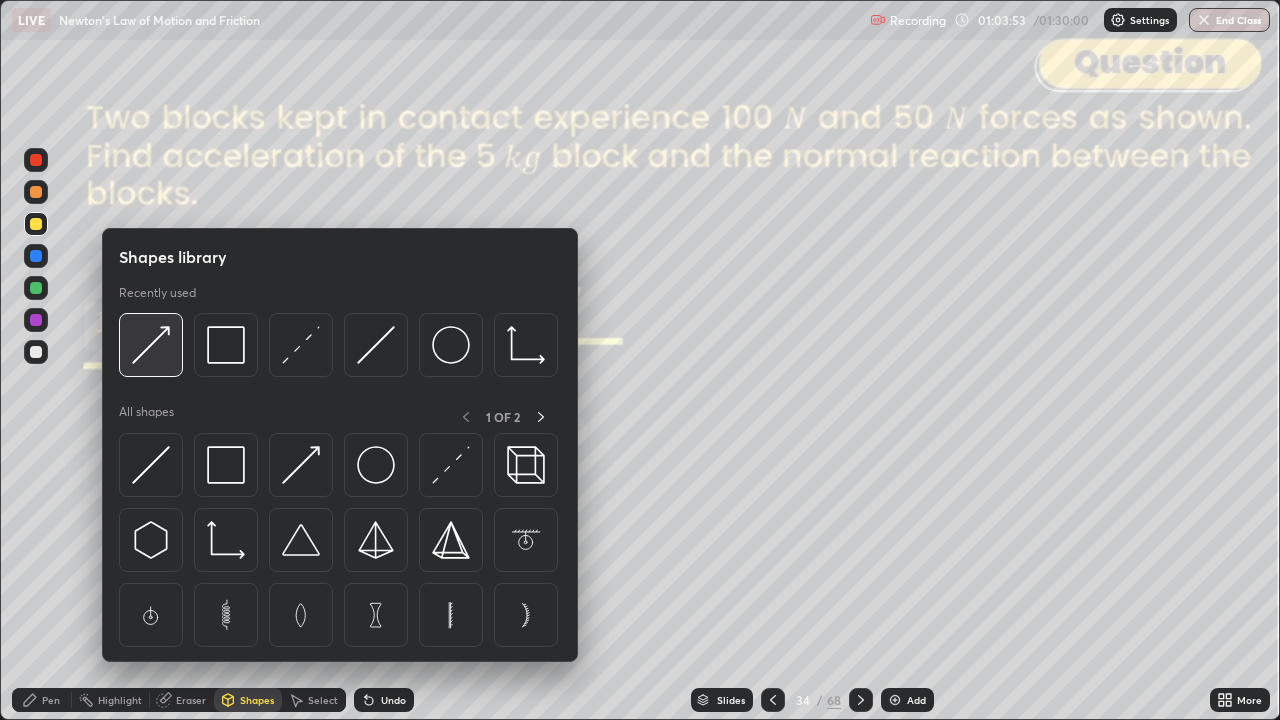click at bounding box center [151, 345] 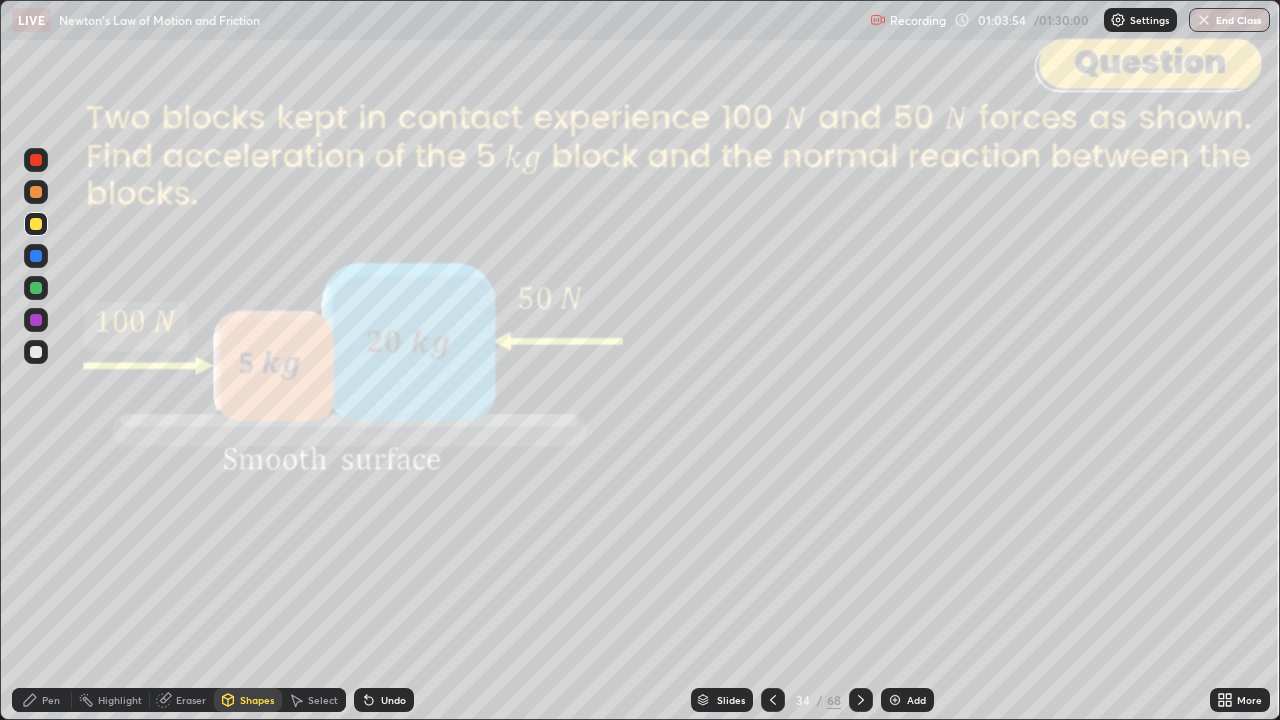 click at bounding box center (36, 192) 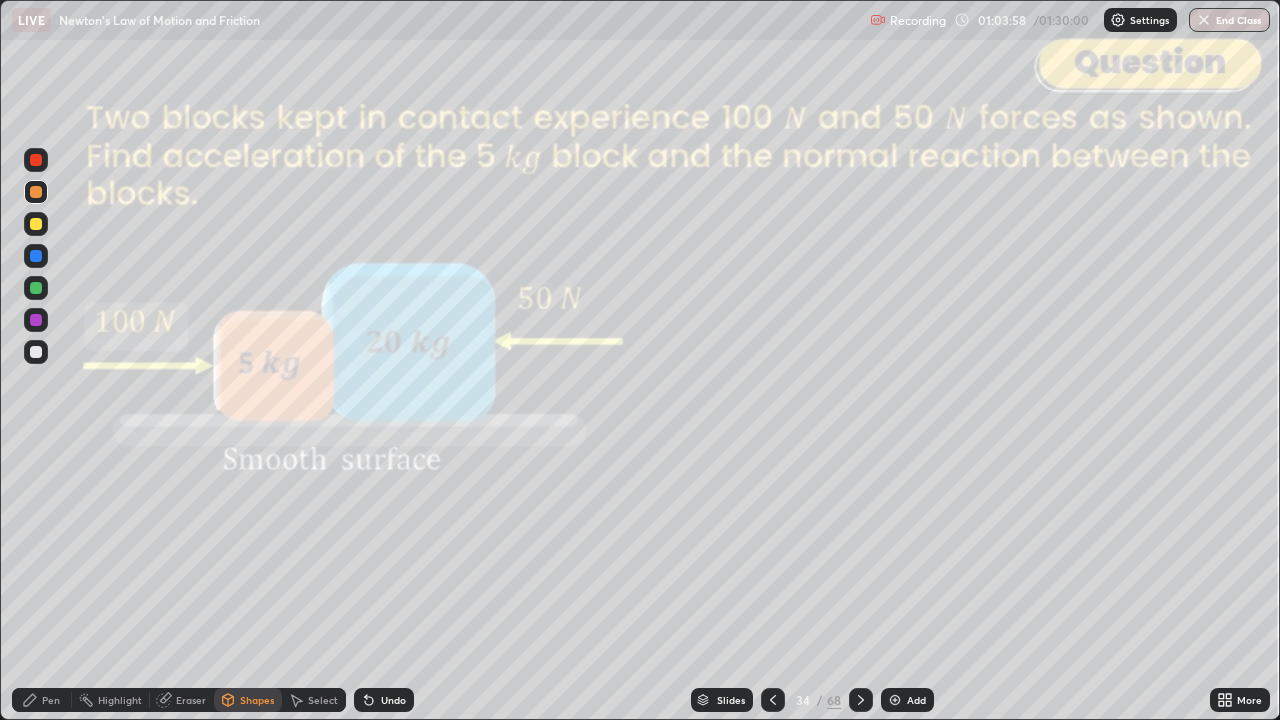 click on "Pen" at bounding box center (42, 700) 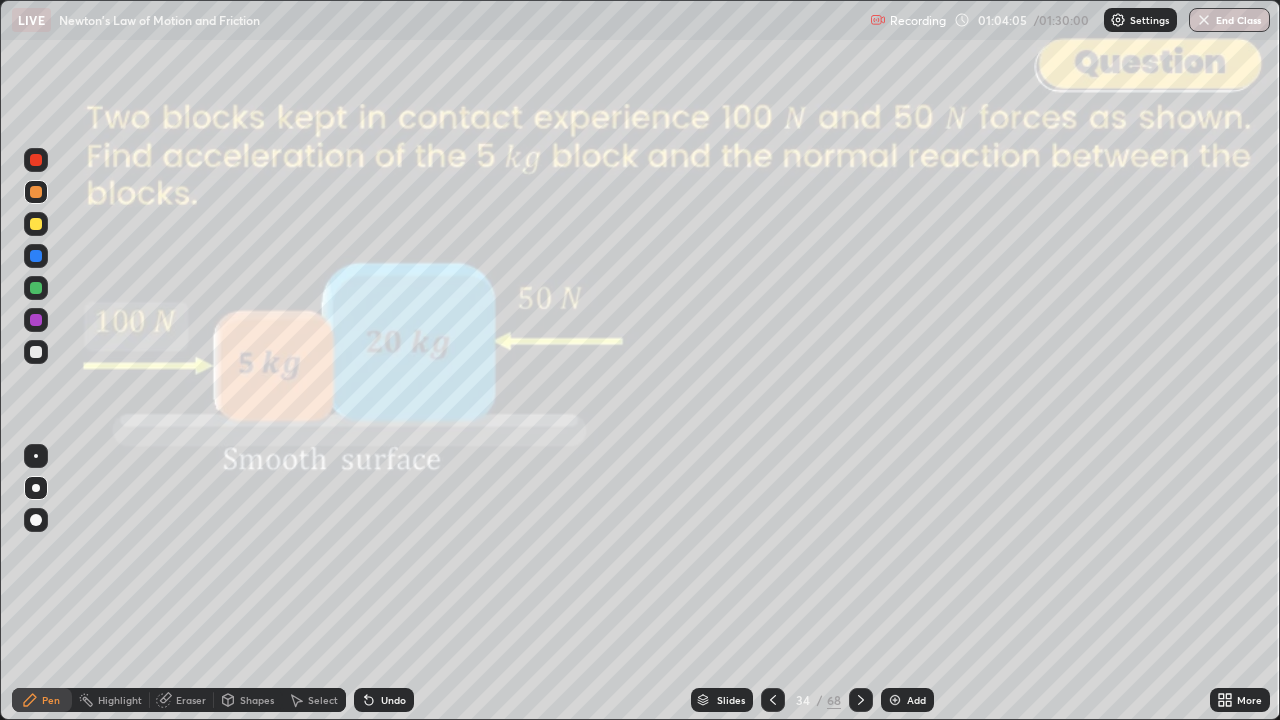 click at bounding box center (36, 256) 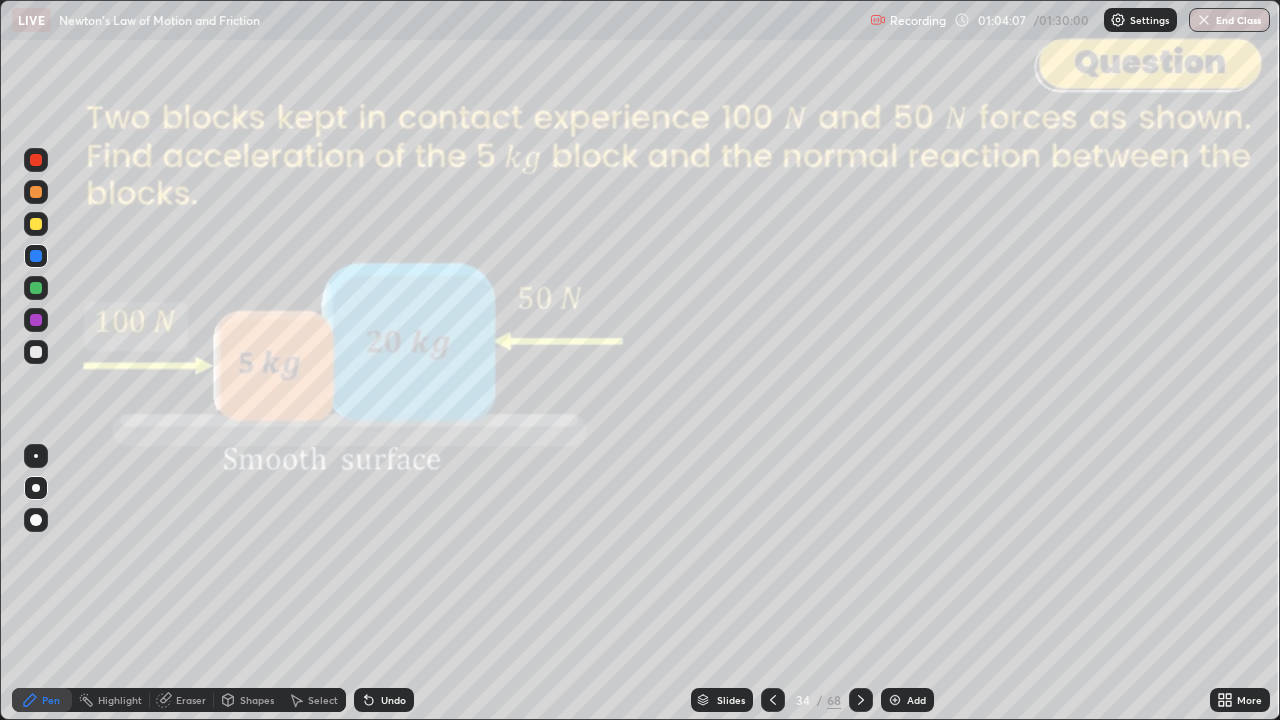 click at bounding box center [36, 192] 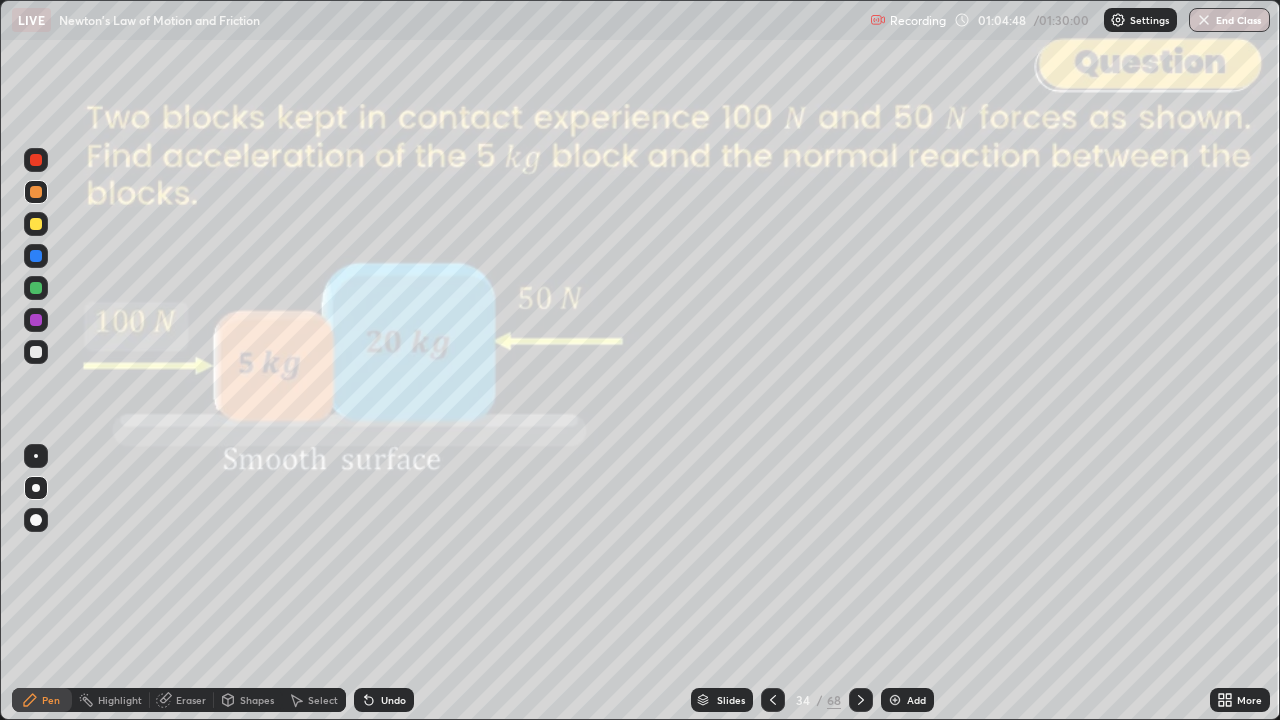 click 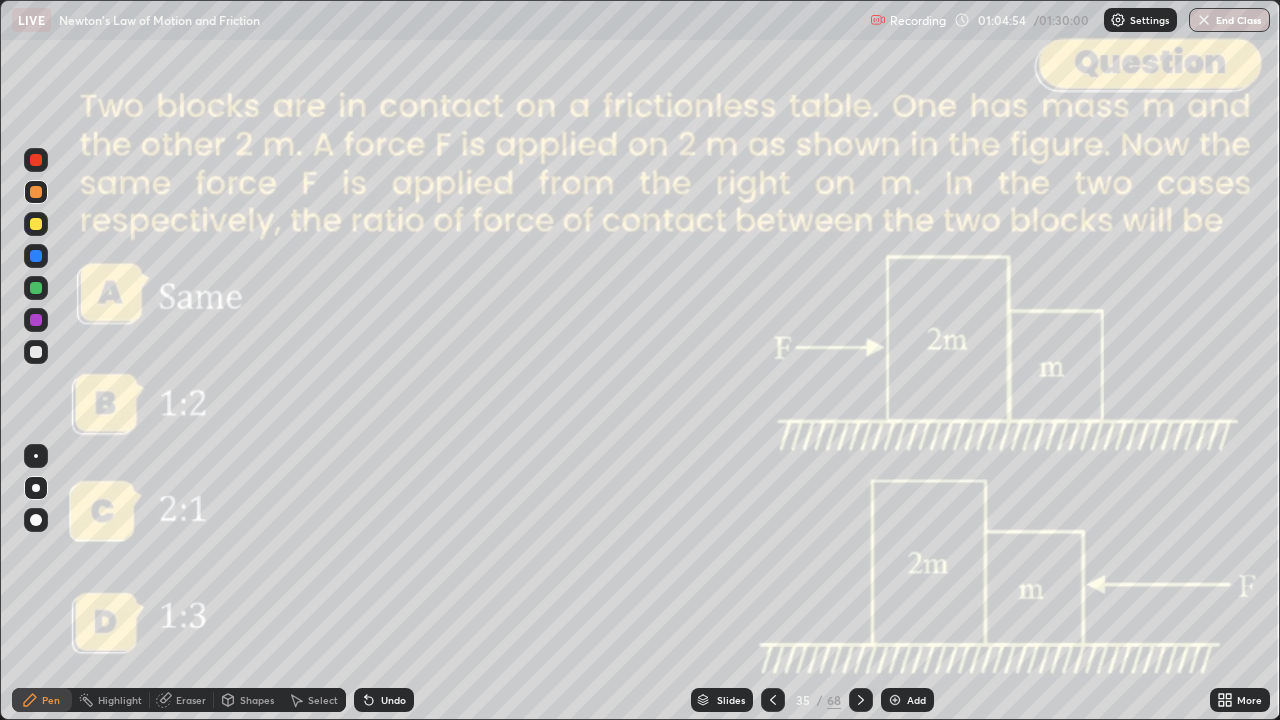 click on "Slides" at bounding box center [731, 700] 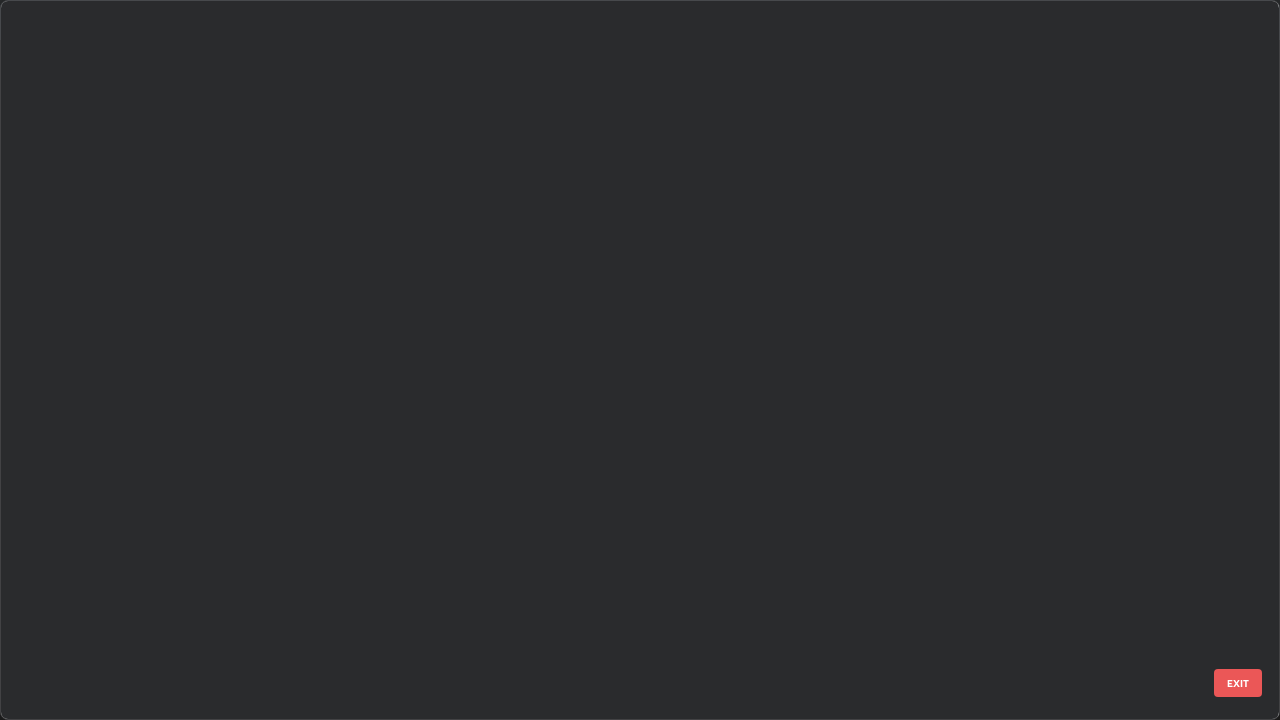scroll, scrollTop: 1977, scrollLeft: 0, axis: vertical 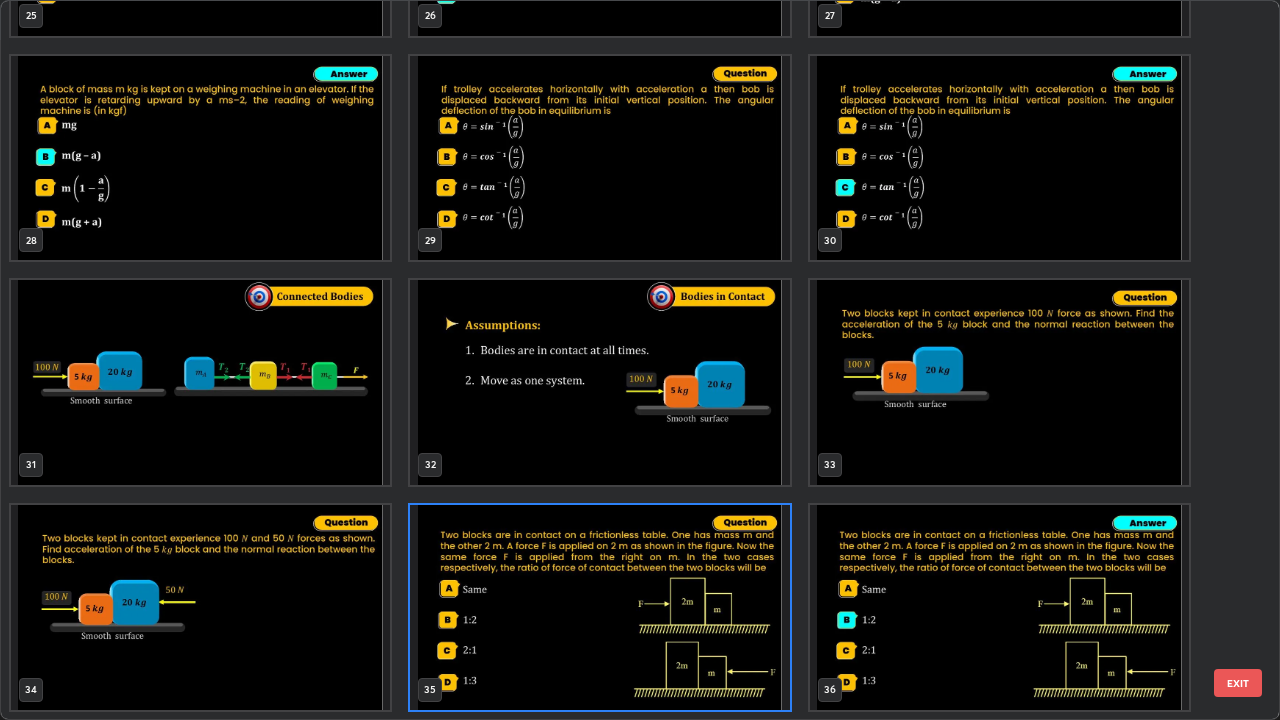 click on "EXIT" at bounding box center (1238, 683) 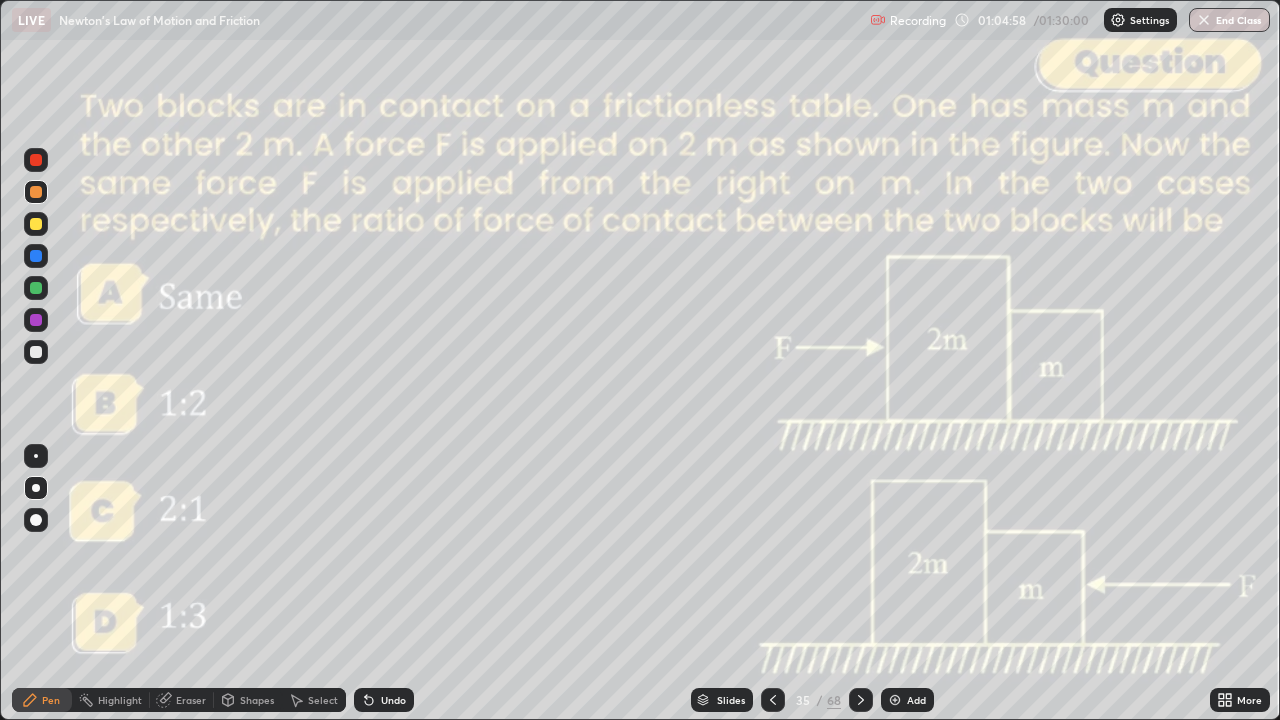 click on "Slides" at bounding box center (731, 700) 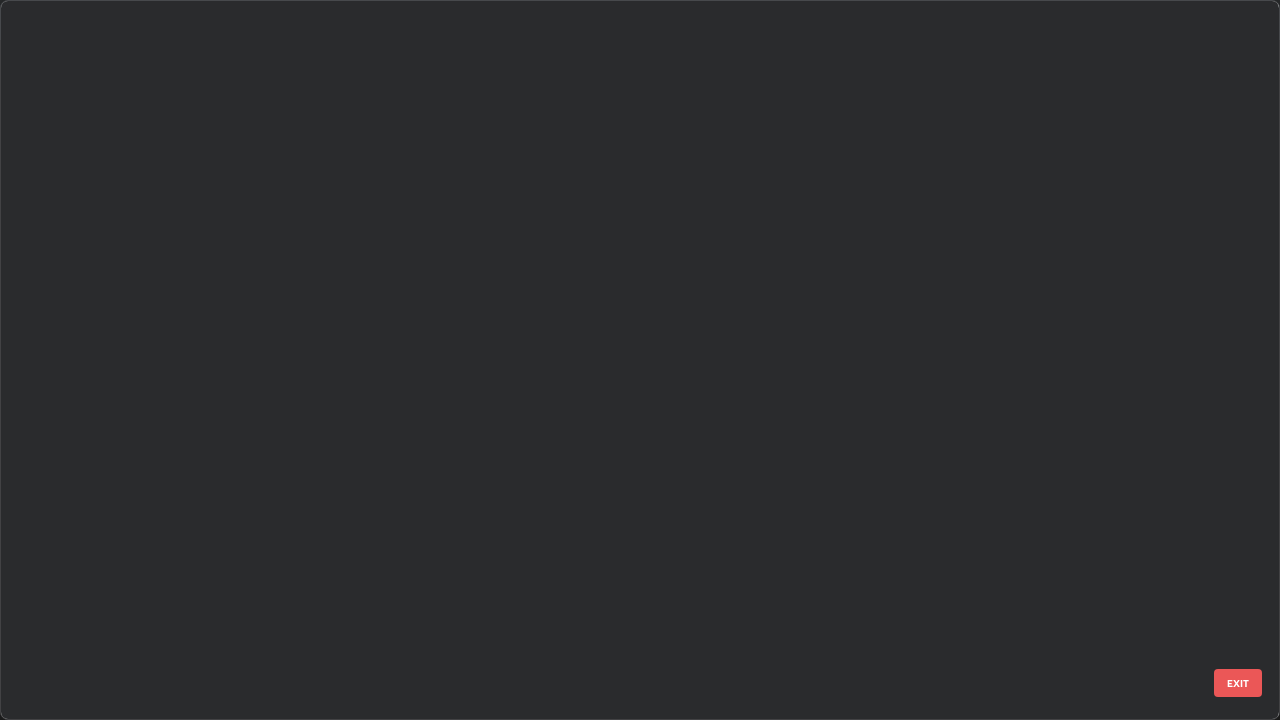 scroll, scrollTop: 1977, scrollLeft: 0, axis: vertical 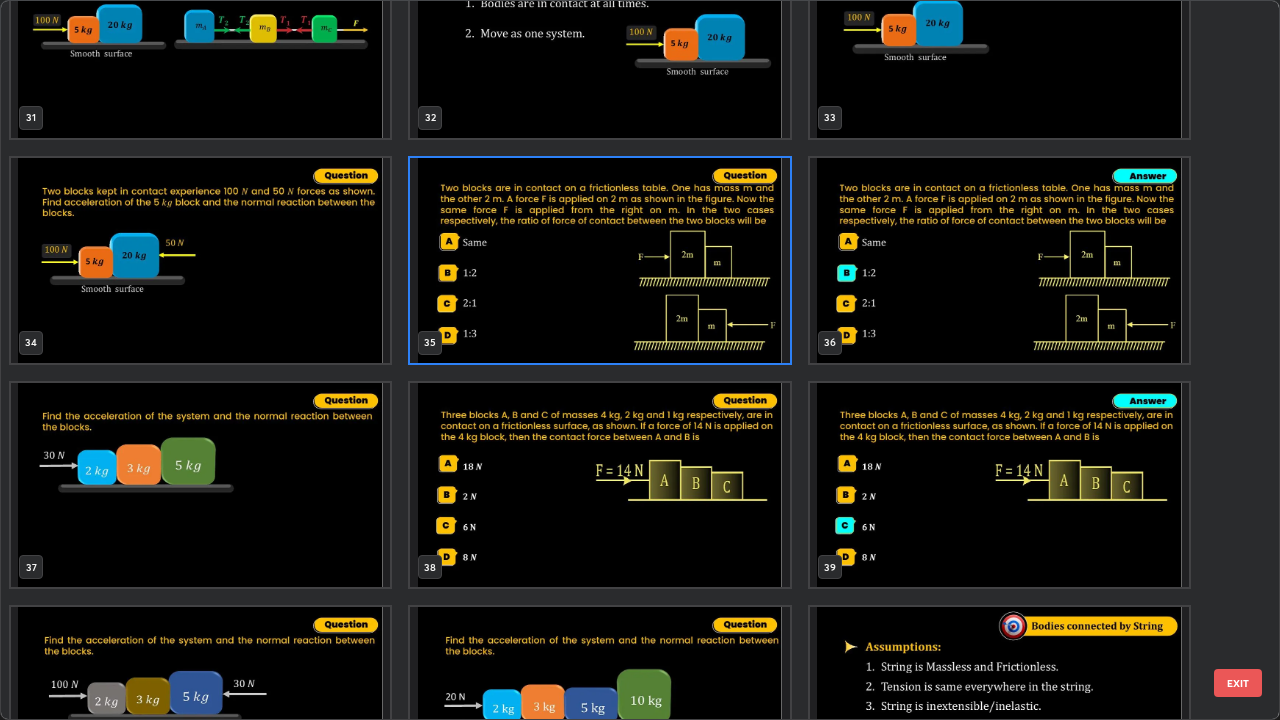 click on "EXIT" at bounding box center [1238, 683] 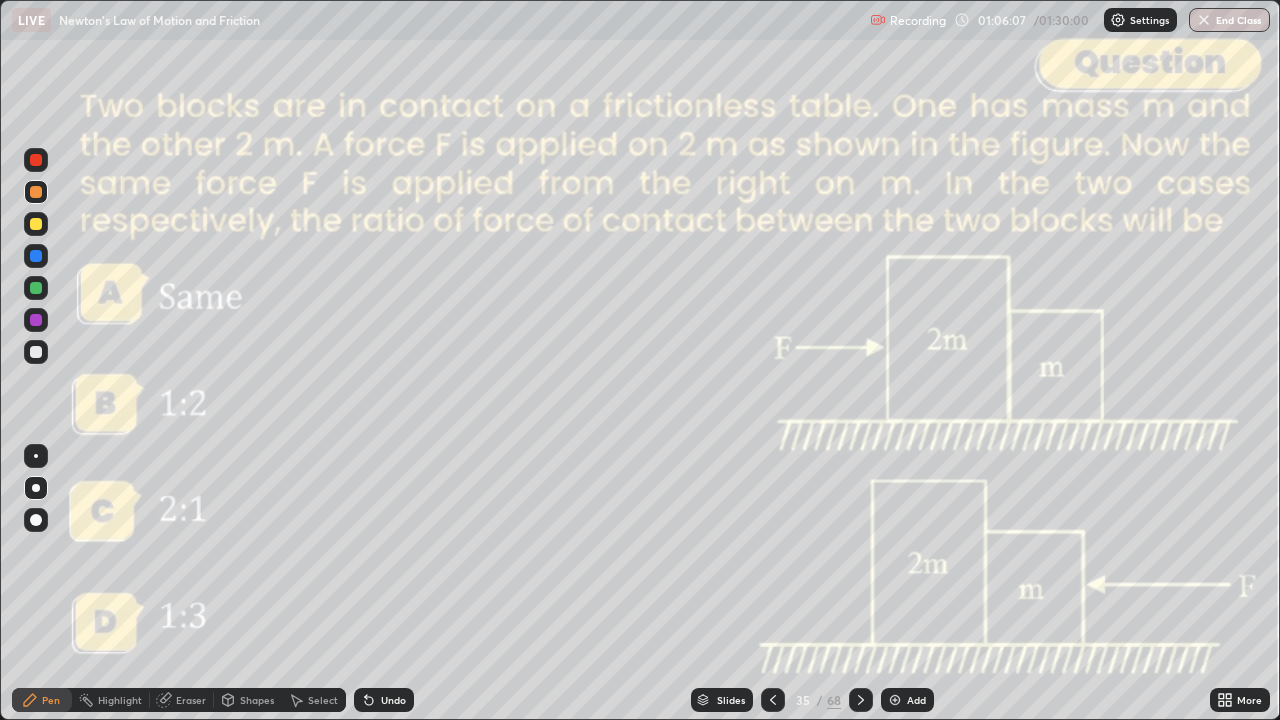 click at bounding box center (36, 160) 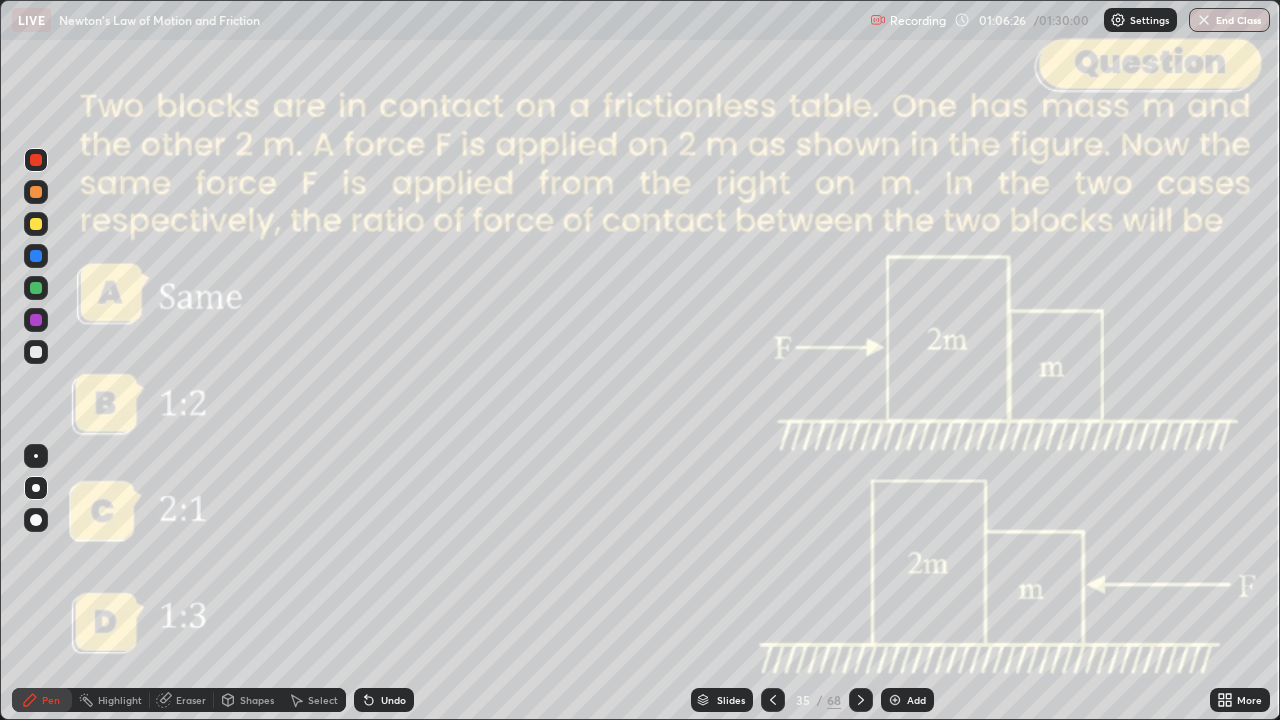 click at bounding box center (36, 192) 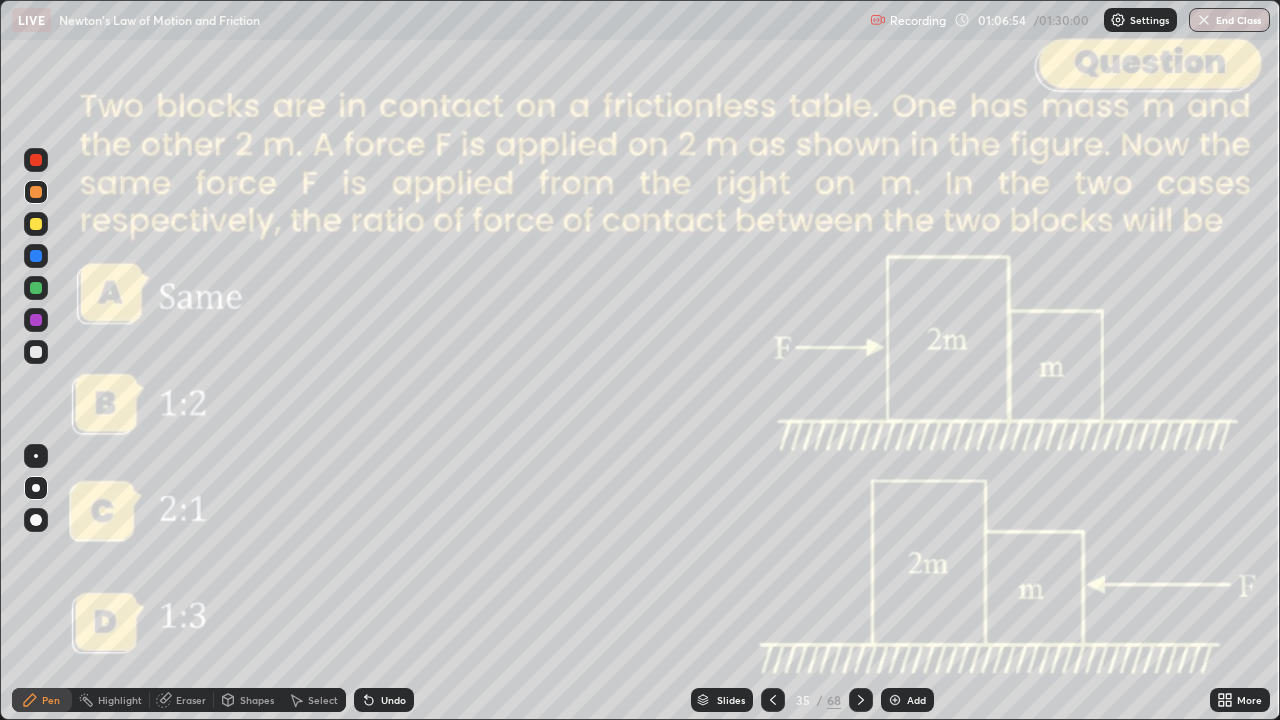 click at bounding box center [36, 256] 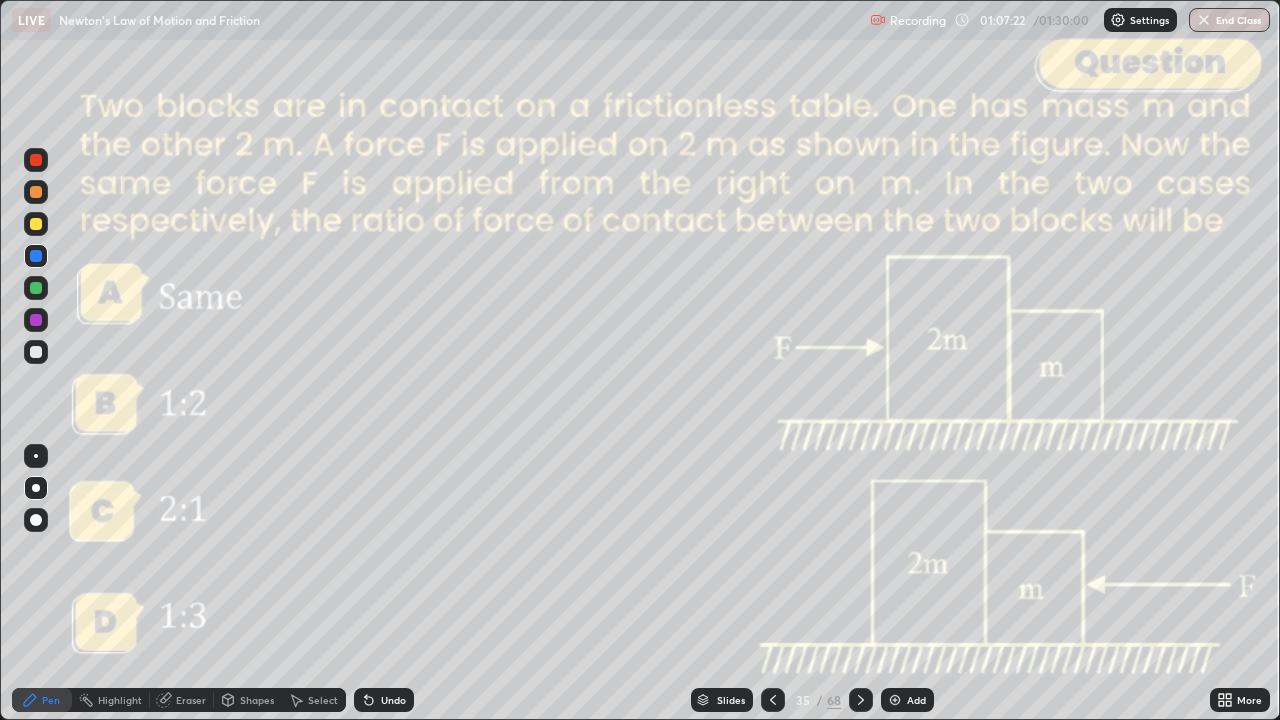 click at bounding box center [36, 160] 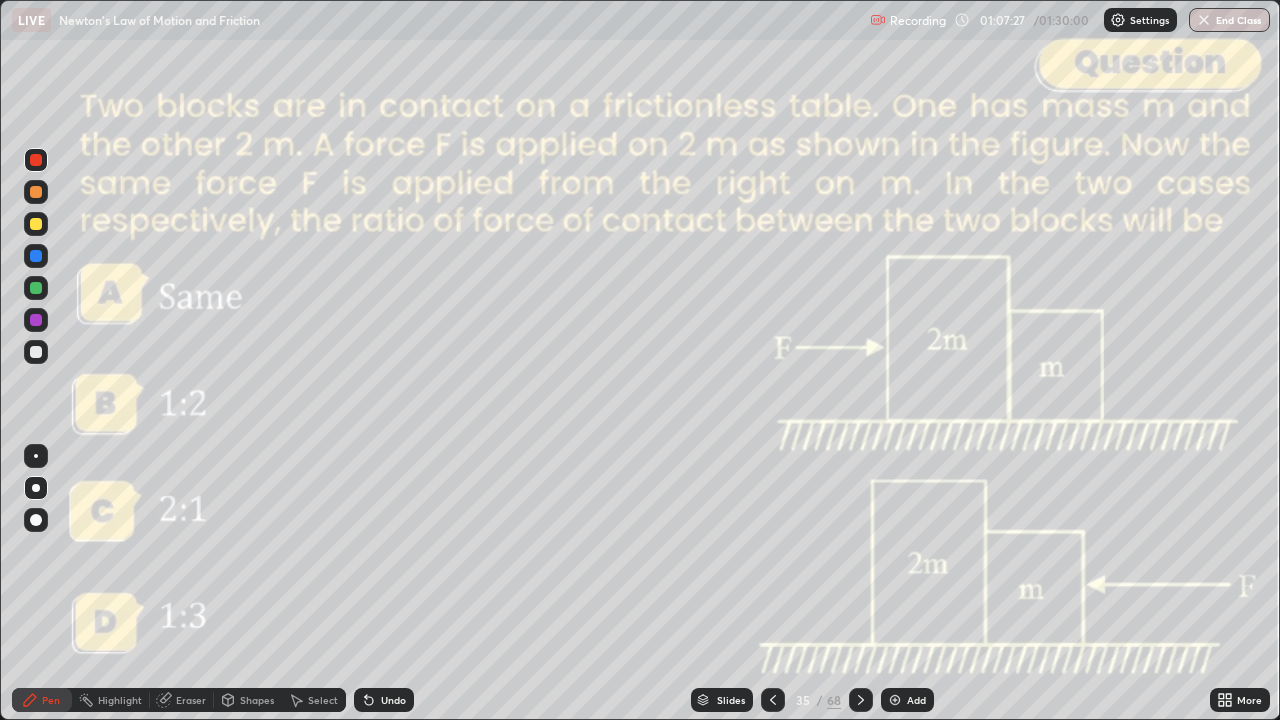 click at bounding box center [36, 192] 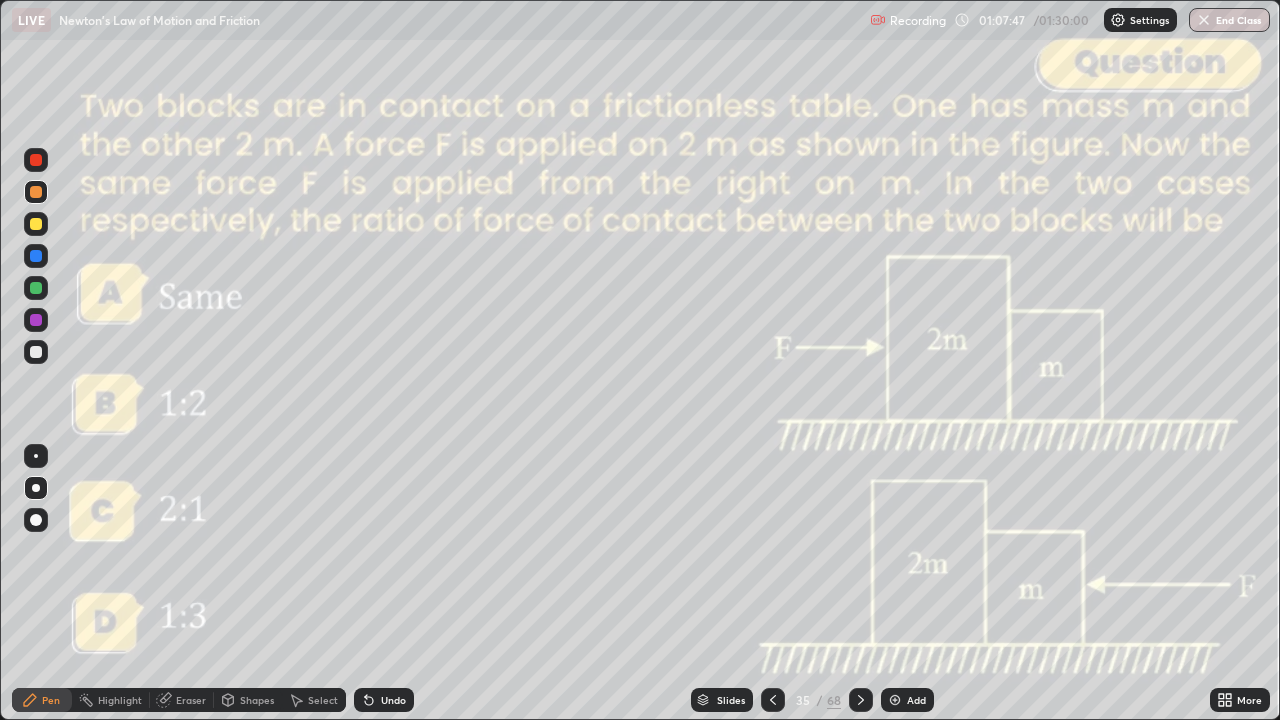 click at bounding box center [36, 256] 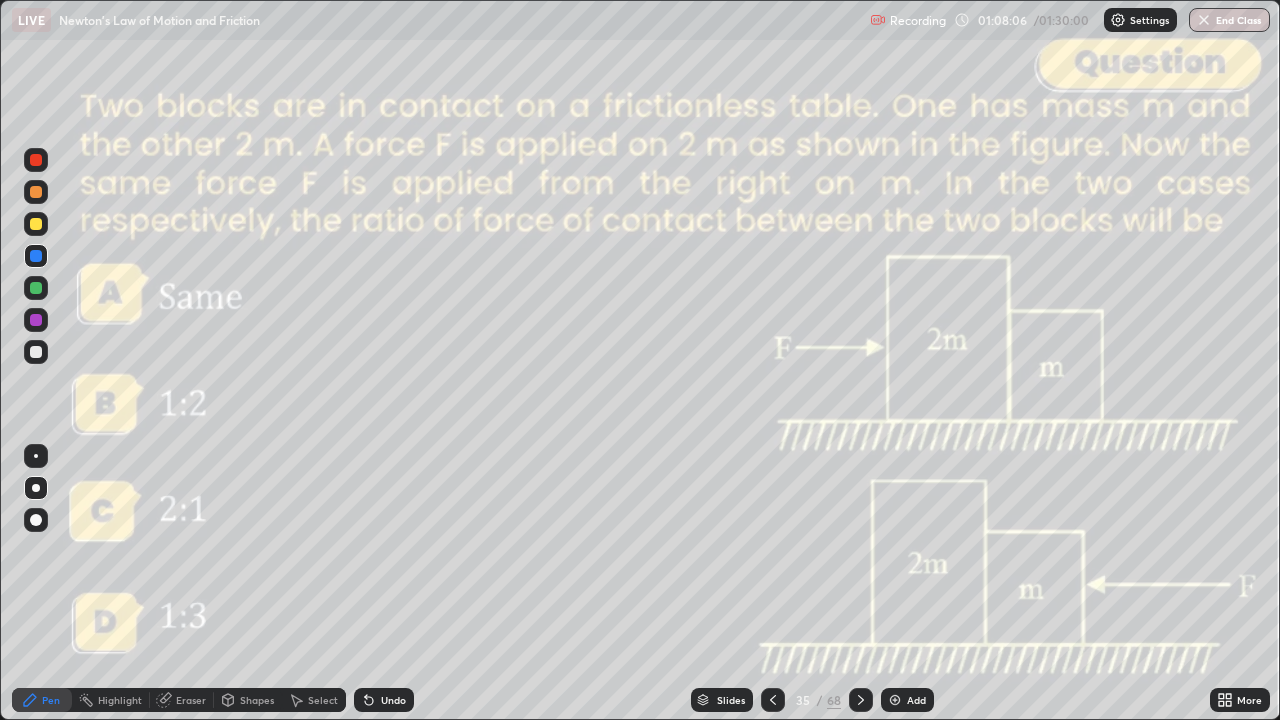 click on "Undo" at bounding box center [393, 700] 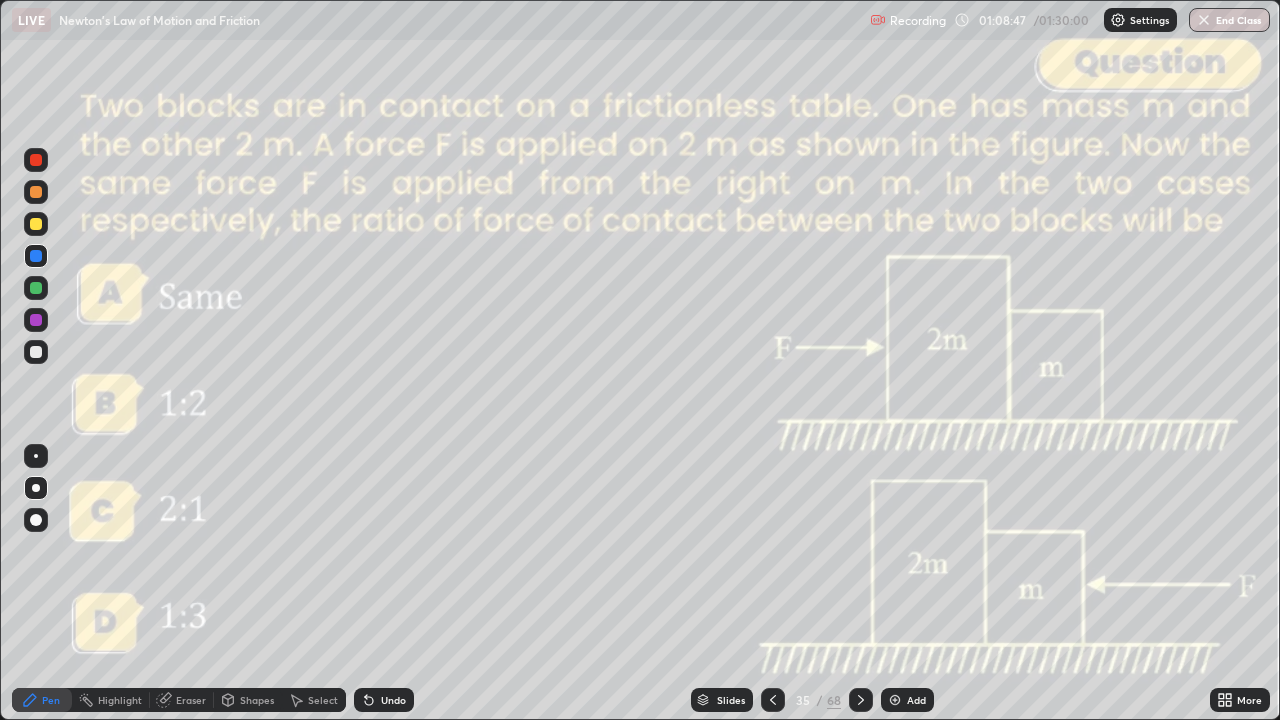 click 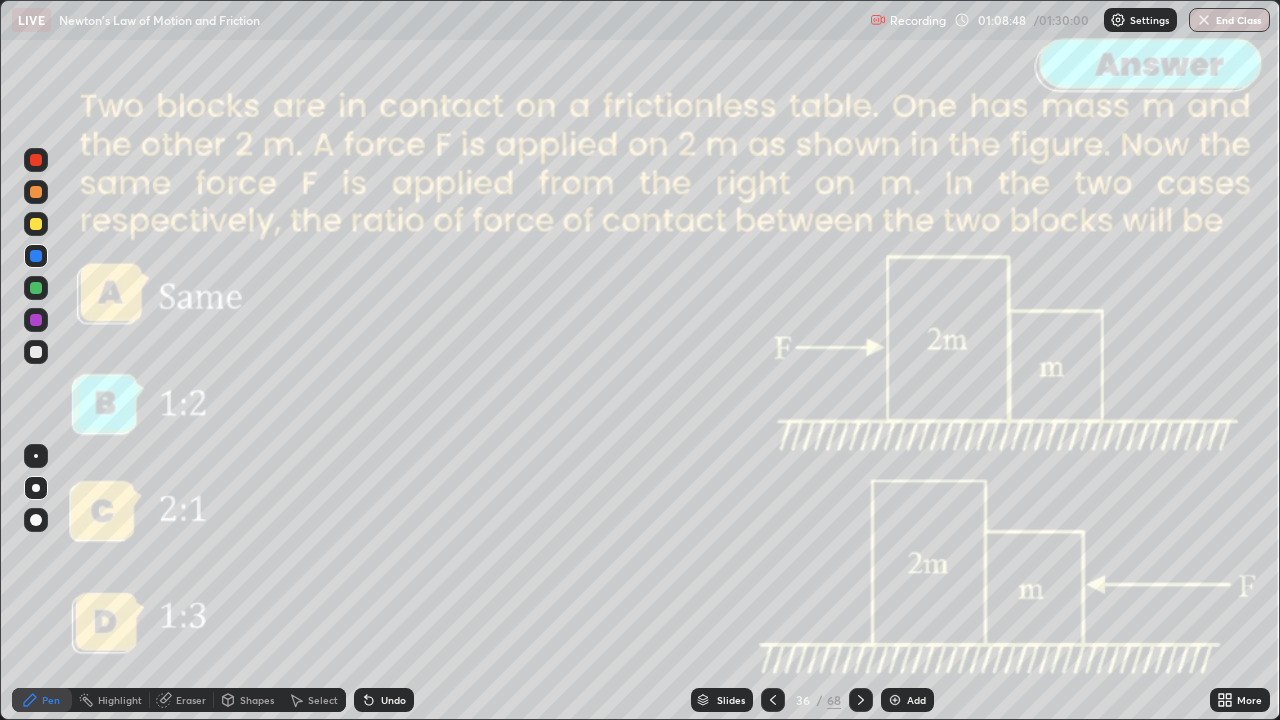 click 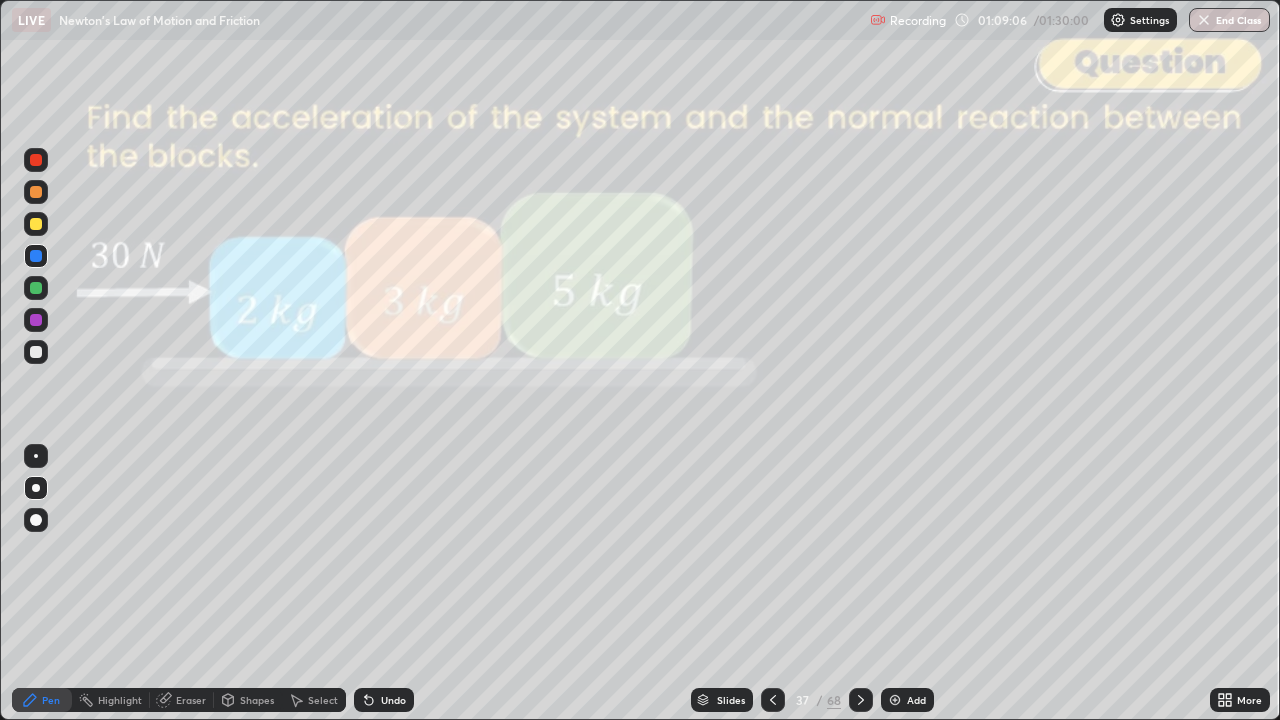 click at bounding box center (36, 192) 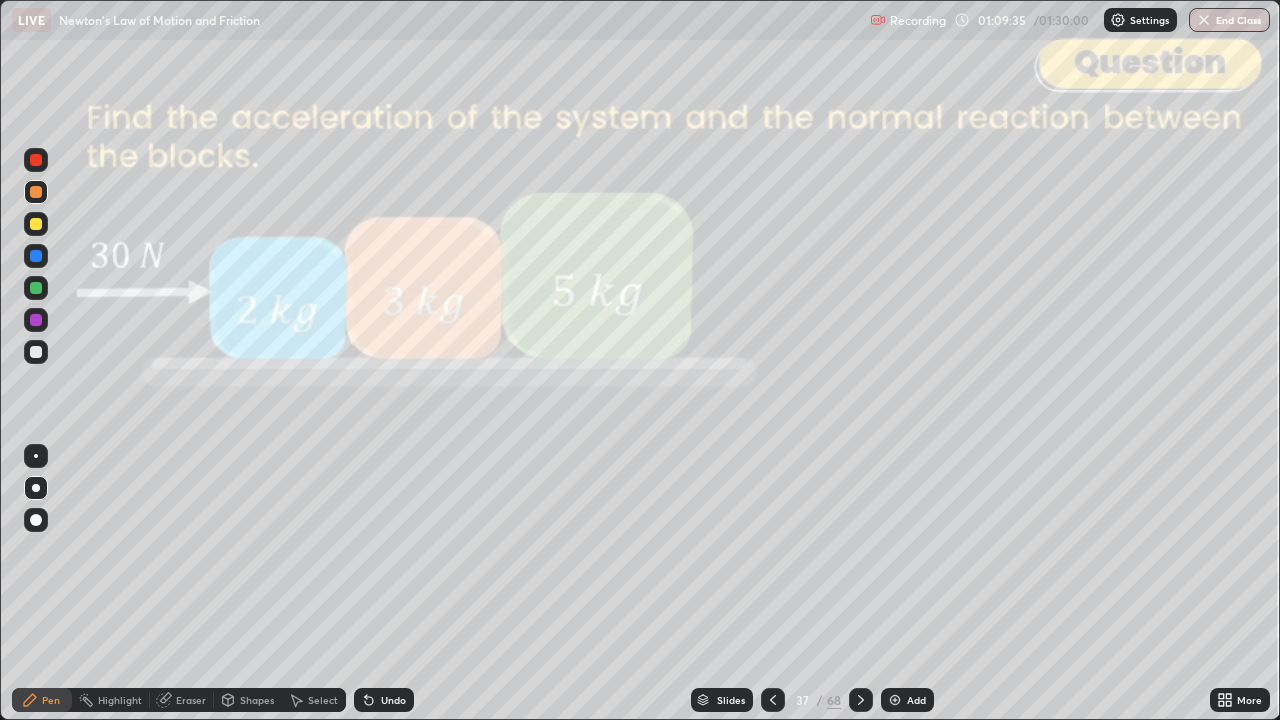 click at bounding box center (36, 288) 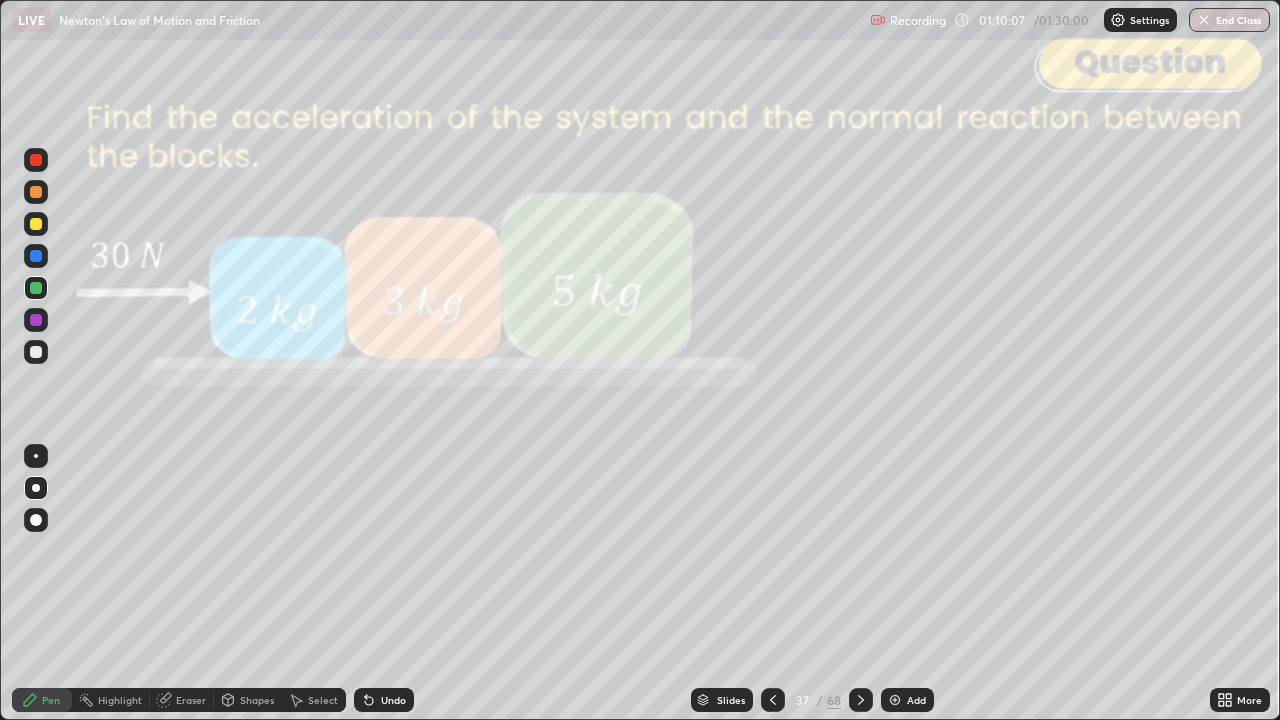 click at bounding box center (36, 224) 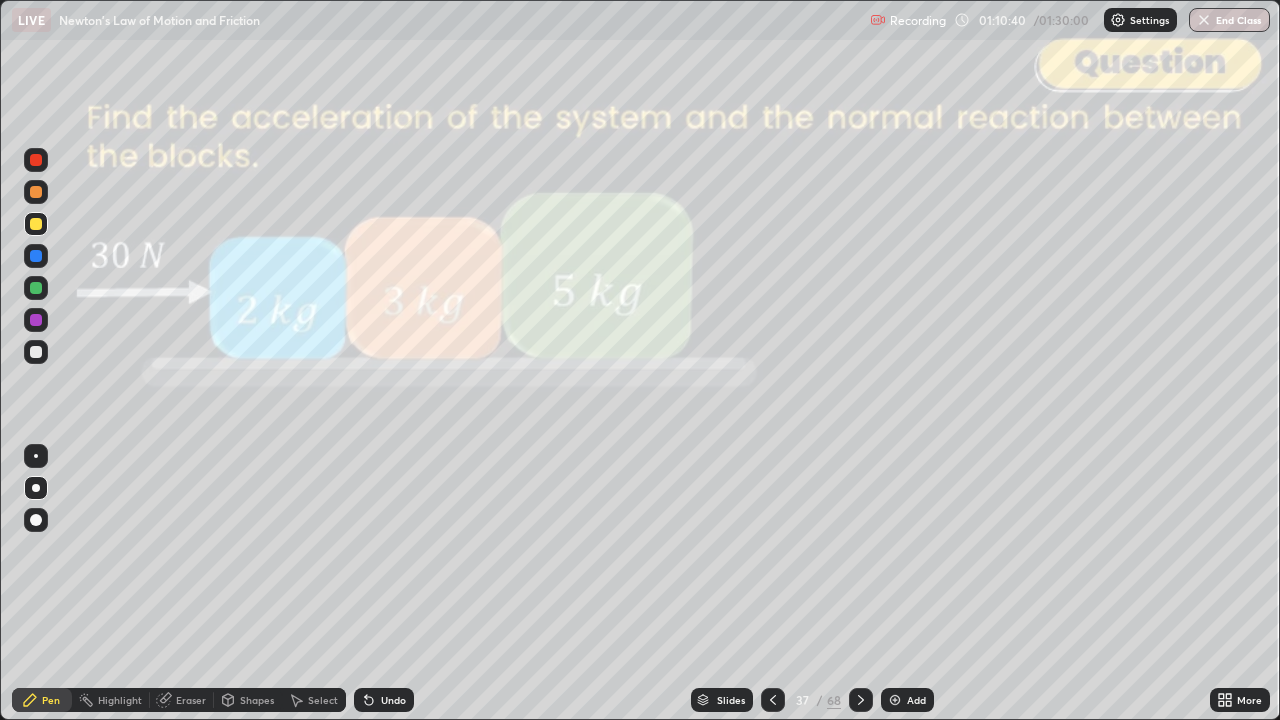 click at bounding box center [861, 700] 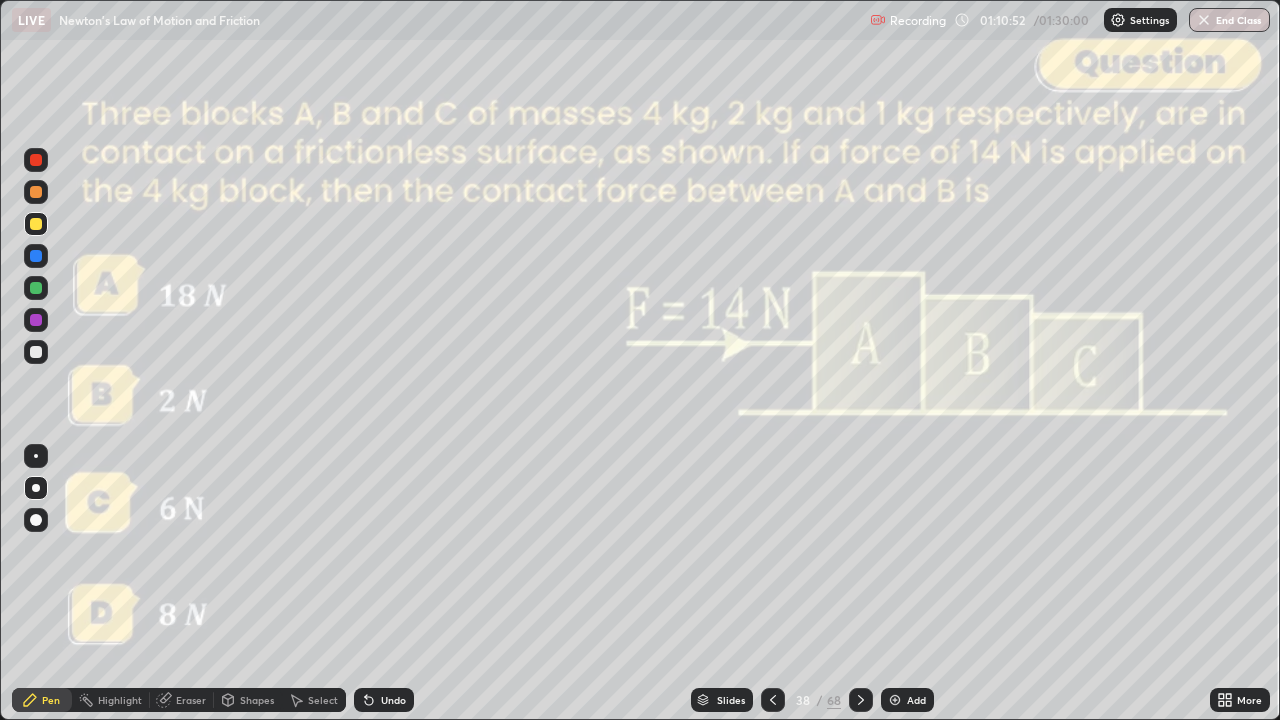 click at bounding box center [36, 160] 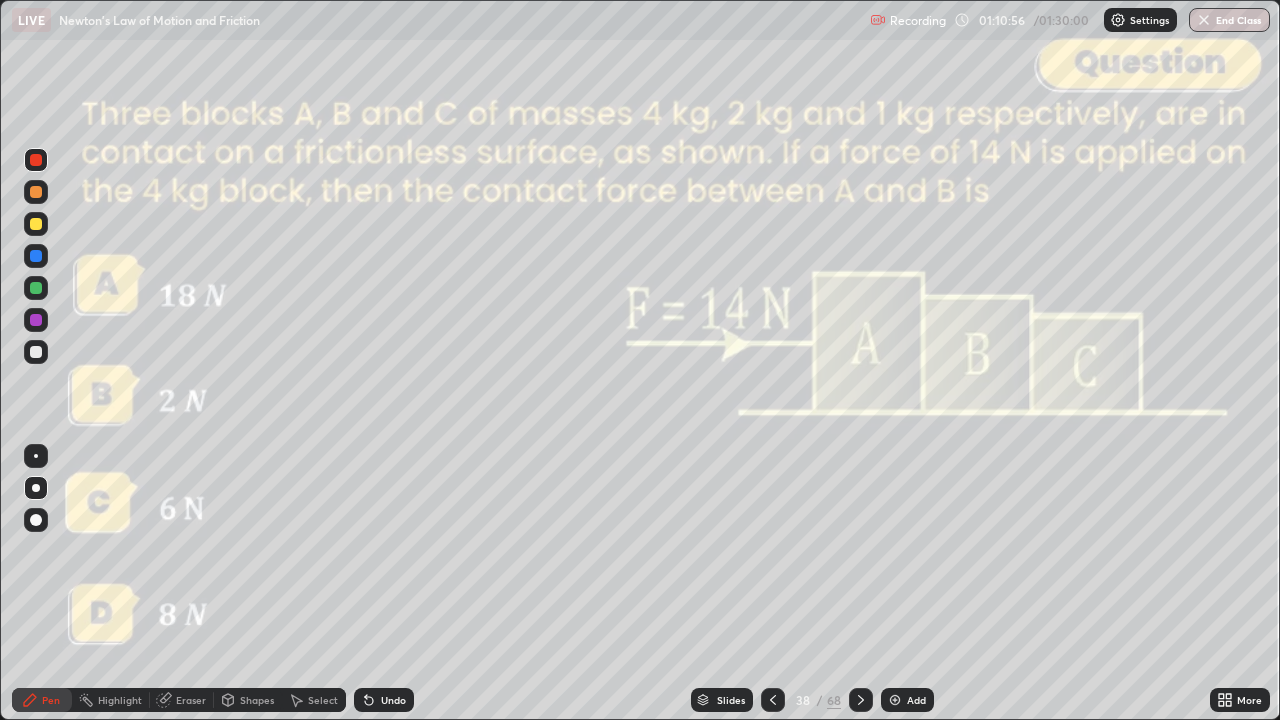 click 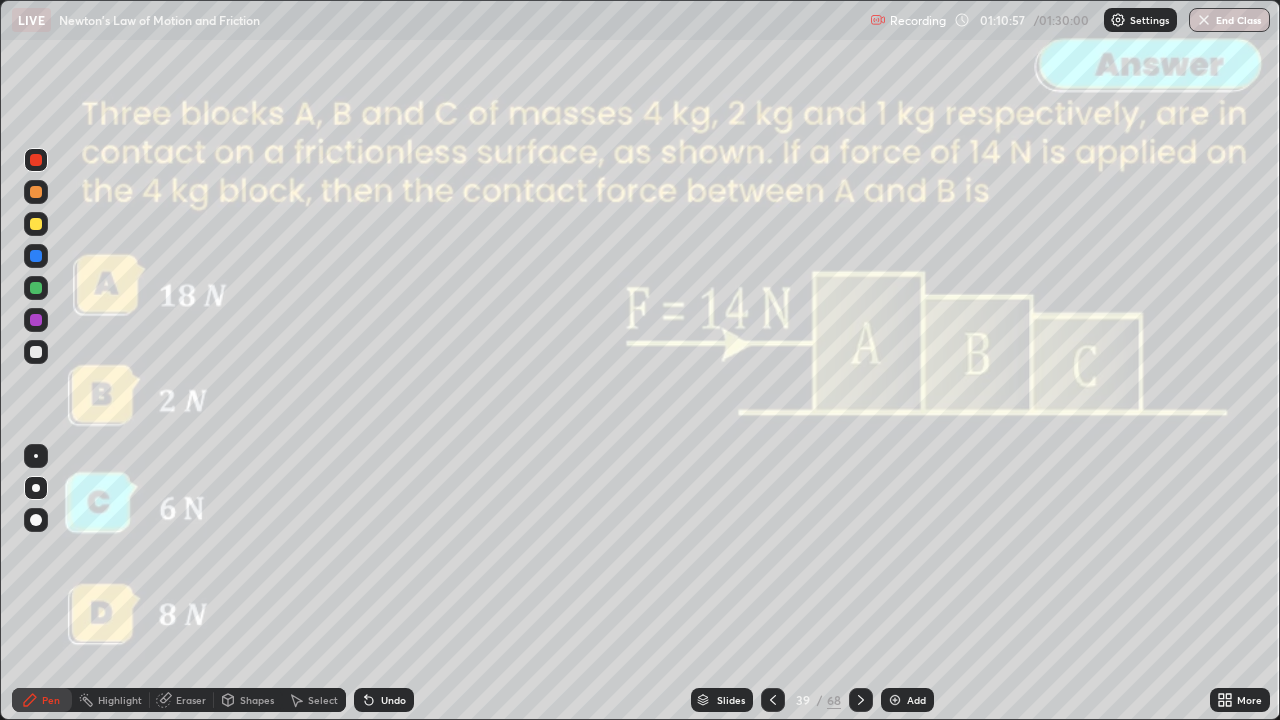 click 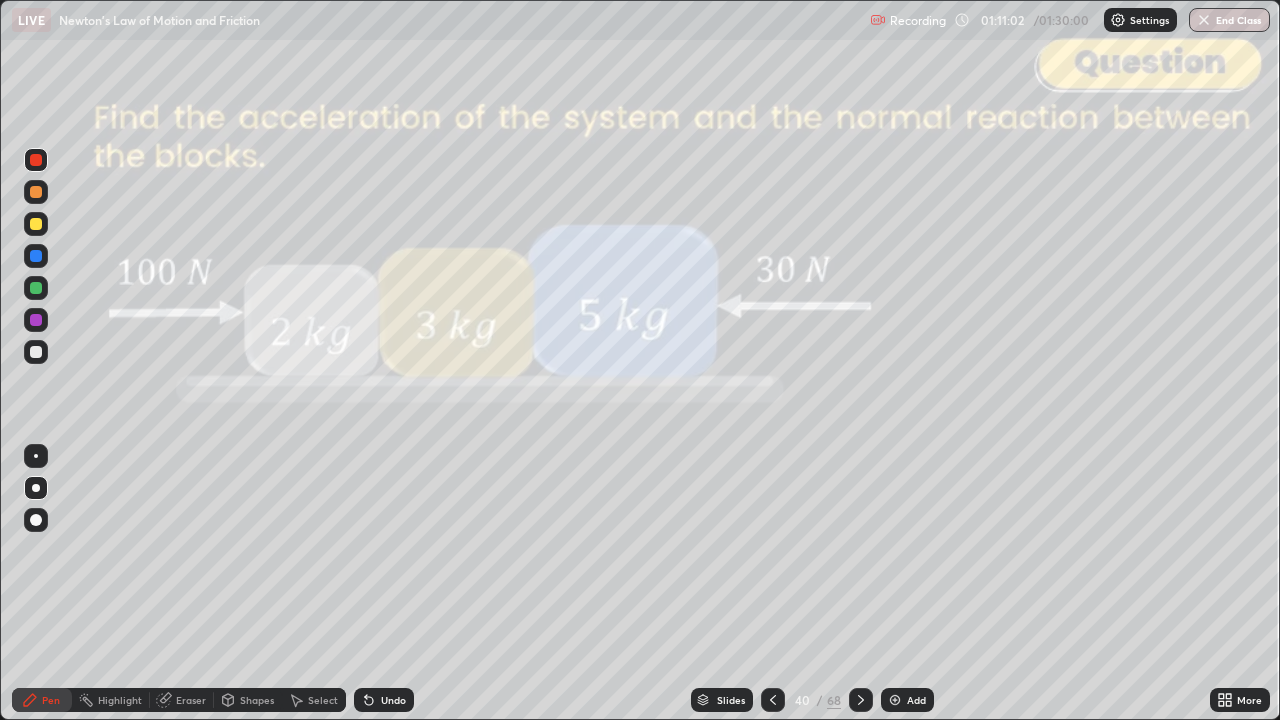 click 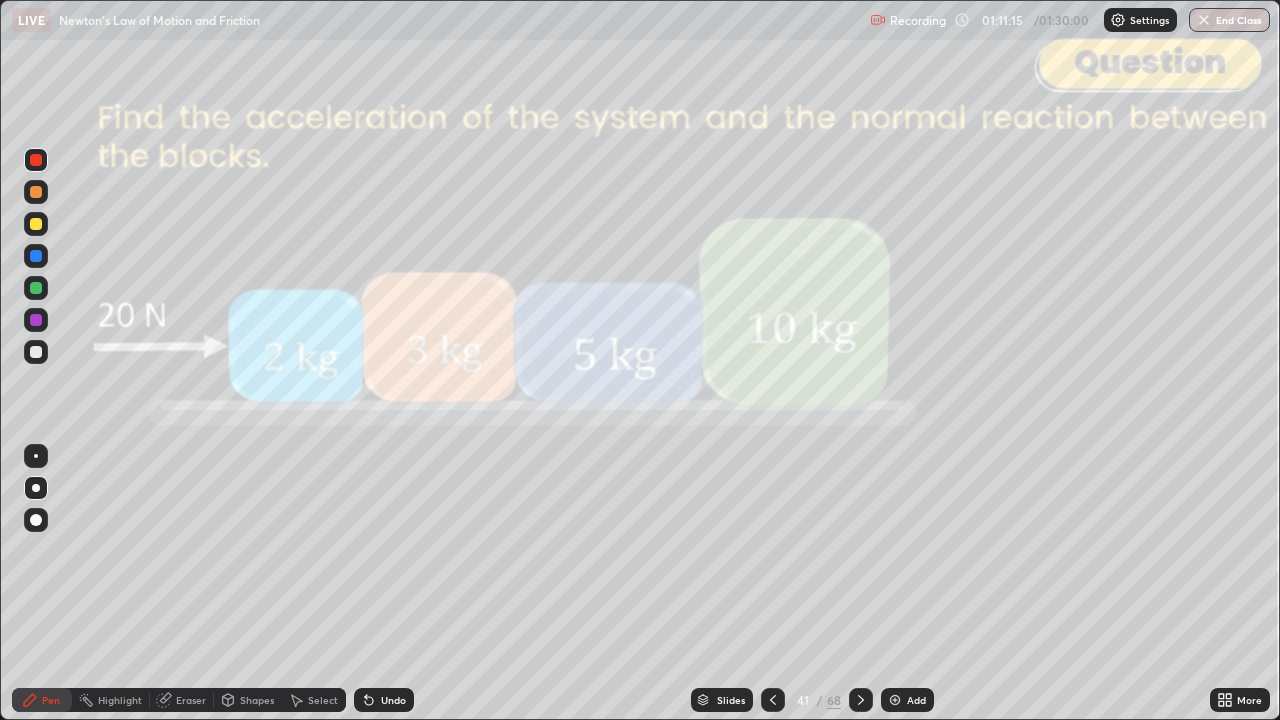 click at bounding box center (861, 700) 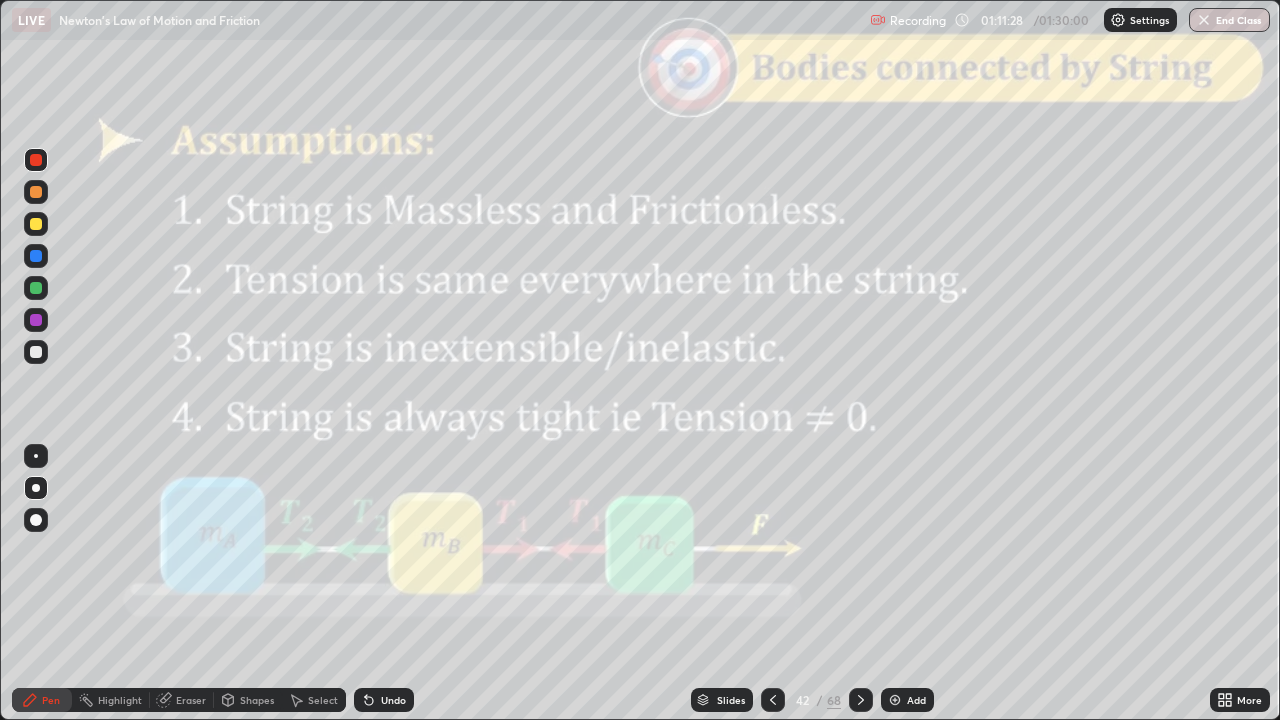click 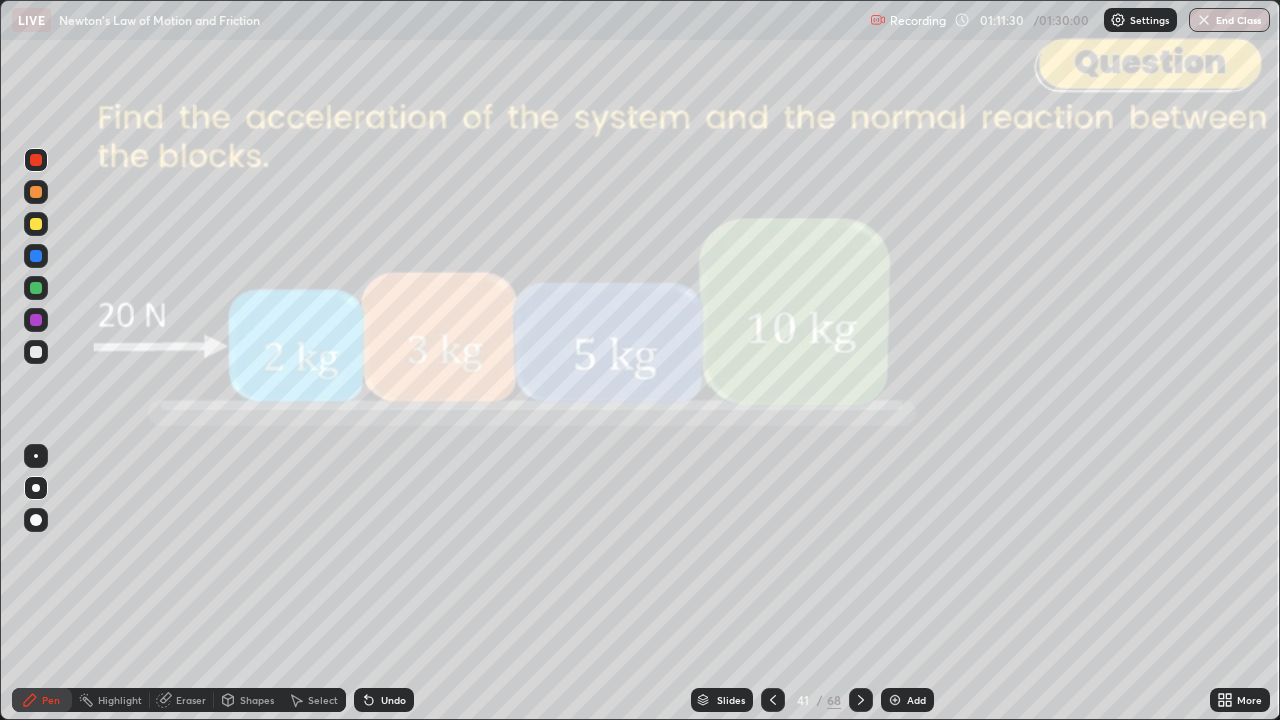 click 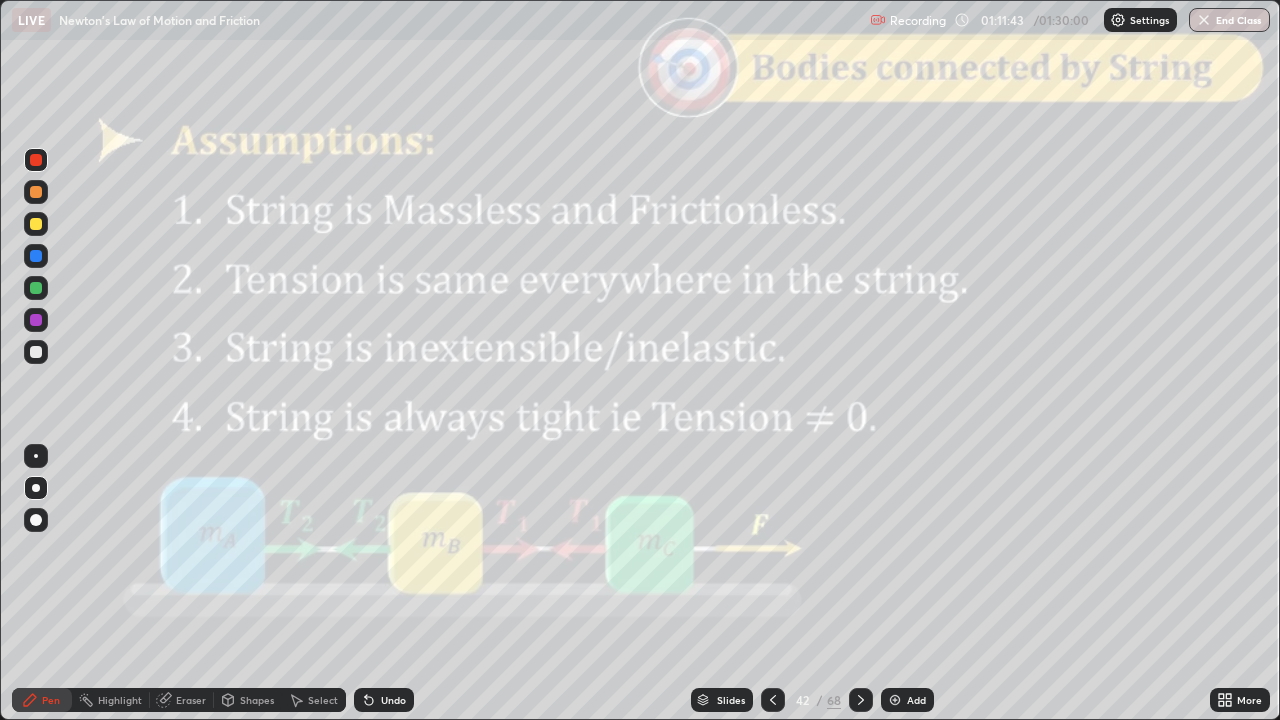 click 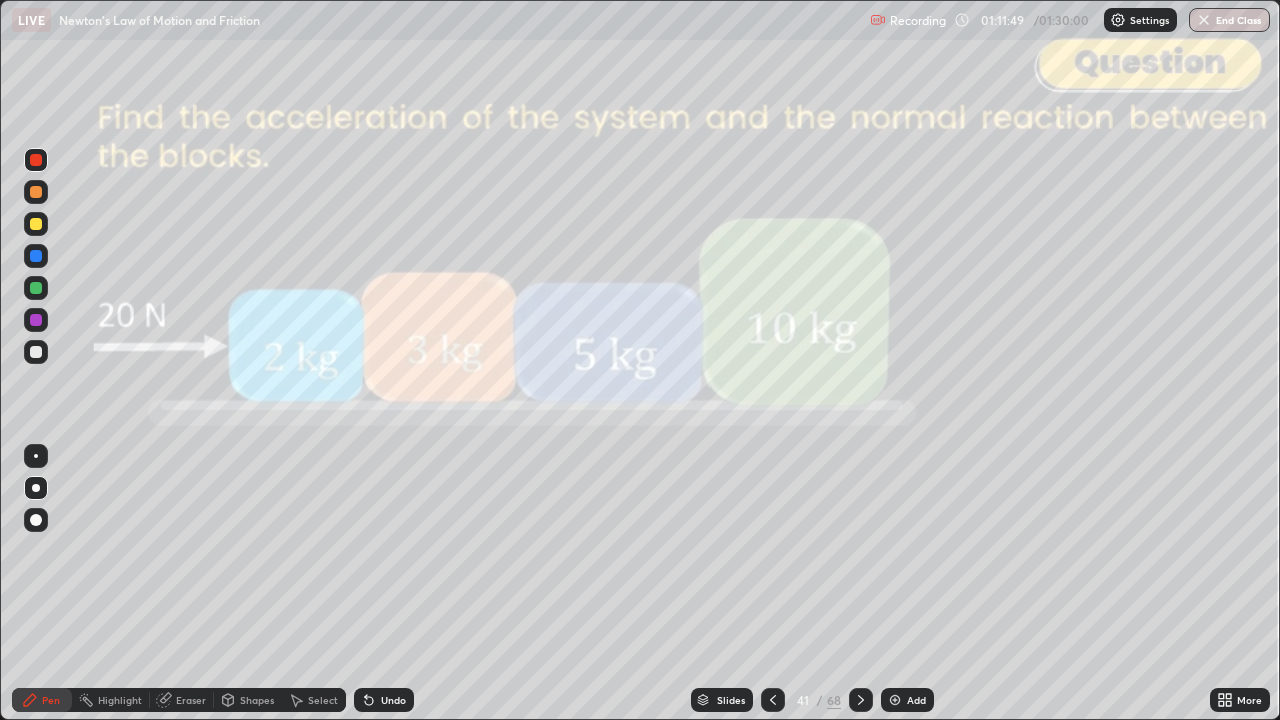 click at bounding box center (861, 700) 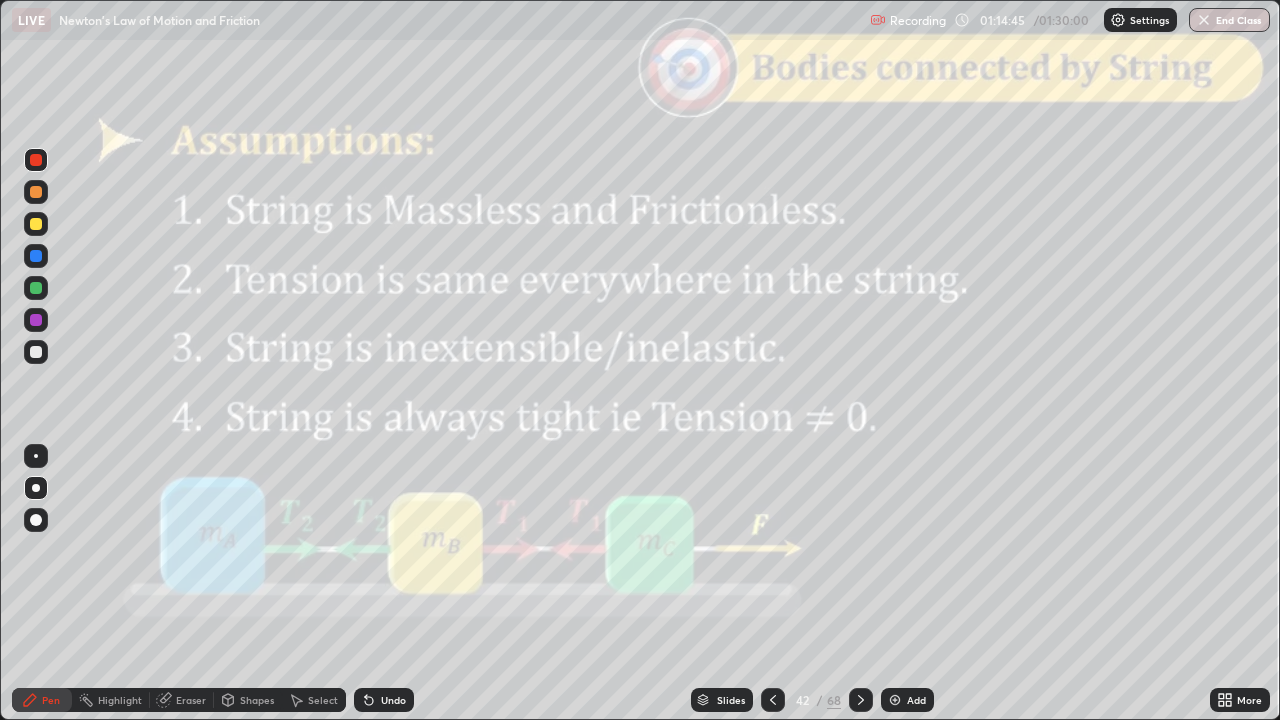click at bounding box center (861, 700) 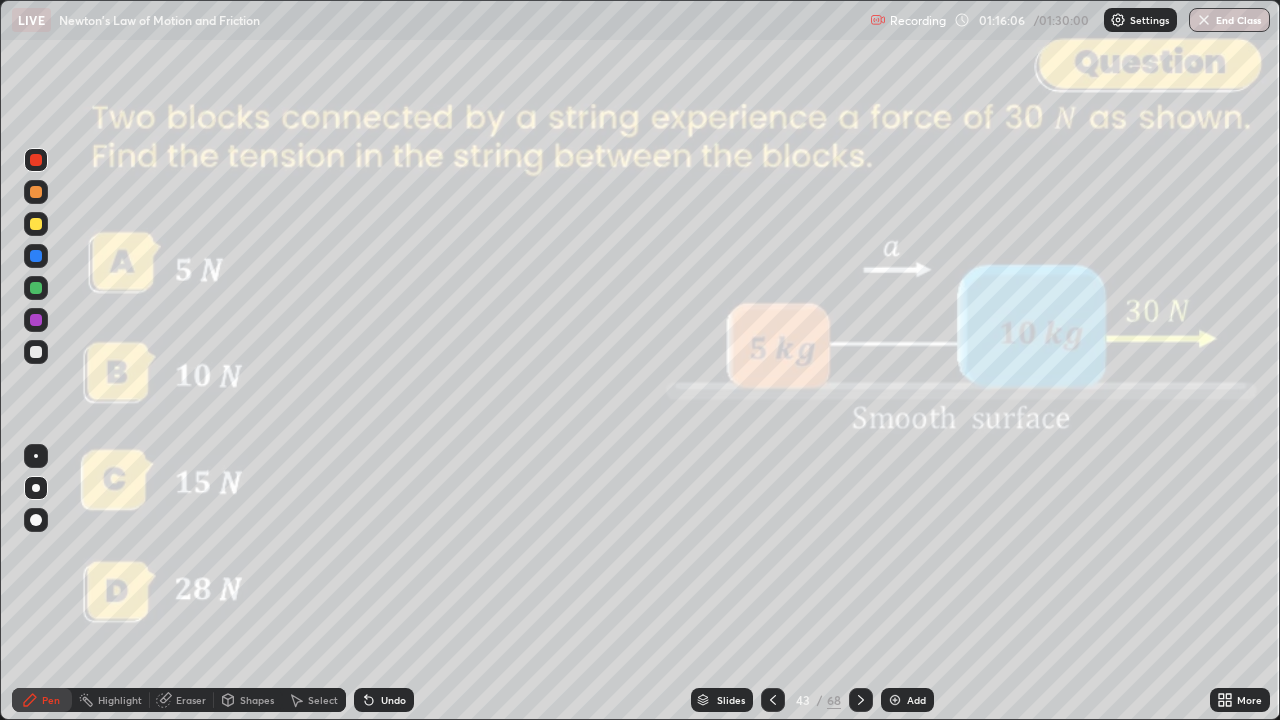 click 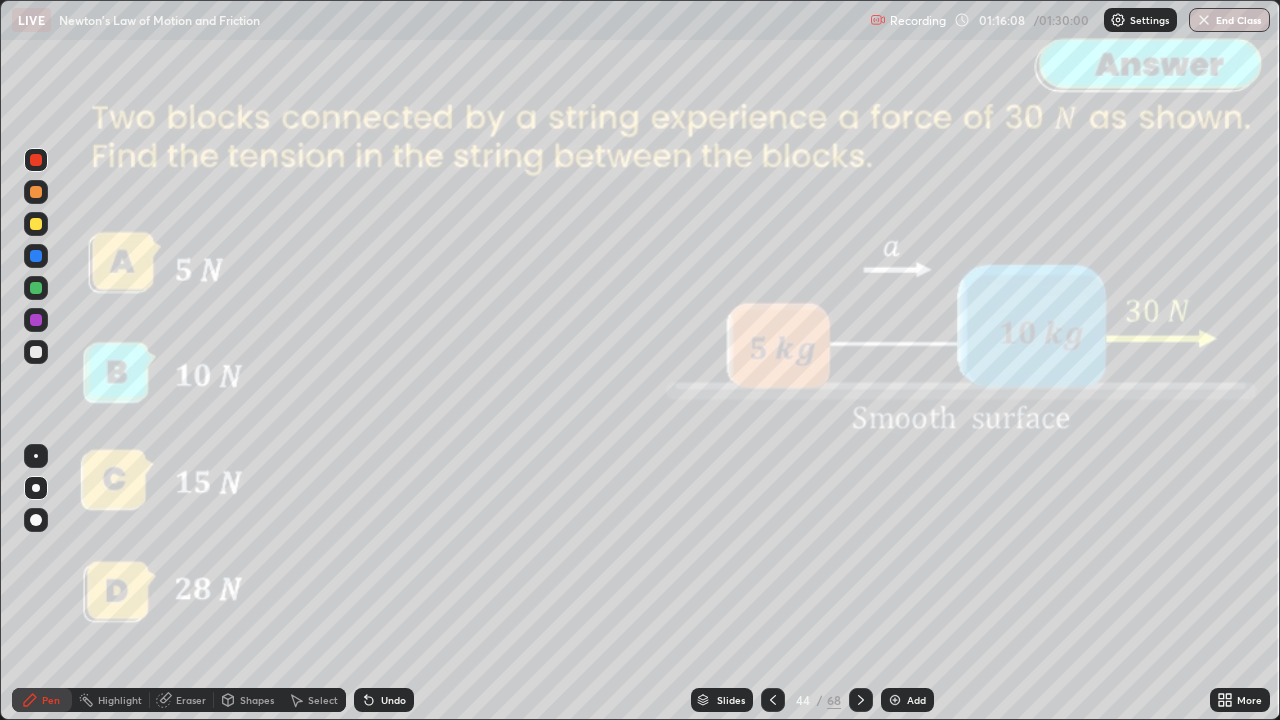 click 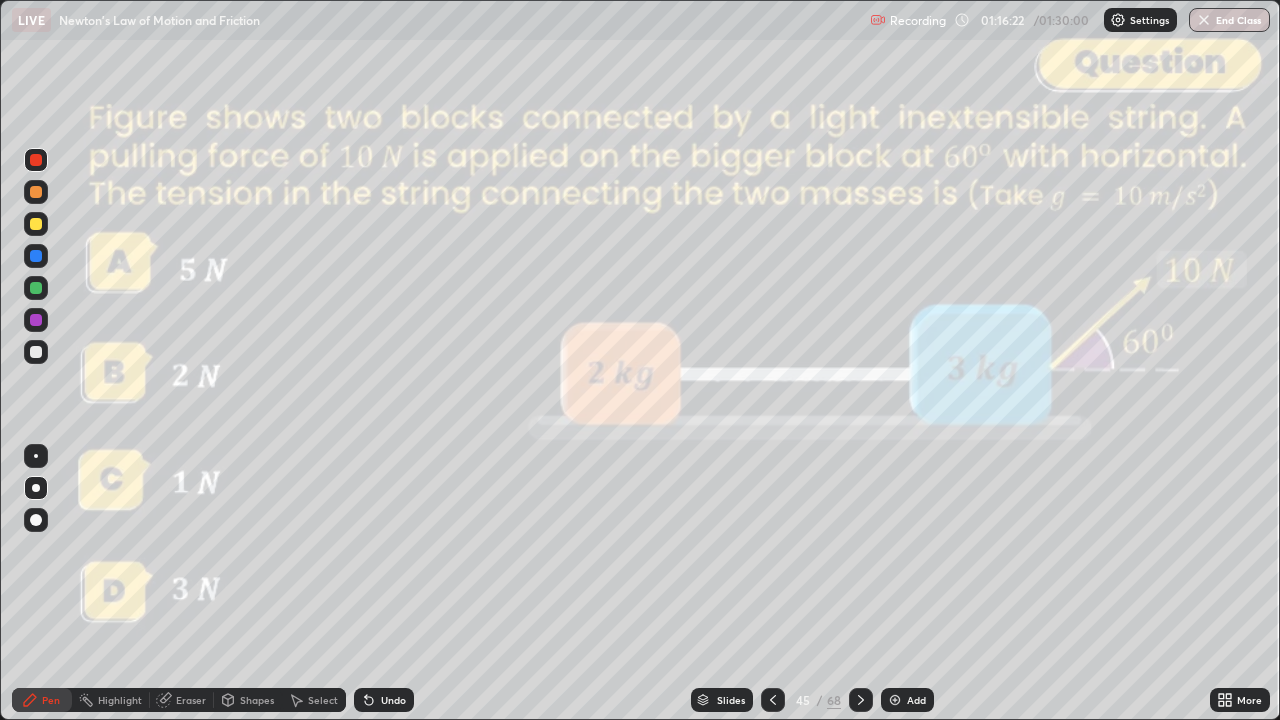 click on "Shapes" at bounding box center [257, 700] 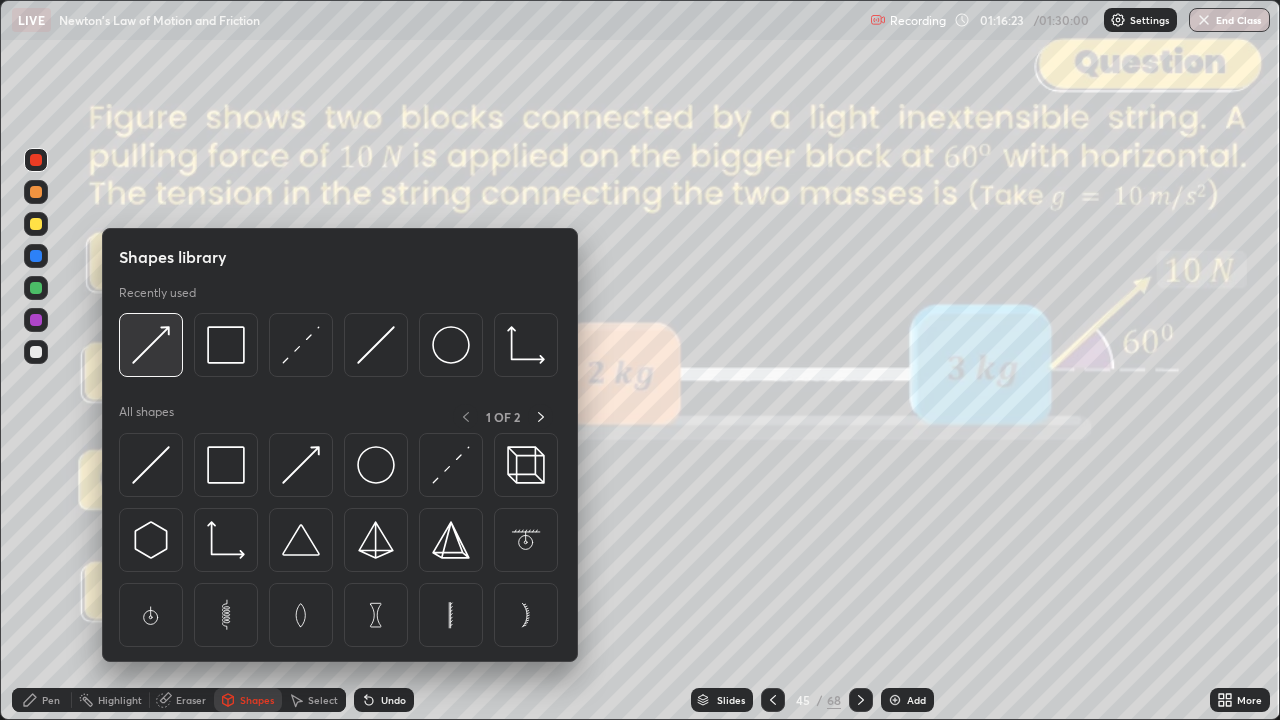 click at bounding box center [151, 345] 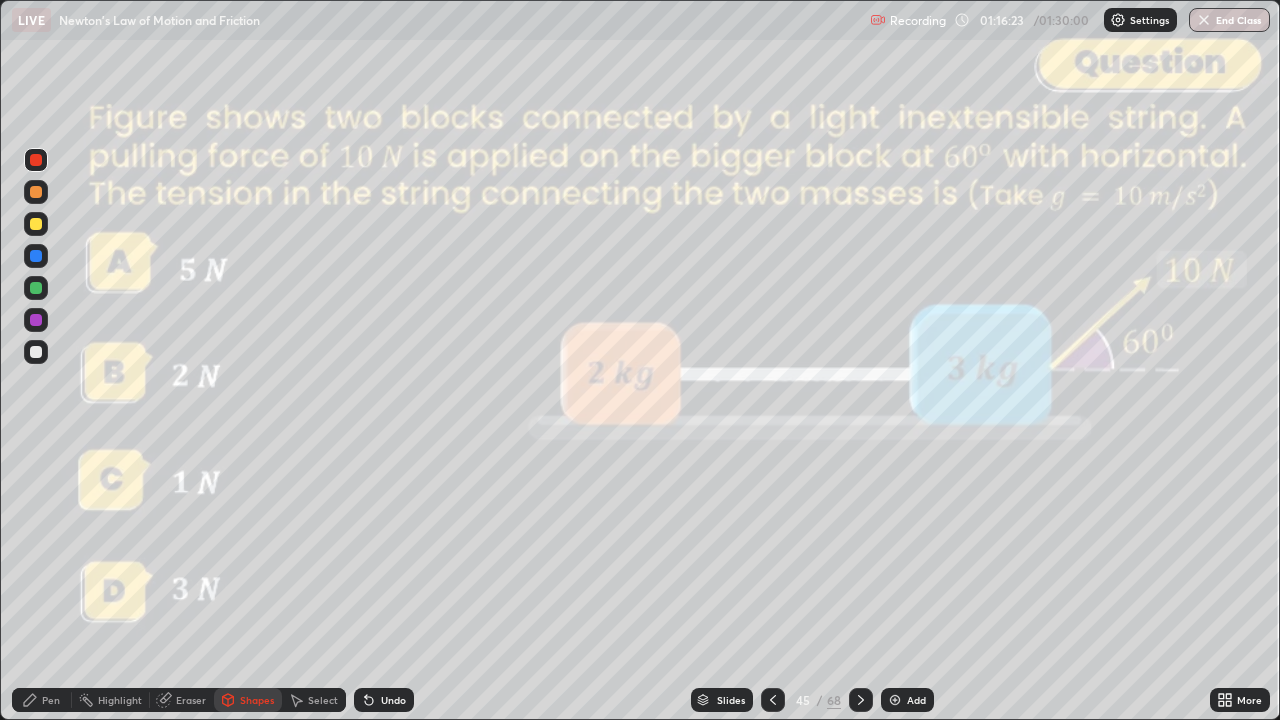 click at bounding box center [36, 224] 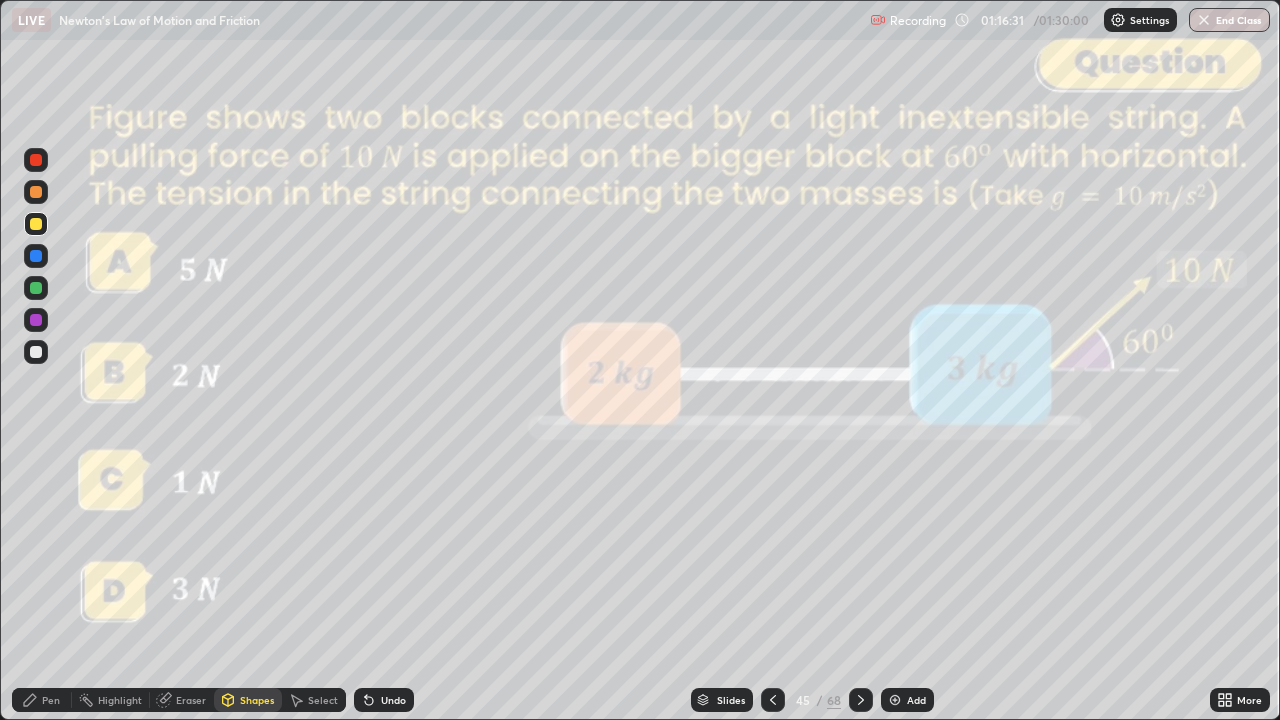 click 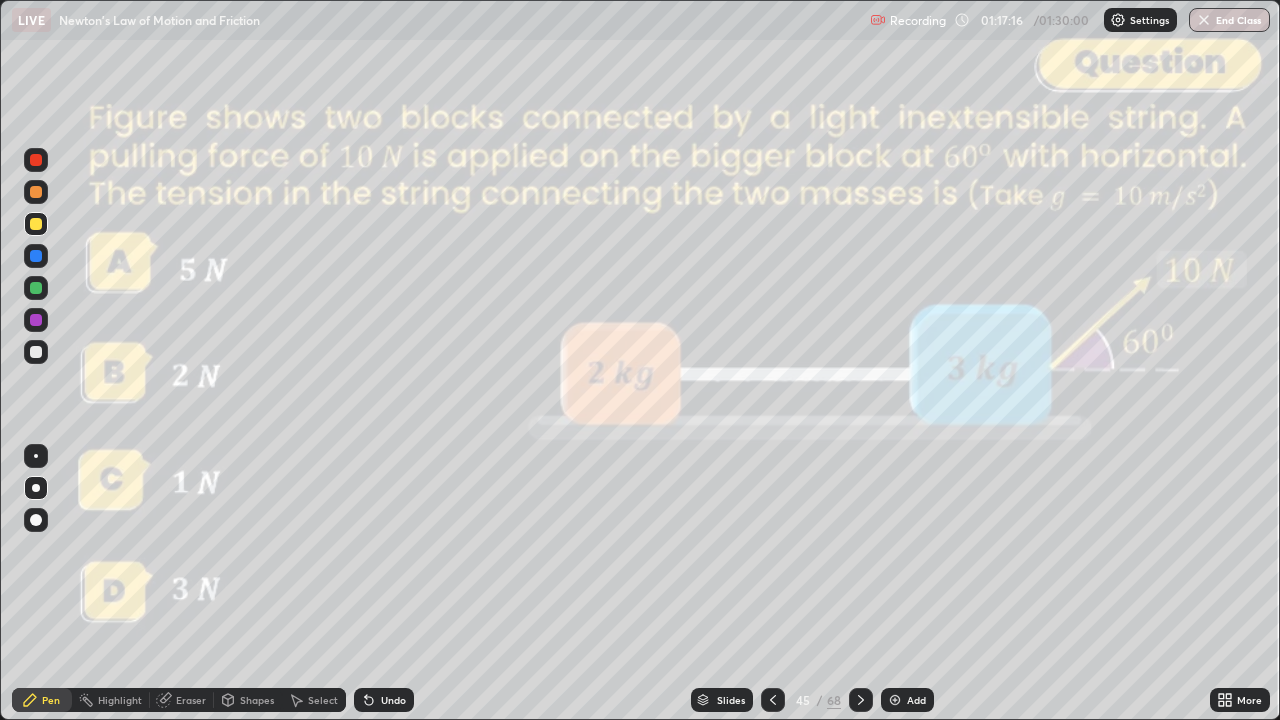 click at bounding box center (861, 700) 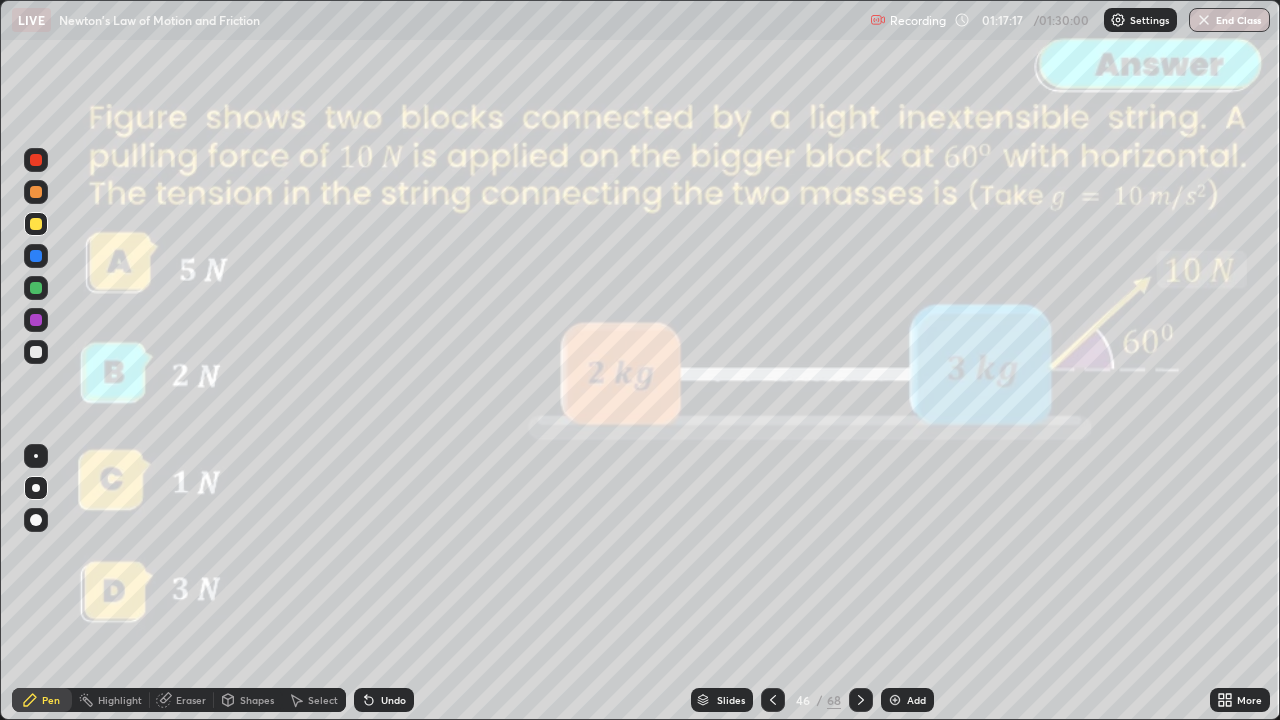 click 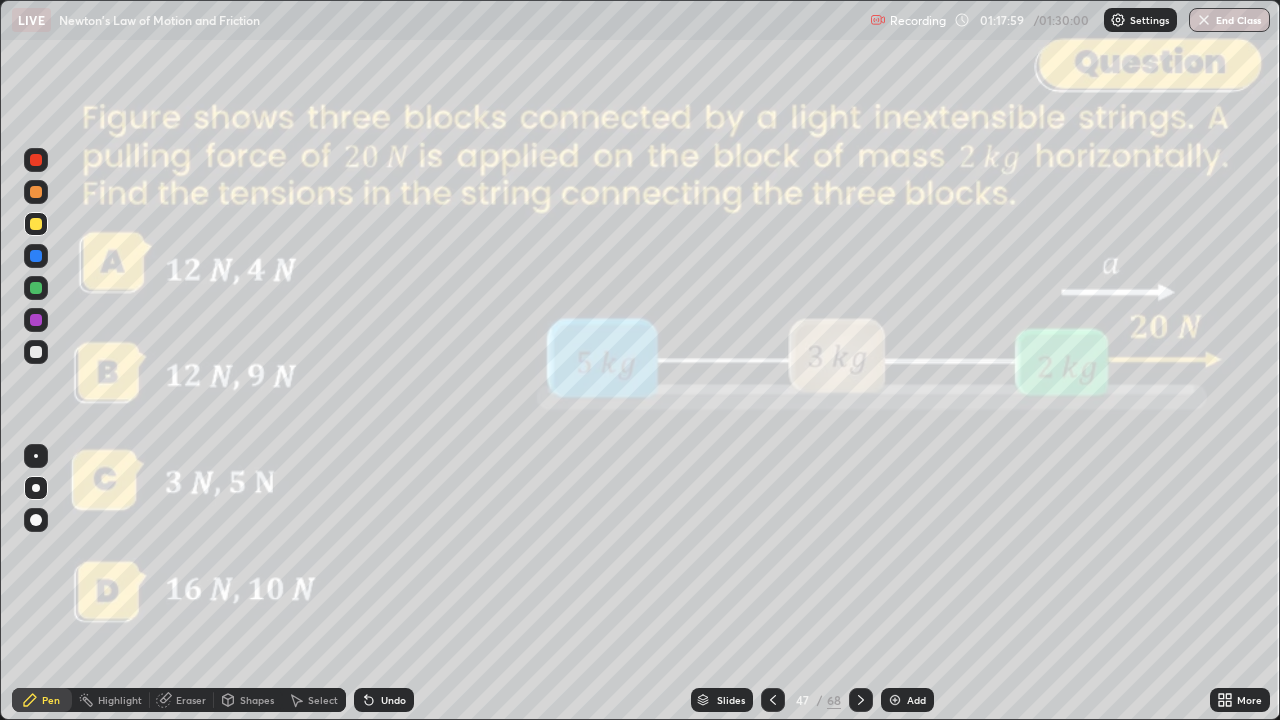 click at bounding box center [36, 192] 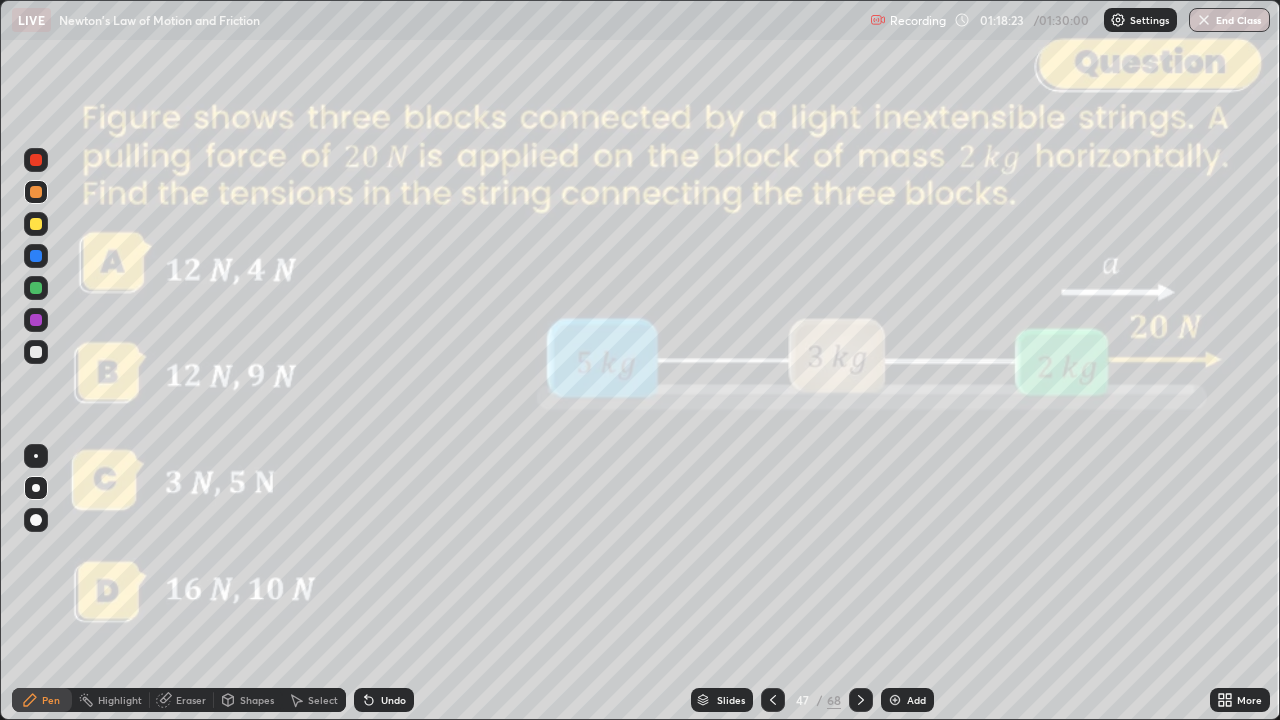 click 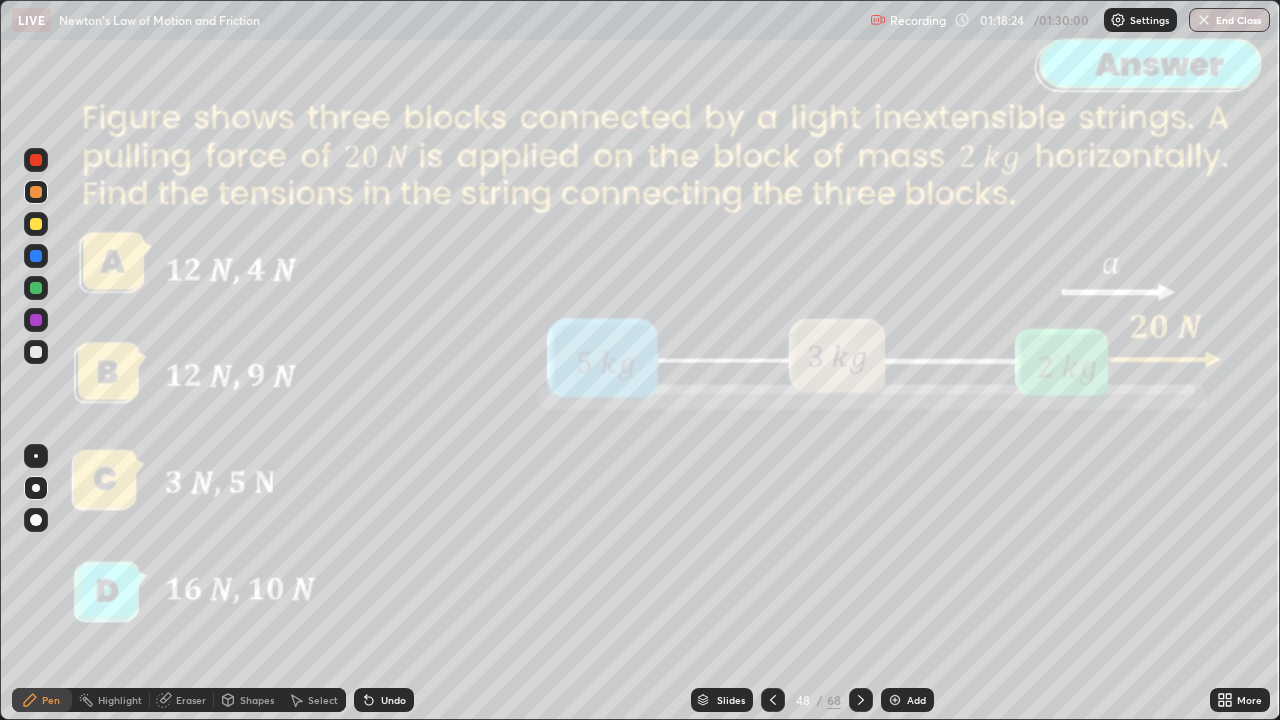 click 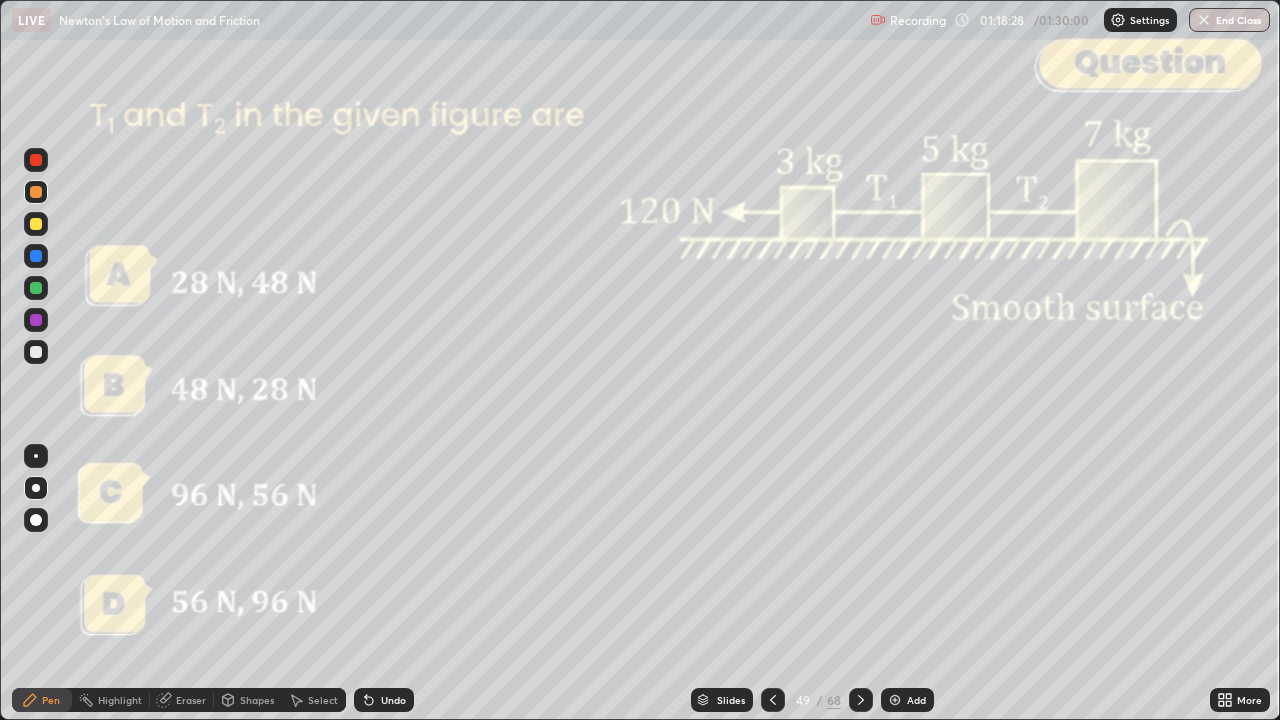 click at bounding box center [861, 700] 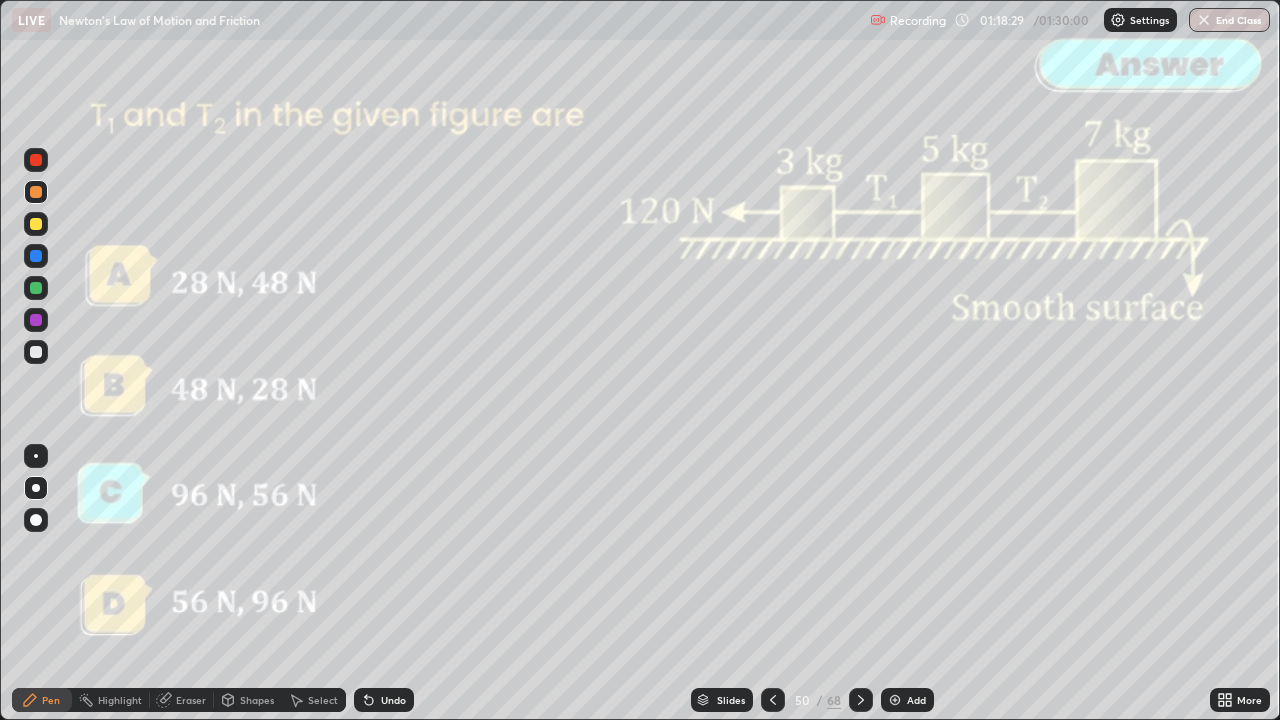 click 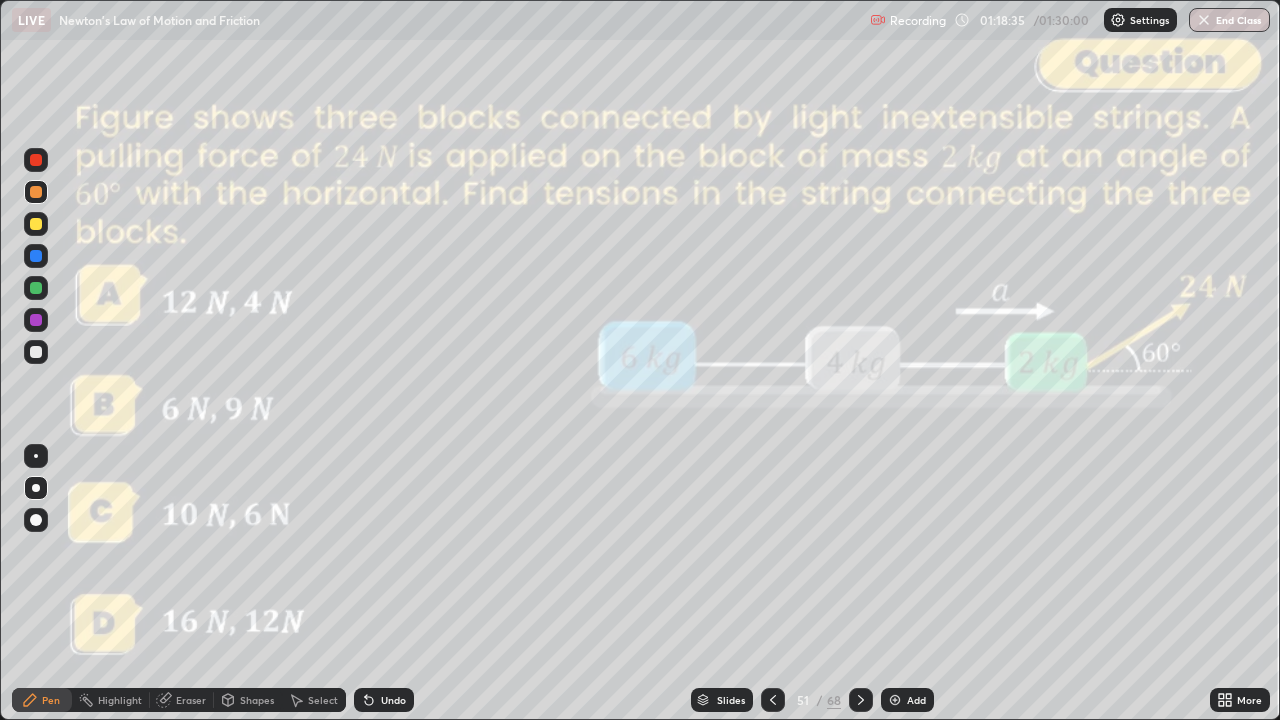 click 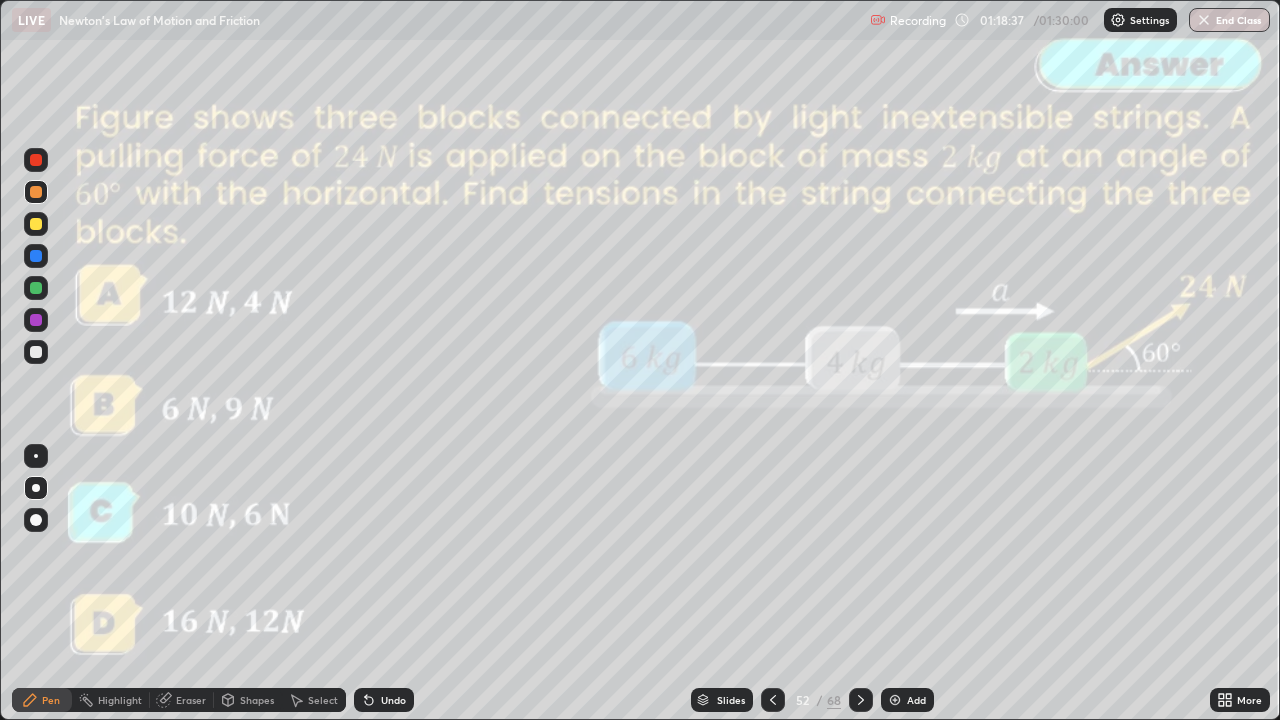click 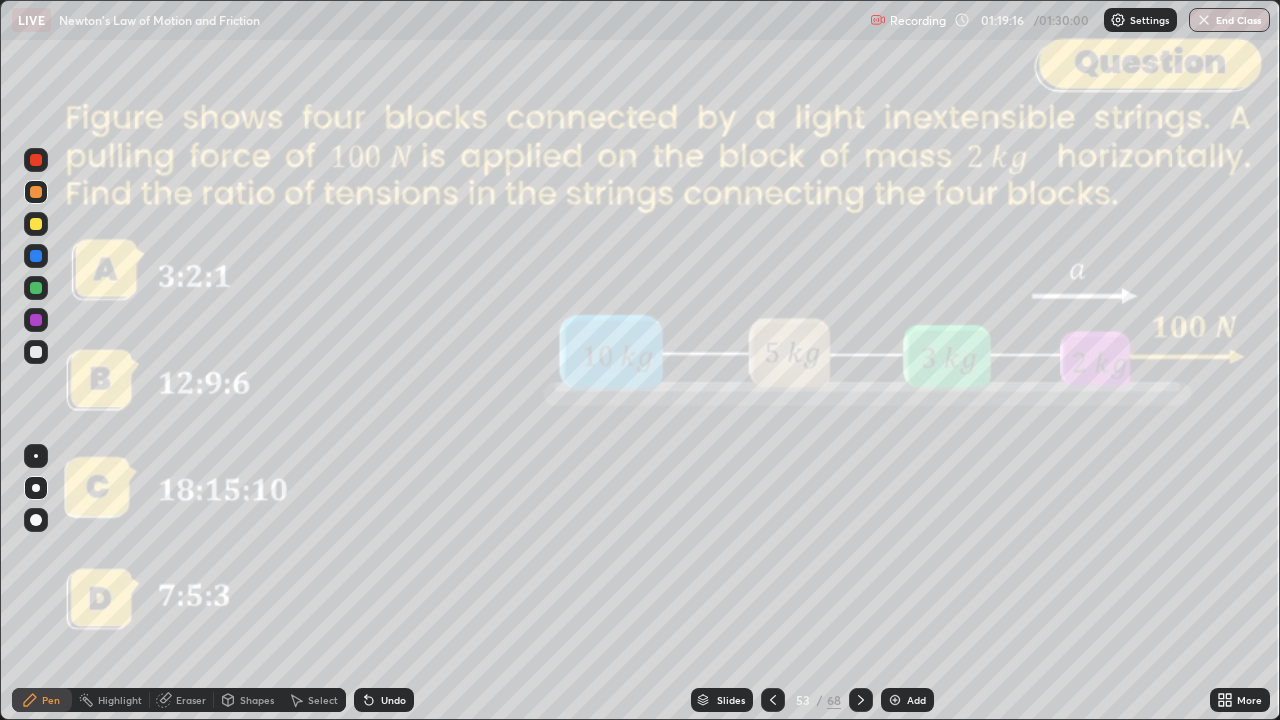 click 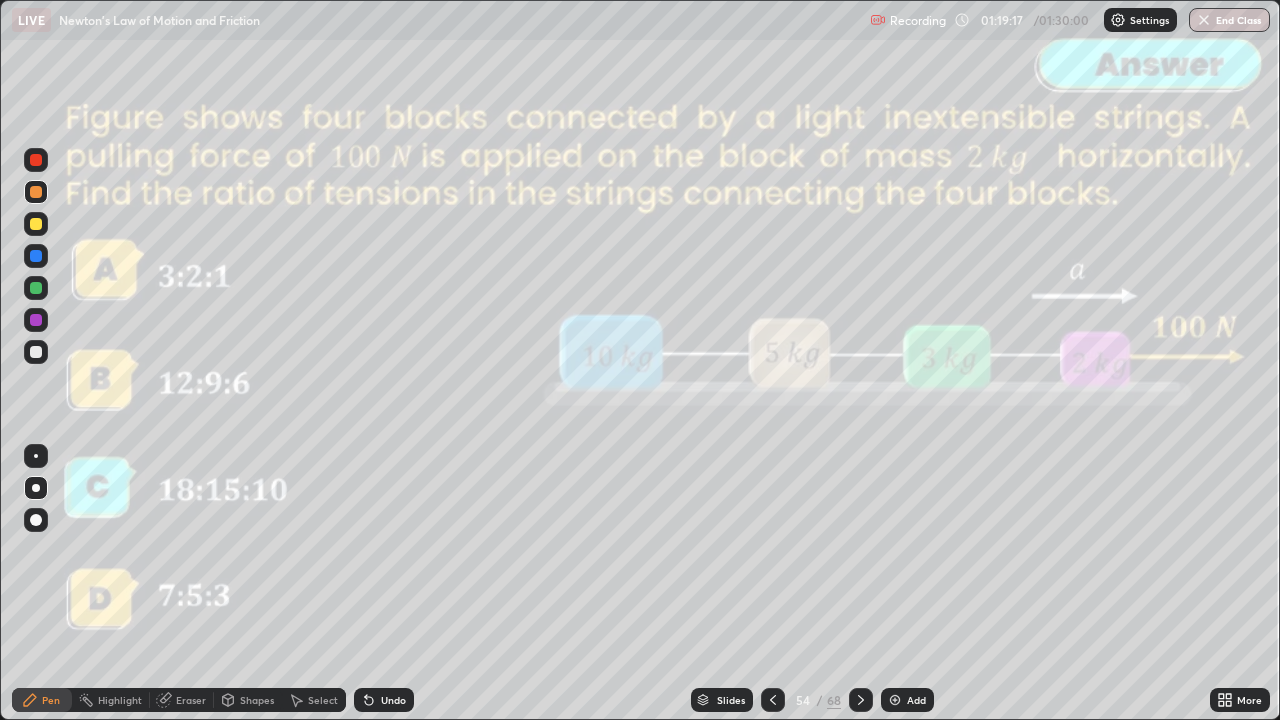 click 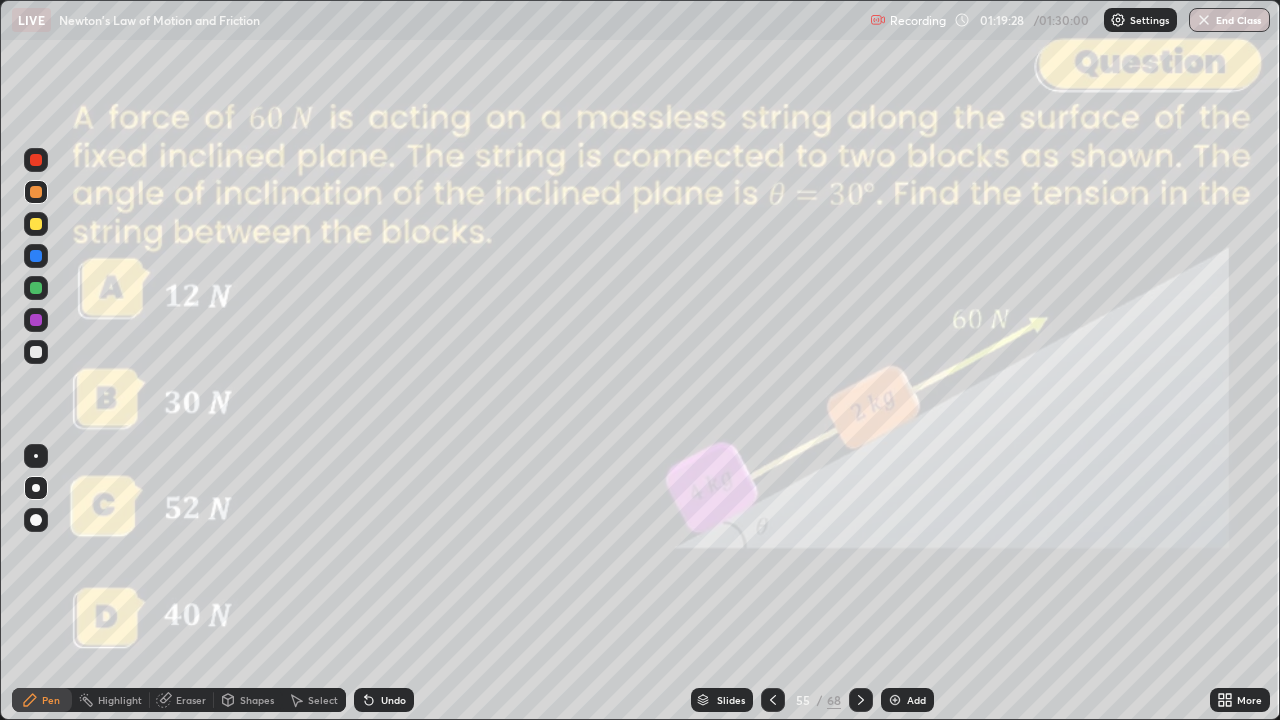 click on "Slides" at bounding box center [731, 700] 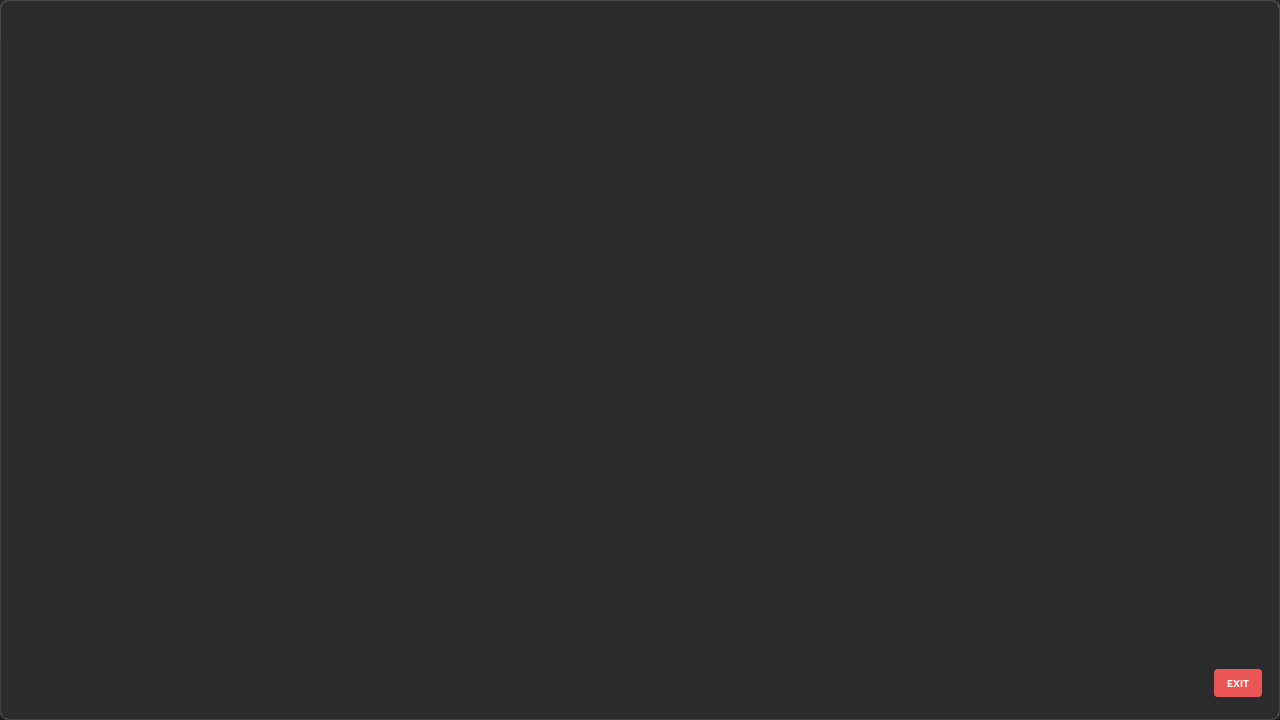 scroll, scrollTop: 3550, scrollLeft: 0, axis: vertical 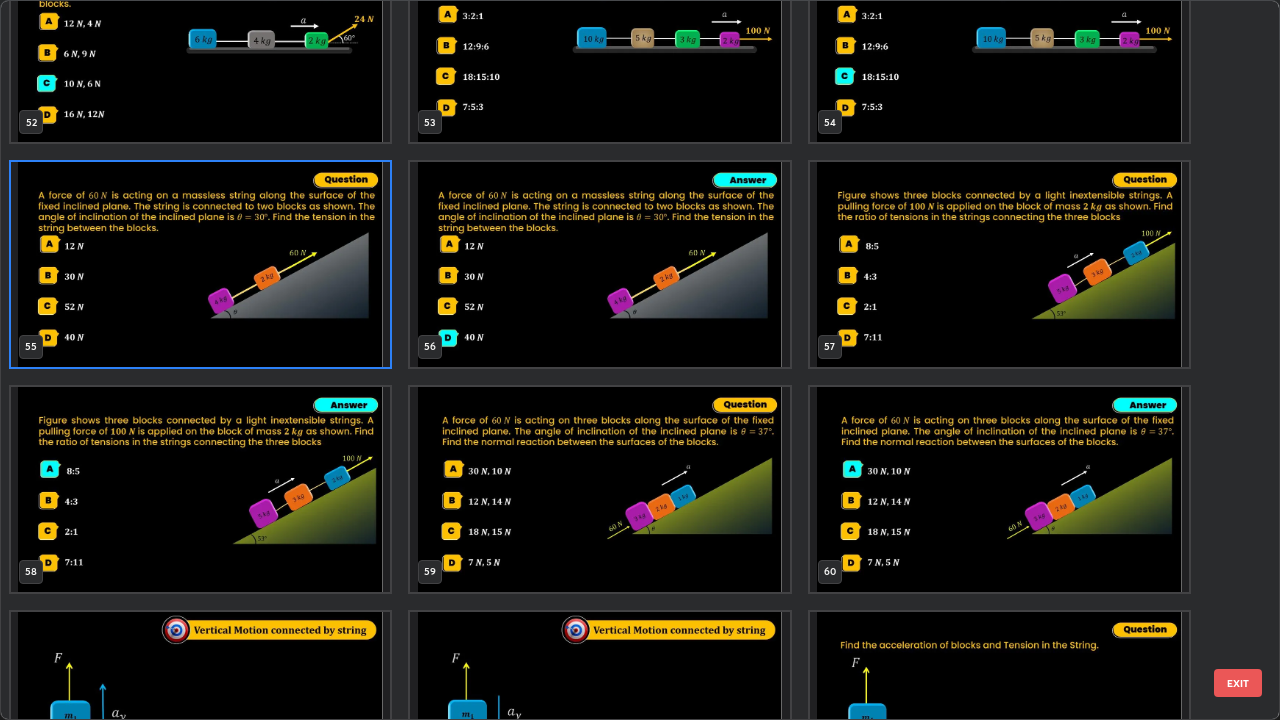 click on "EXIT" at bounding box center (1238, 683) 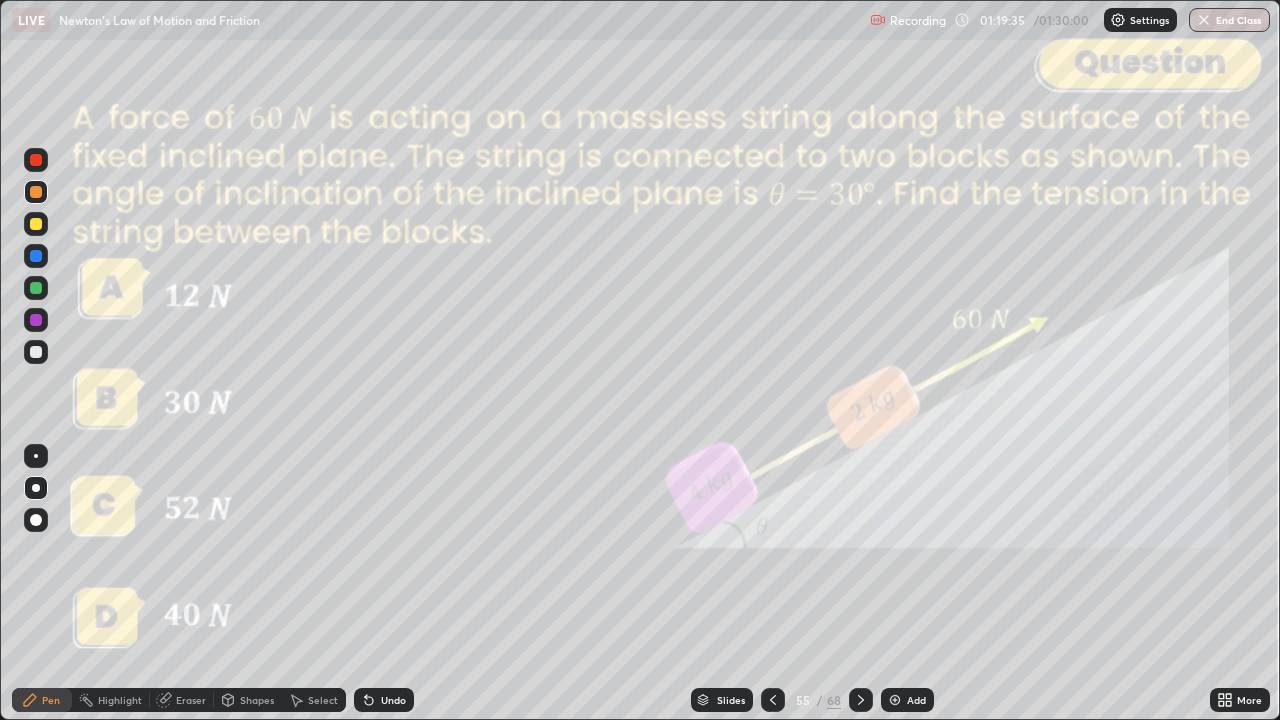 click at bounding box center (773, 700) 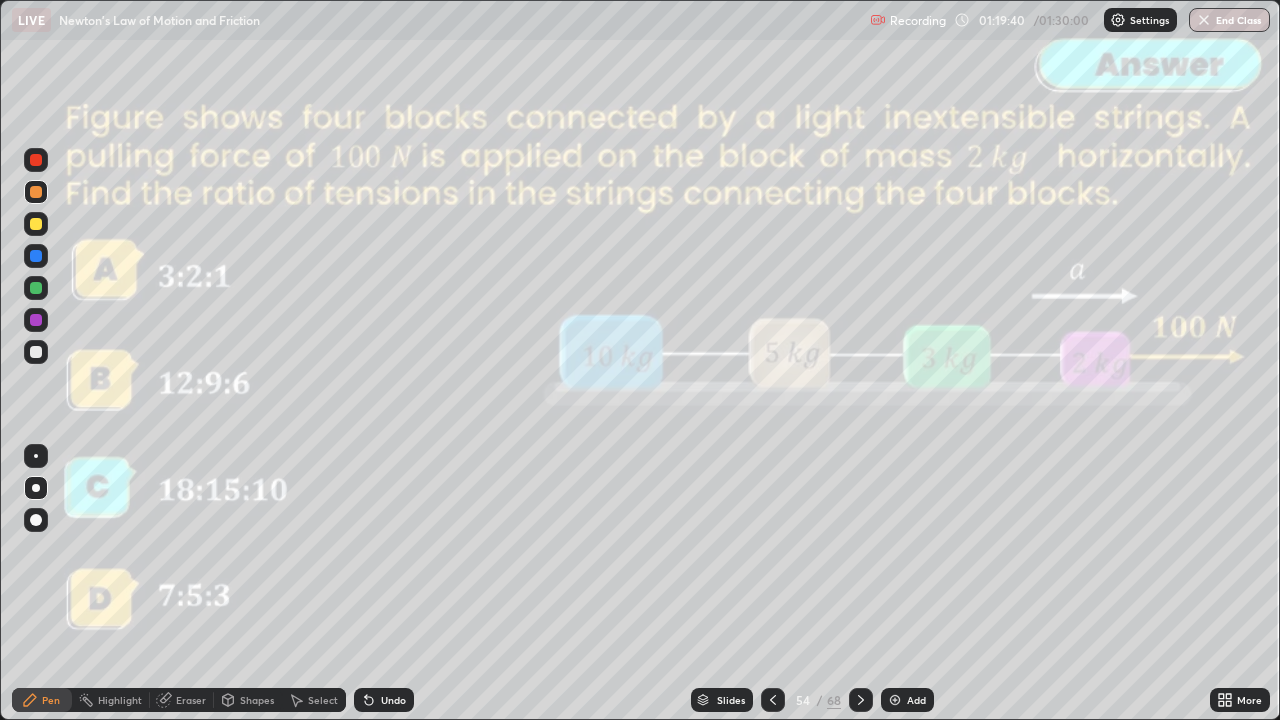 click 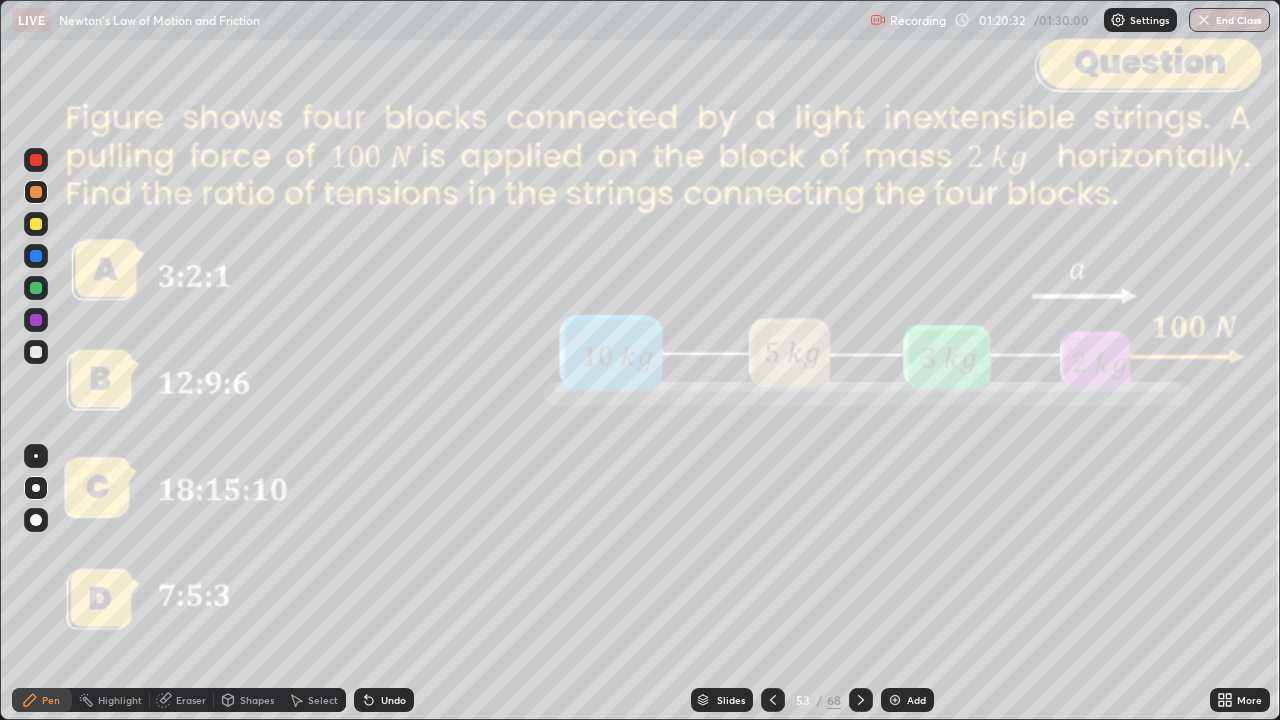 click on "Shapes" at bounding box center [248, 700] 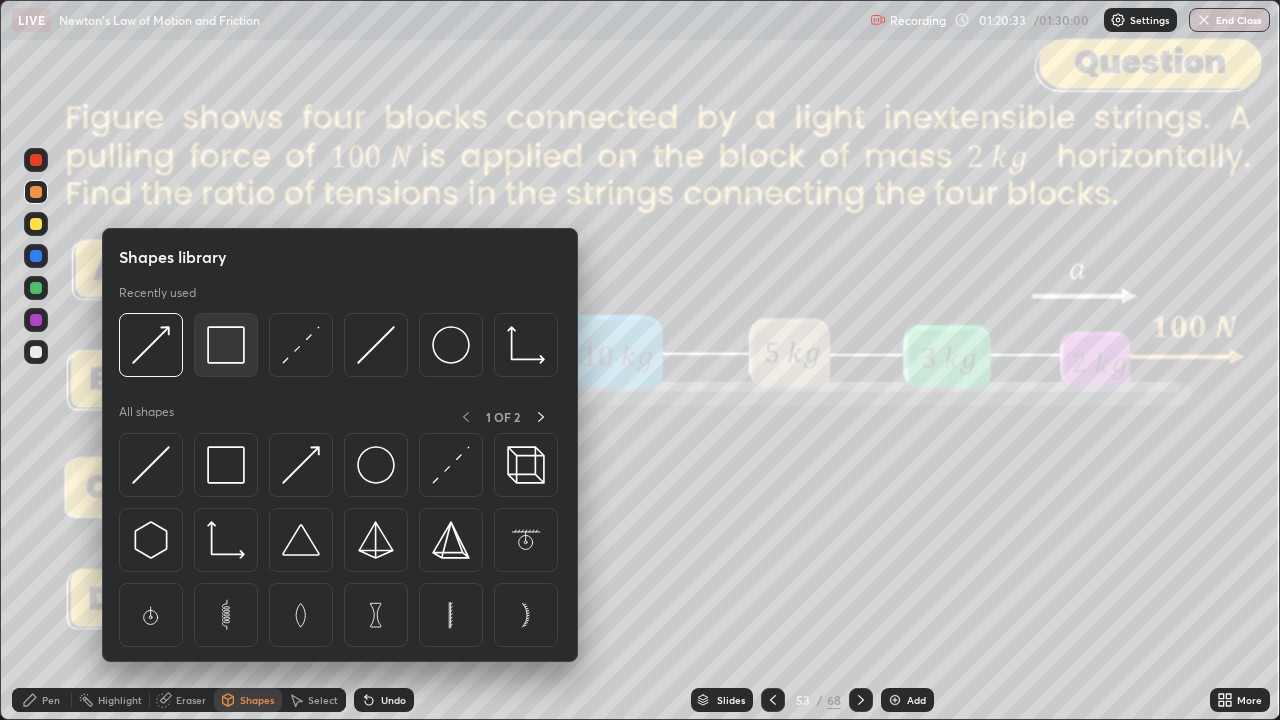 click at bounding box center (226, 345) 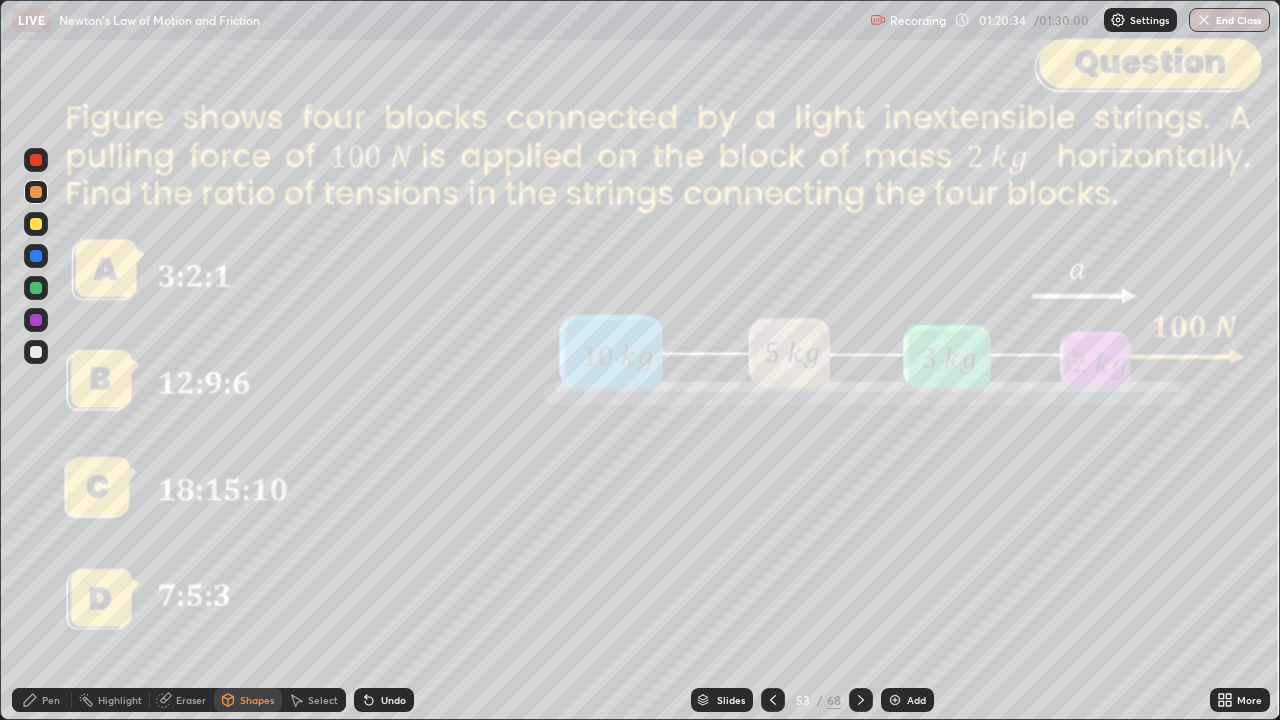 click at bounding box center (36, 160) 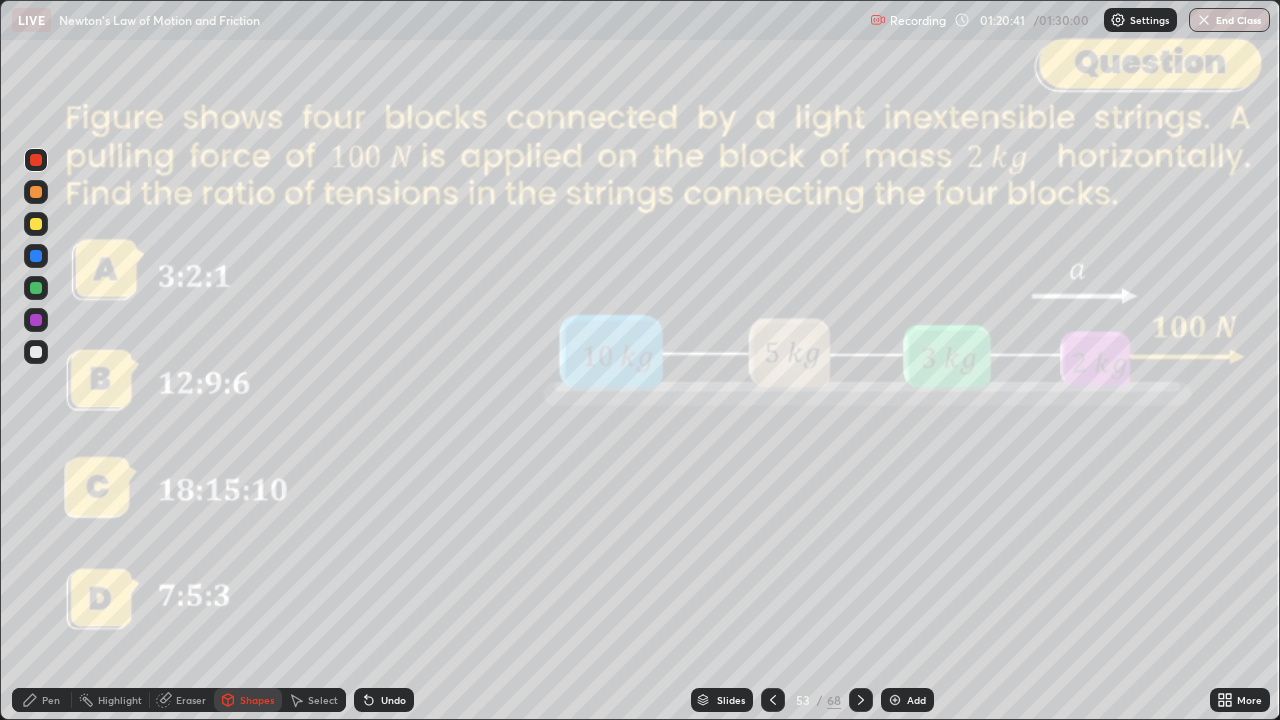 click at bounding box center (36, 288) 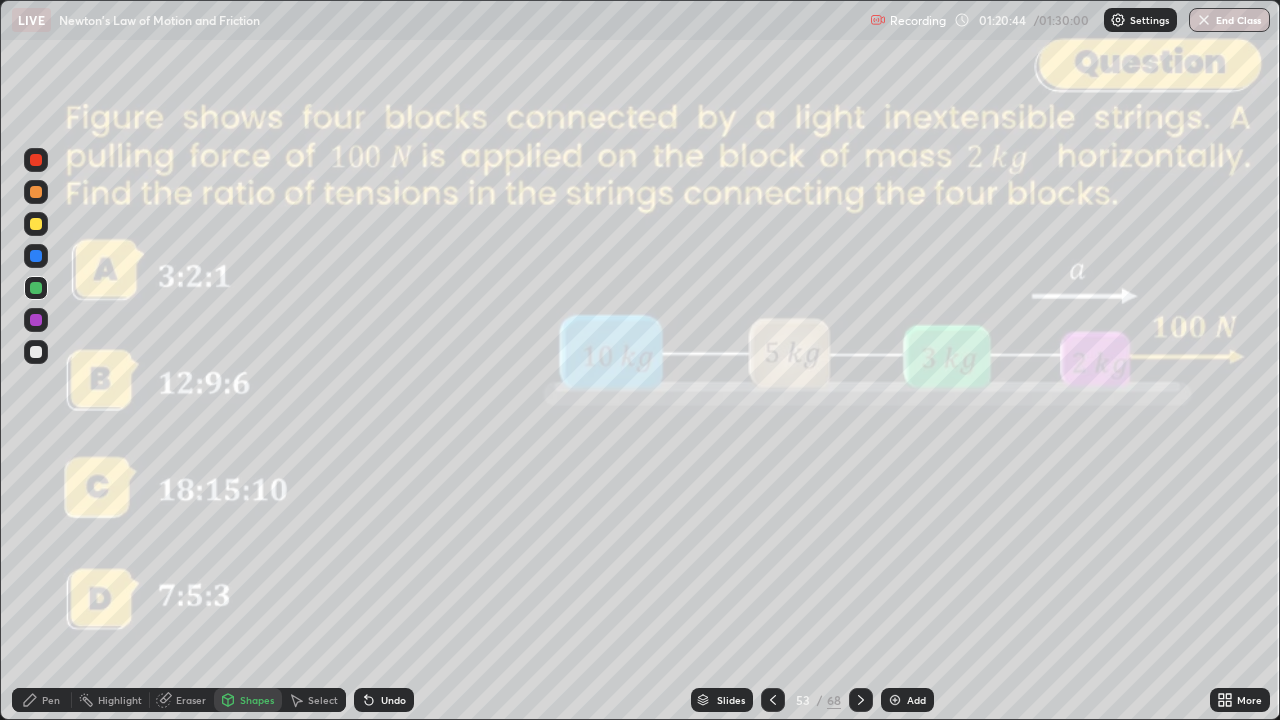 click 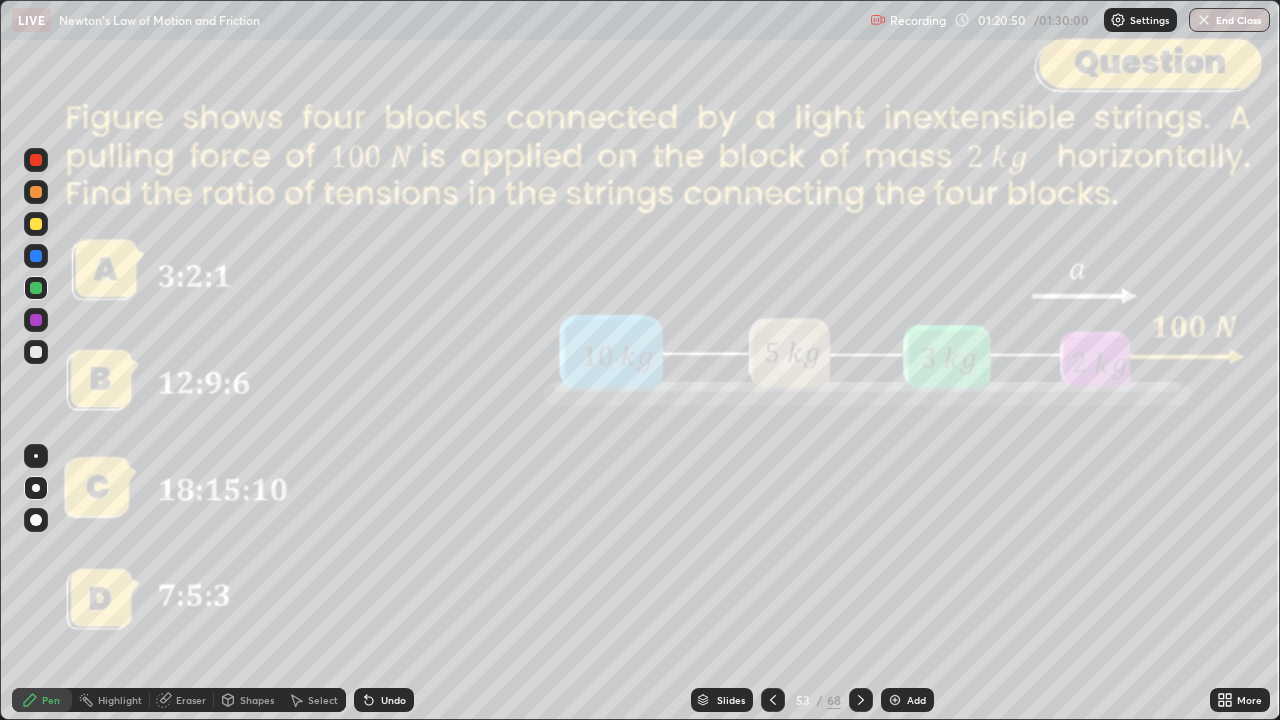 click on "Eraser" at bounding box center [191, 700] 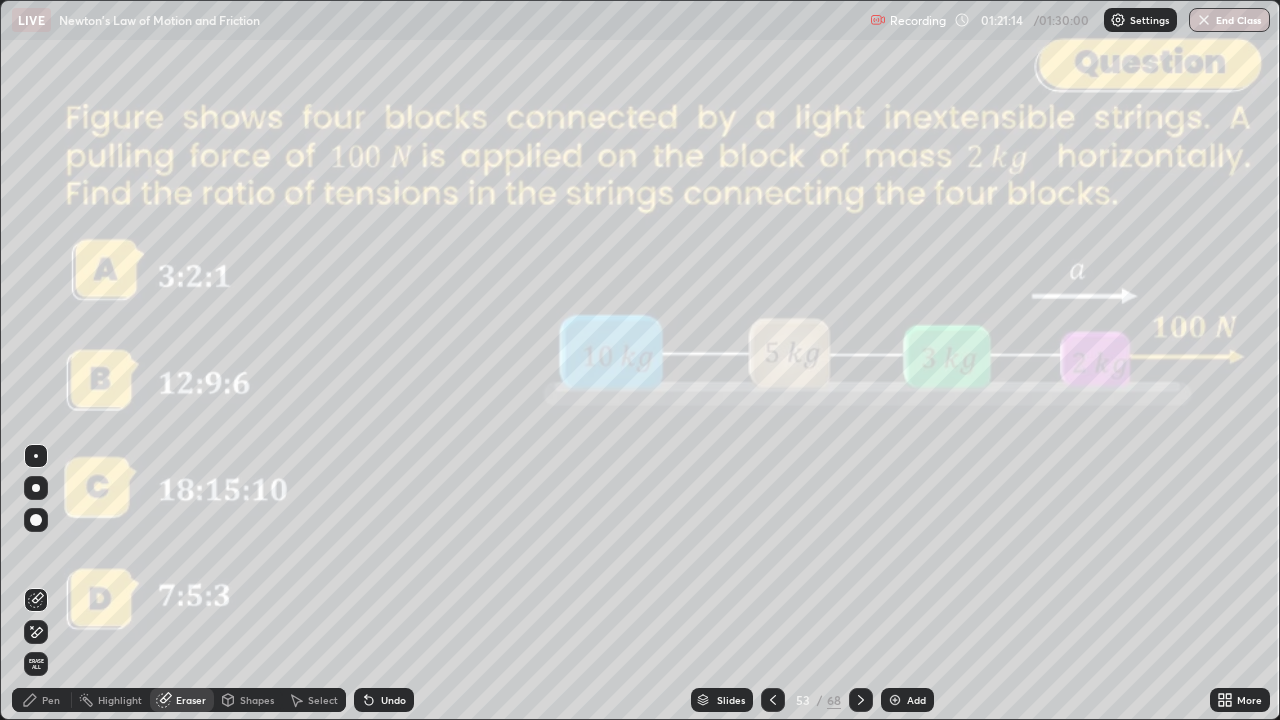 click at bounding box center [773, 700] 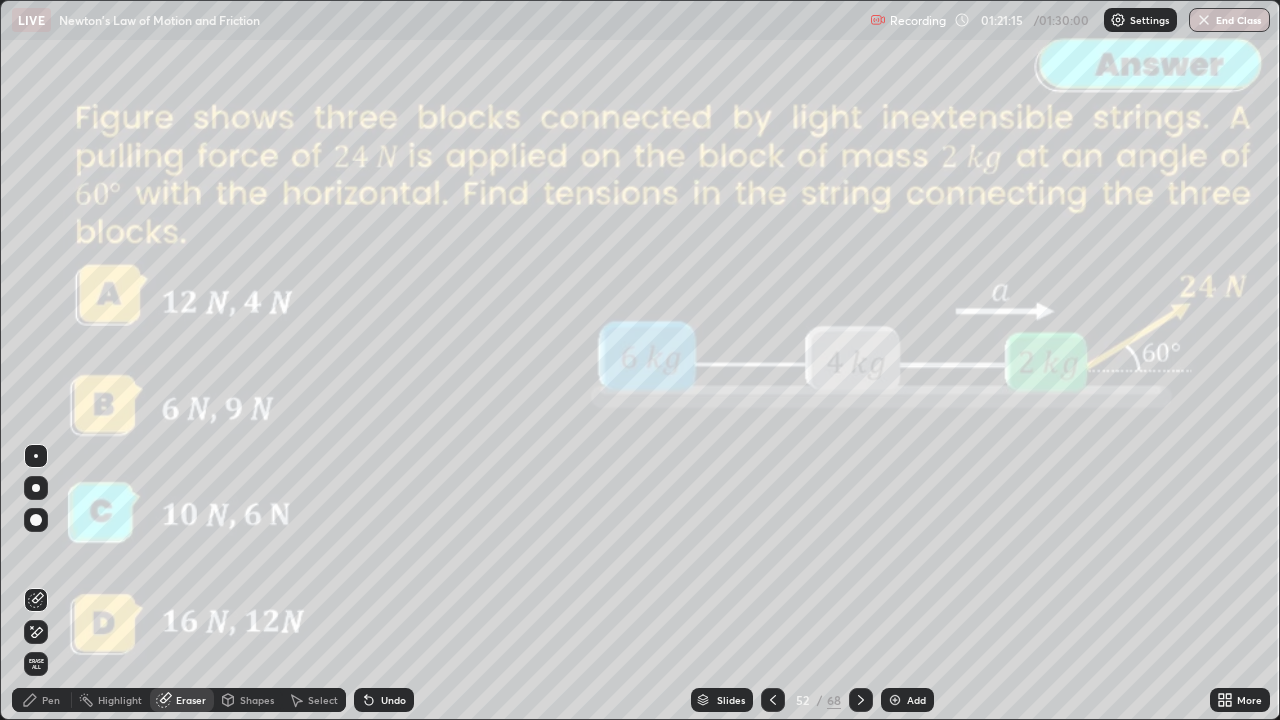 click at bounding box center [773, 700] 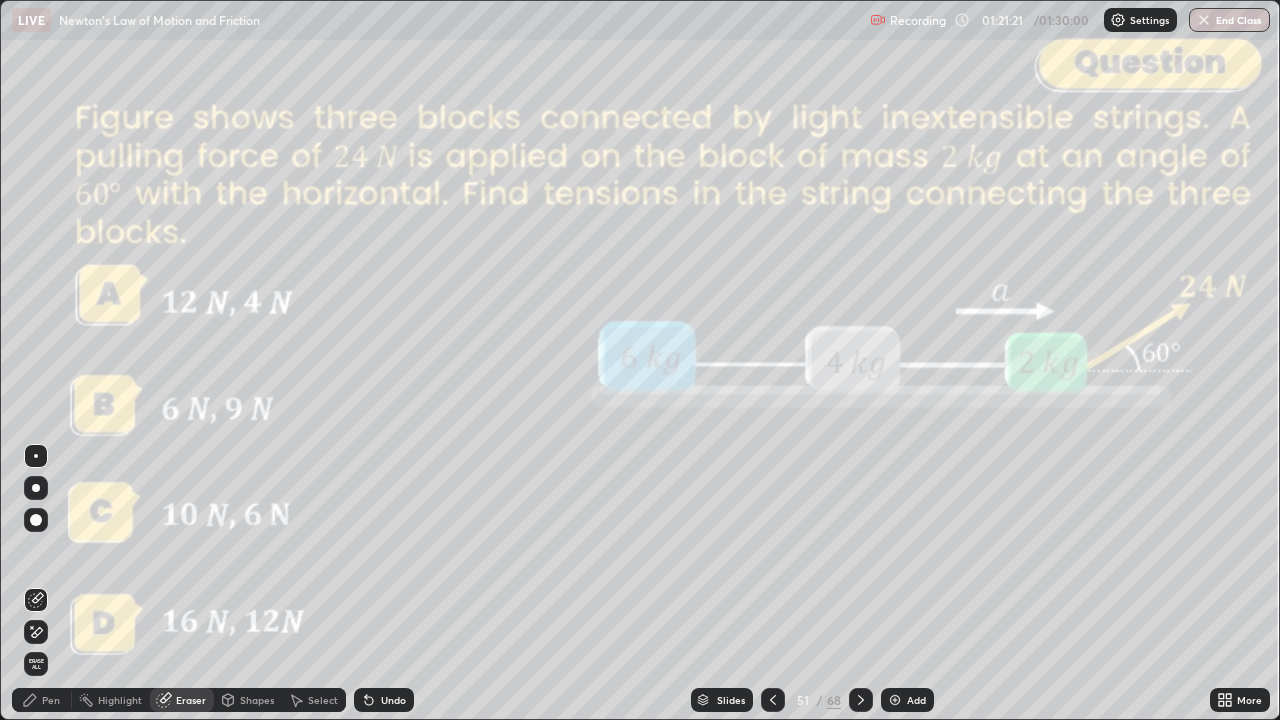 click on "Pen" at bounding box center [42, 700] 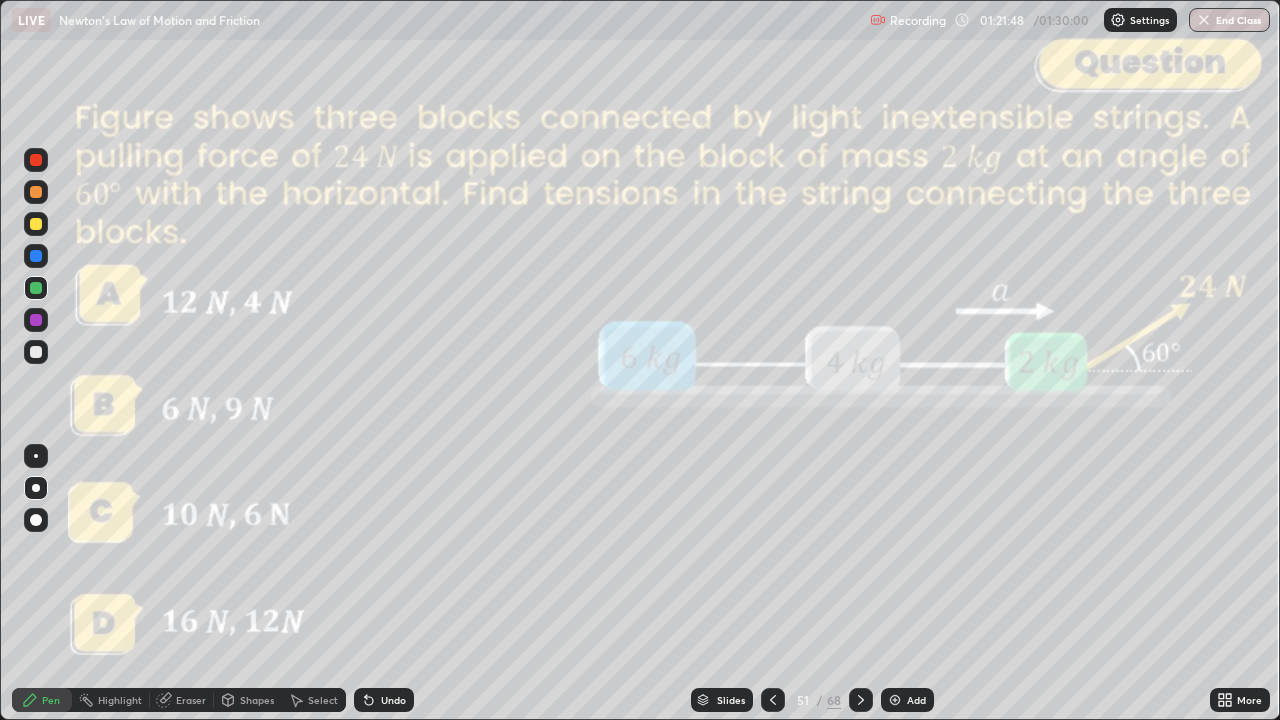 click on "Slides" at bounding box center [731, 700] 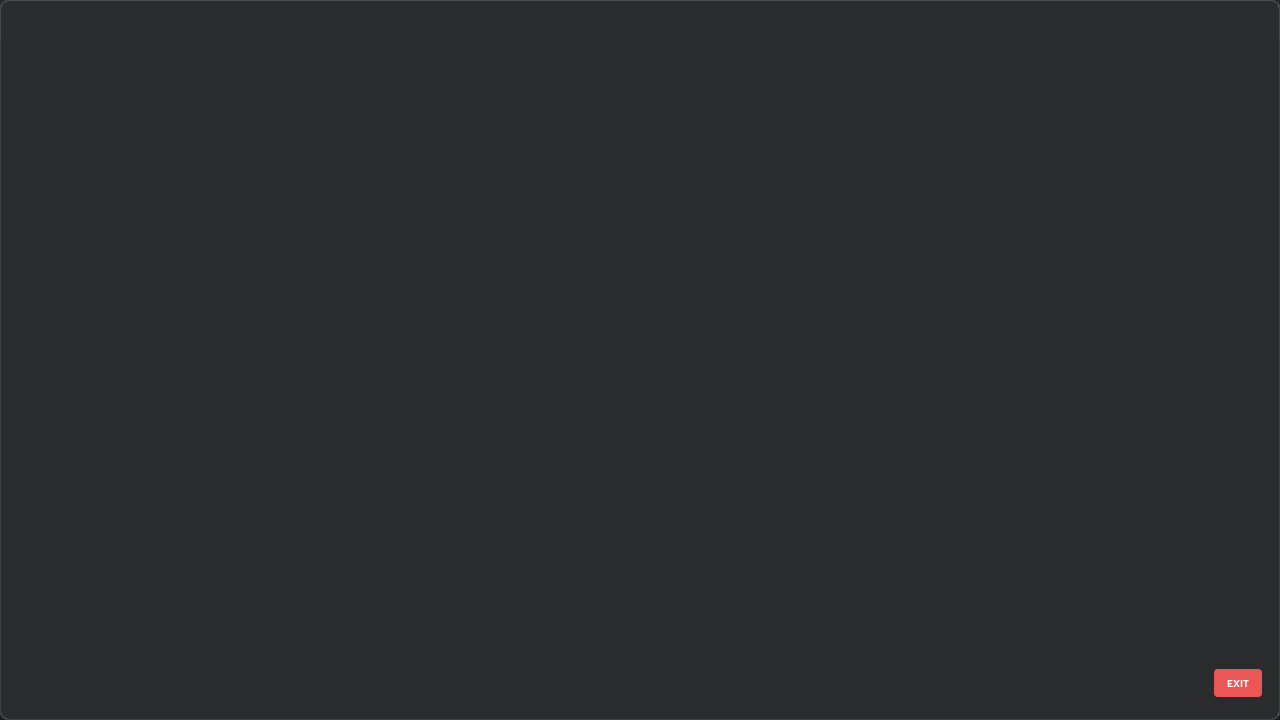 scroll, scrollTop: 3100, scrollLeft: 0, axis: vertical 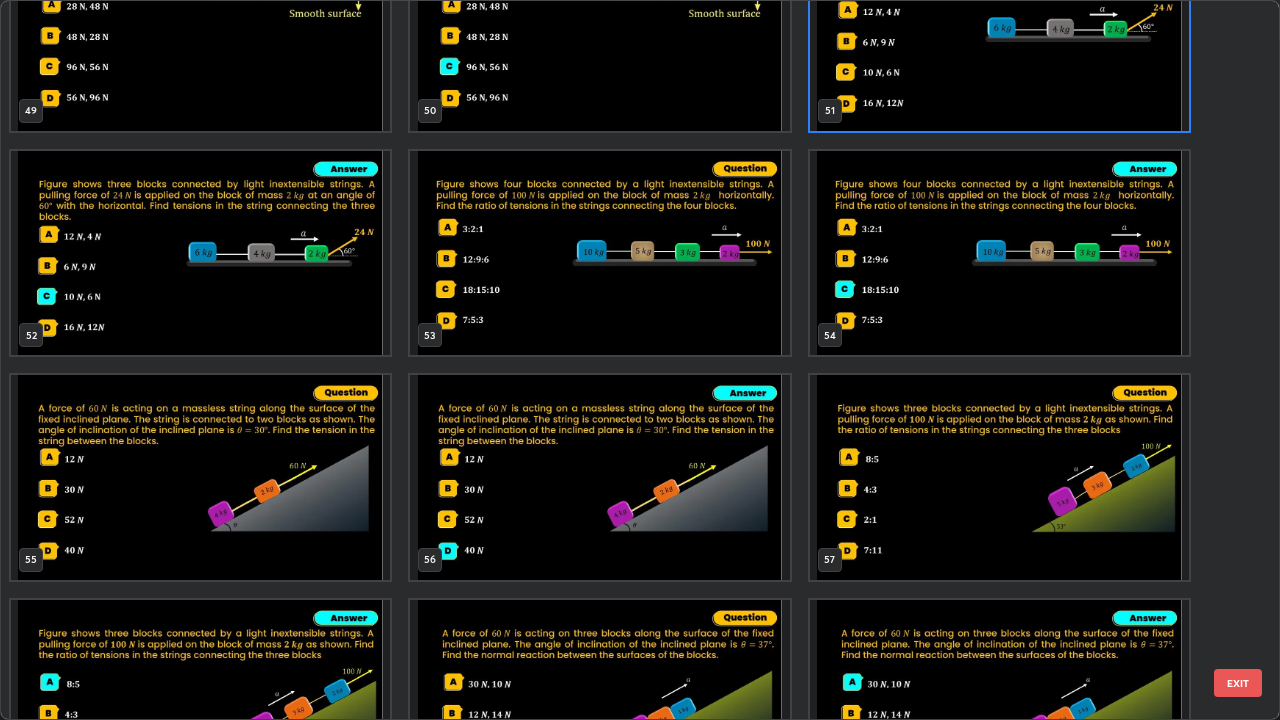 click at bounding box center (200, 477) 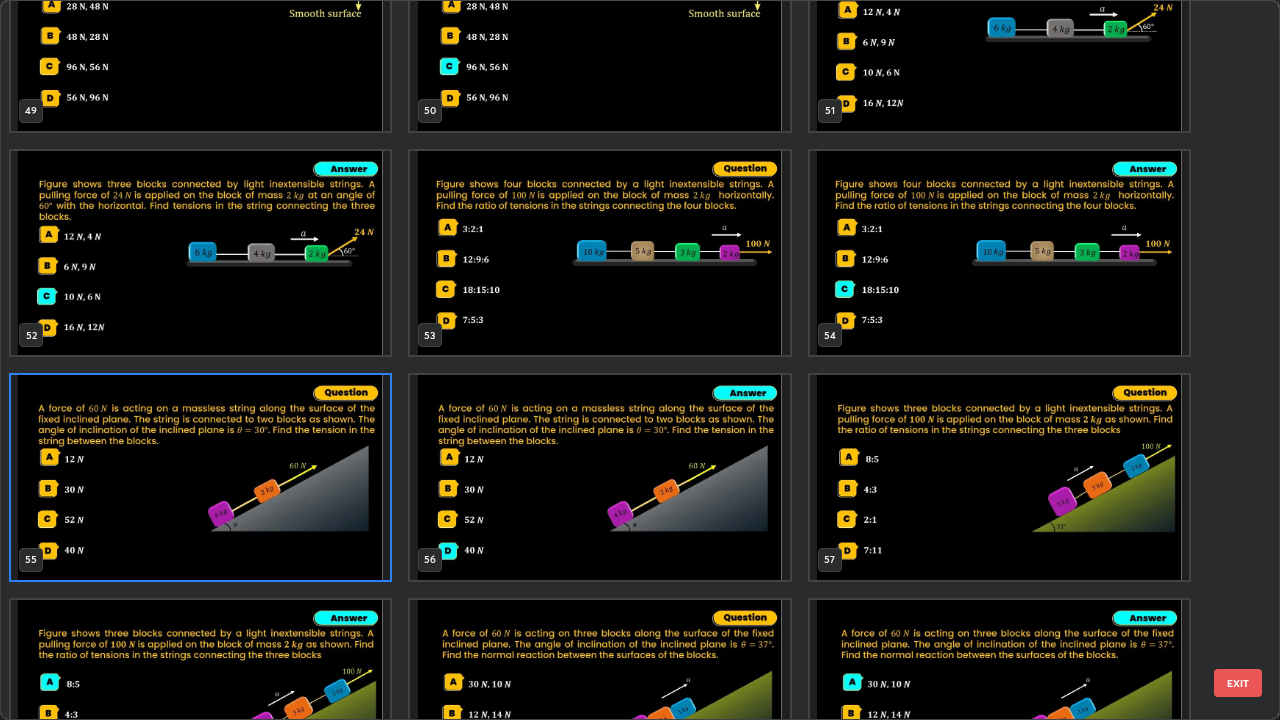 click on "EXIT" at bounding box center [1238, 683] 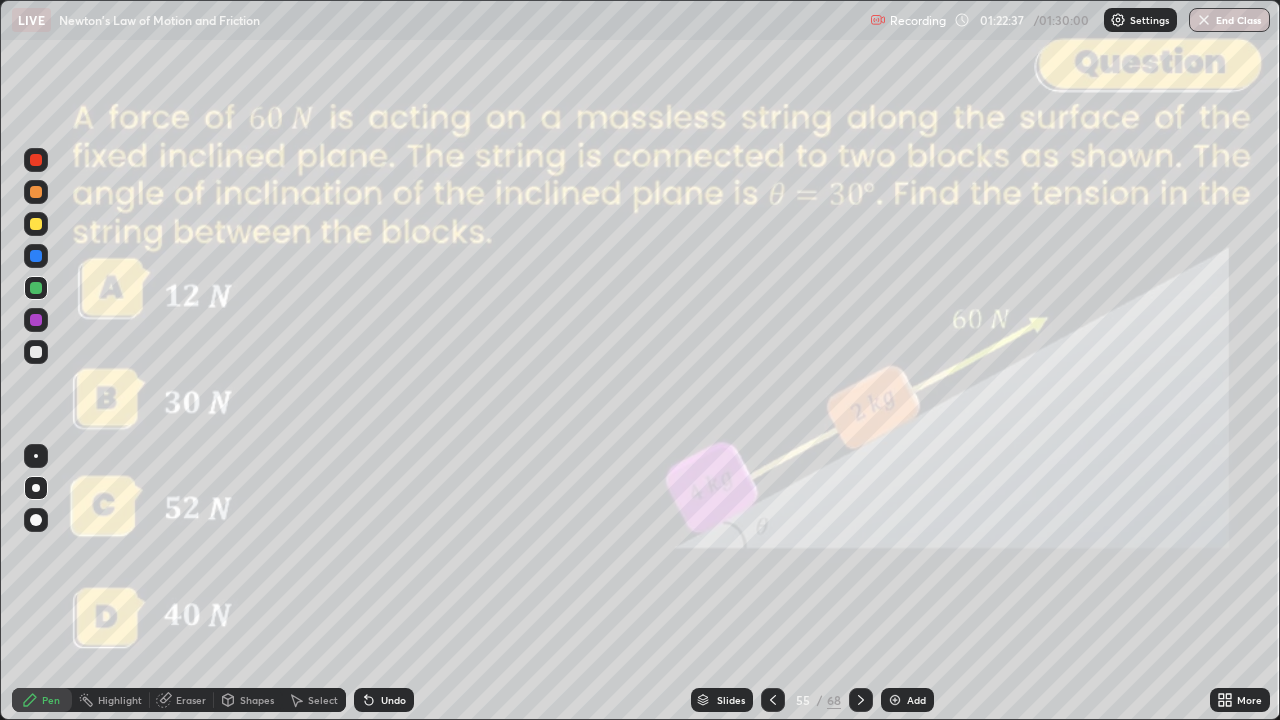 click on "Shapes" at bounding box center (257, 700) 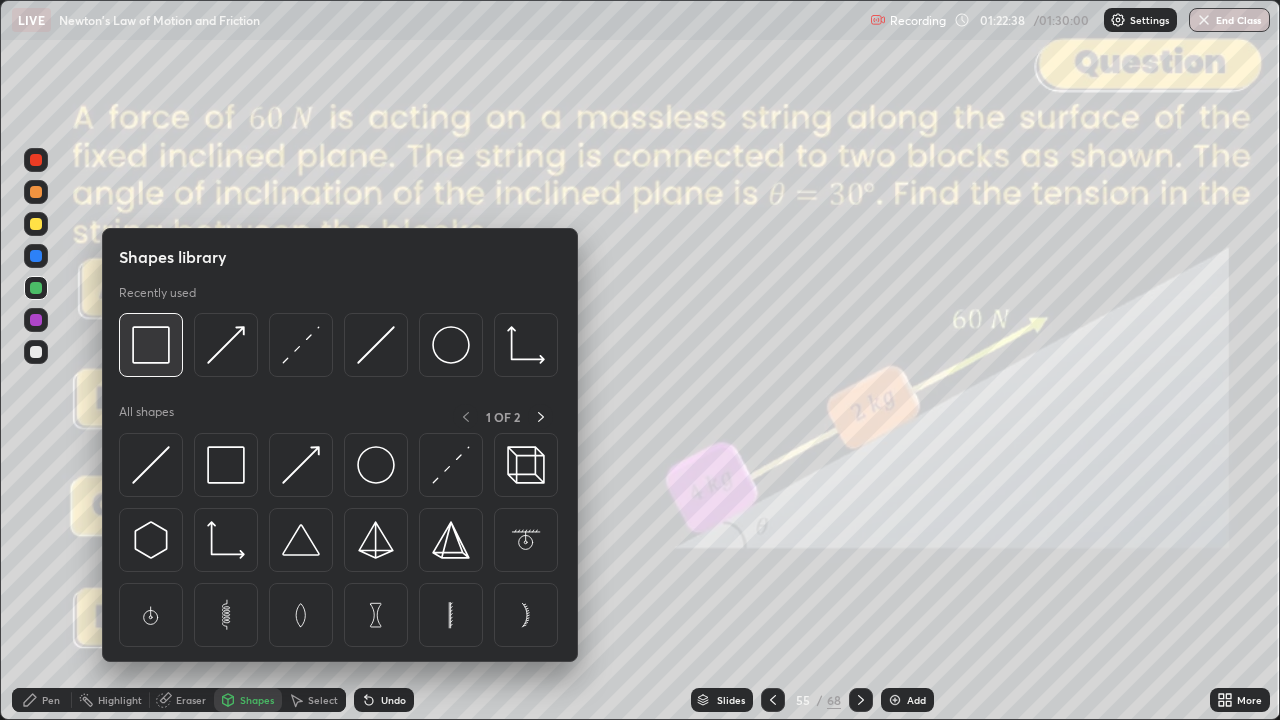click at bounding box center (151, 345) 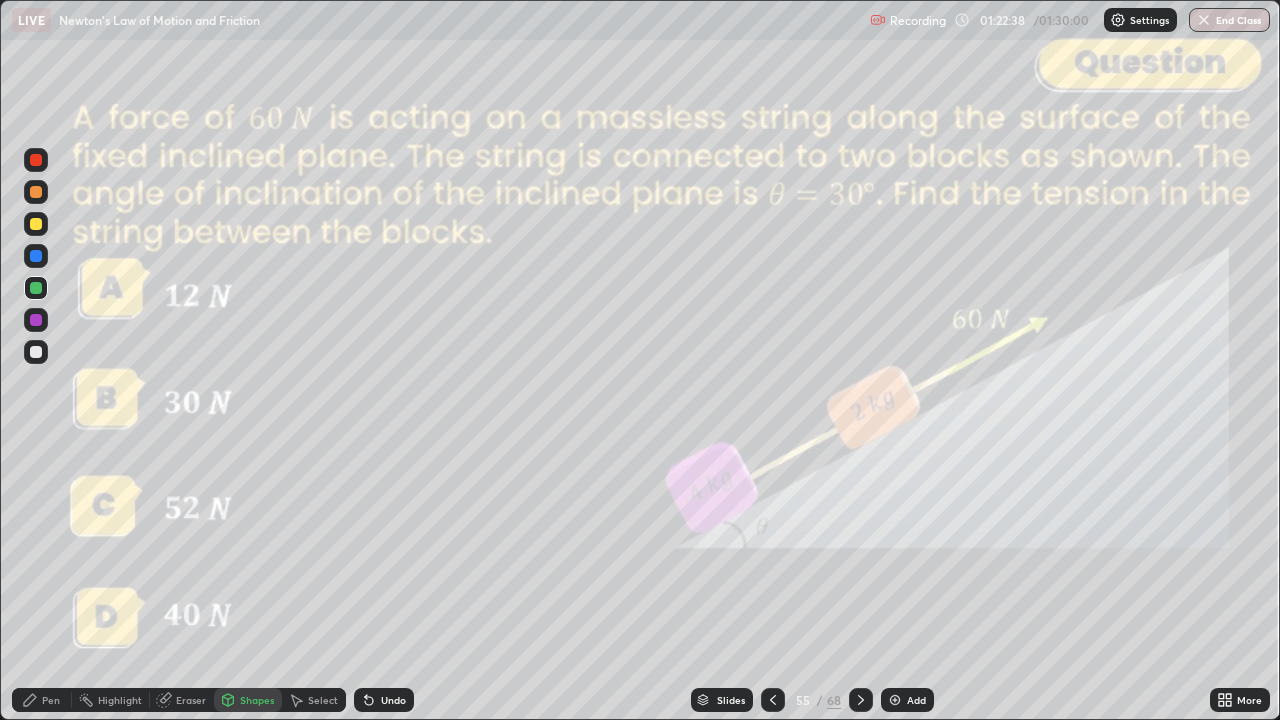 click at bounding box center [36, 160] 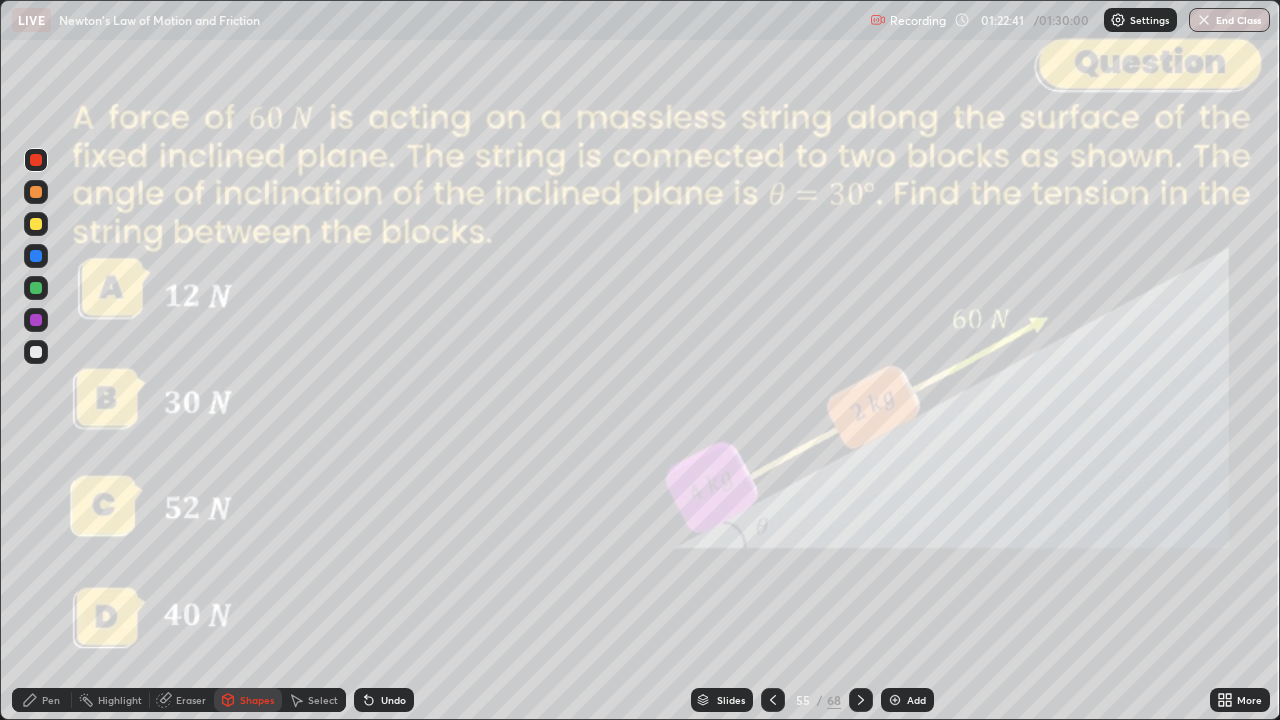 click on "Pen" at bounding box center (51, 700) 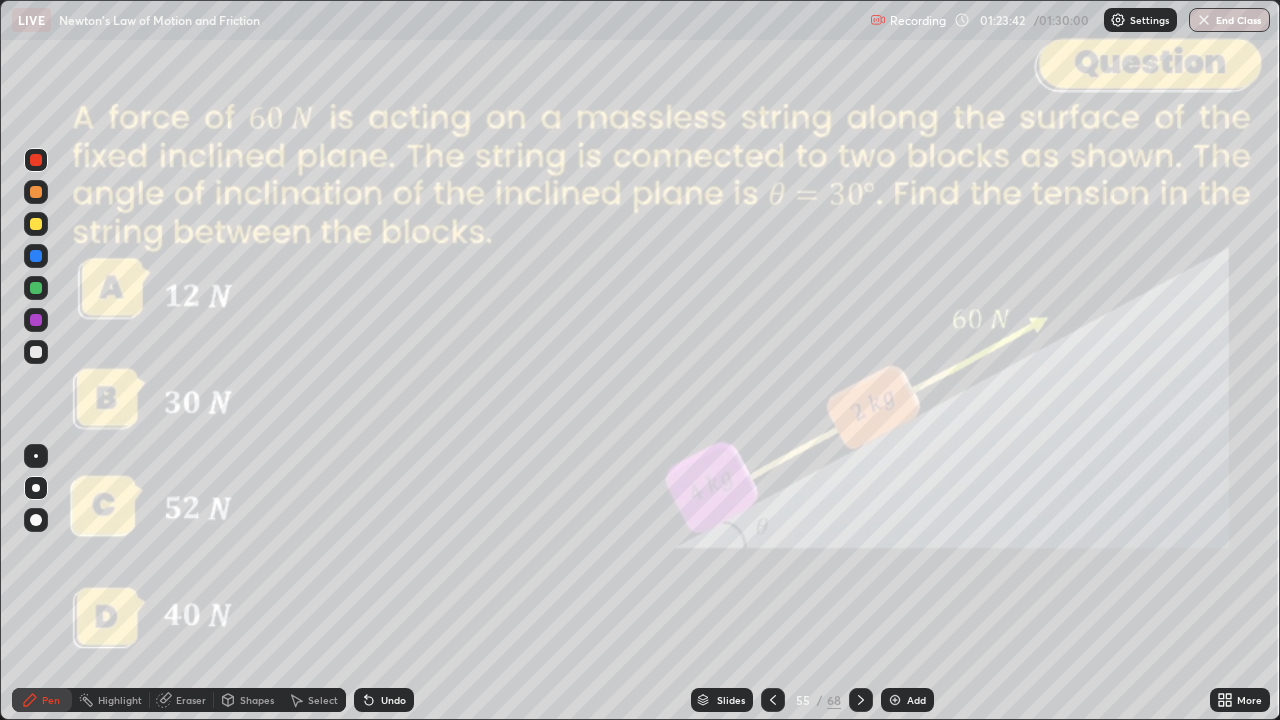 click 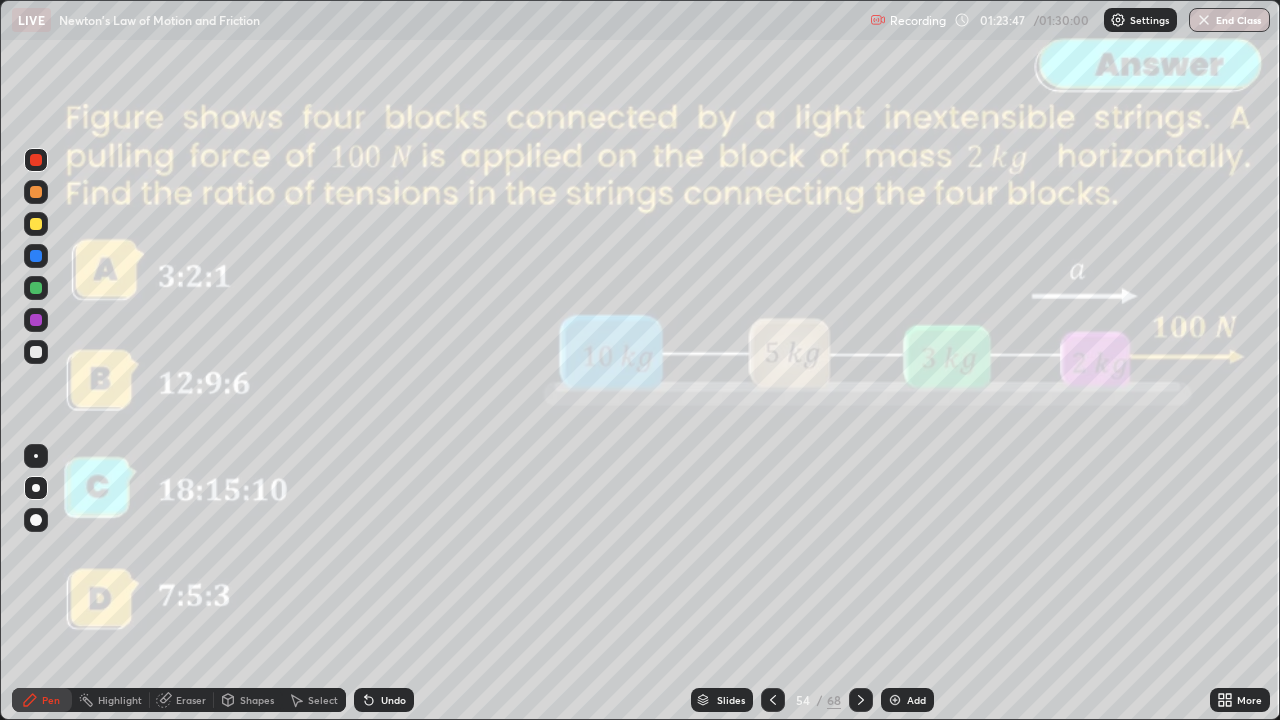 click at bounding box center [861, 700] 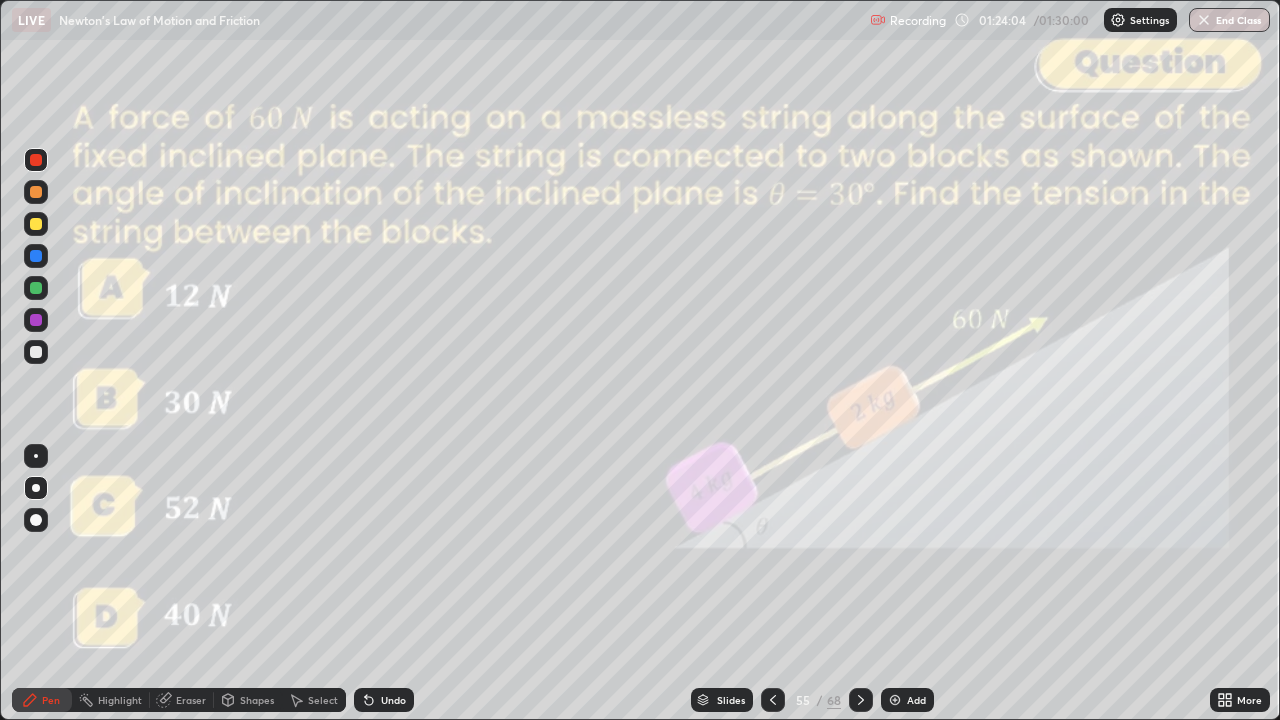 click at bounding box center (36, 192) 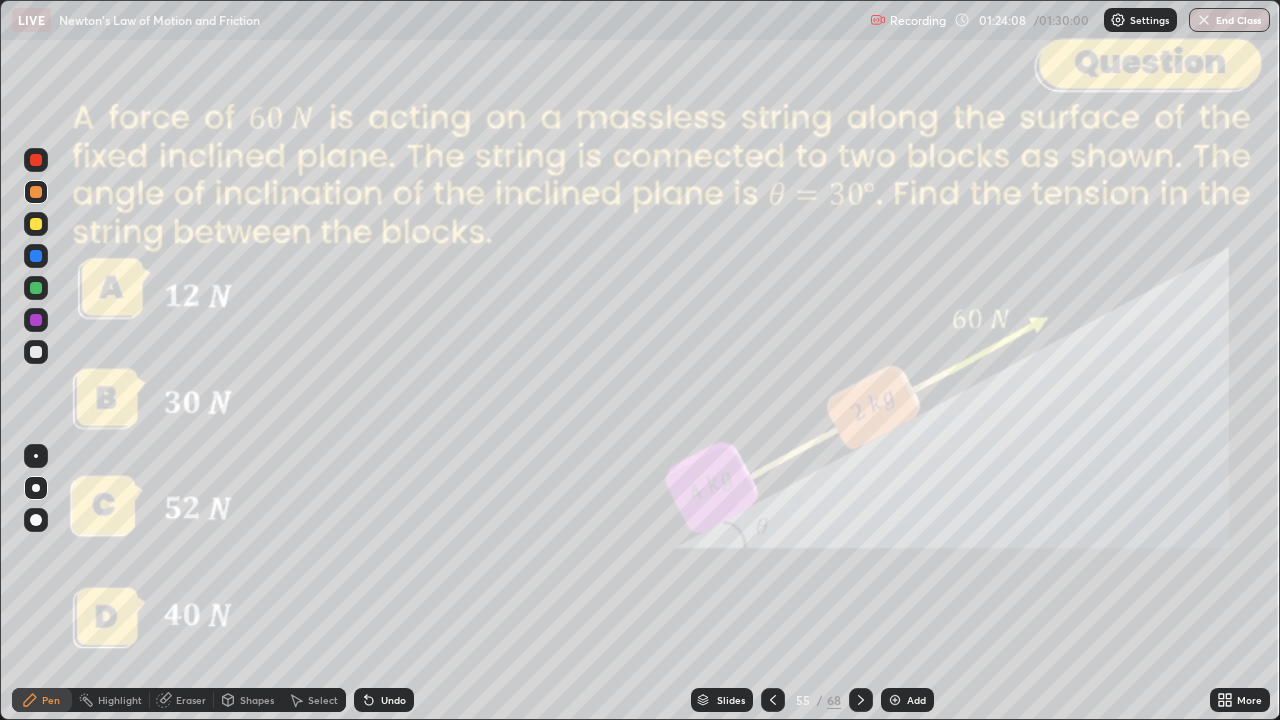 click on "Undo" at bounding box center [393, 700] 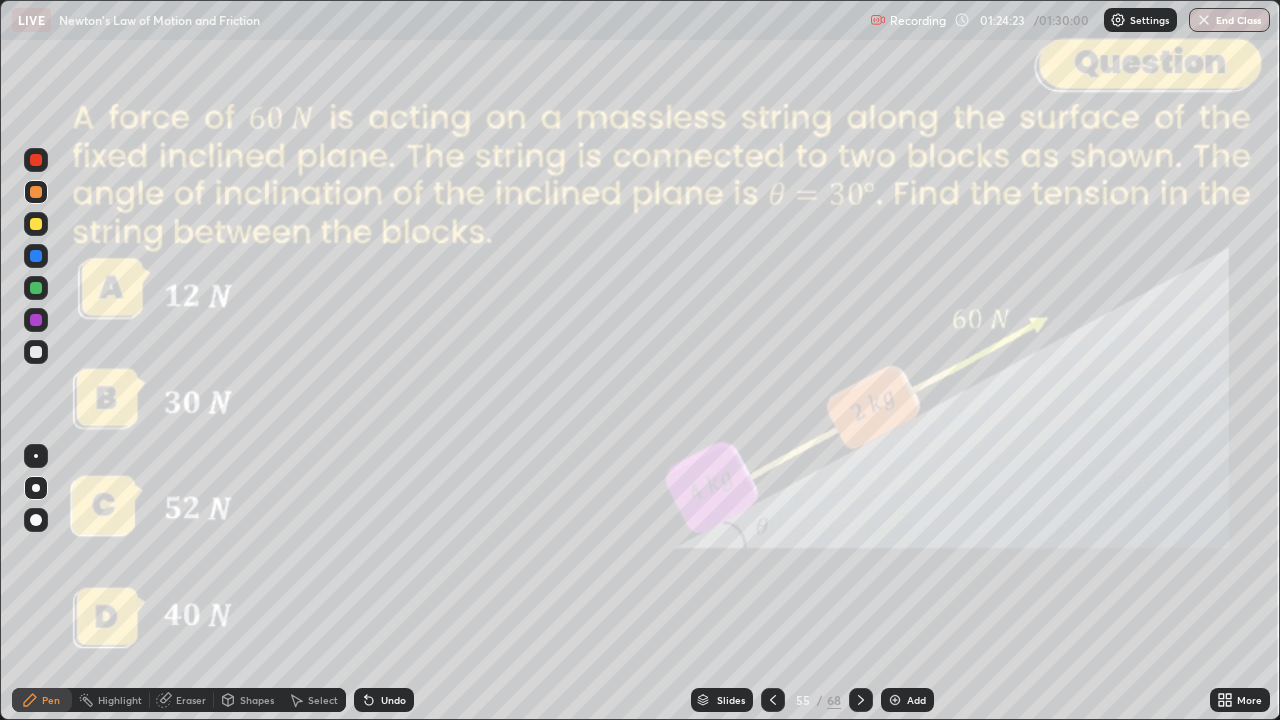 click on "Shapes" at bounding box center [257, 700] 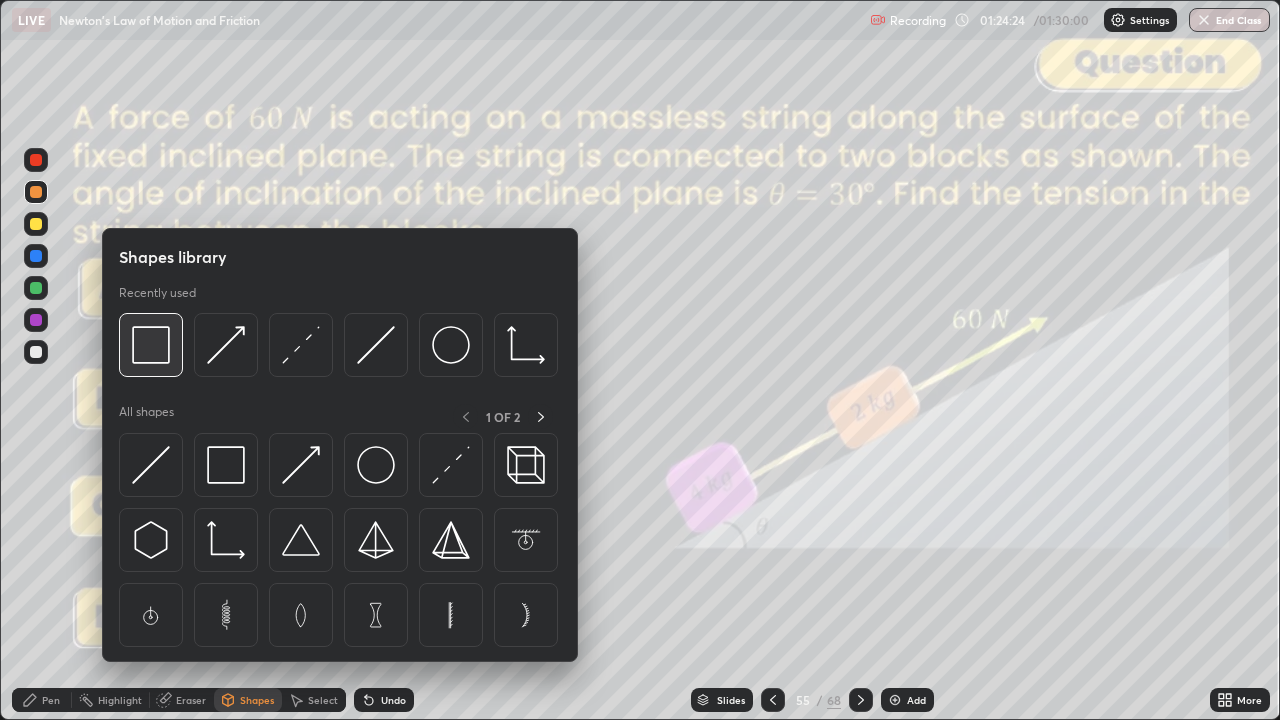 click at bounding box center [151, 345] 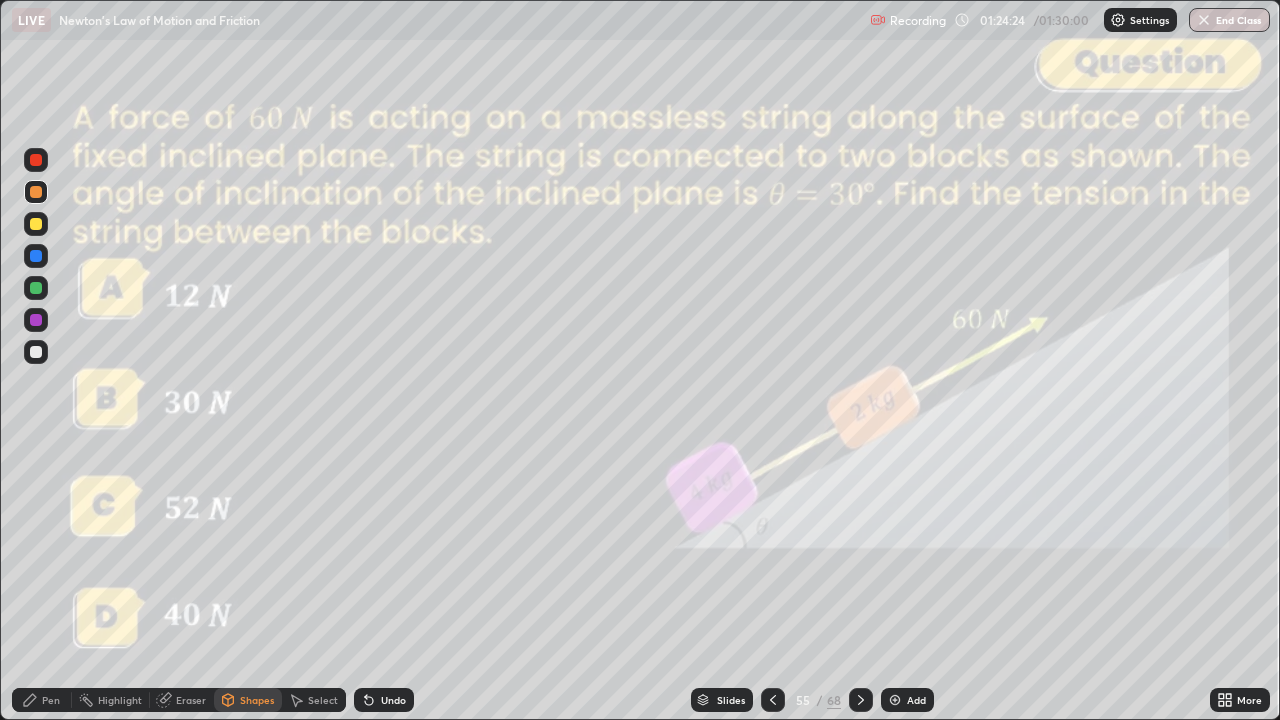 click at bounding box center (36, 160) 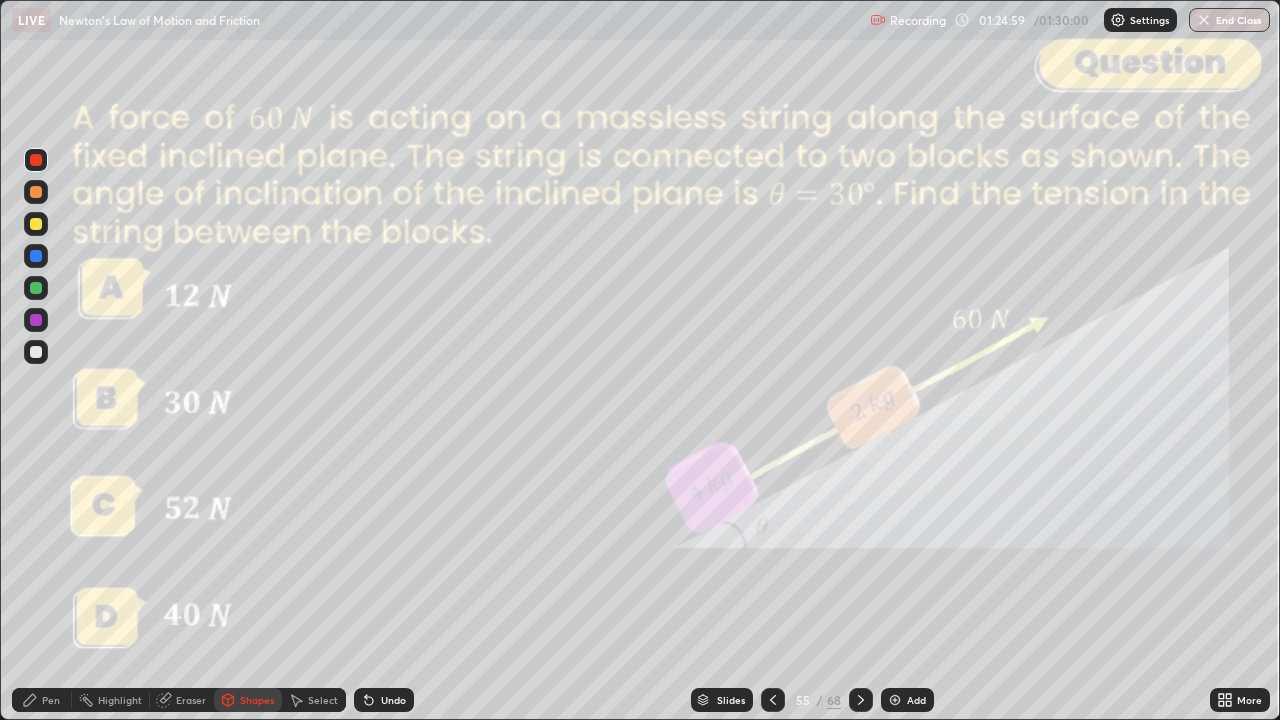 click at bounding box center [861, 700] 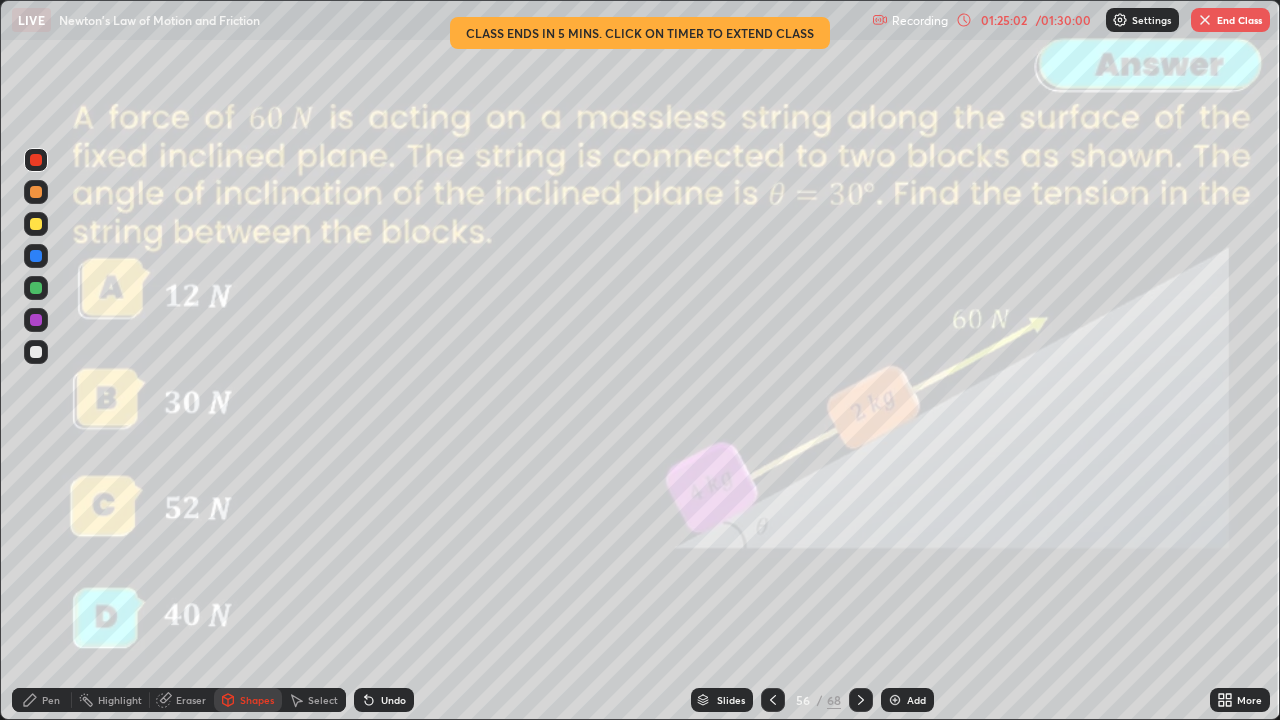 click at bounding box center [861, 700] 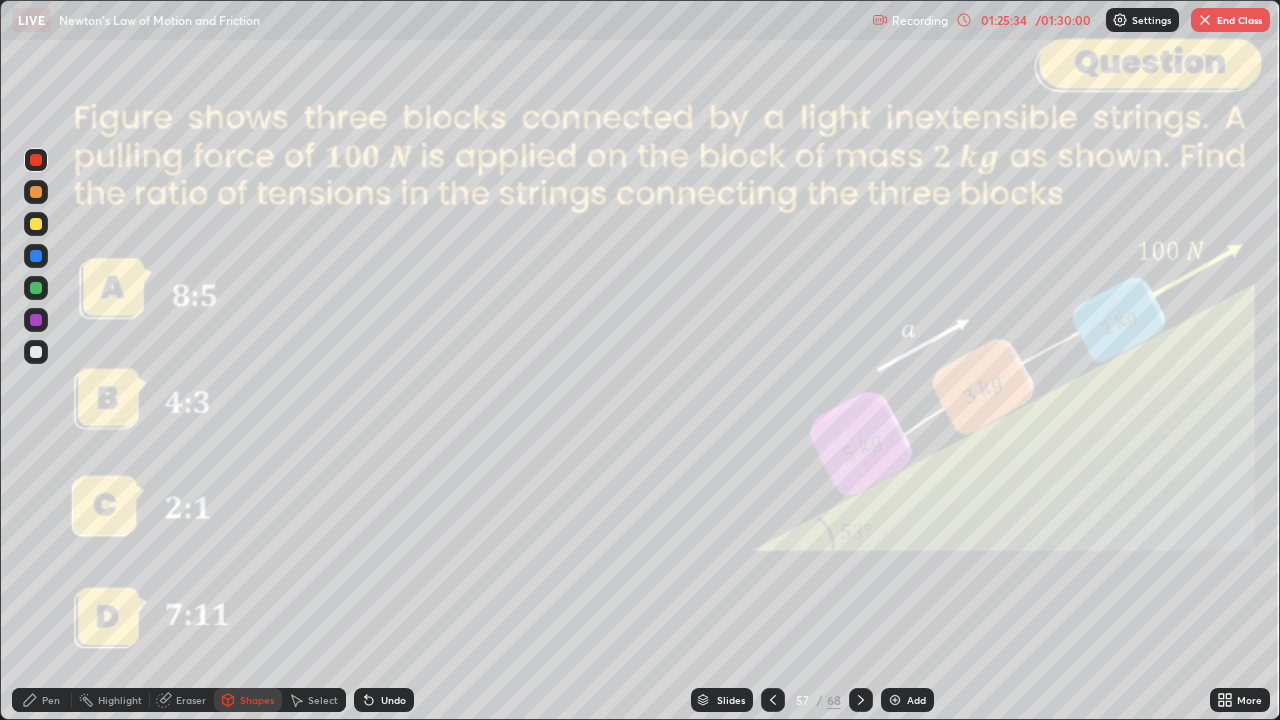 click 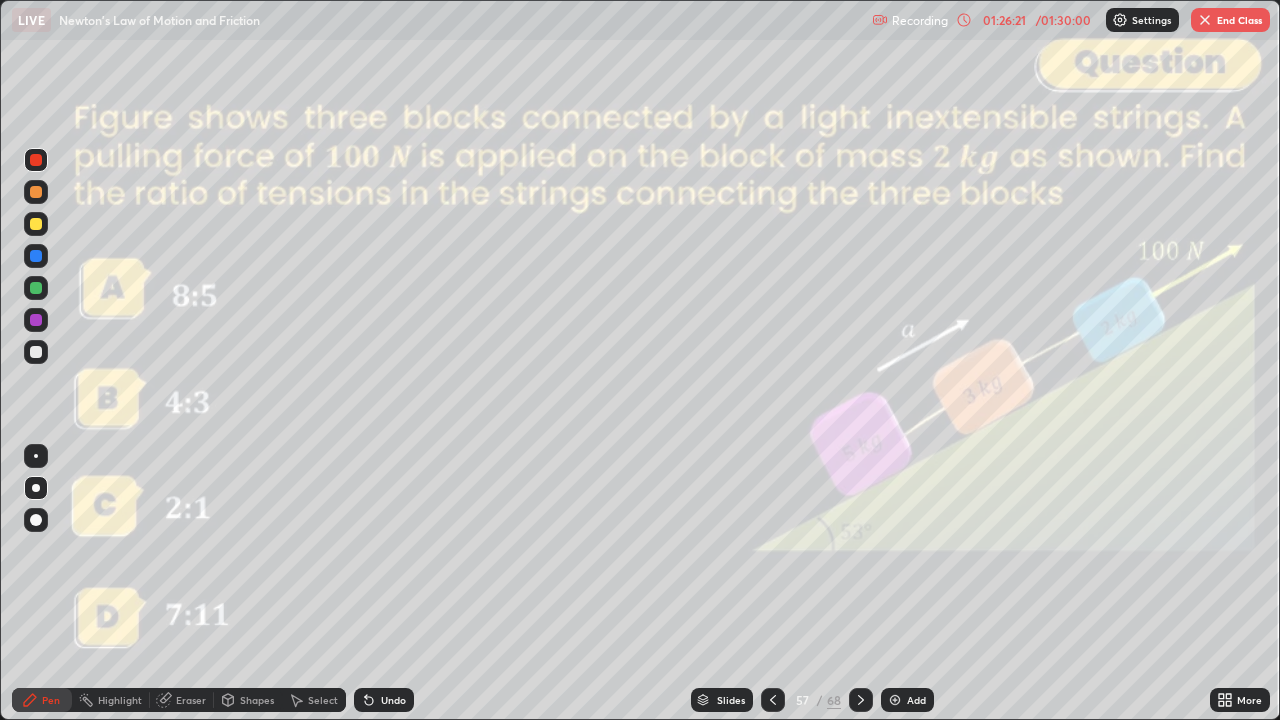 click 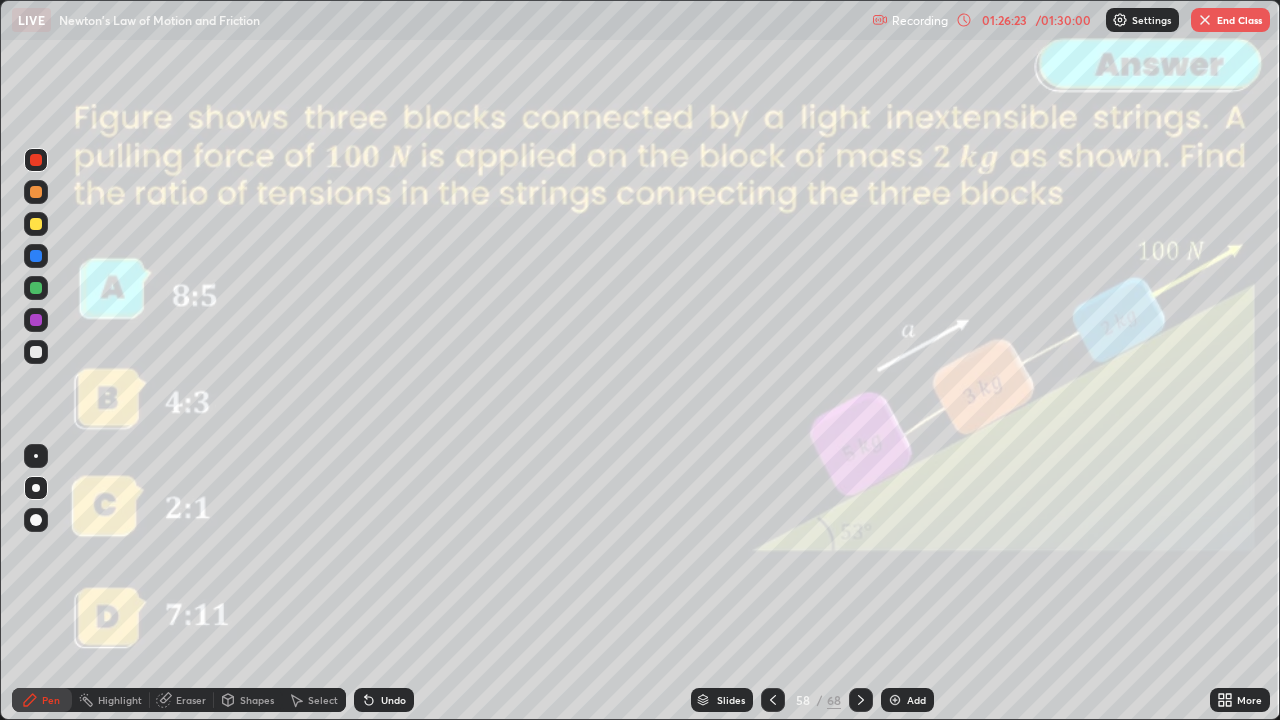 click 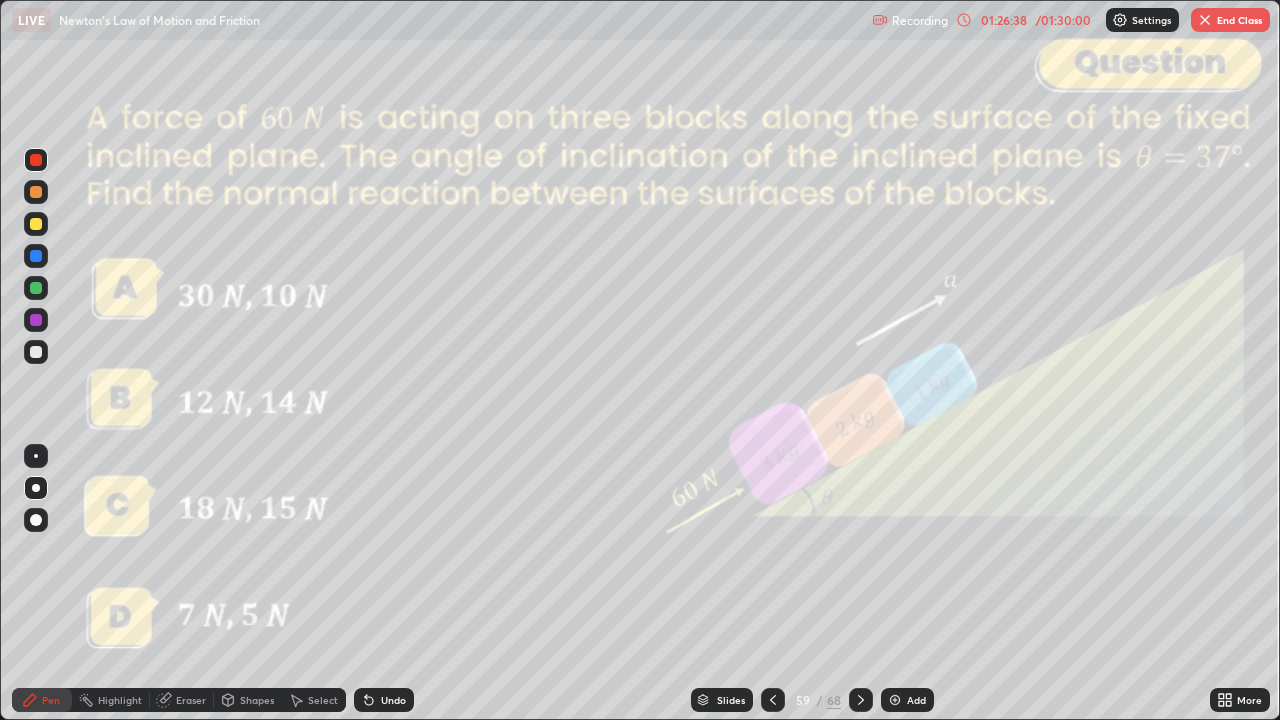 click on "Undo" at bounding box center [393, 700] 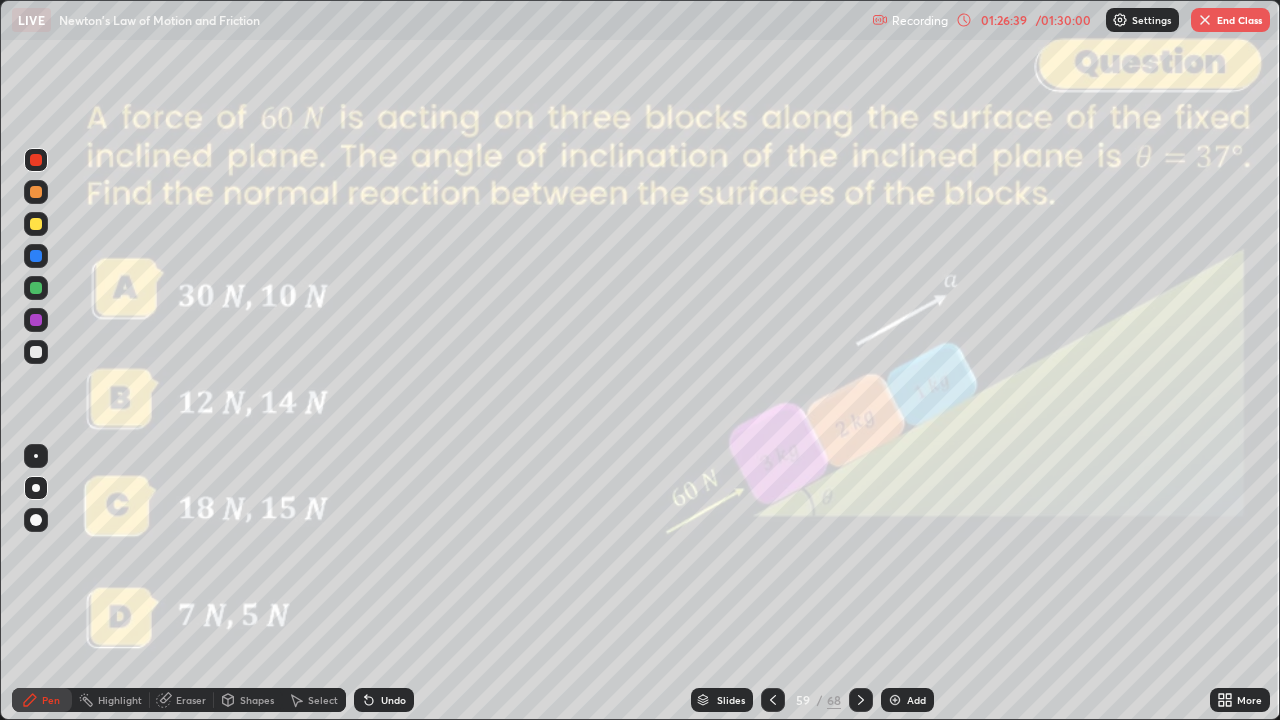 click at bounding box center (36, 192) 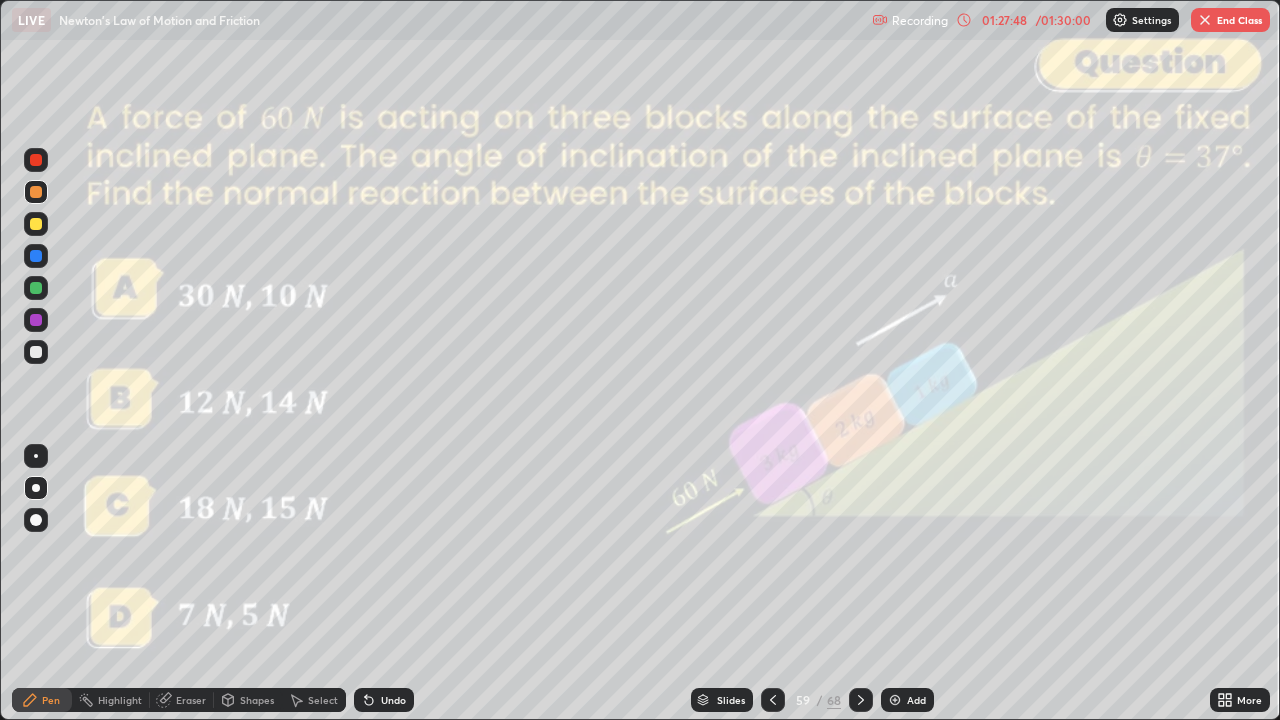 click on "Slides" at bounding box center (722, 700) 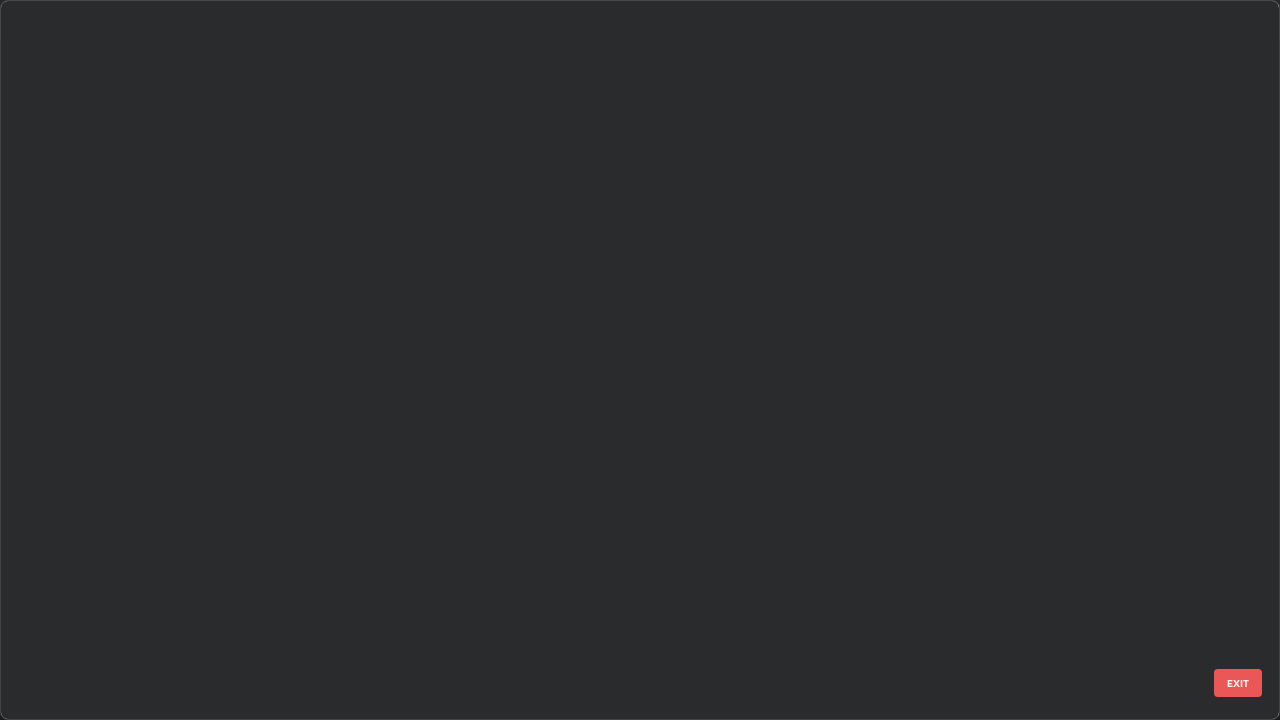 scroll, scrollTop: 3774, scrollLeft: 0, axis: vertical 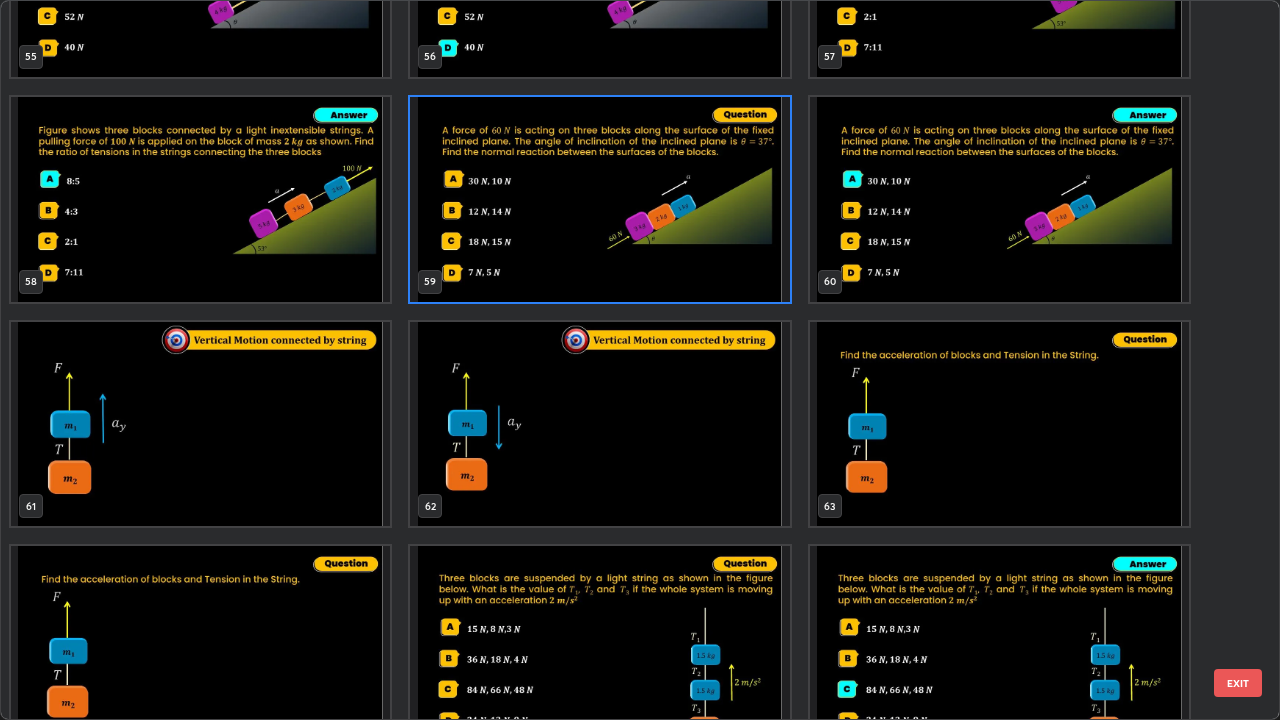 click at bounding box center (200, 424) 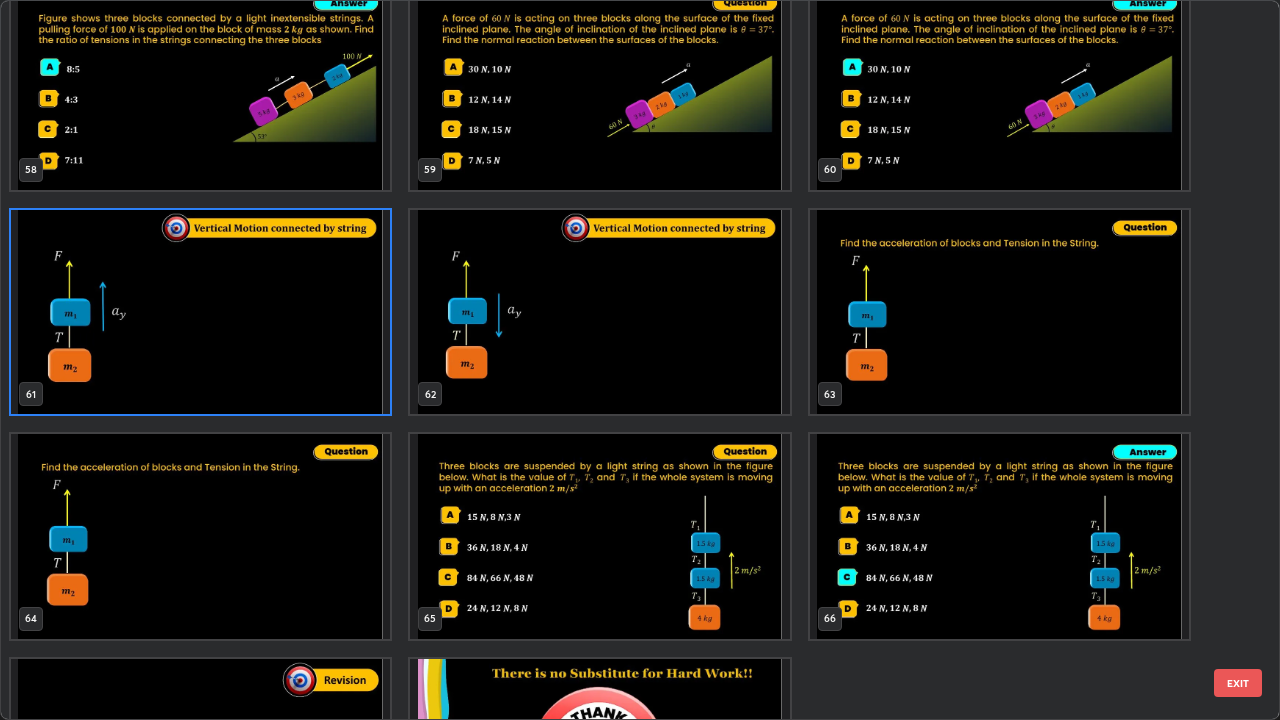 scroll, scrollTop: 4448, scrollLeft: 0, axis: vertical 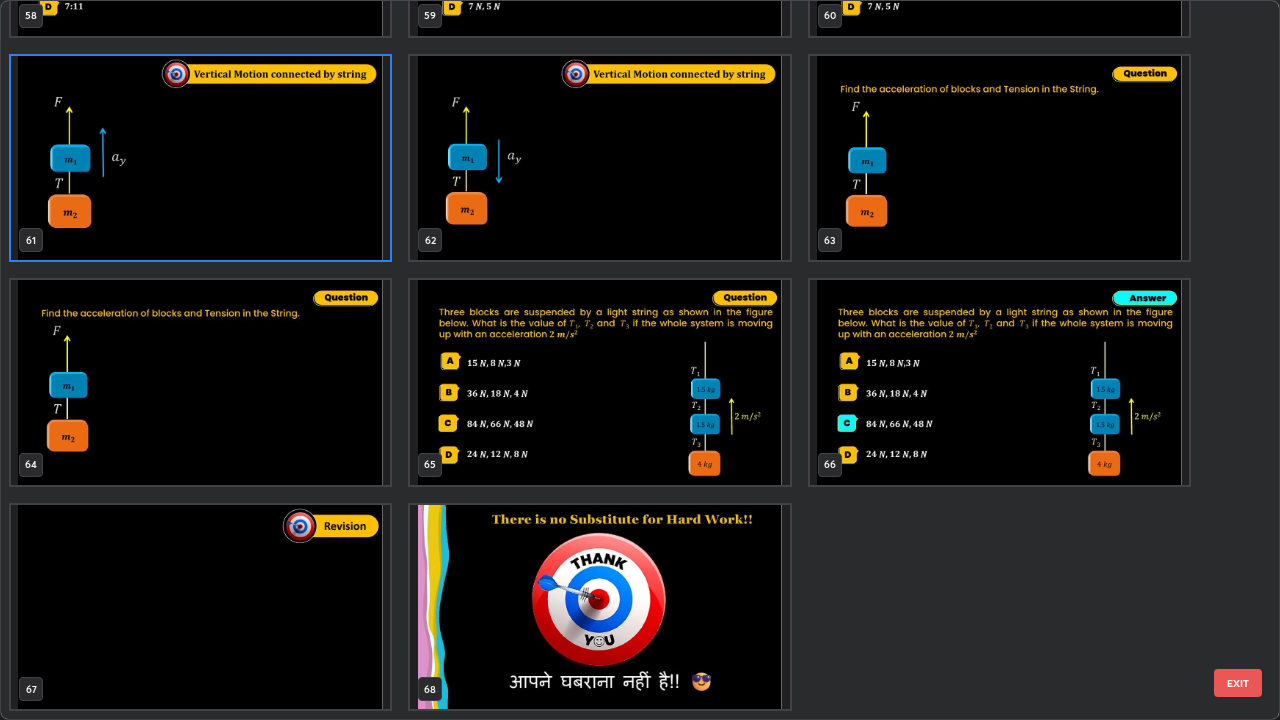 click at bounding box center (200, 607) 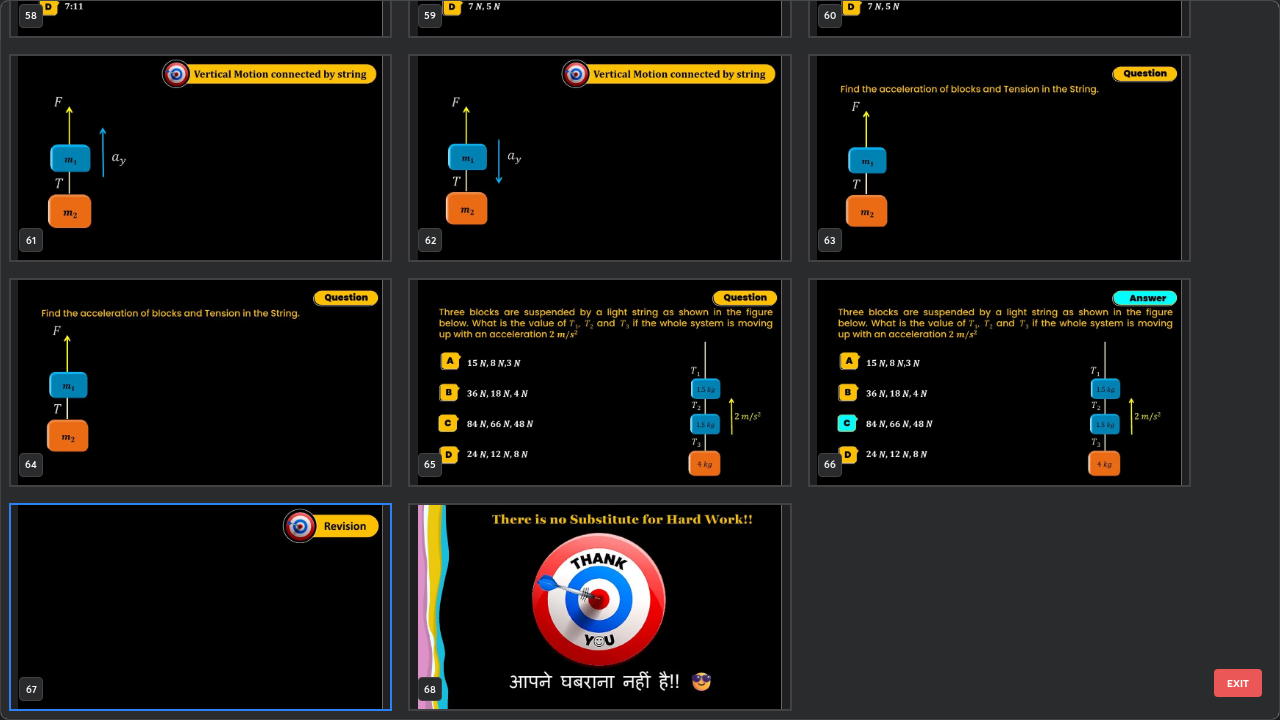 click on "EXIT" at bounding box center [1238, 683] 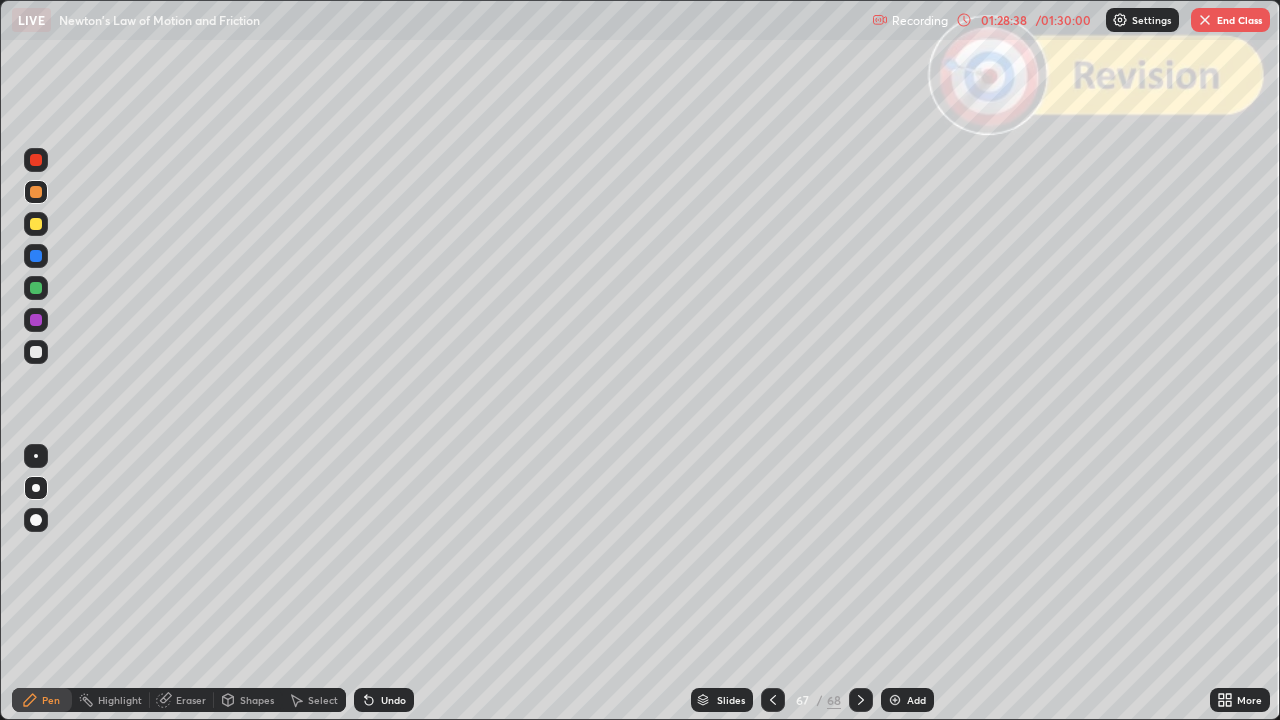 click 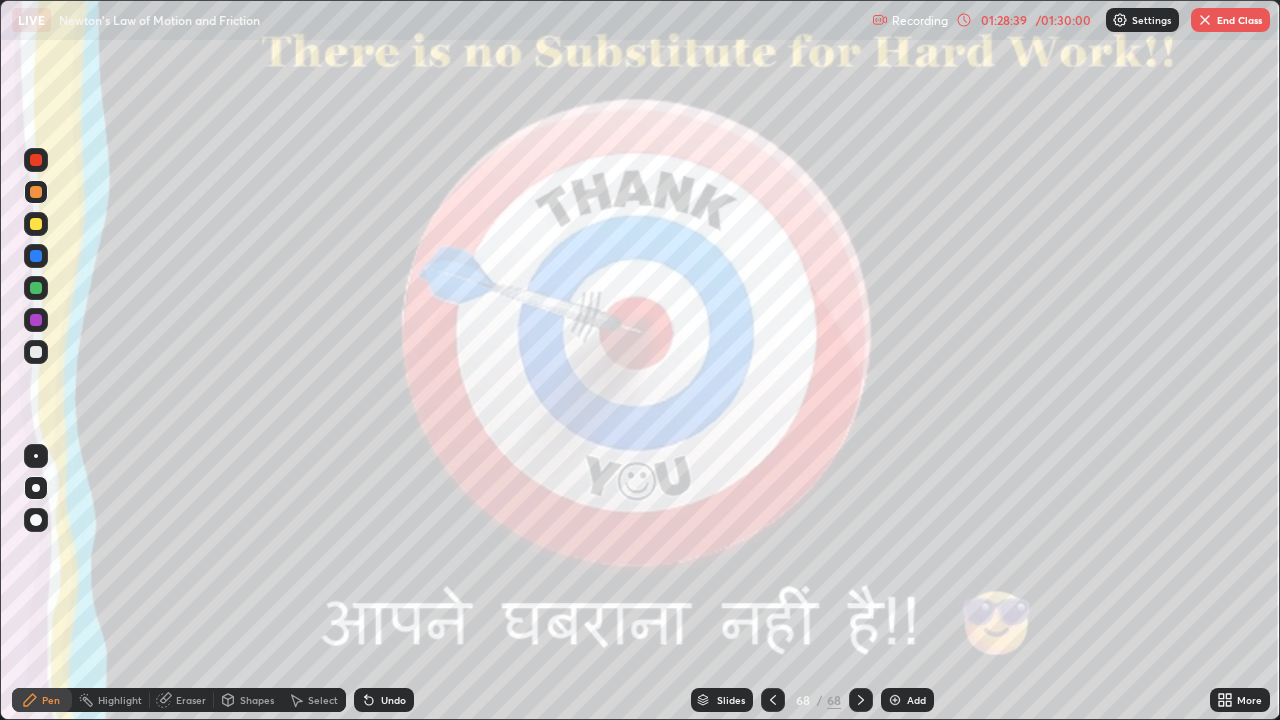 click on "End Class" at bounding box center (1230, 20) 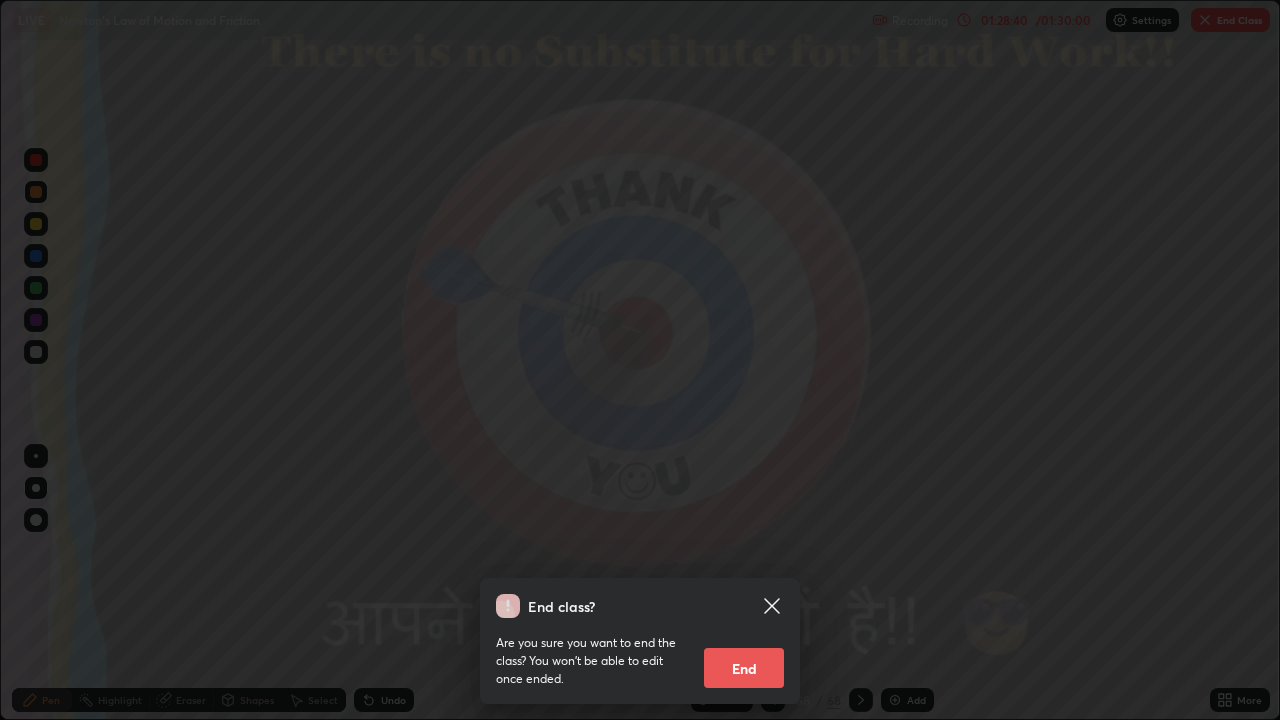 click on "End" at bounding box center [744, 668] 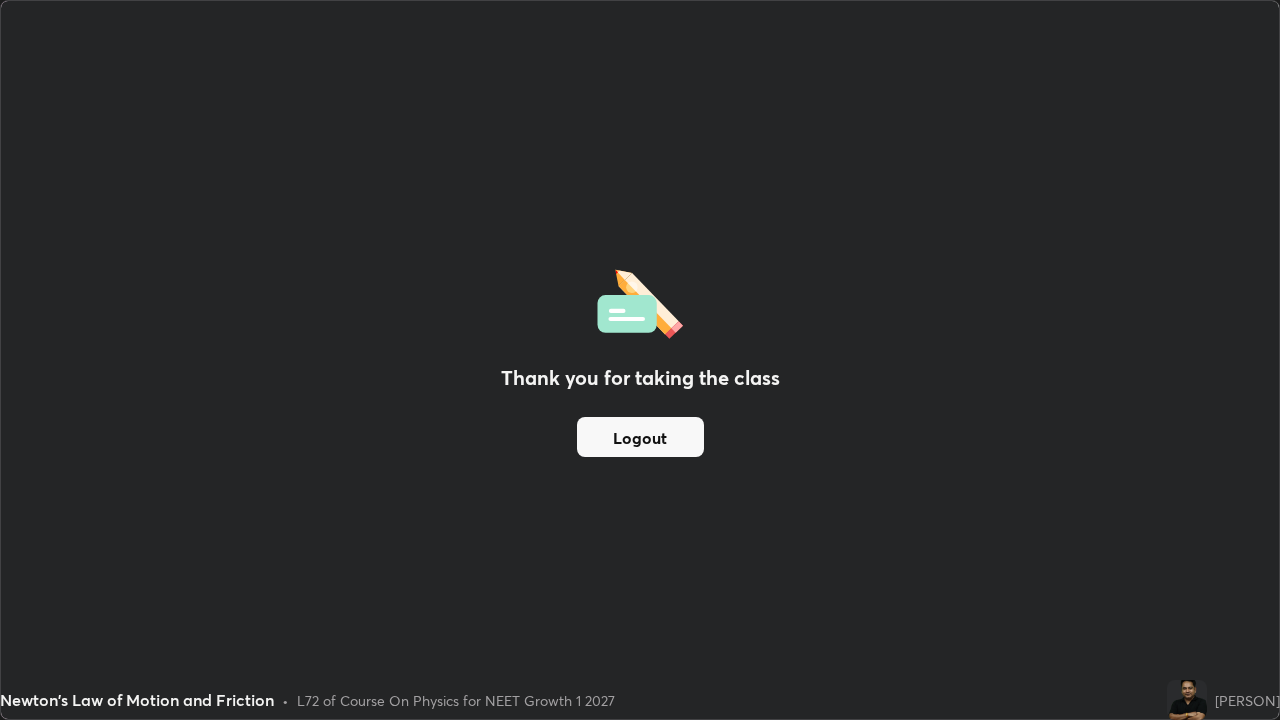 click on "Logout" at bounding box center (640, 437) 